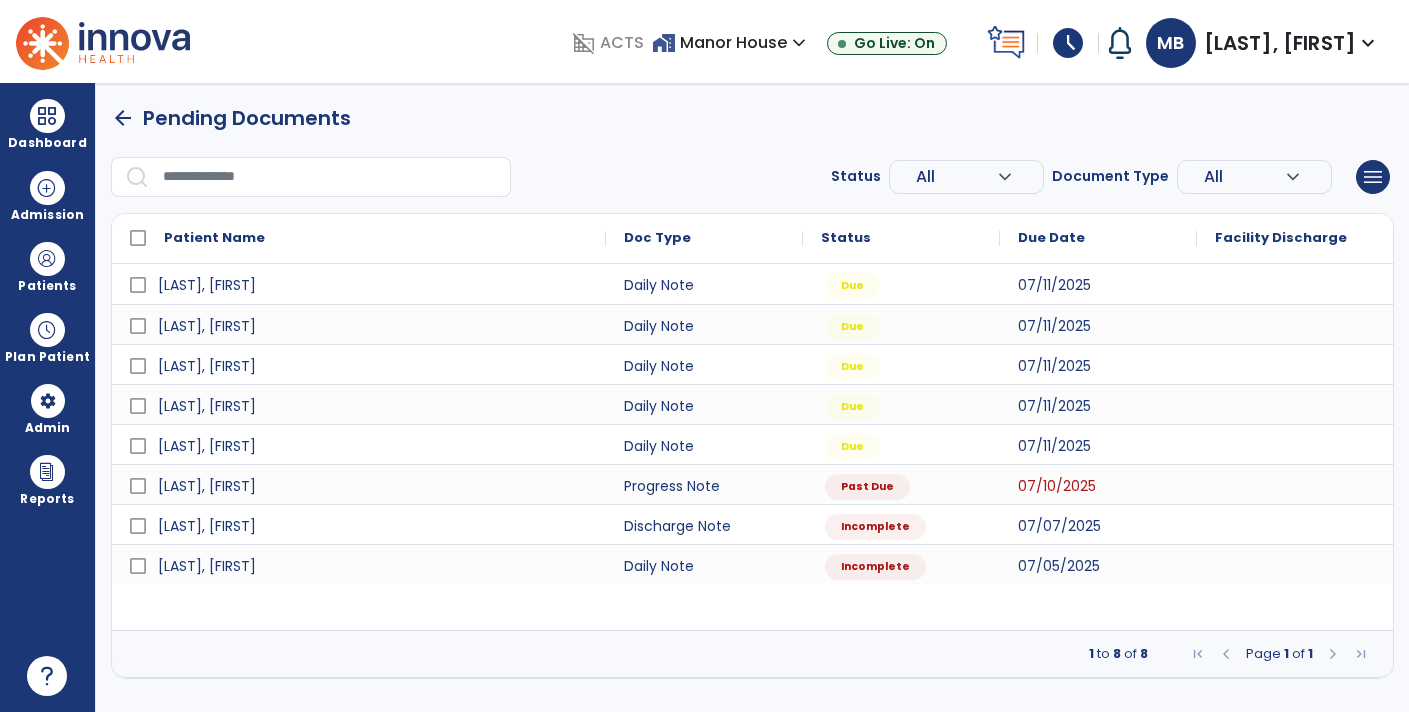 scroll, scrollTop: 0, scrollLeft: 0, axis: both 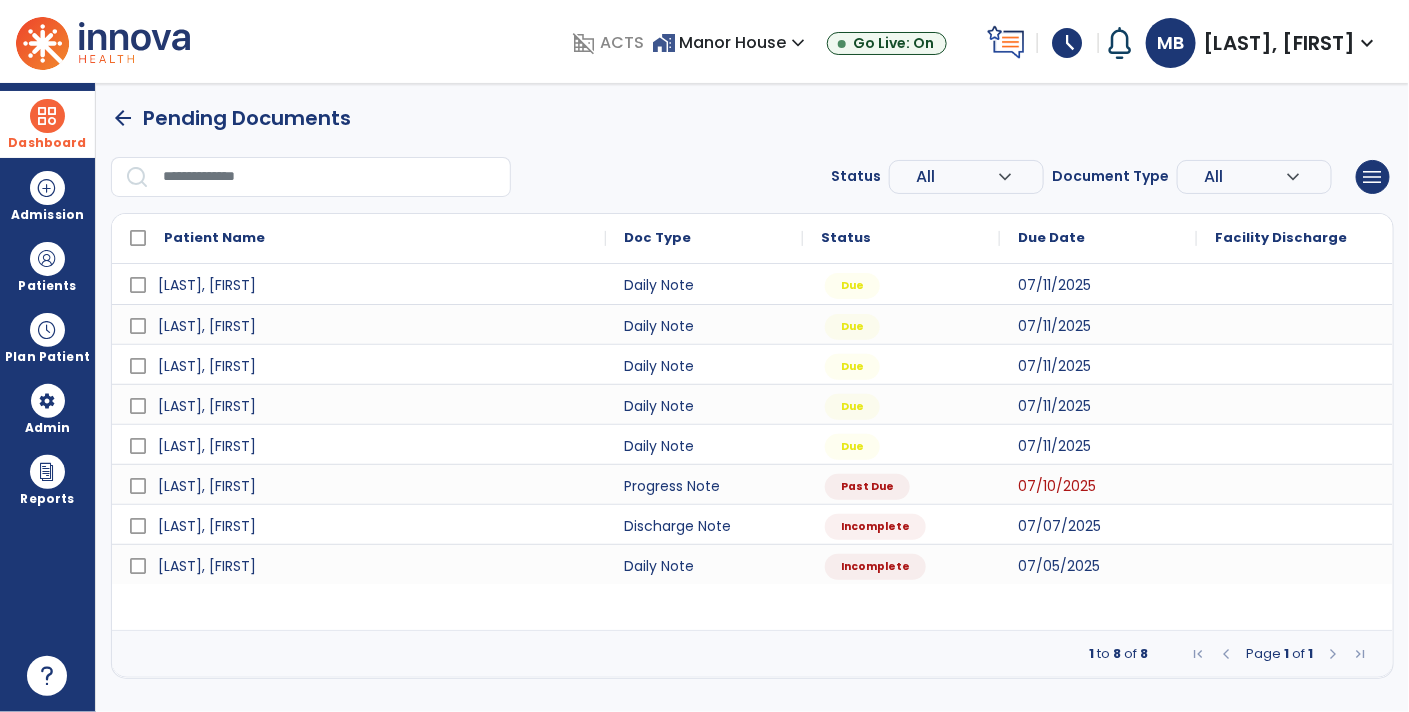 click on "Dashboard" at bounding box center [47, 143] 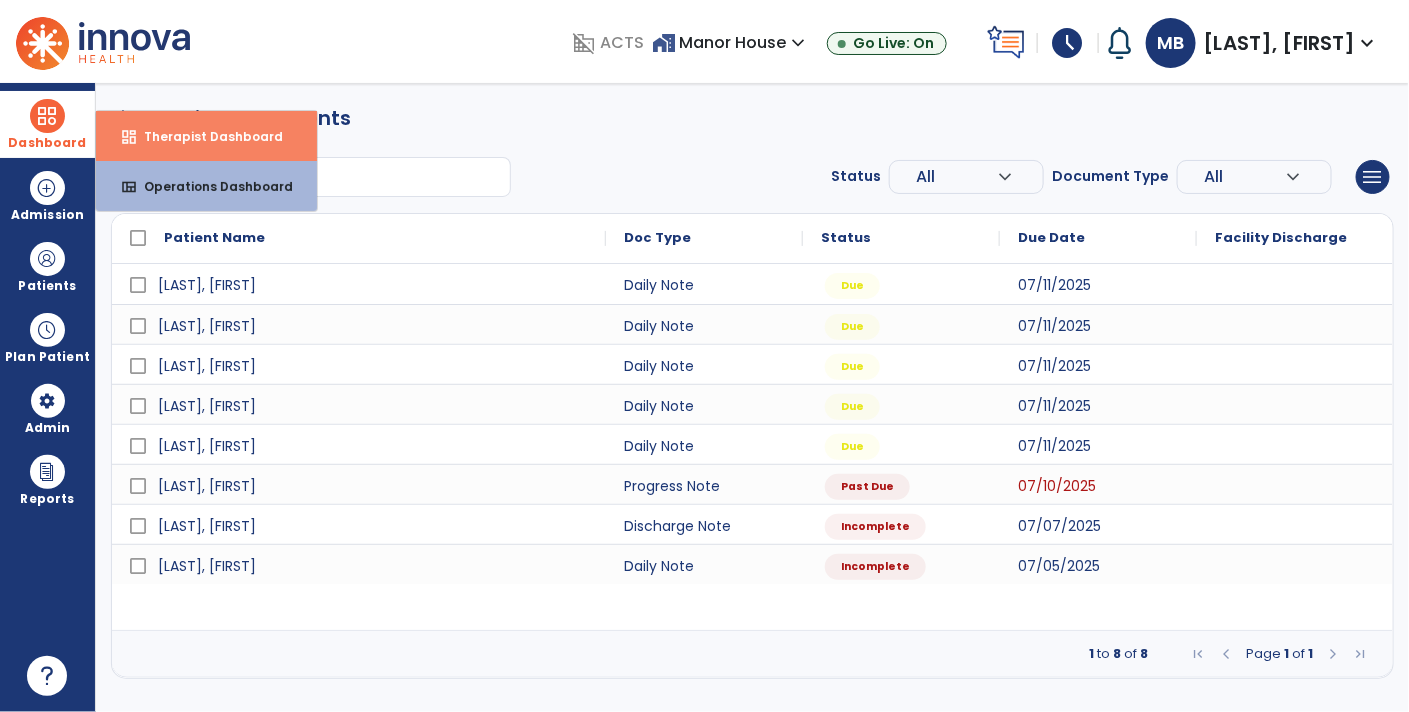 click on "Therapist Dashboard" at bounding box center (205, 136) 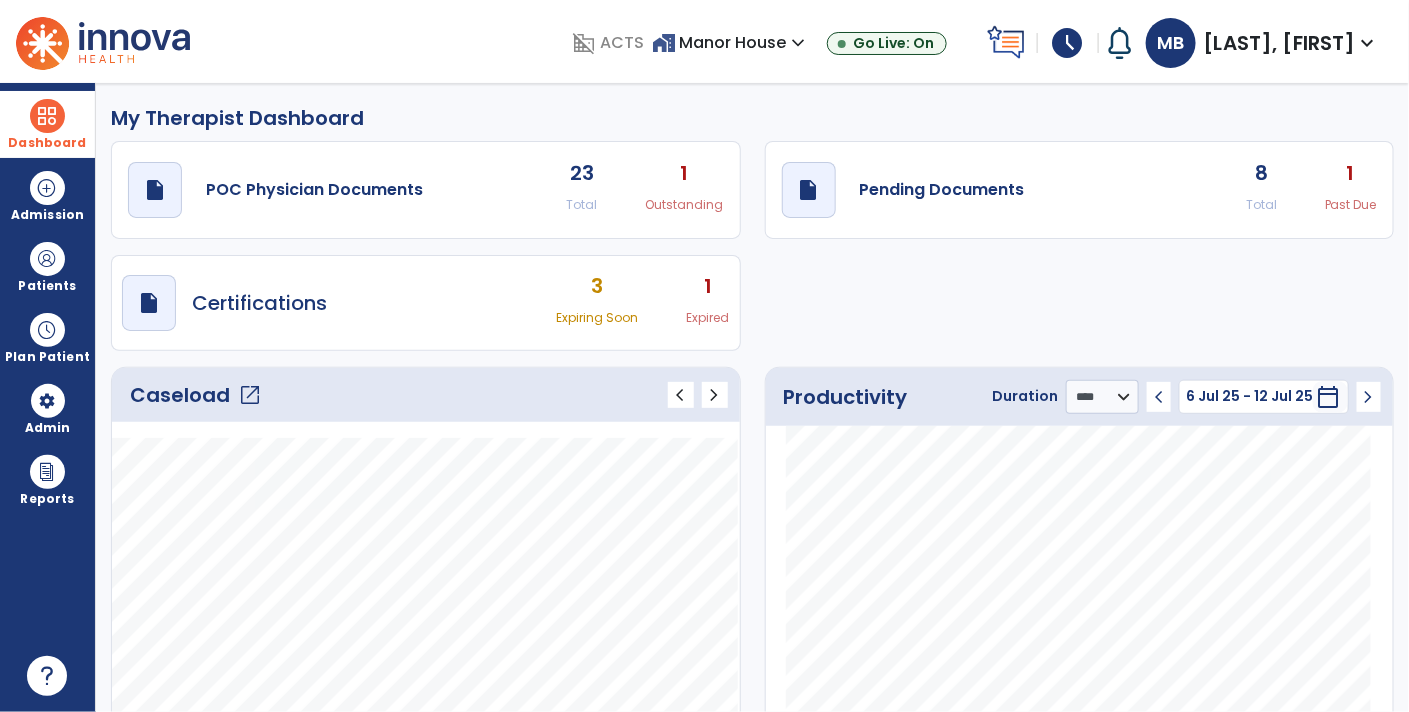 click on "draft   open_in_new  Pending Documents 8 Total 1 Past Due" 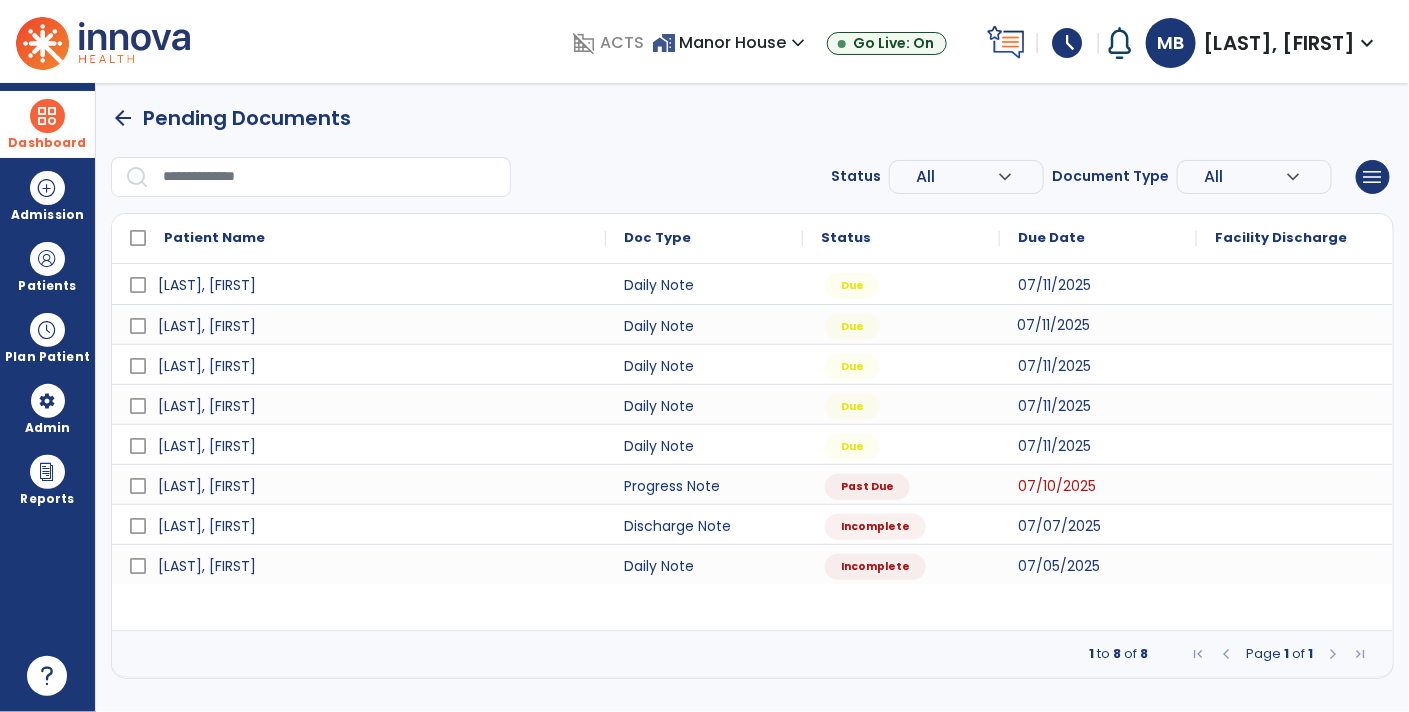 click on "07/11/2025" at bounding box center [1053, 325] 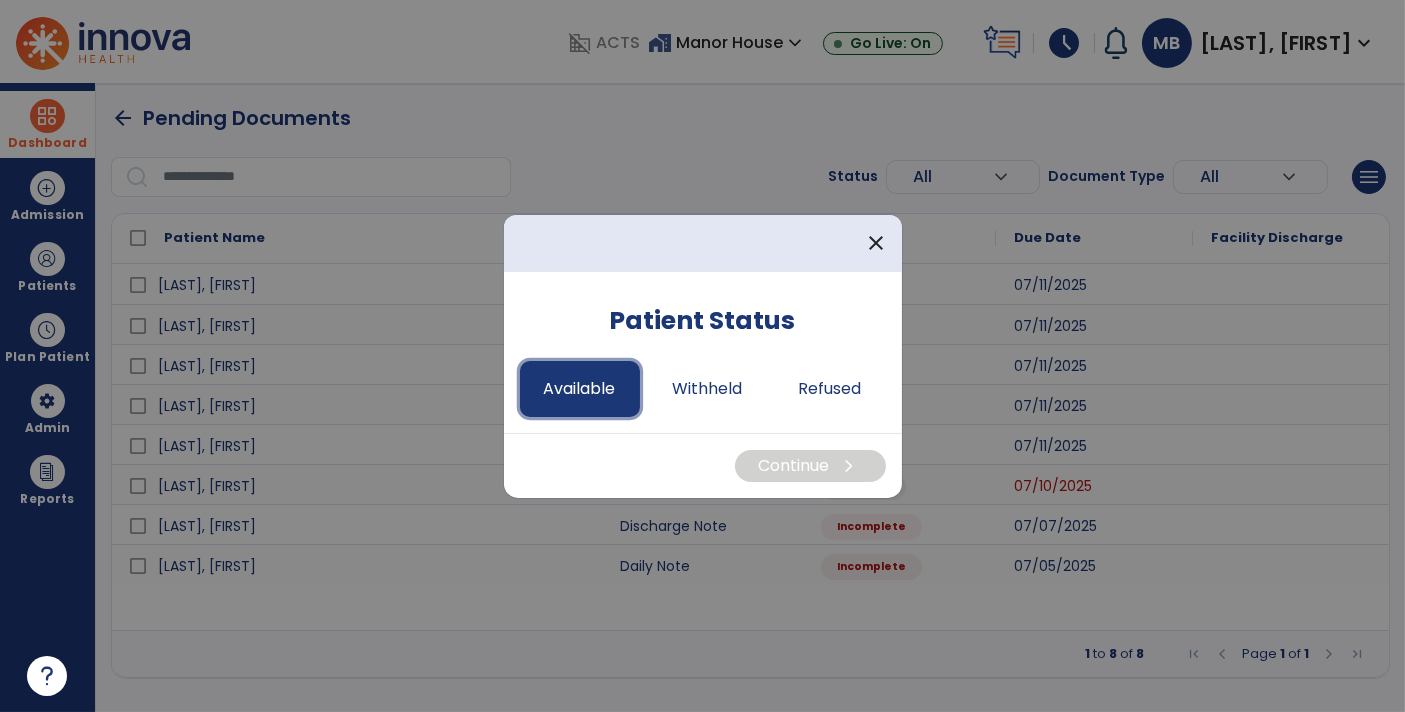 click on "Available" at bounding box center [580, 389] 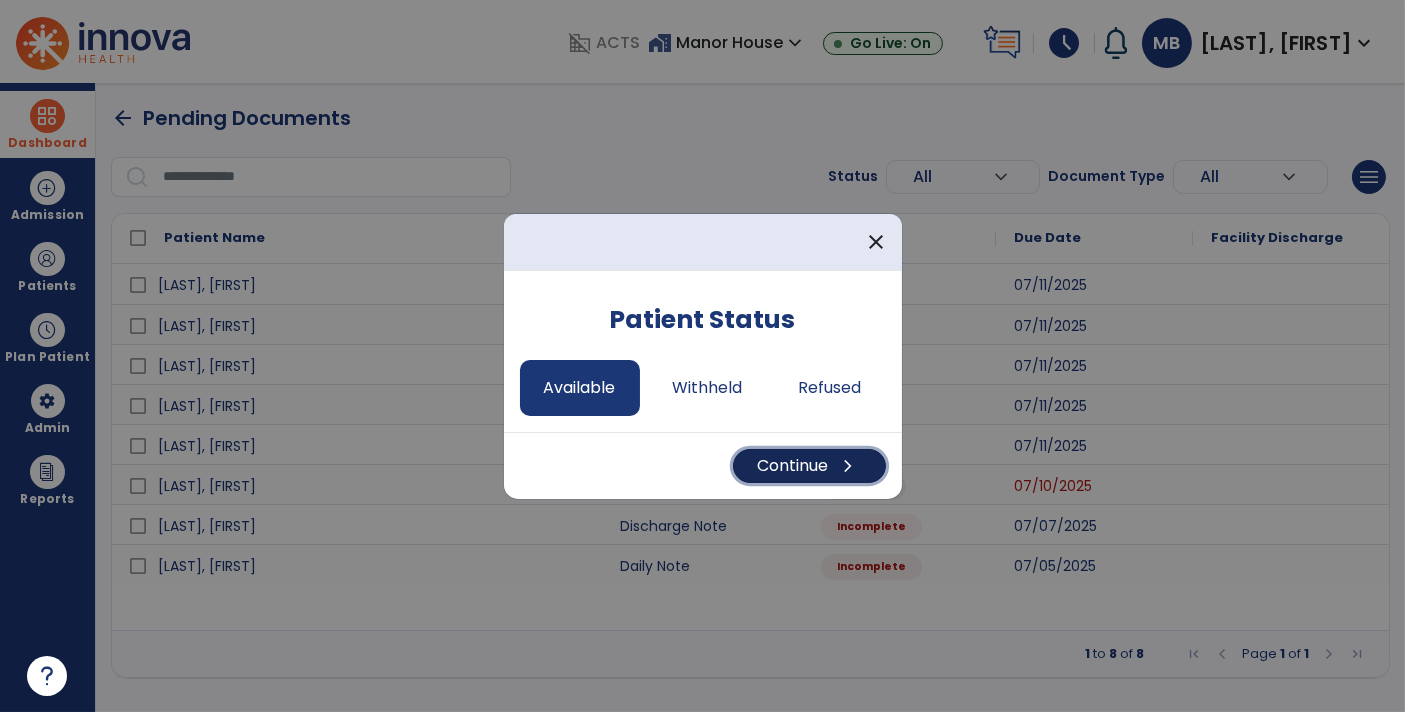 click on "Continue   chevron_right" at bounding box center (809, 466) 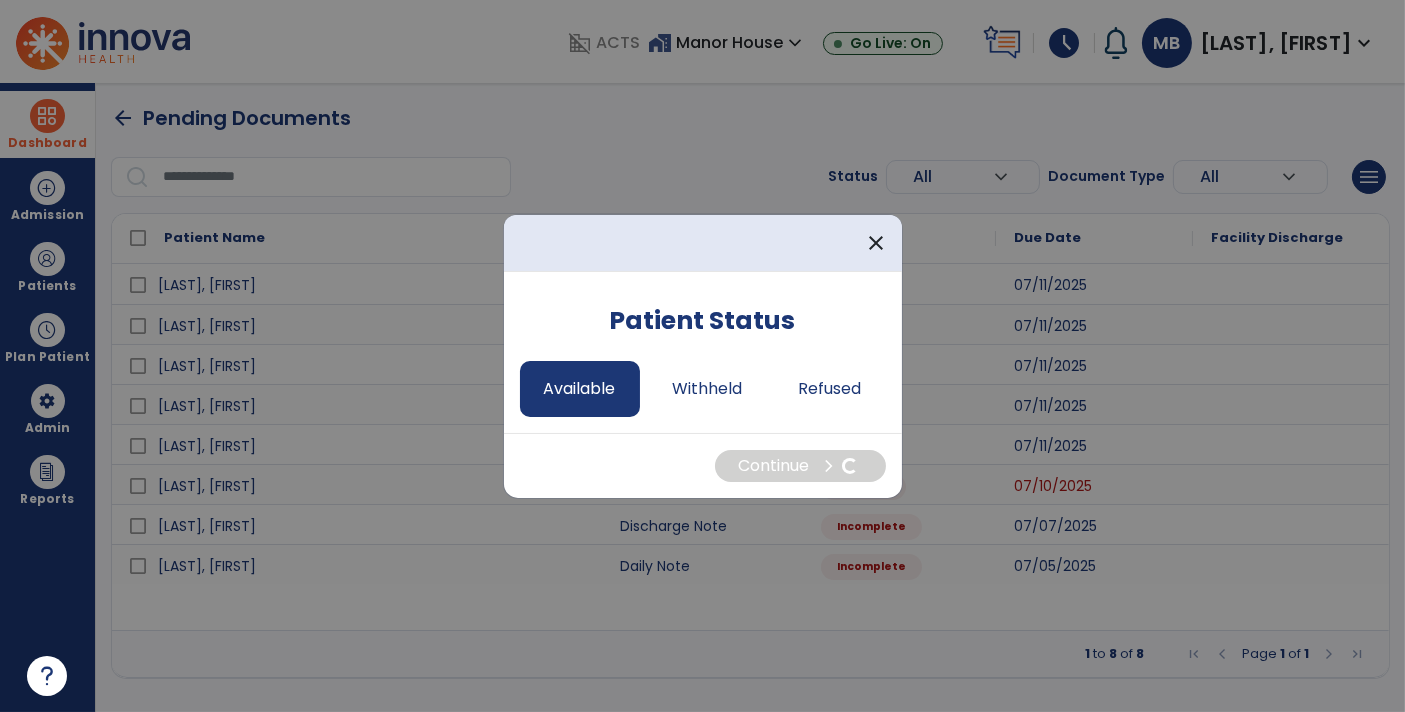 select on "*" 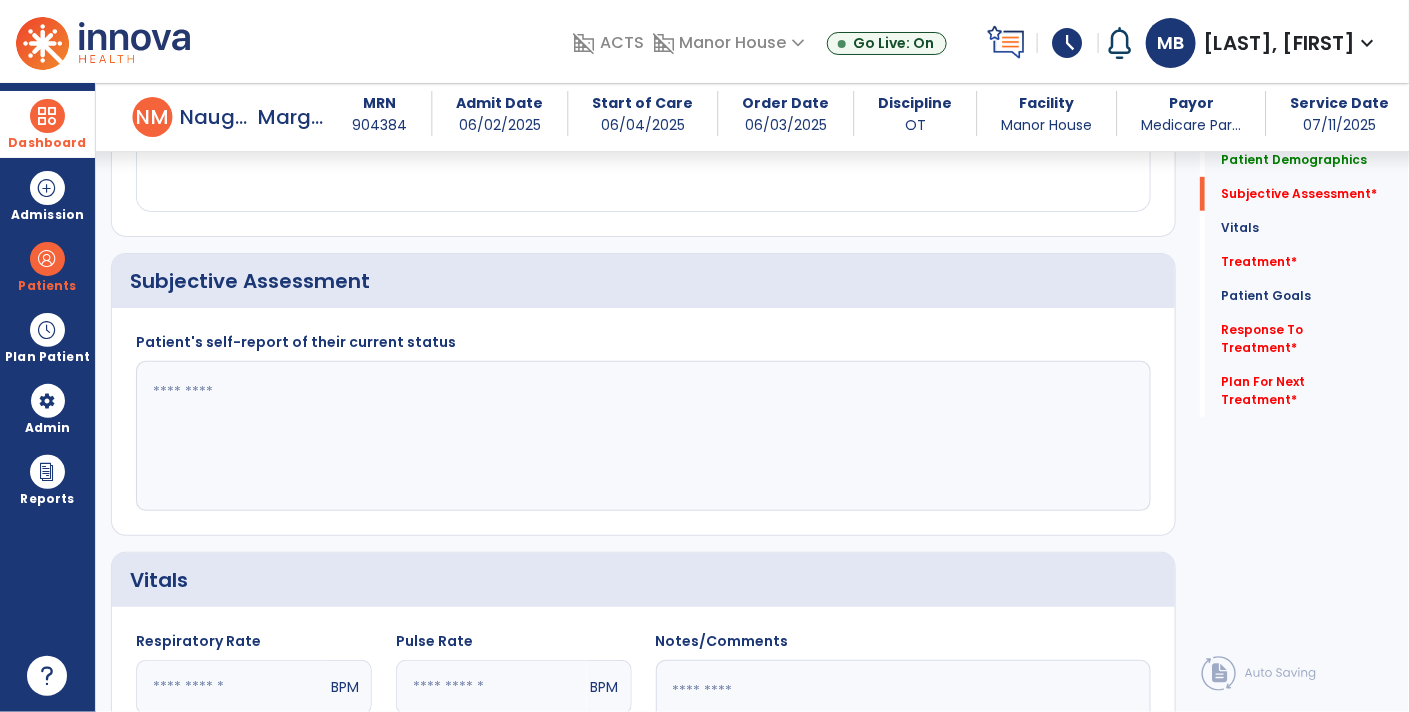 scroll, scrollTop: 399, scrollLeft: 0, axis: vertical 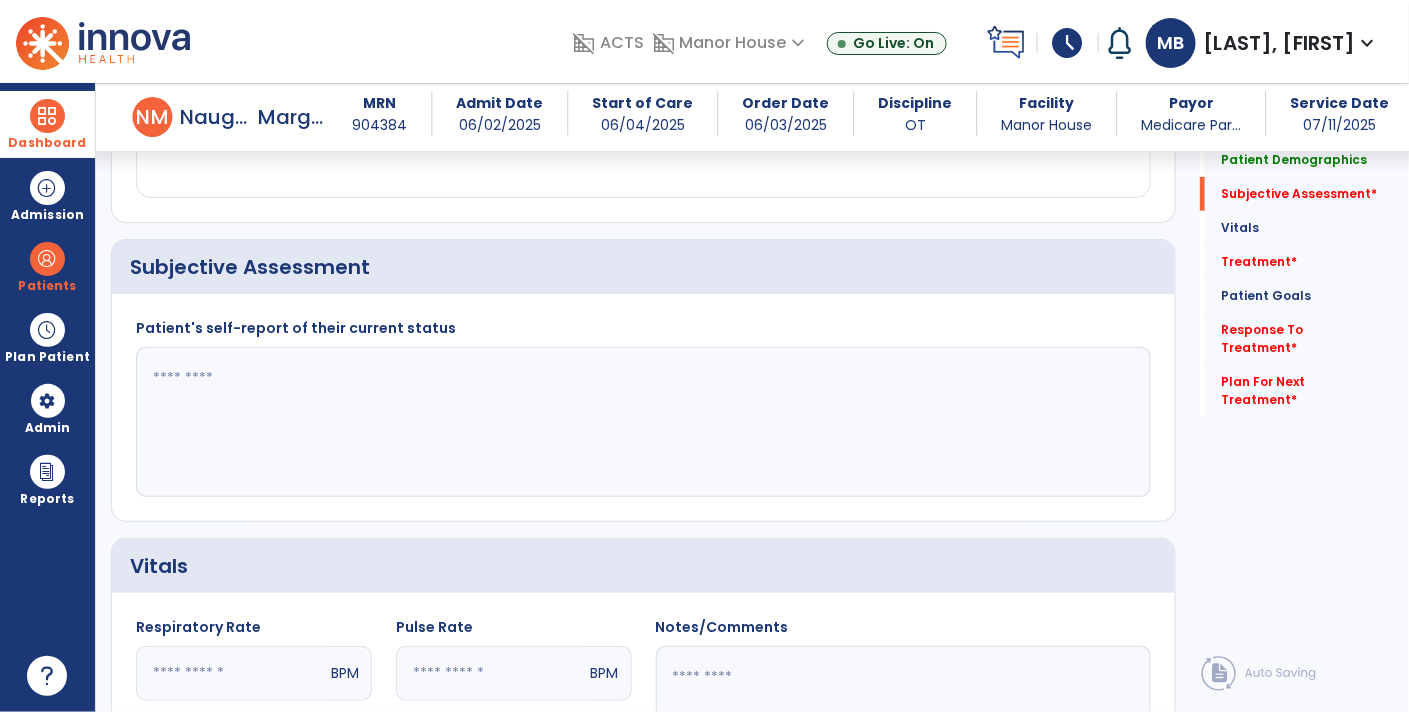 click 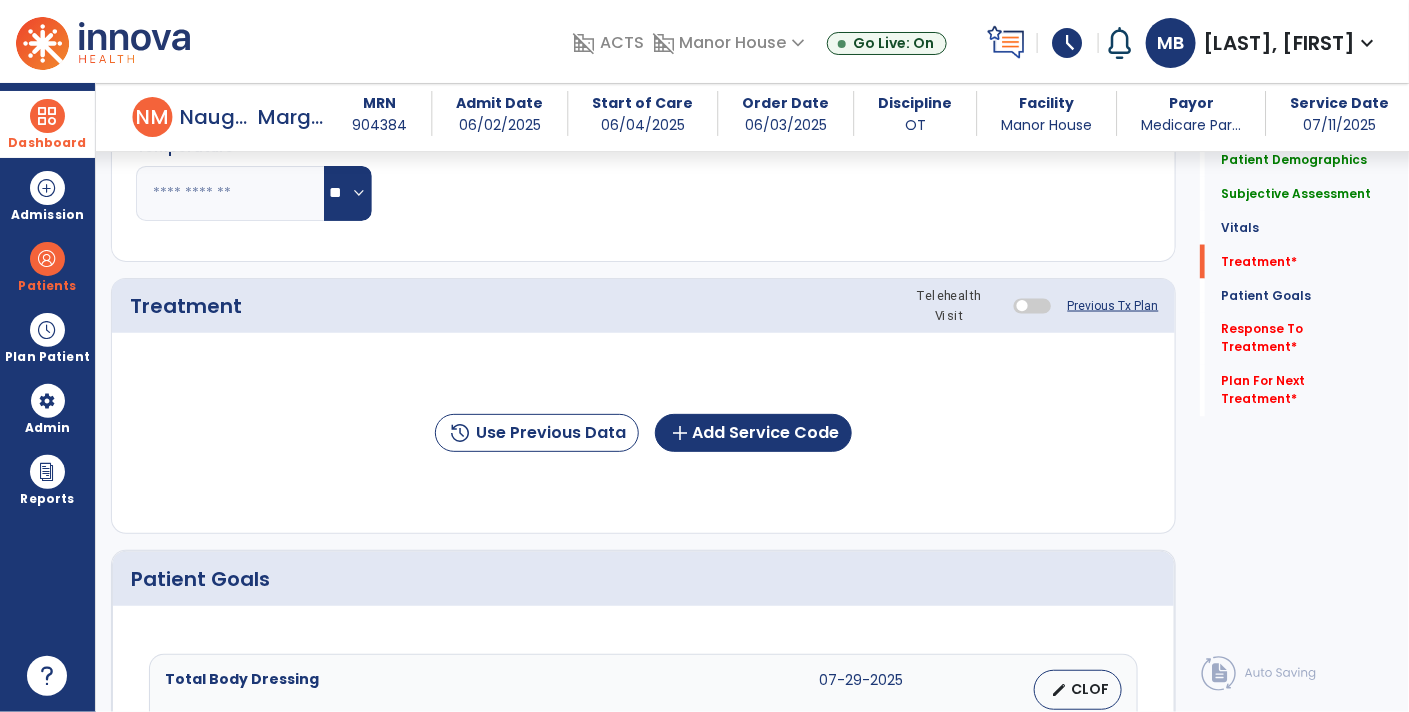 scroll, scrollTop: 1112, scrollLeft: 0, axis: vertical 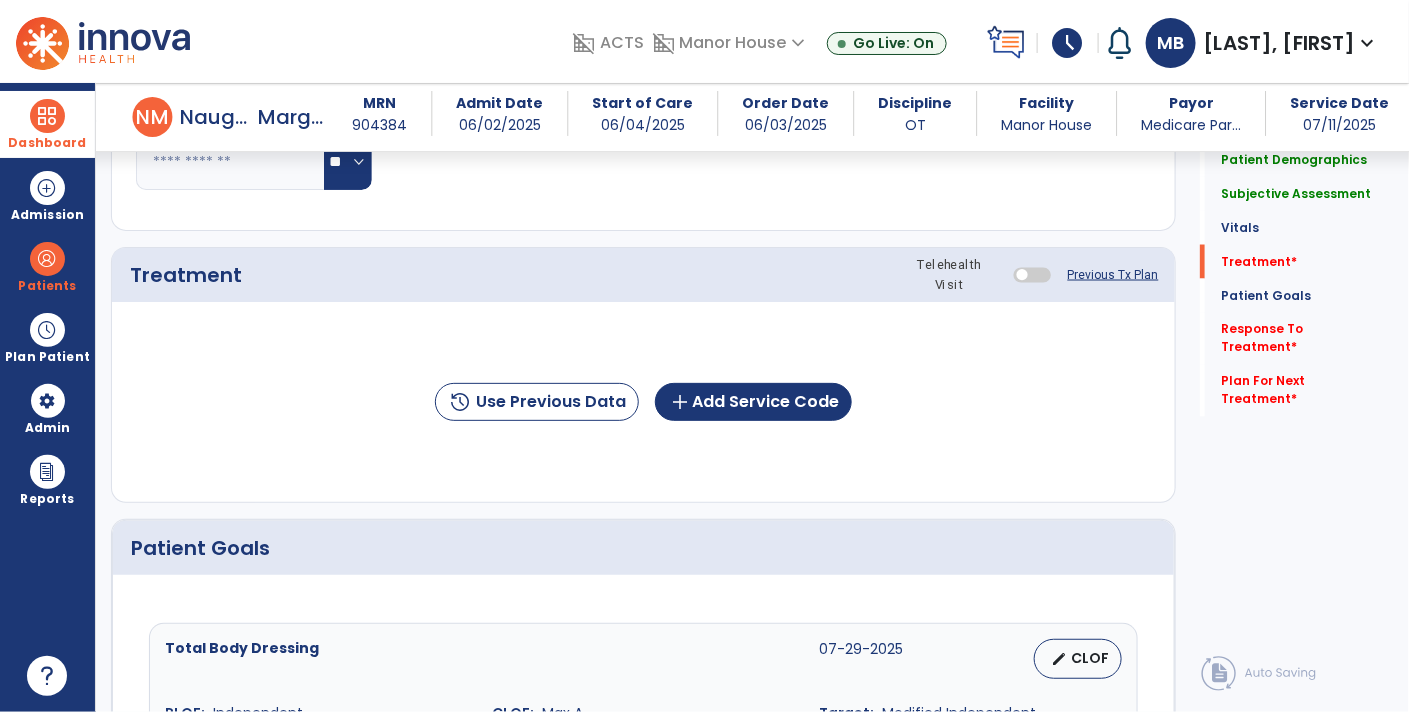 type on "**********" 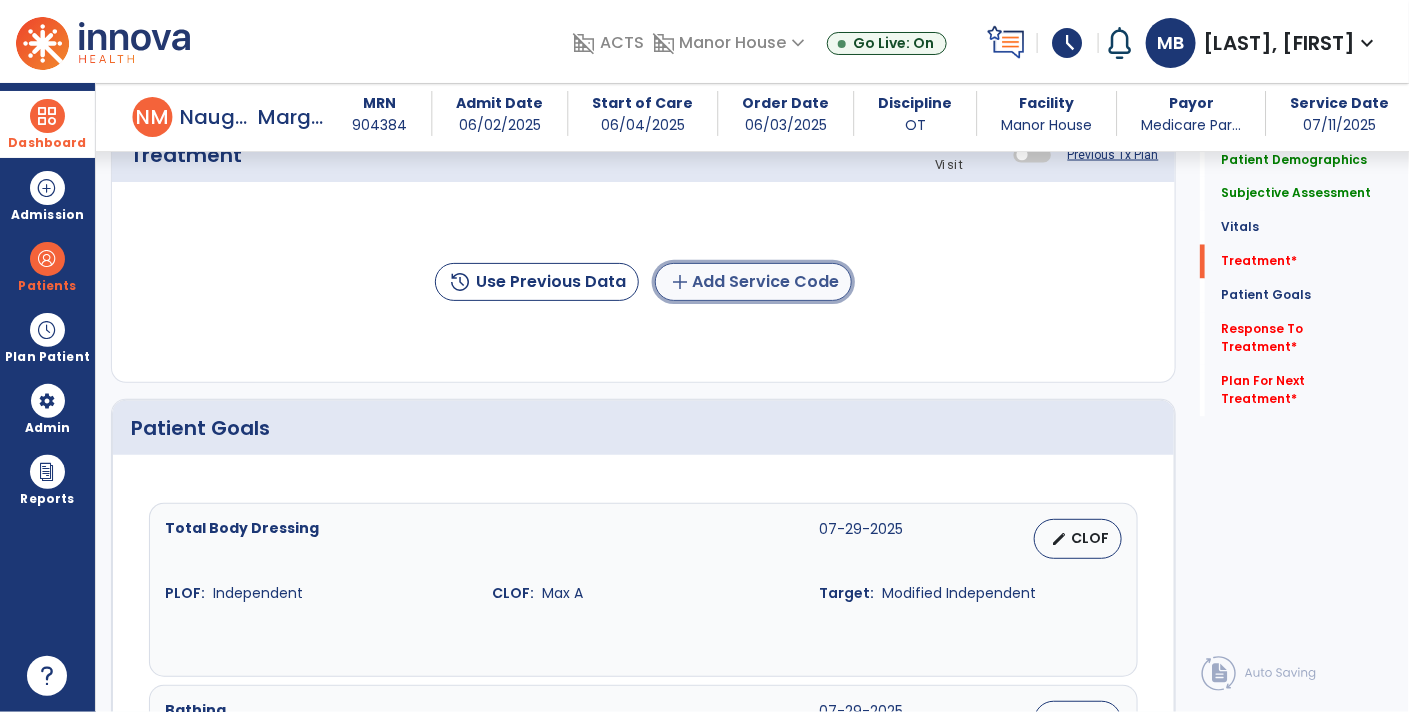 click on "add  Add Service Code" 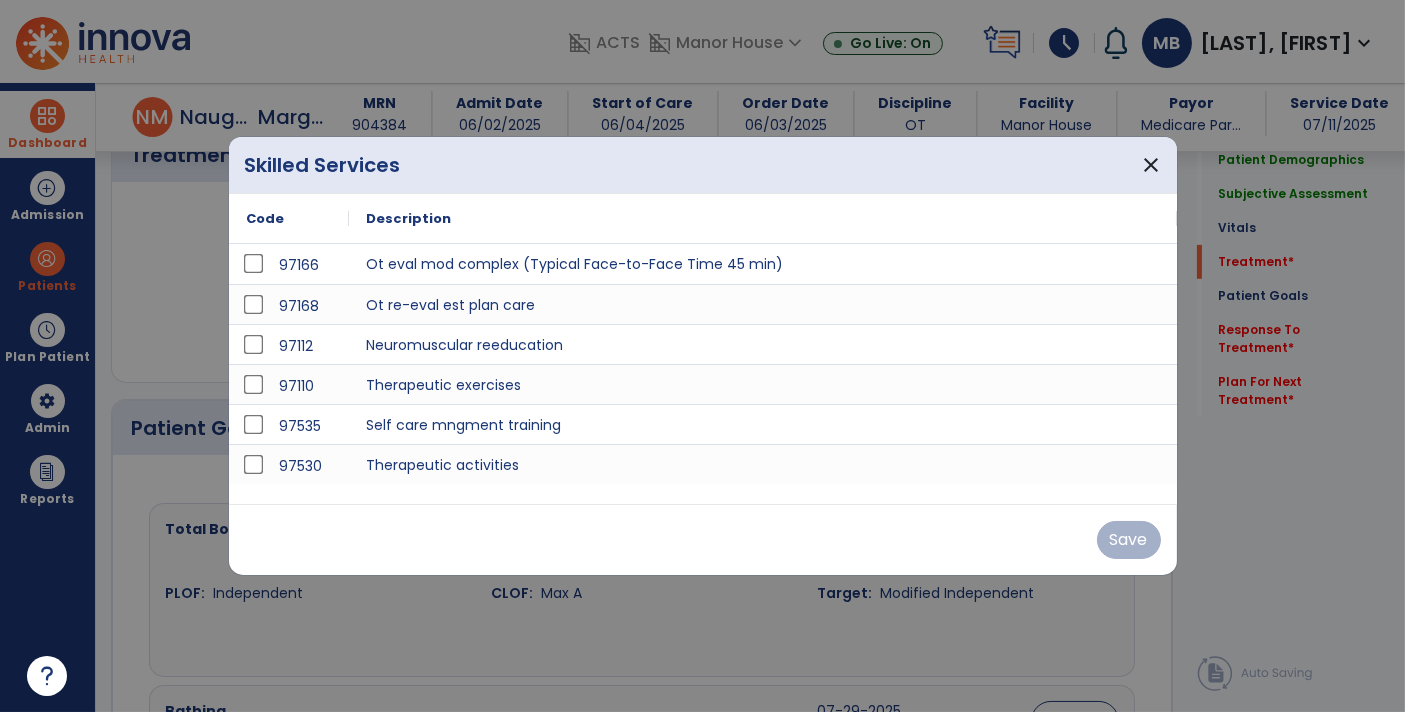 scroll, scrollTop: 1232, scrollLeft: 0, axis: vertical 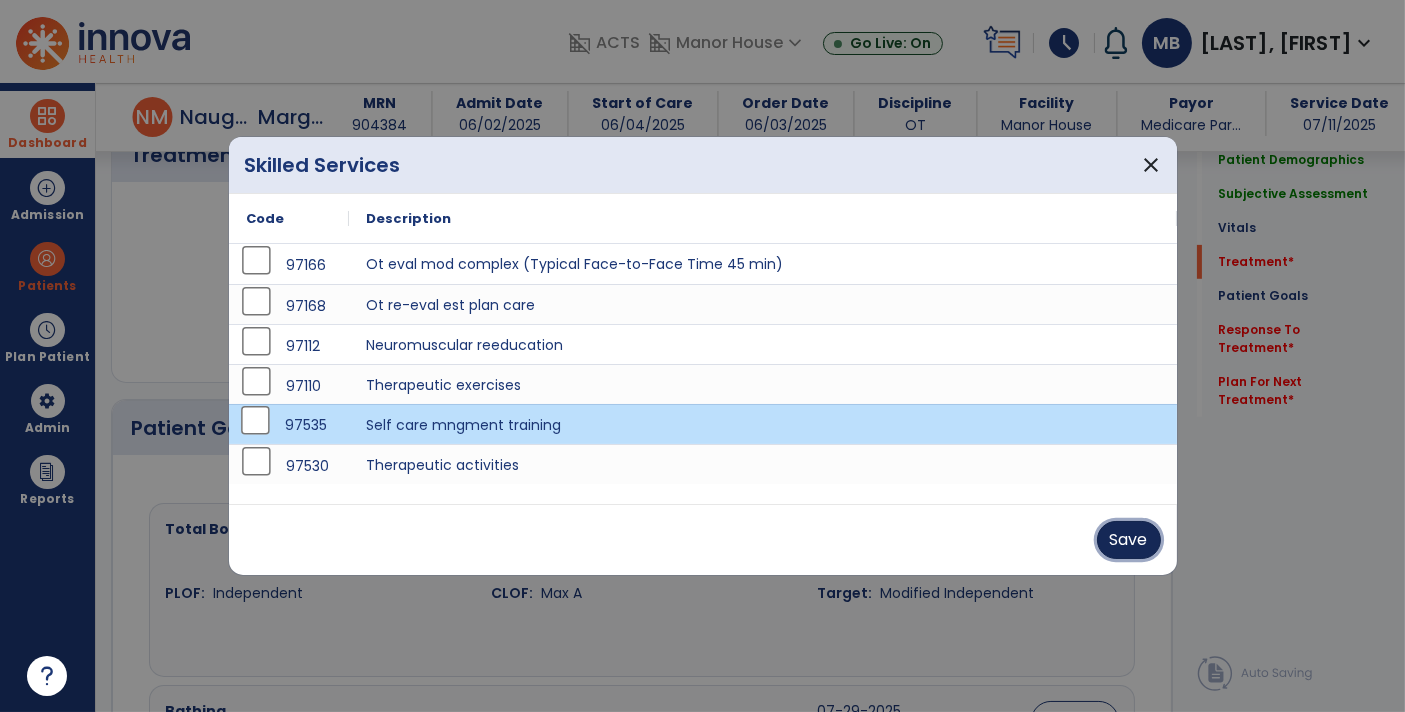 click on "Save" at bounding box center (1129, 540) 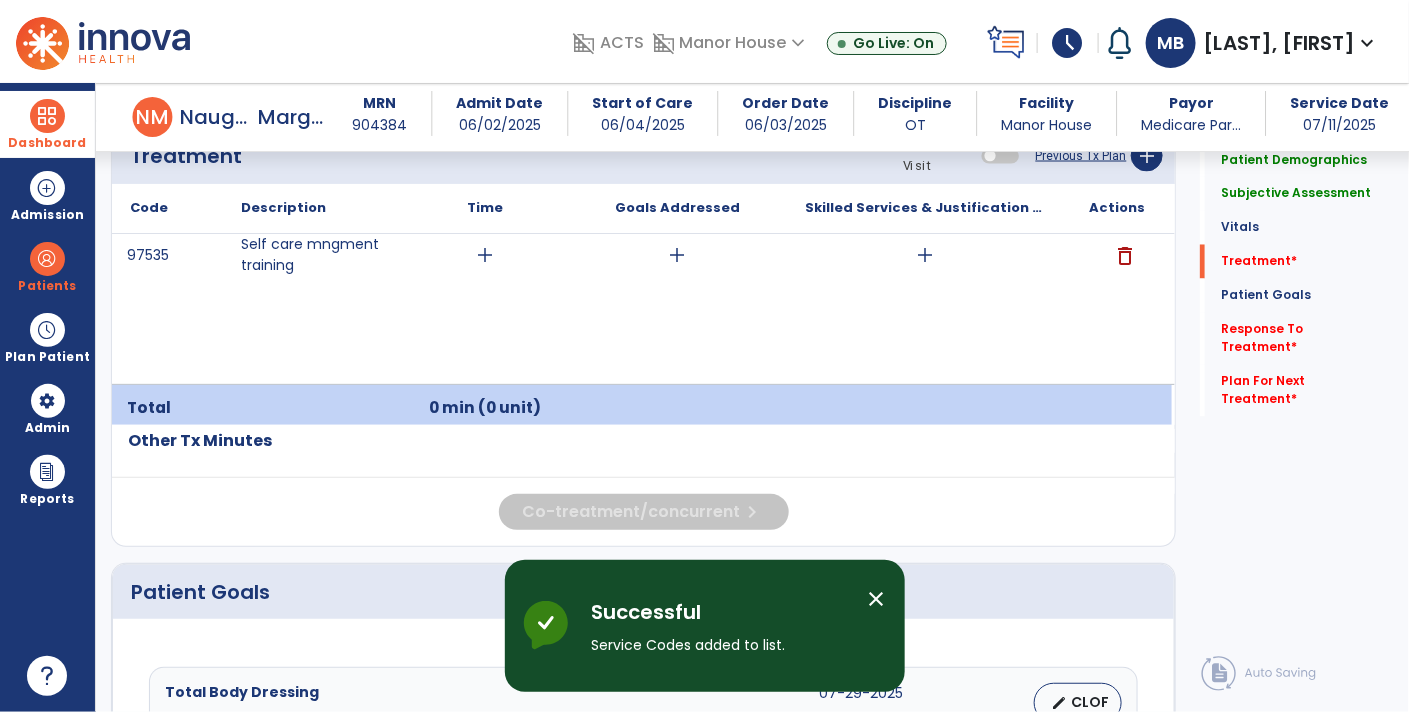 click on "add" at bounding box center (485, 255) 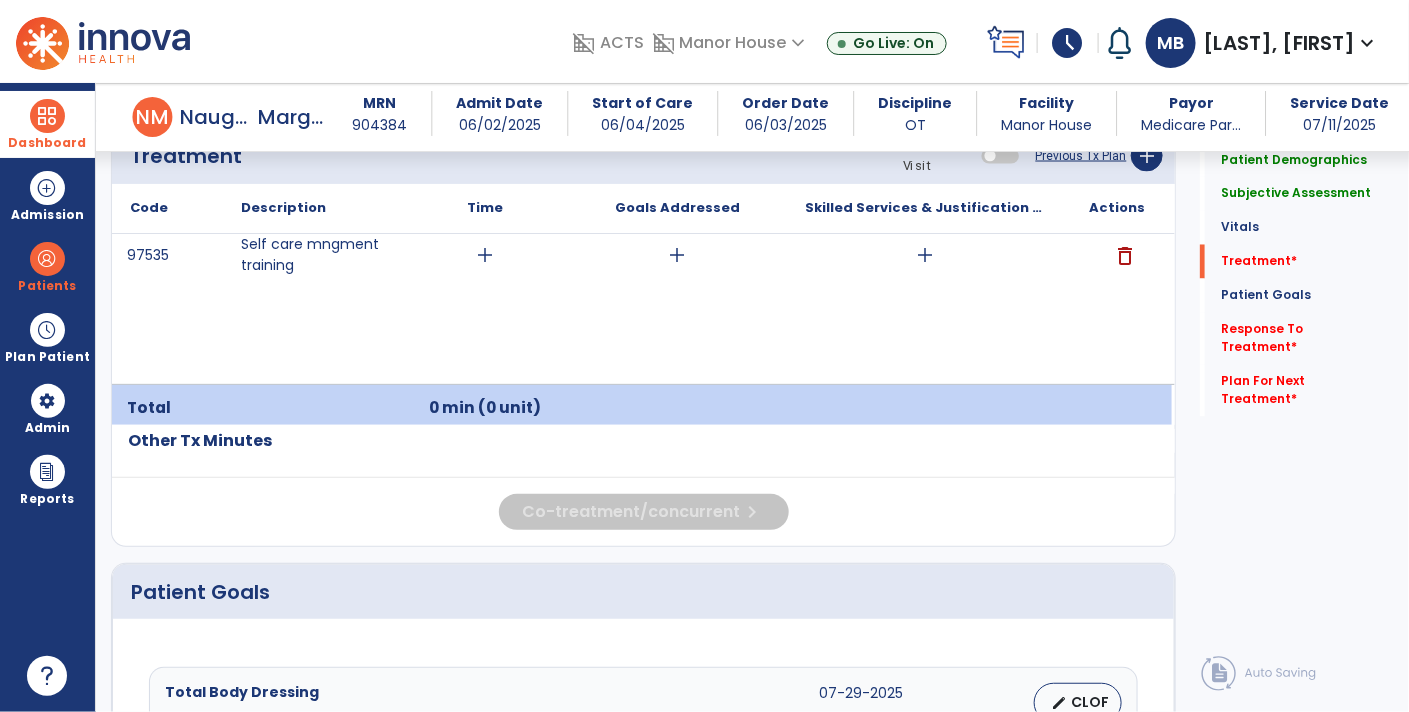 click on "add" at bounding box center [925, 255] 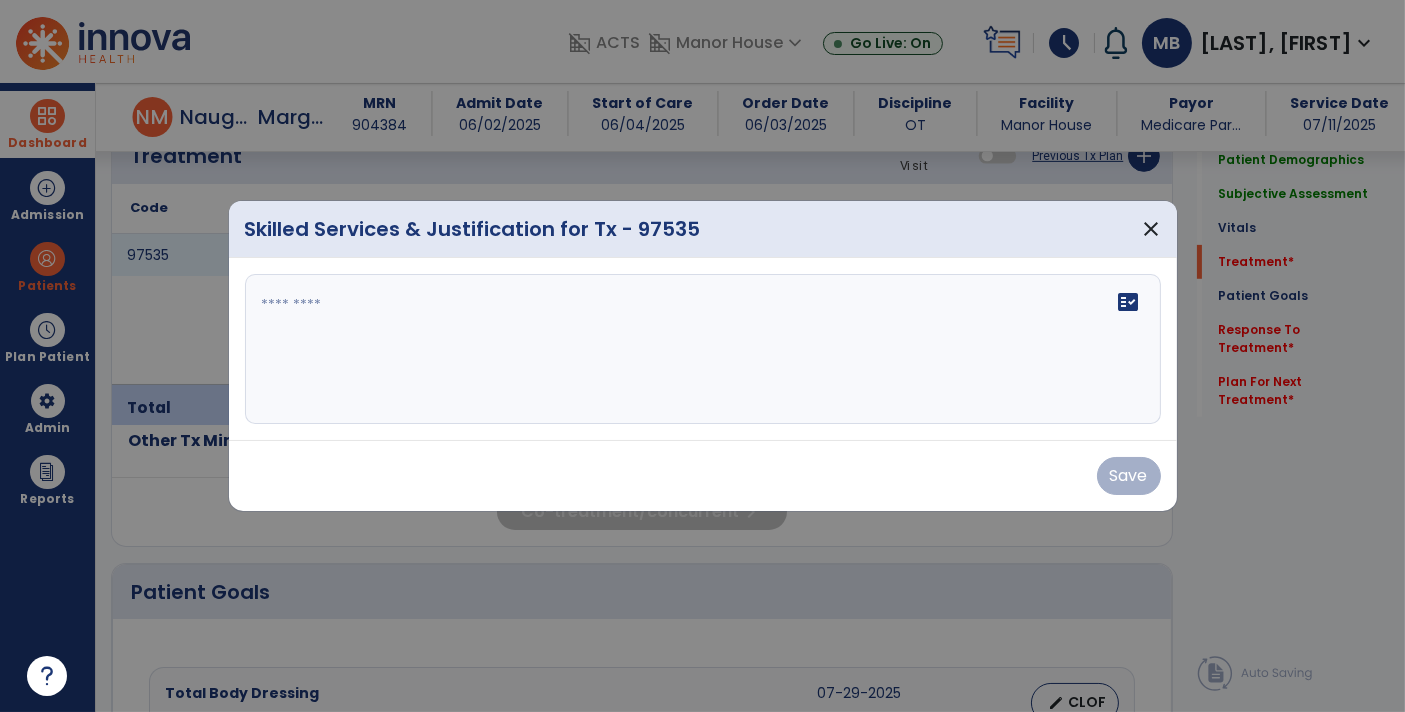 scroll, scrollTop: 1232, scrollLeft: 0, axis: vertical 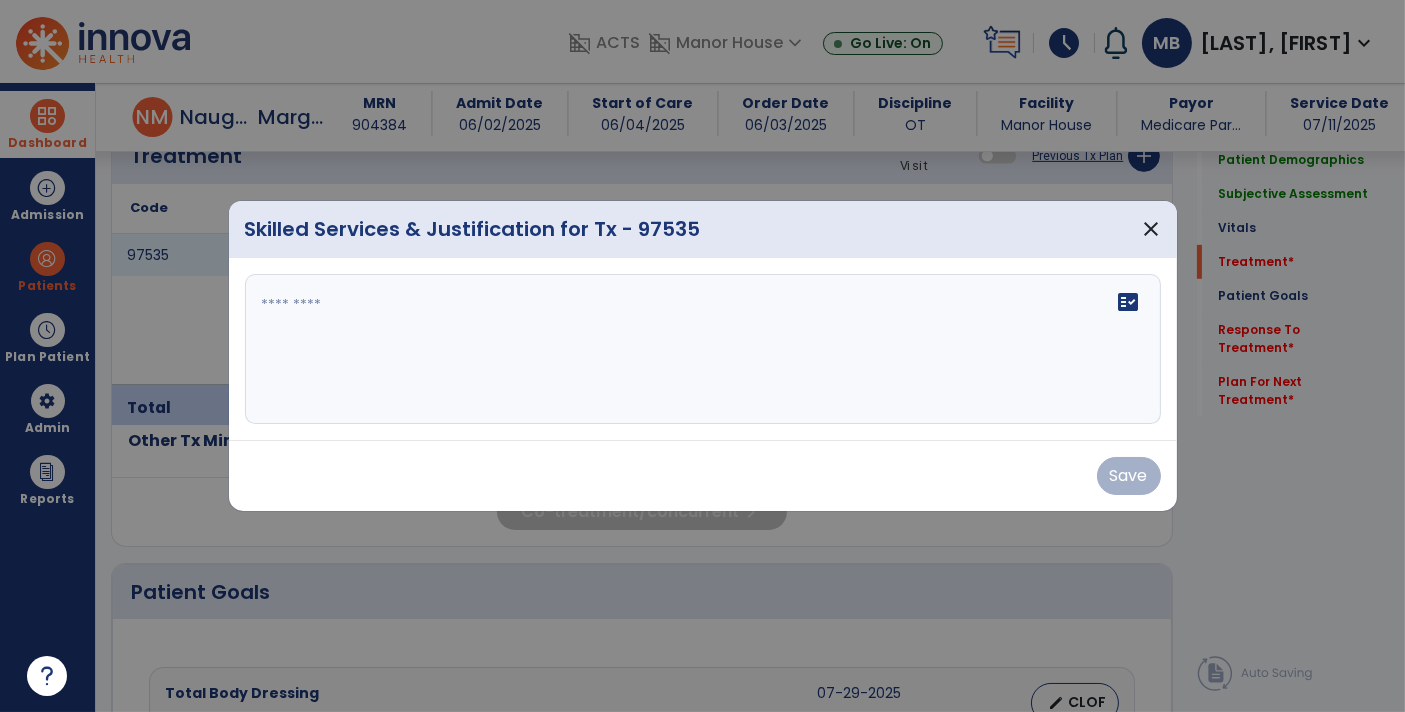 click on "fact_check" at bounding box center (703, 349) 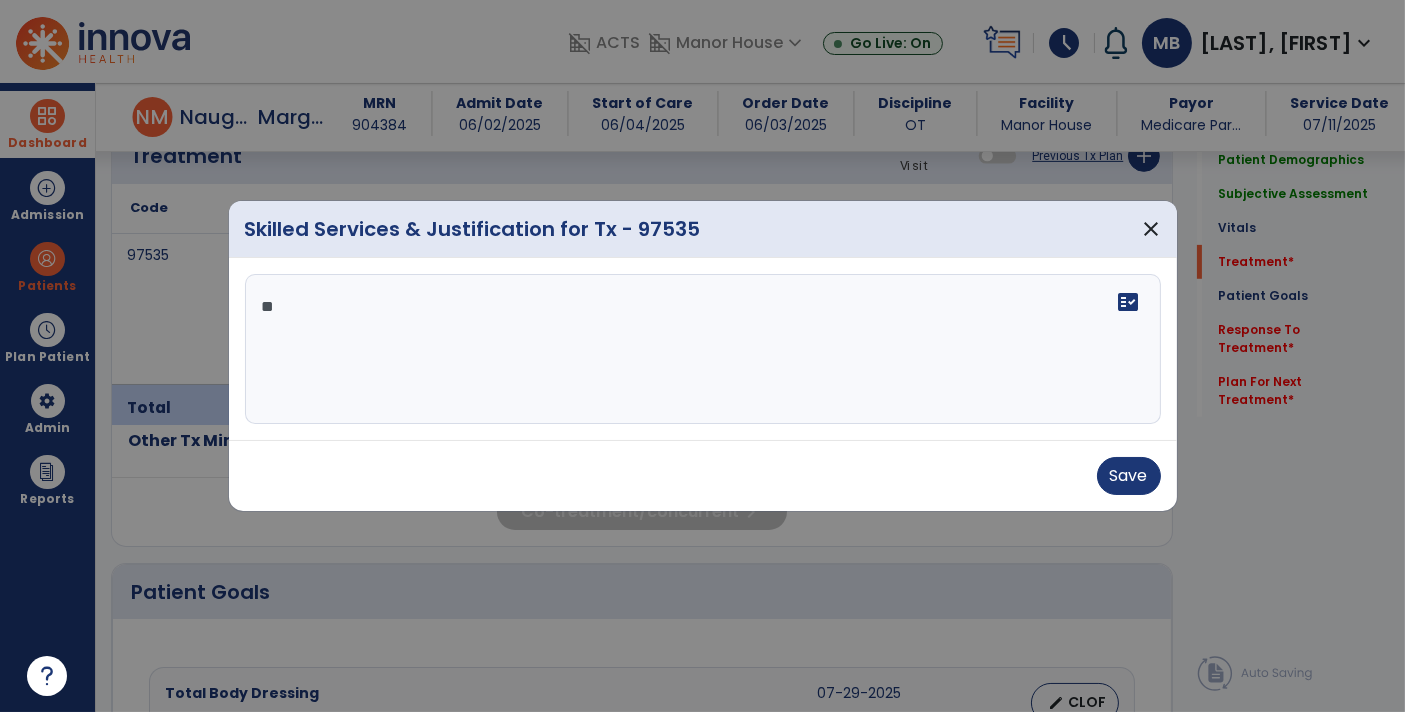 type on "*" 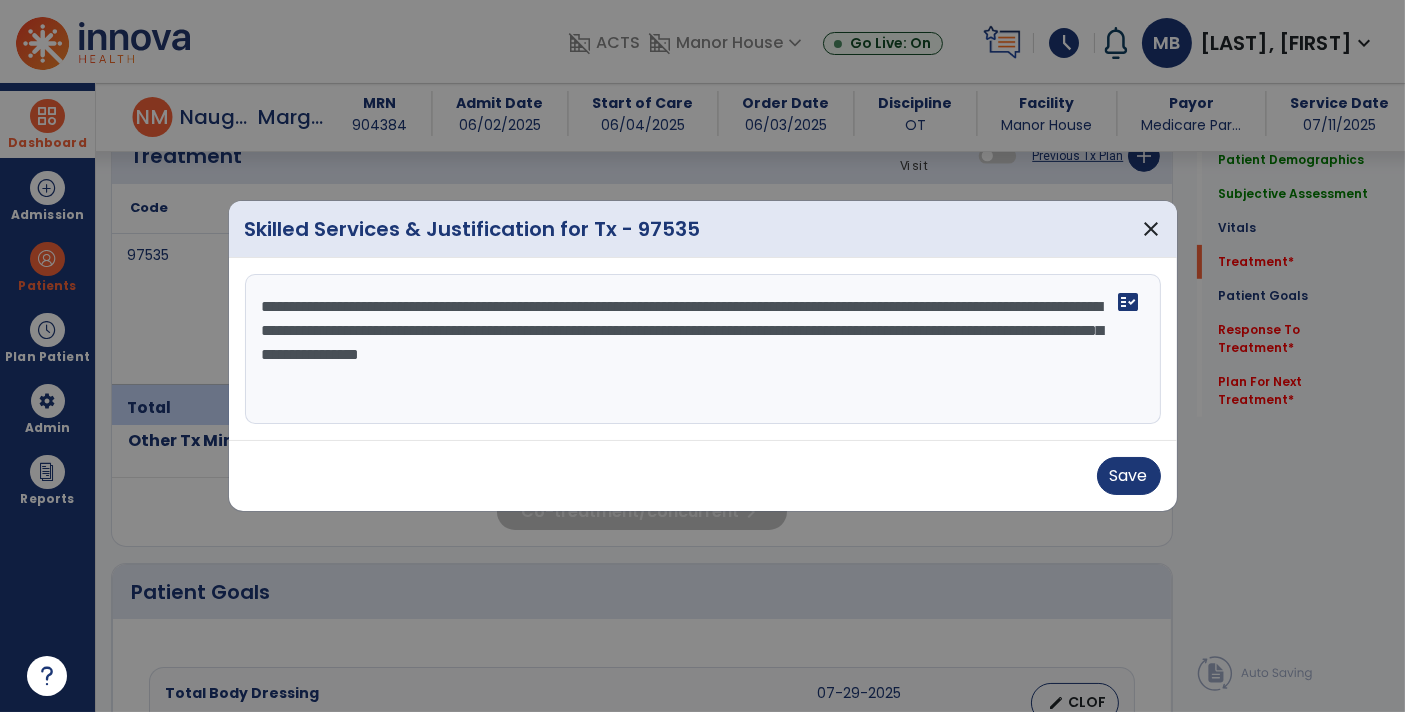 click at bounding box center (702, 356) 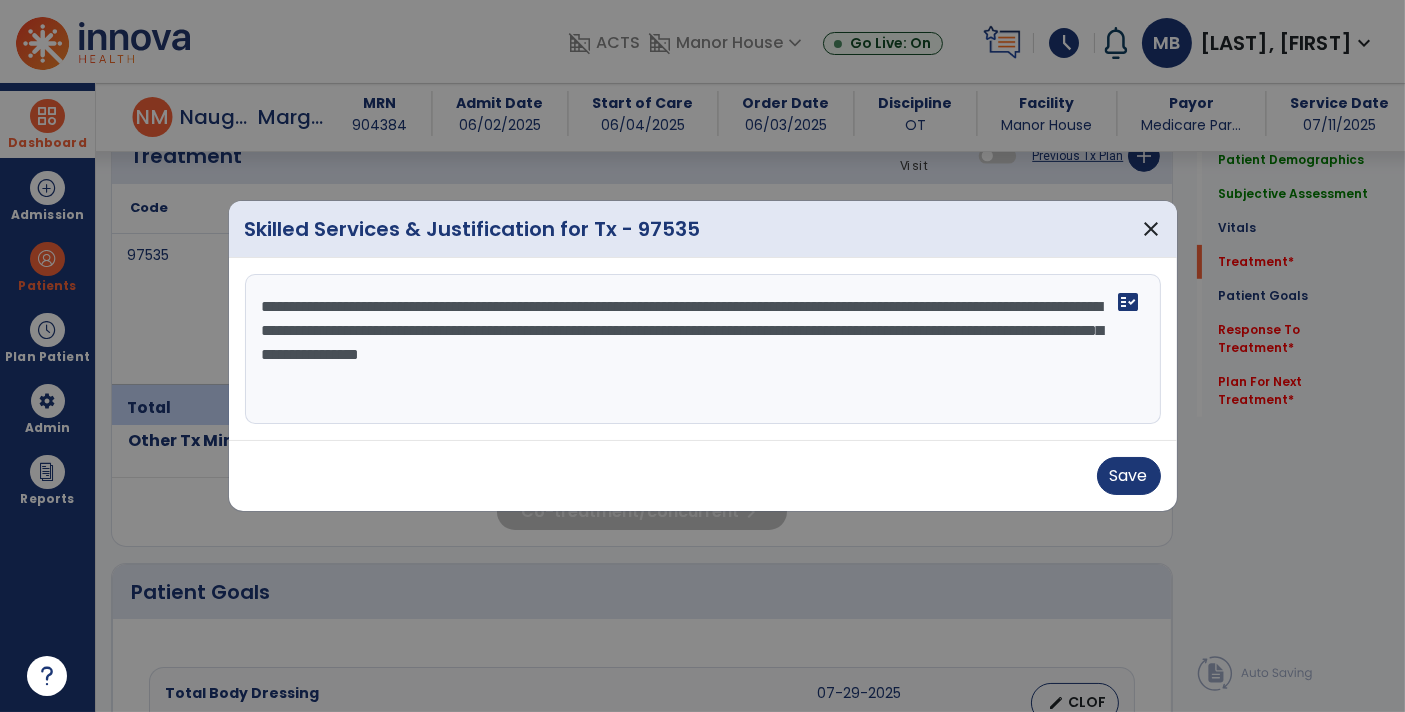 click on "**********" at bounding box center [703, 349] 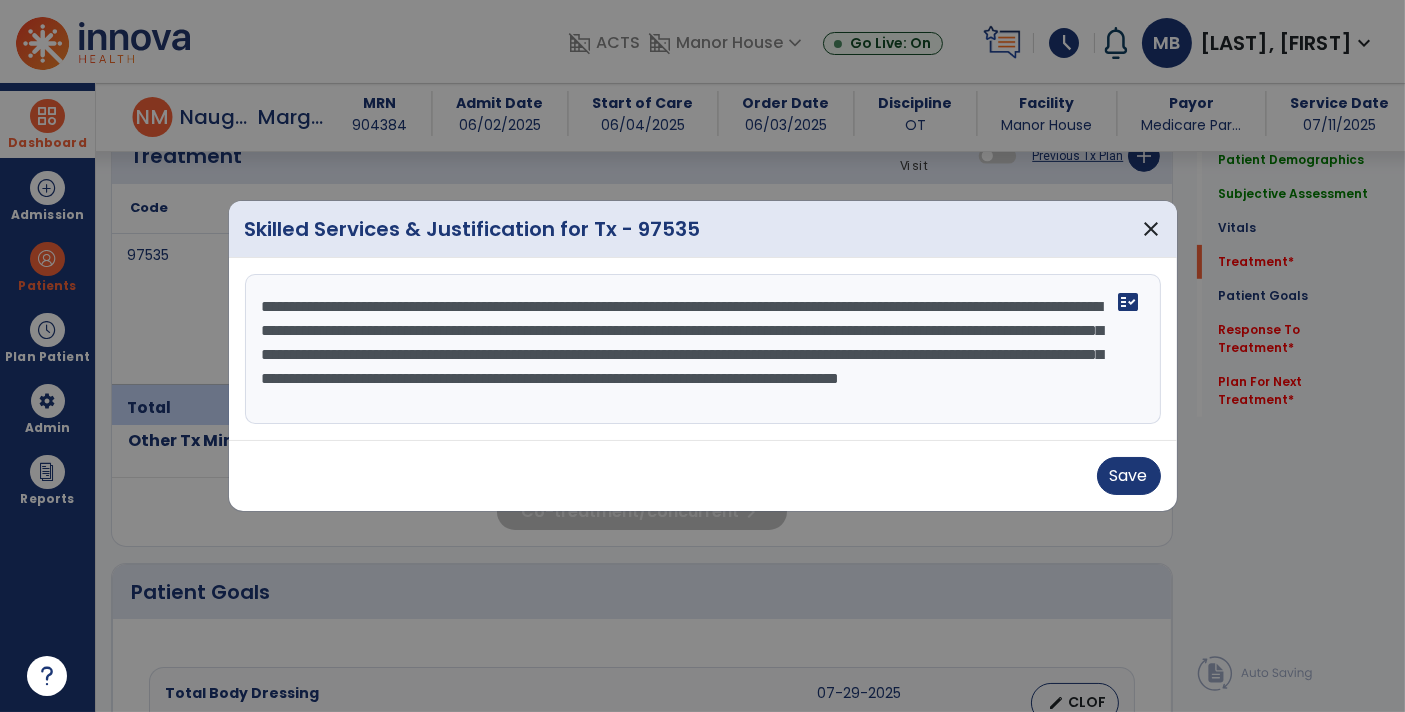 scroll, scrollTop: 15, scrollLeft: 0, axis: vertical 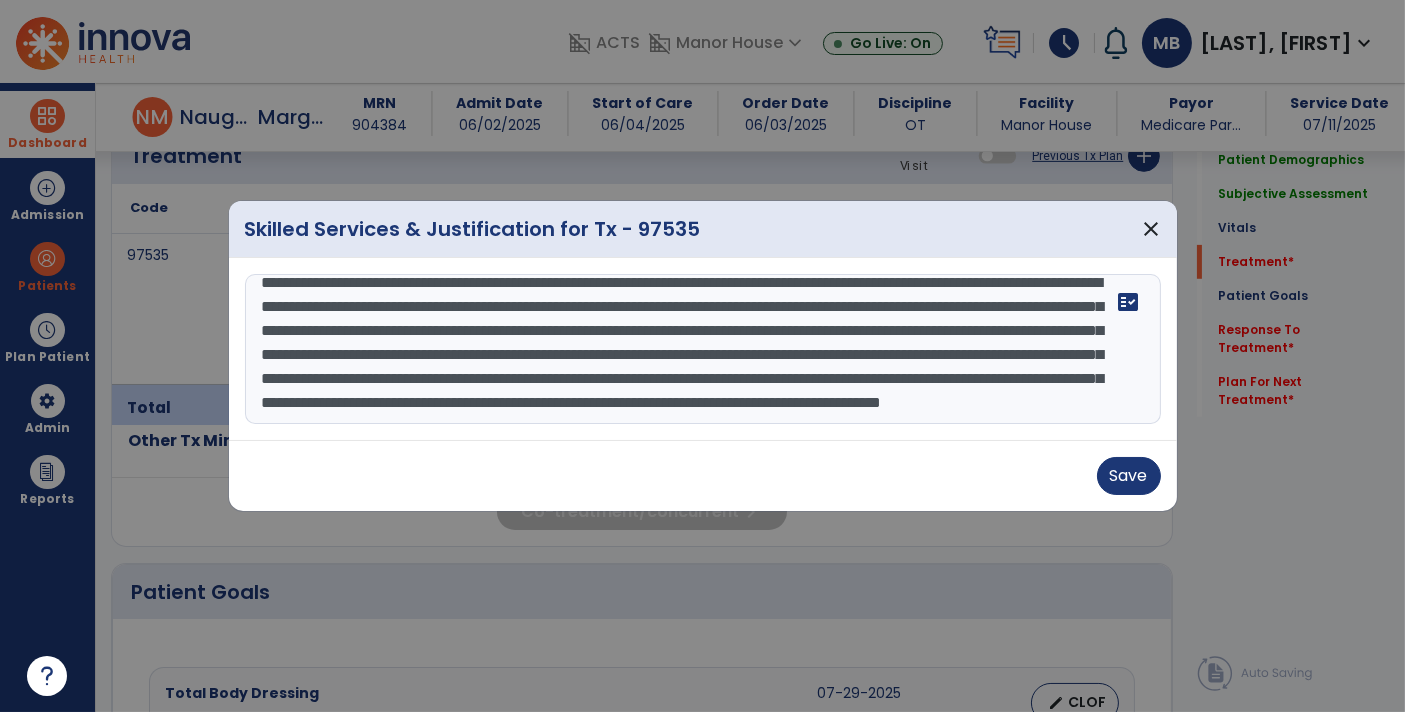click on "**********" at bounding box center (703, 349) 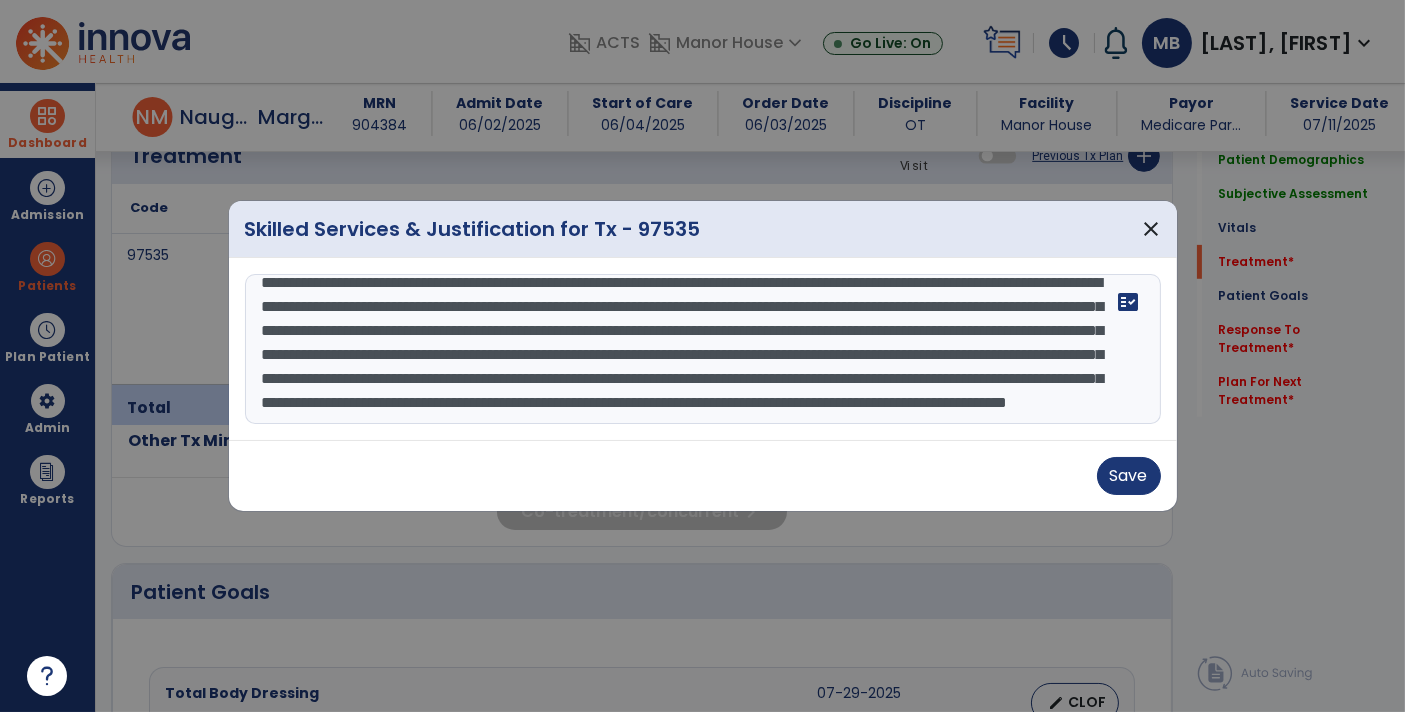 scroll, scrollTop: 87, scrollLeft: 0, axis: vertical 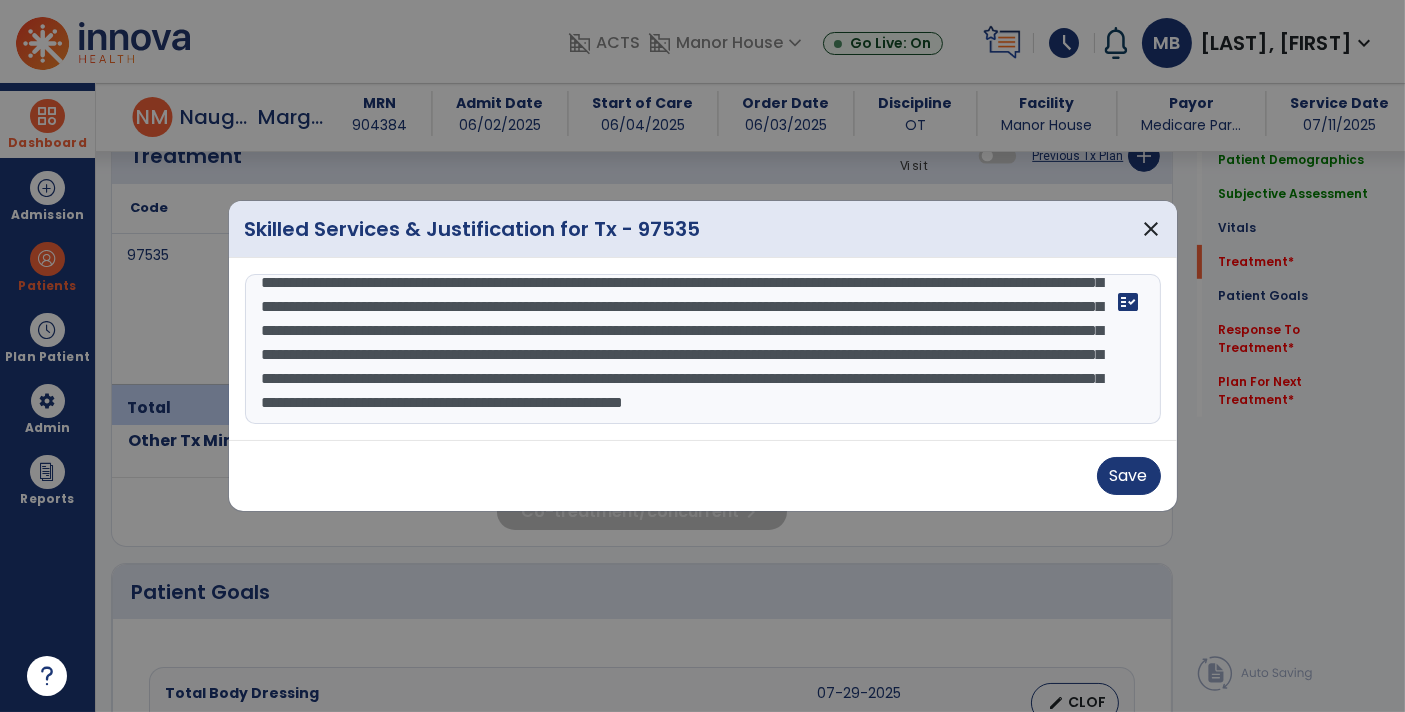 click on "**********" at bounding box center (703, 349) 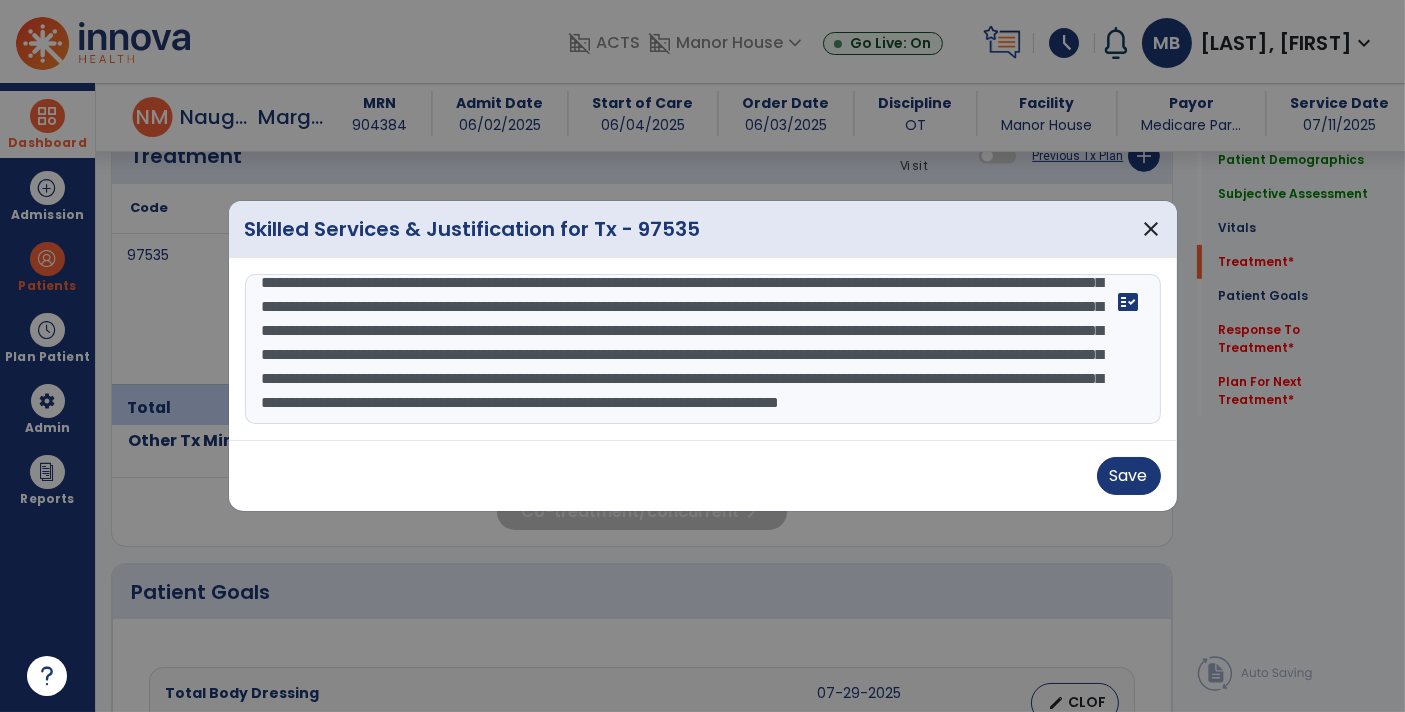 scroll, scrollTop: 110, scrollLeft: 0, axis: vertical 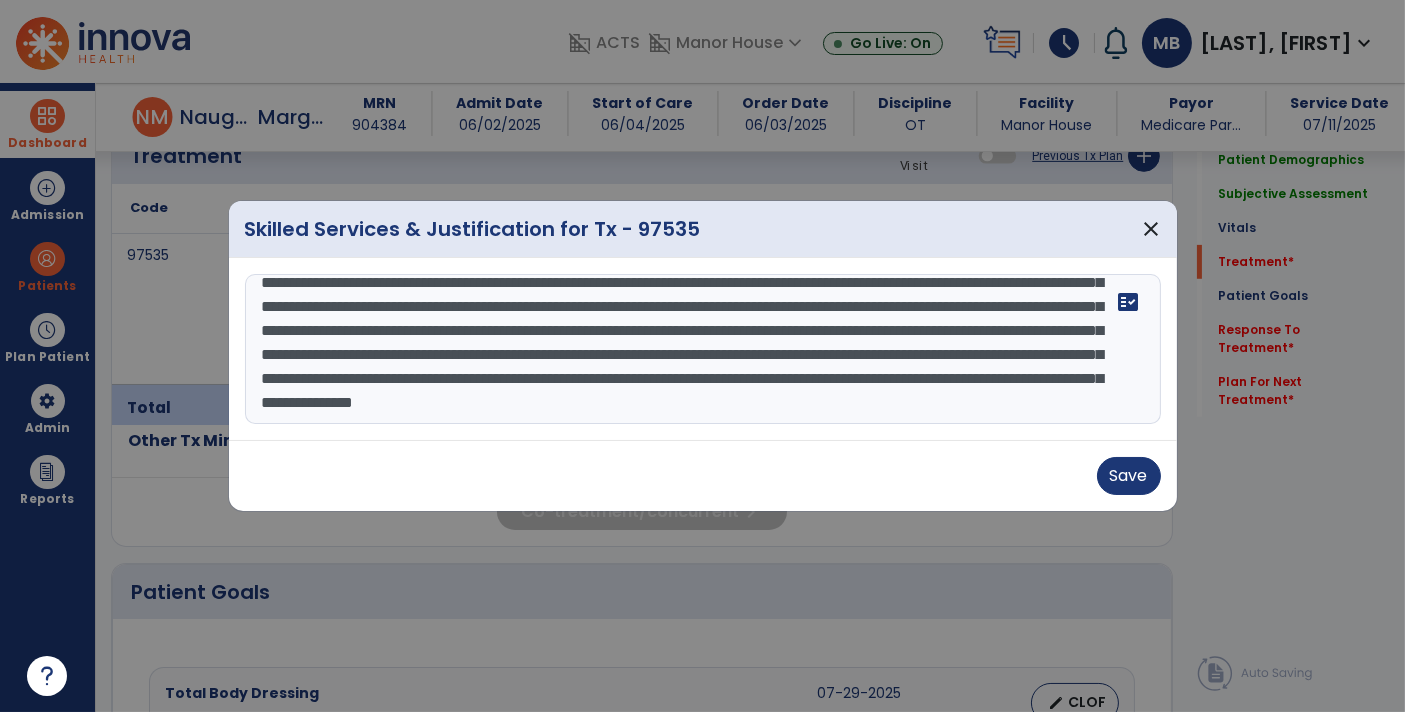 click at bounding box center [703, 349] 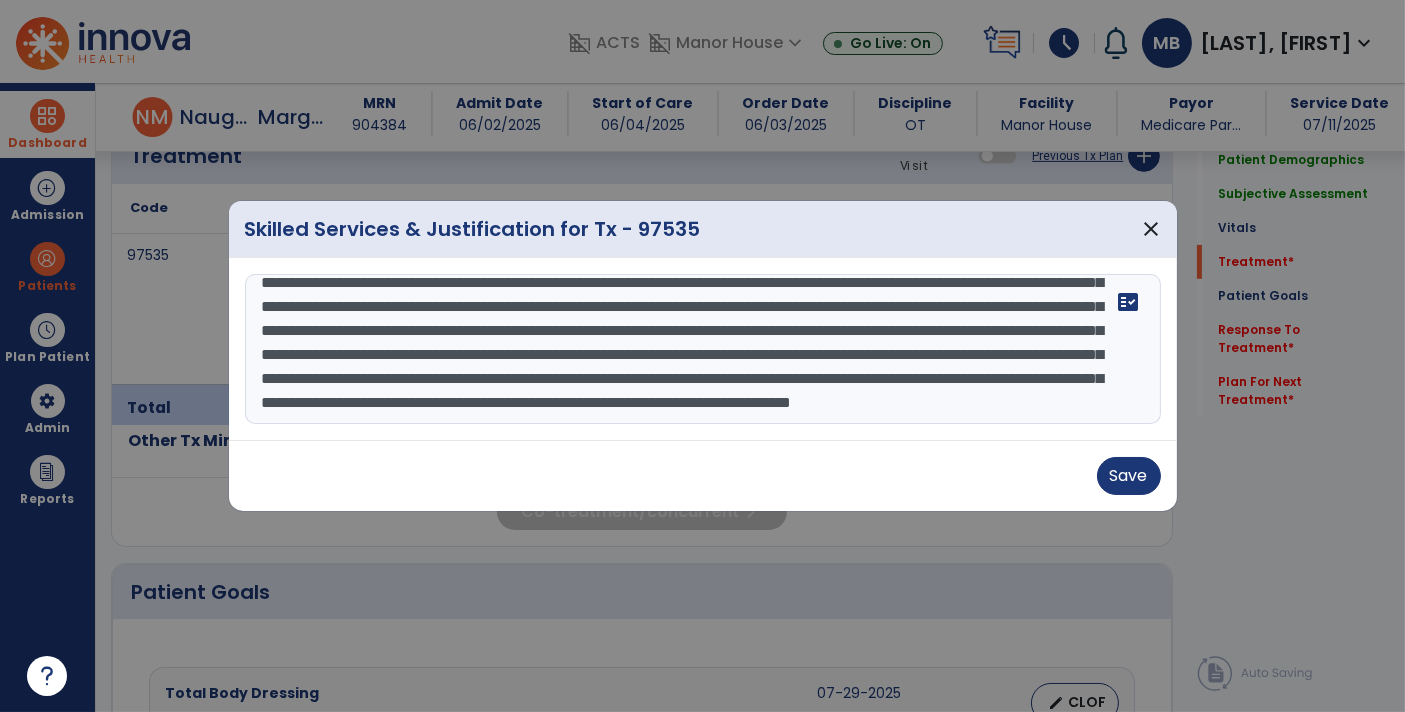 click at bounding box center [703, 349] 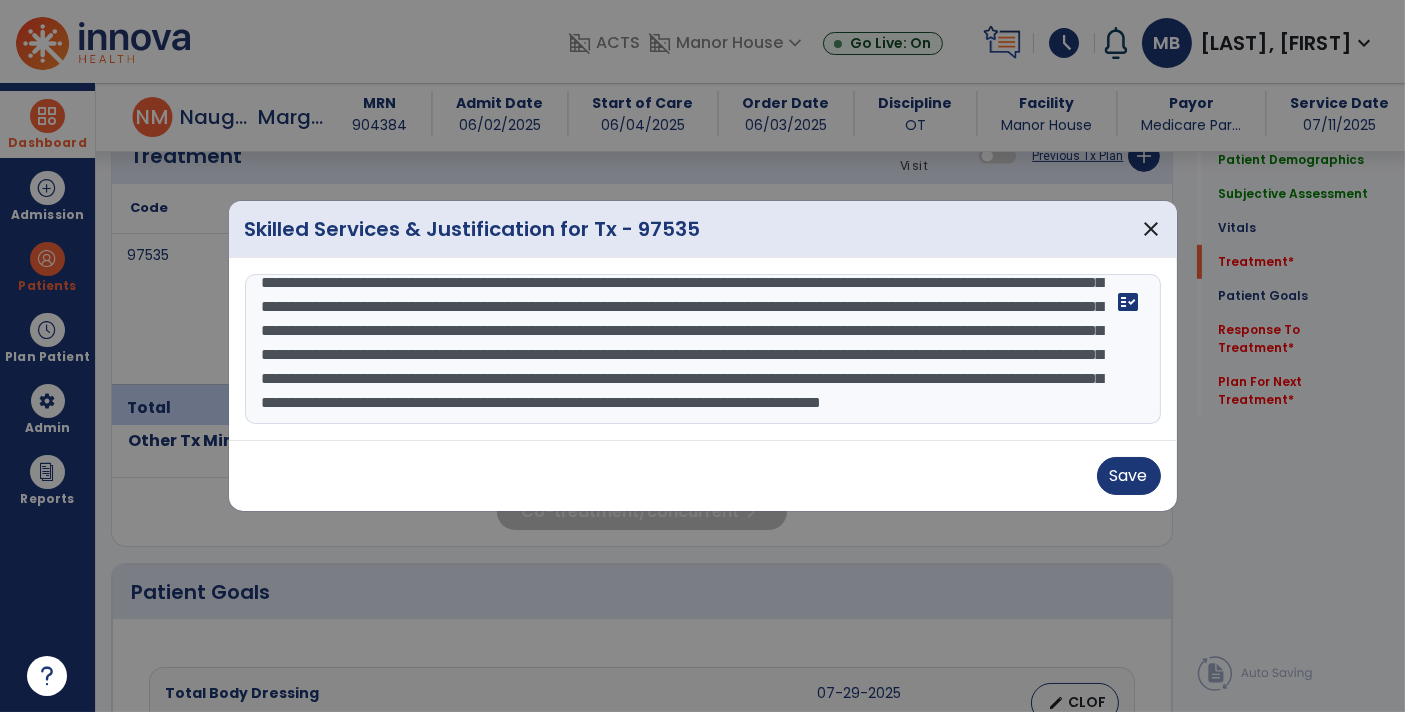 scroll, scrollTop: 216, scrollLeft: 0, axis: vertical 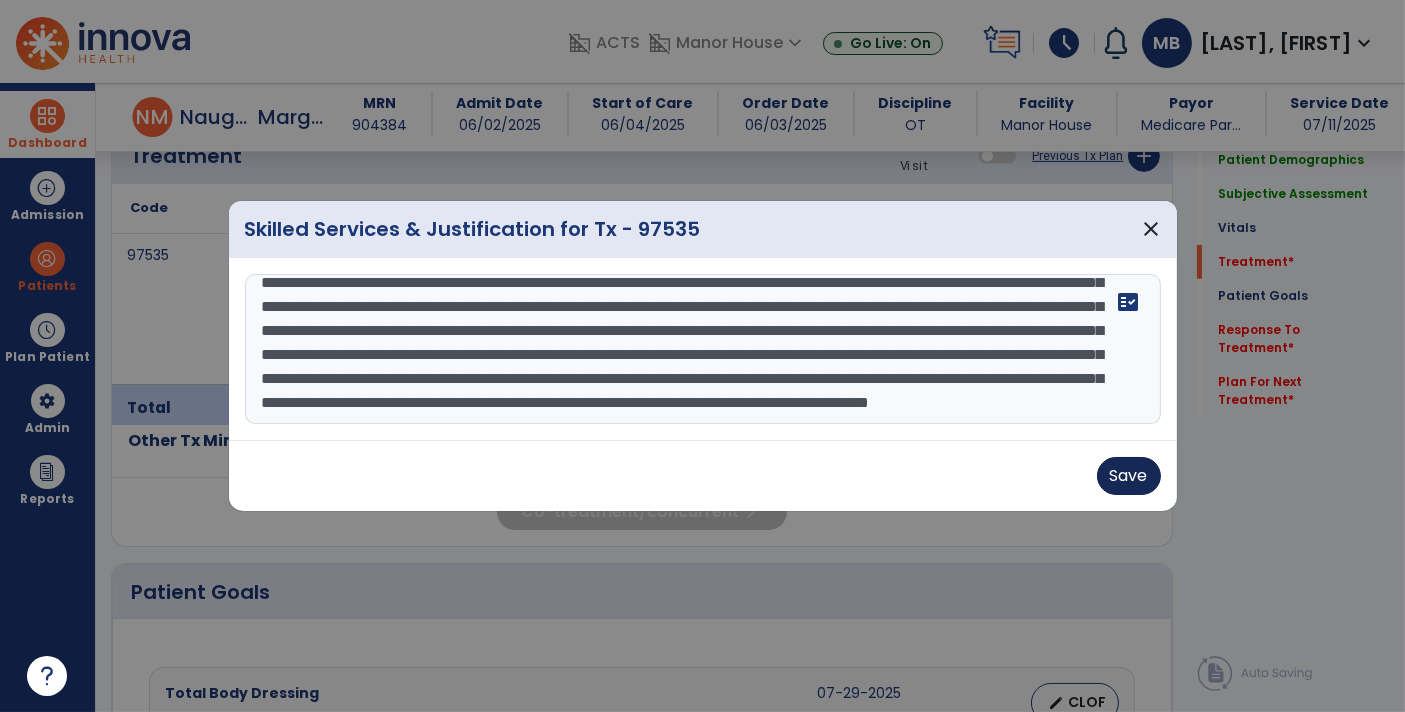 type on "**********" 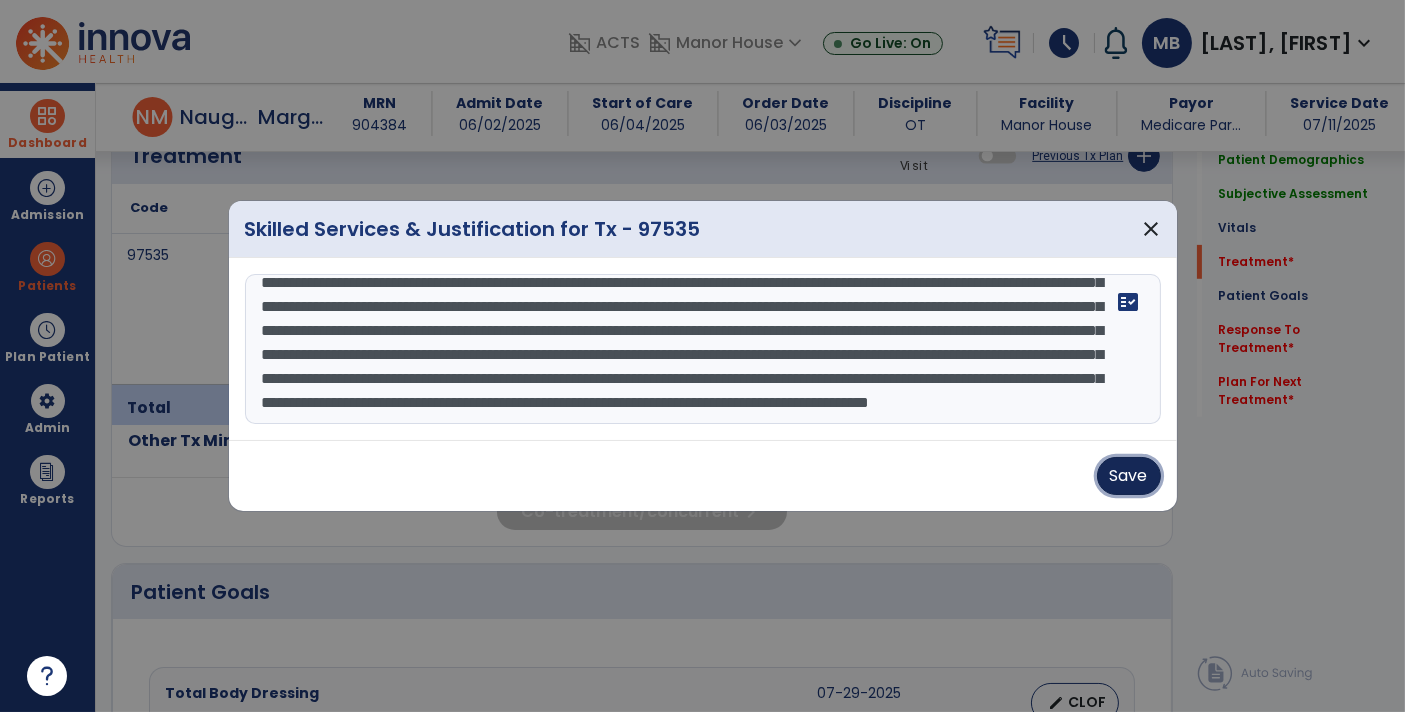 click on "Save" at bounding box center [1129, 476] 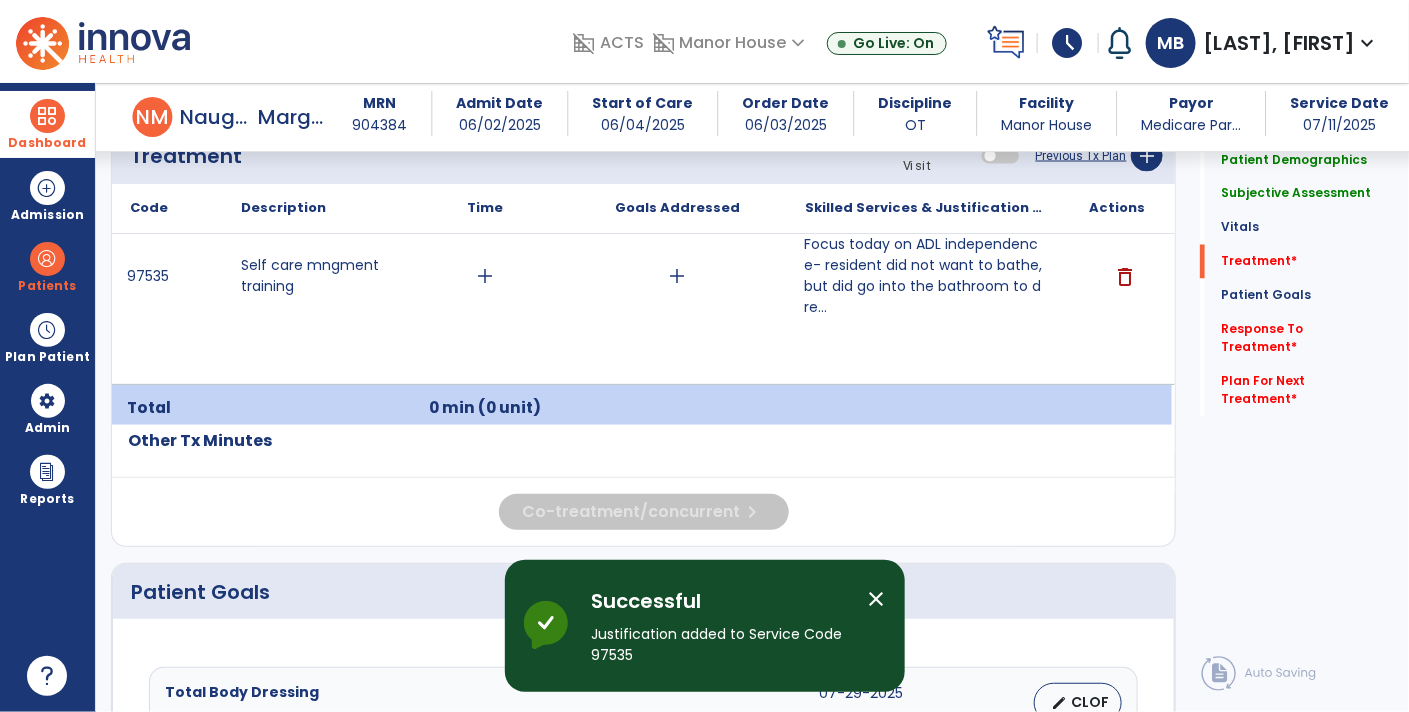 click on "add" at bounding box center [677, 276] 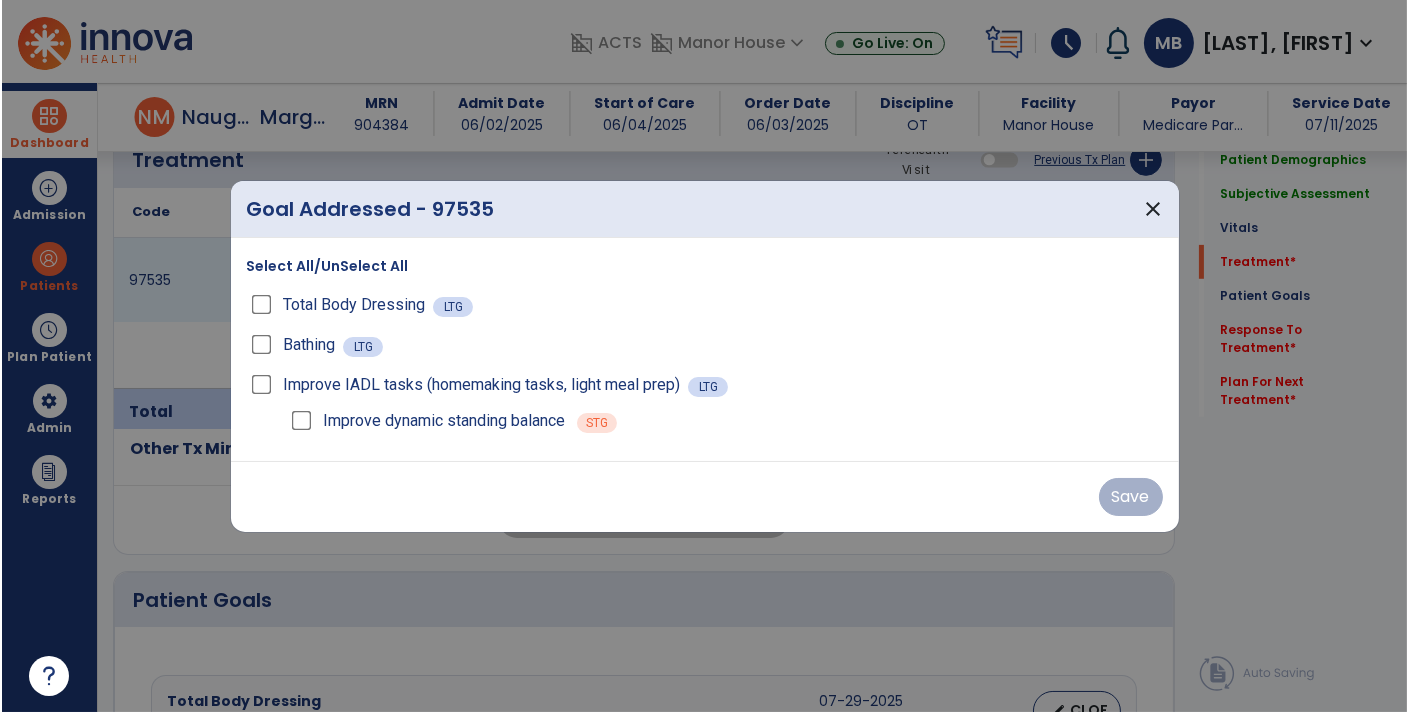scroll, scrollTop: 1232, scrollLeft: 0, axis: vertical 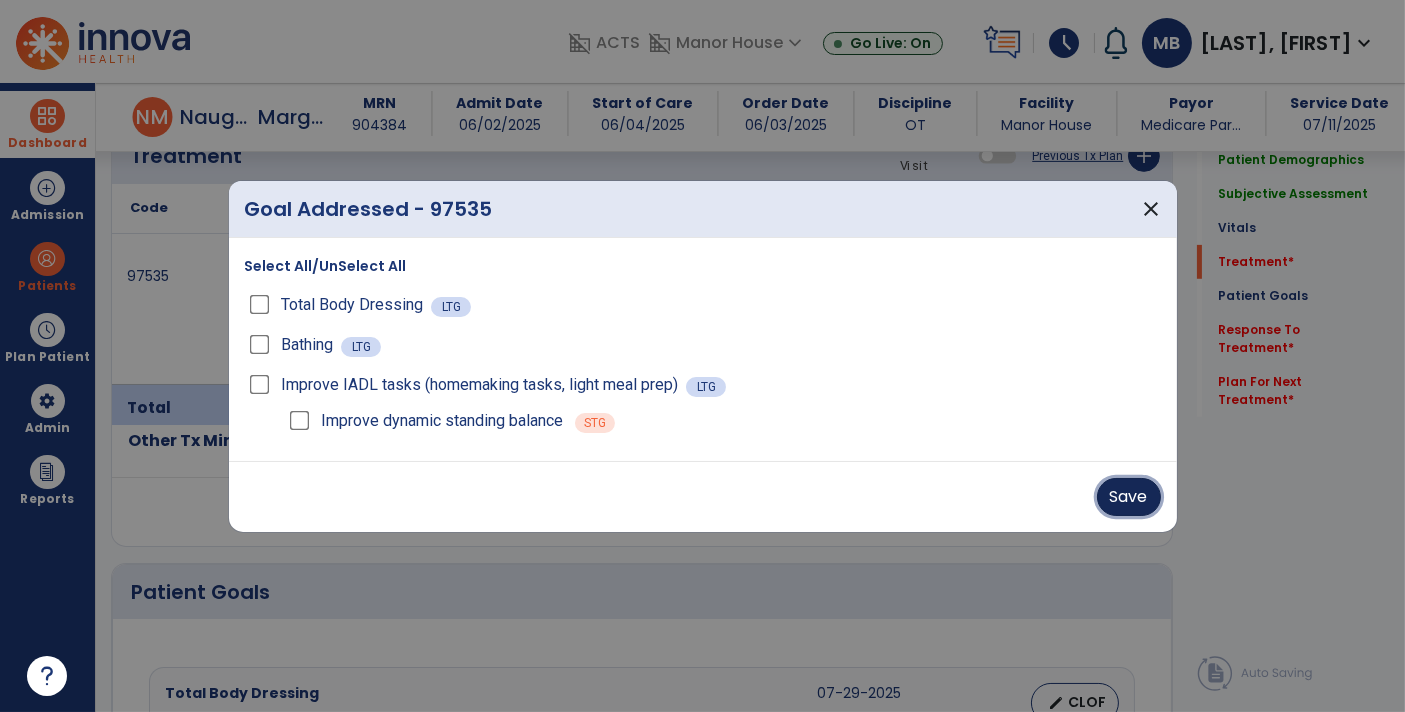 click on "Save" at bounding box center (1129, 497) 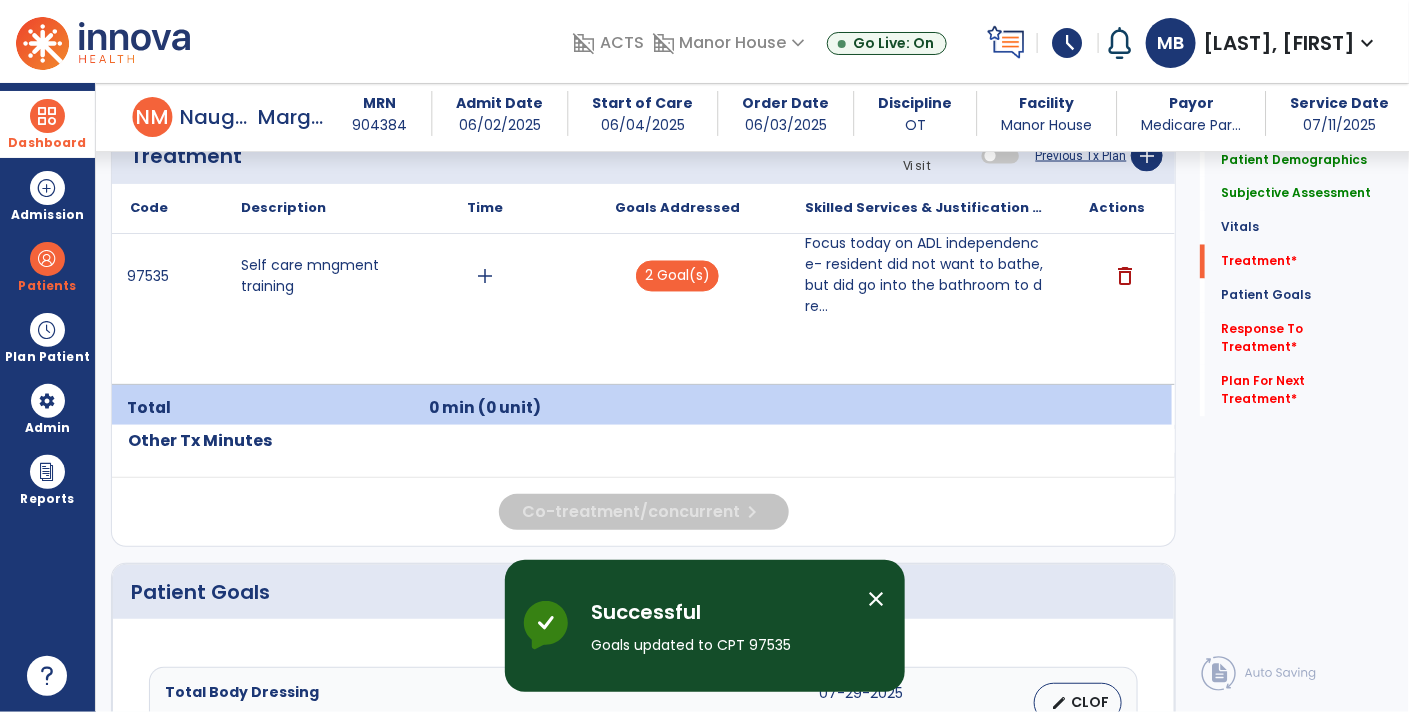 click on "add" at bounding box center [485, 276] 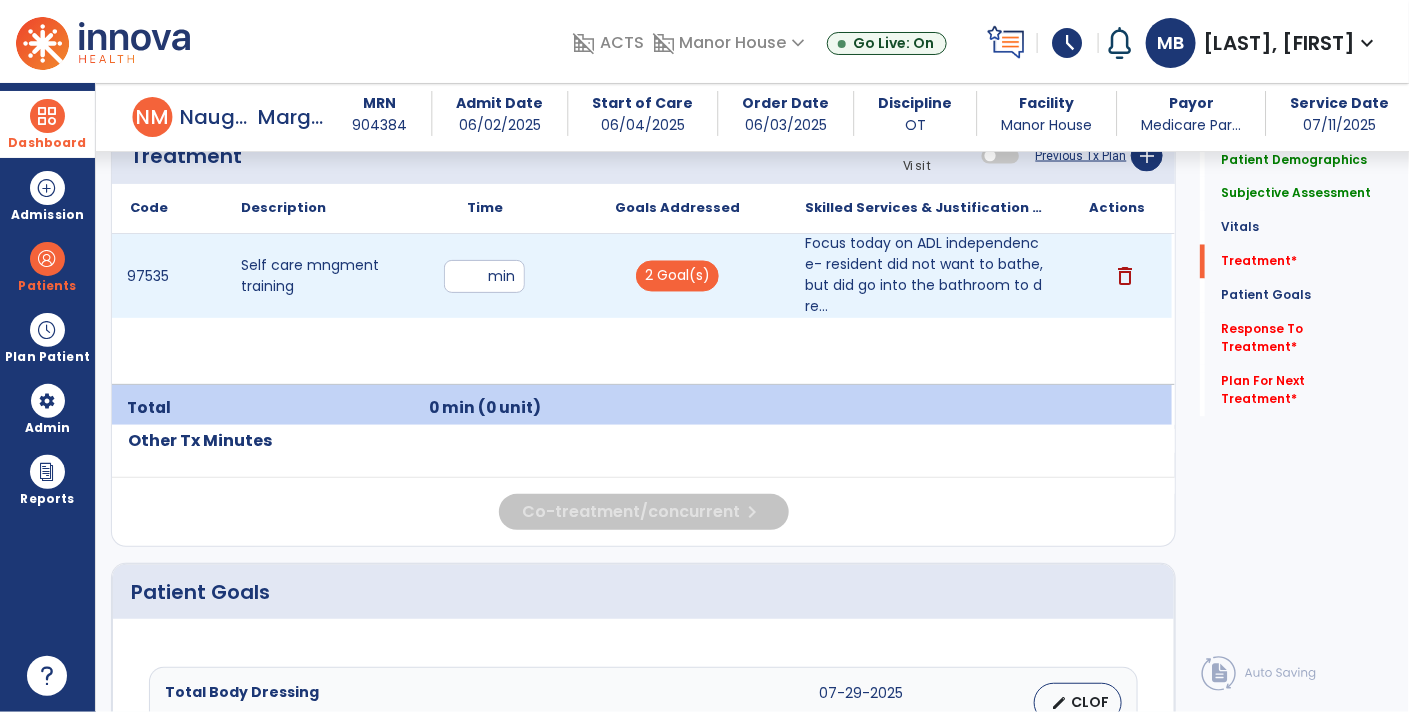 type on "**" 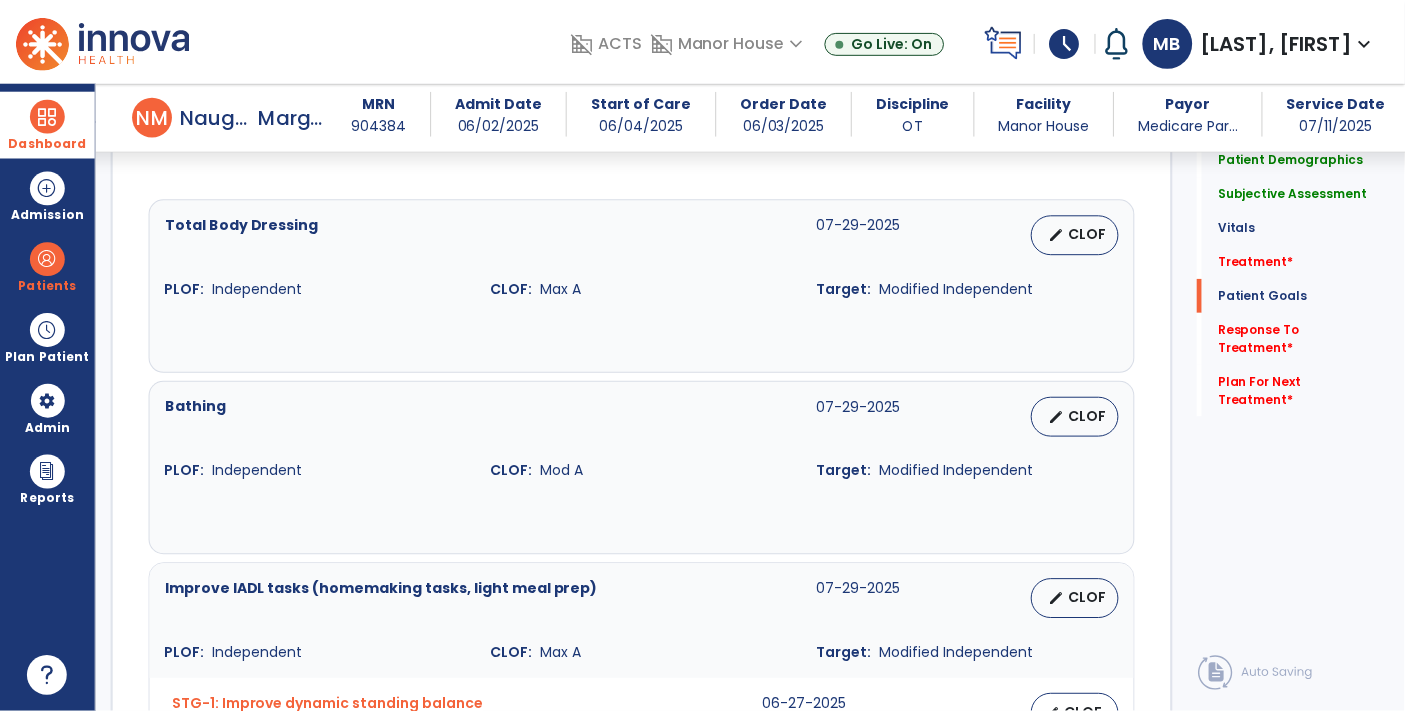 scroll, scrollTop: 1693, scrollLeft: 0, axis: vertical 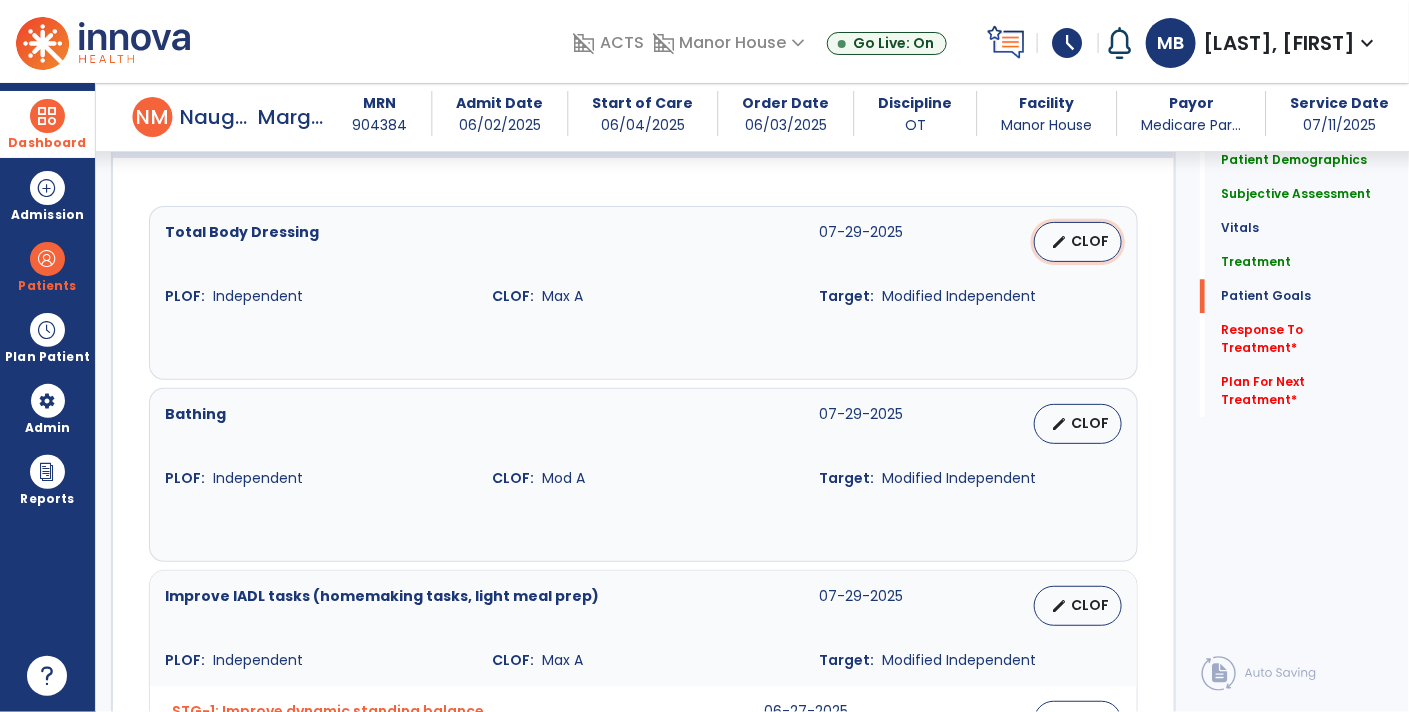 click on "edit   CLOF" at bounding box center [1078, 242] 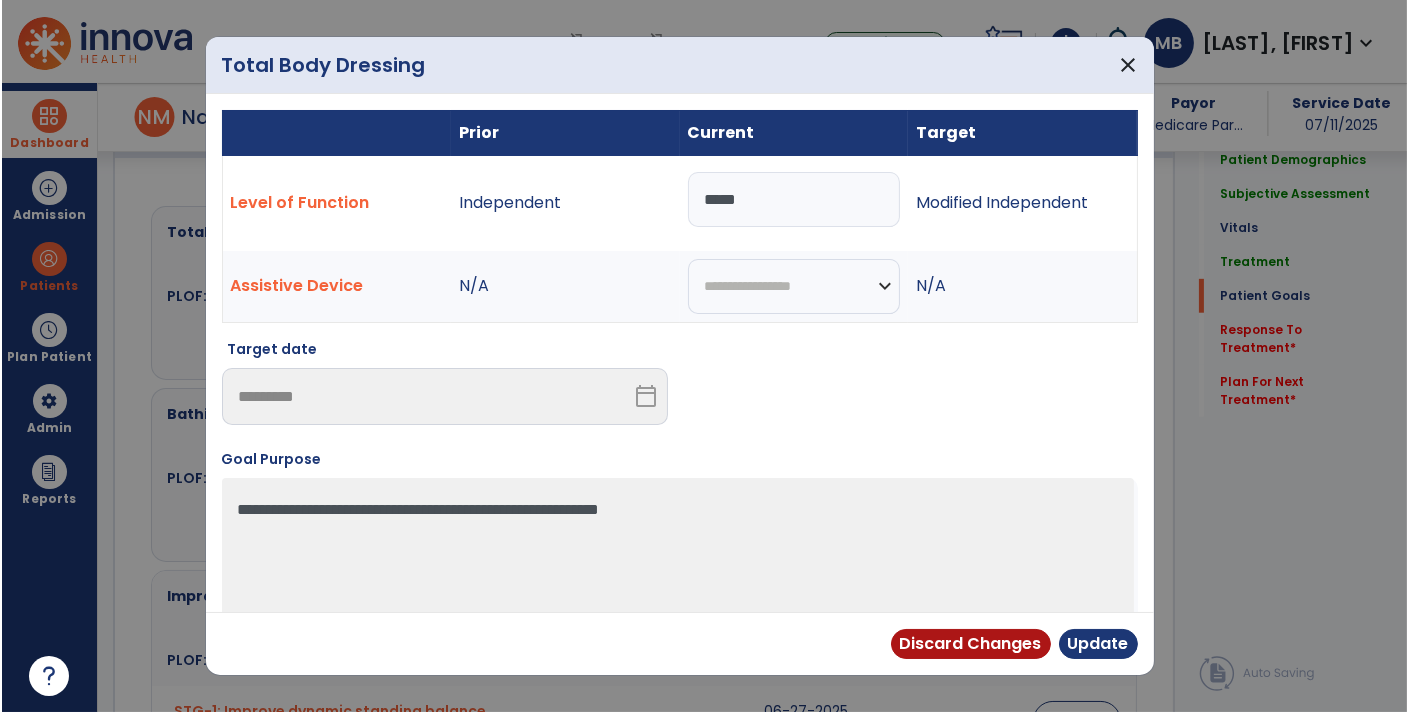 scroll, scrollTop: 1693, scrollLeft: 0, axis: vertical 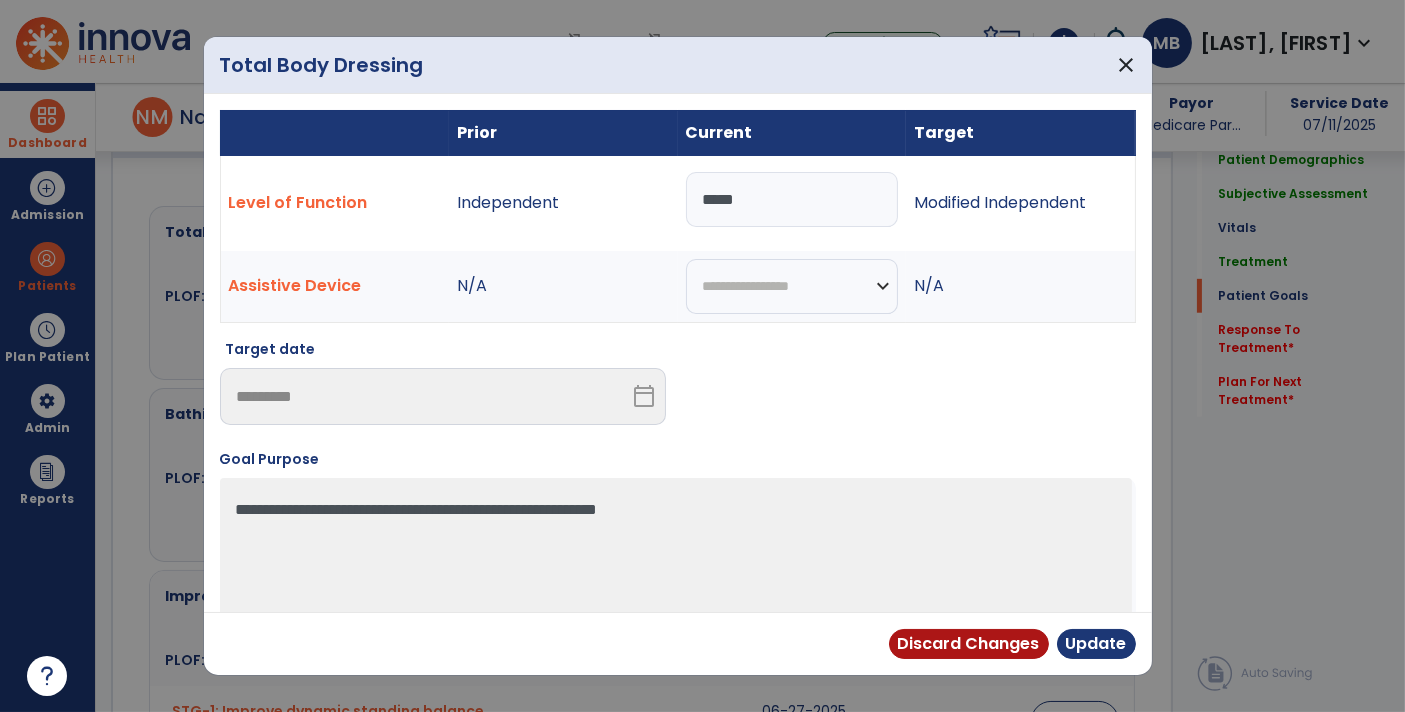 click on "*****" at bounding box center (792, 199) 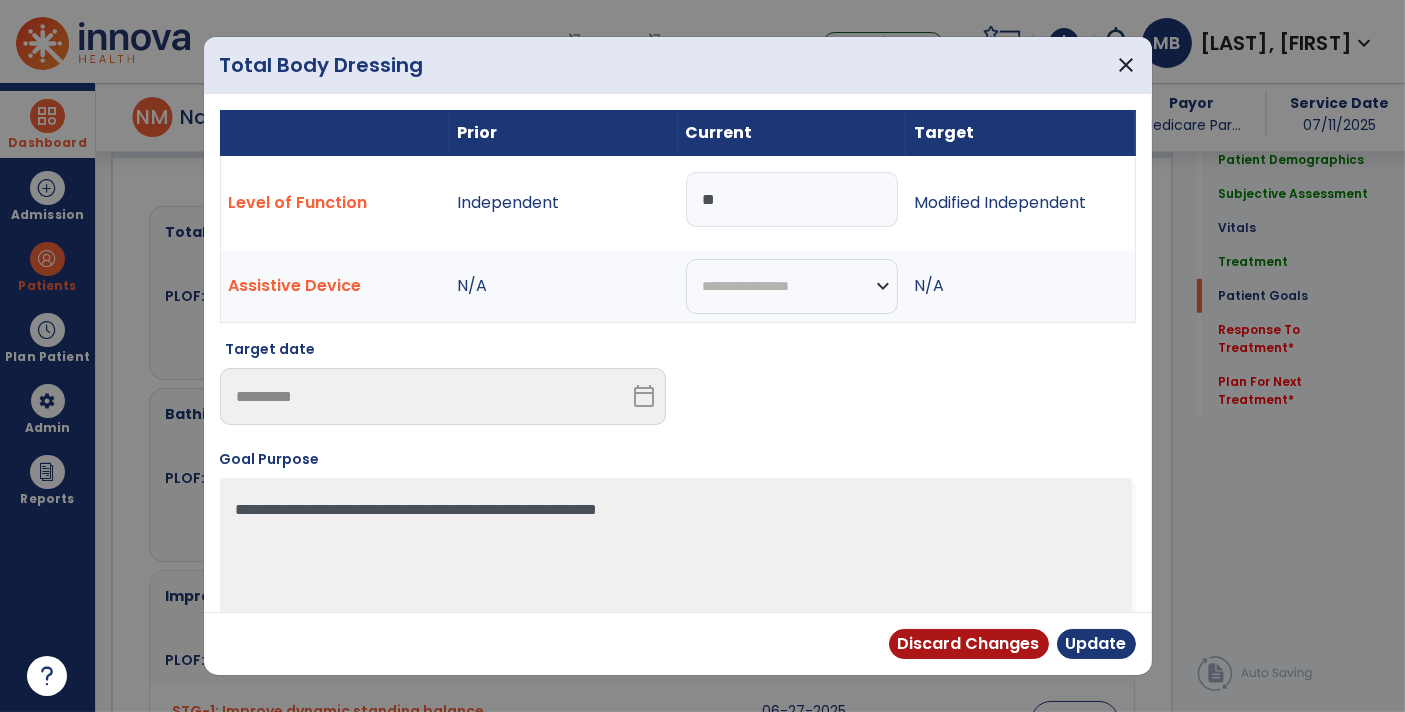 type on "*" 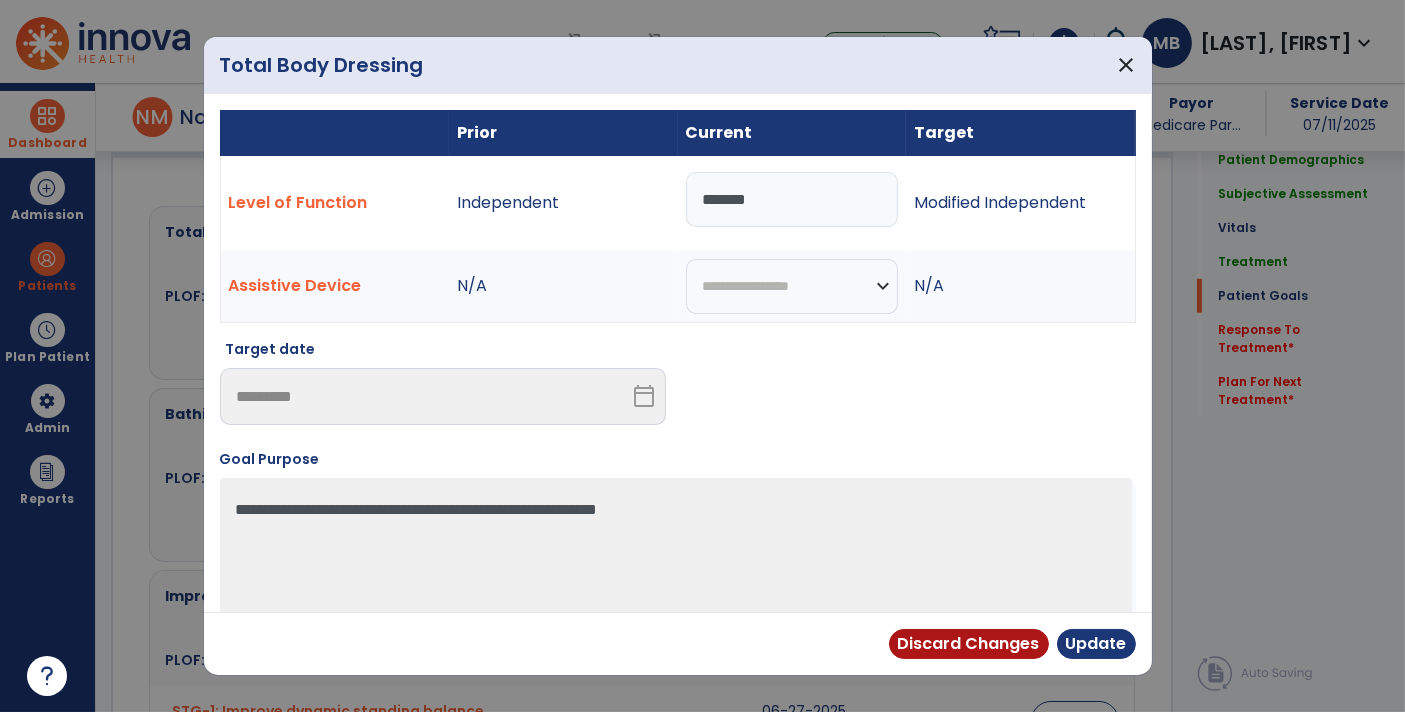 type on "*******" 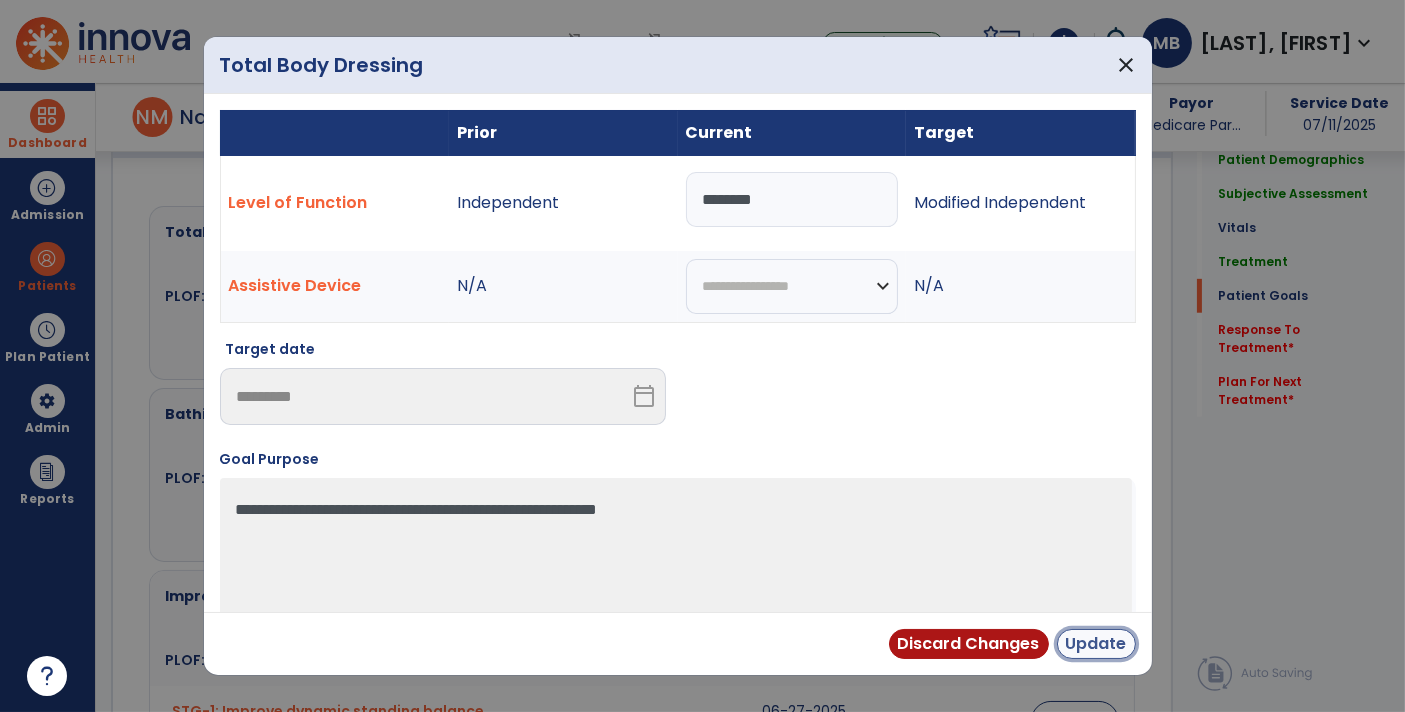 click on "Update" at bounding box center [1096, 644] 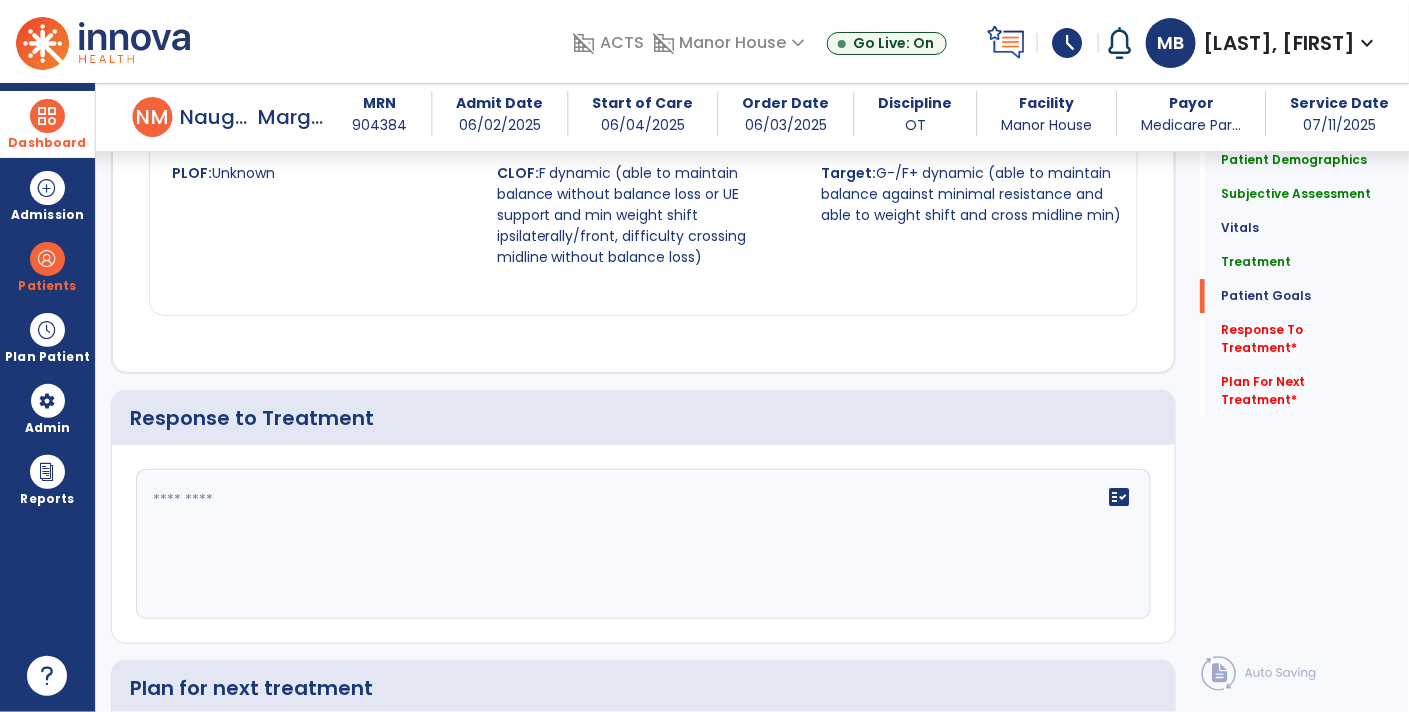 scroll, scrollTop: 2345, scrollLeft: 0, axis: vertical 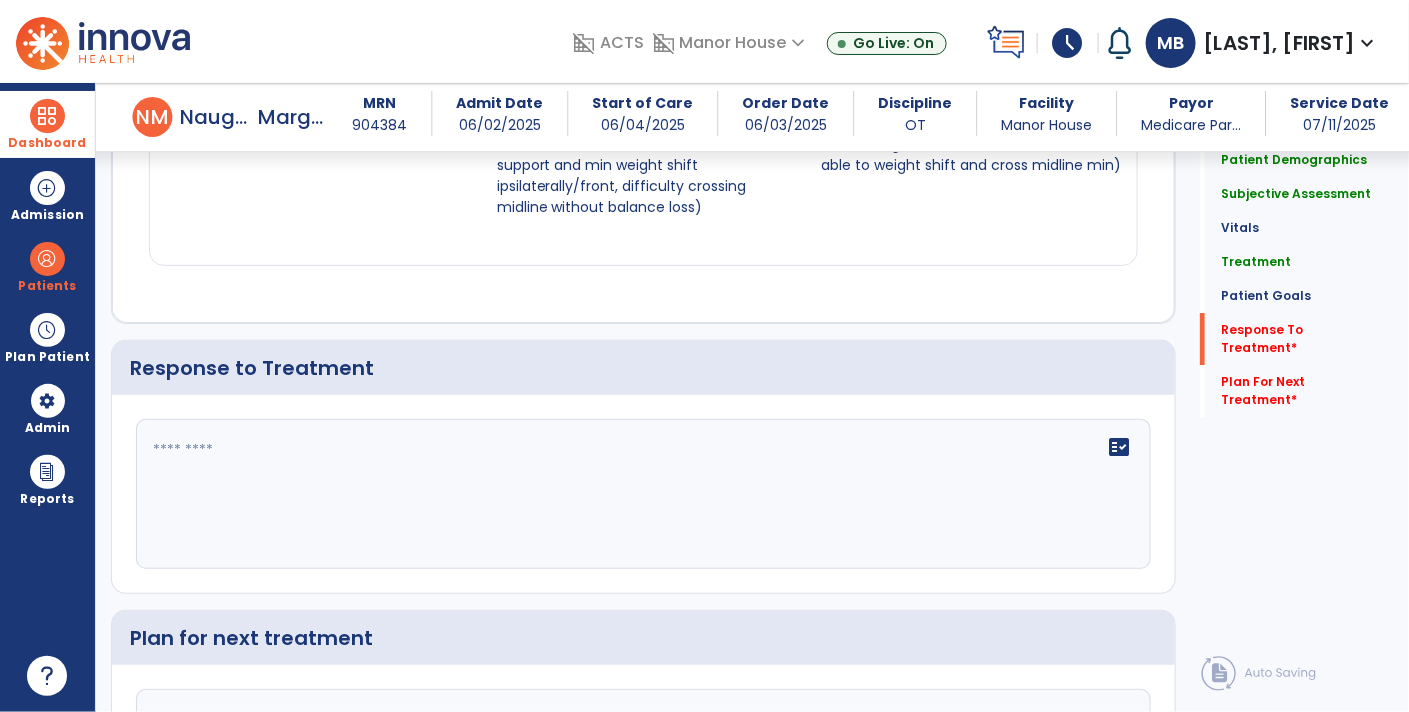 click on "fact_check" 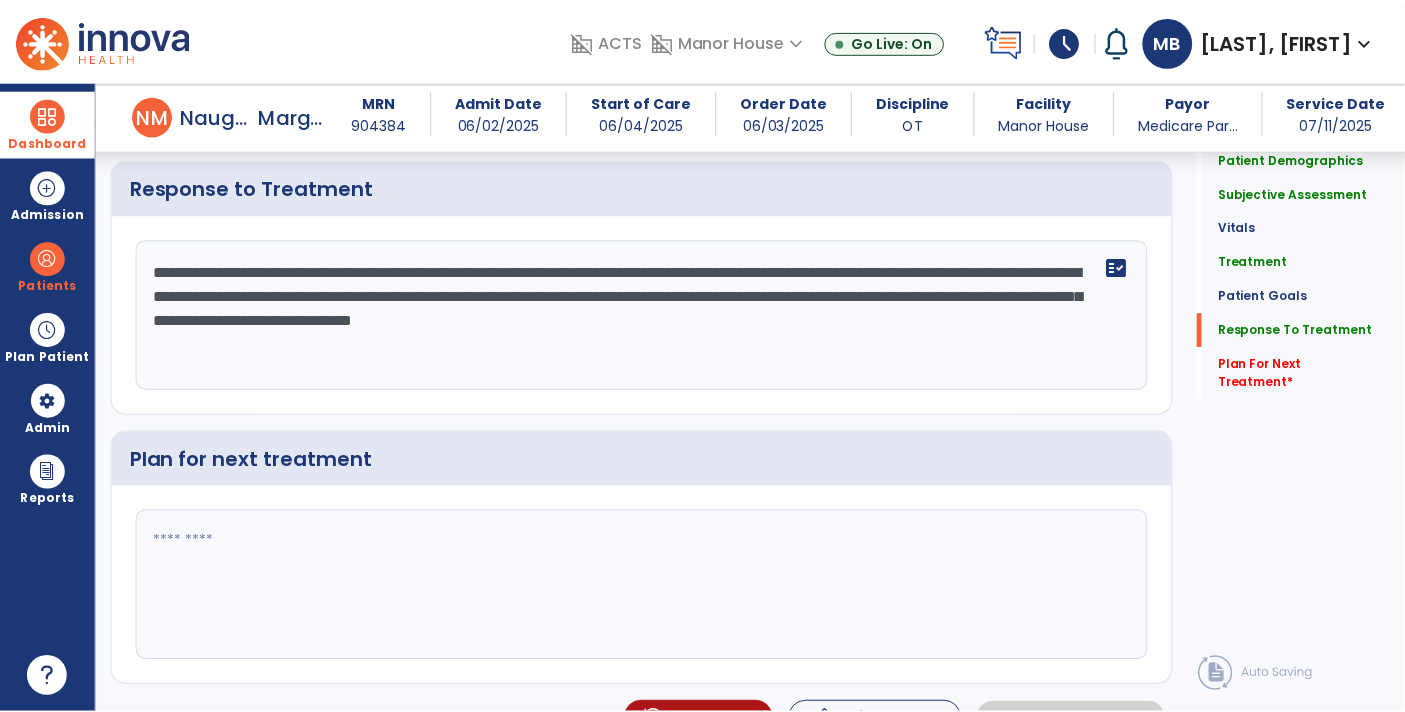 scroll, scrollTop: 2553, scrollLeft: 0, axis: vertical 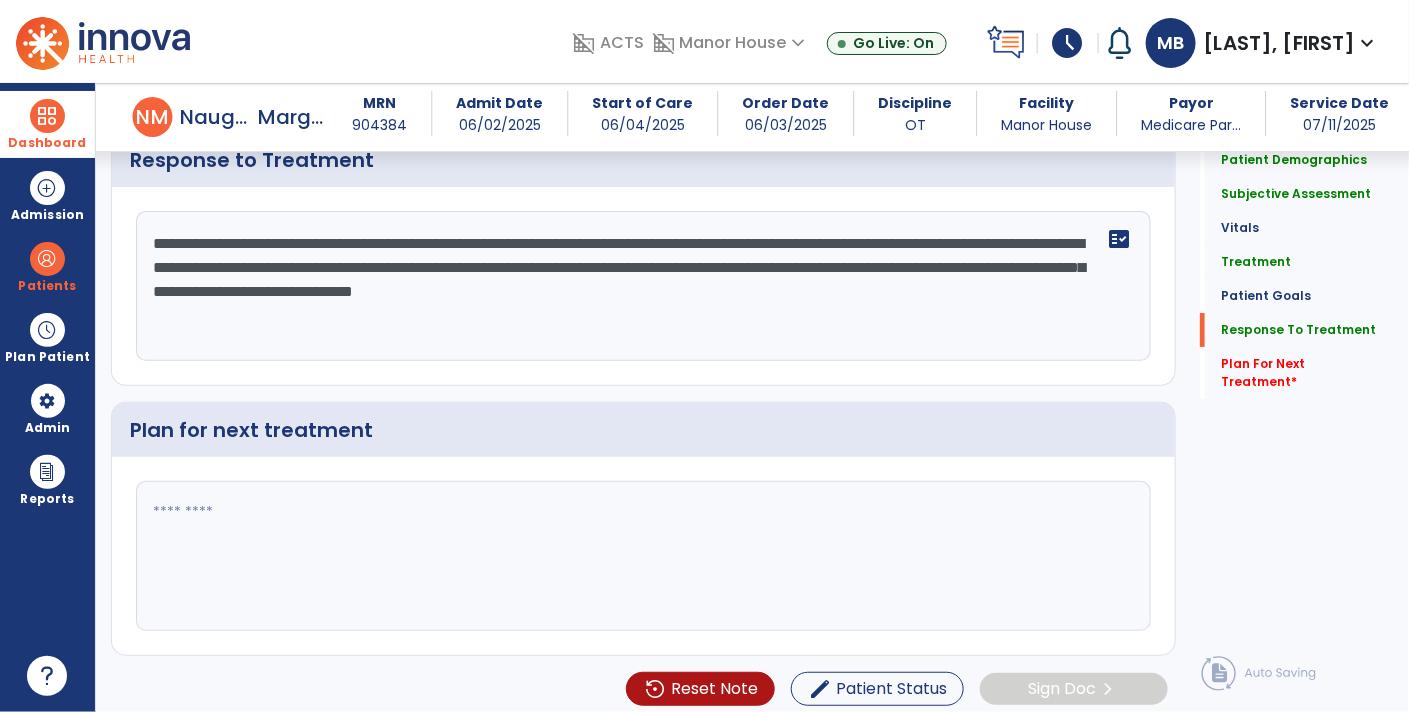 type on "**********" 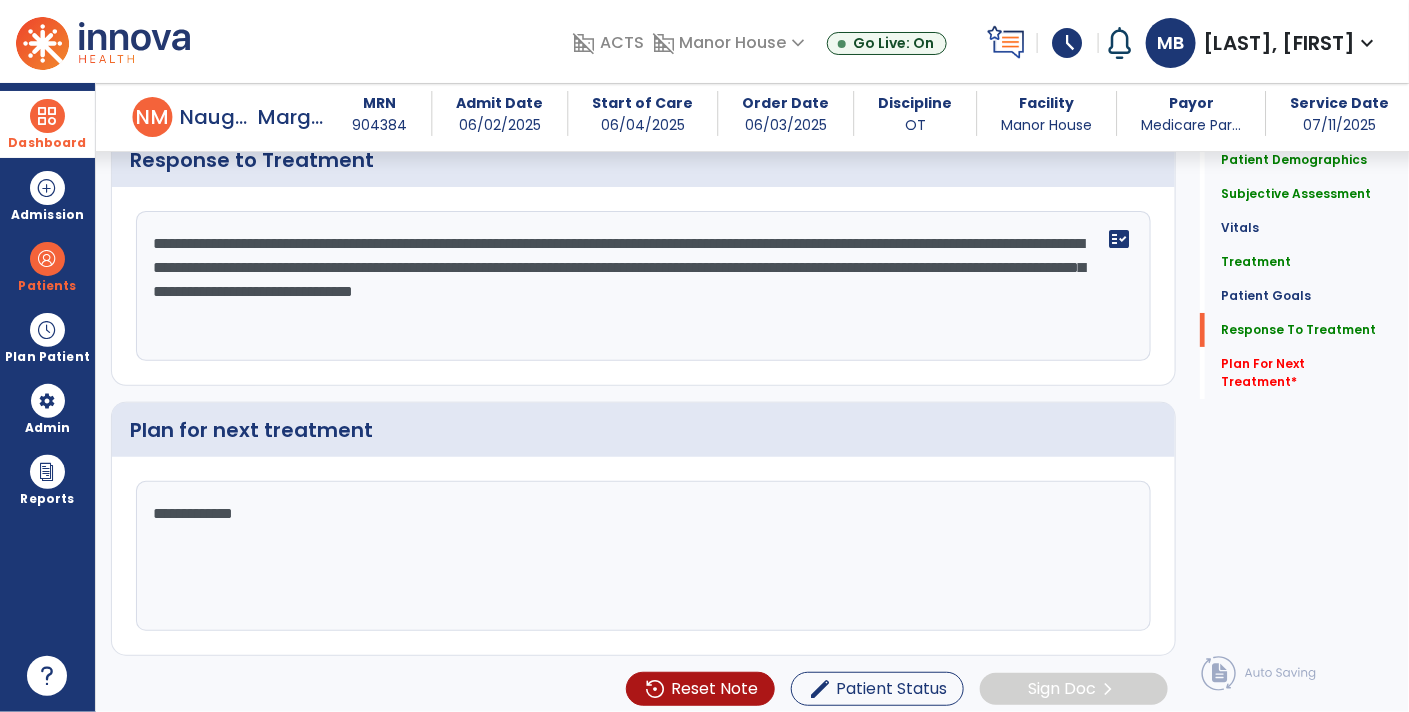 click on "**********" 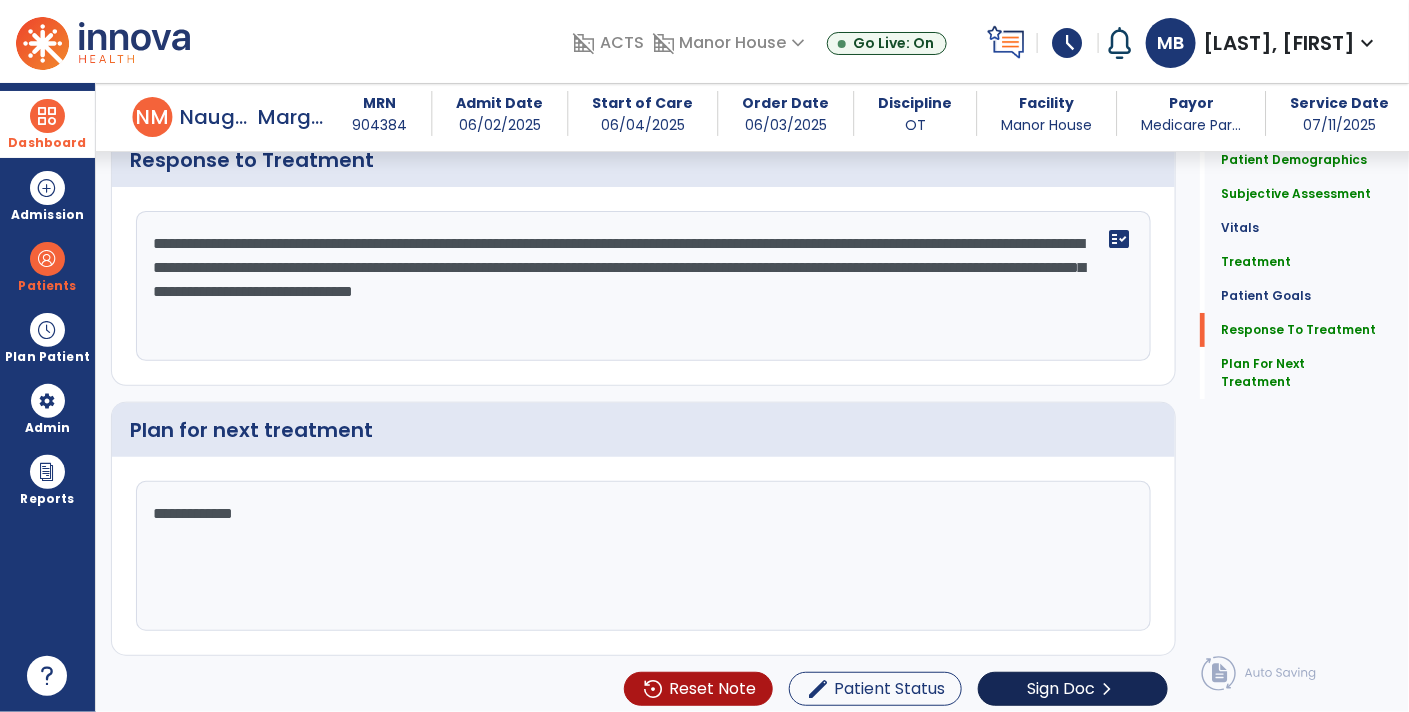 type on "**********" 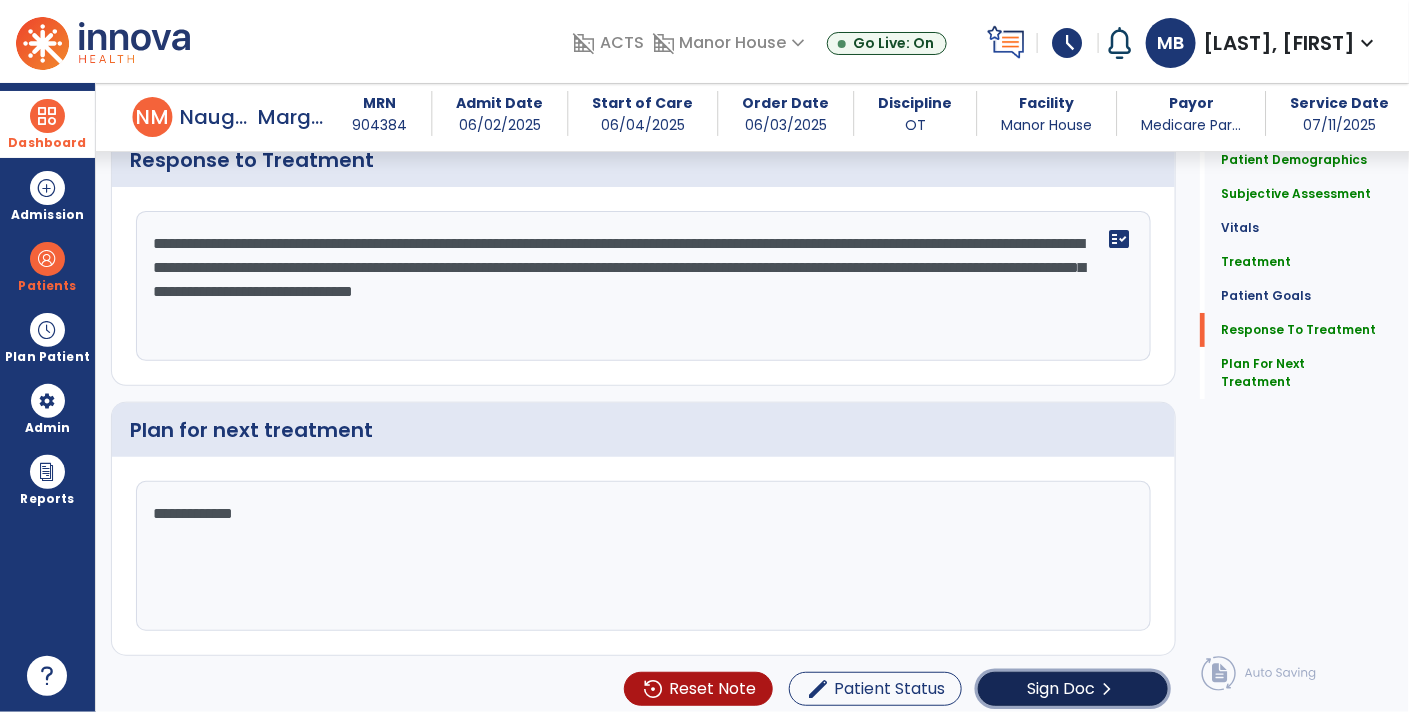 click on "chevron_right" 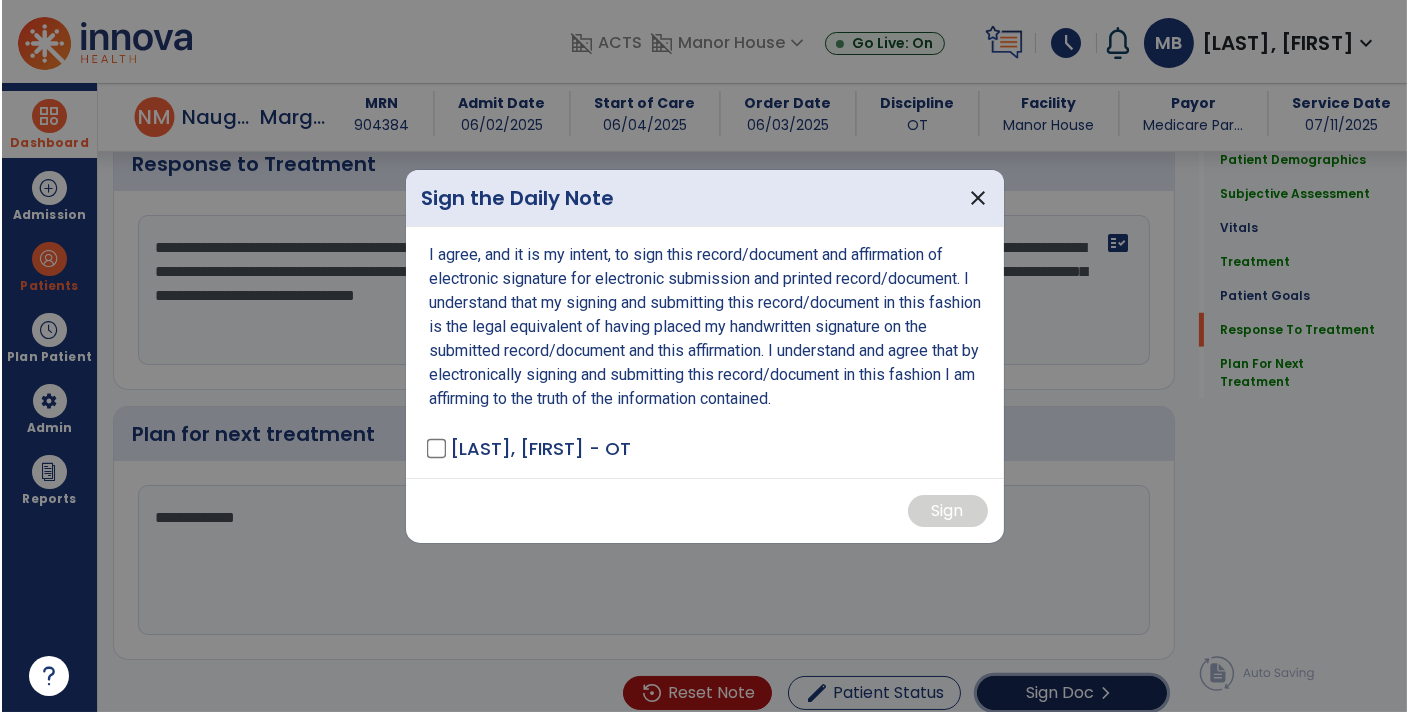 scroll, scrollTop: 2553, scrollLeft: 0, axis: vertical 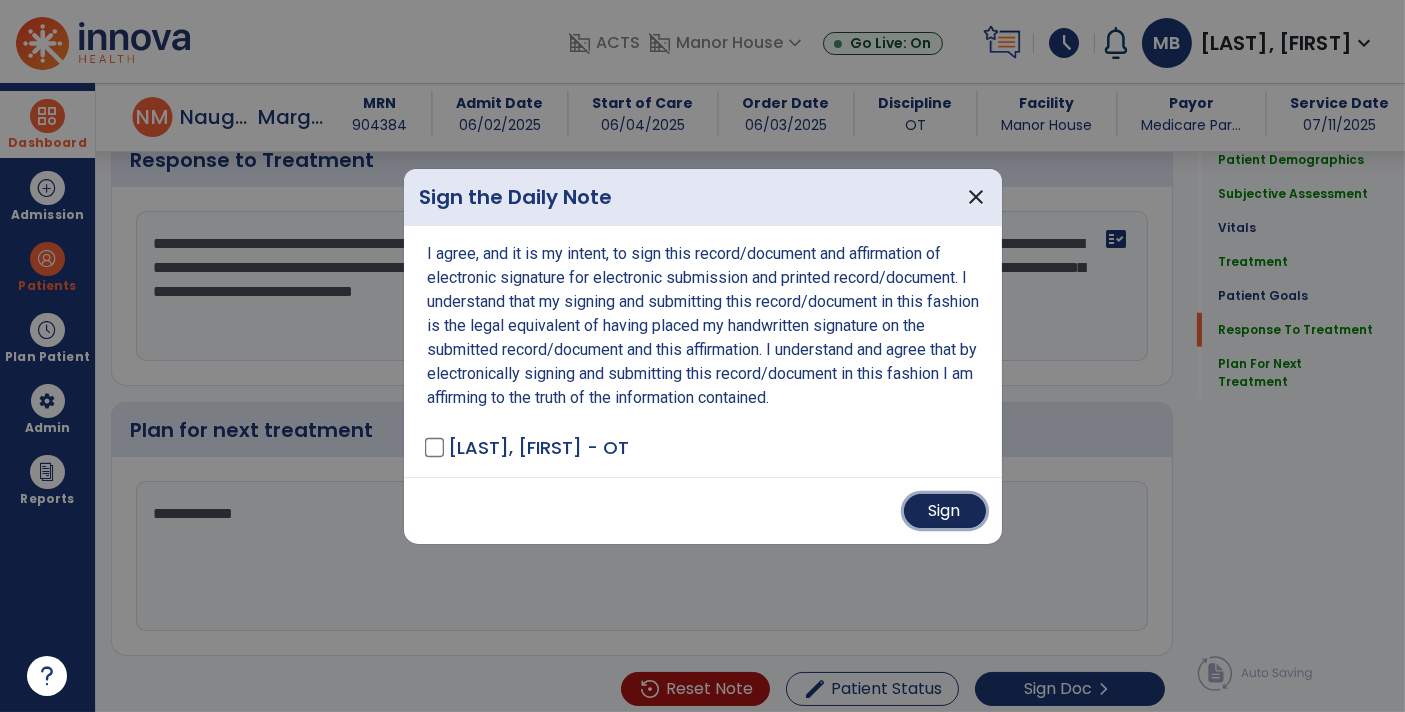 click on "Sign" at bounding box center [945, 511] 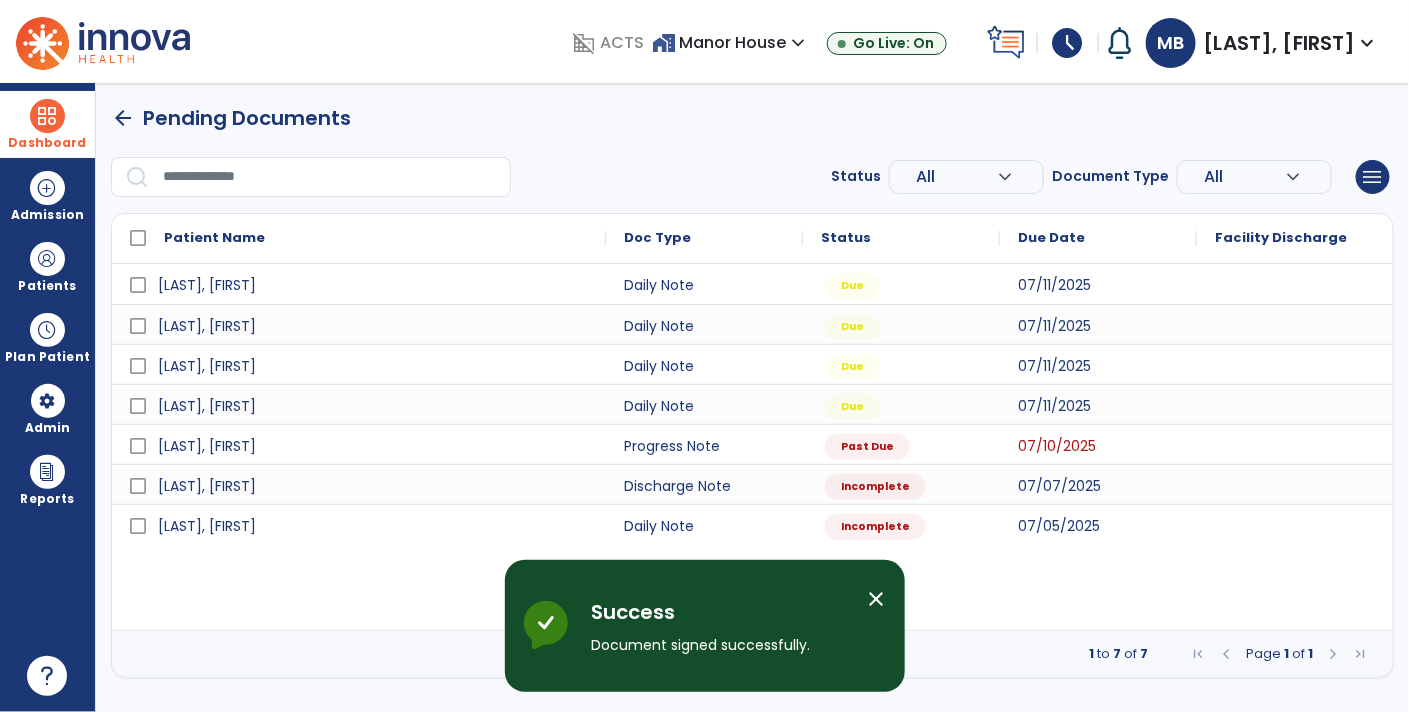 scroll, scrollTop: 0, scrollLeft: 0, axis: both 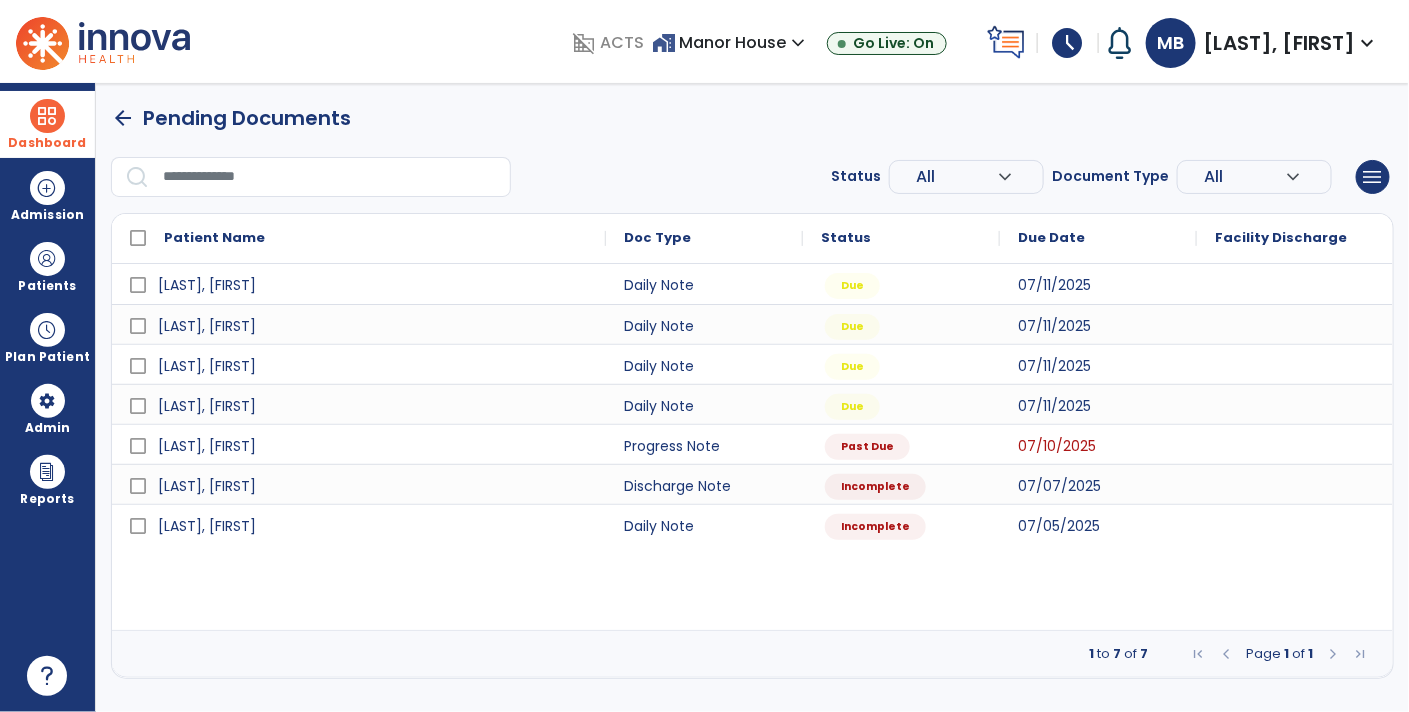 click at bounding box center [47, 116] 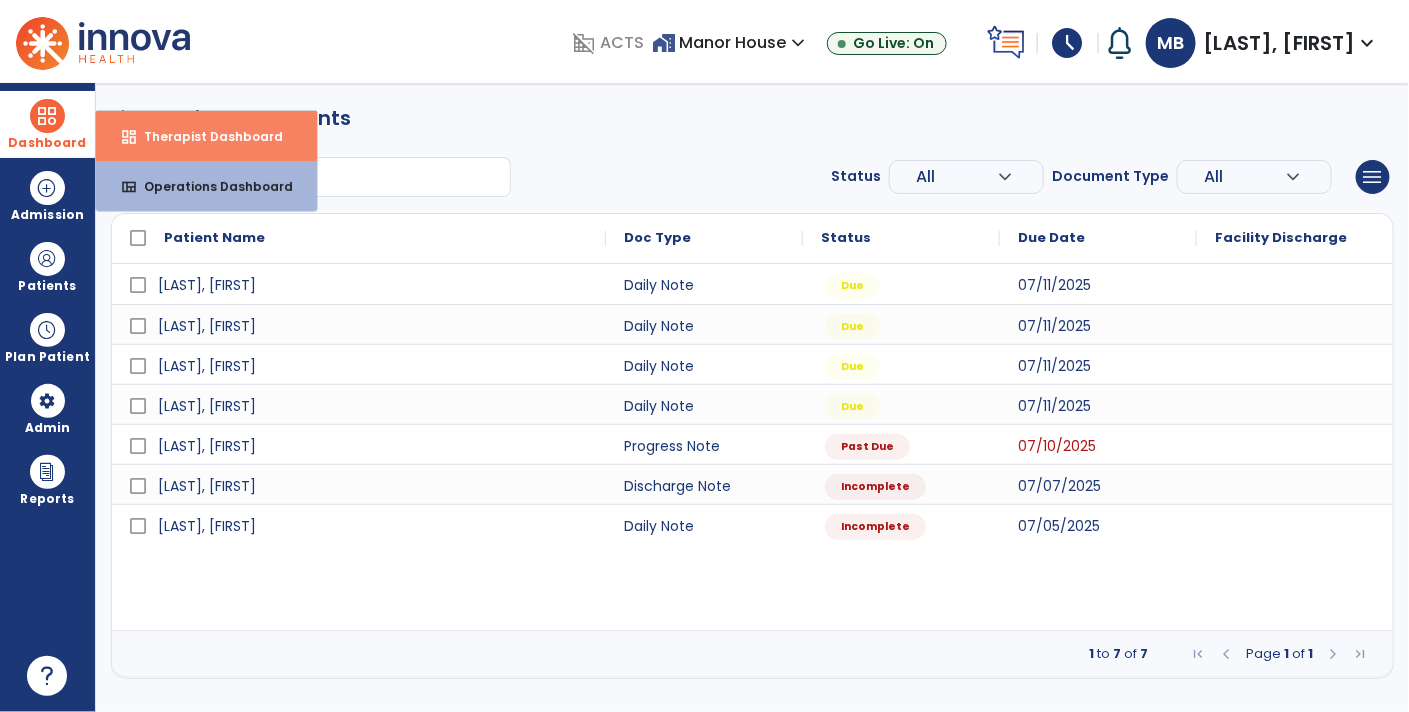 click on "Therapist Dashboard" at bounding box center [205, 136] 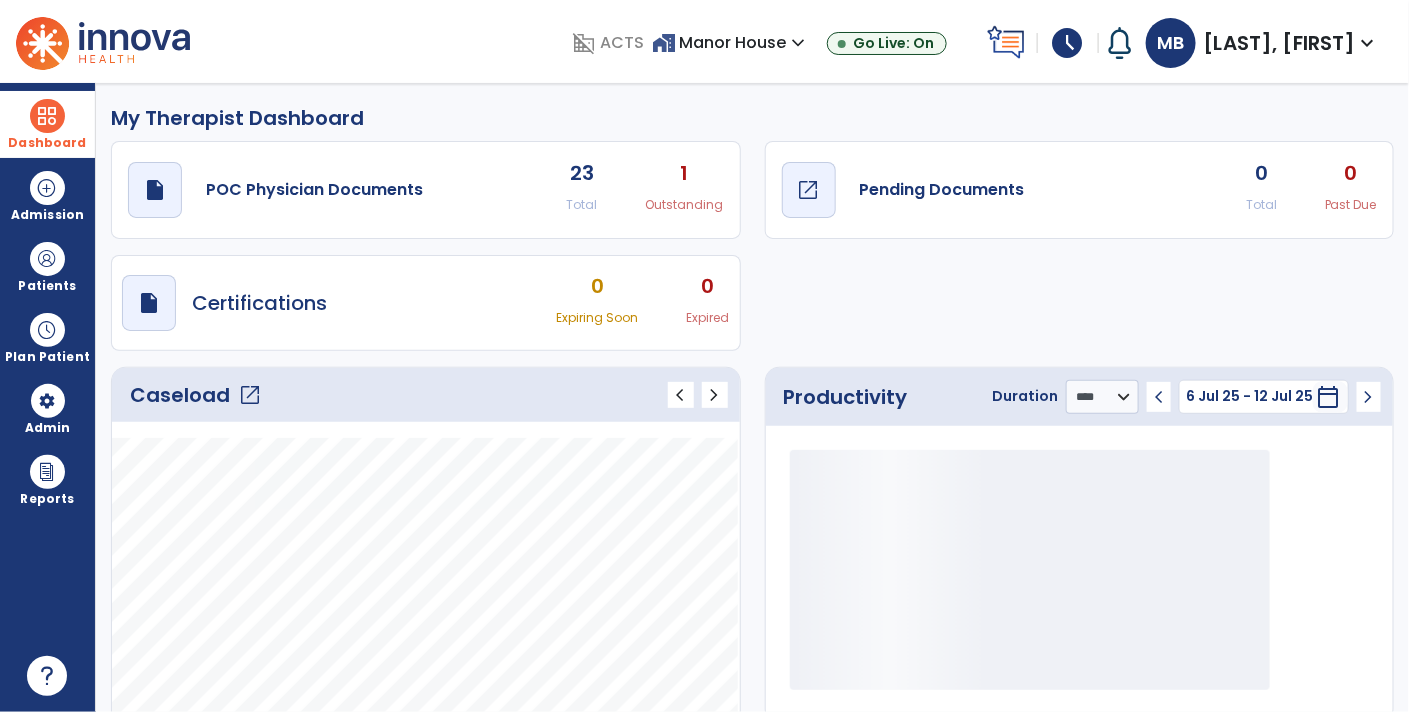 click on "draft   open_in_new  Pending Documents" 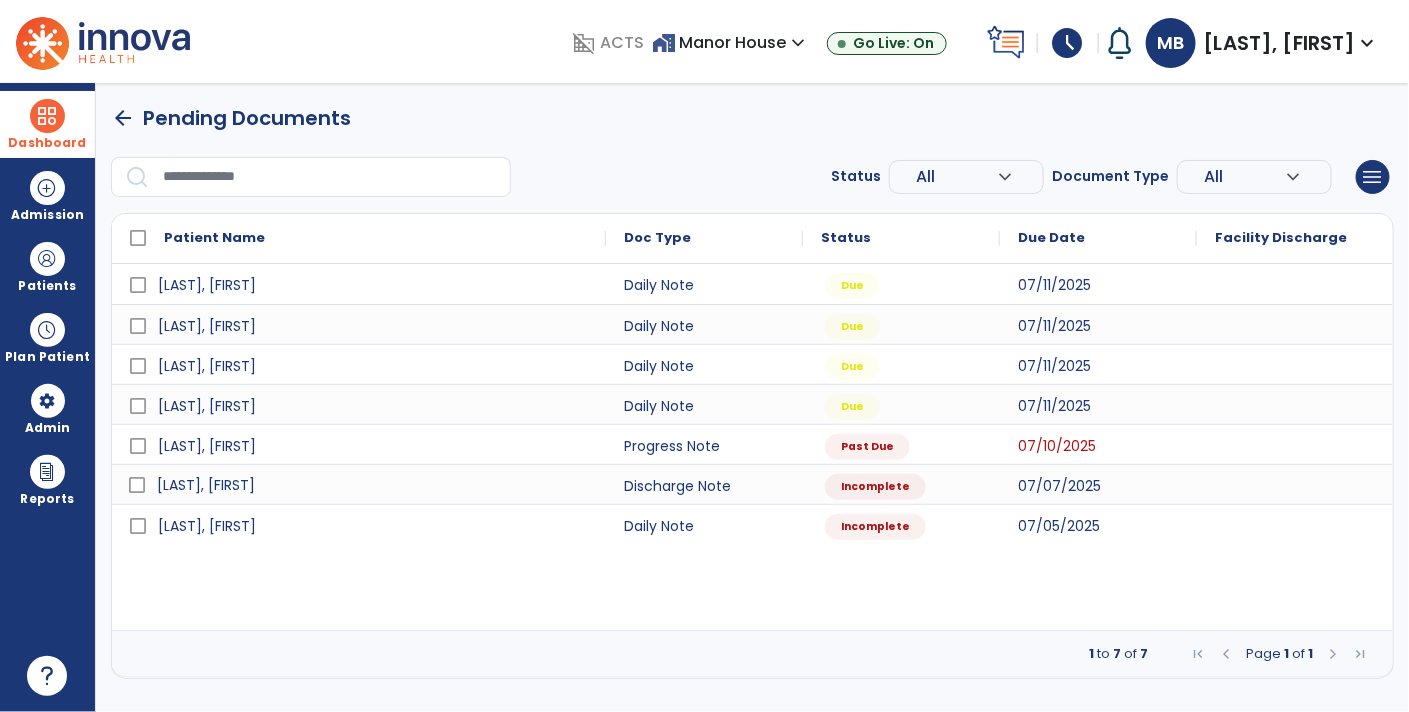 click on "Mickles, Richard" at bounding box center (206, 485) 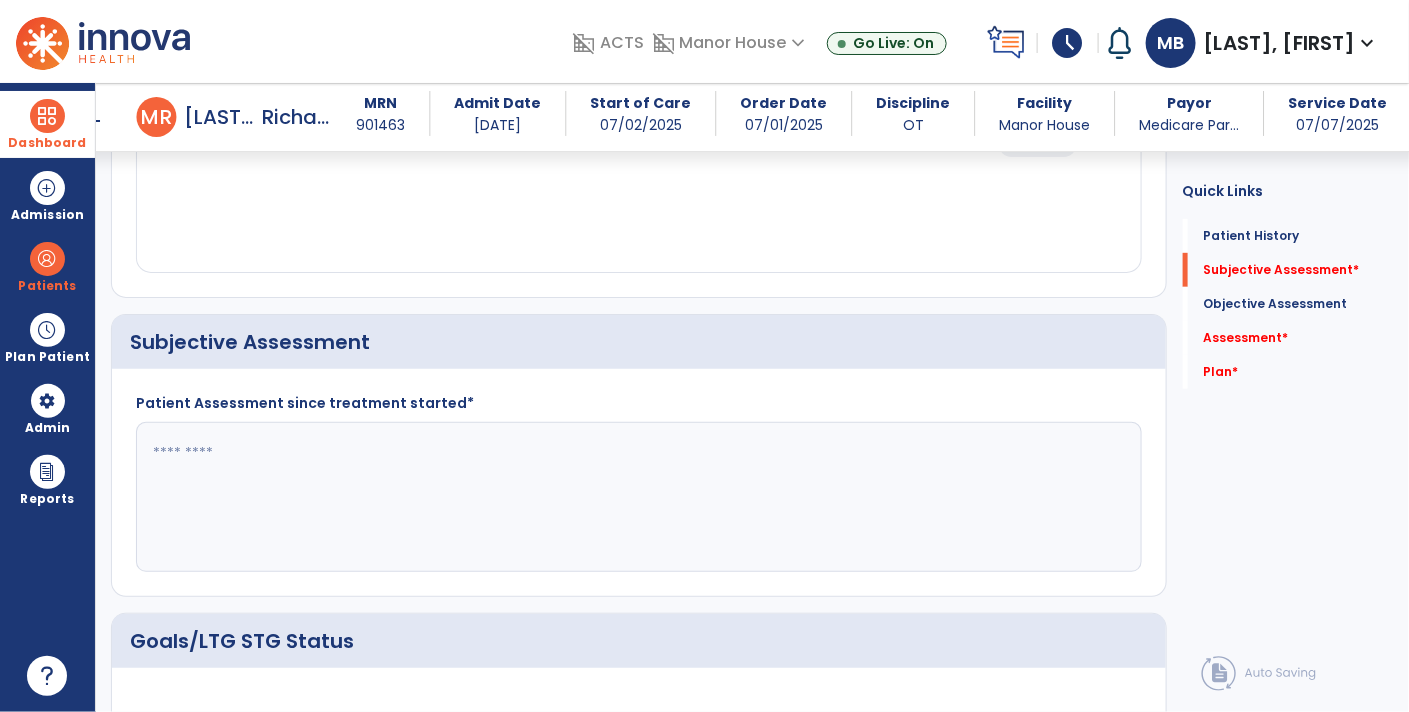 scroll, scrollTop: 315, scrollLeft: 0, axis: vertical 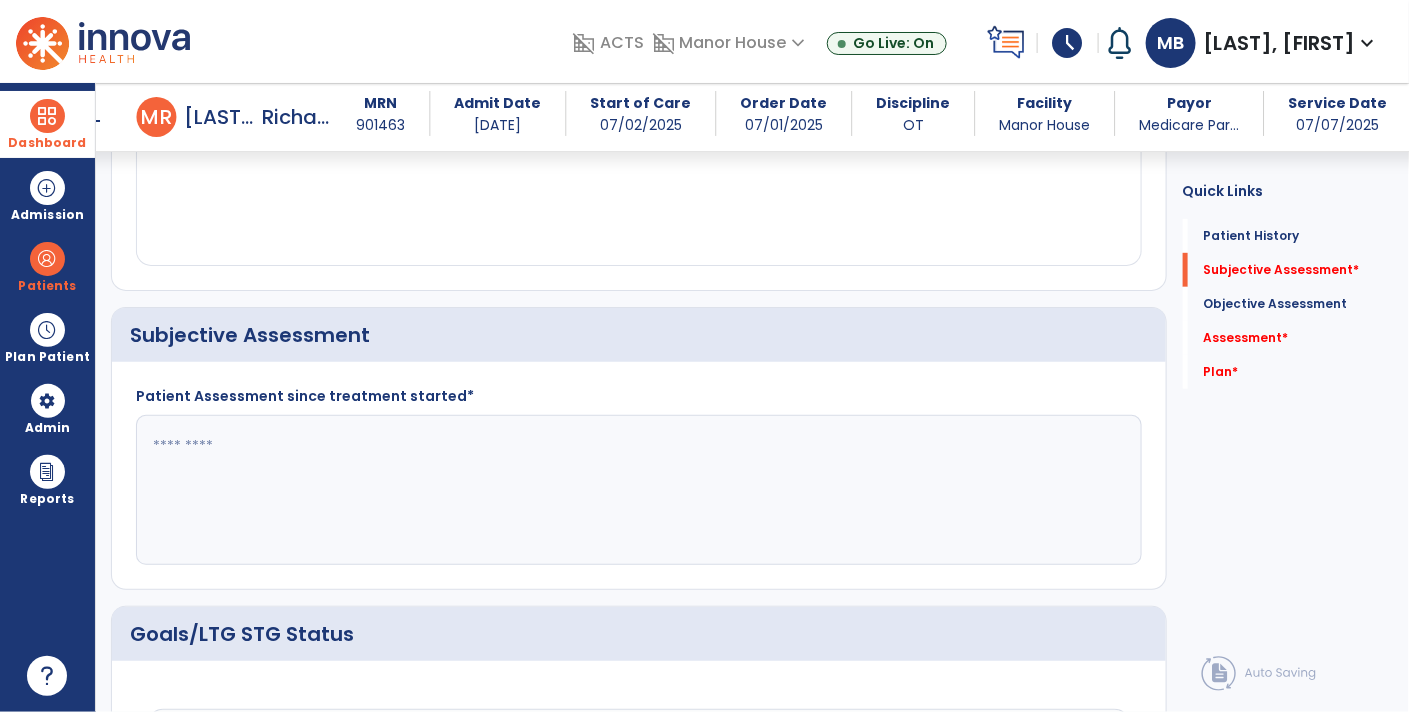 click 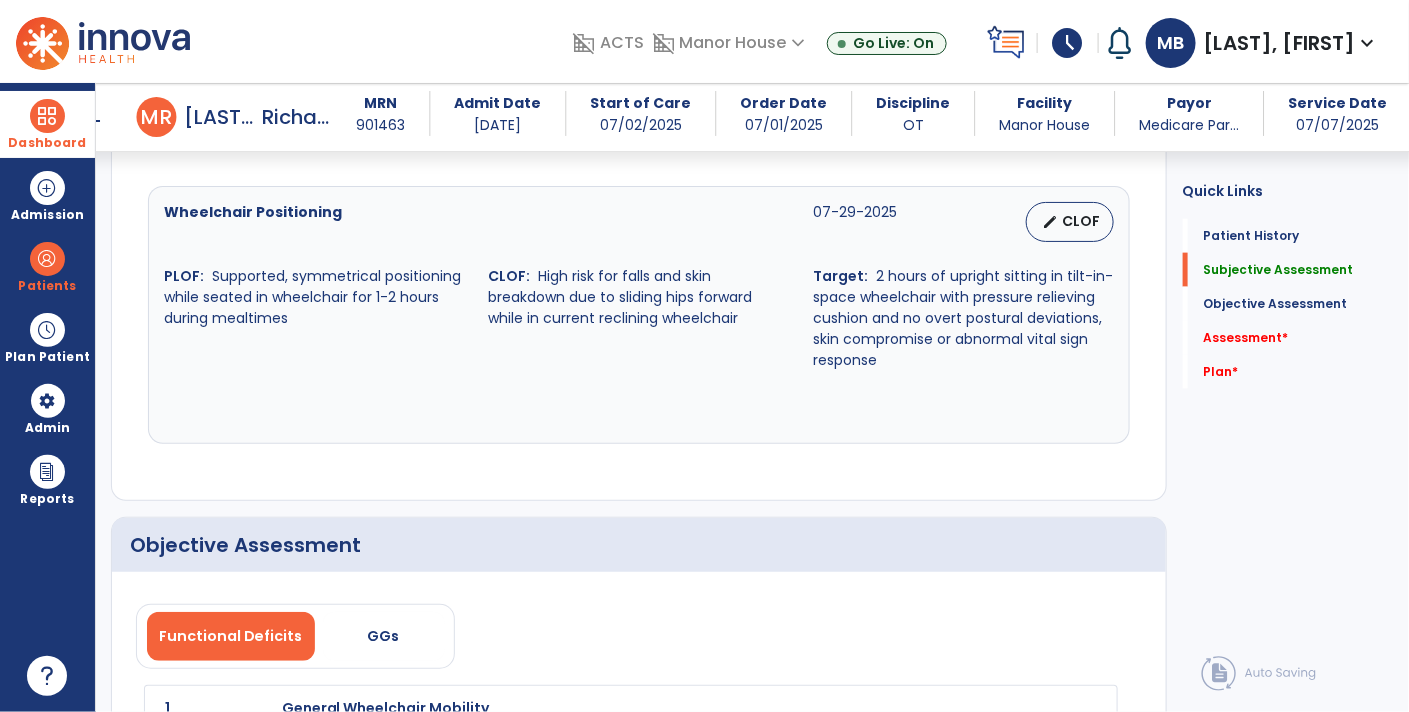 scroll, scrollTop: 844, scrollLeft: 0, axis: vertical 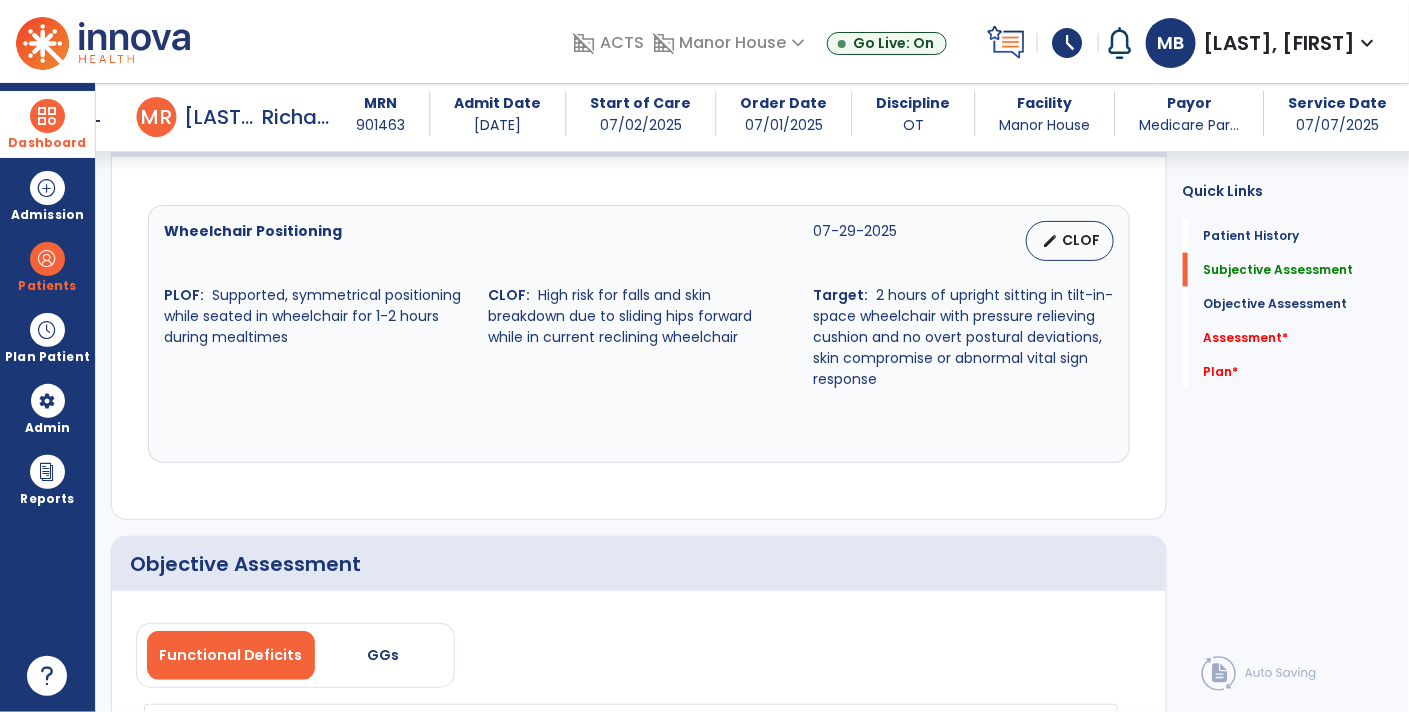 type on "**********" 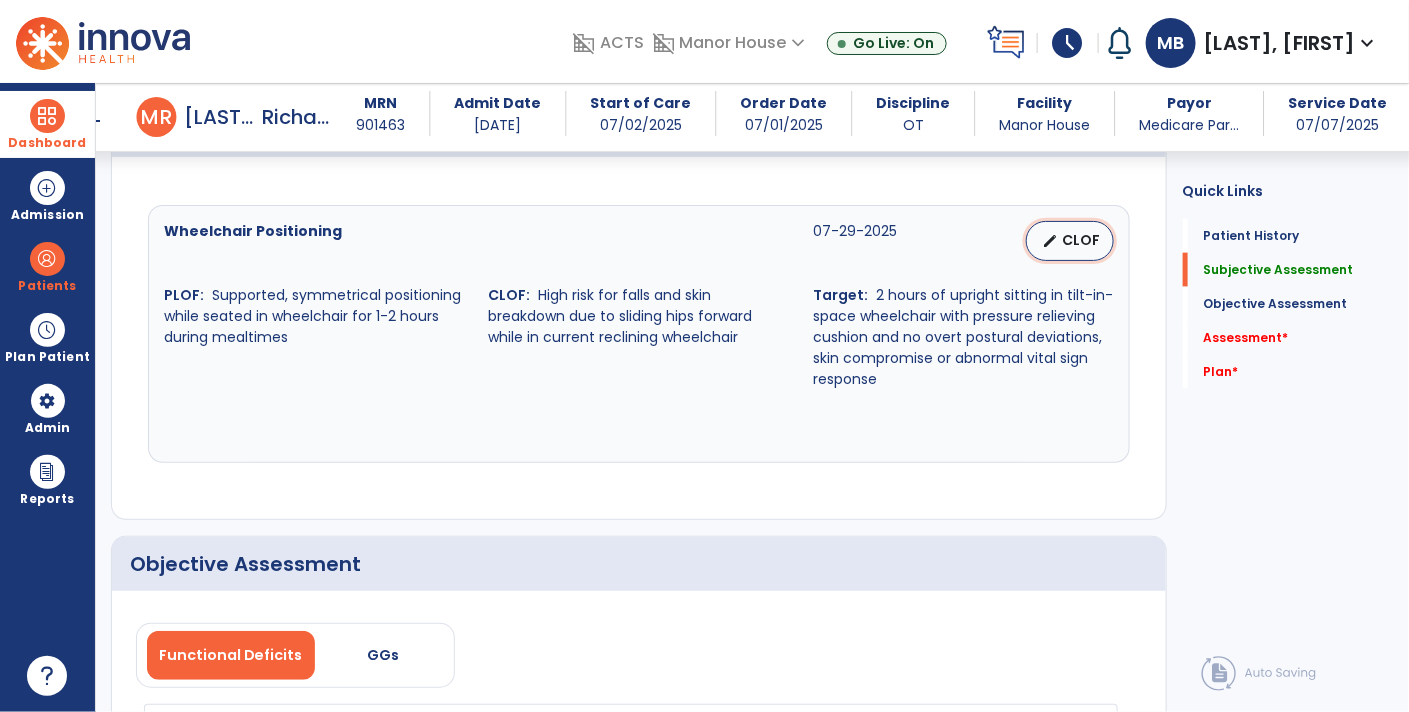 click on "edit   CLOF" at bounding box center [1070, 241] 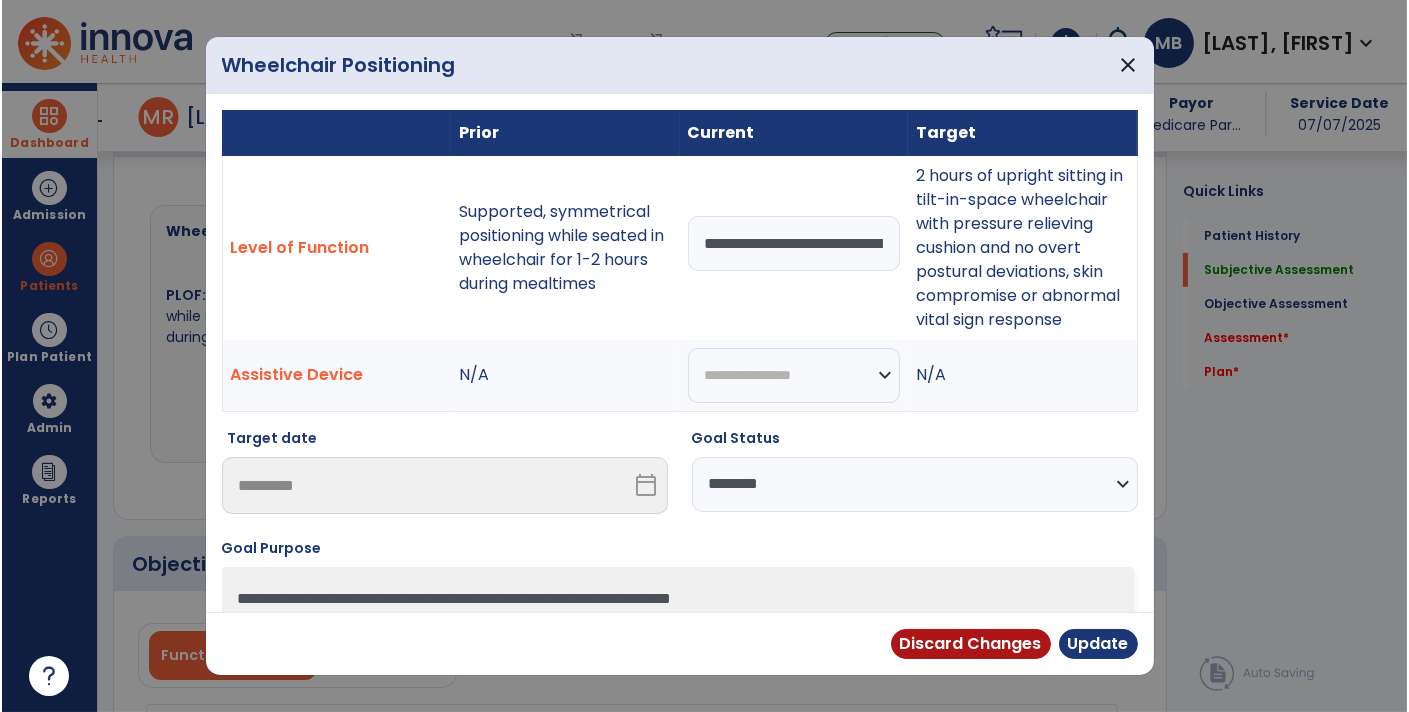 scroll, scrollTop: 819, scrollLeft: 0, axis: vertical 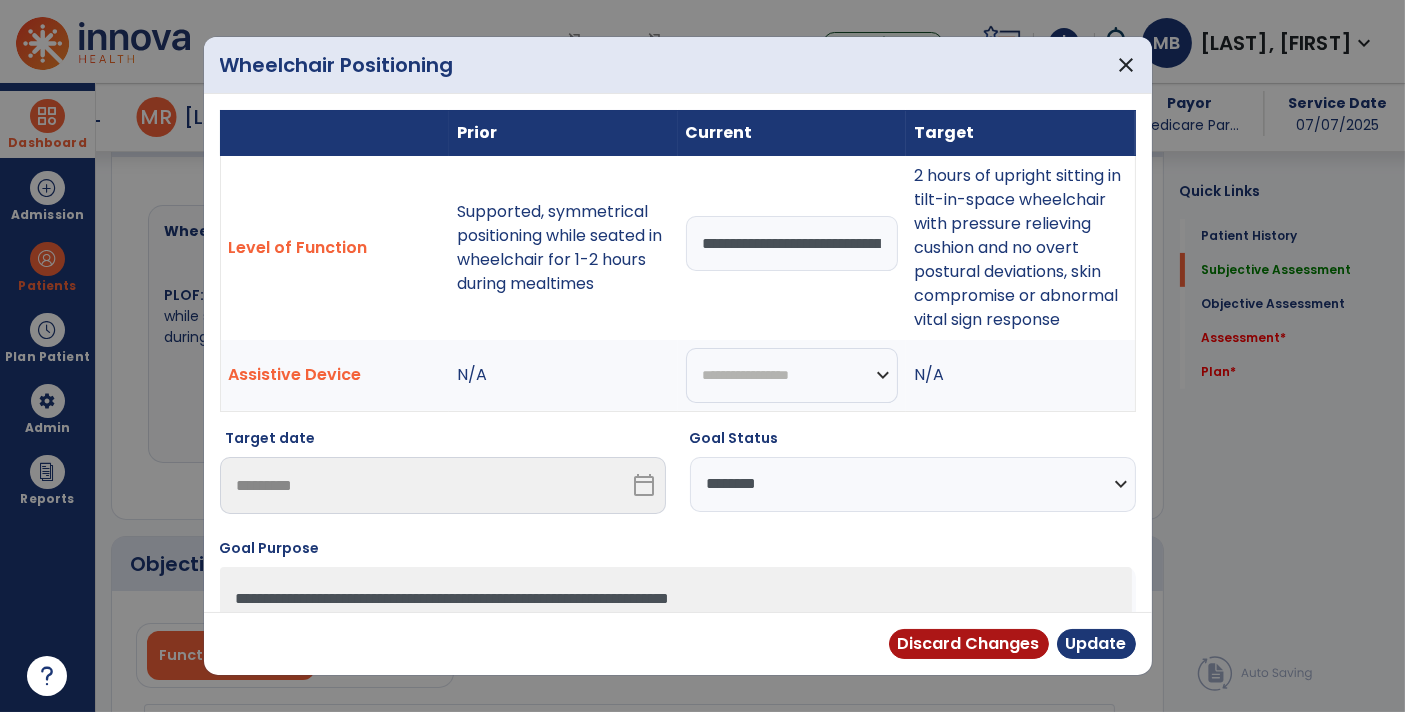 click on "**********" at bounding box center [913, 484] 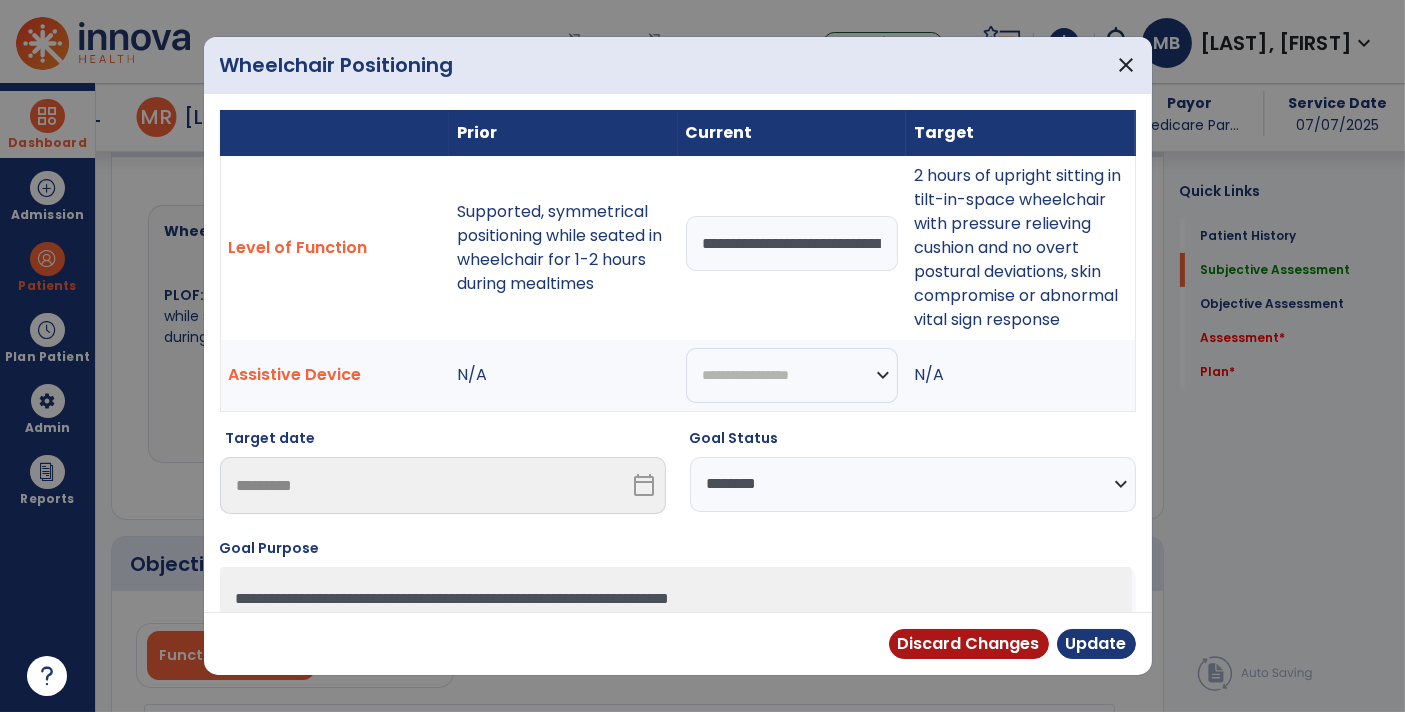 select on "********" 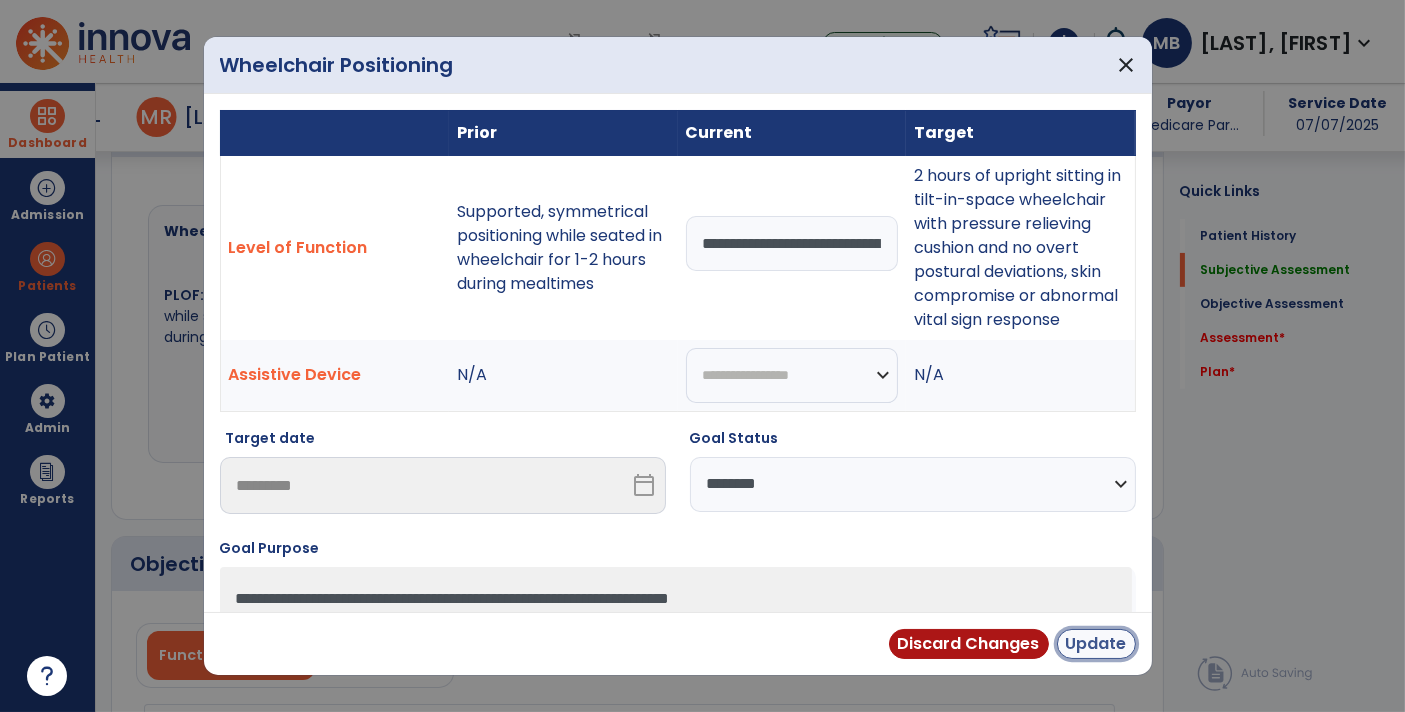 click on "Update" at bounding box center (1096, 644) 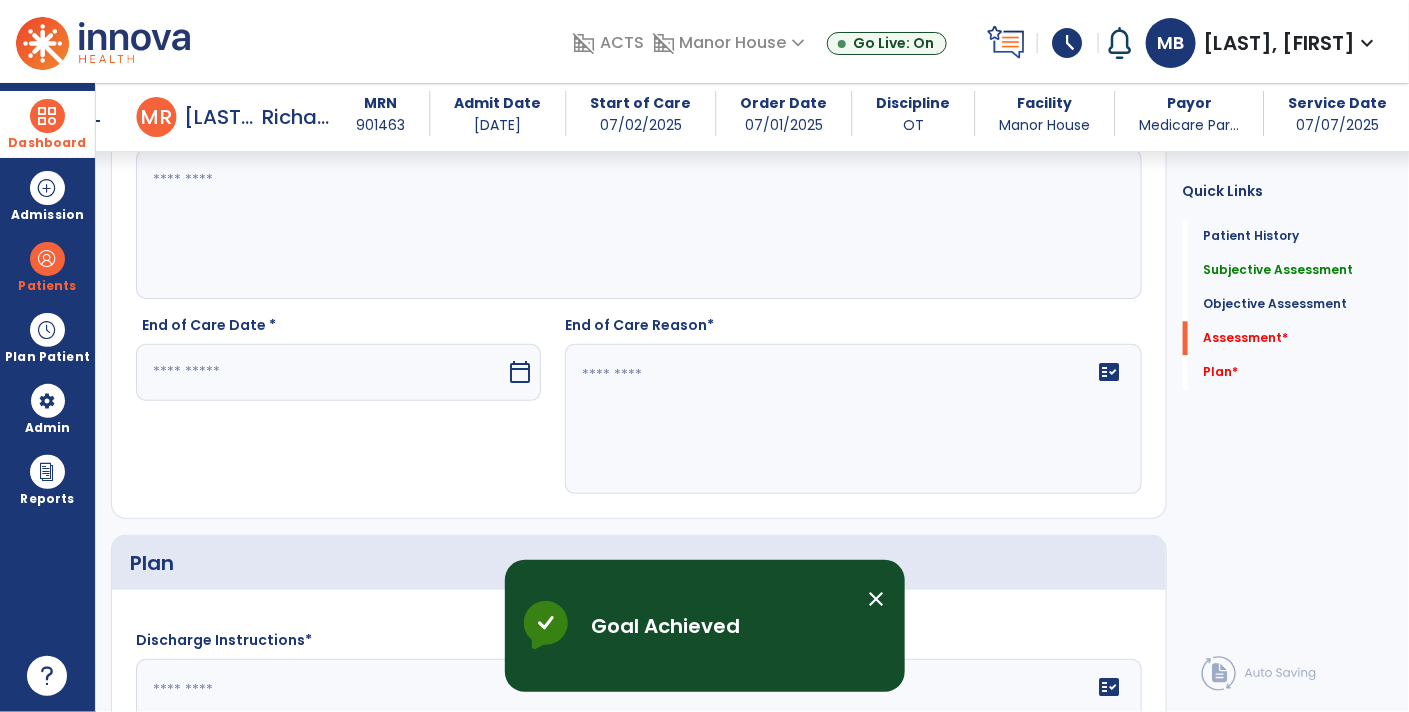 scroll, scrollTop: 1623, scrollLeft: 0, axis: vertical 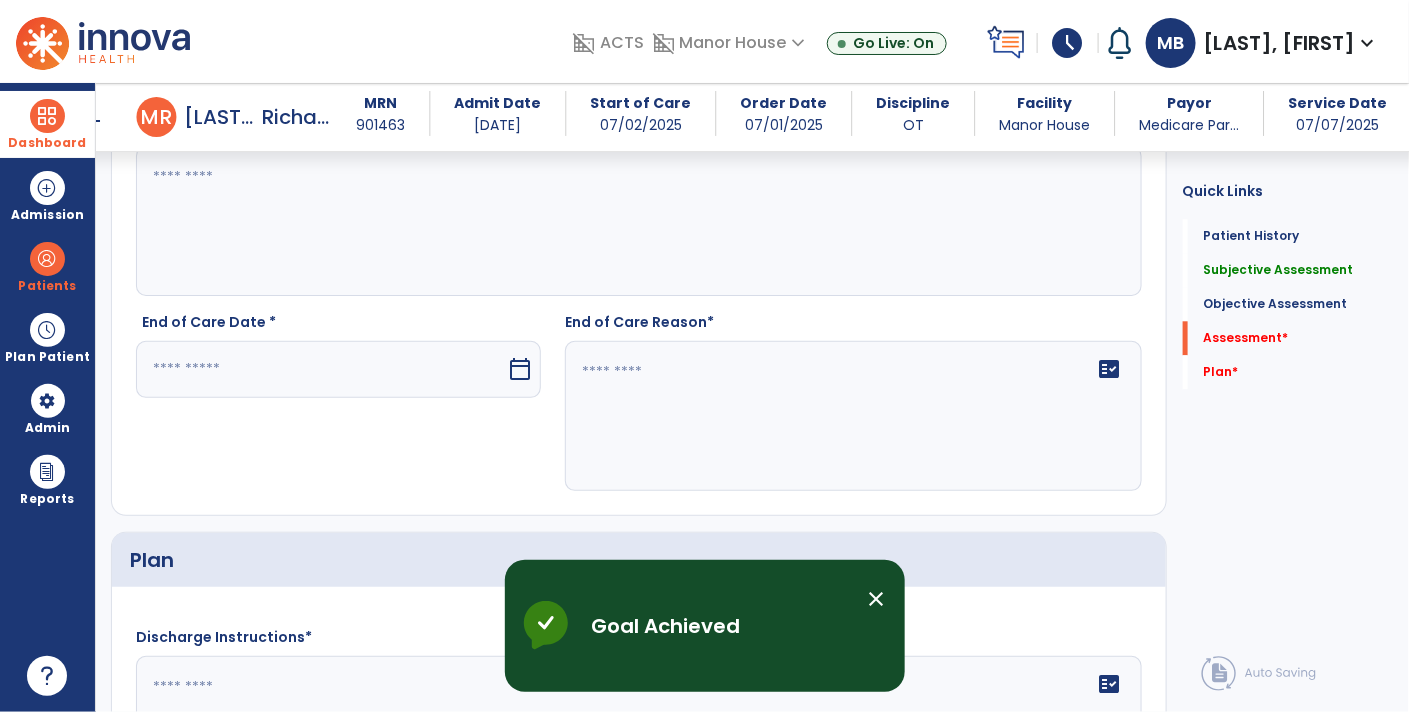 click at bounding box center [47, 676] 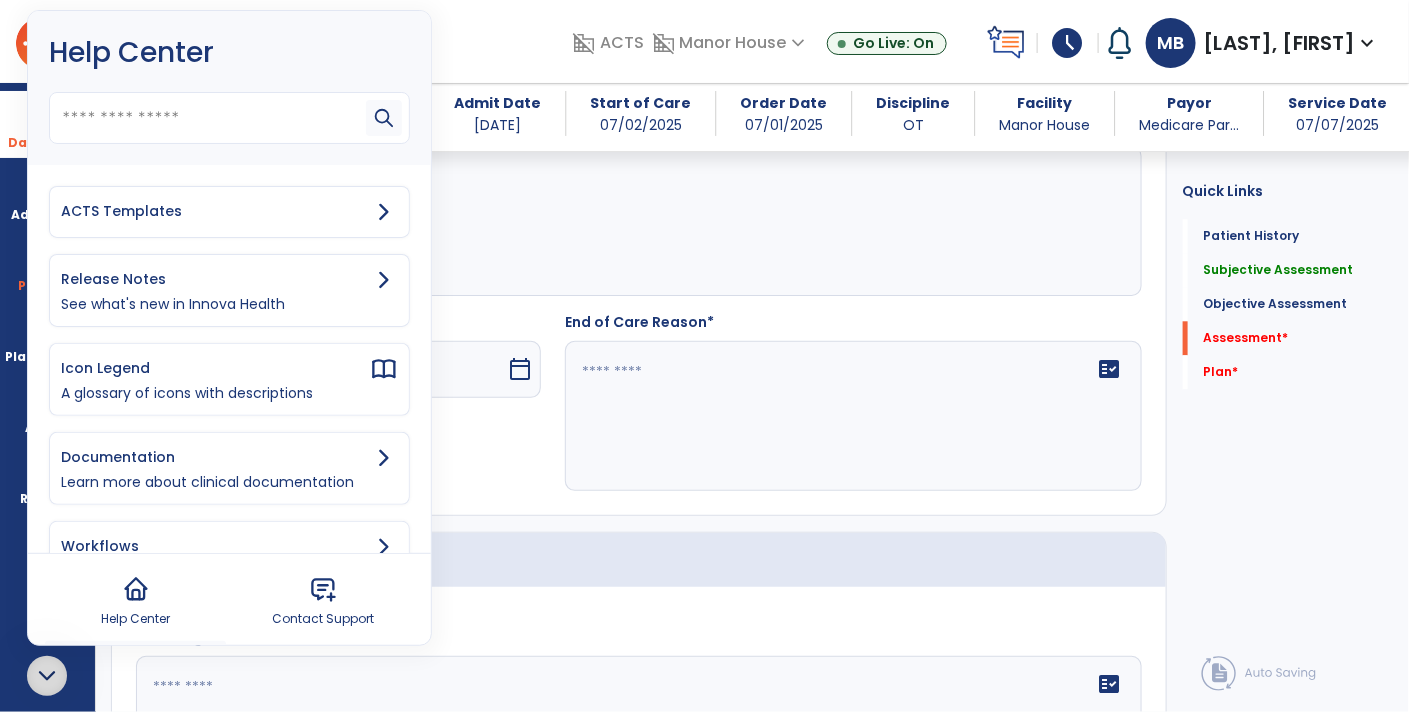 click on "ACTS Templates" at bounding box center [215, 211] 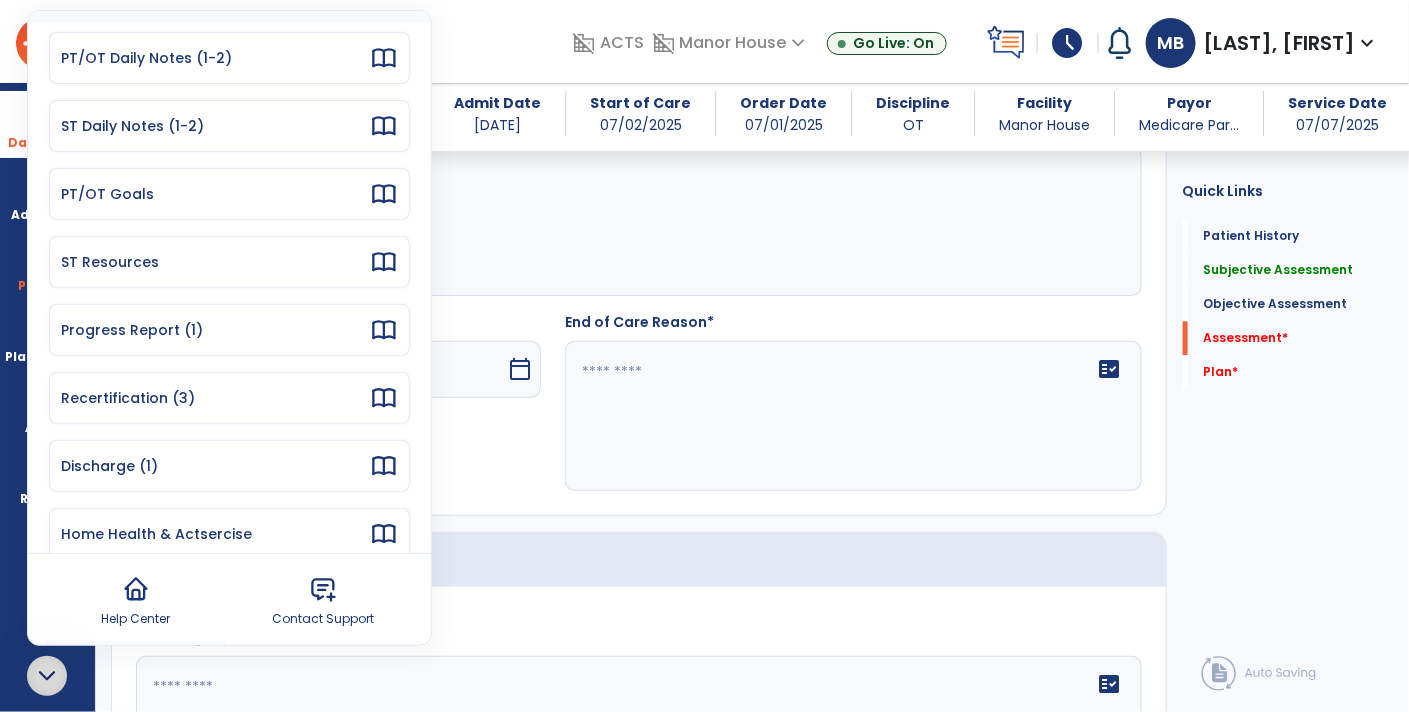 scroll, scrollTop: 152, scrollLeft: 0, axis: vertical 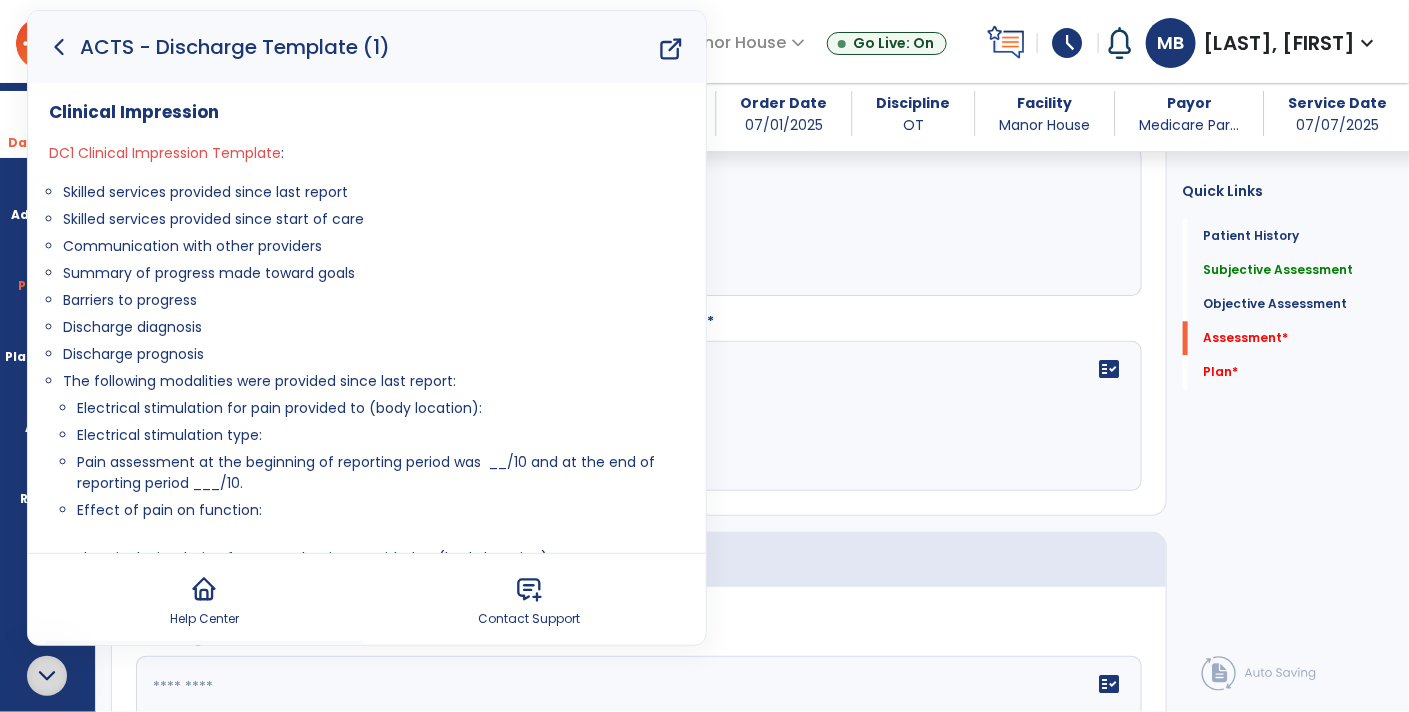 click on "Skilled services provided since last report Skilled services provided since start of care Communication with other providers Summary of progress made toward goals Barriers to progress Discharge diagnosis Discharge prognosis The following modalities were provided since last report: Electrical stimulation for pain provided to (body location):  Electrical stimulation type: Pain assessment at the beginning of reporting period was  __/10 and at the end of reporting period ___/10.  Effect of pain on function:   Electrical stimulation for strengthening provided to (body location): Electrical stimulation type: Strength impairment on function: Strength measures/scores at the start and end of the reporting period:   Ultrasound provided to (body location): Reason for ultrasound Measure/scores demonstrating the effectiveness of ultrasound at the start and end of the reporting period:" at bounding box center [374, 477] 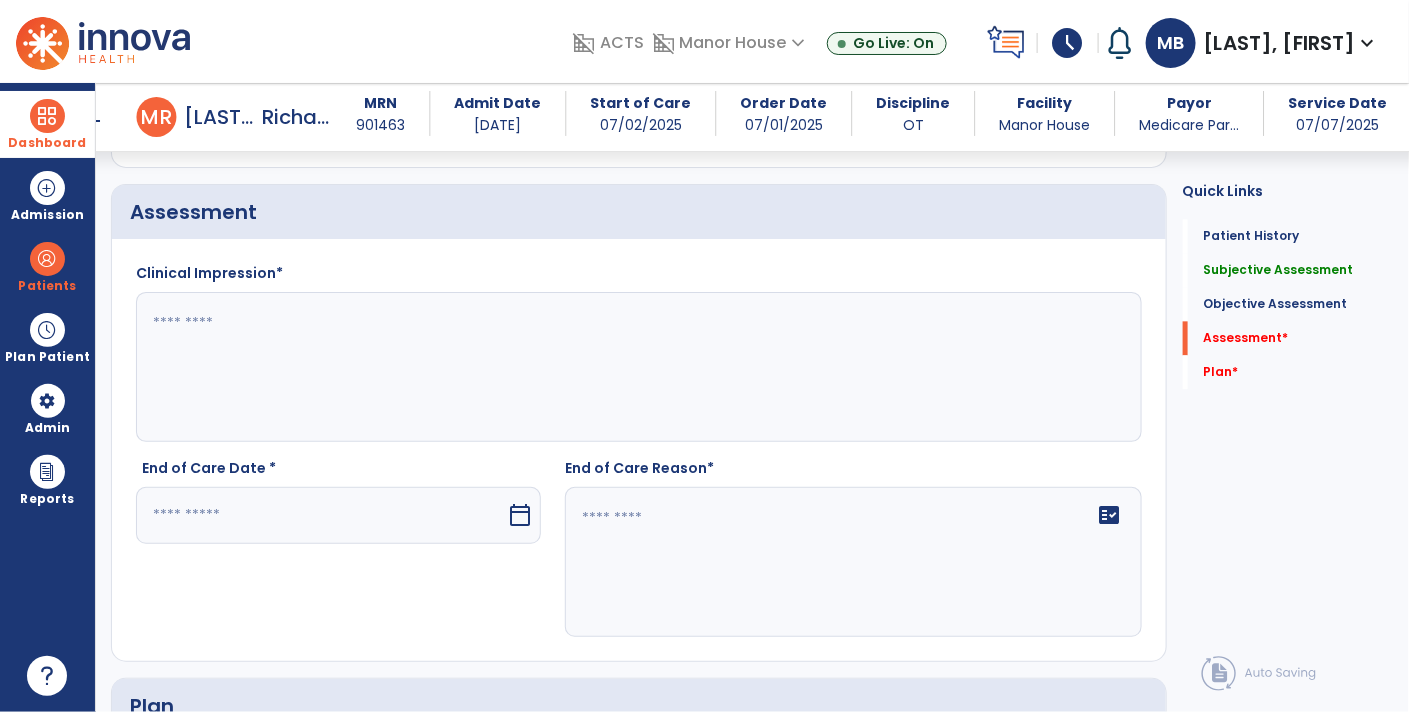 scroll, scrollTop: 1478, scrollLeft: 0, axis: vertical 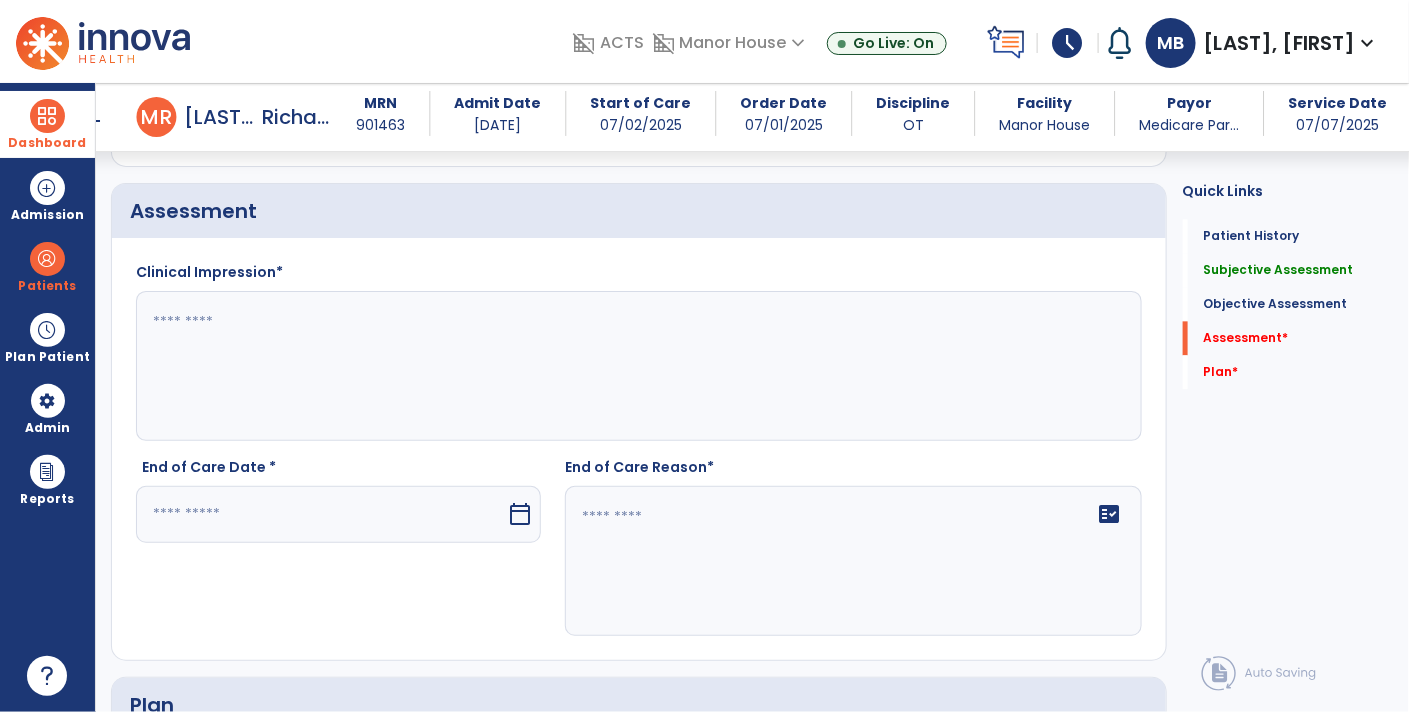 click 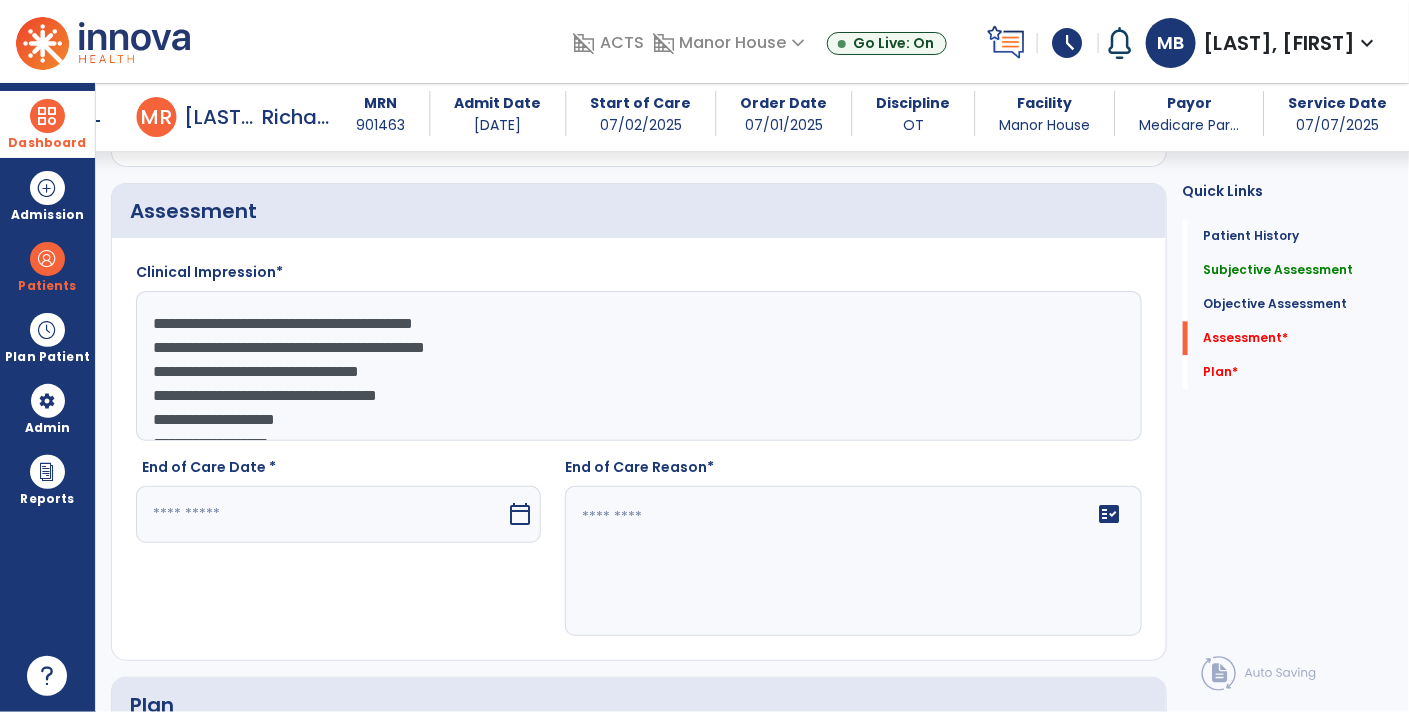 scroll, scrollTop: 39, scrollLeft: 0, axis: vertical 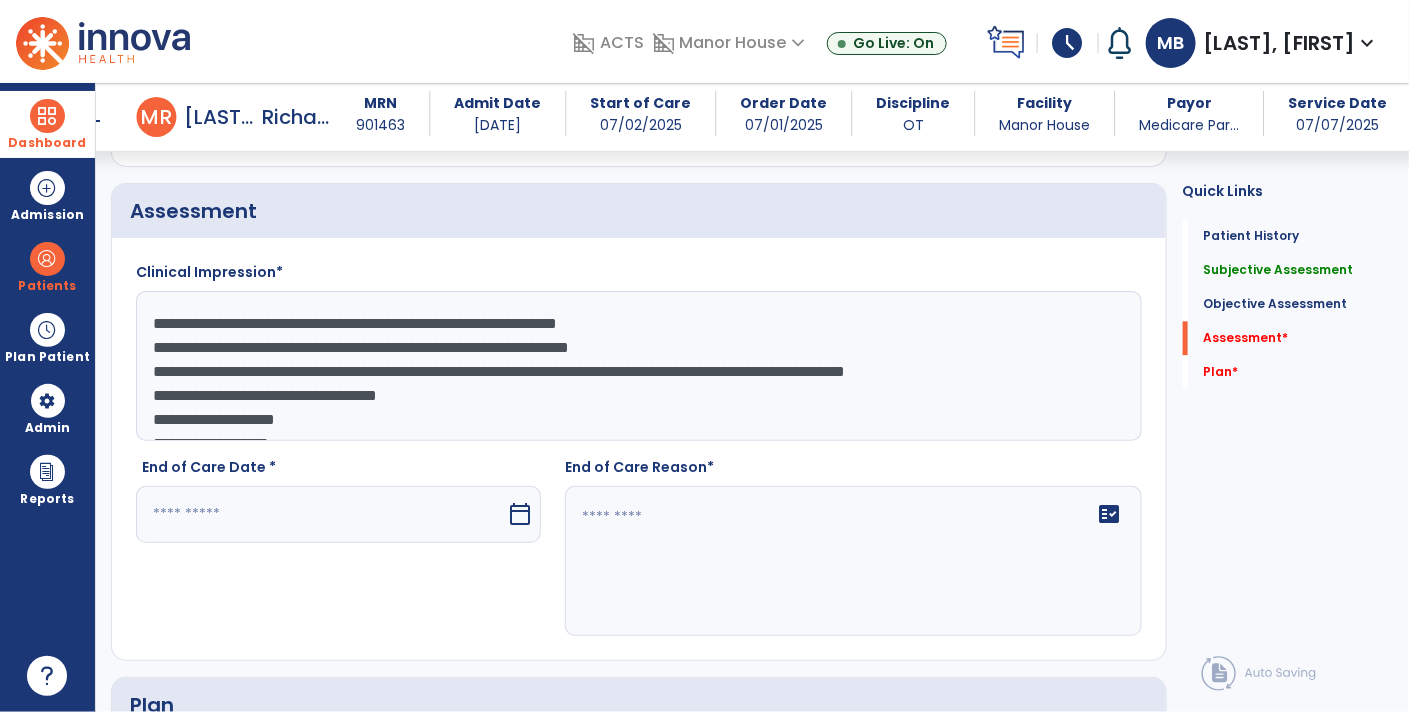 click on "**********" 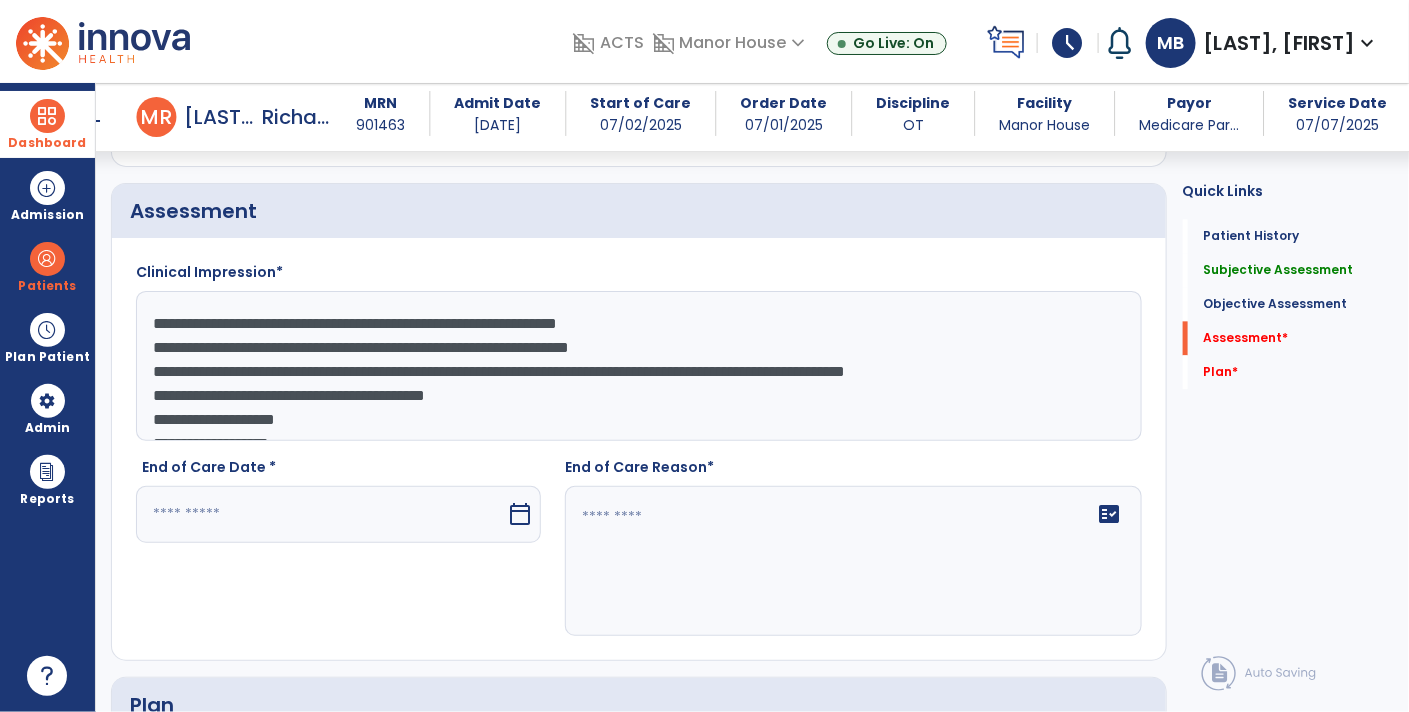 type on "**********" 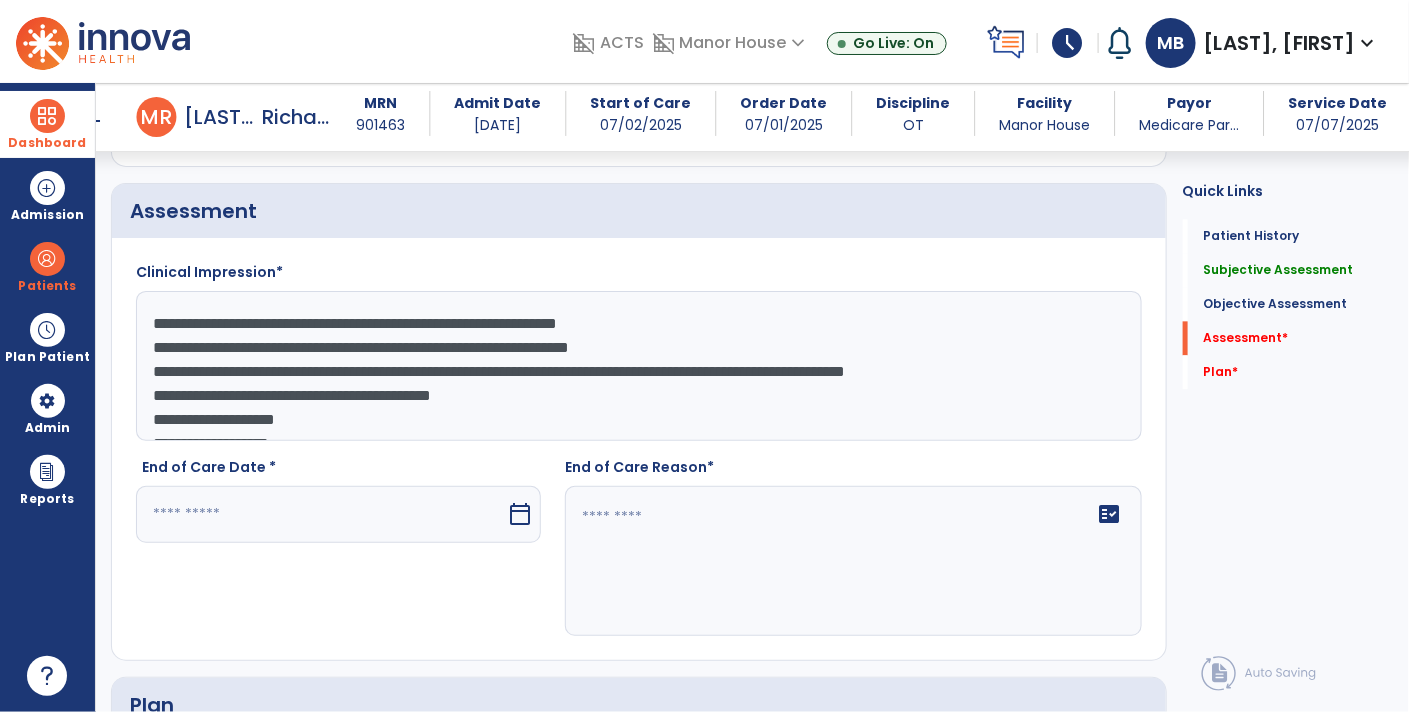 click at bounding box center (321, 514) 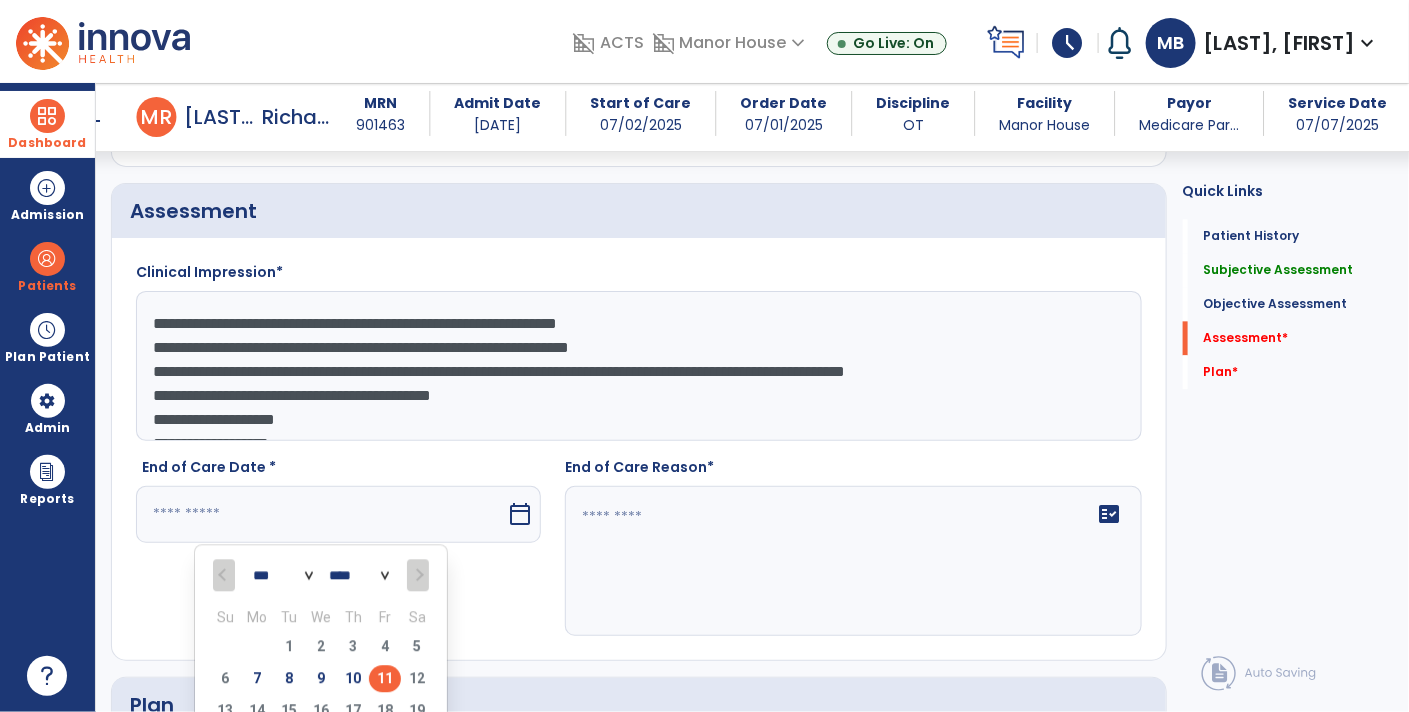 type on "*********" 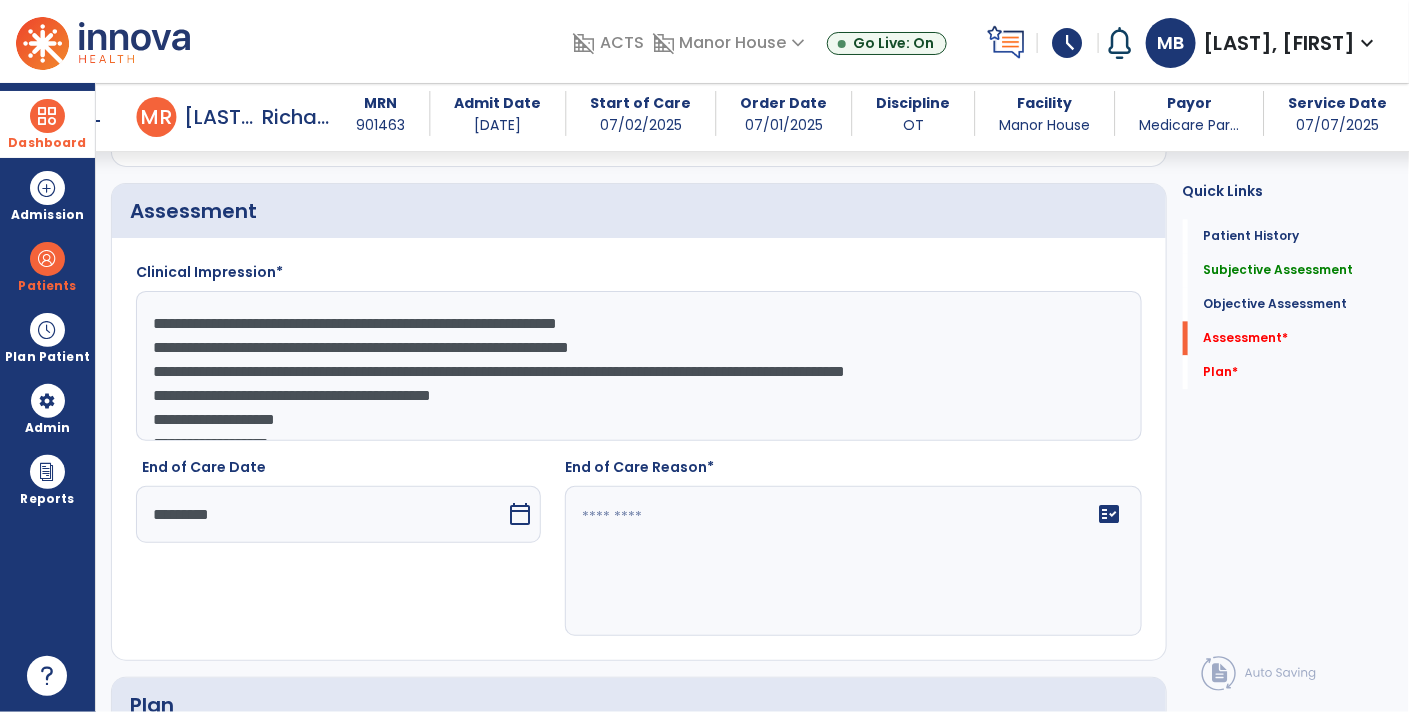 click on "**********" 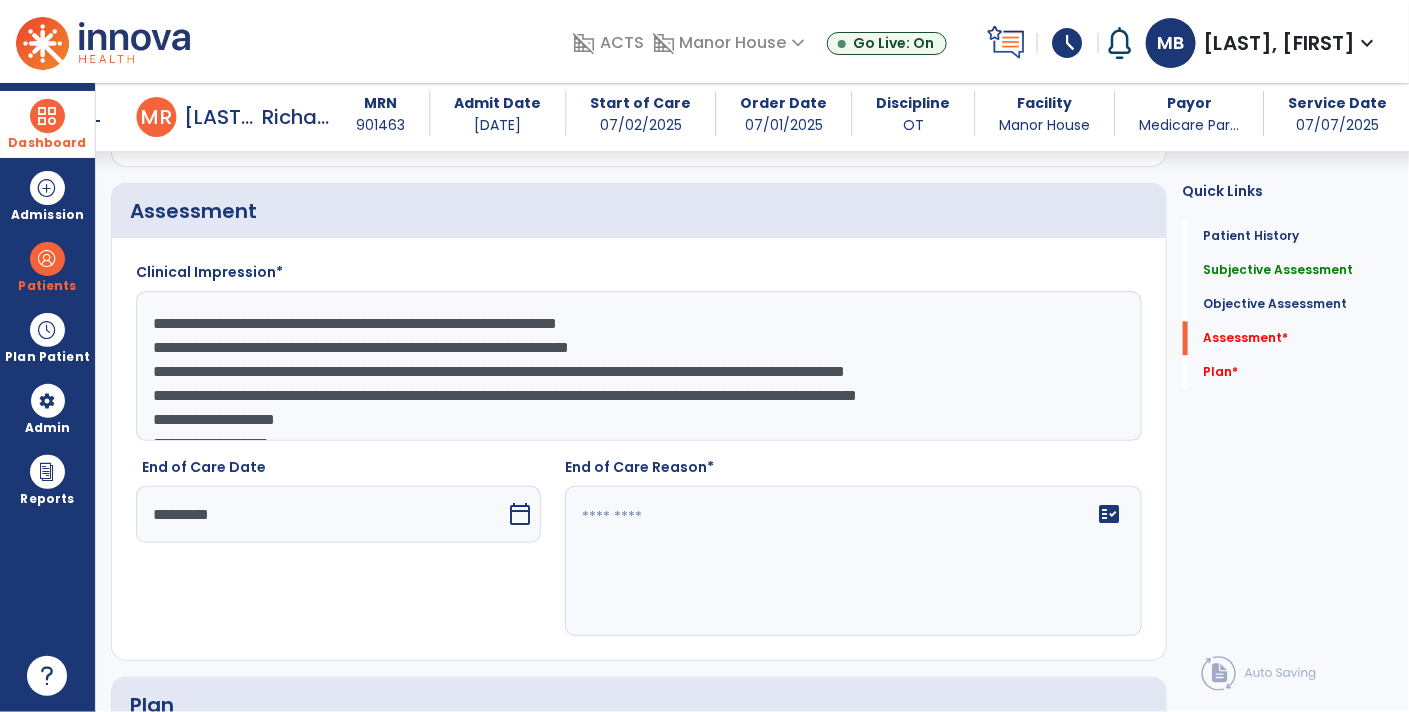 scroll, scrollTop: 15, scrollLeft: 0, axis: vertical 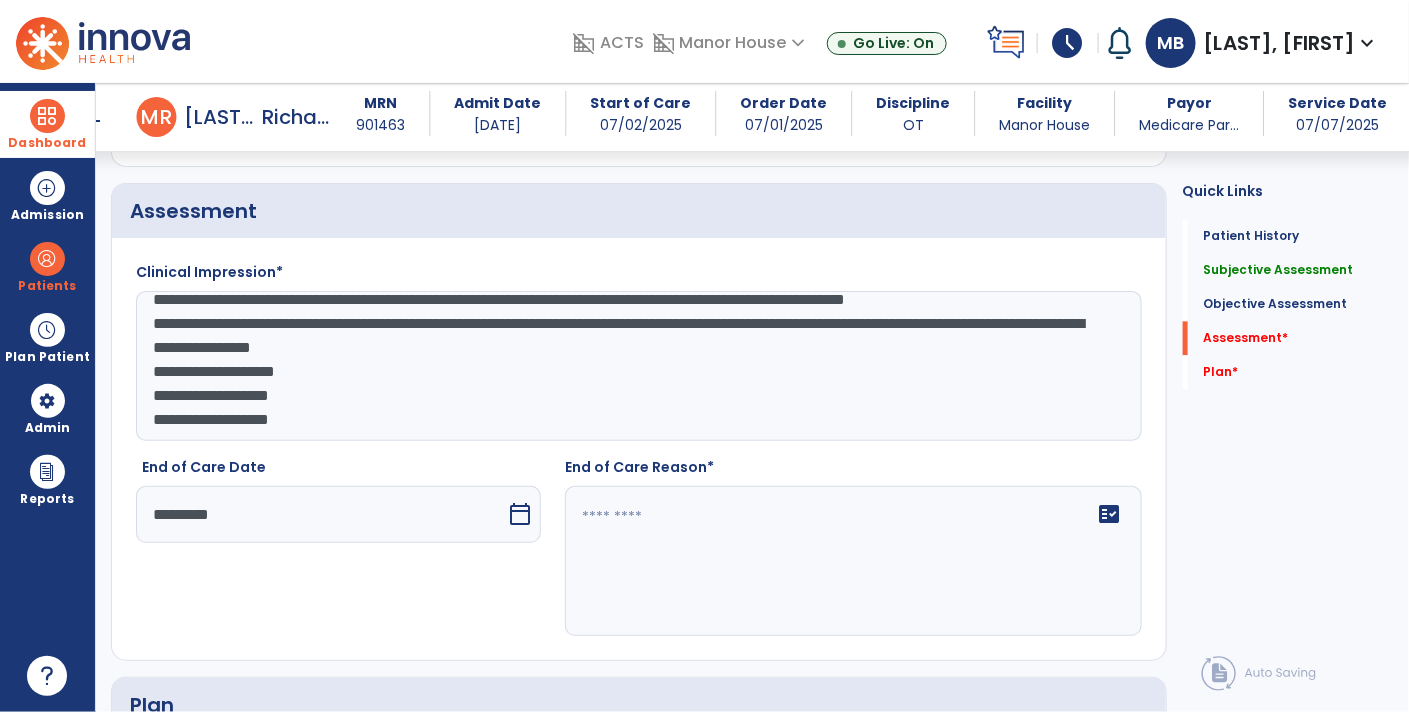 click on "**********" 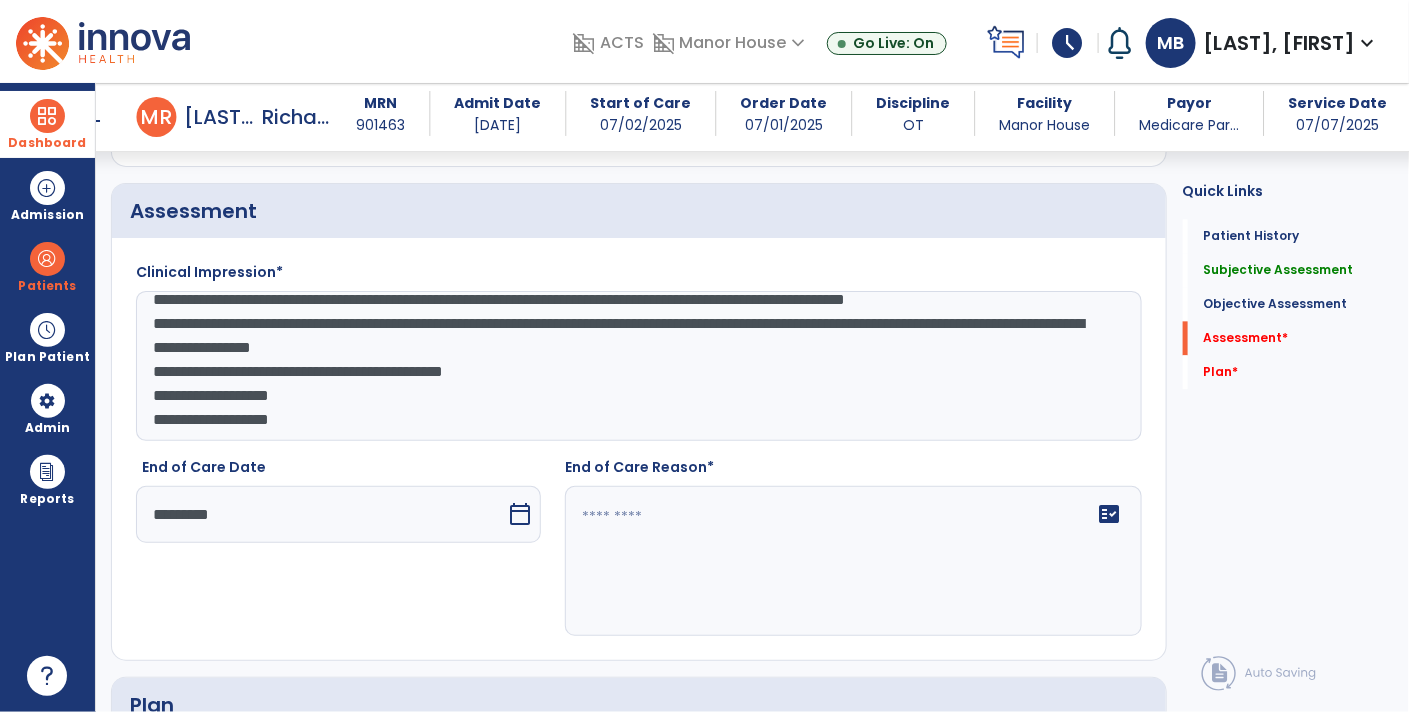 click on "**********" 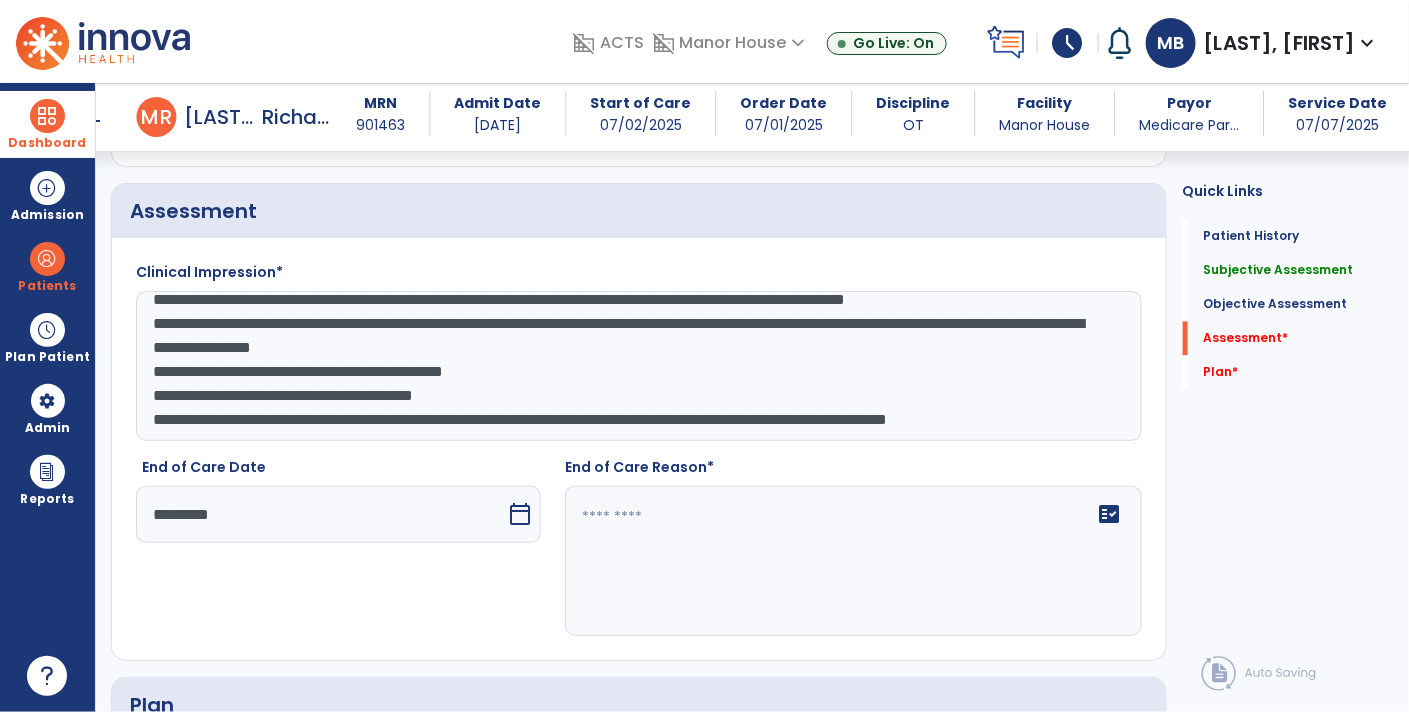 scroll, scrollTop: 111, scrollLeft: 0, axis: vertical 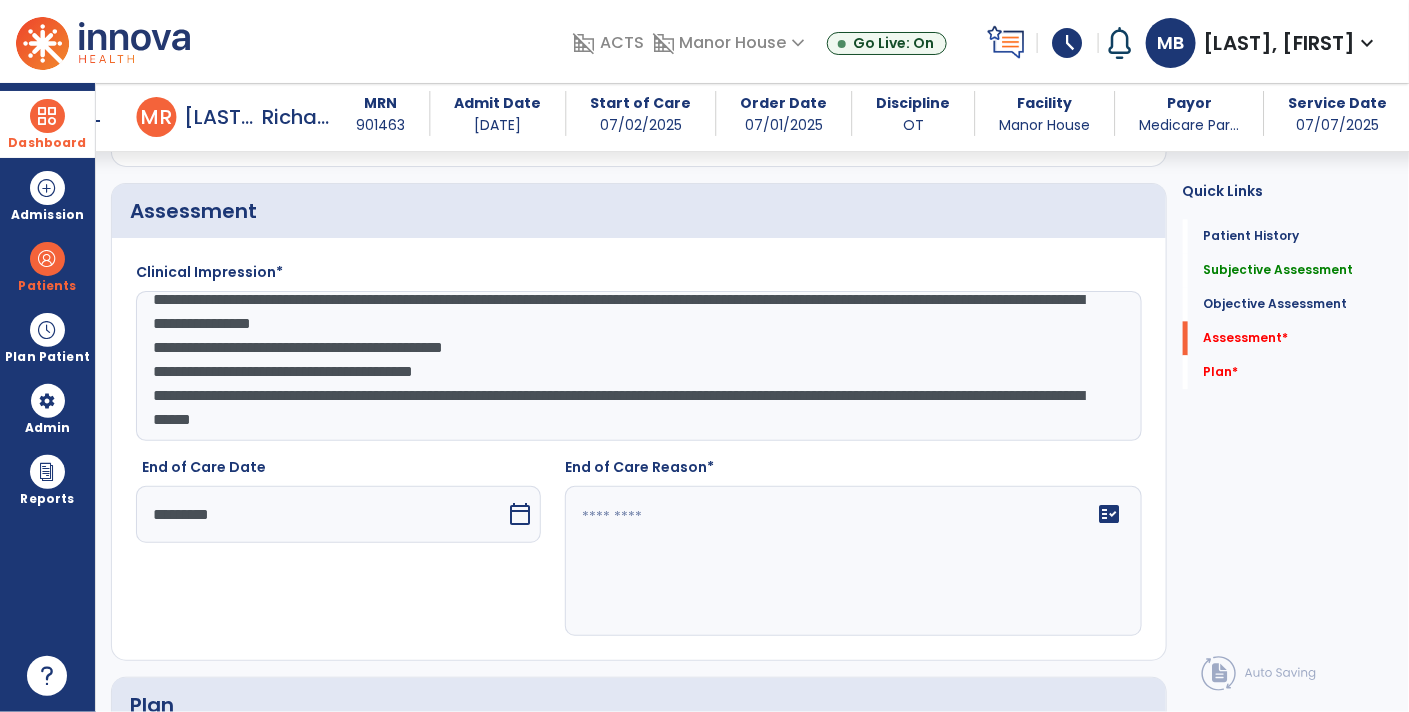 type on "**********" 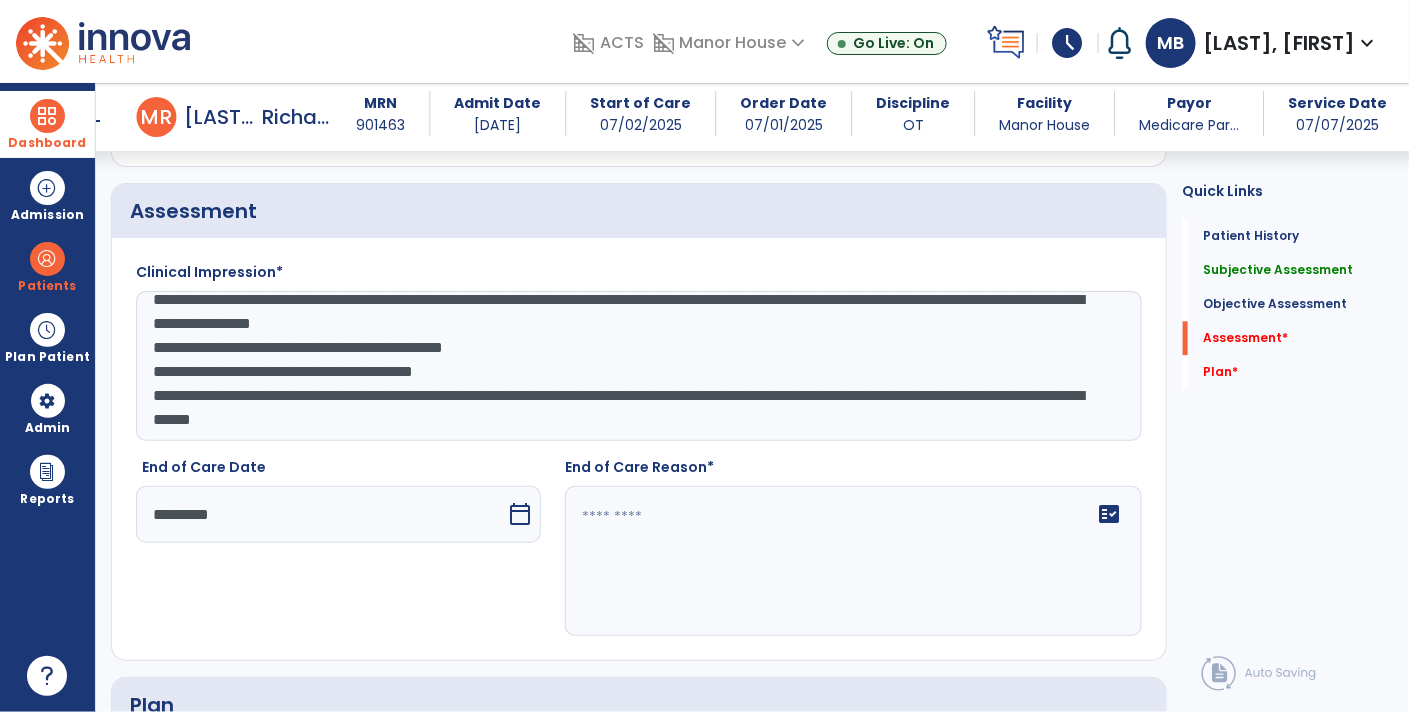 click on "calendar_today" at bounding box center (520, 514) 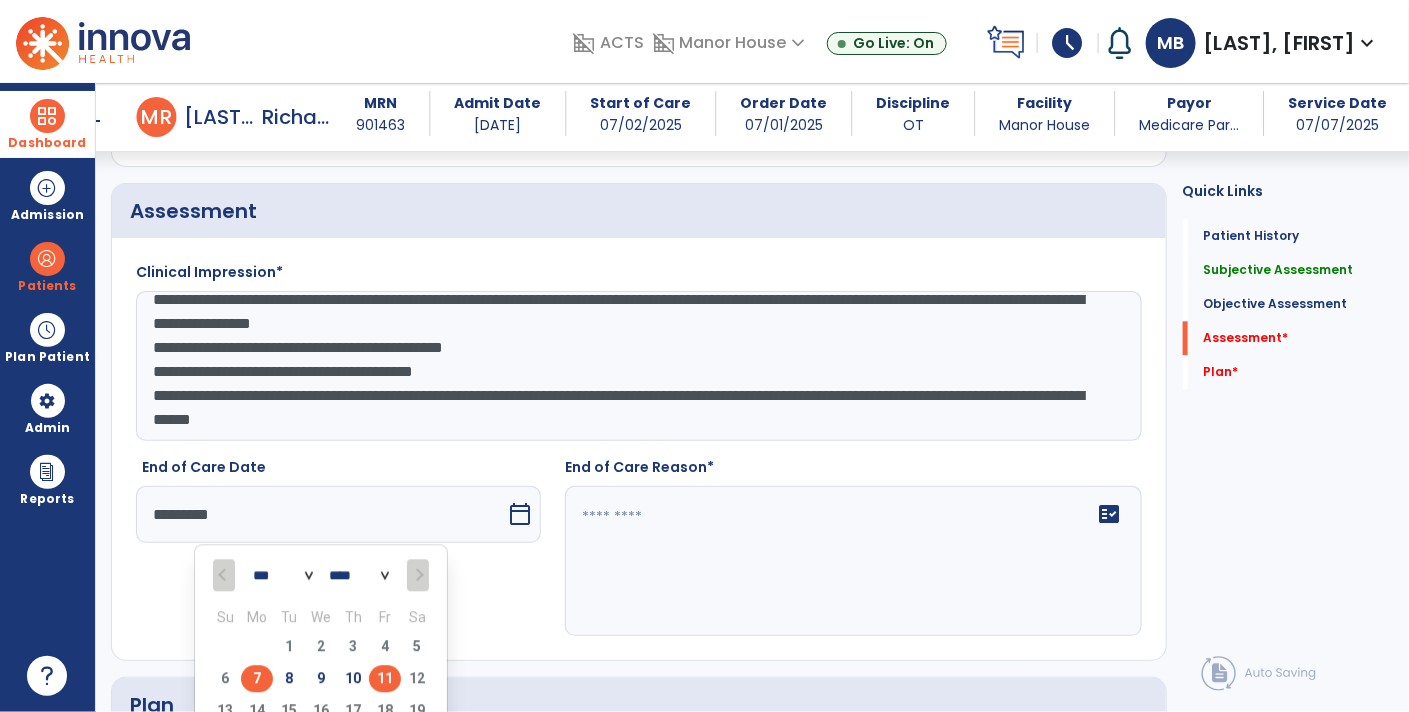 click on "7" at bounding box center (257, 678) 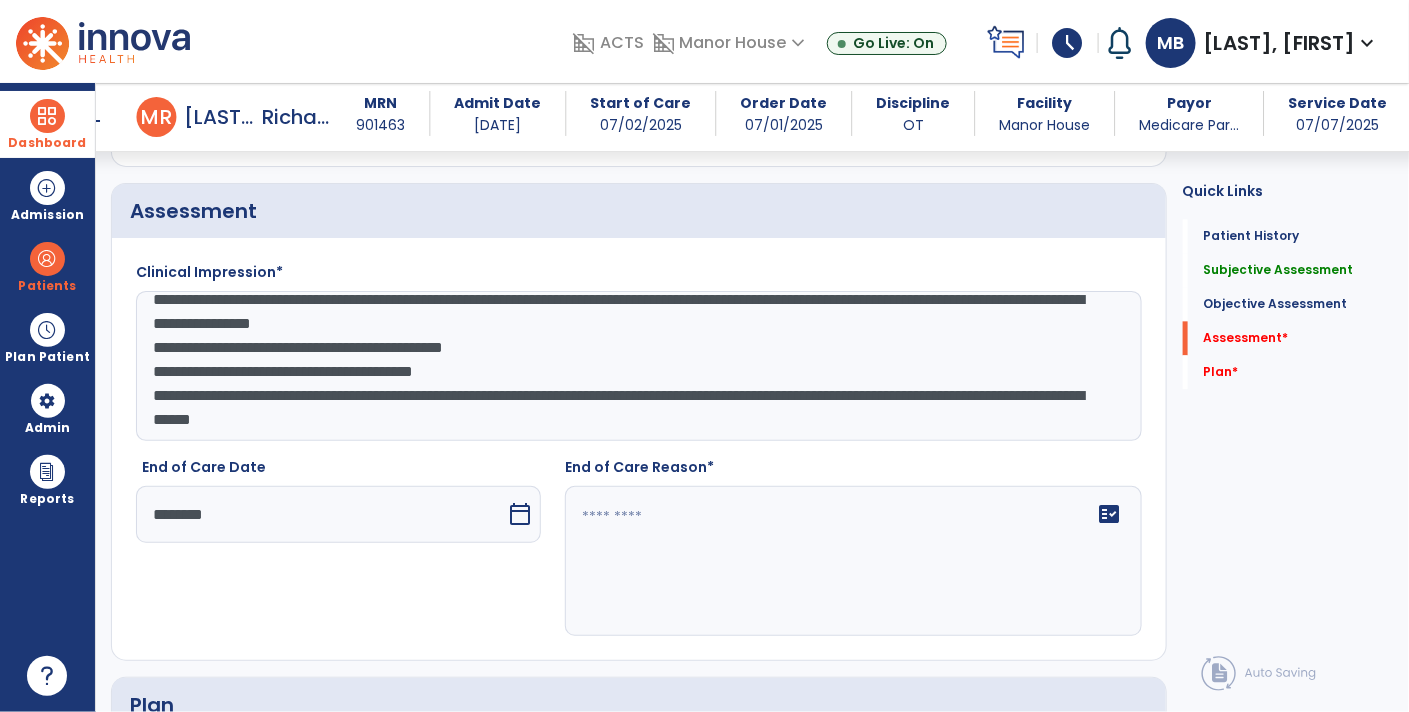 click on "fact_check" 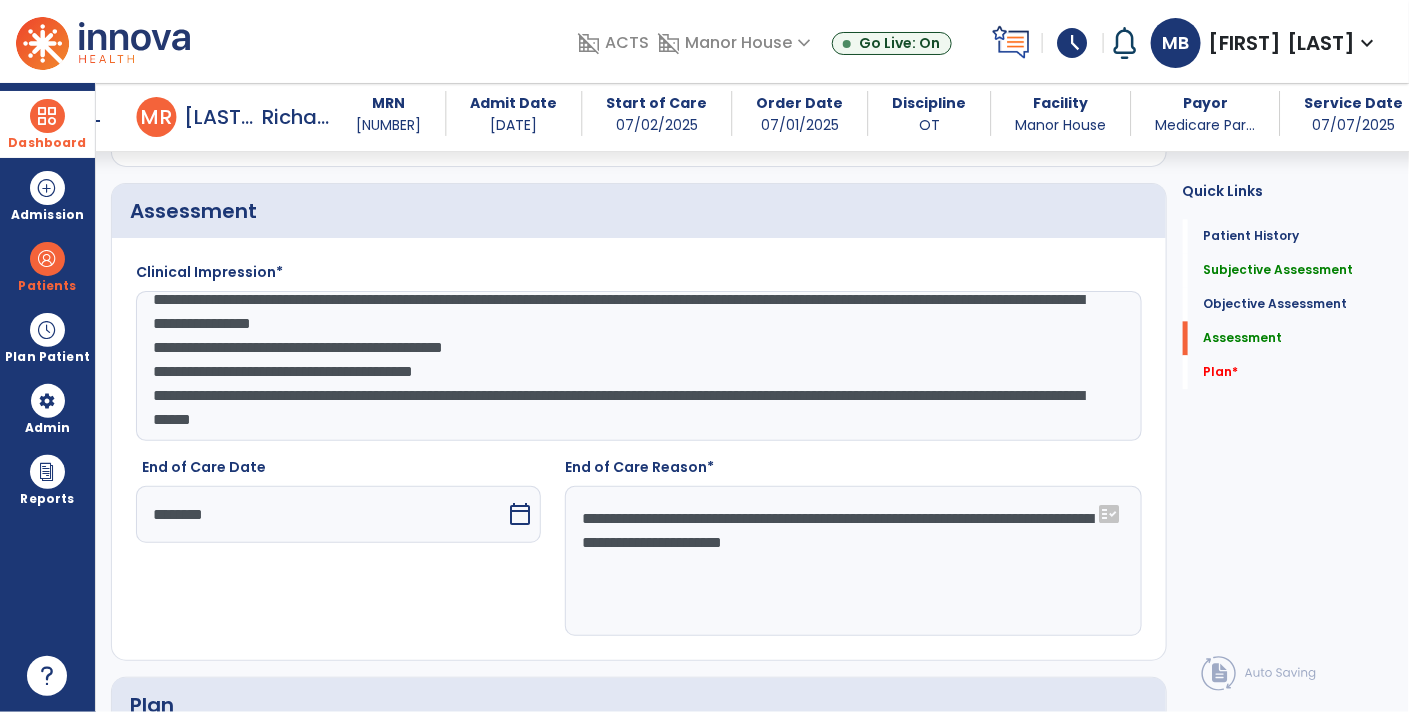 click on "**********" 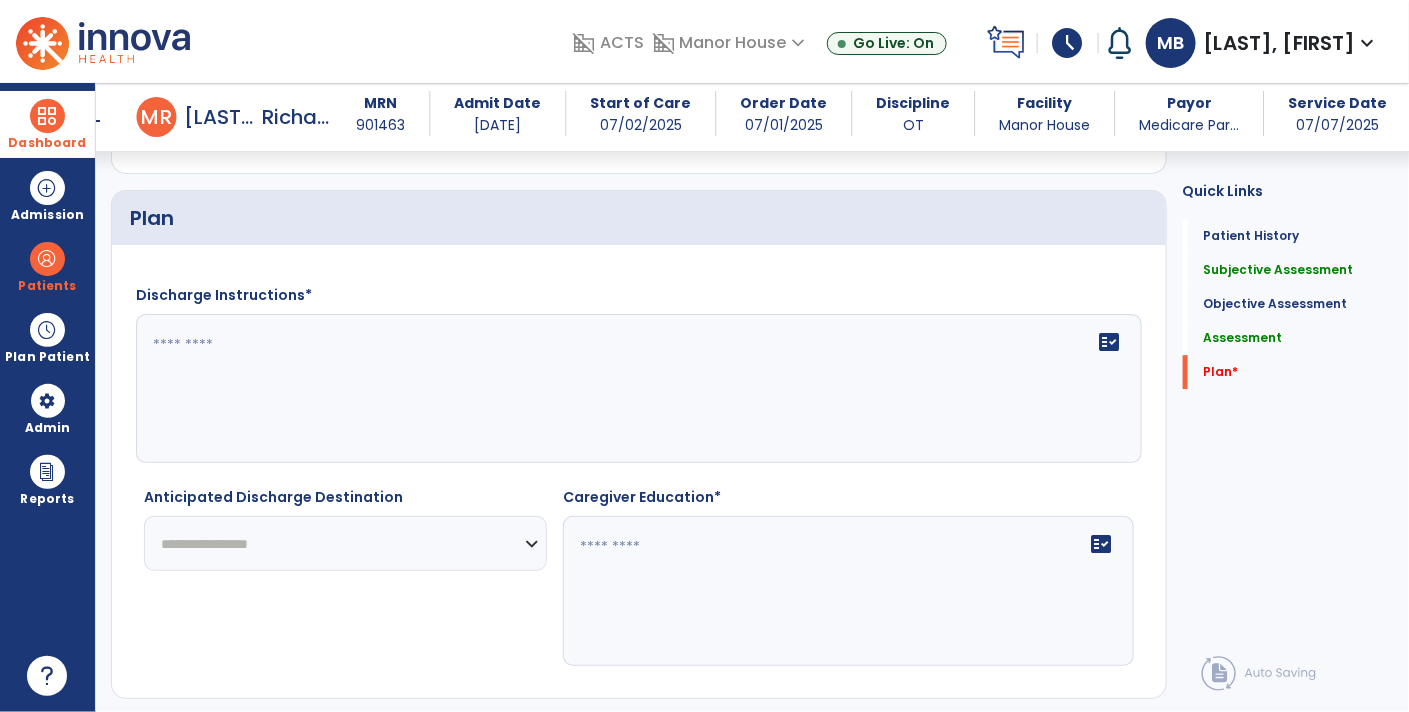 scroll, scrollTop: 1973, scrollLeft: 0, axis: vertical 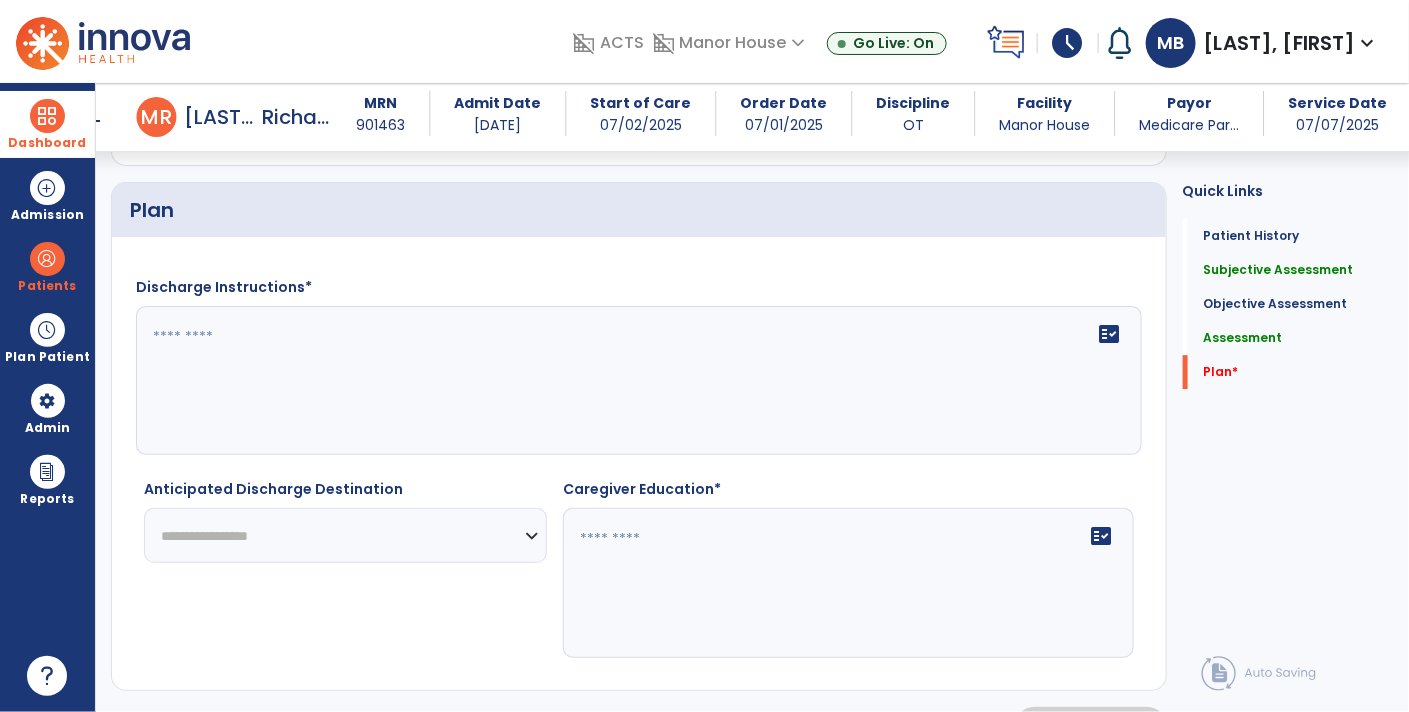 type on "**********" 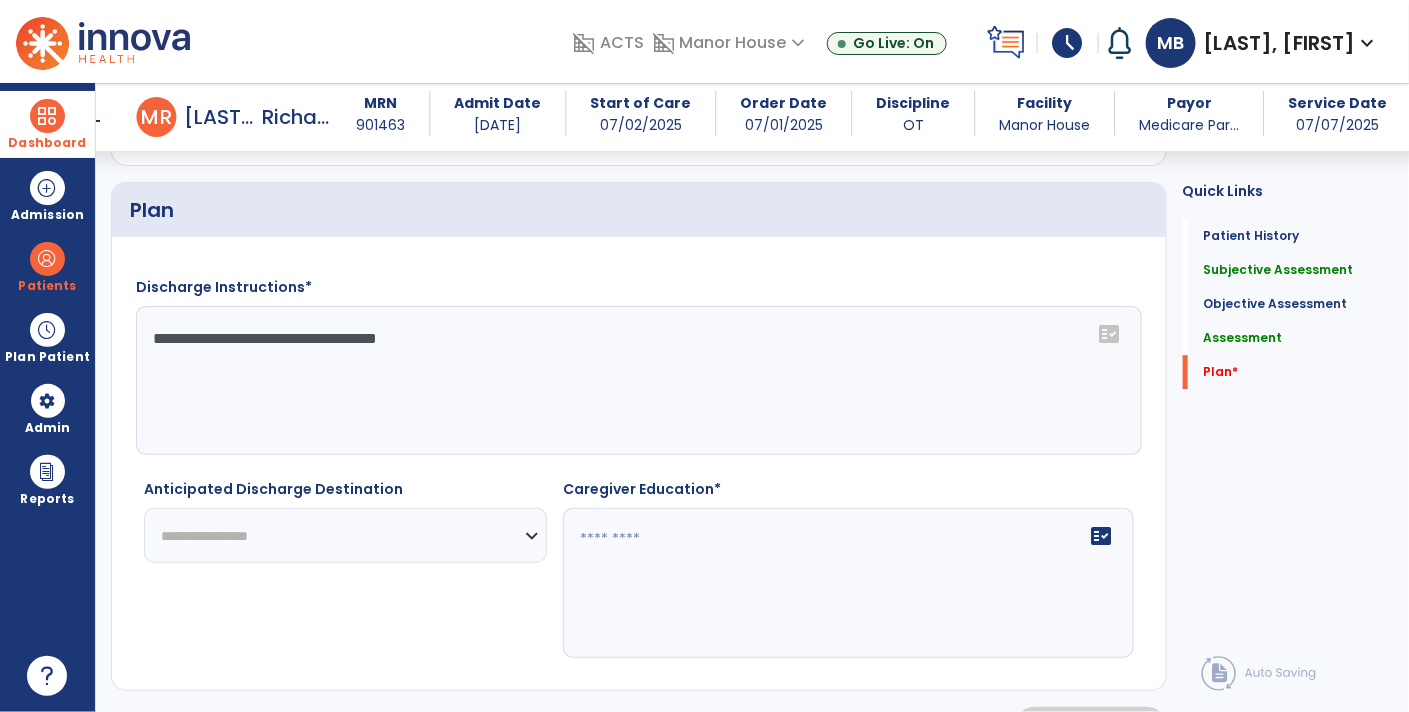 type on "**********" 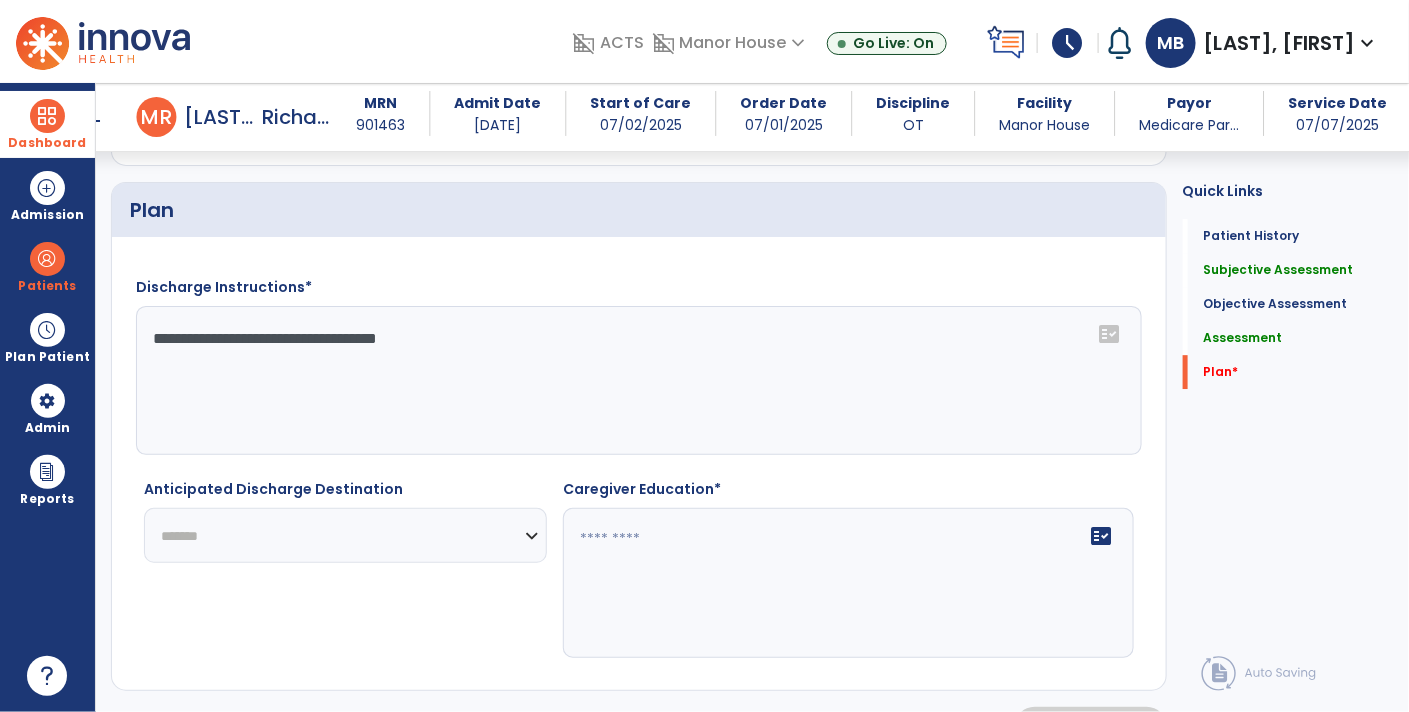 click on "**********" 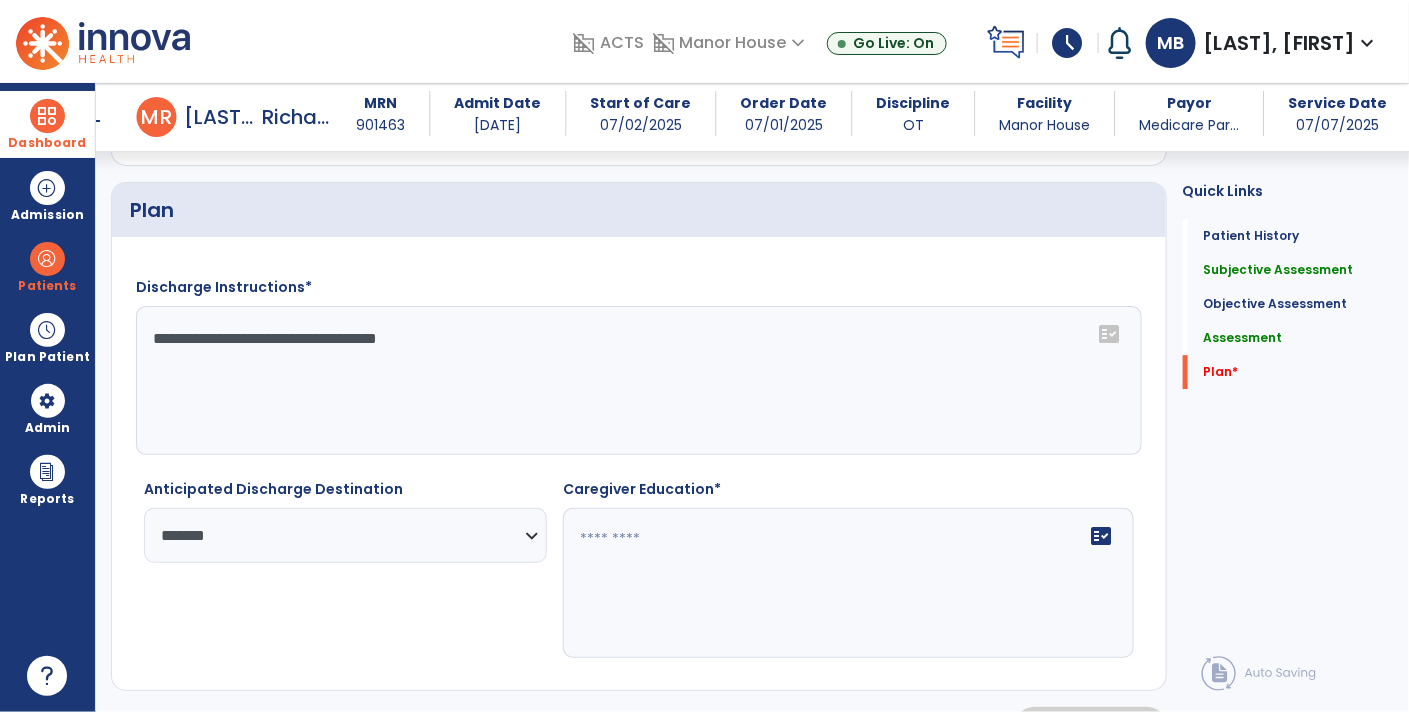 click 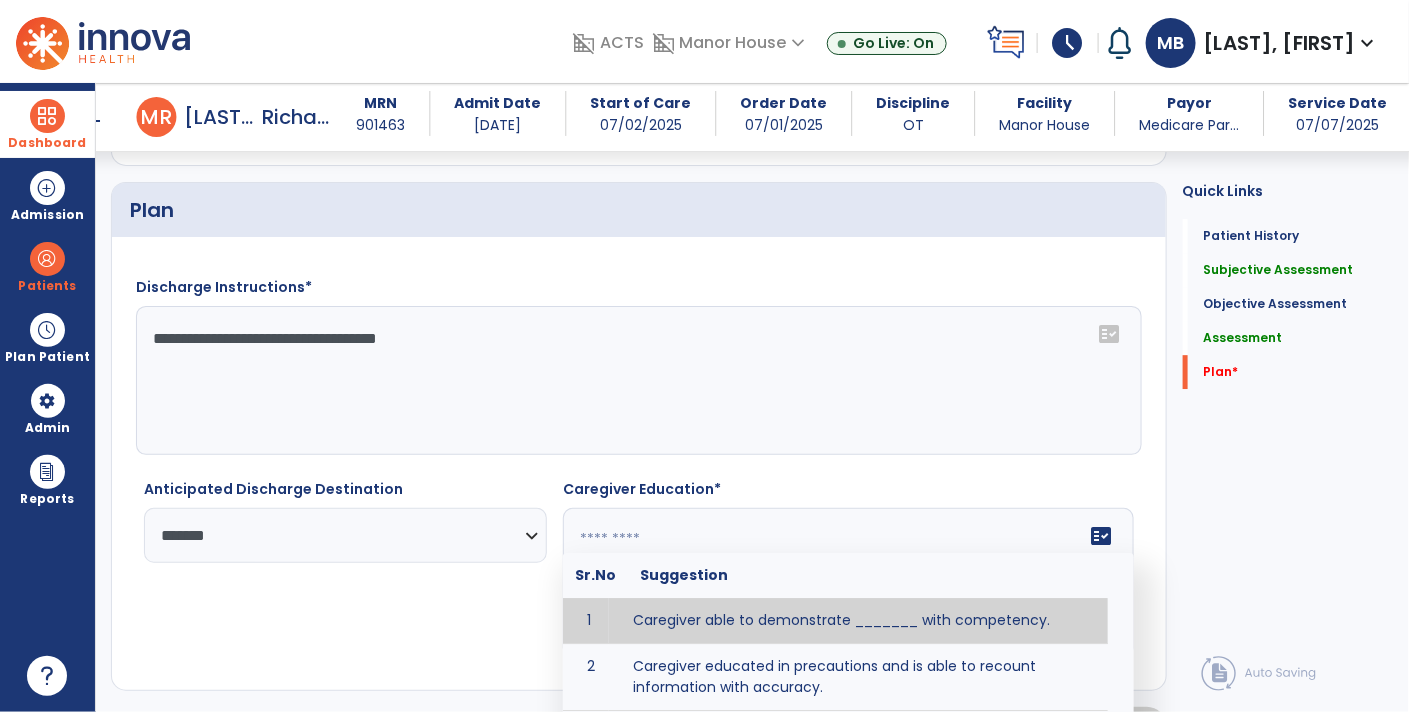 type on "*" 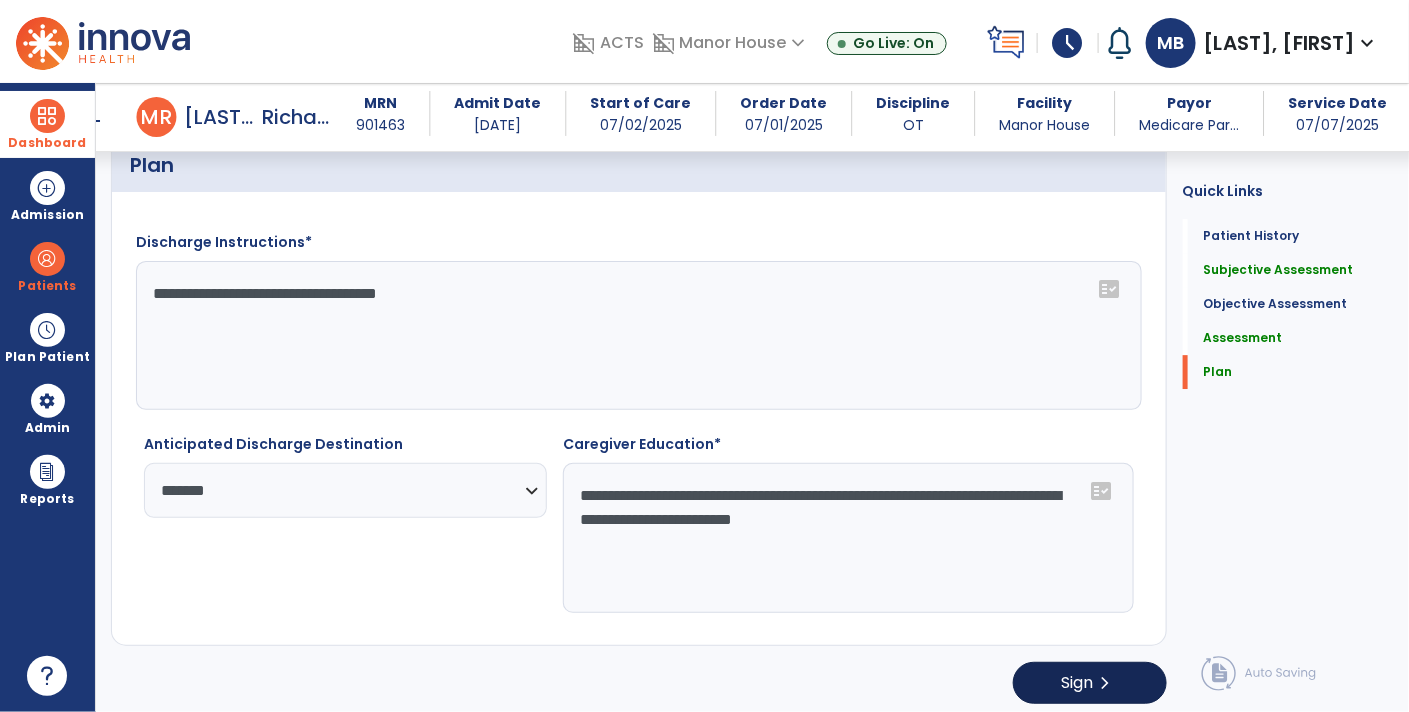 type on "**********" 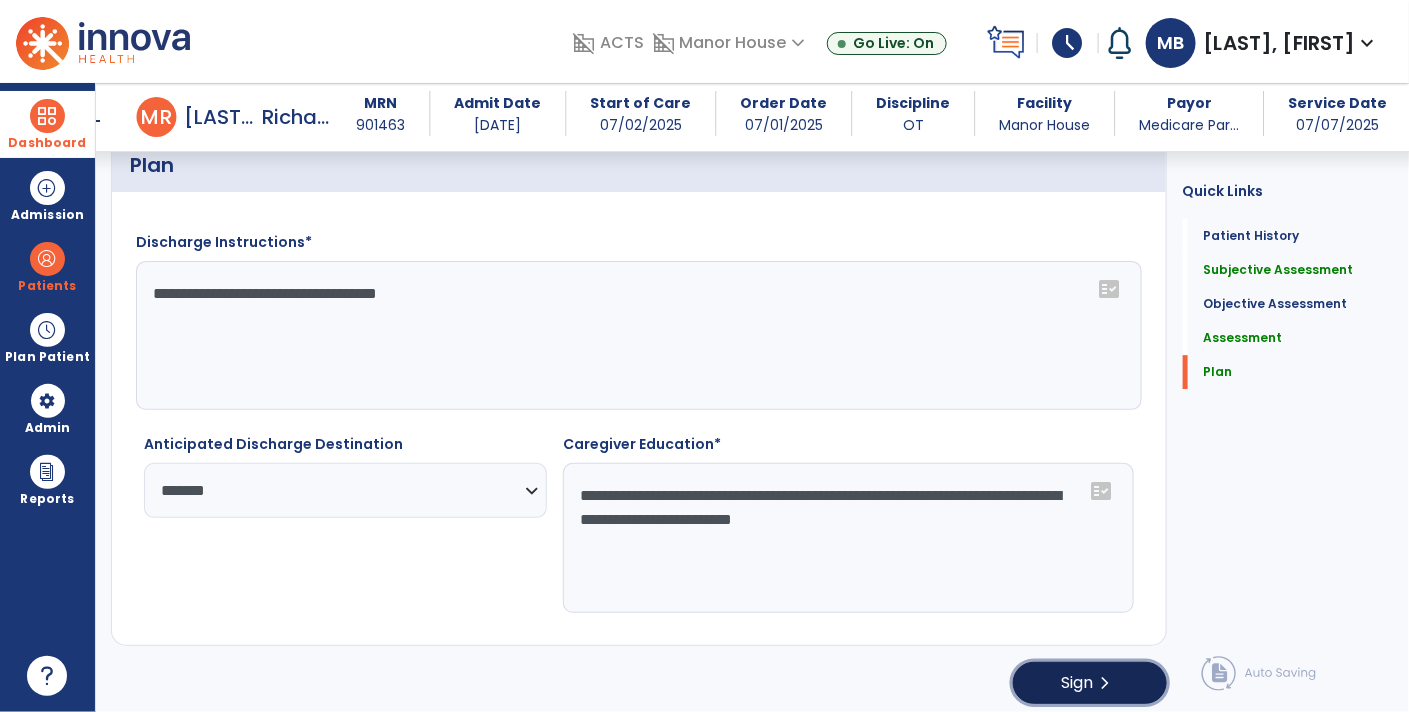 click on "chevron_right" 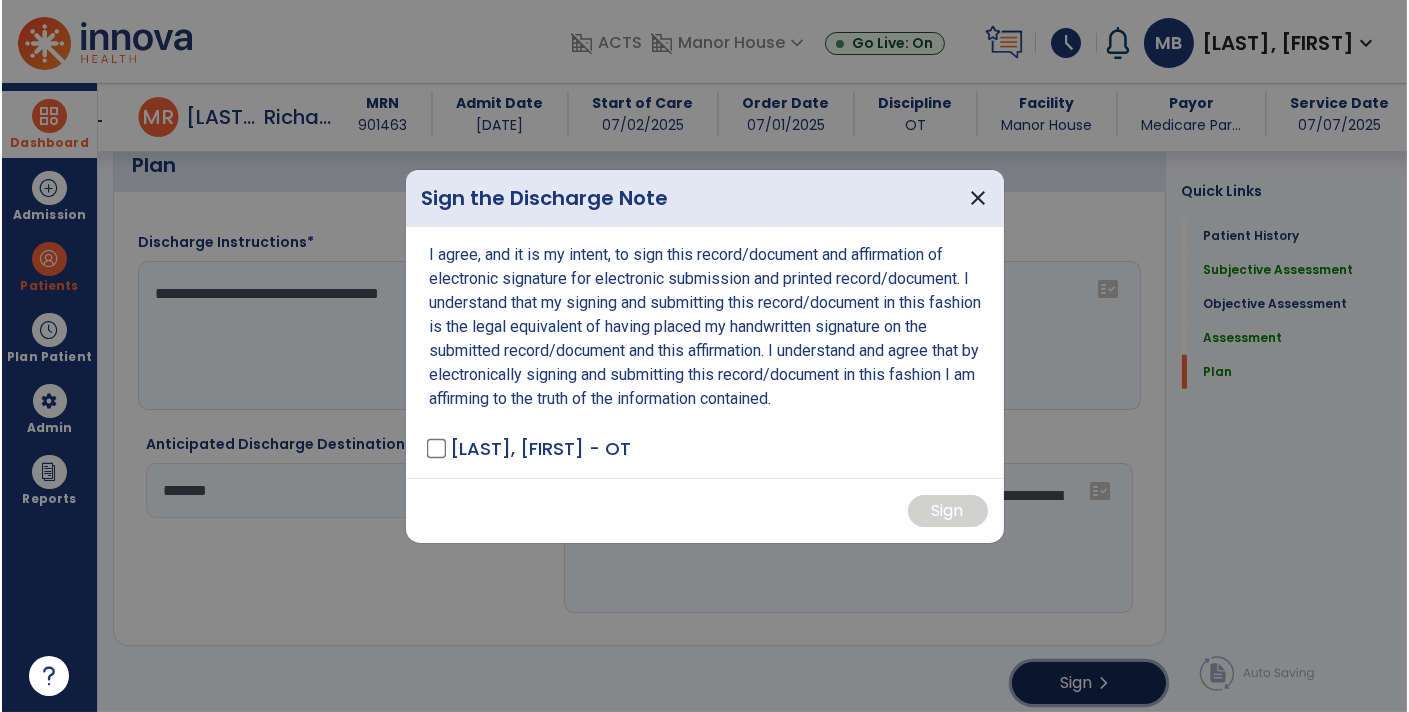 scroll, scrollTop: 2018, scrollLeft: 0, axis: vertical 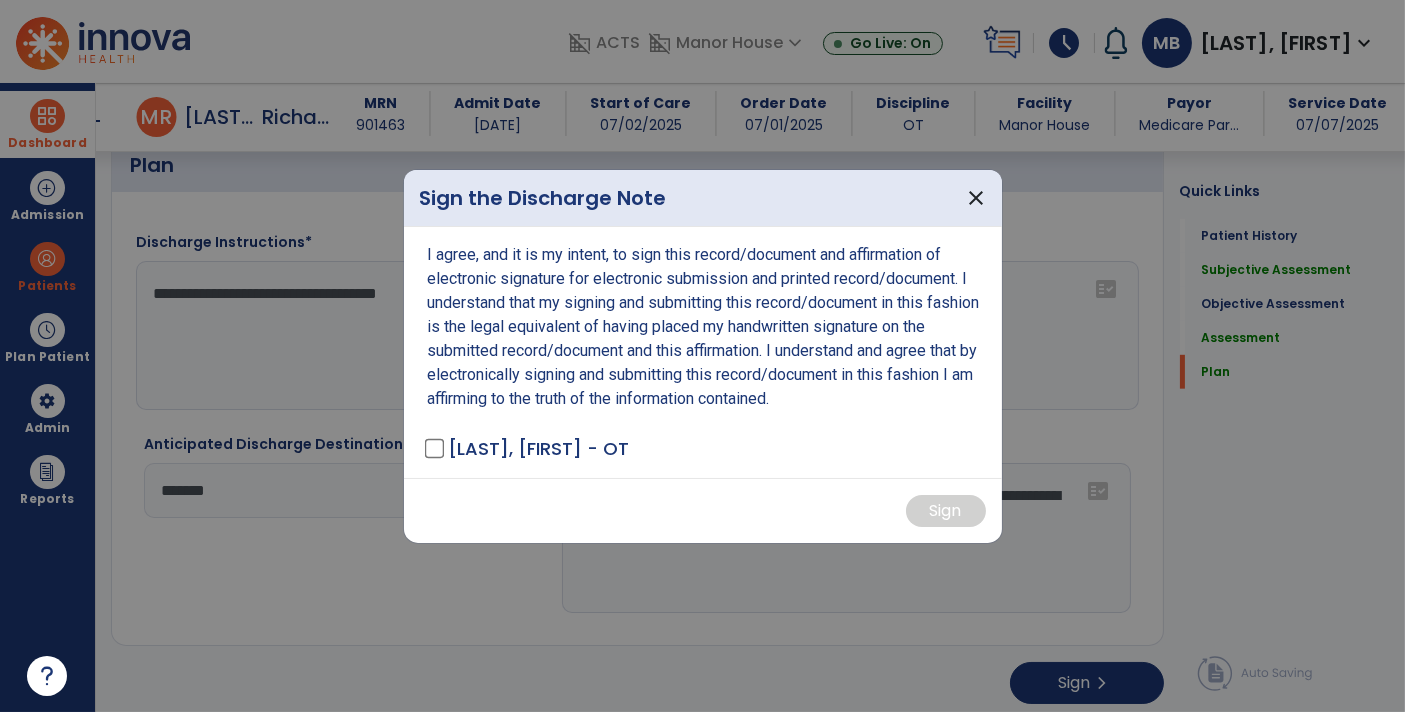 click on "BIASI, MEGAN  - OT" at bounding box center (538, 448) 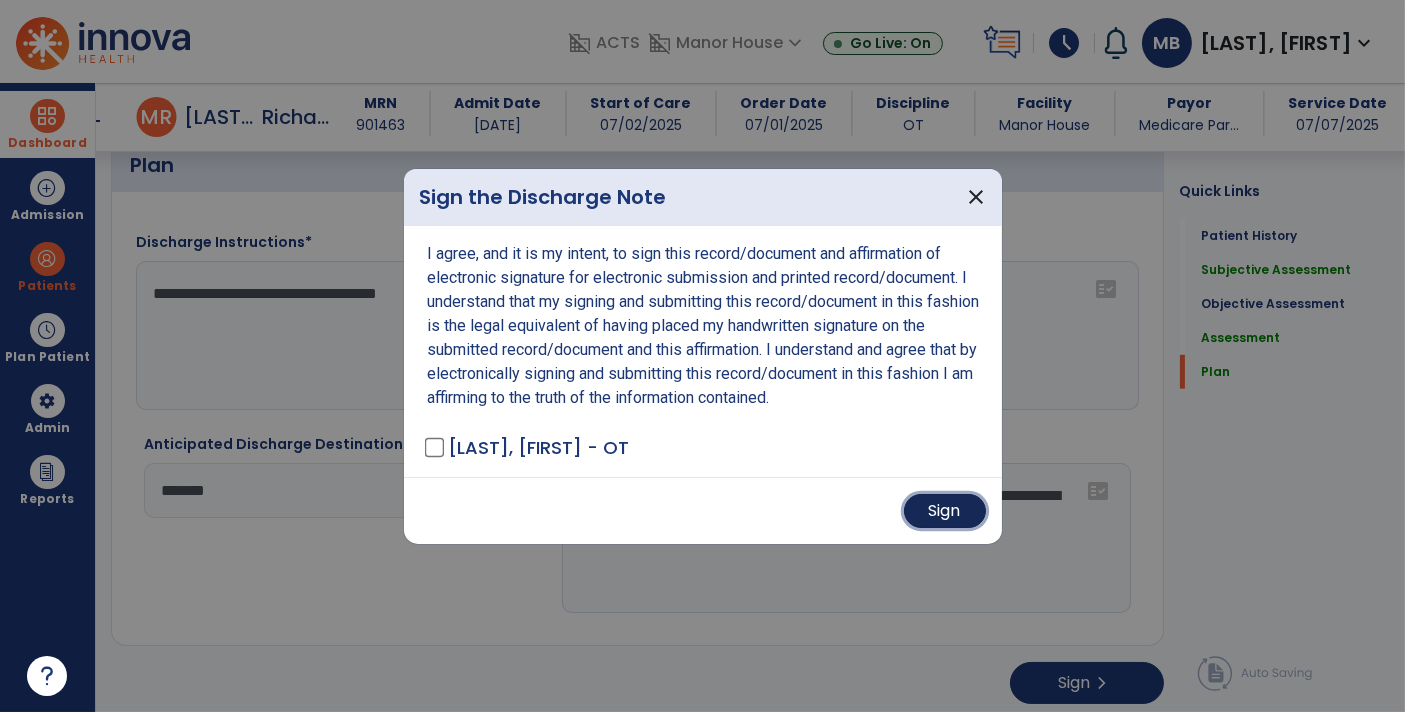 click on "Sign" at bounding box center [945, 511] 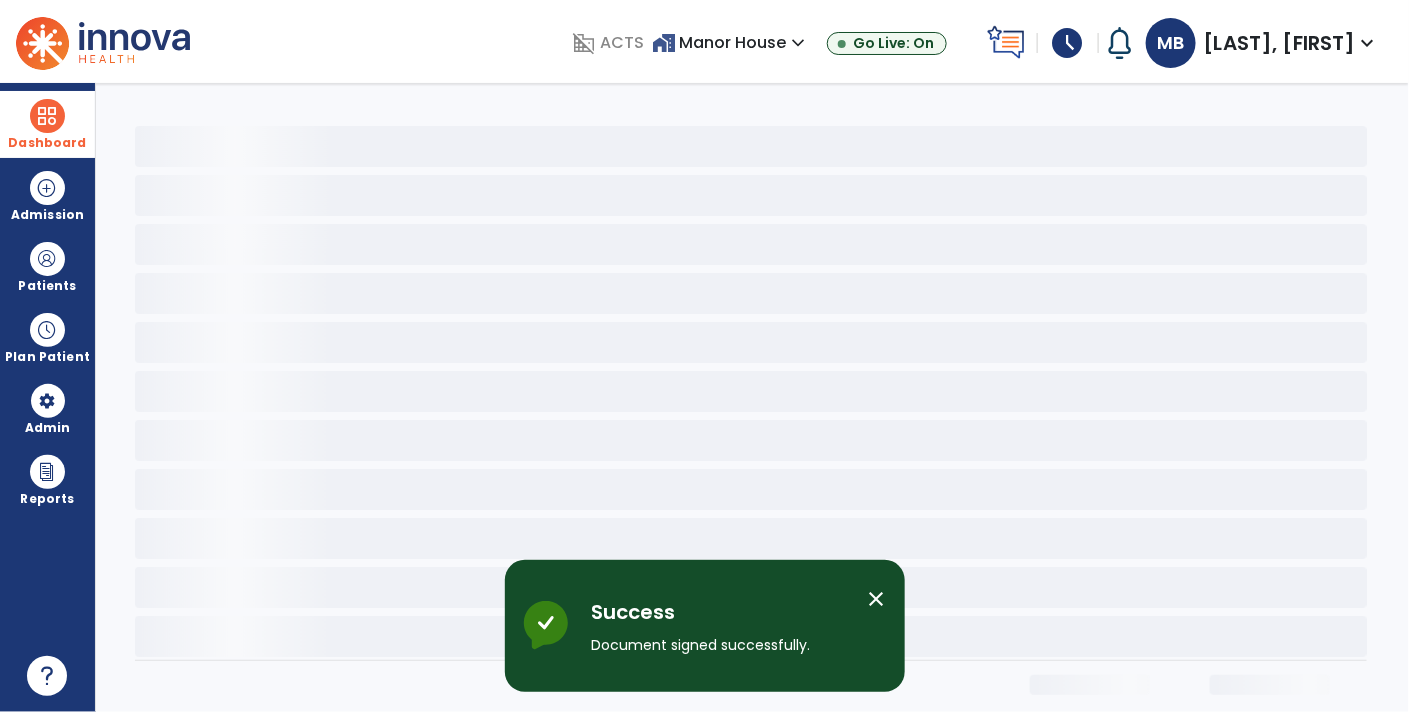 scroll, scrollTop: 0, scrollLeft: 0, axis: both 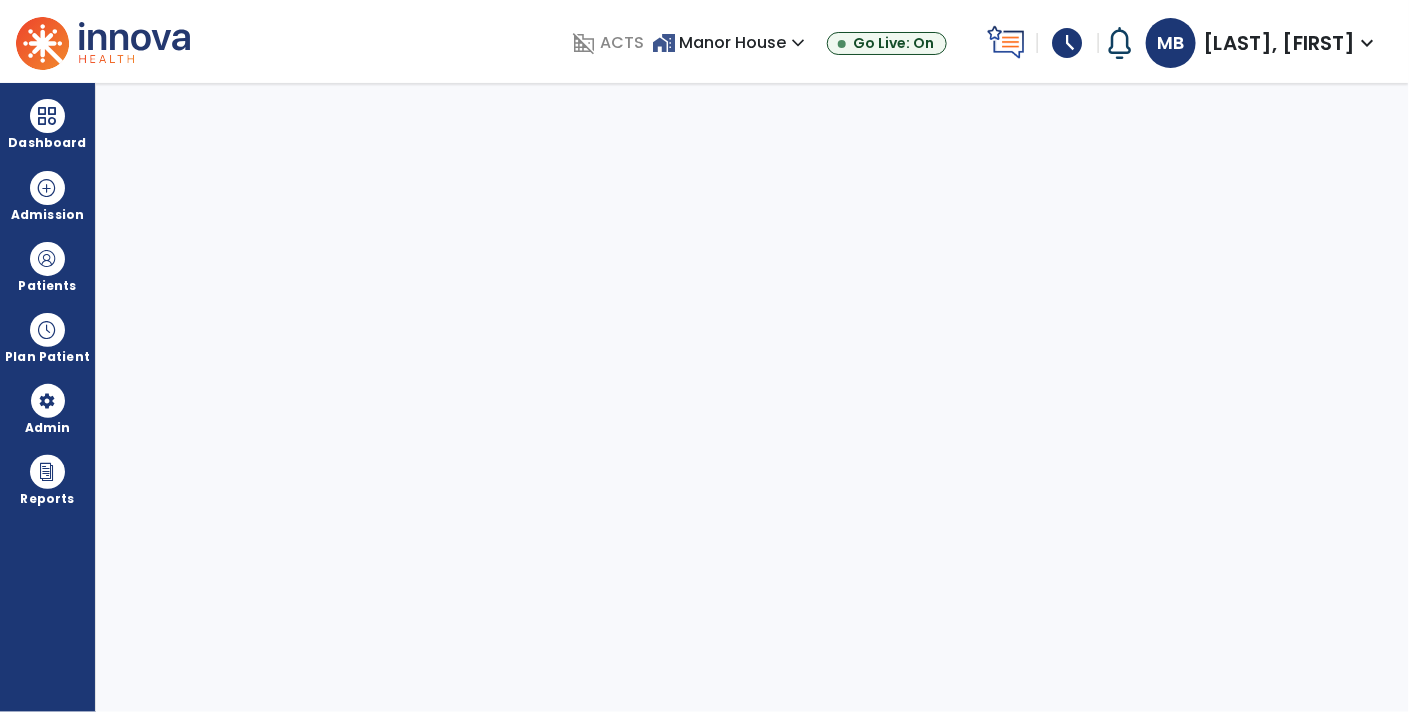 select on "****" 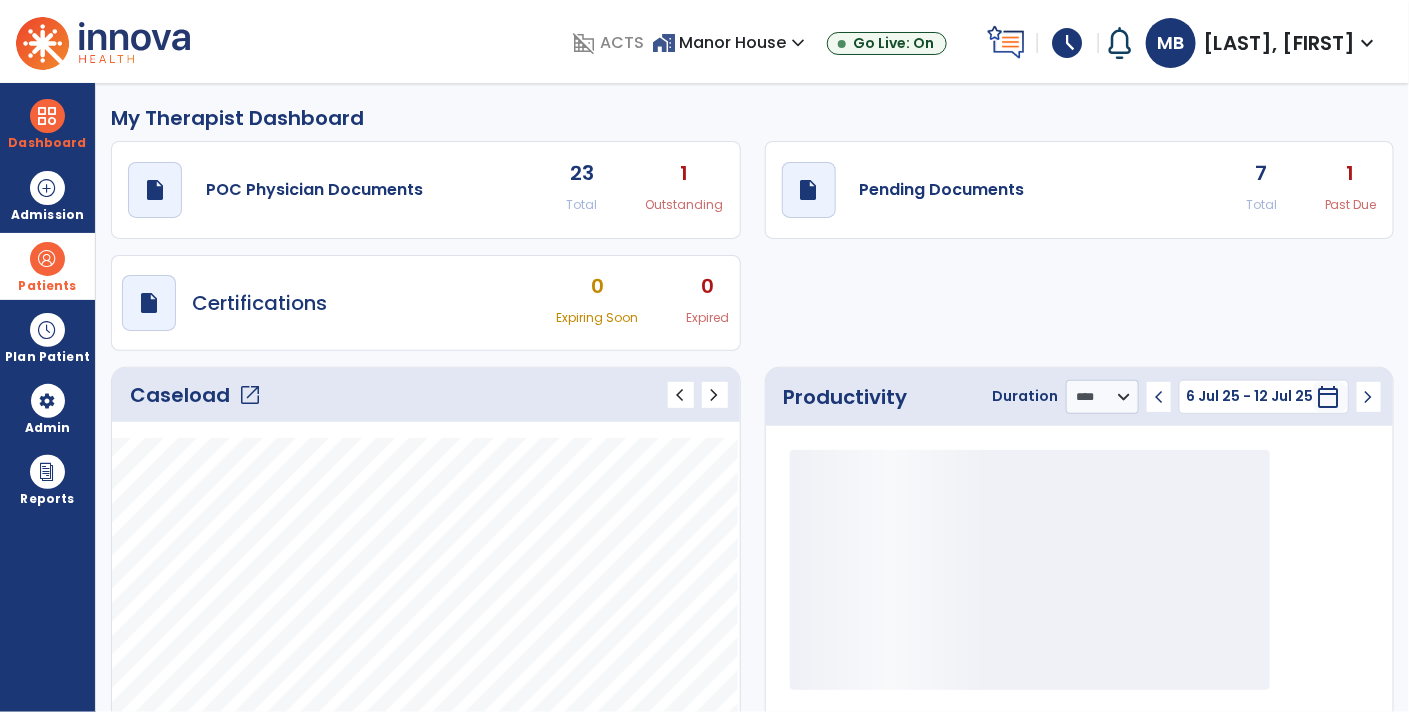 click at bounding box center [47, 259] 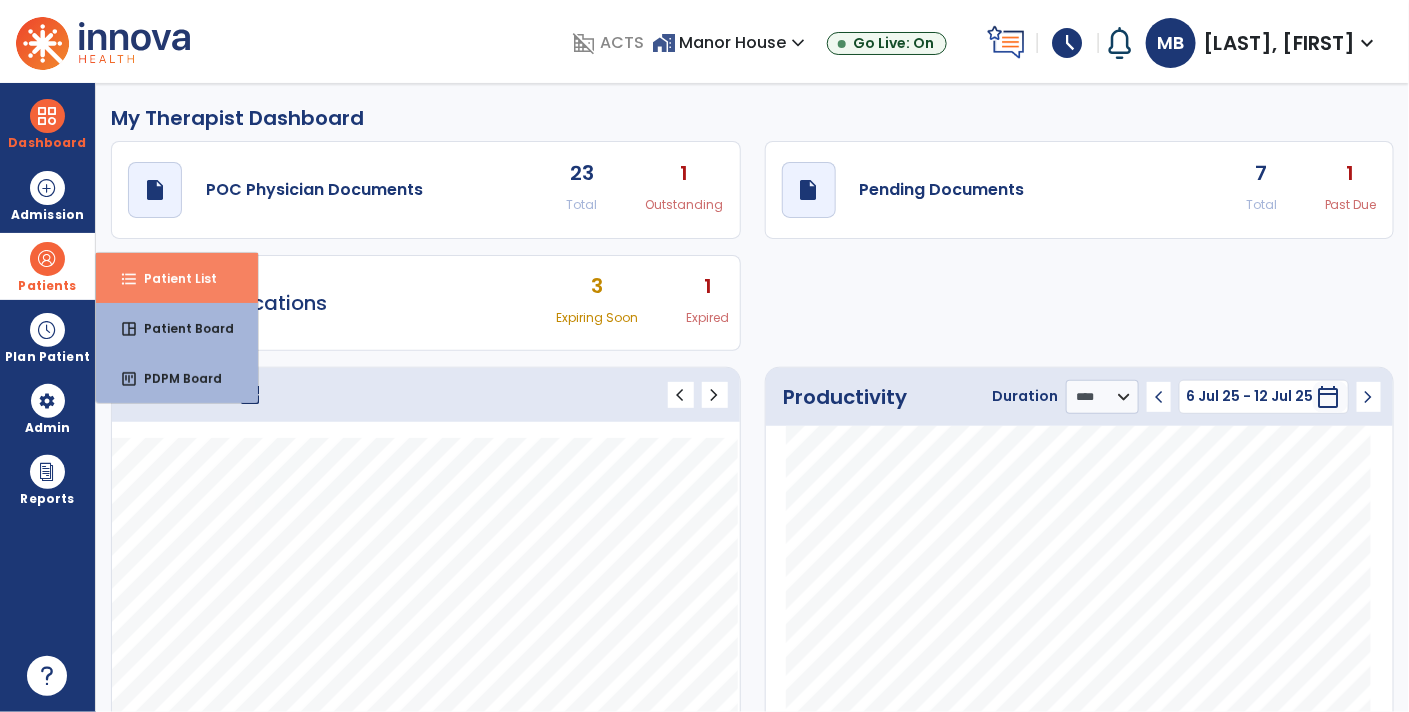 click on "Patient List" at bounding box center (172, 278) 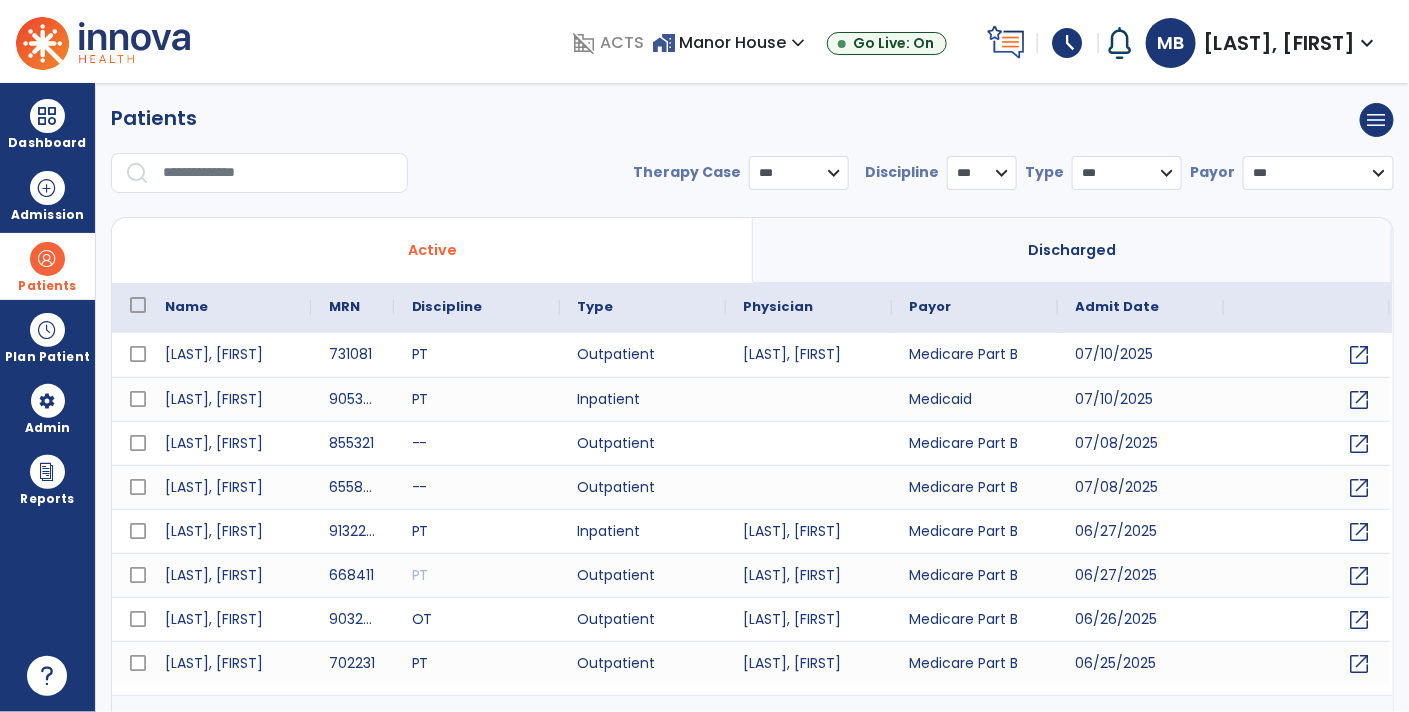 click at bounding box center [278, 173] 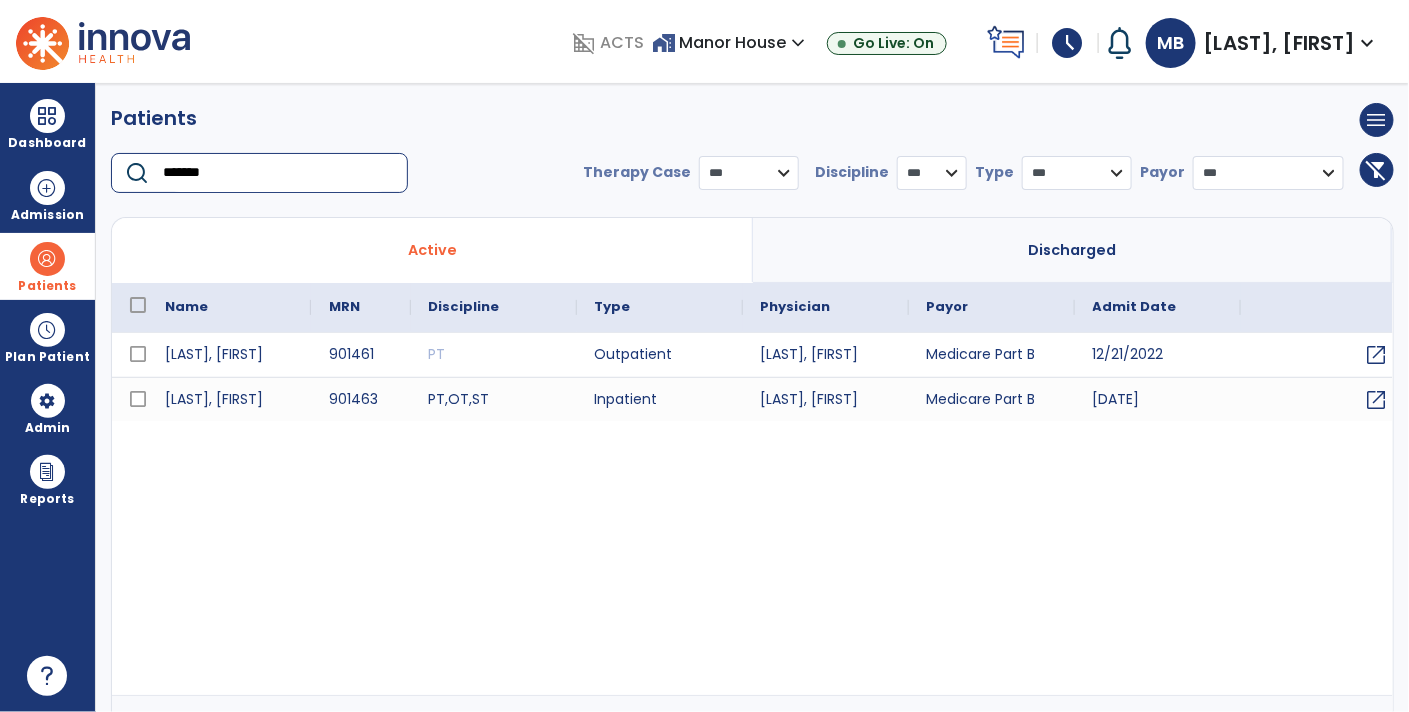 type on "*******" 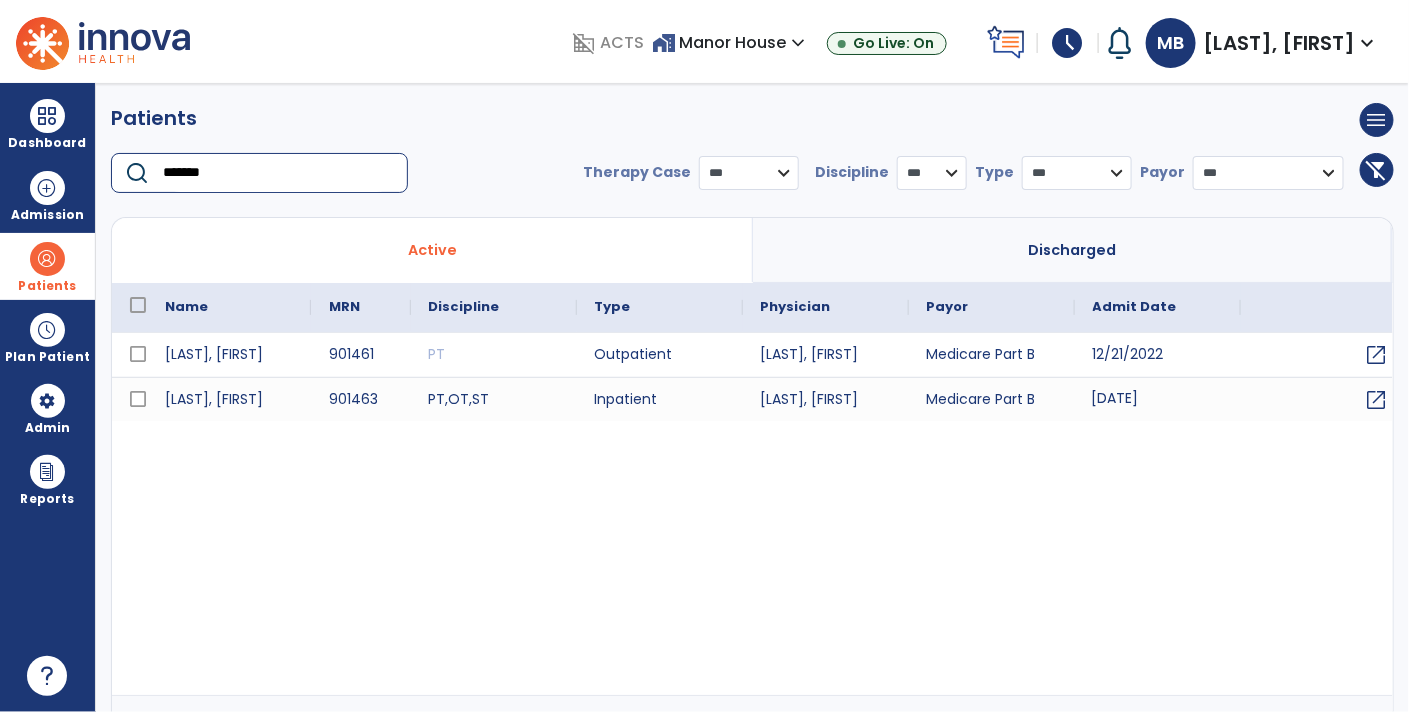 click on "07/20/2022" at bounding box center [1158, 399] 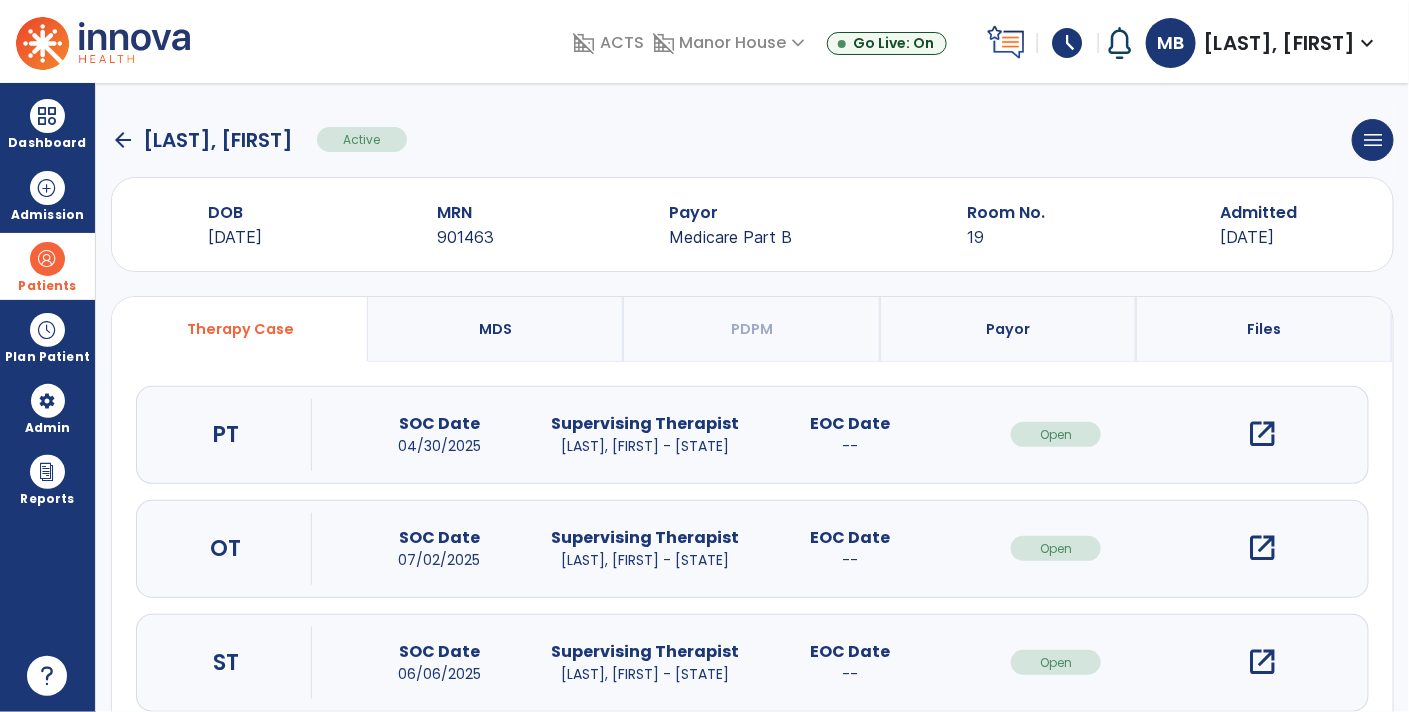 scroll, scrollTop: 2, scrollLeft: 0, axis: vertical 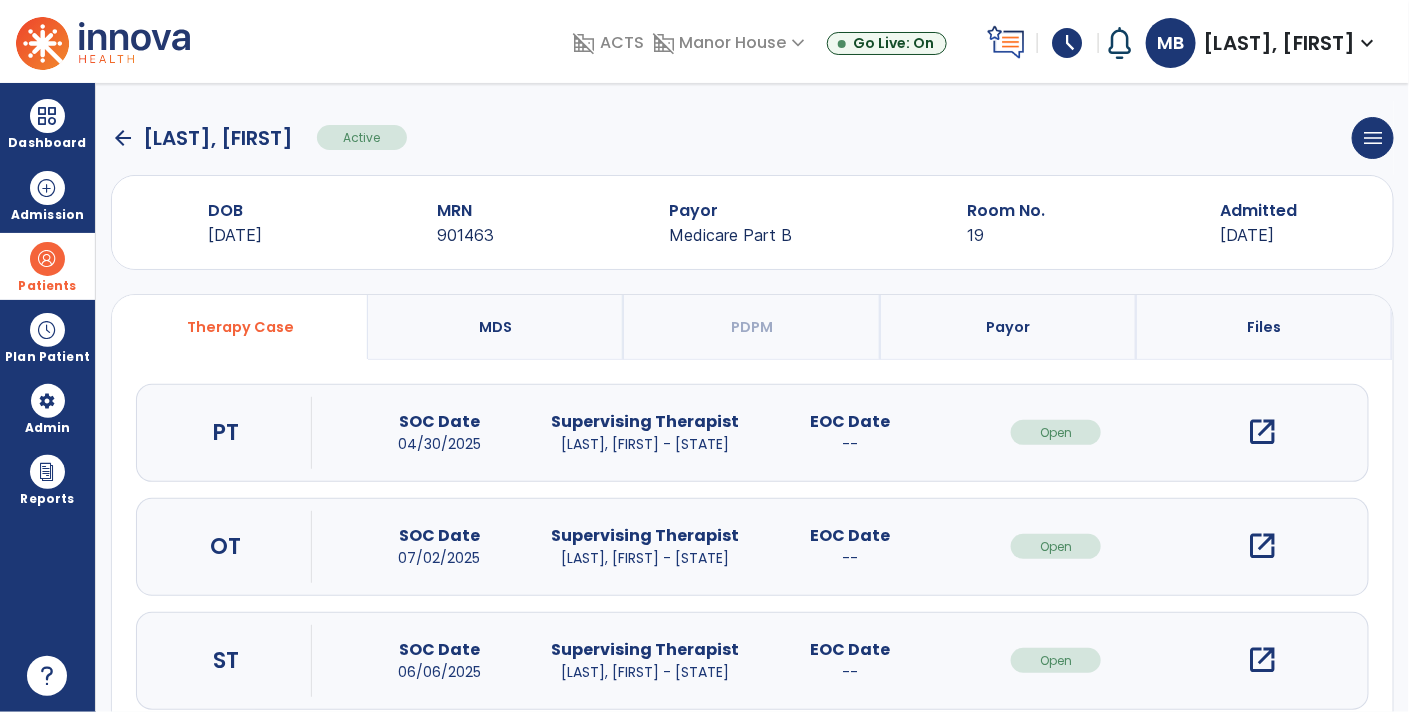 click on "open_in_new" at bounding box center (1262, 546) 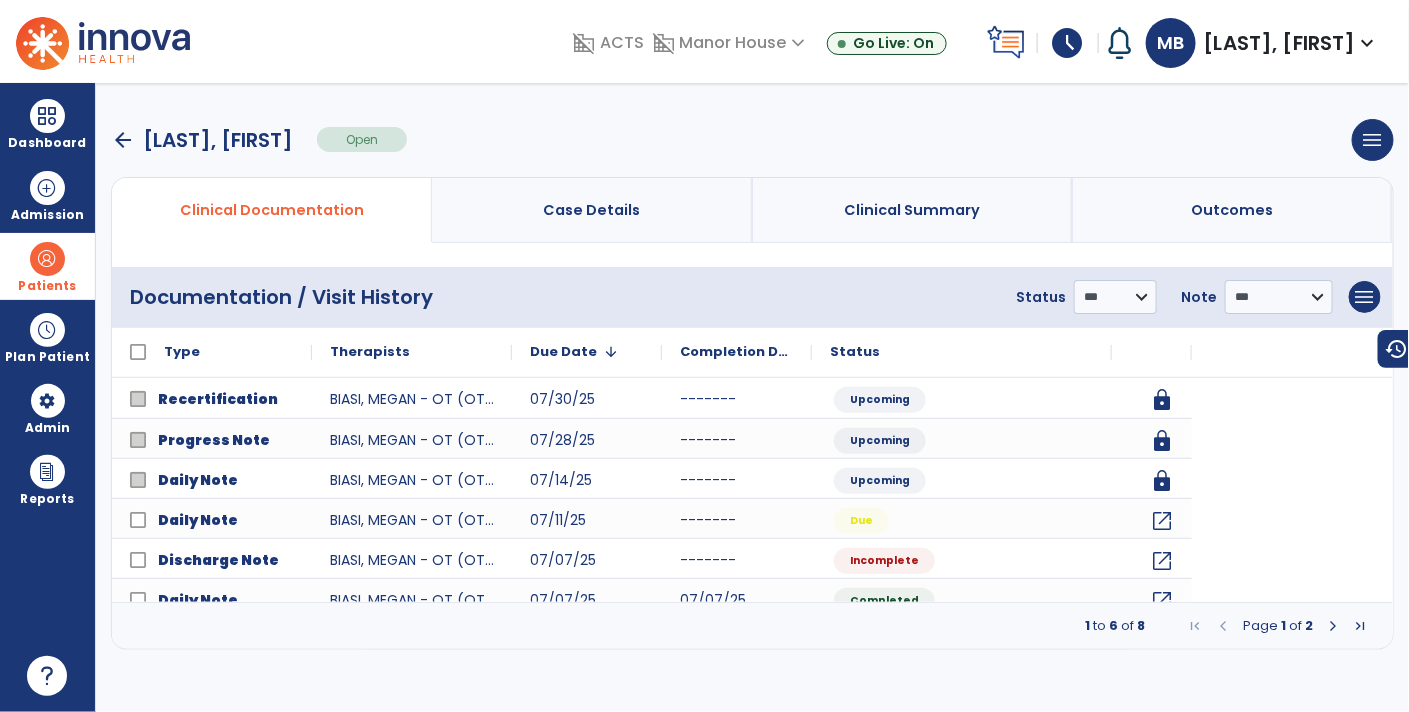 scroll, scrollTop: 0, scrollLeft: 0, axis: both 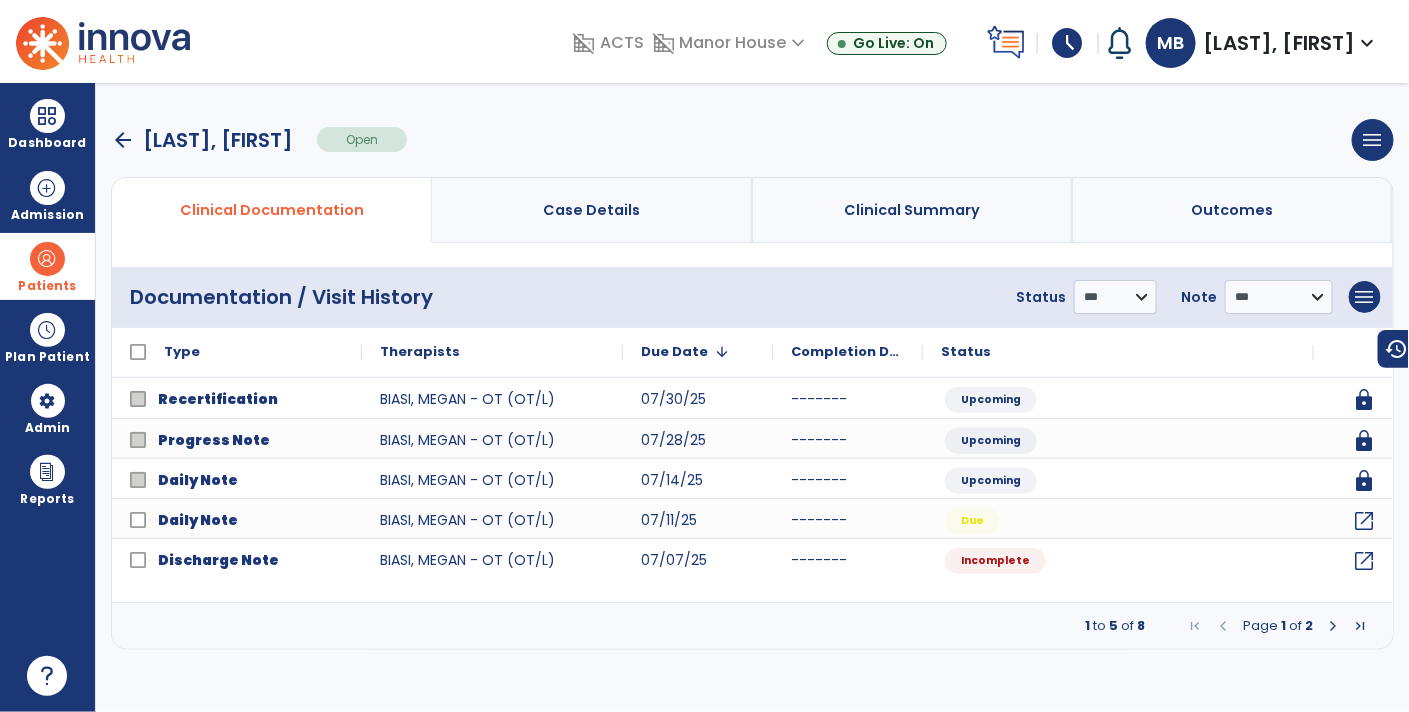 click at bounding box center (1333, 626) 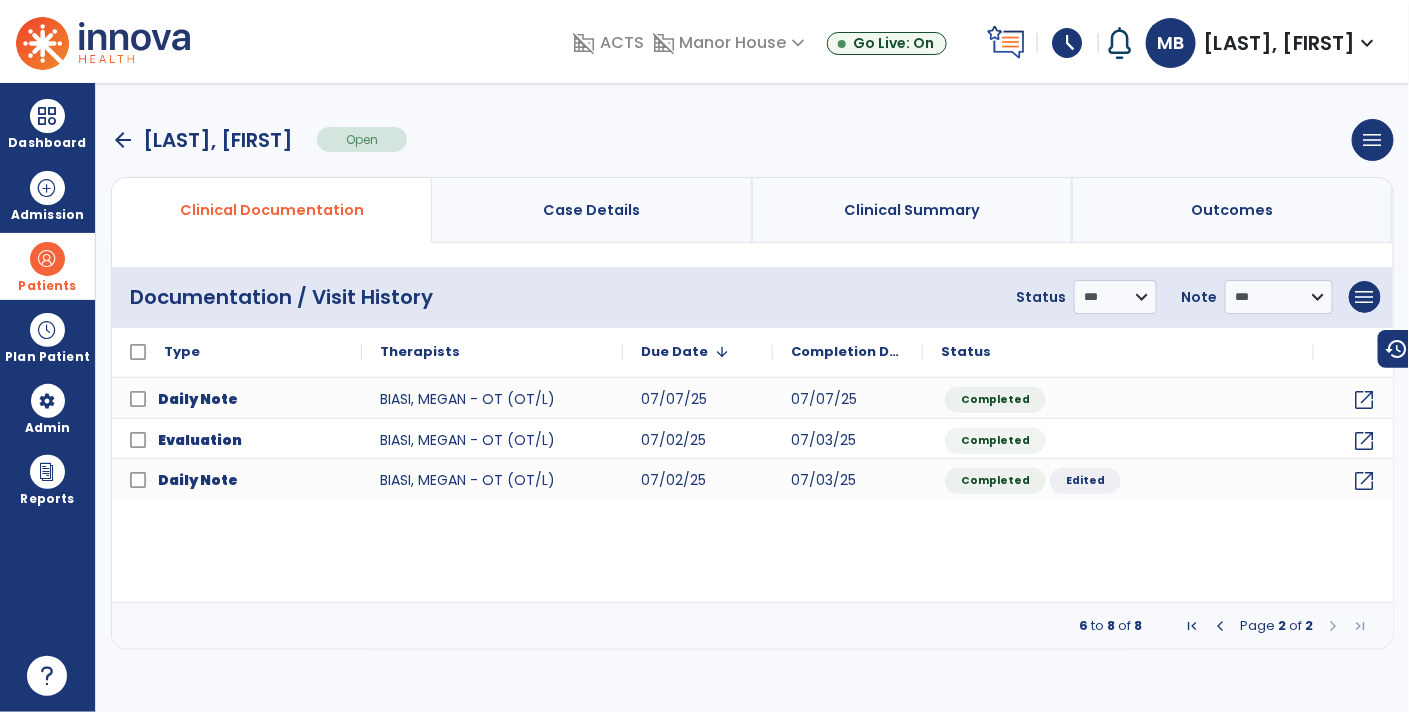 click on "arrow_back" at bounding box center (123, 140) 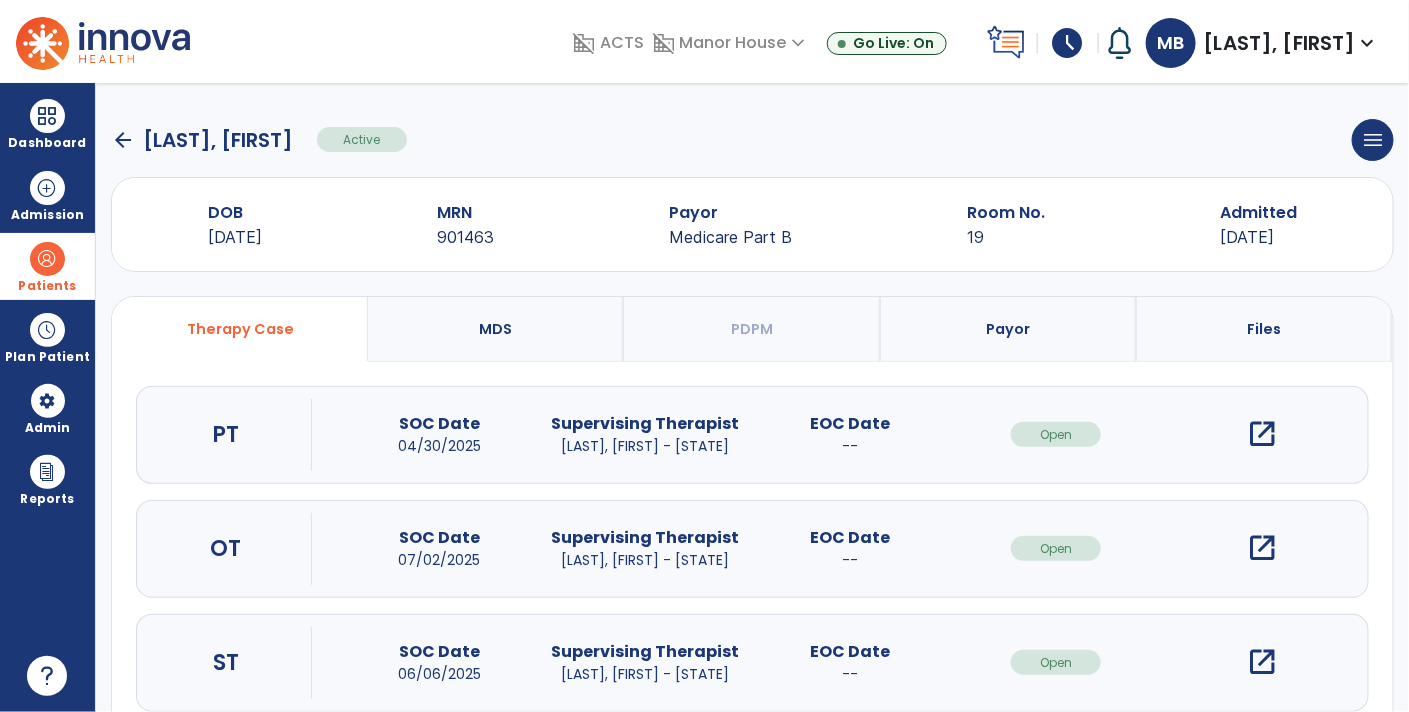 click on "OT" at bounding box center (226, 549) 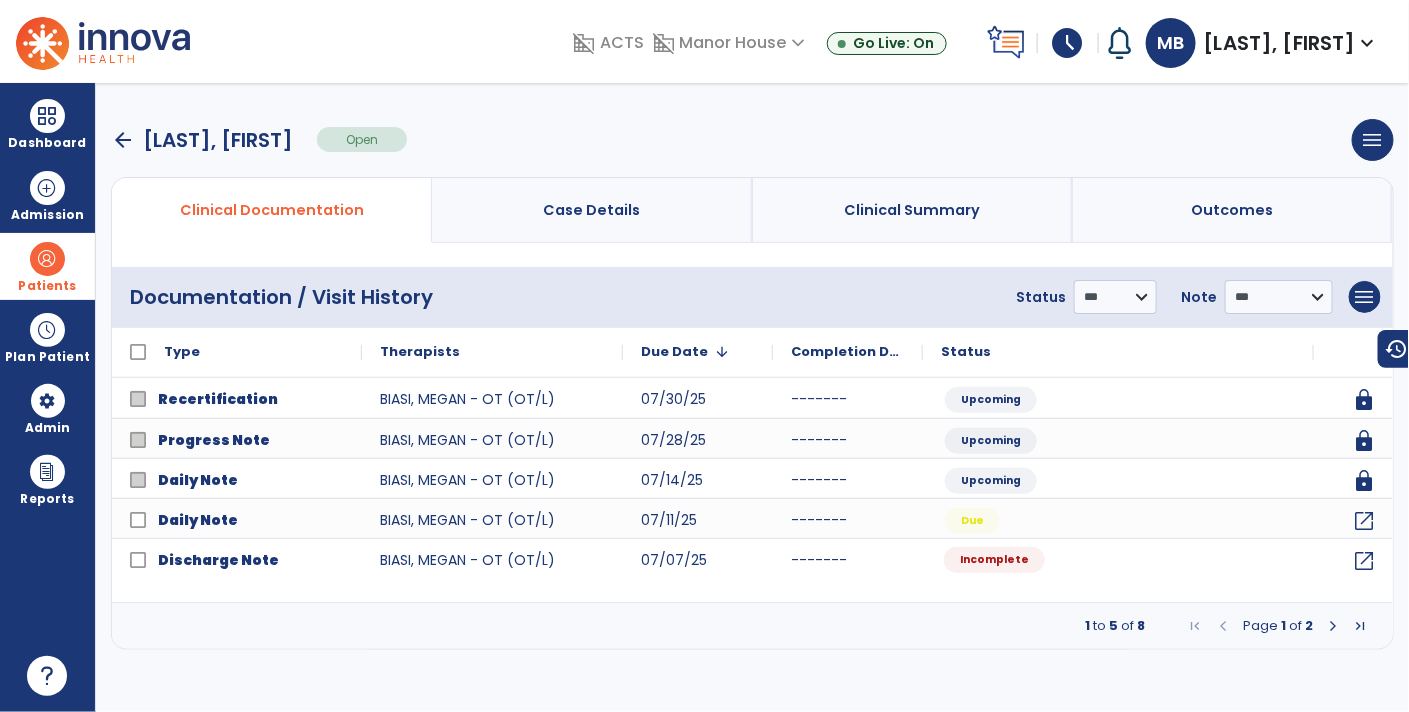 click on "Incomplete" 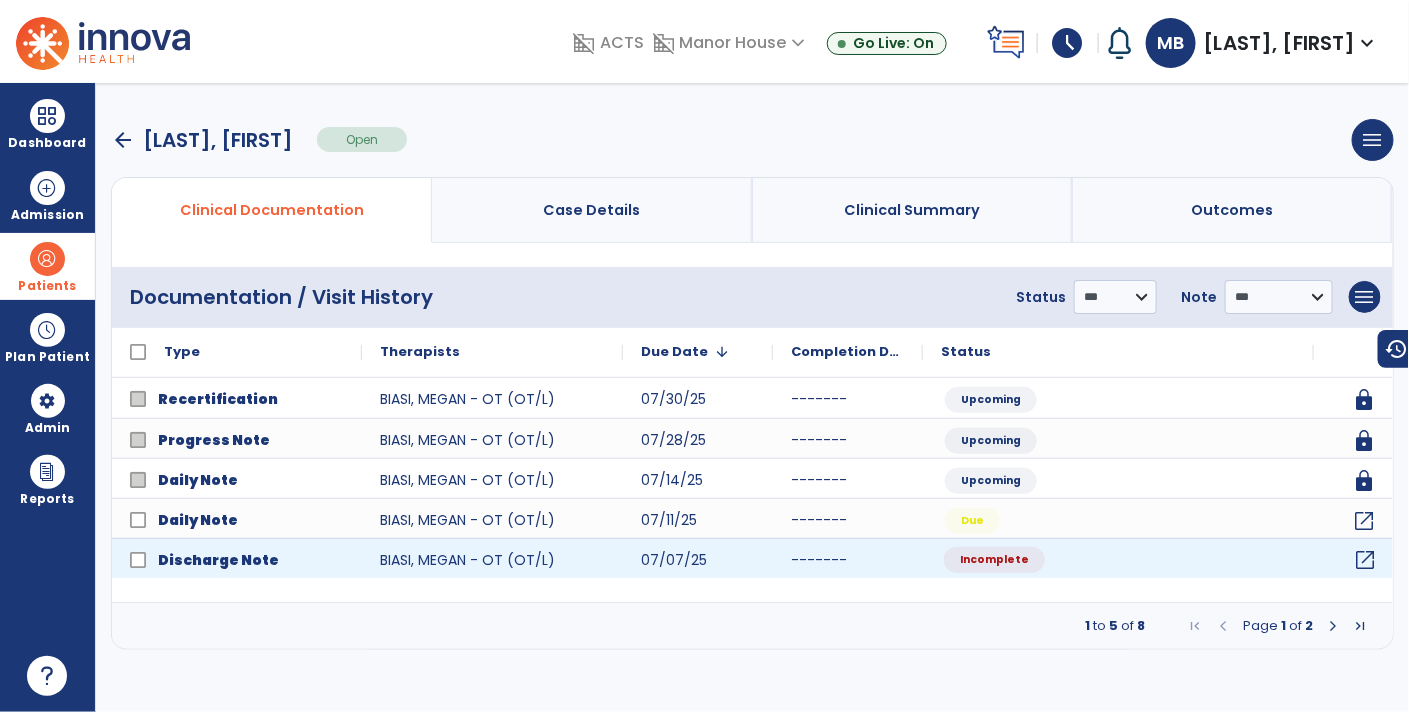 click on "open_in_new" 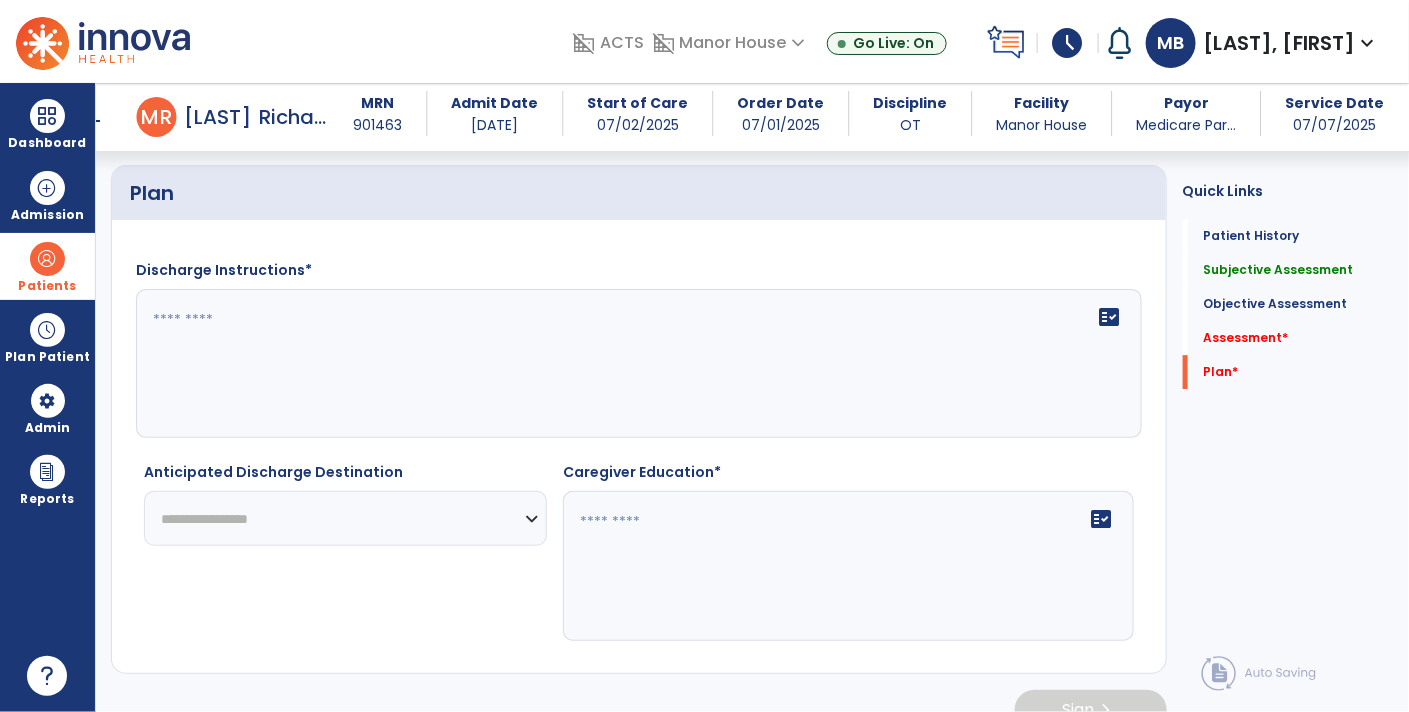 scroll, scrollTop: 2016, scrollLeft: 0, axis: vertical 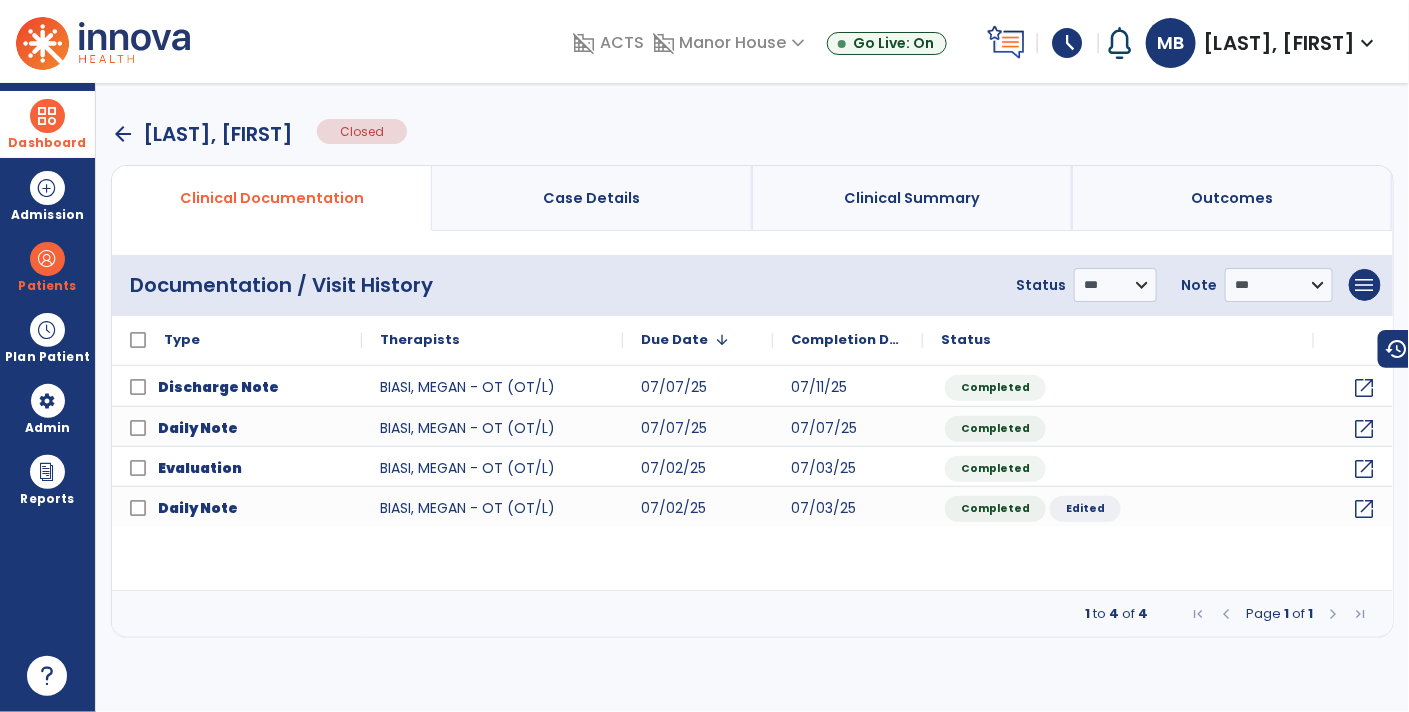 click at bounding box center (47, 116) 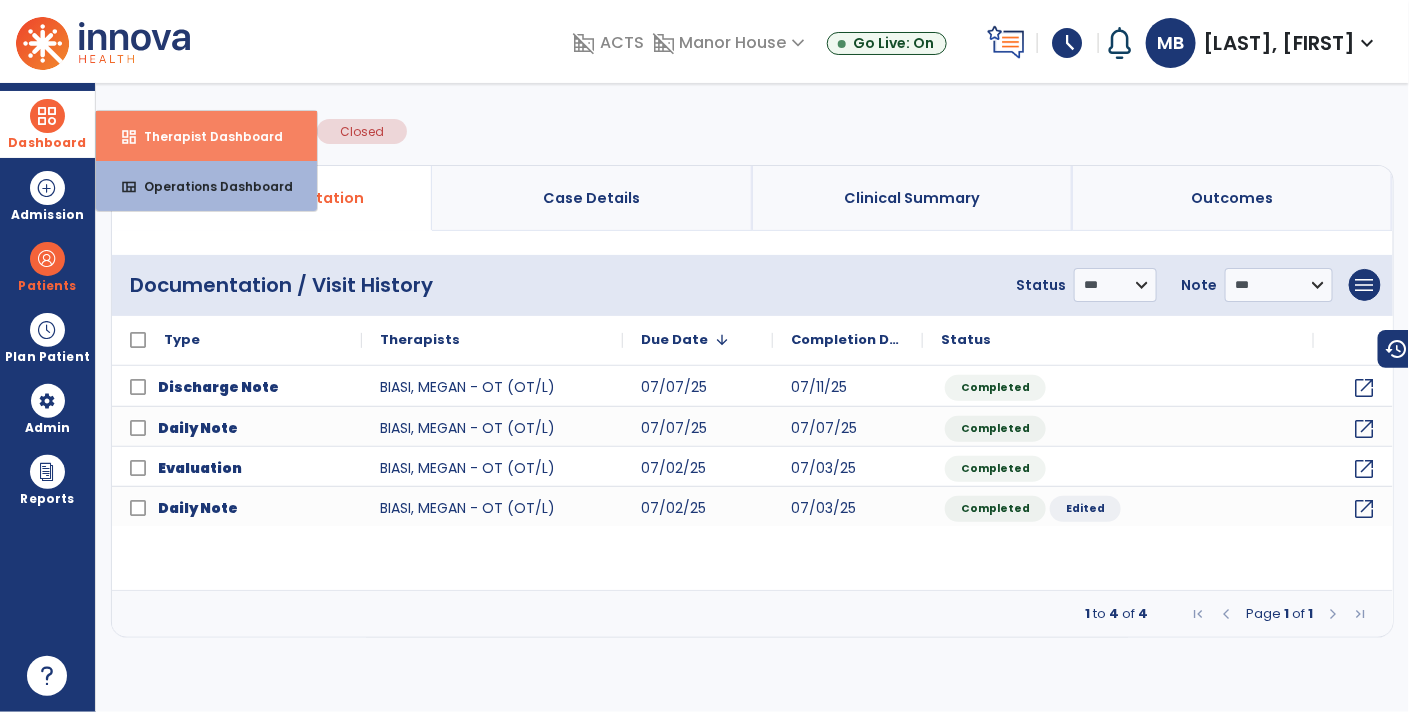 click on "Therapist Dashboard" at bounding box center (205, 136) 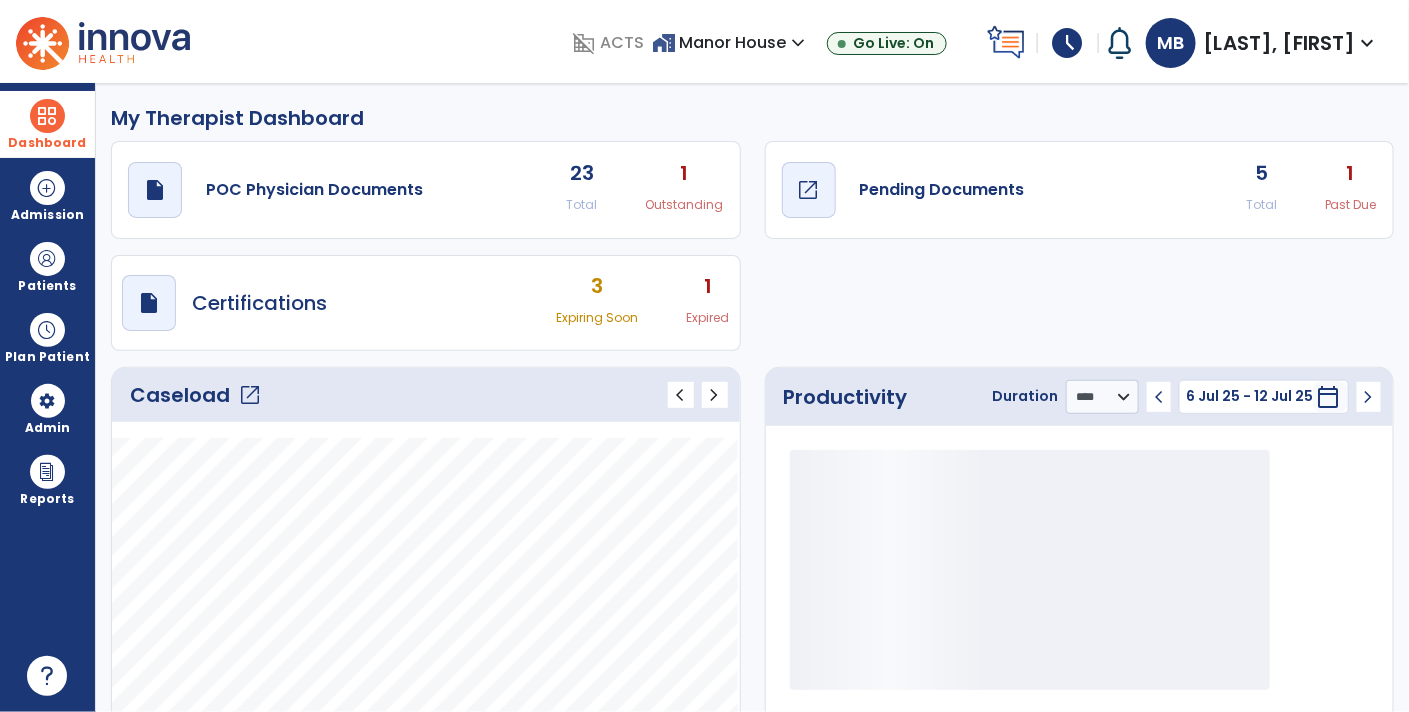 click on "Pending Documents" 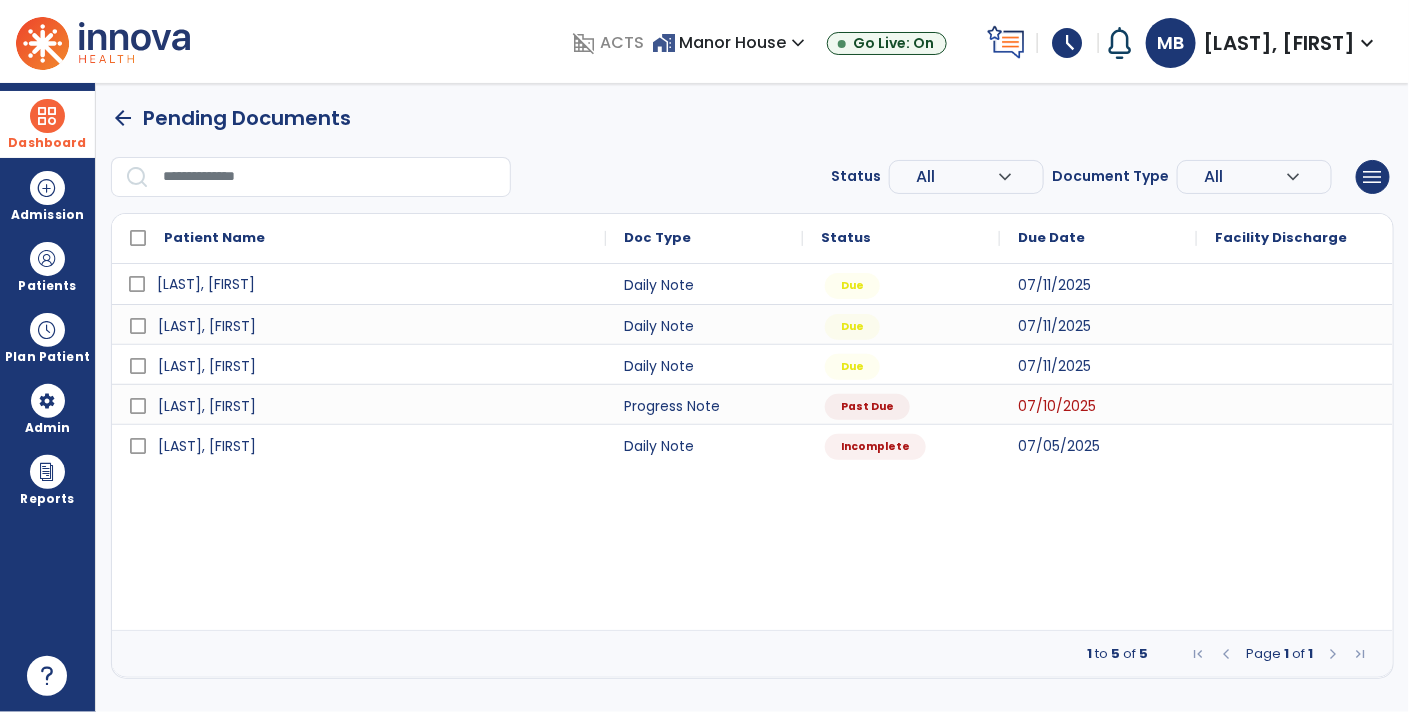 click on "[LAST], [FIRST]" at bounding box center (373, 284) 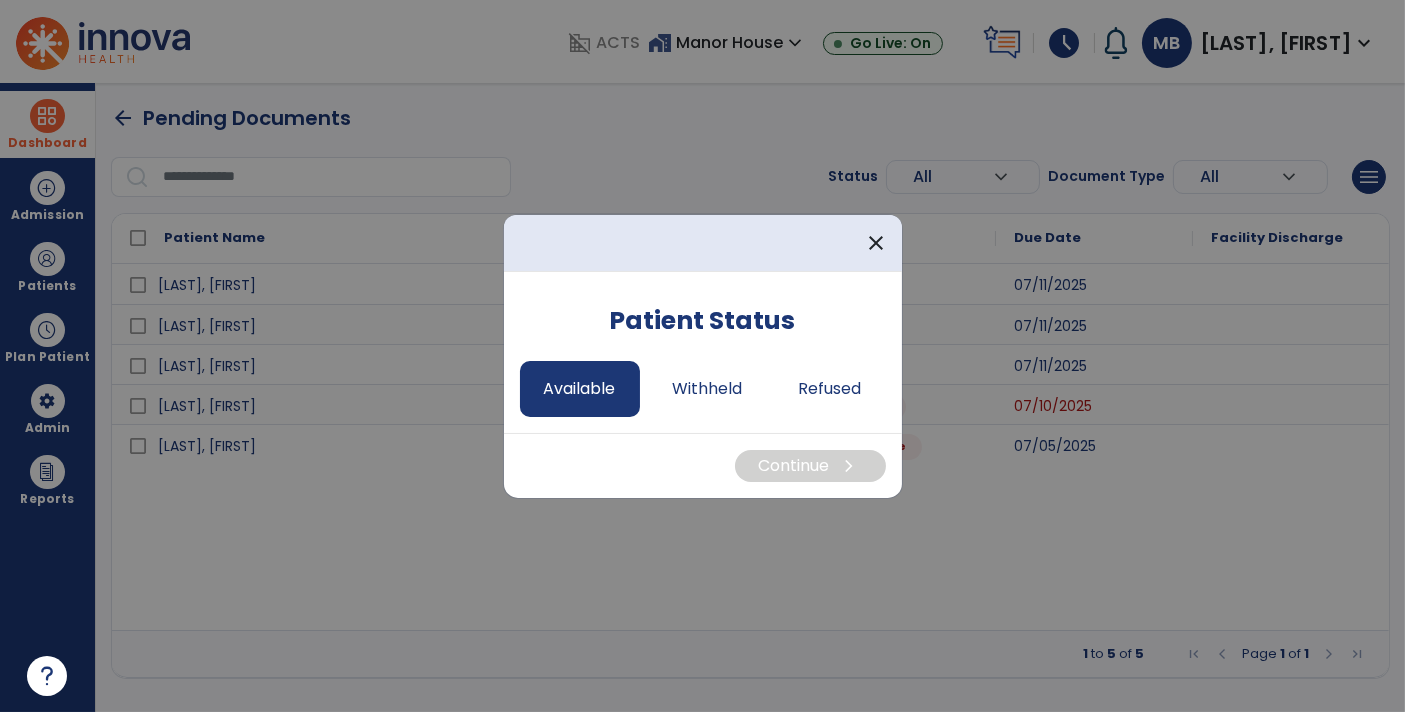 click on "Available" at bounding box center [580, 389] 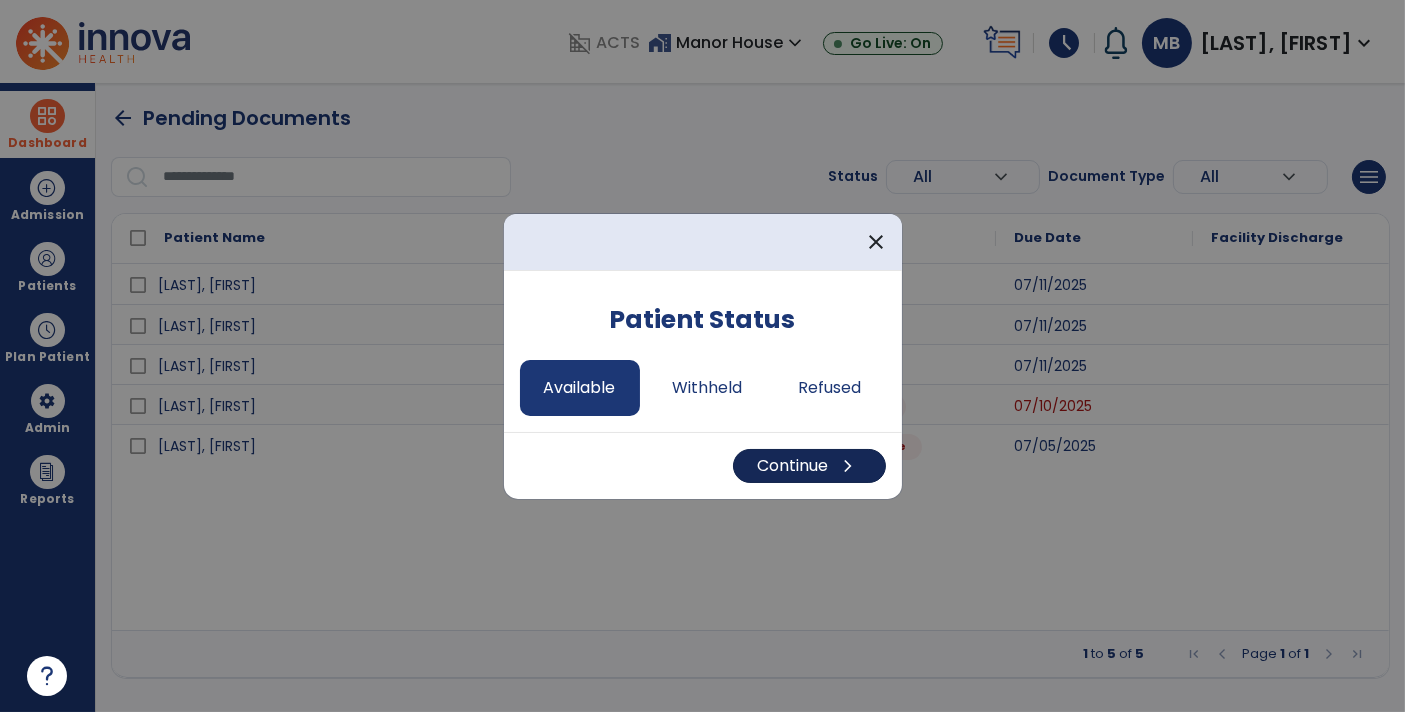 click on "Continue   chevron_right" at bounding box center (809, 466) 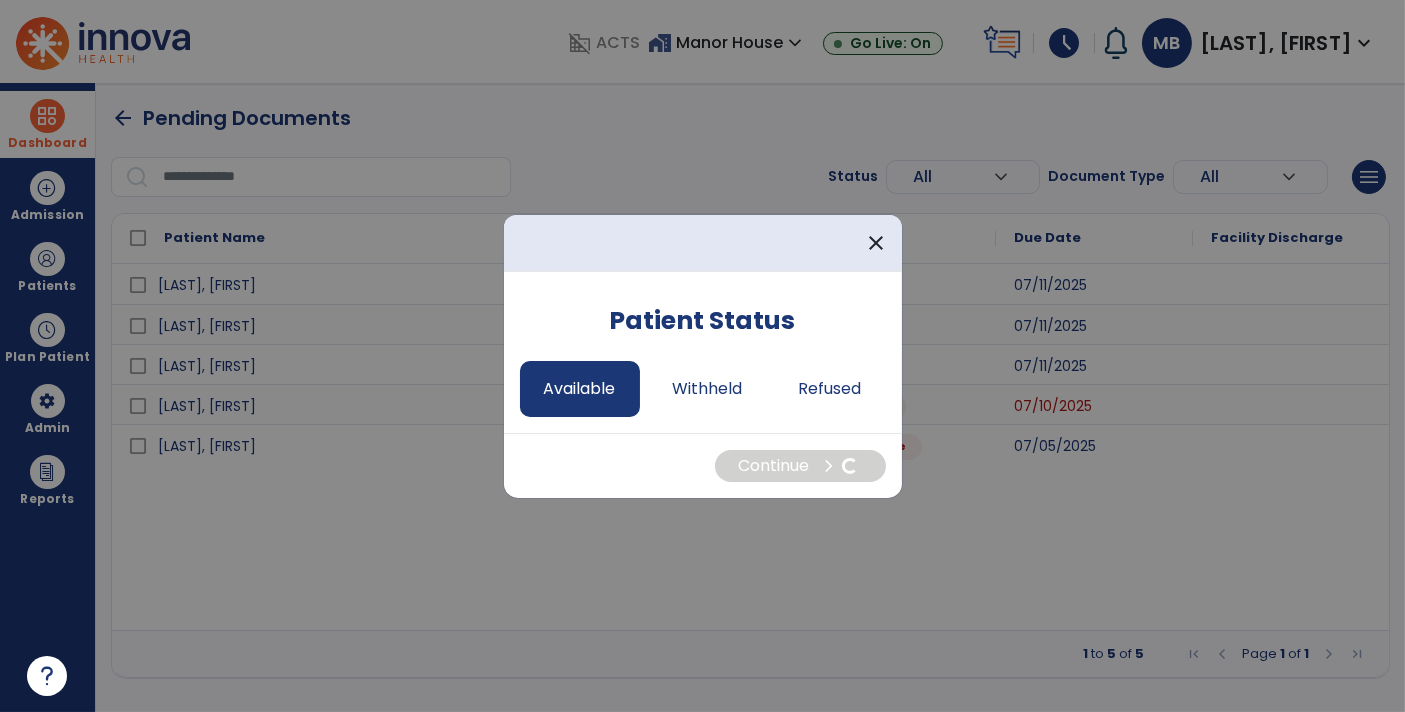 select on "*" 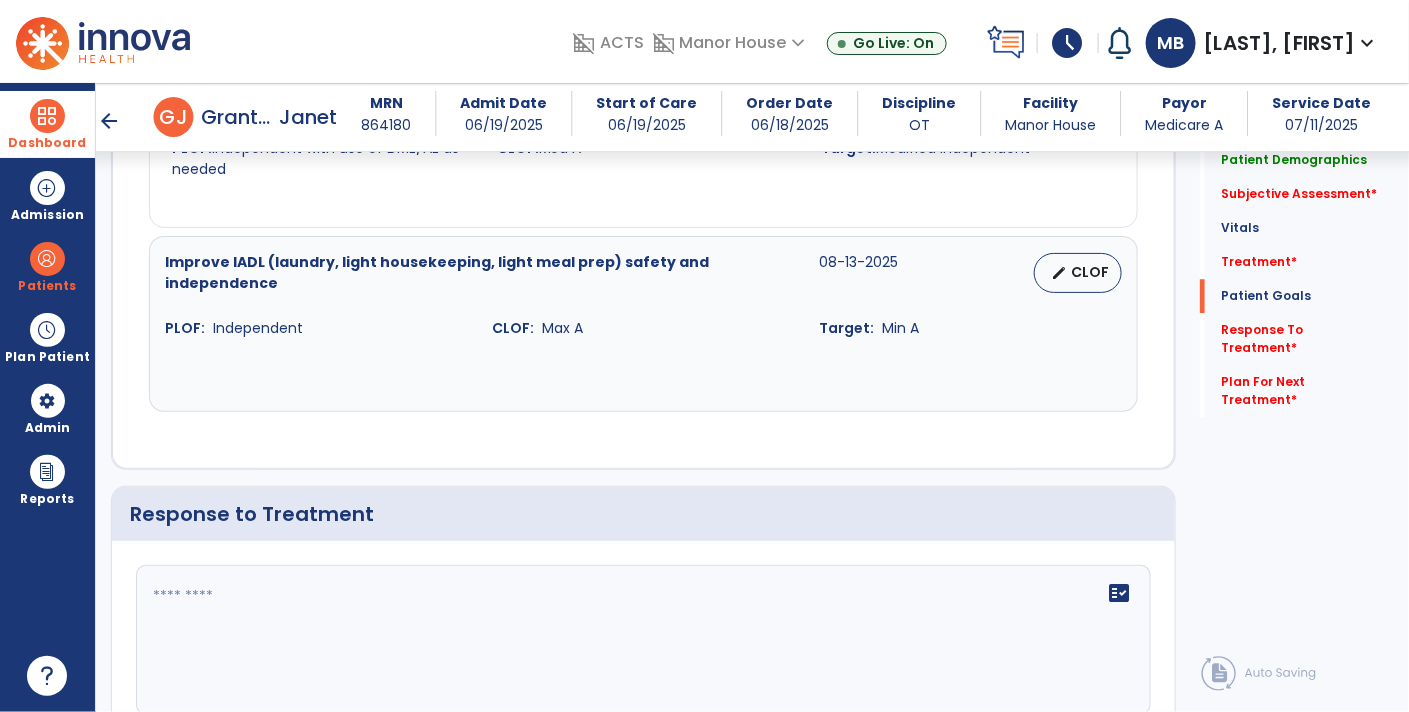scroll, scrollTop: 1847, scrollLeft: 0, axis: vertical 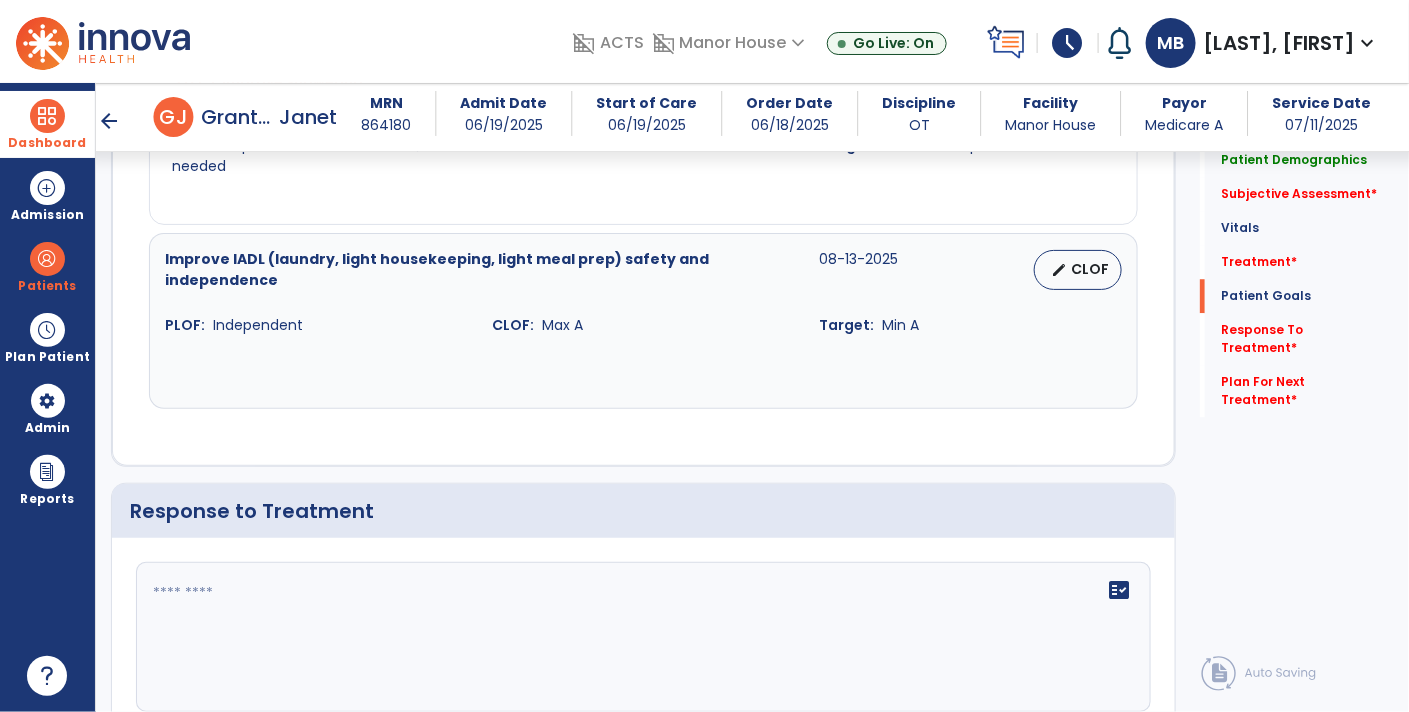 click 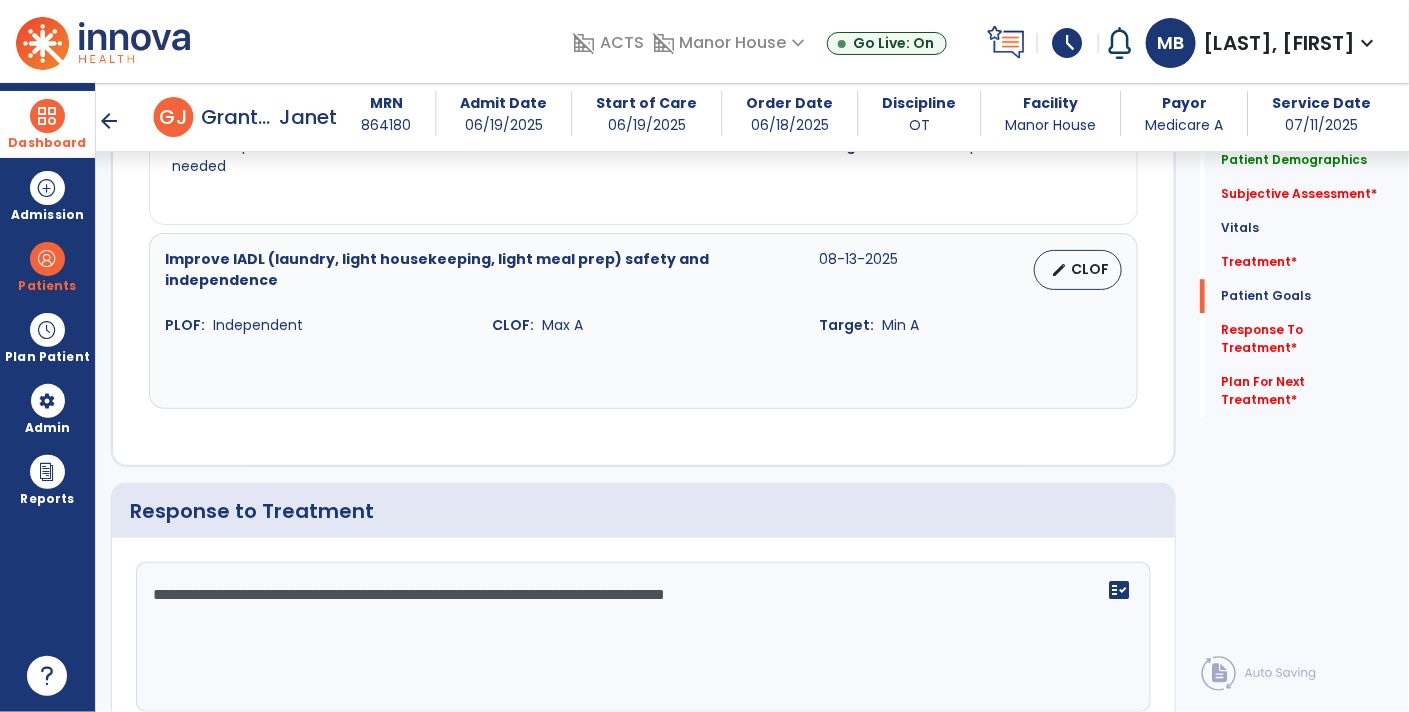 type on "**********" 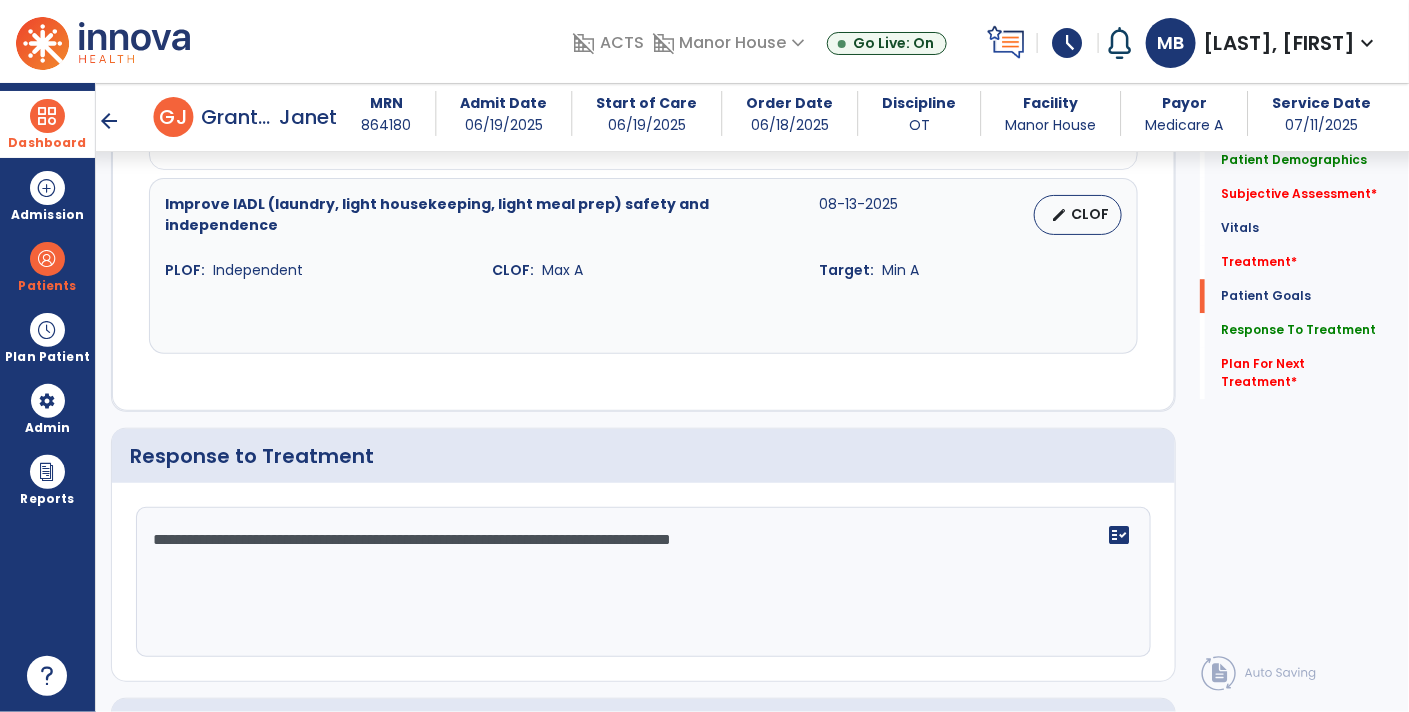 scroll, scrollTop: 1911, scrollLeft: 0, axis: vertical 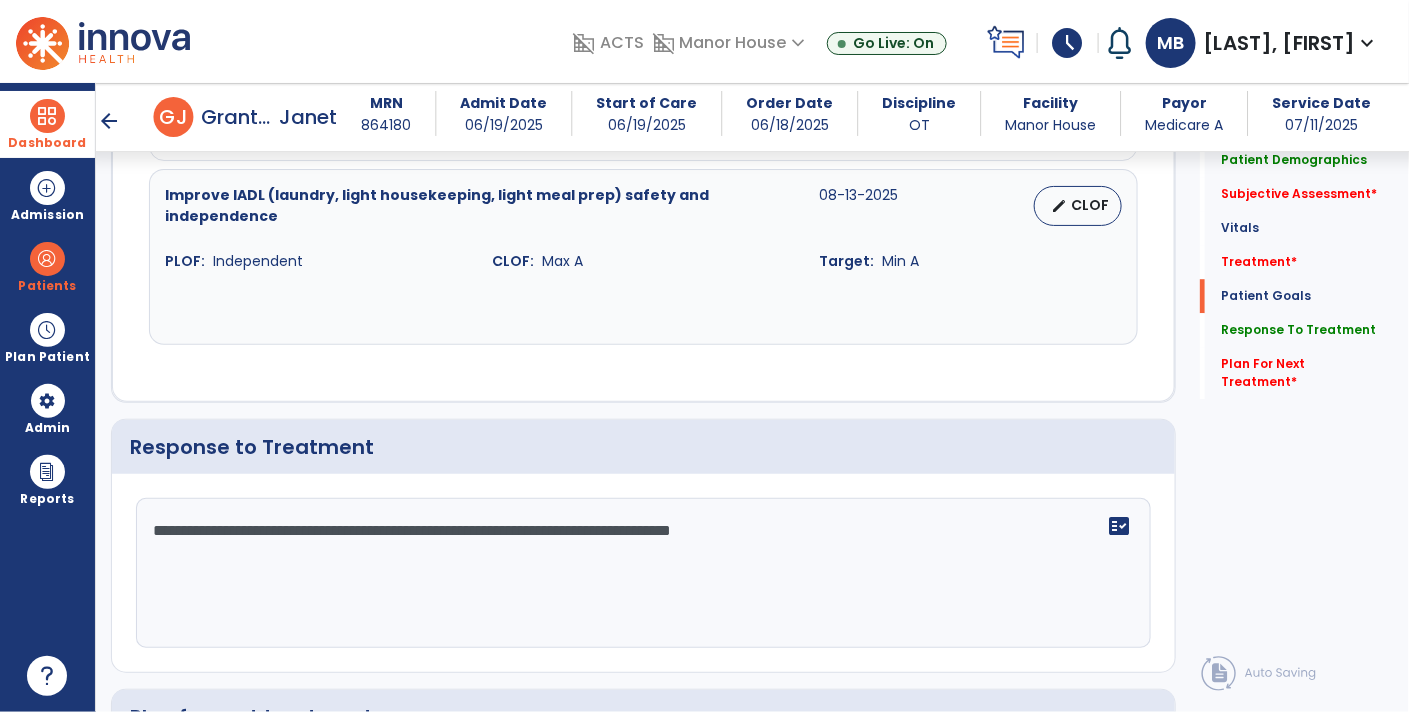 type 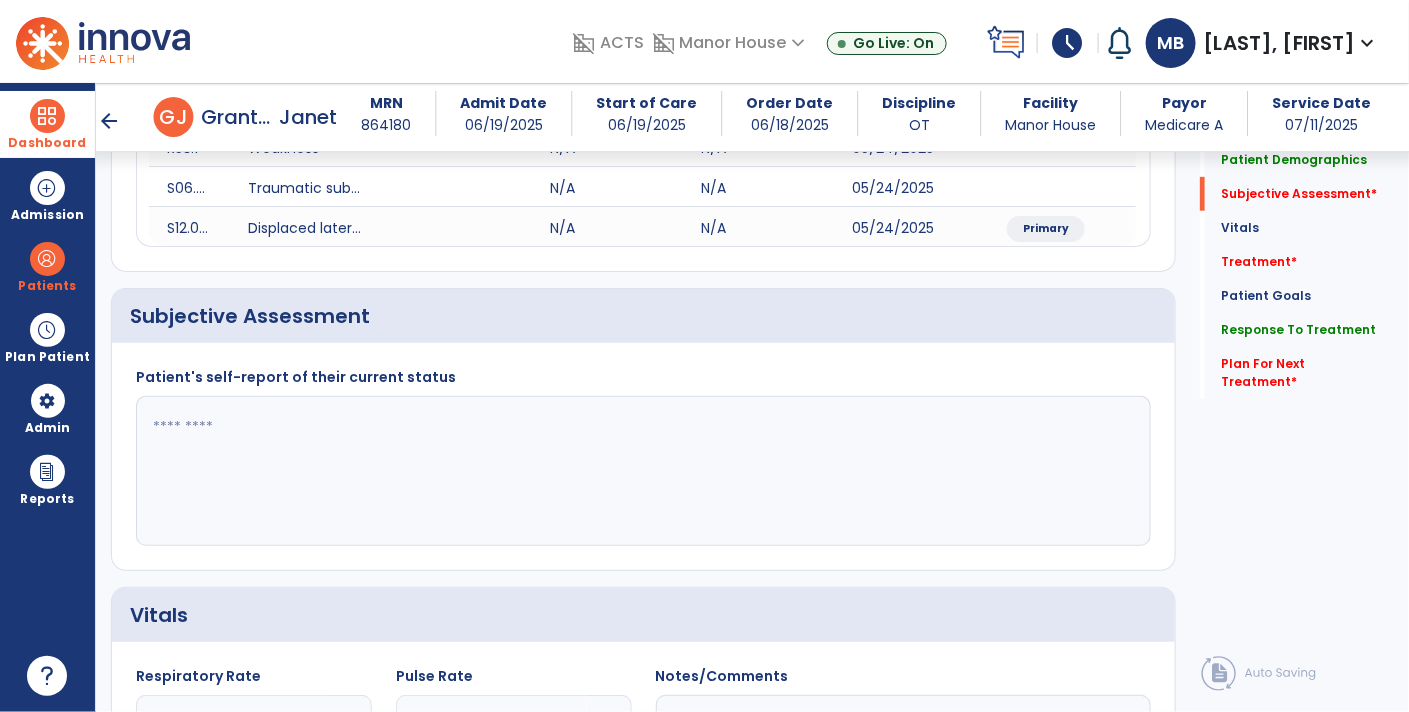 scroll, scrollTop: 368, scrollLeft: 0, axis: vertical 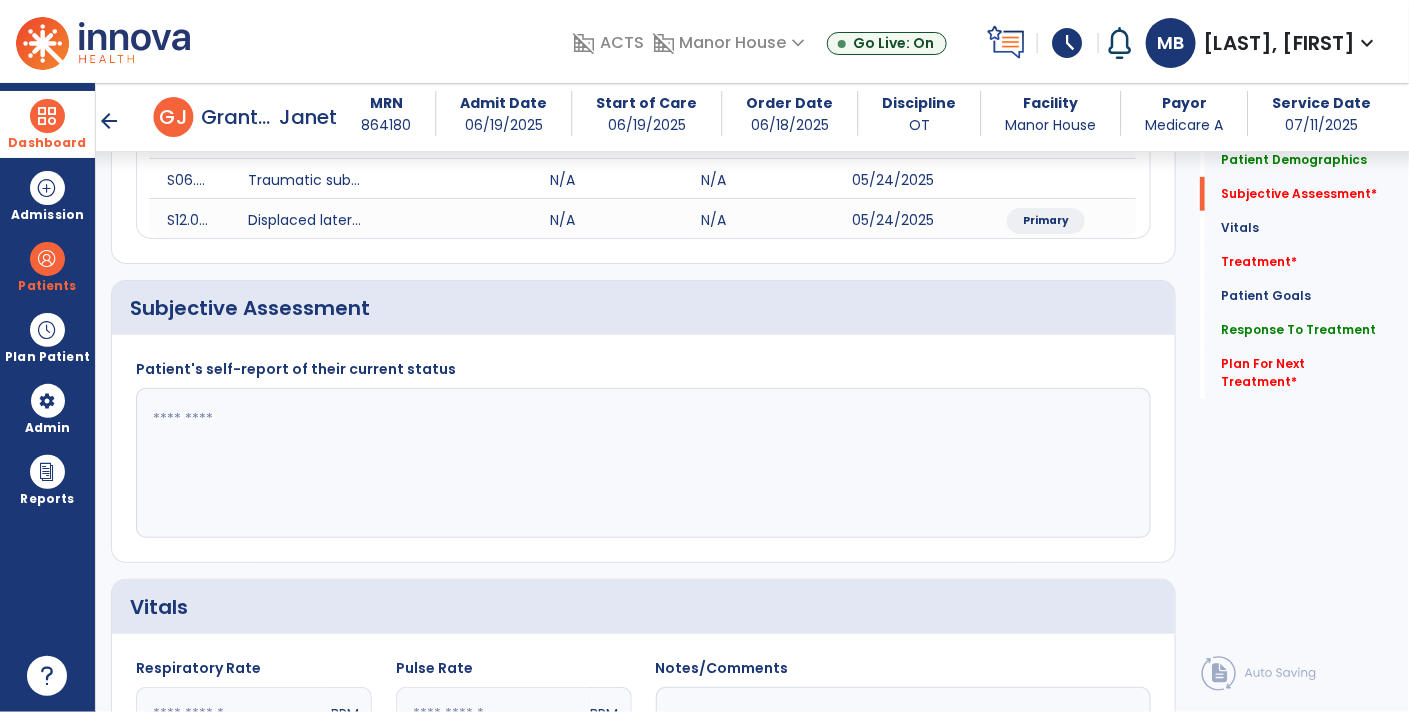 click 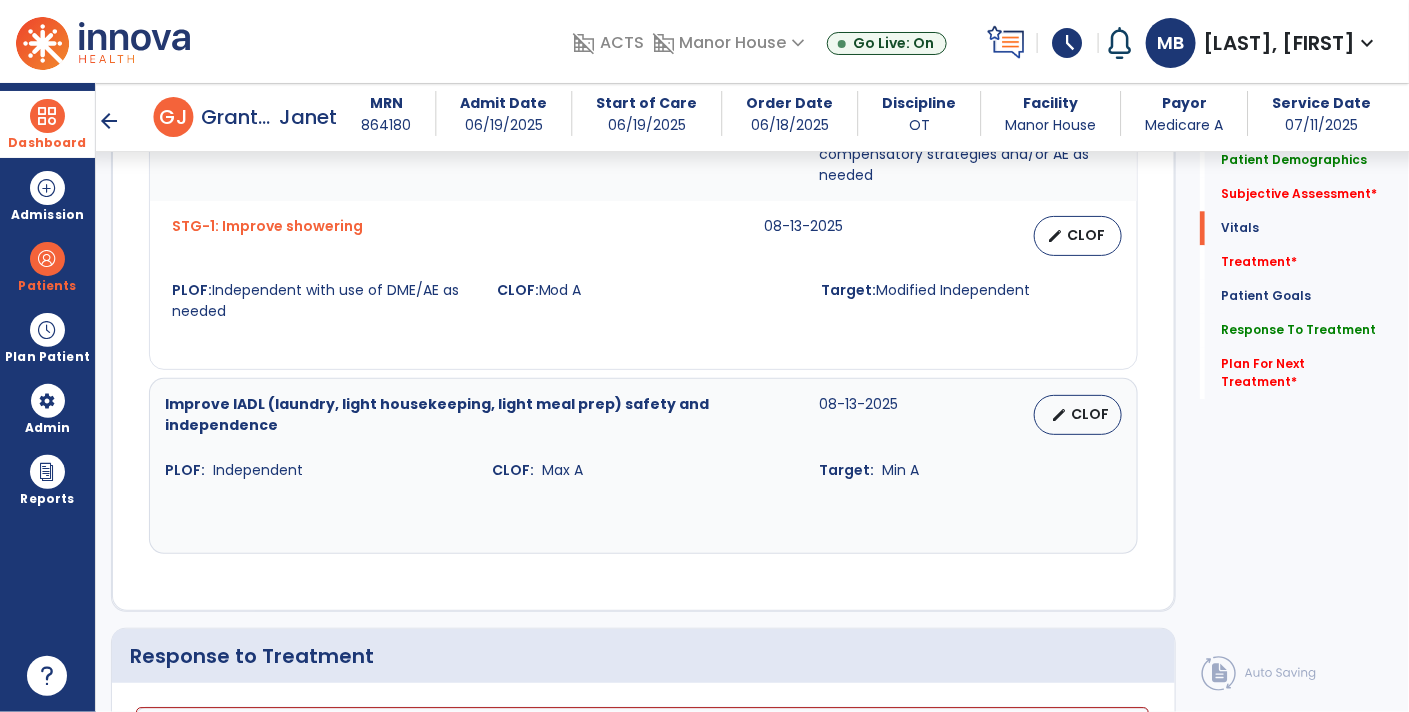 scroll, scrollTop: 691, scrollLeft: 0, axis: vertical 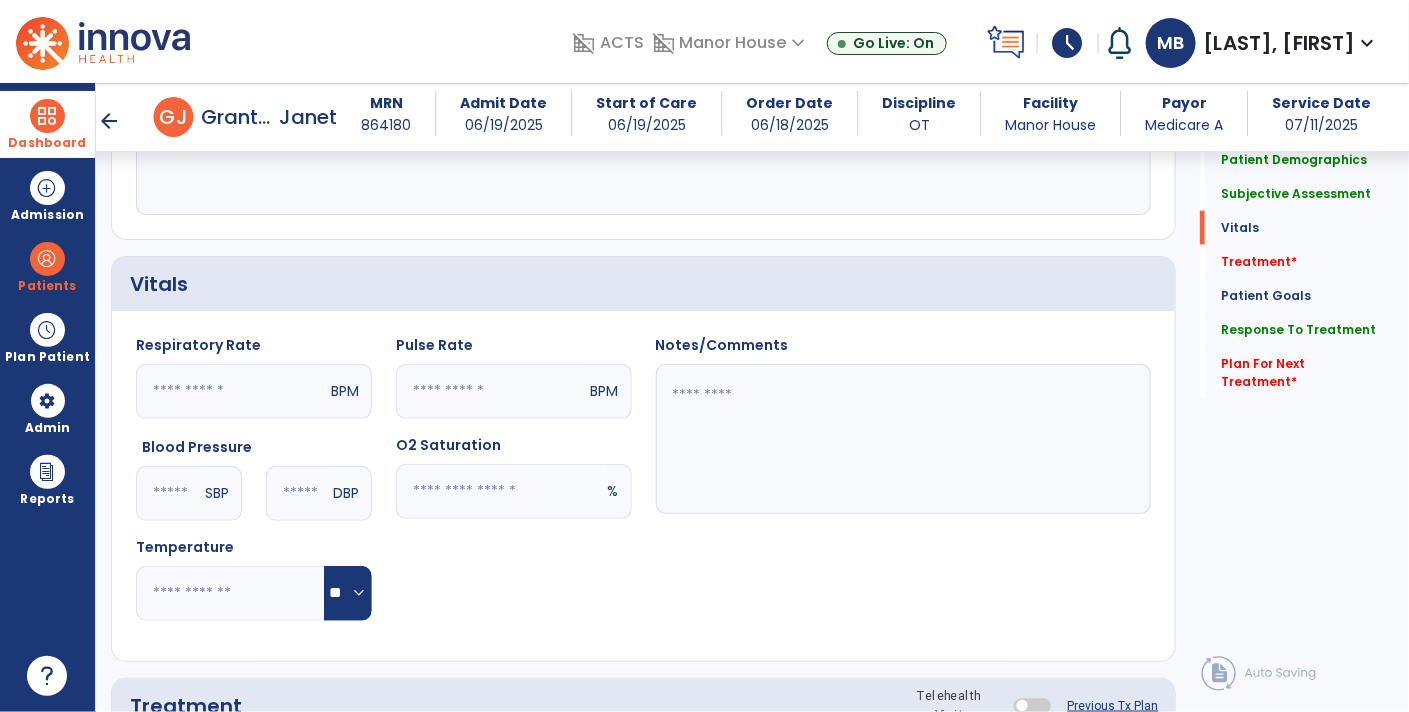 type on "**********" 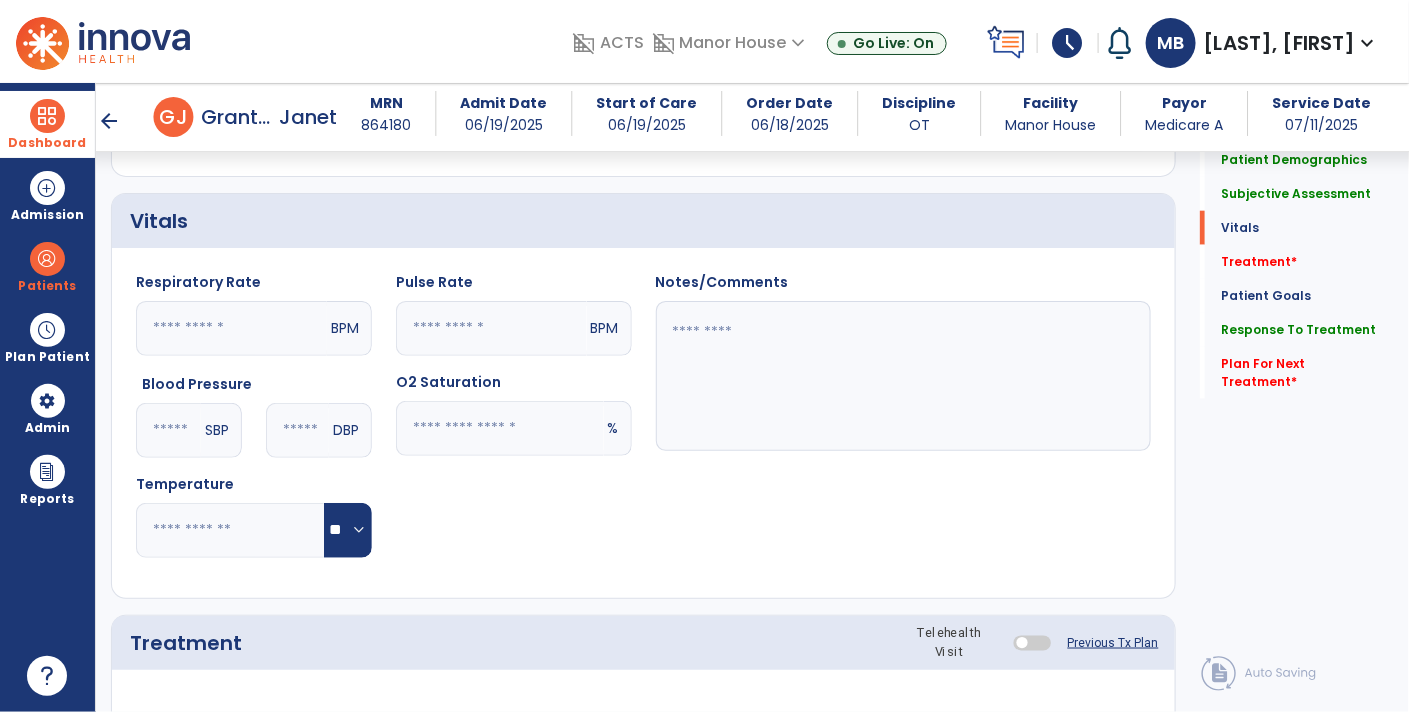 scroll, scrollTop: 754, scrollLeft: 0, axis: vertical 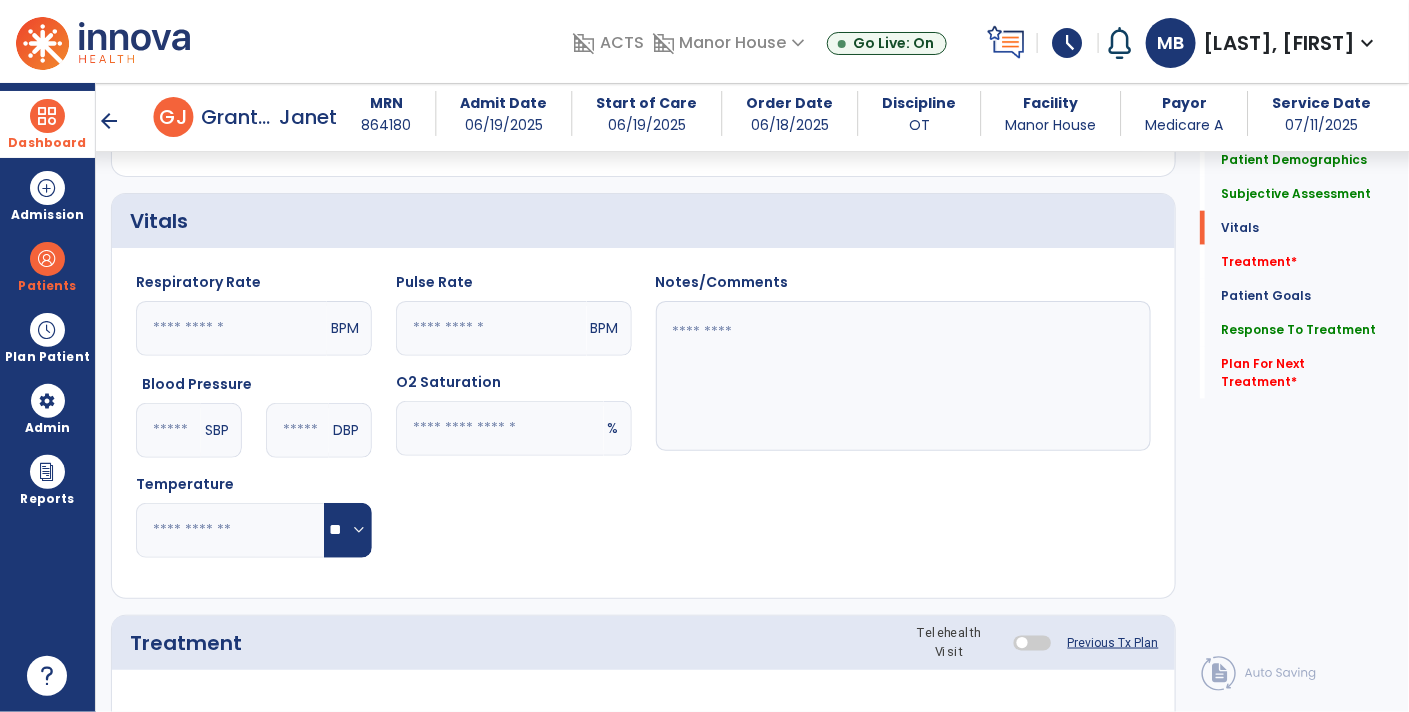 click 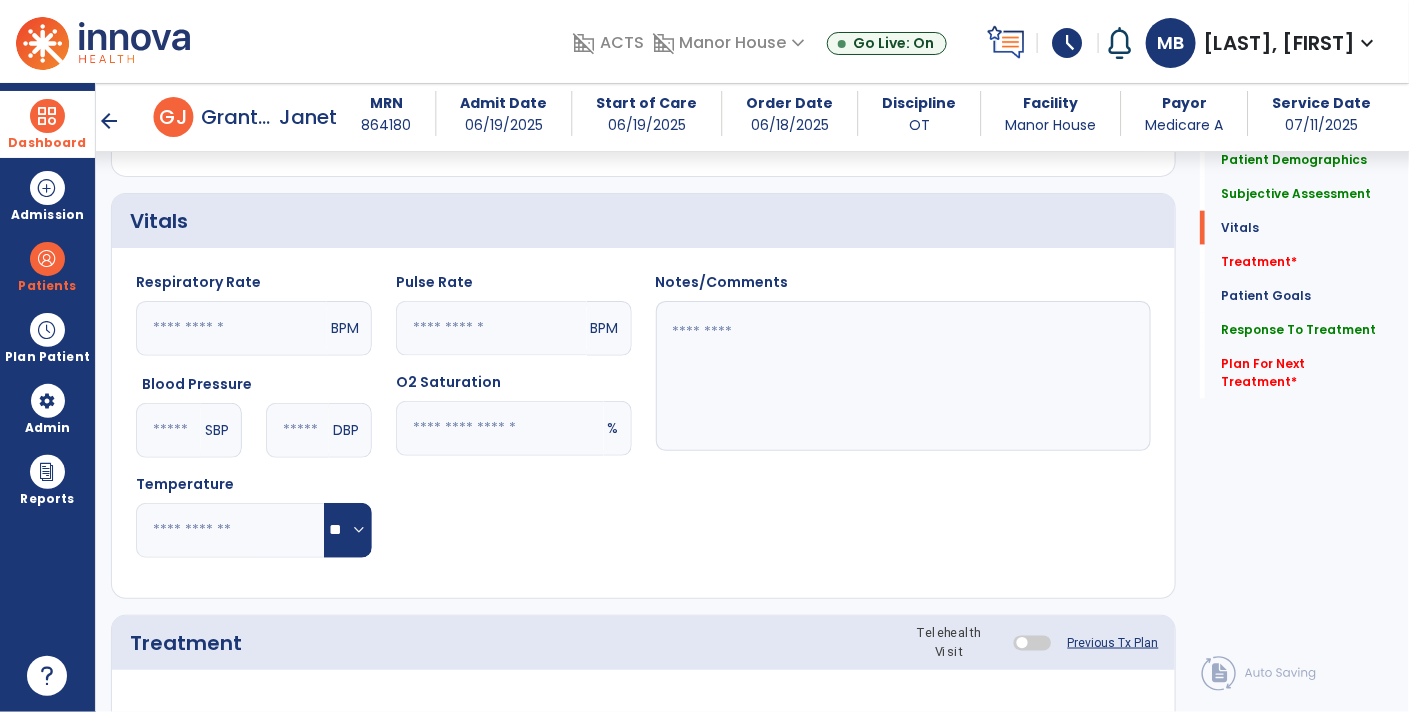 click 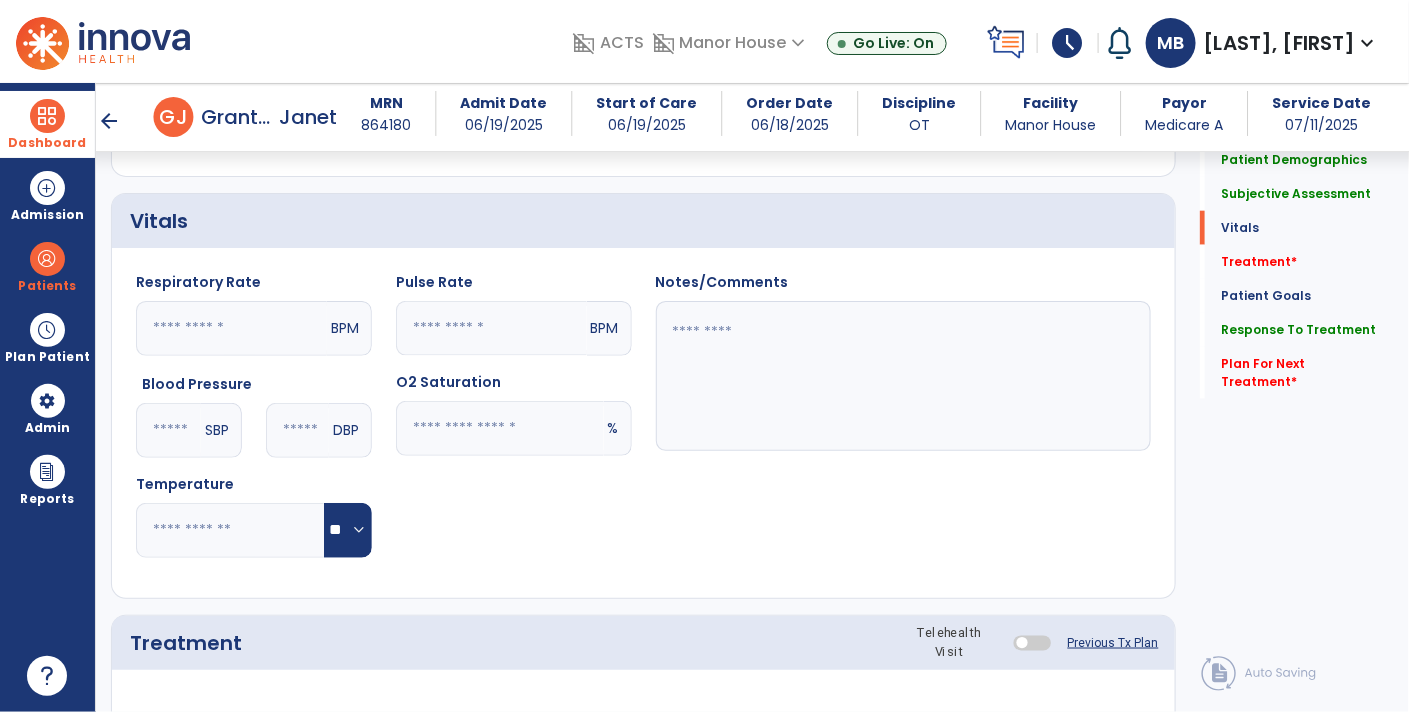 type on "***" 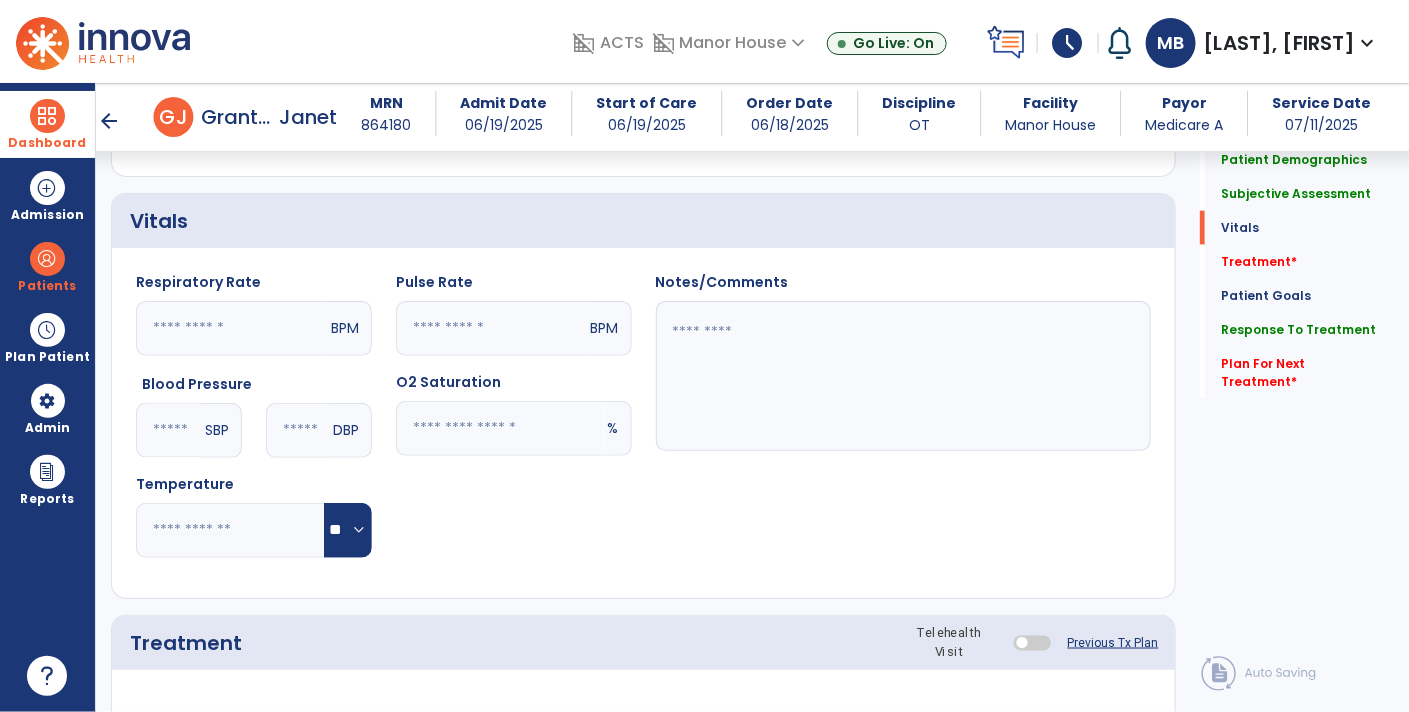 click 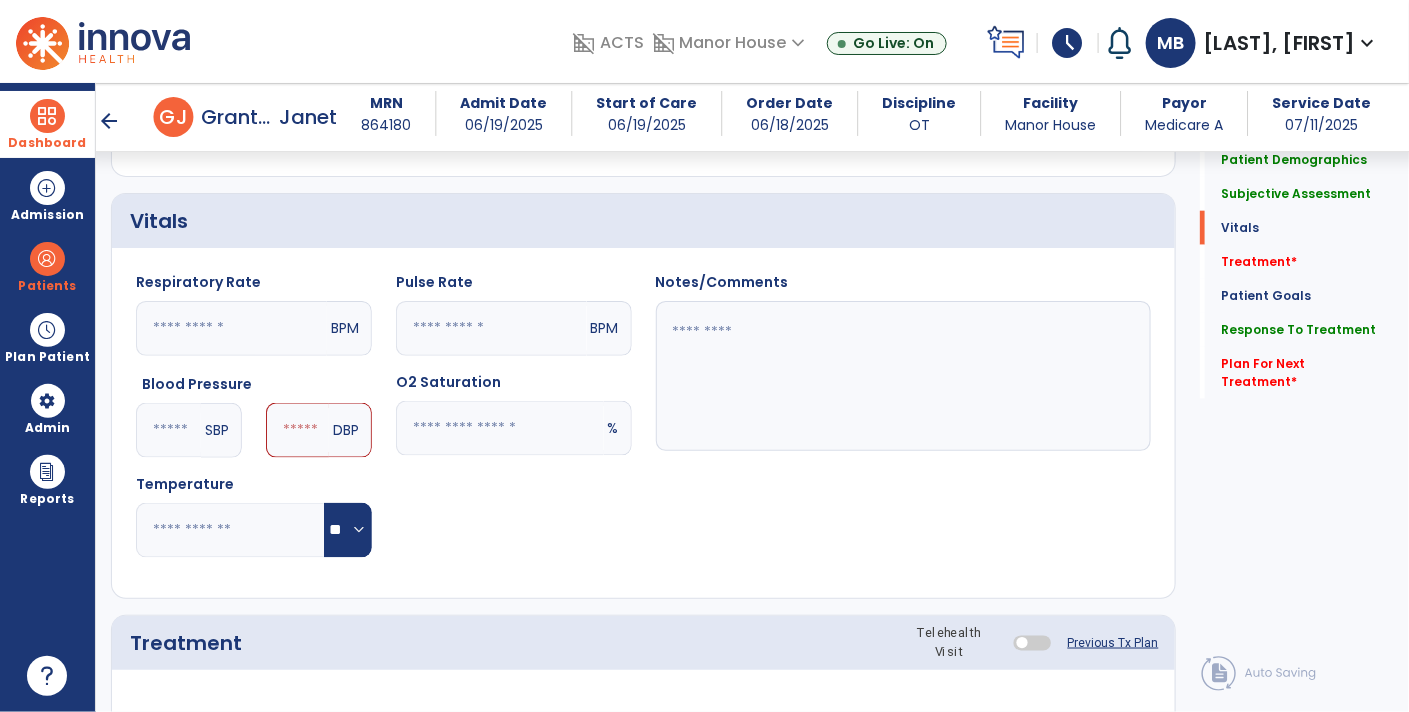 type on "***" 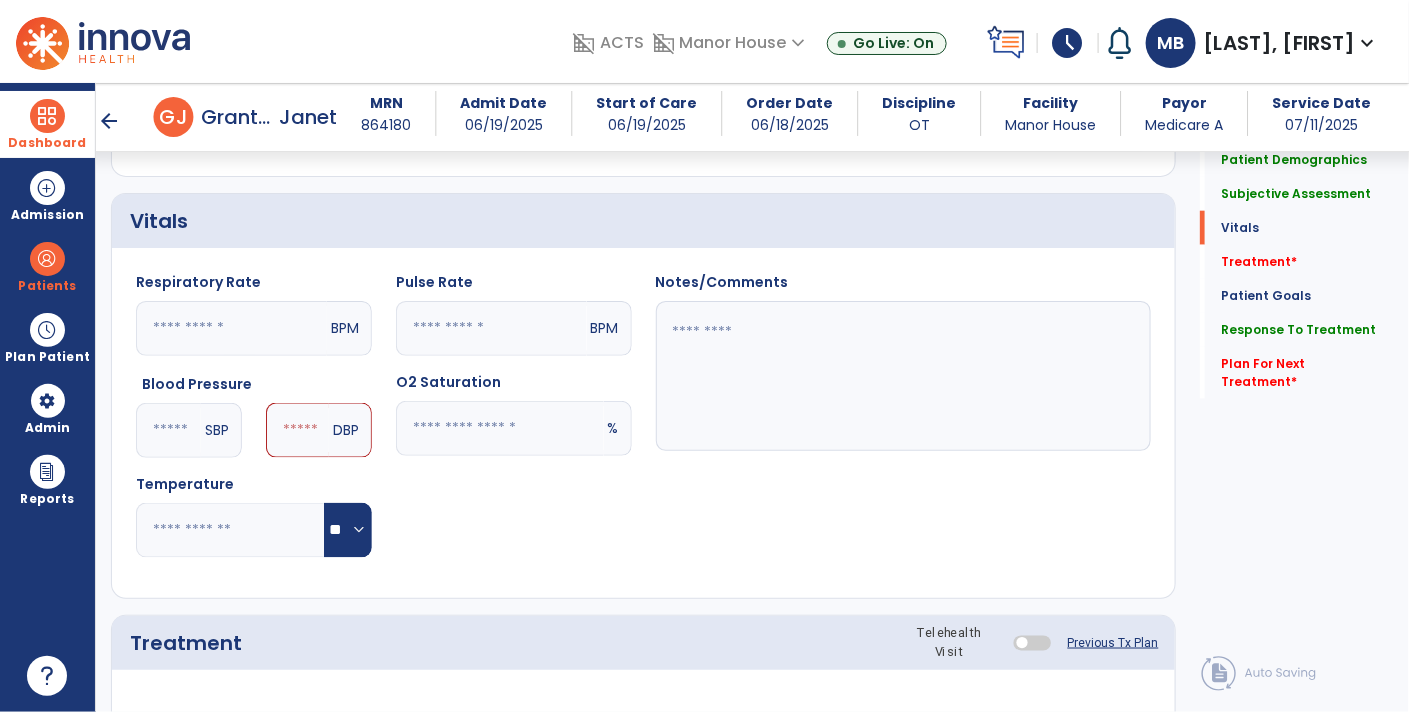 click 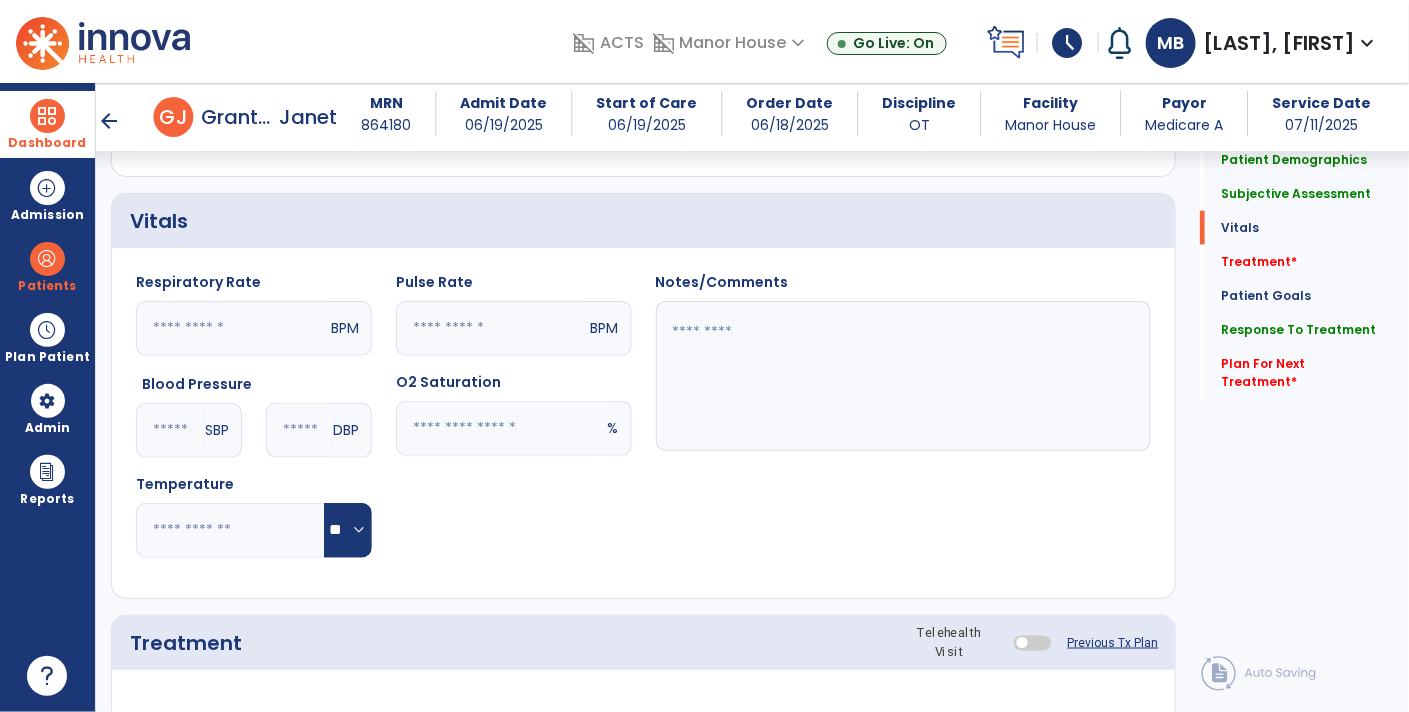 type on "**" 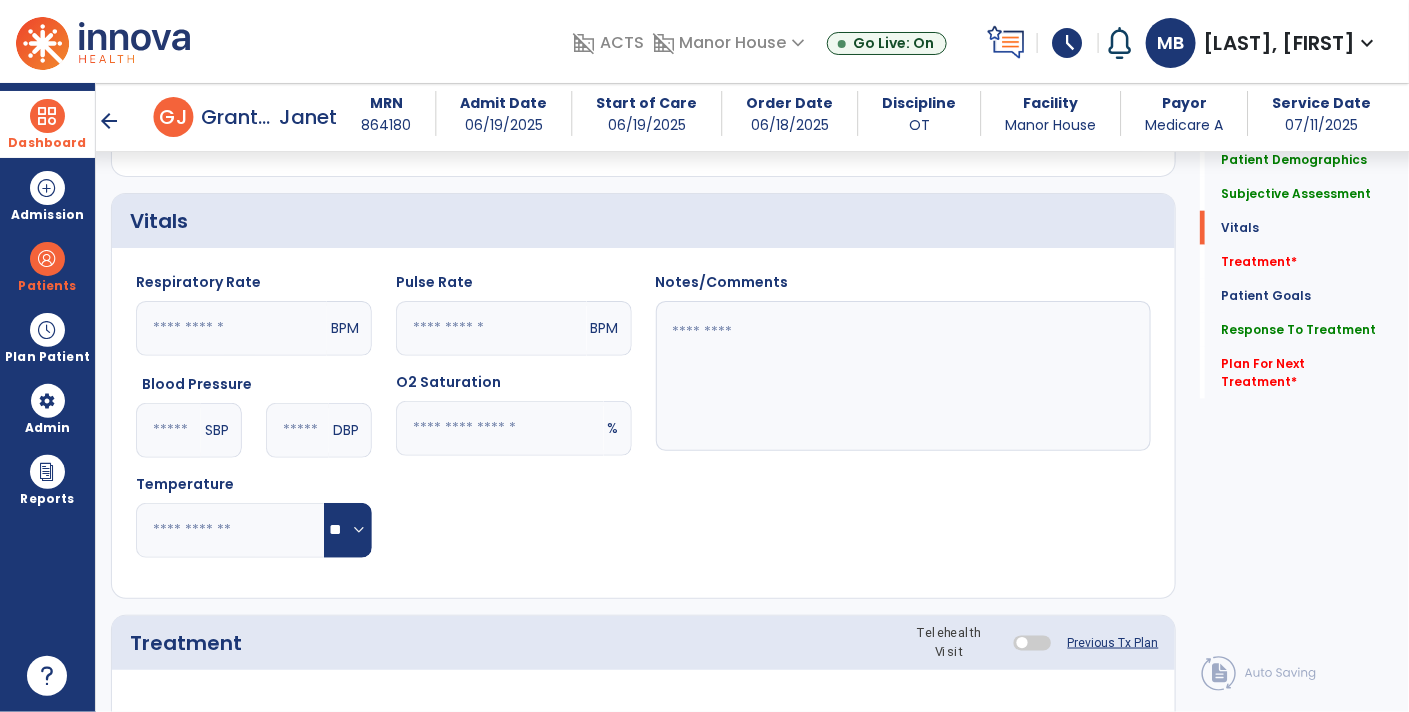 click 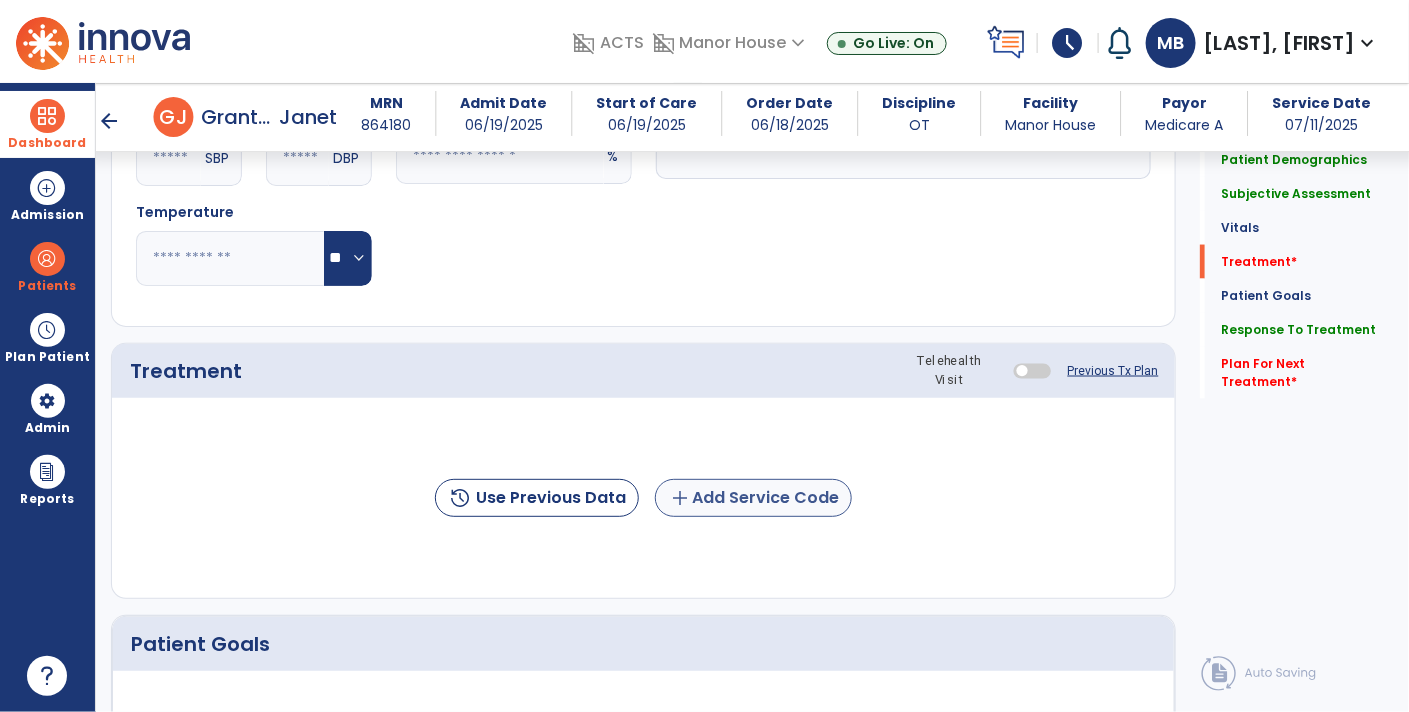 type on "**********" 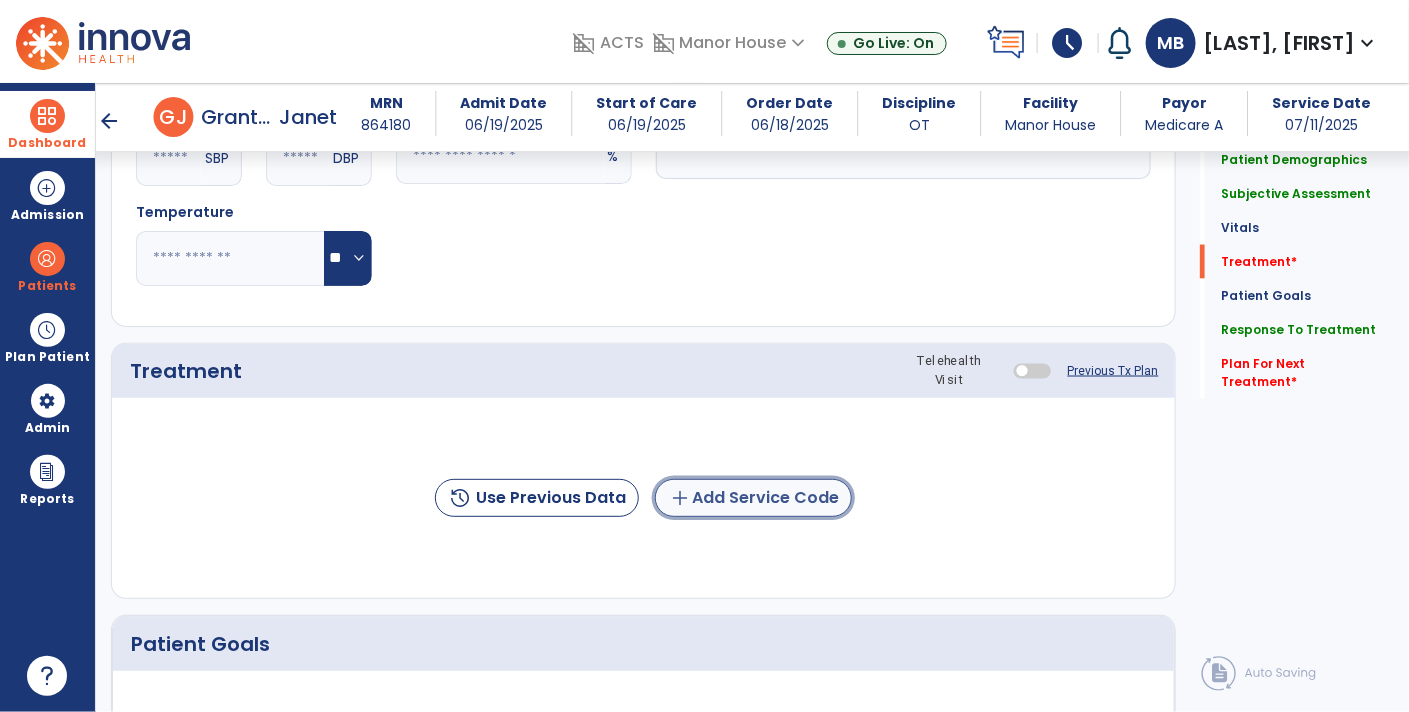 click on "add  Add Service Code" 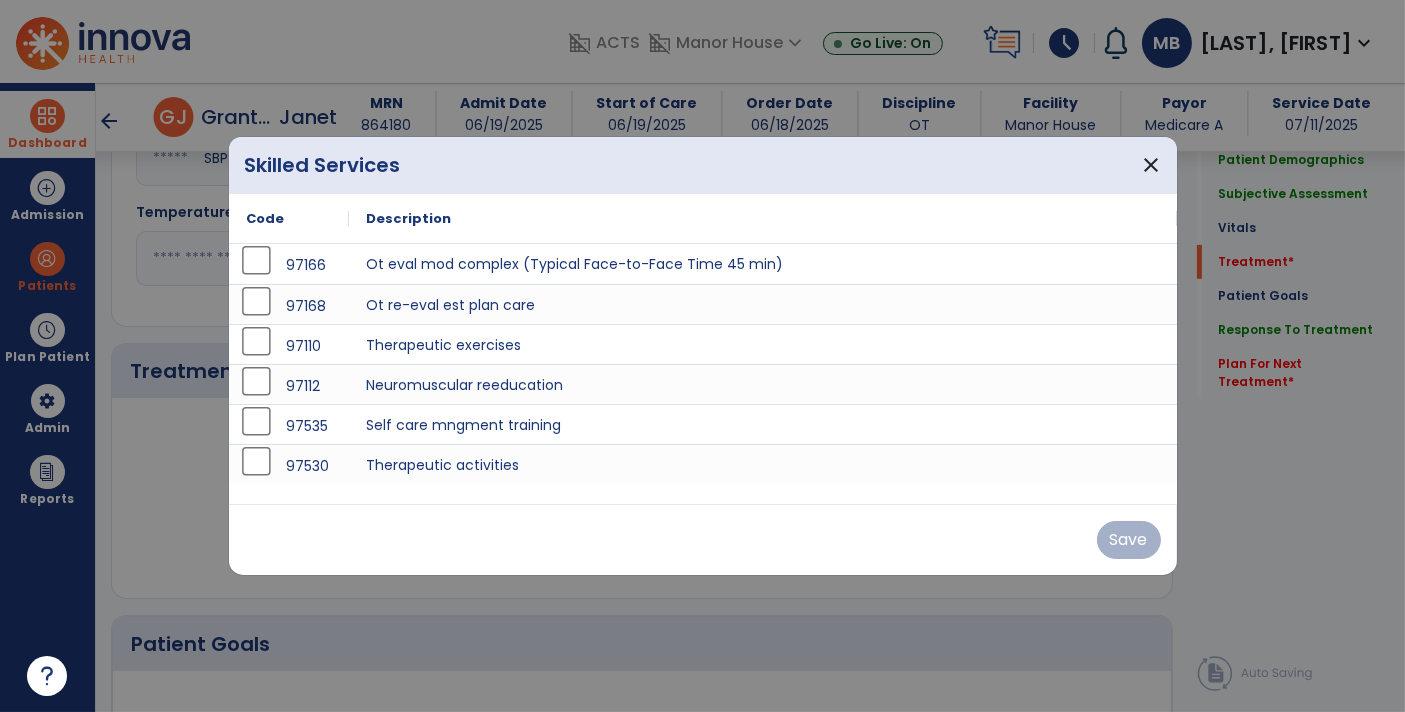 scroll, scrollTop: 1026, scrollLeft: 0, axis: vertical 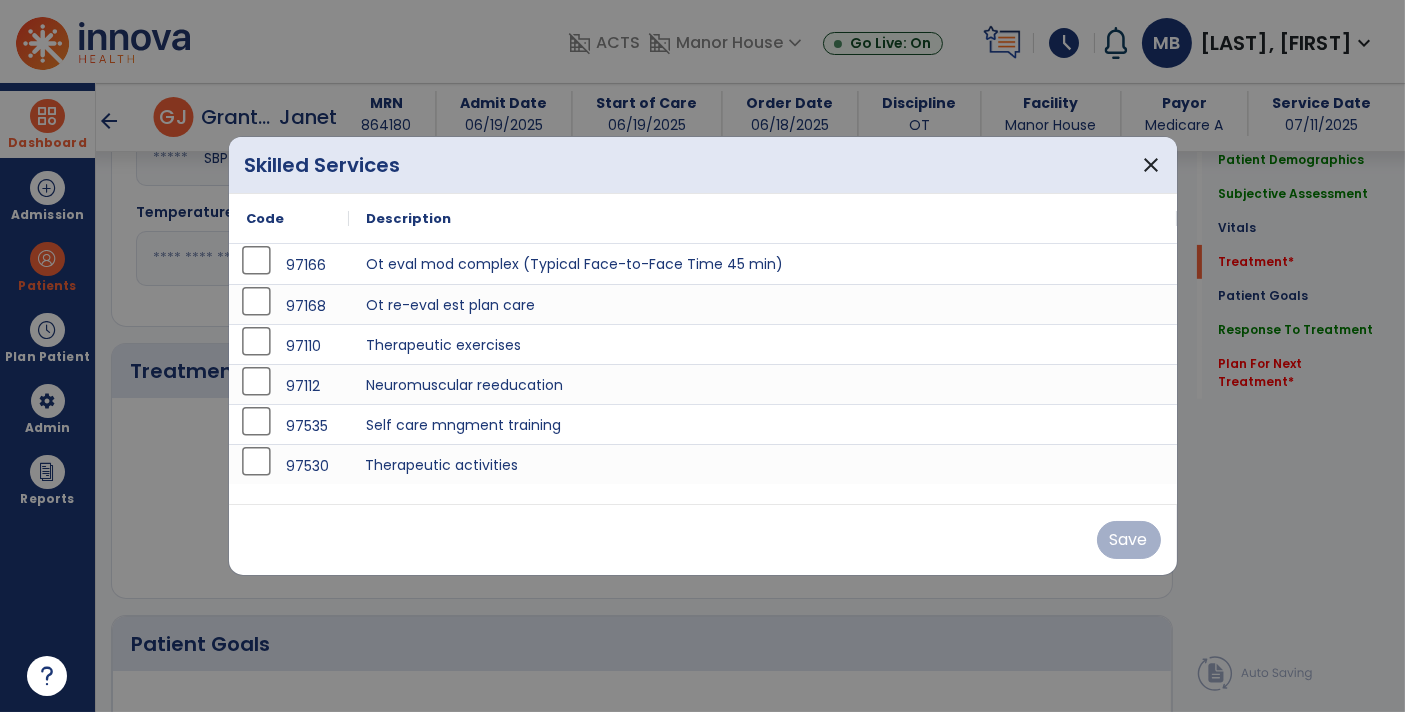 click on "Therapeutic activities" at bounding box center (763, 464) 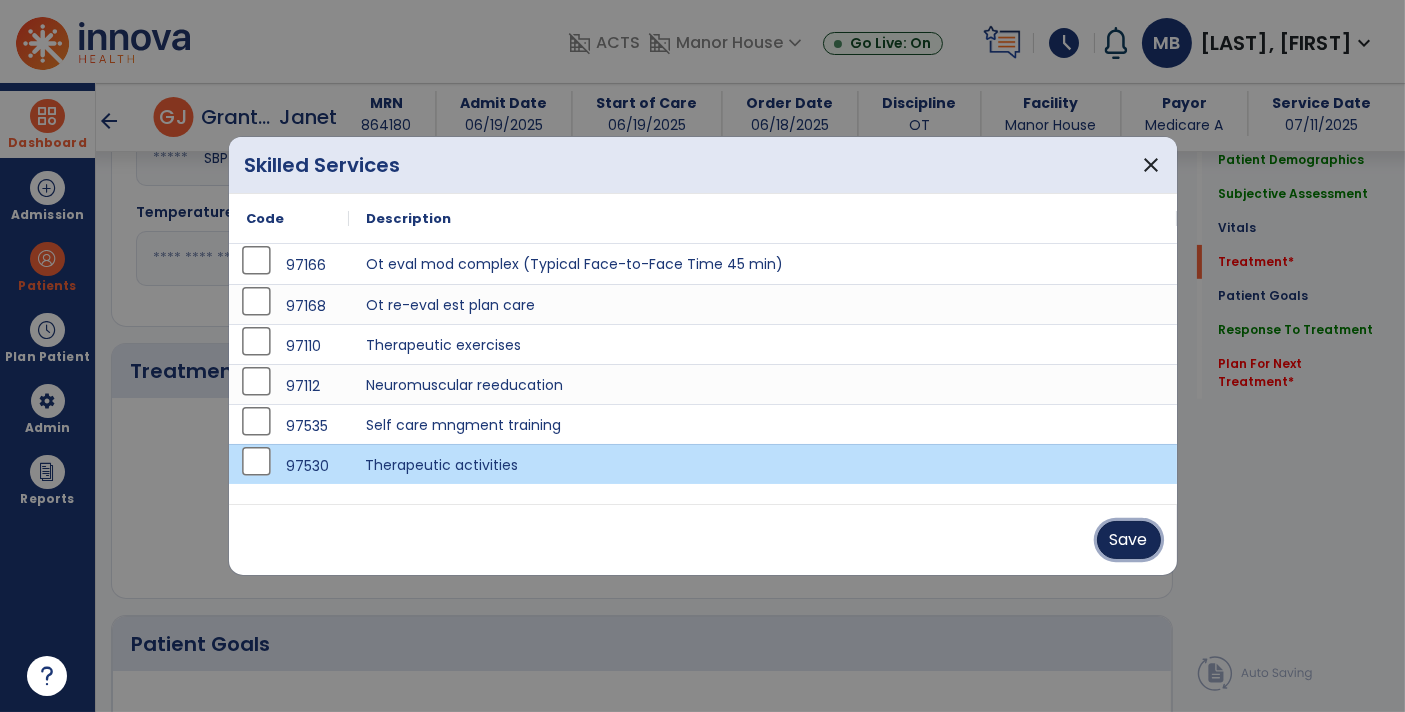 click on "Save" at bounding box center [1129, 540] 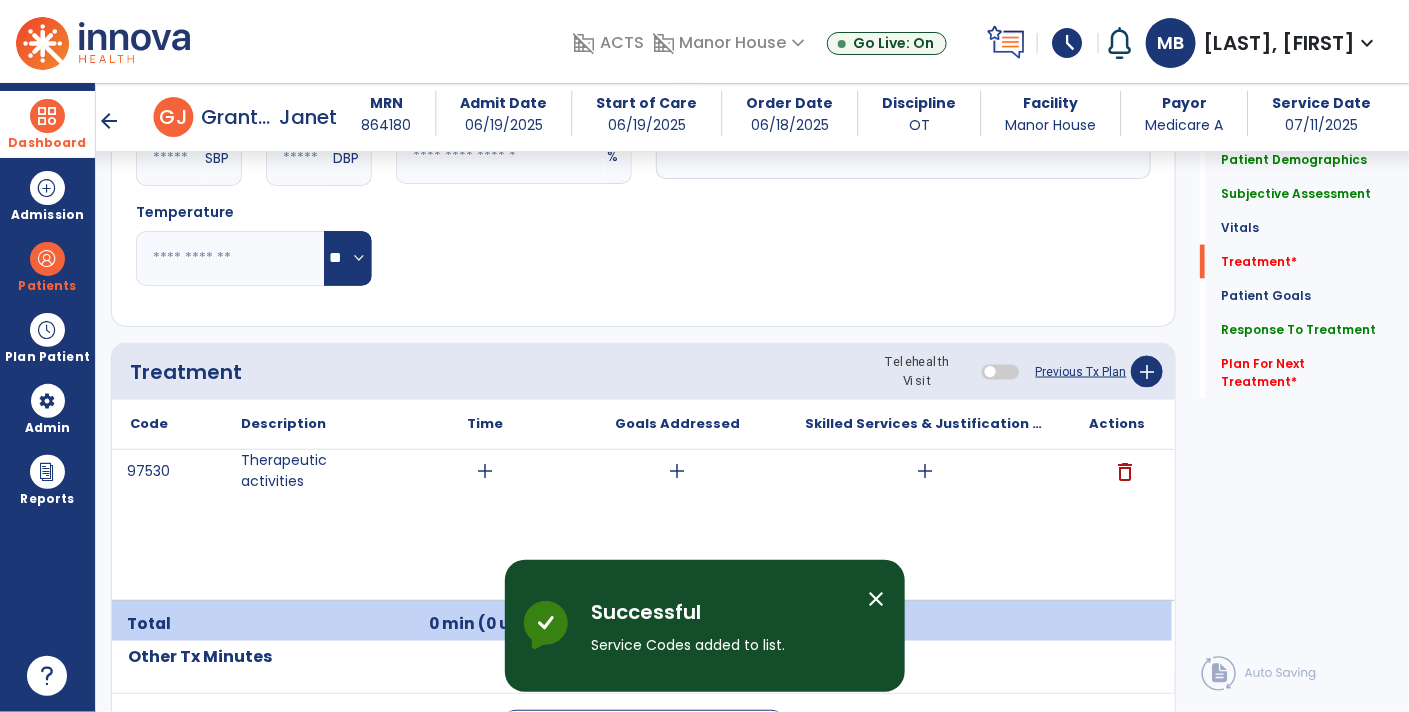 click on "add" at bounding box center (924, 471) 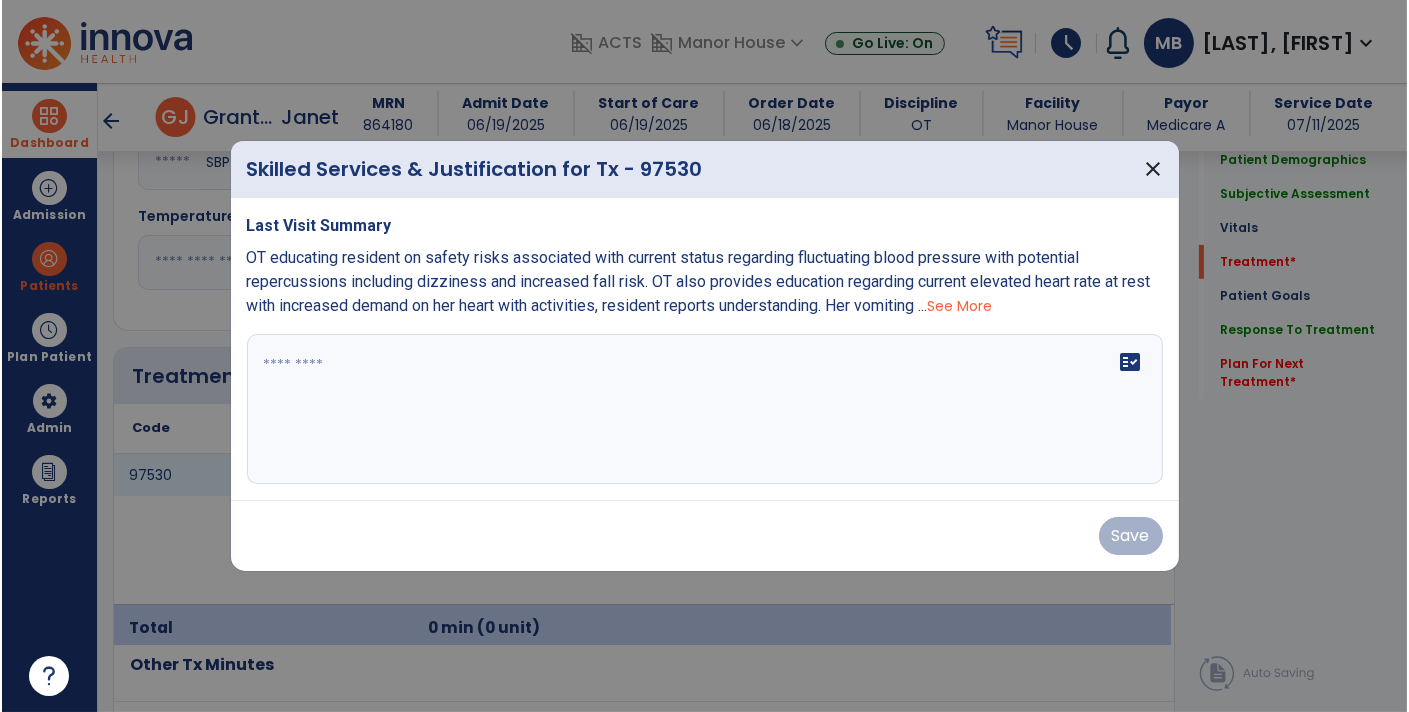 scroll, scrollTop: 1026, scrollLeft: 0, axis: vertical 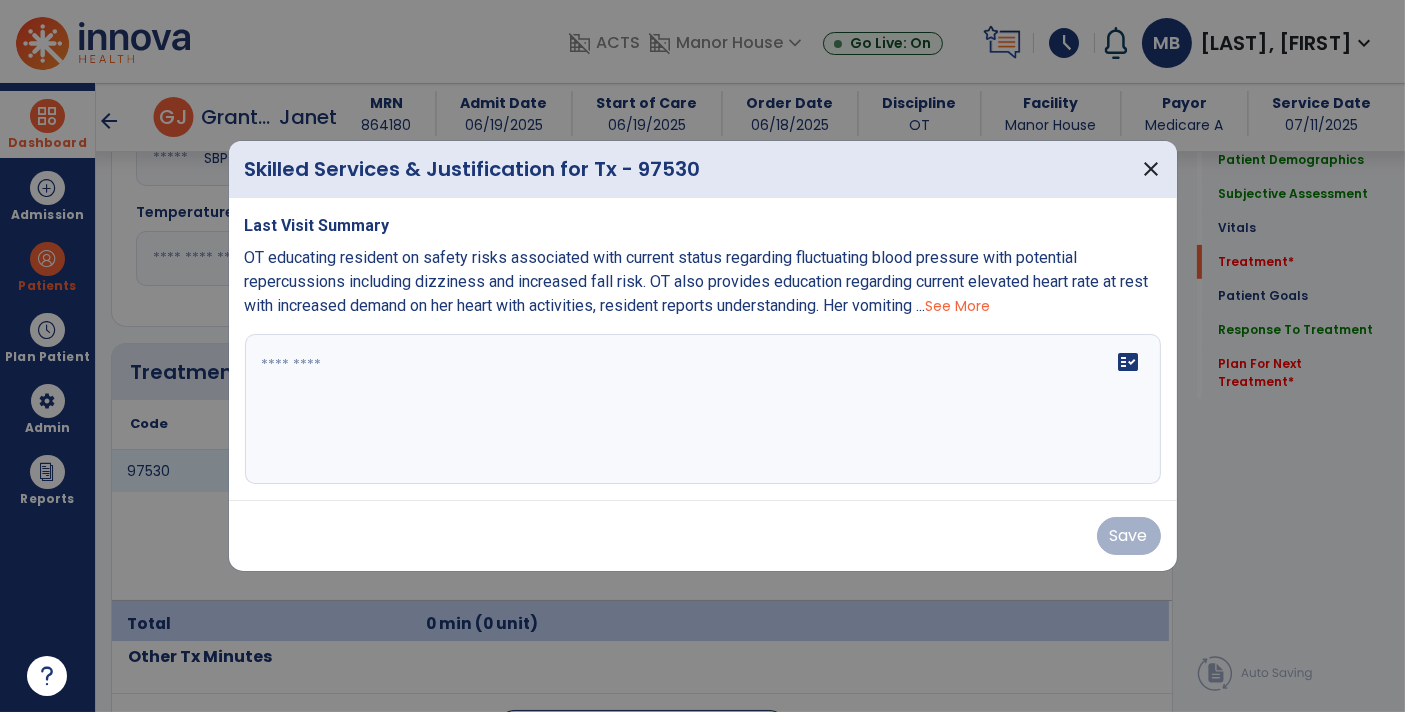 click on "fact_check" at bounding box center (703, 409) 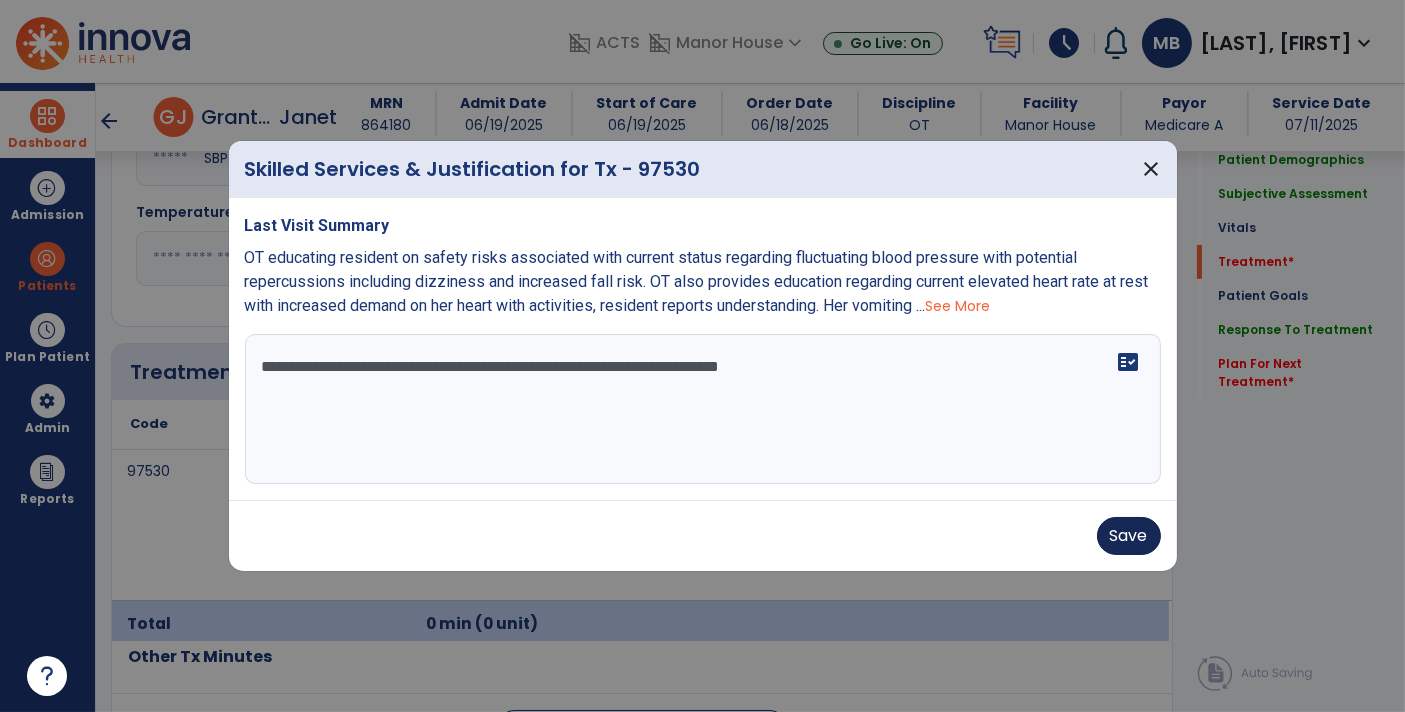 type on "**********" 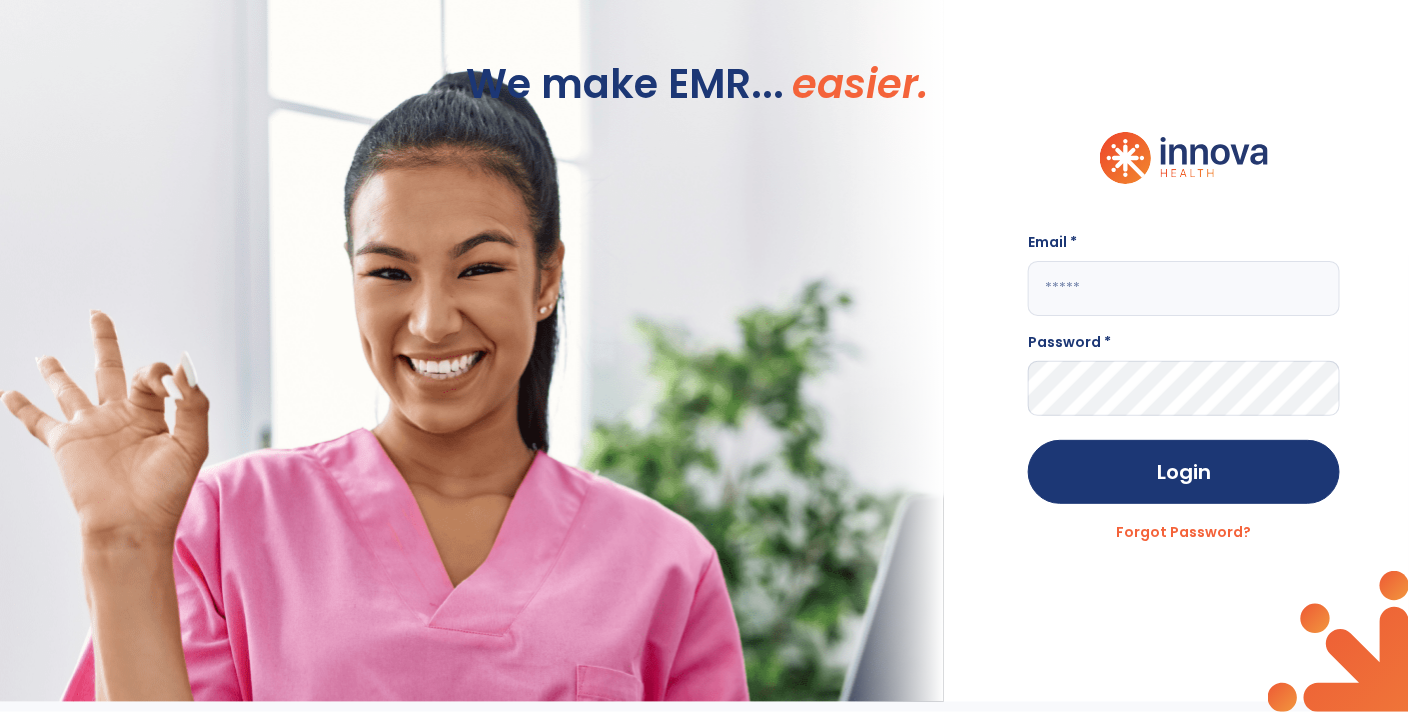 scroll, scrollTop: 0, scrollLeft: 0, axis: both 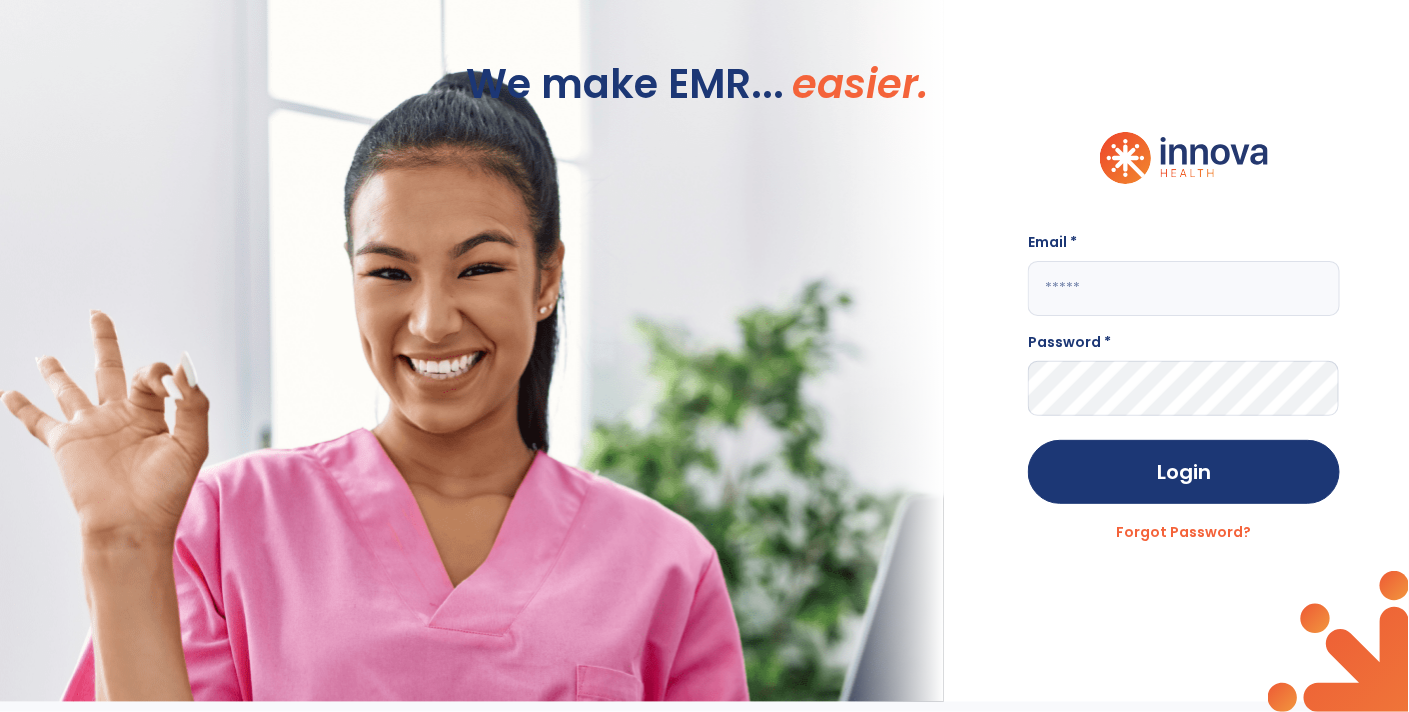 click 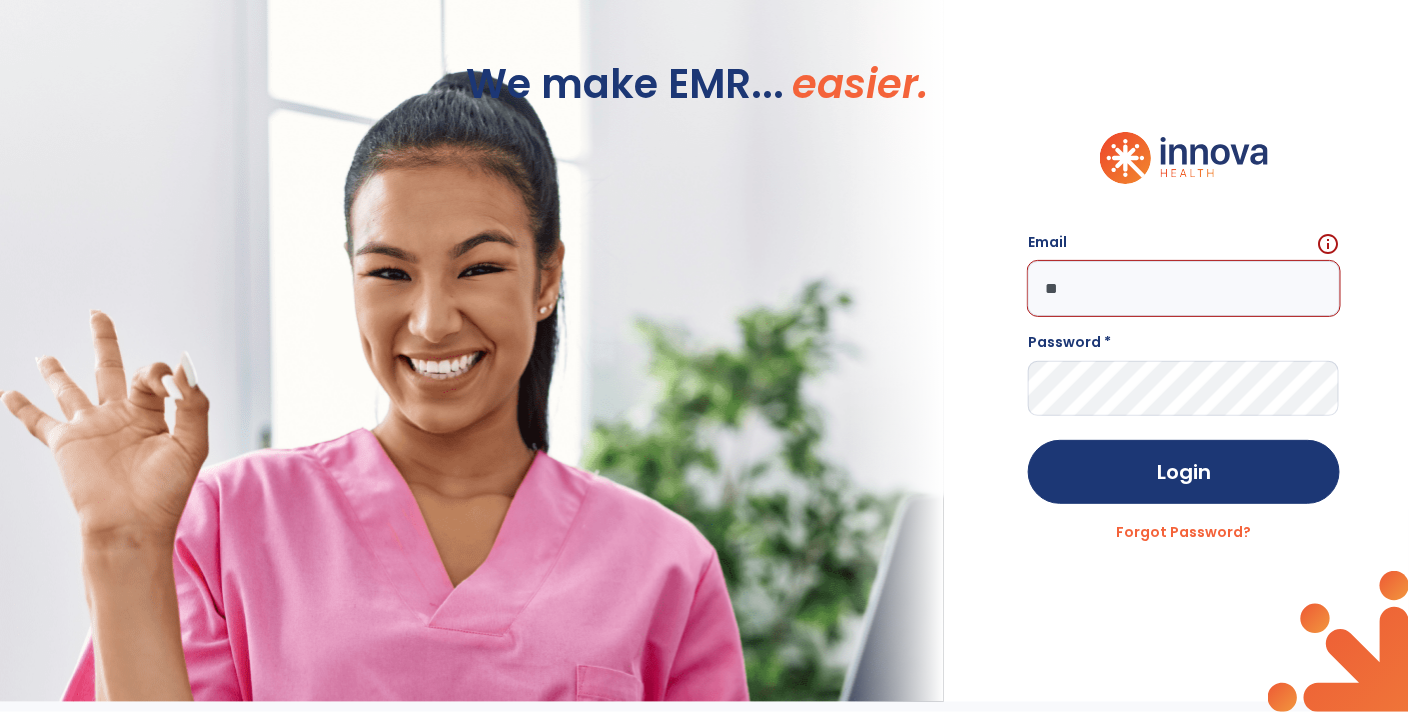 type on "*" 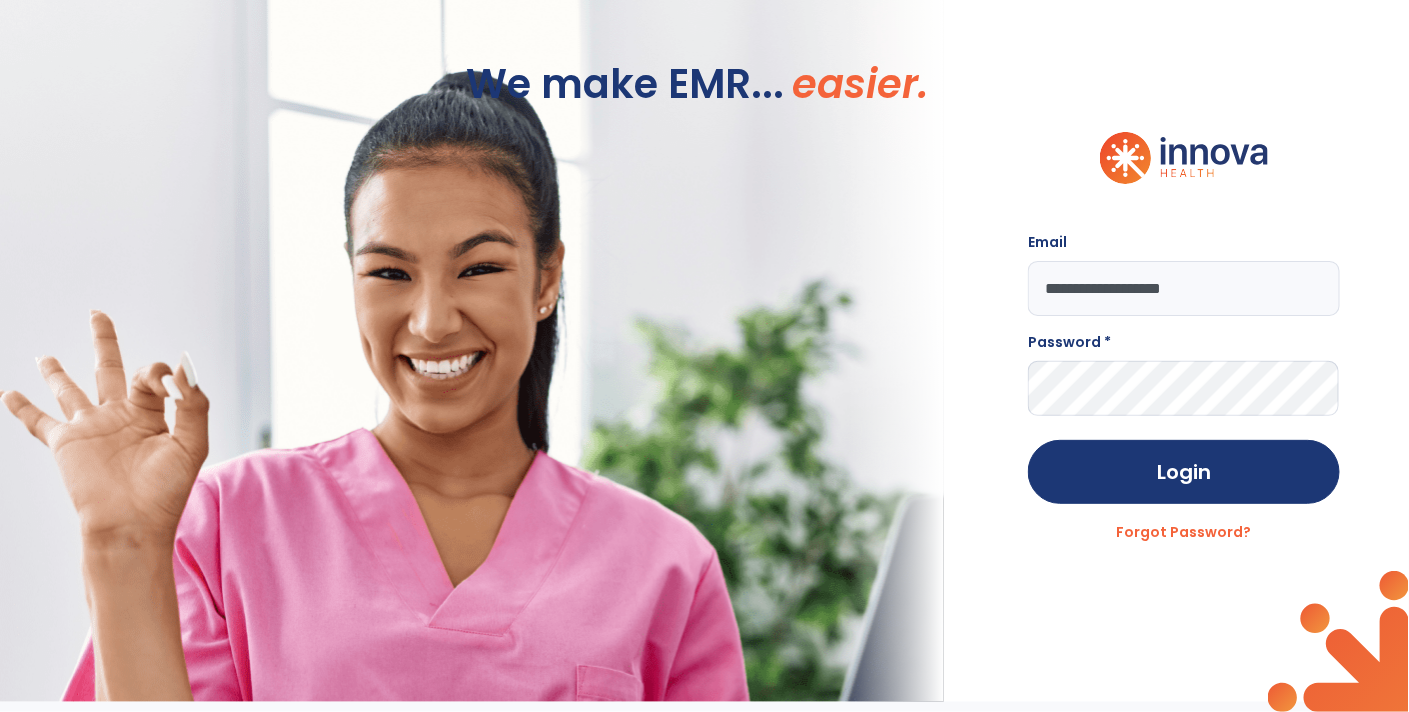type on "**********" 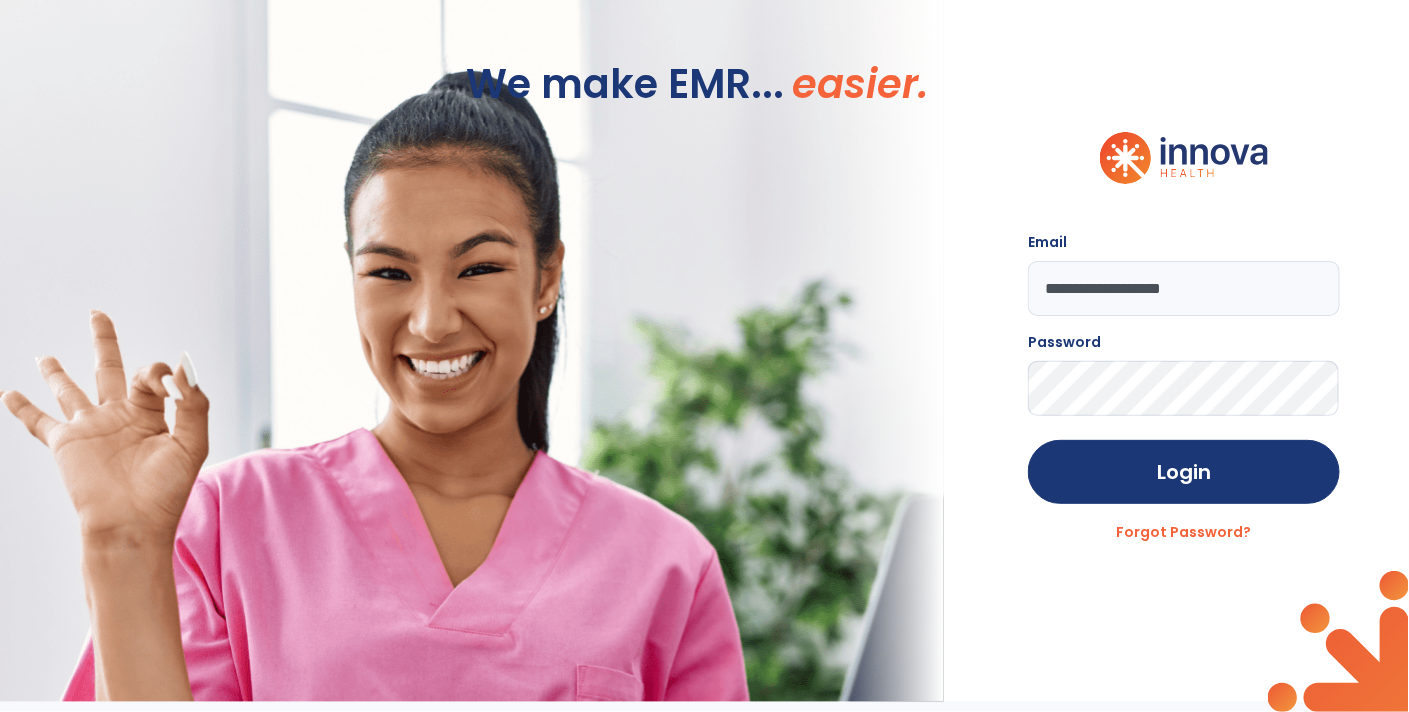 click on "Login" 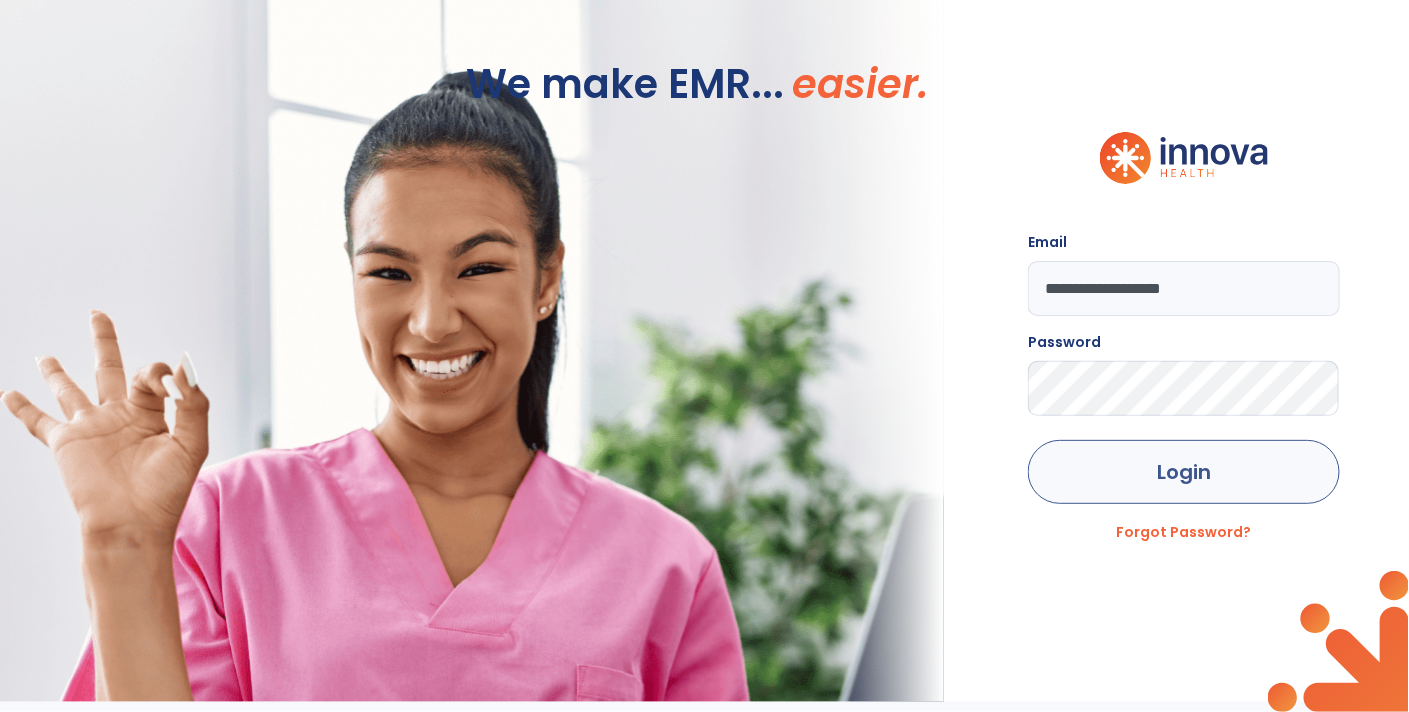 click on "Login" 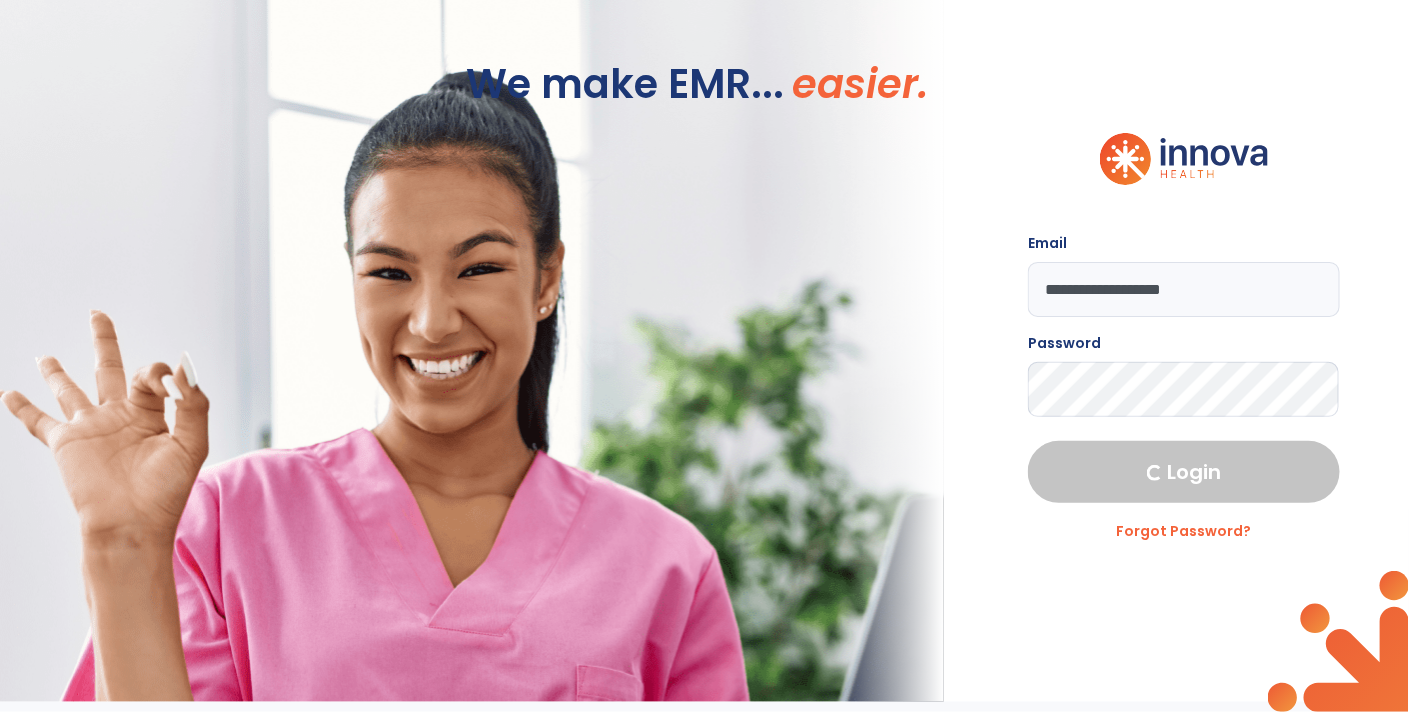 select on "****" 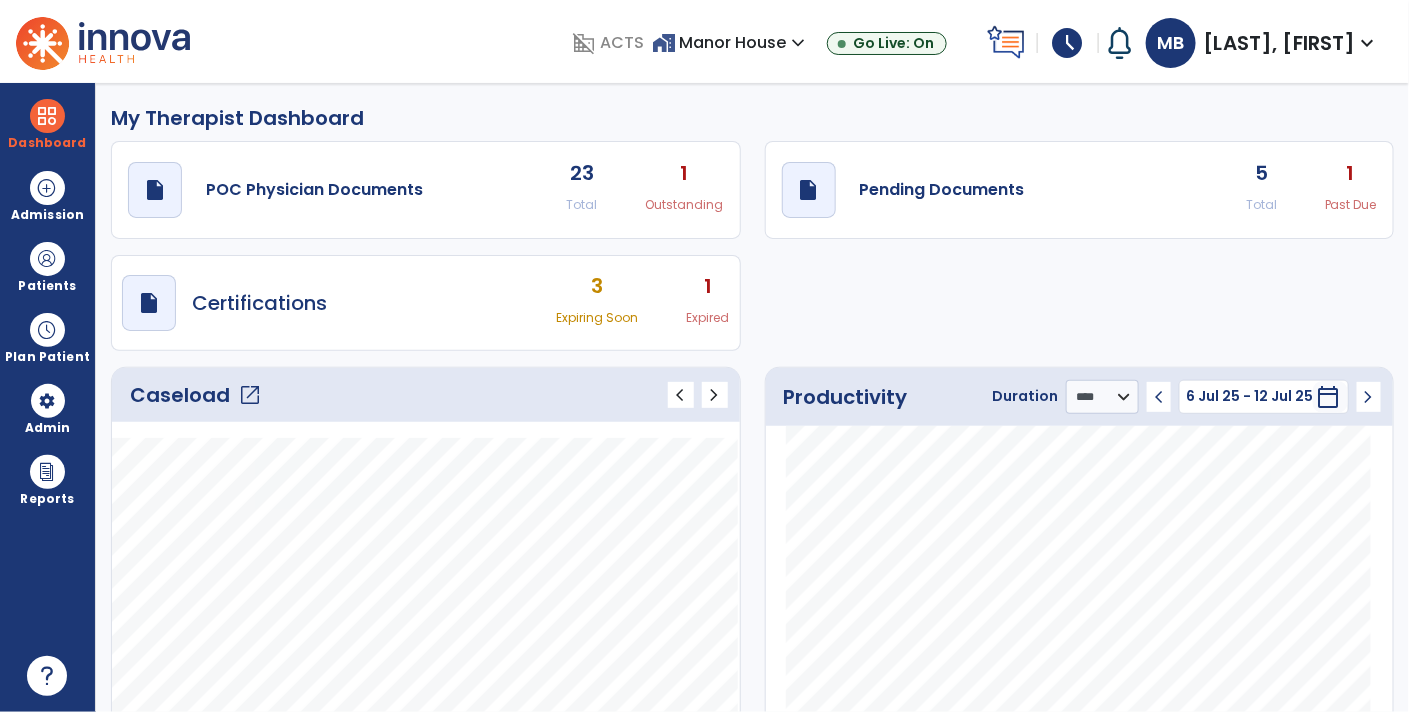 click on "draft   open_in_new  Pending Documents 5 Total 1 Past Due" 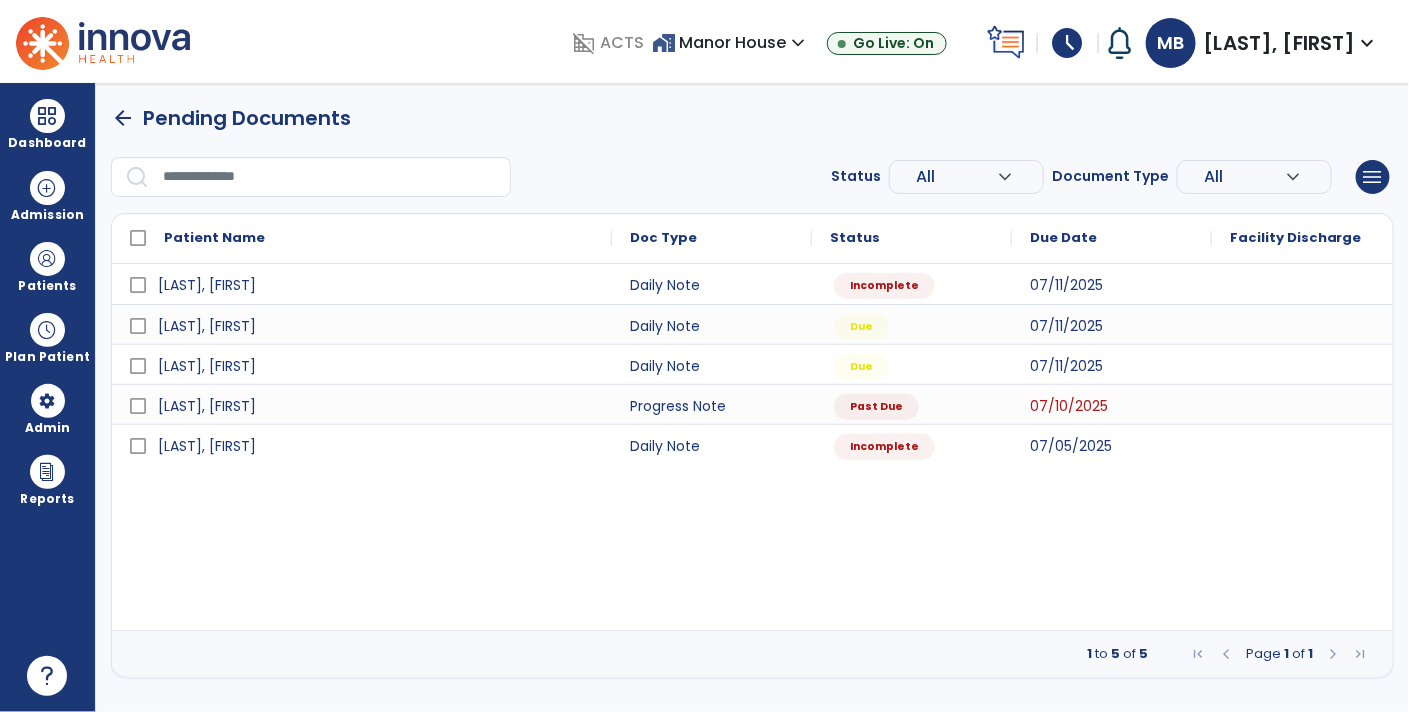 scroll, scrollTop: 0, scrollLeft: 0, axis: both 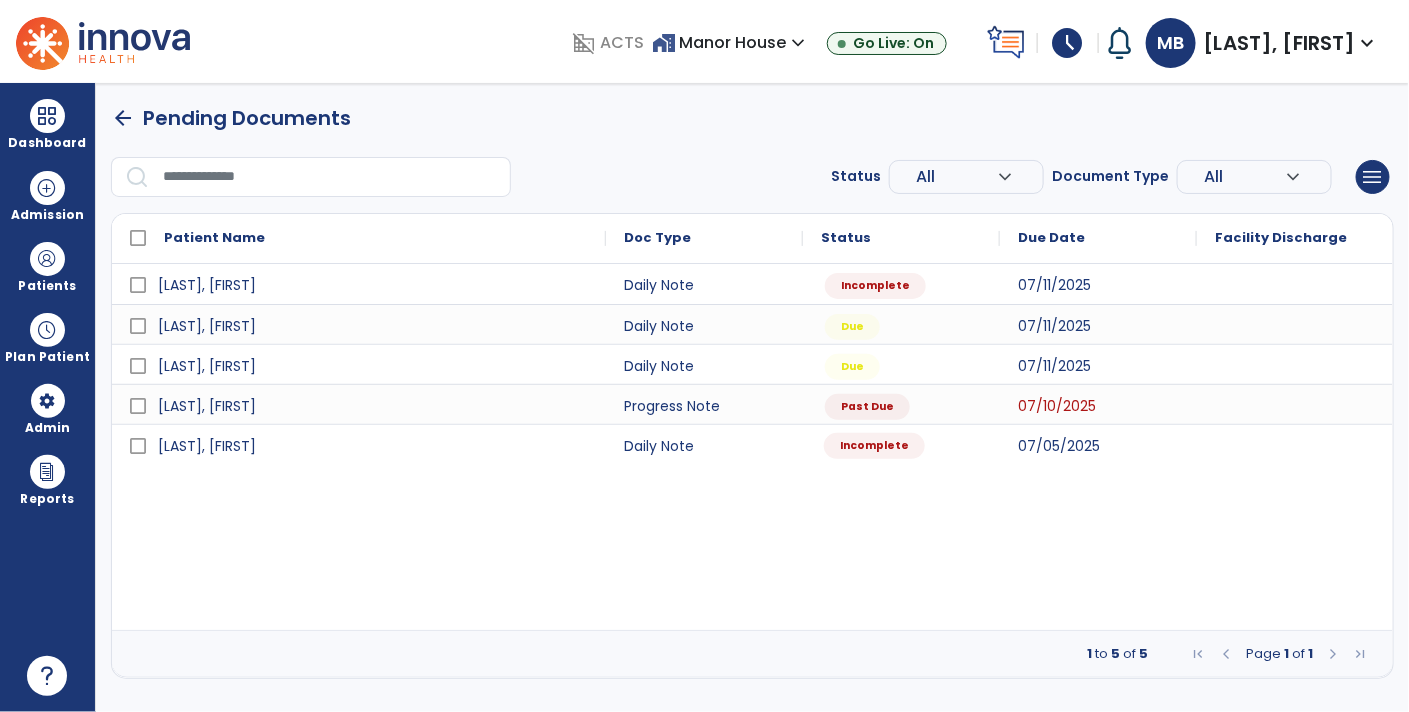 click on "Incomplete" at bounding box center (874, 446) 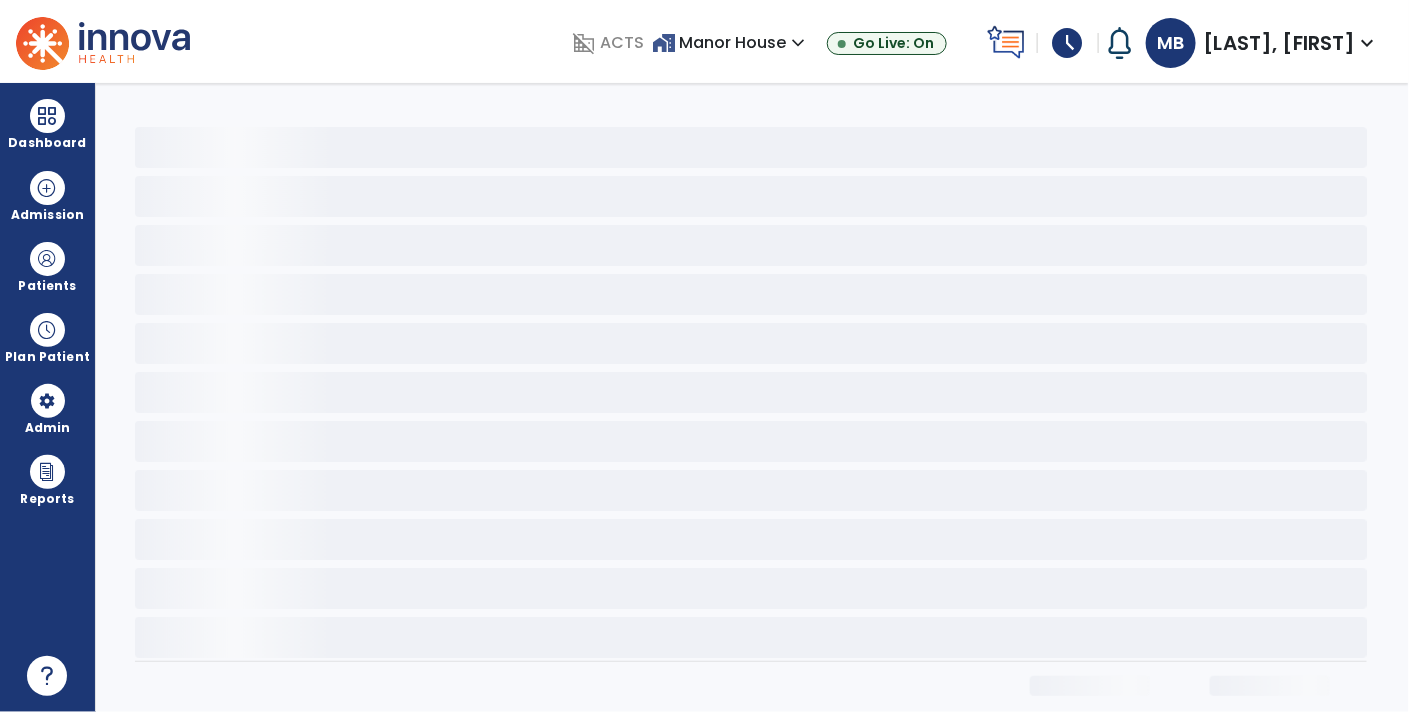 select on "*" 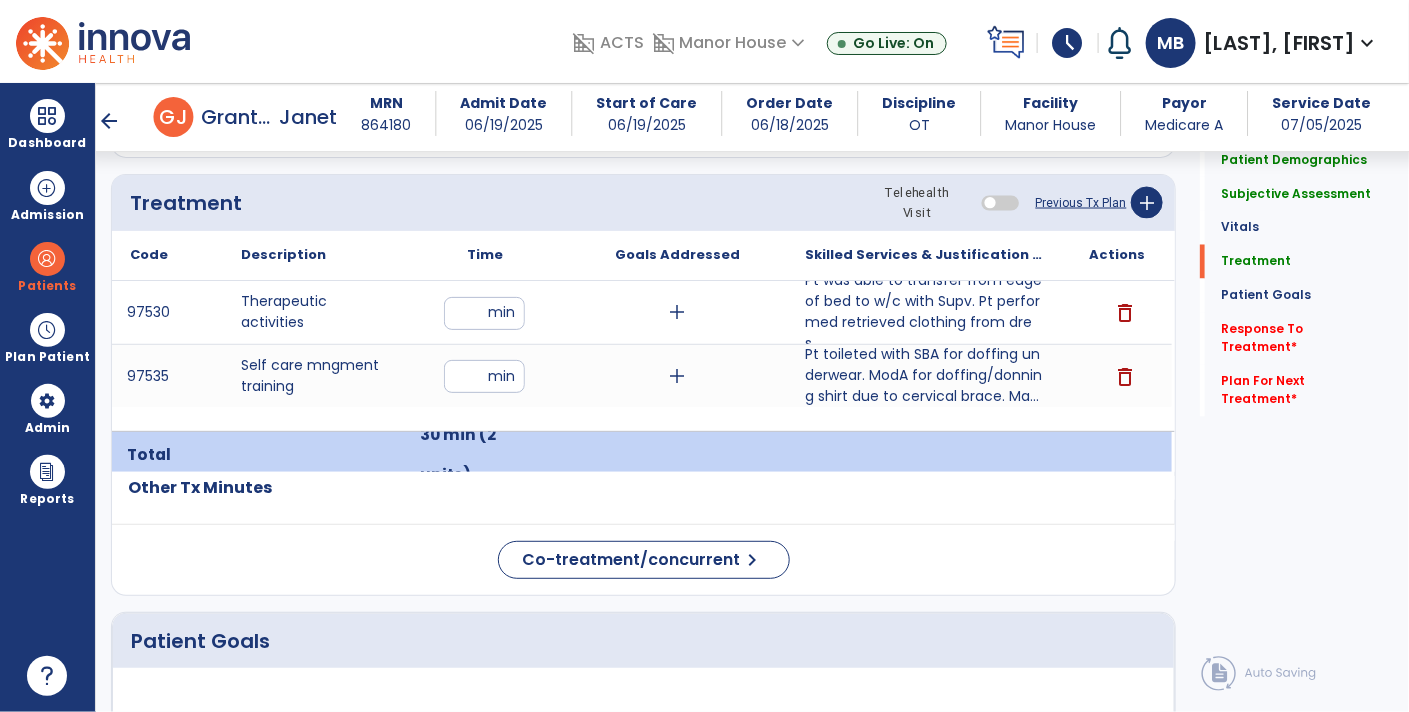 scroll, scrollTop: 1198, scrollLeft: 0, axis: vertical 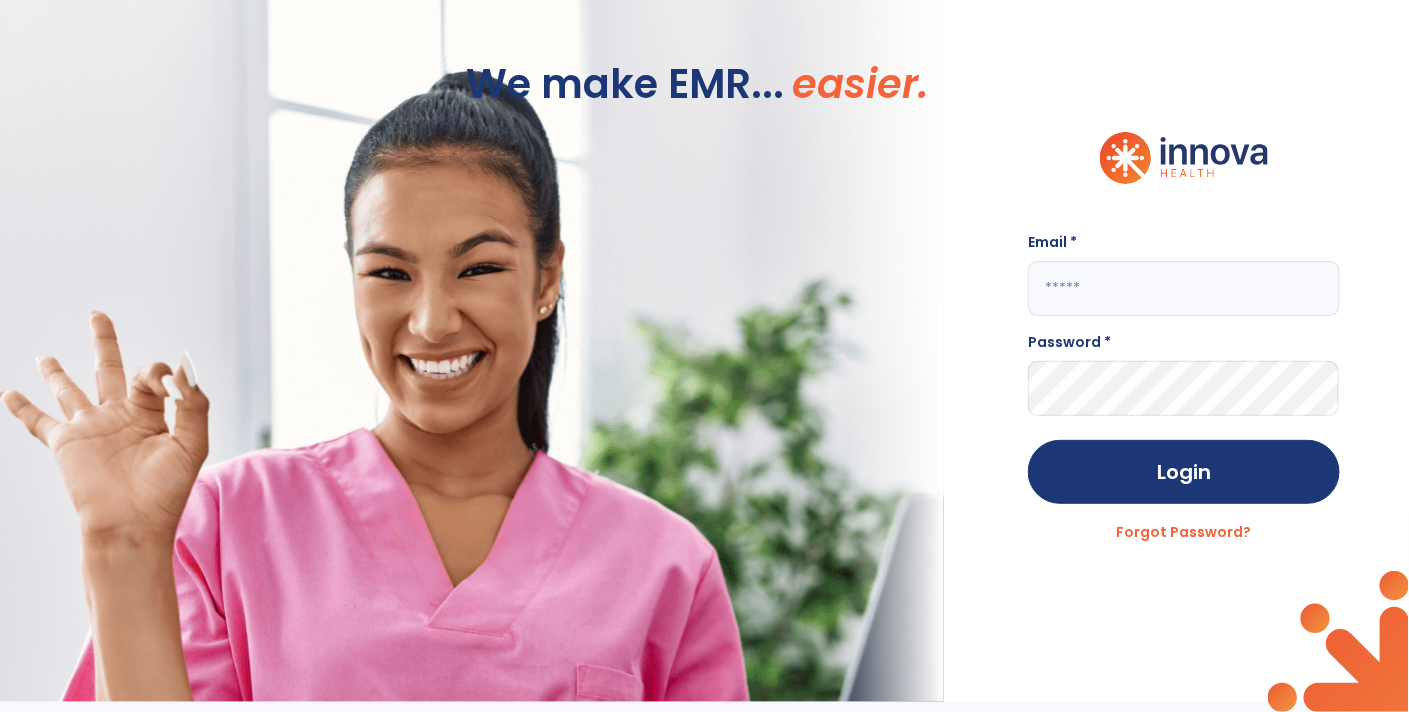 click 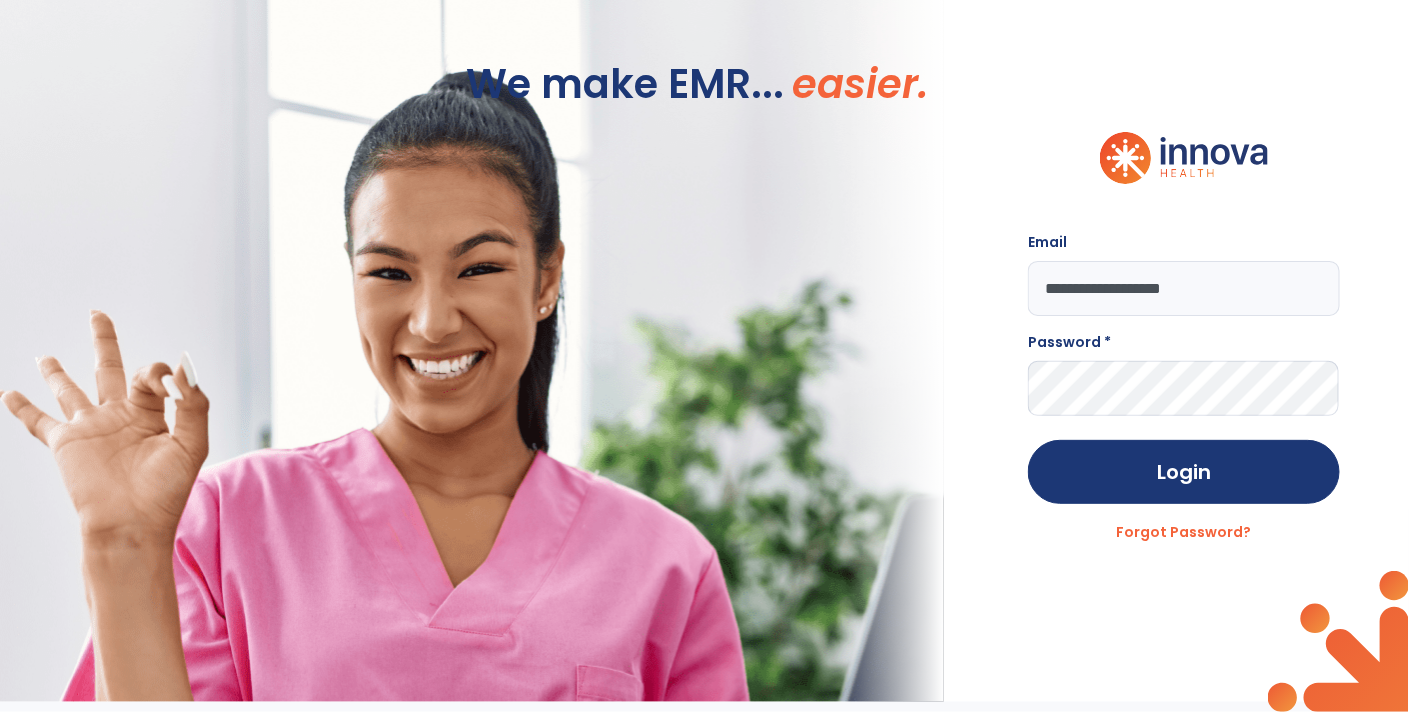 type on "**********" 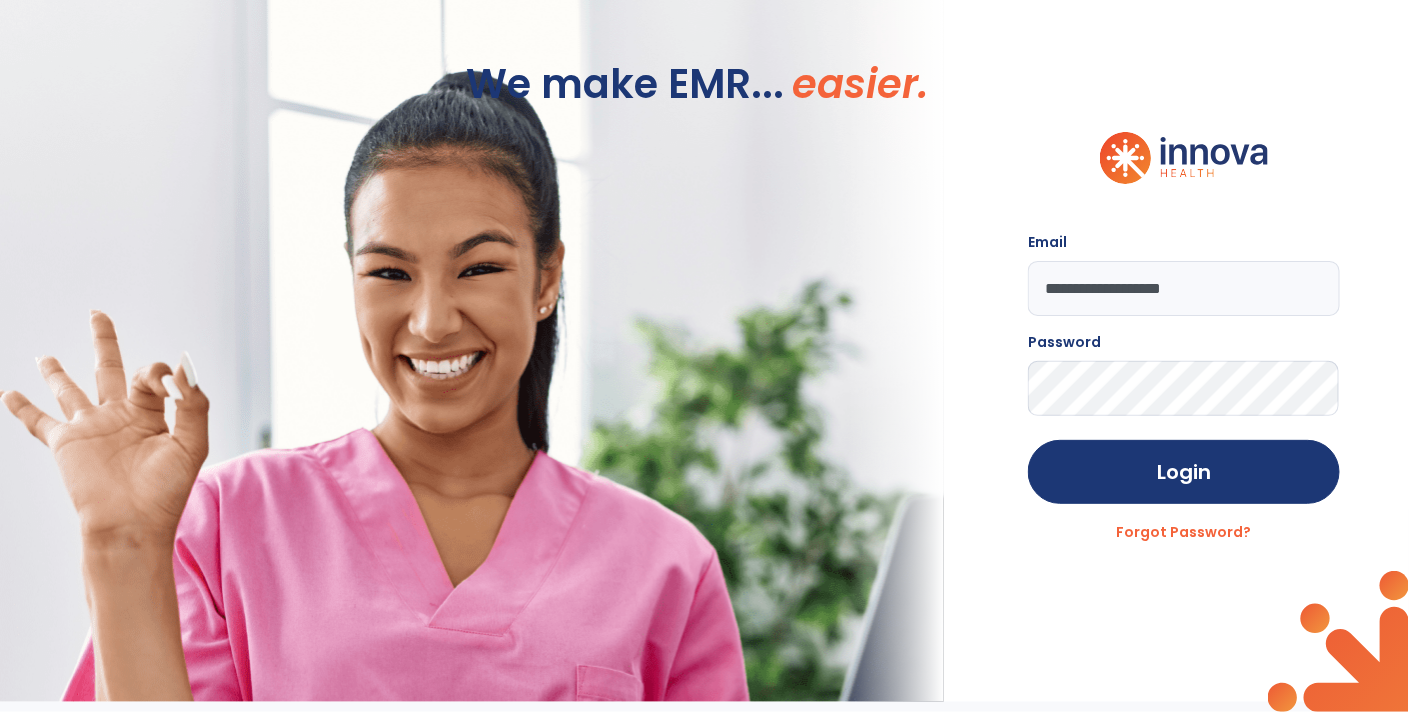 click on "Login" 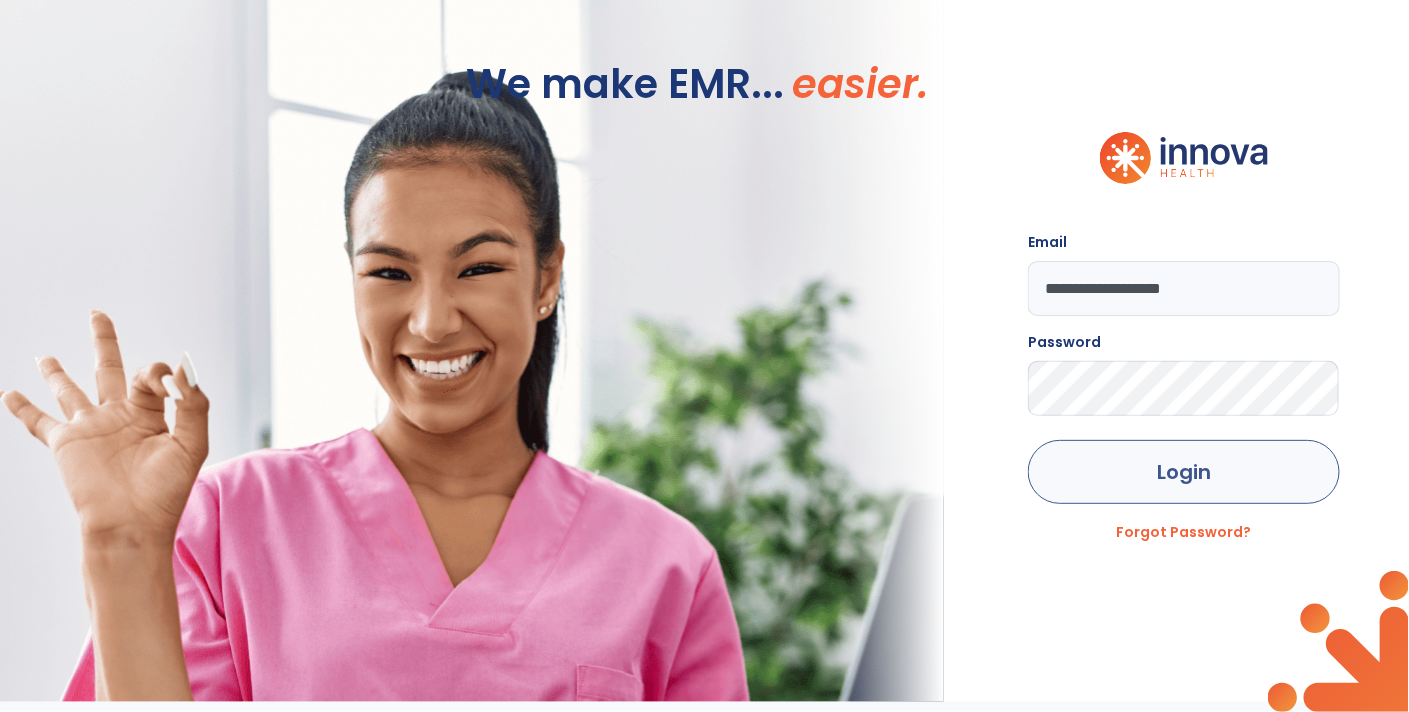 click on "Login" 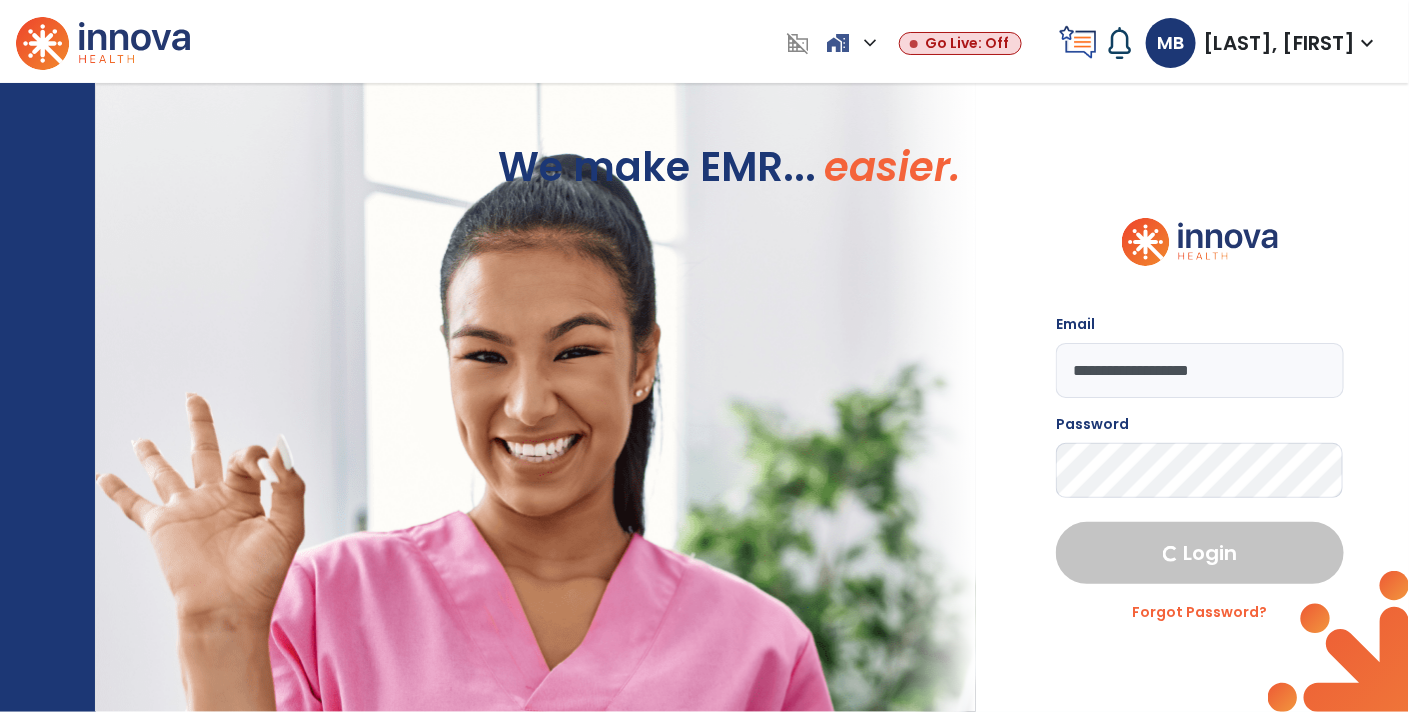 select on "****" 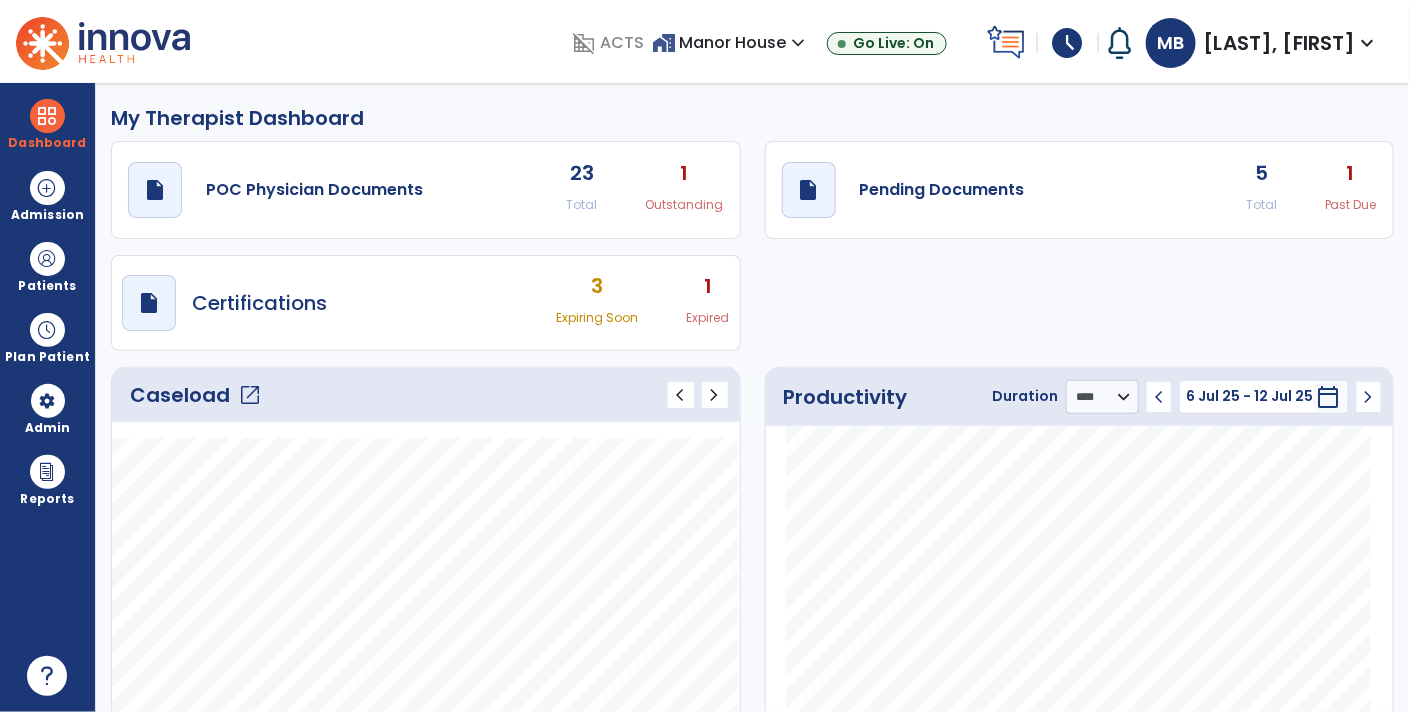 click on "draft   open_in_new  Pending Documents 5 Total 1 Past Due" 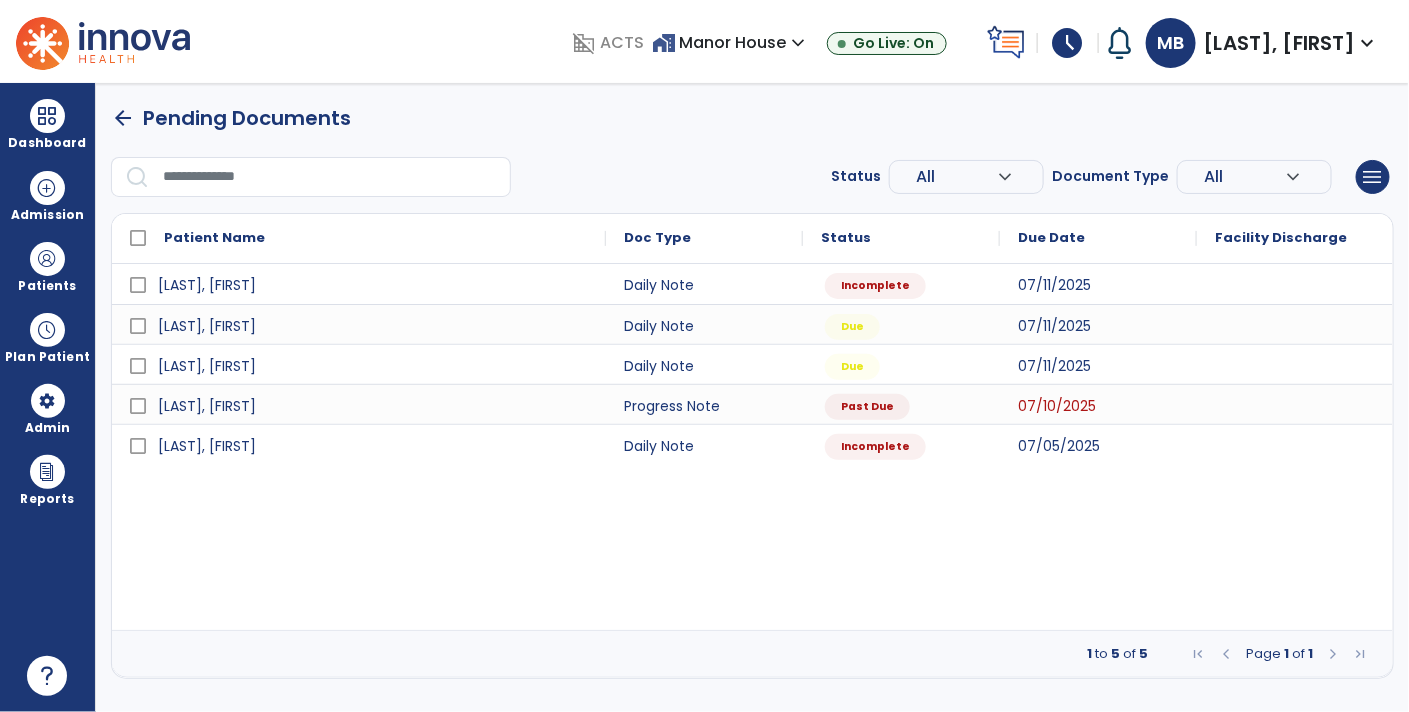 scroll, scrollTop: 0, scrollLeft: 0, axis: both 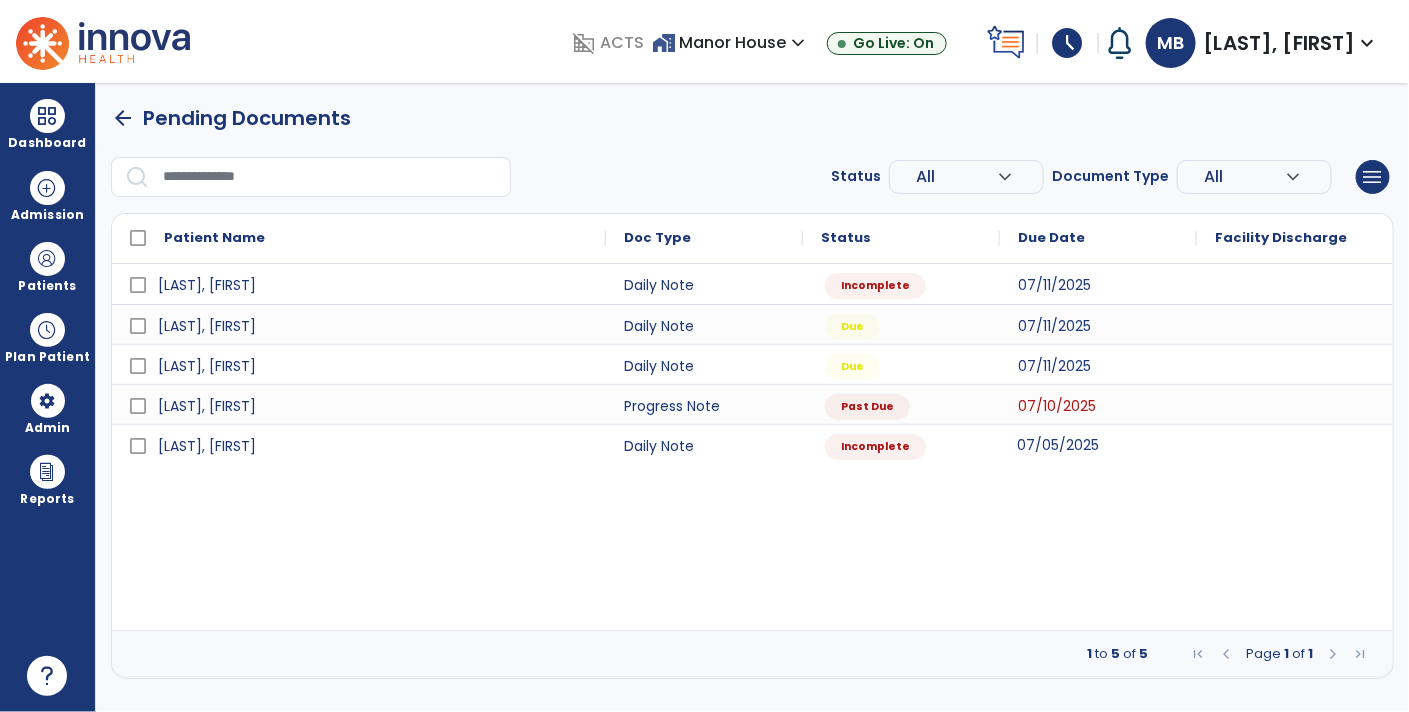 click on "07/05/2025" at bounding box center [1098, 444] 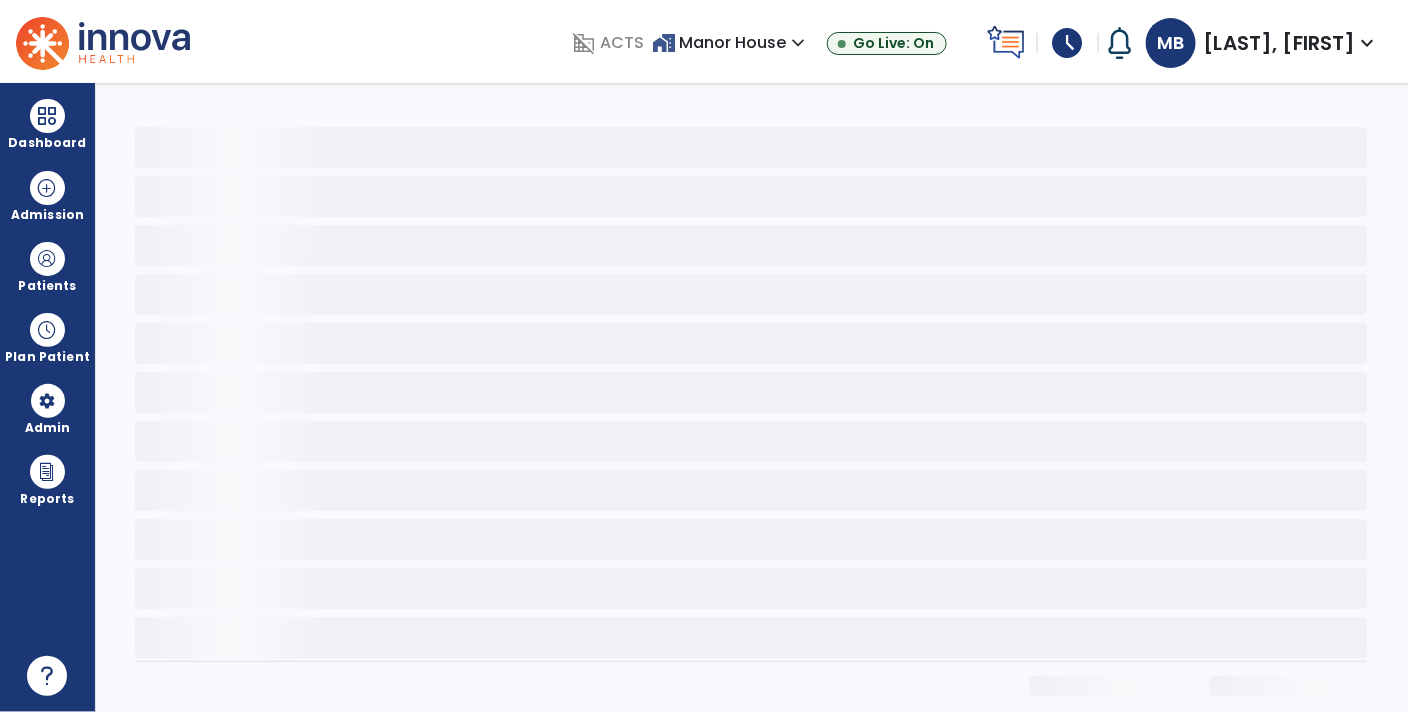 select on "*" 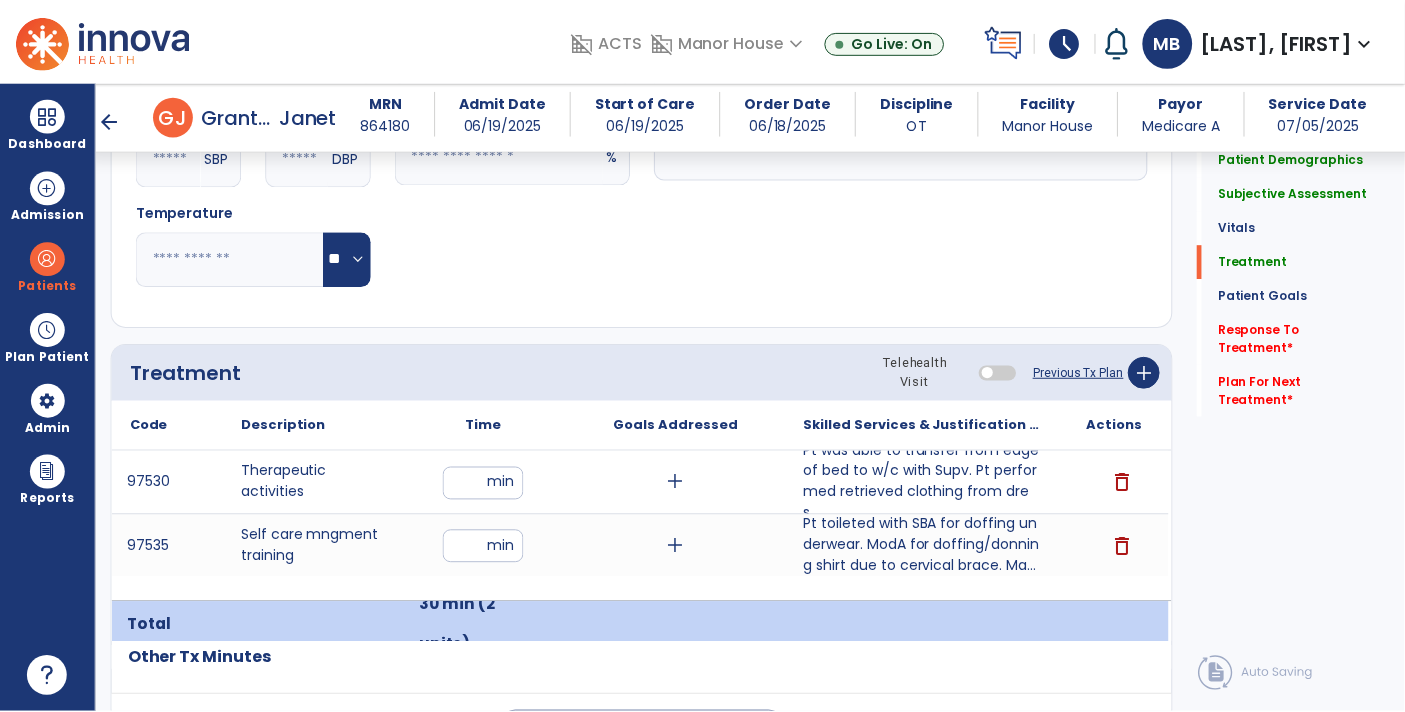 scroll, scrollTop: 1025, scrollLeft: 0, axis: vertical 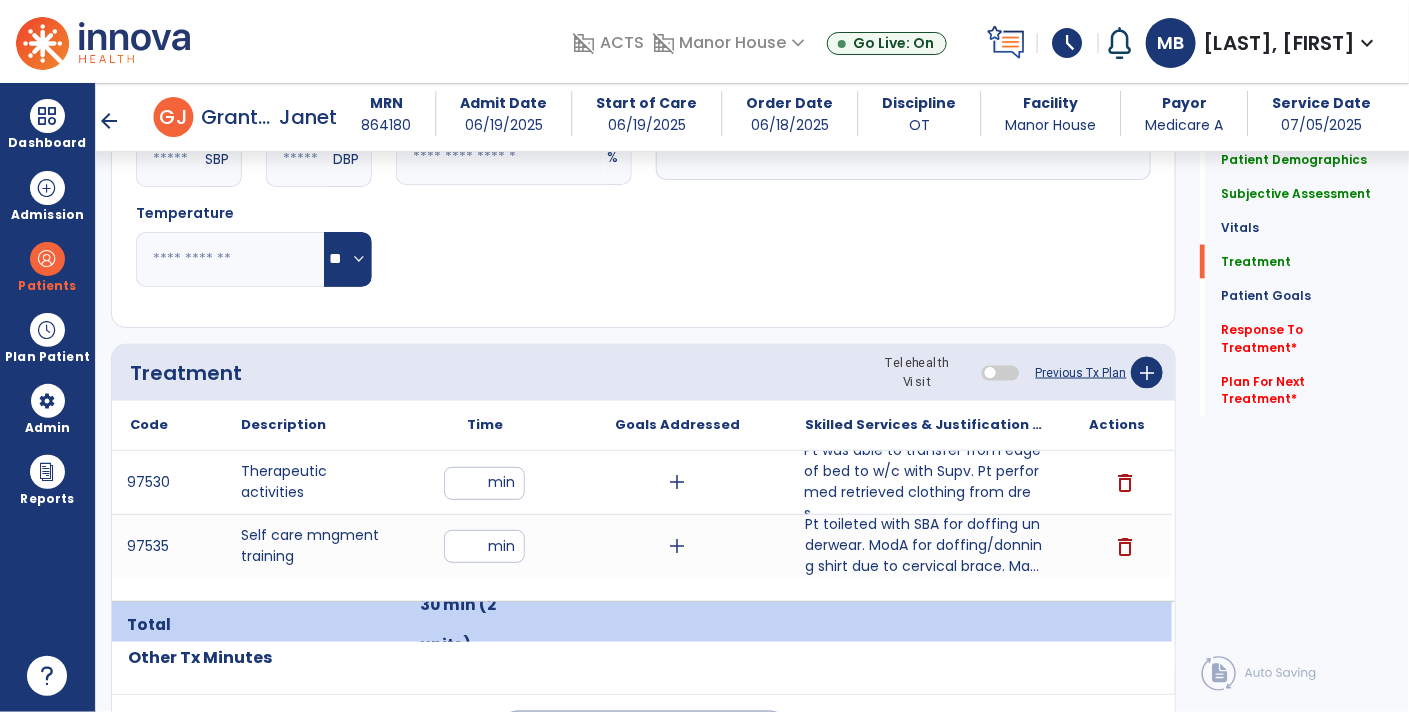 click on "Pt was able to transfer from edge of bed to w/c with Supv. Pt performed retrieved clothing from dres..." at bounding box center (924, 482) 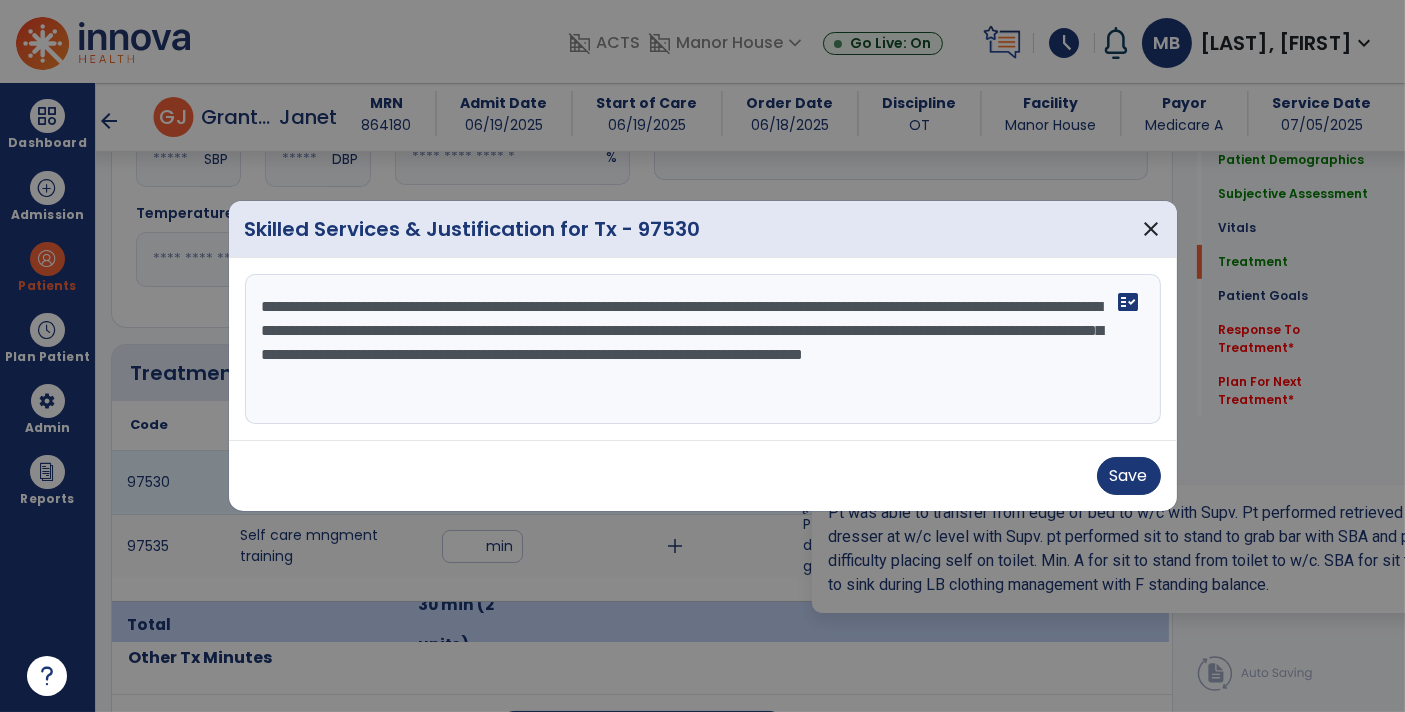 scroll, scrollTop: 1025, scrollLeft: 0, axis: vertical 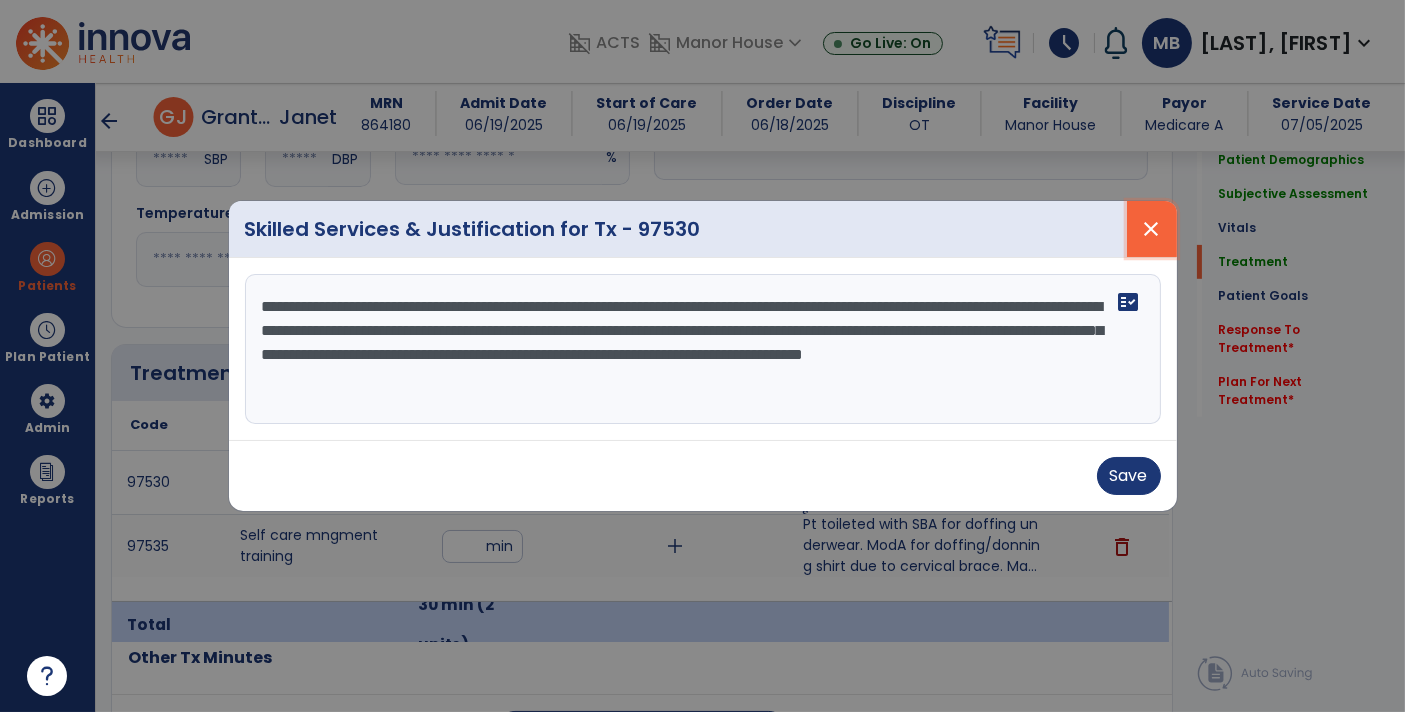 click on "close" at bounding box center [1152, 229] 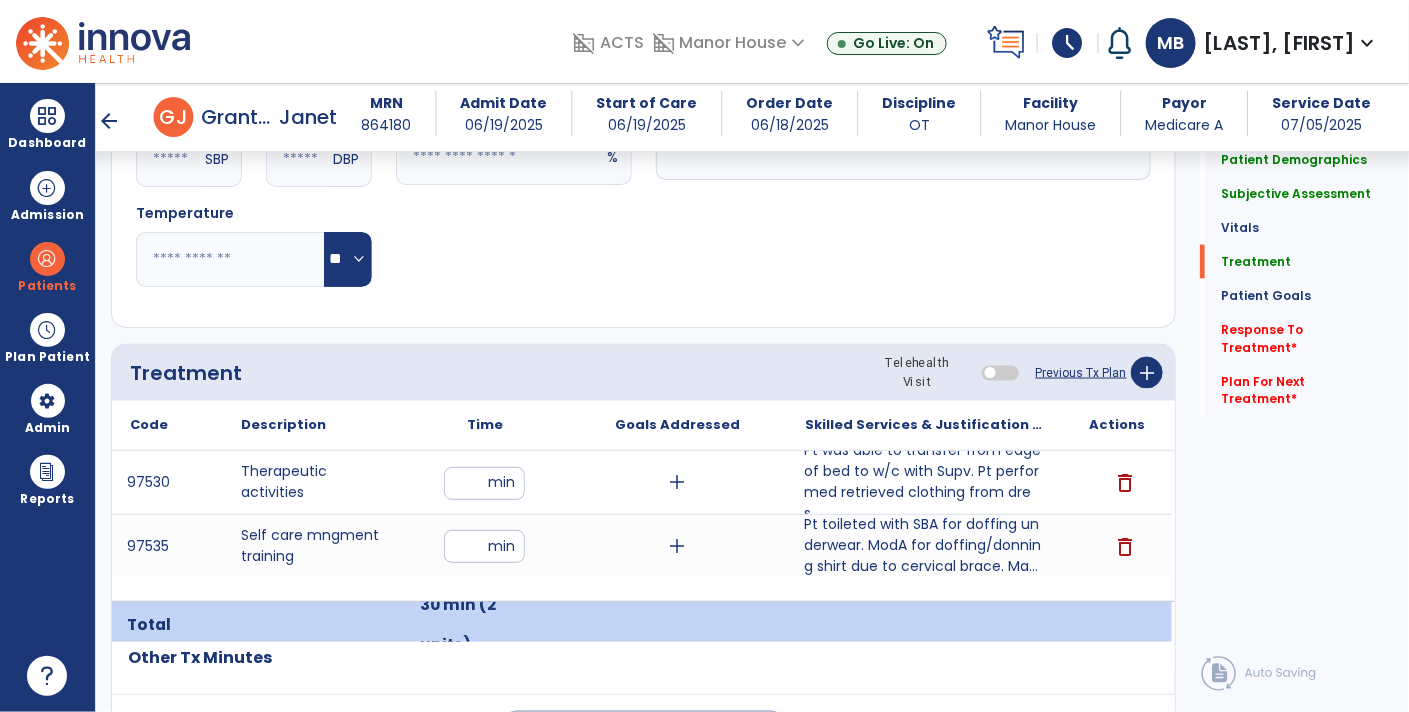 click on "Pt toileted with SBA for doffing underwear. ModA for doffing/donning shirt due to cervical brace. Ma..." at bounding box center (924, 545) 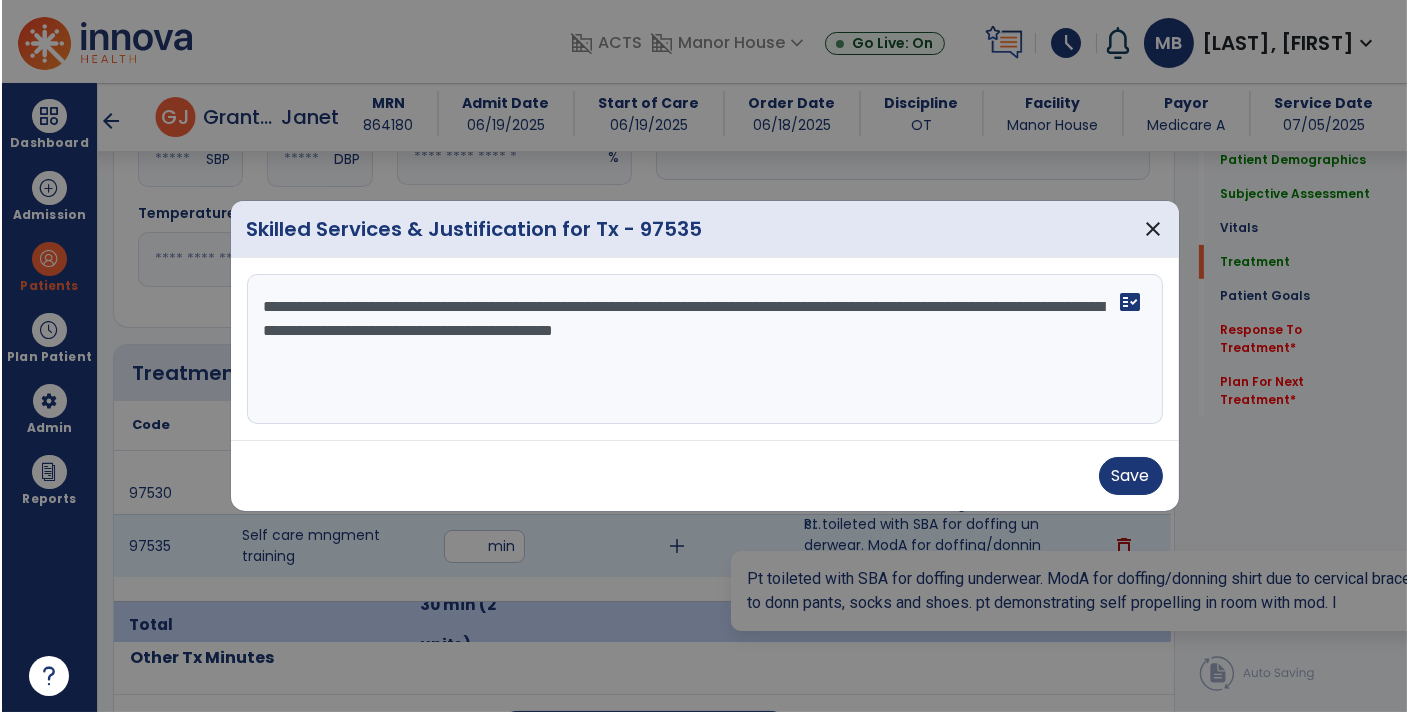 scroll, scrollTop: 1025, scrollLeft: 0, axis: vertical 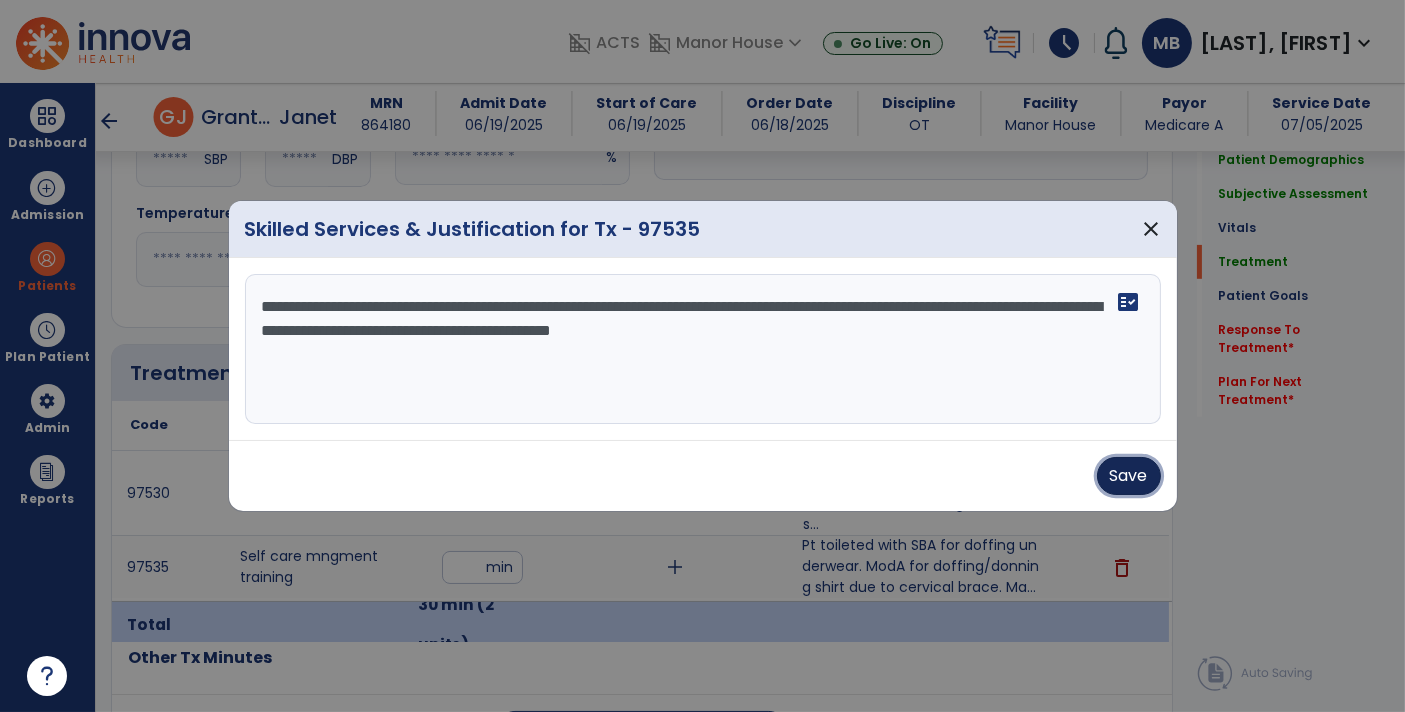 click on "Save" at bounding box center [1129, 476] 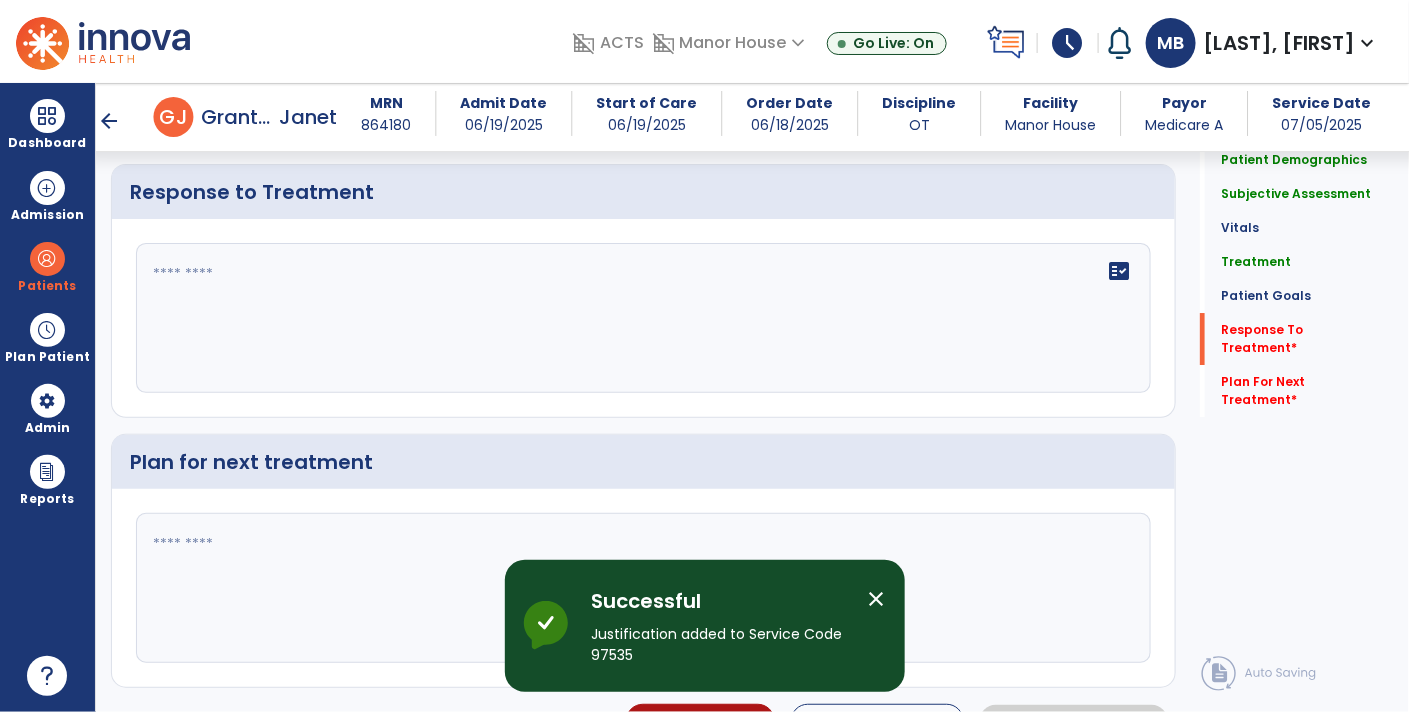 scroll, scrollTop: 2361, scrollLeft: 0, axis: vertical 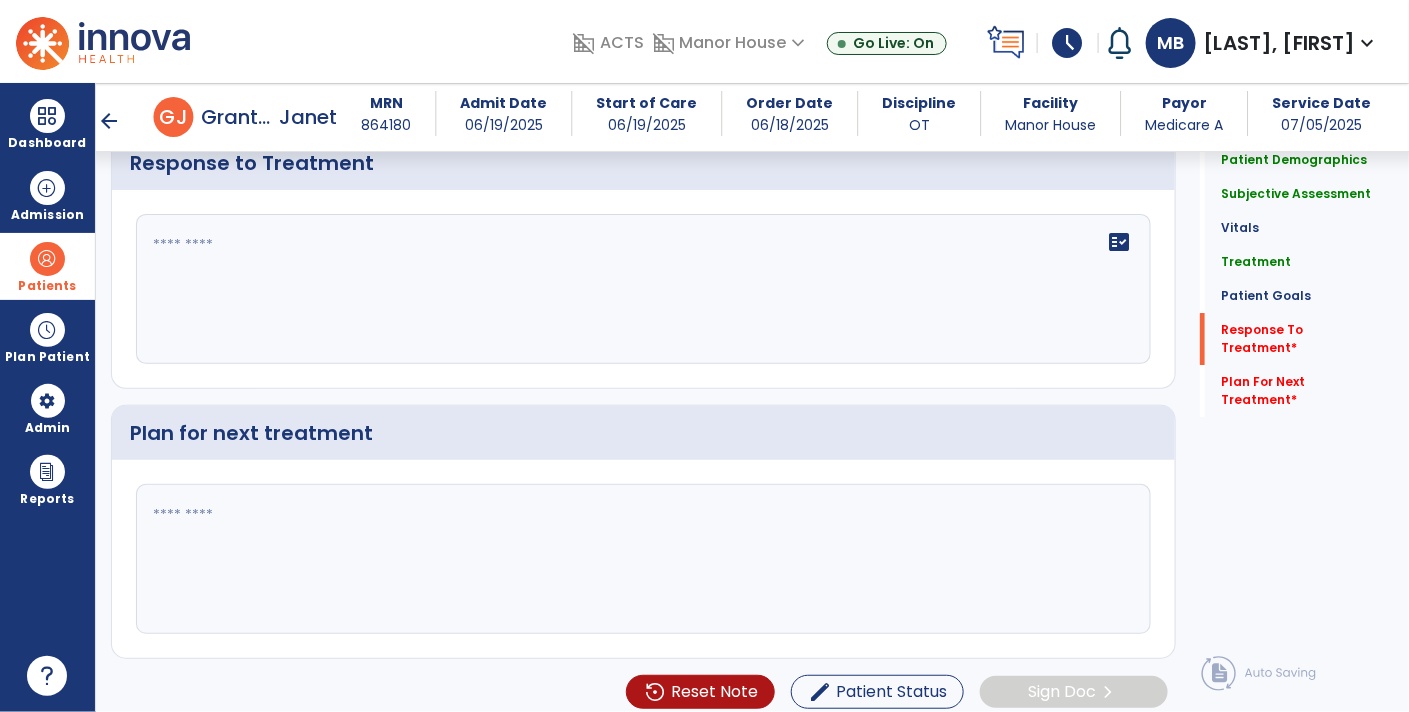 click at bounding box center (47, 259) 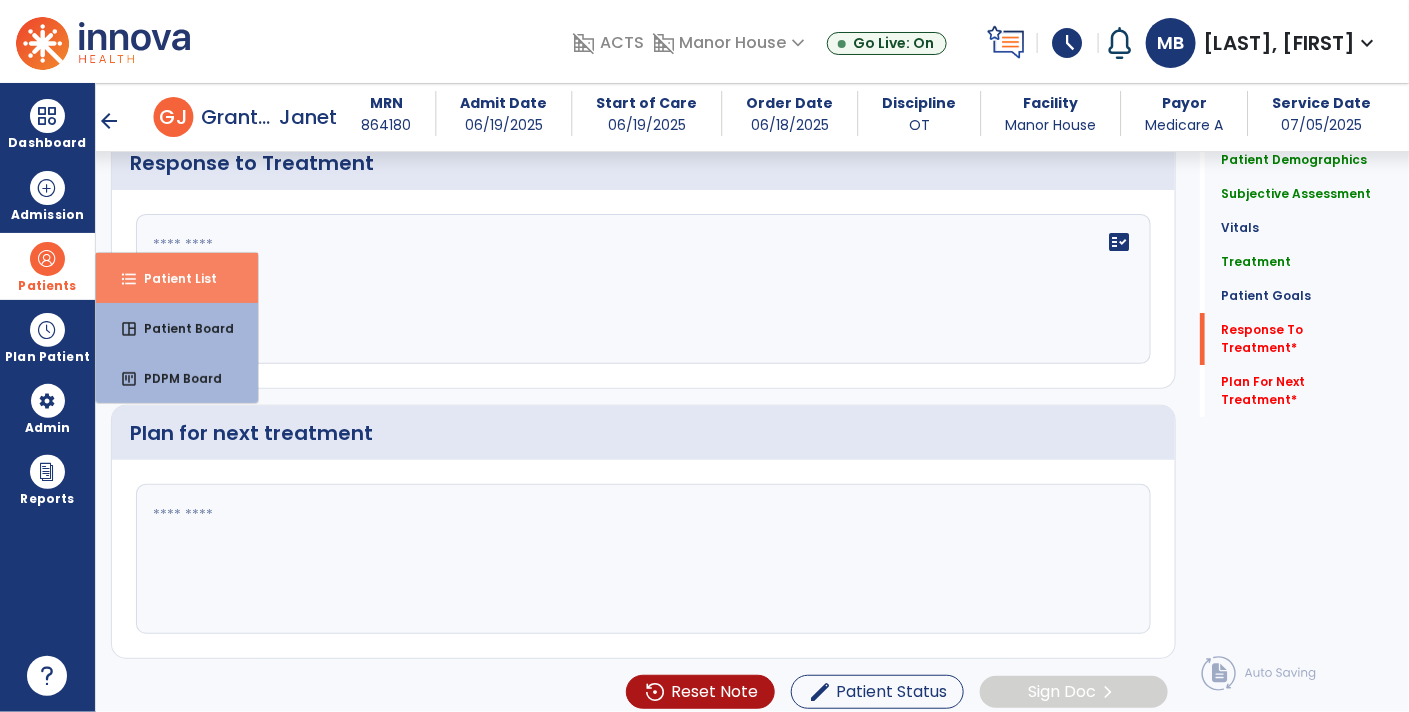click on "Patient List" at bounding box center [172, 278] 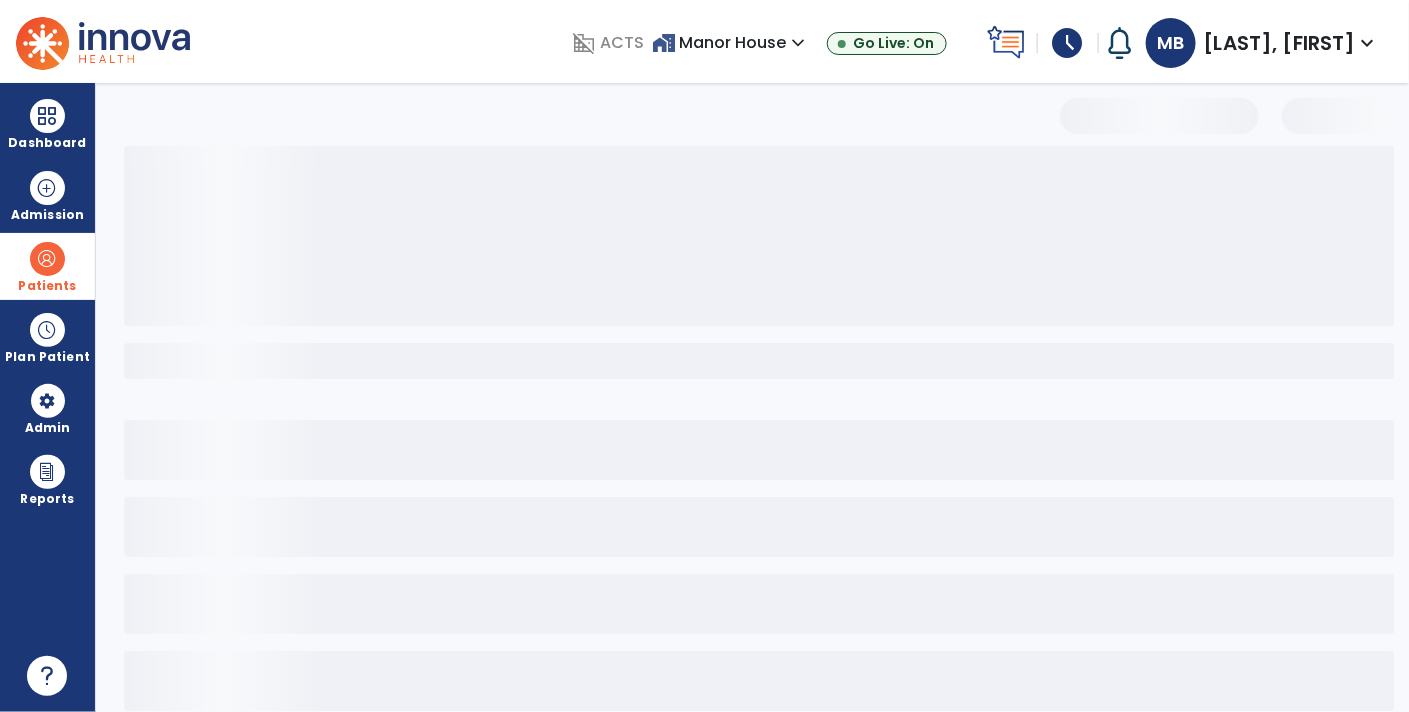 select on "***" 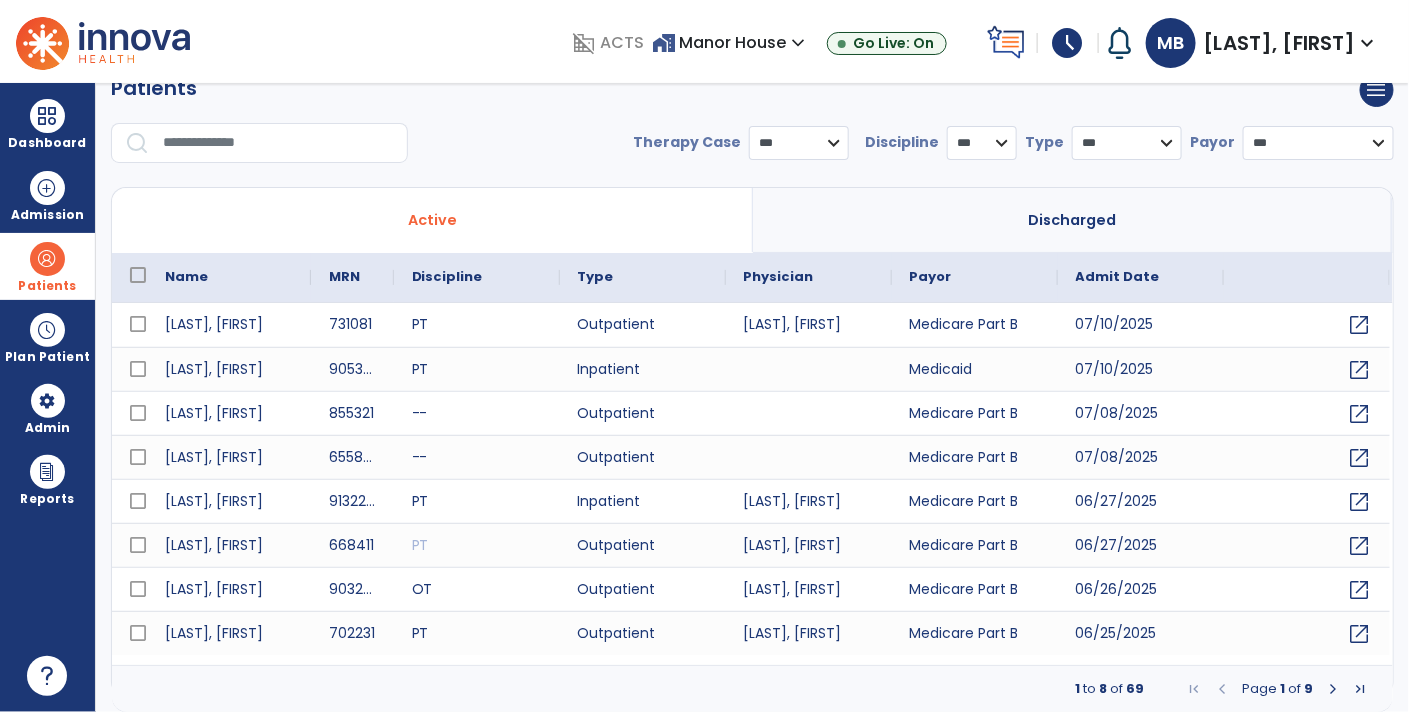 click at bounding box center (278, 143) 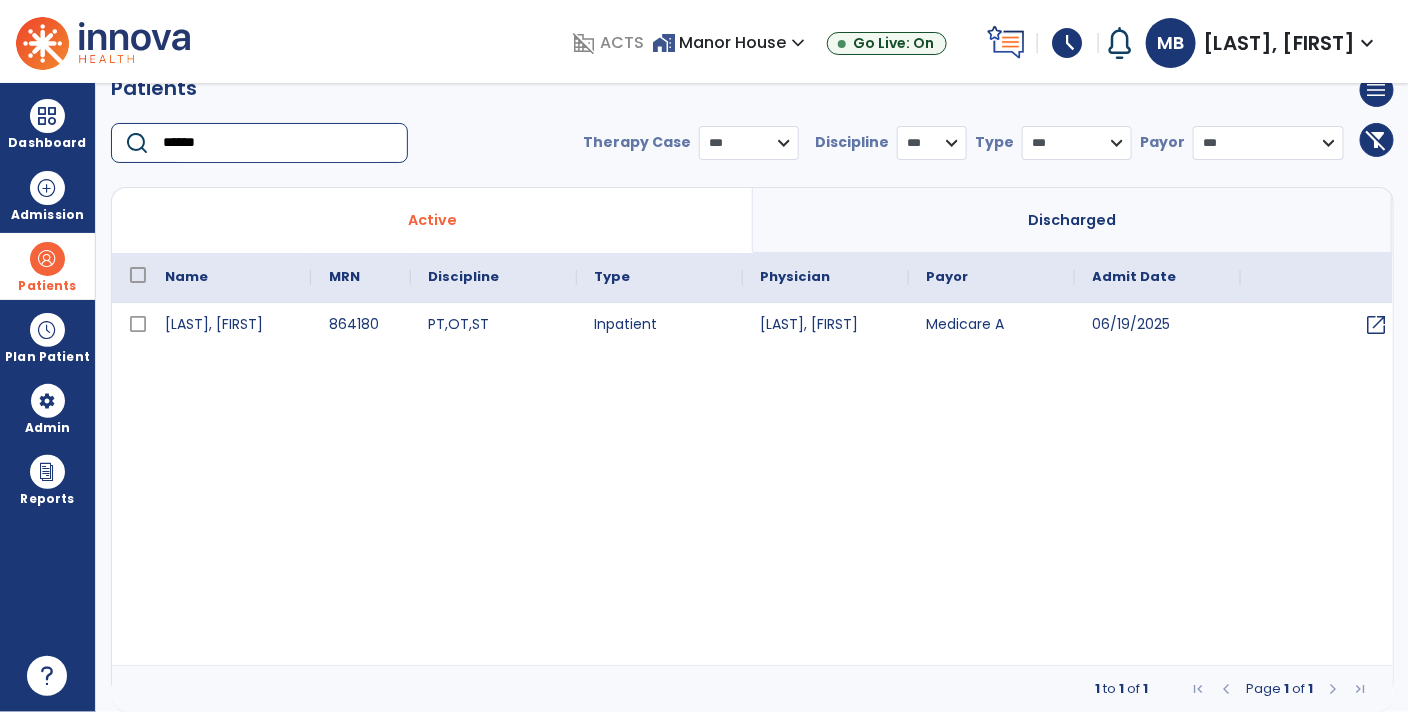 type on "******" 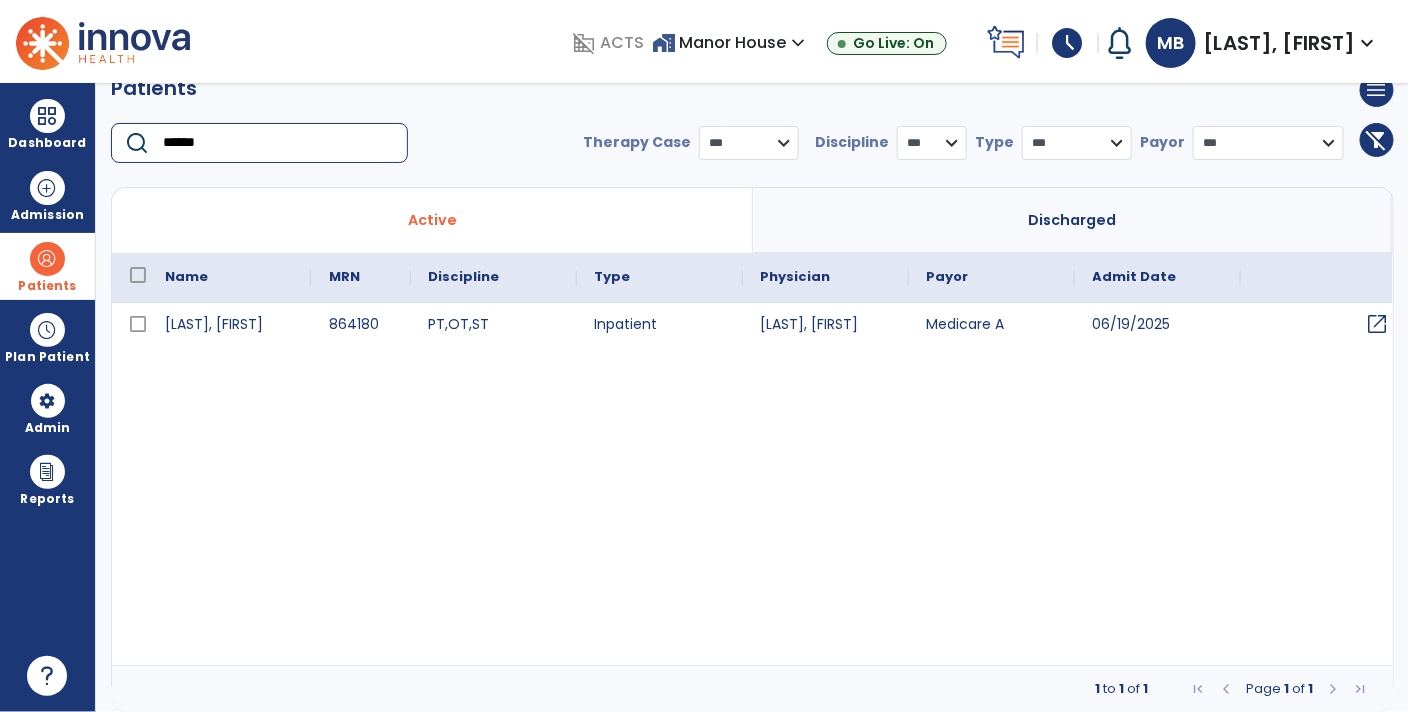 click on "open_in_new" at bounding box center [1378, 324] 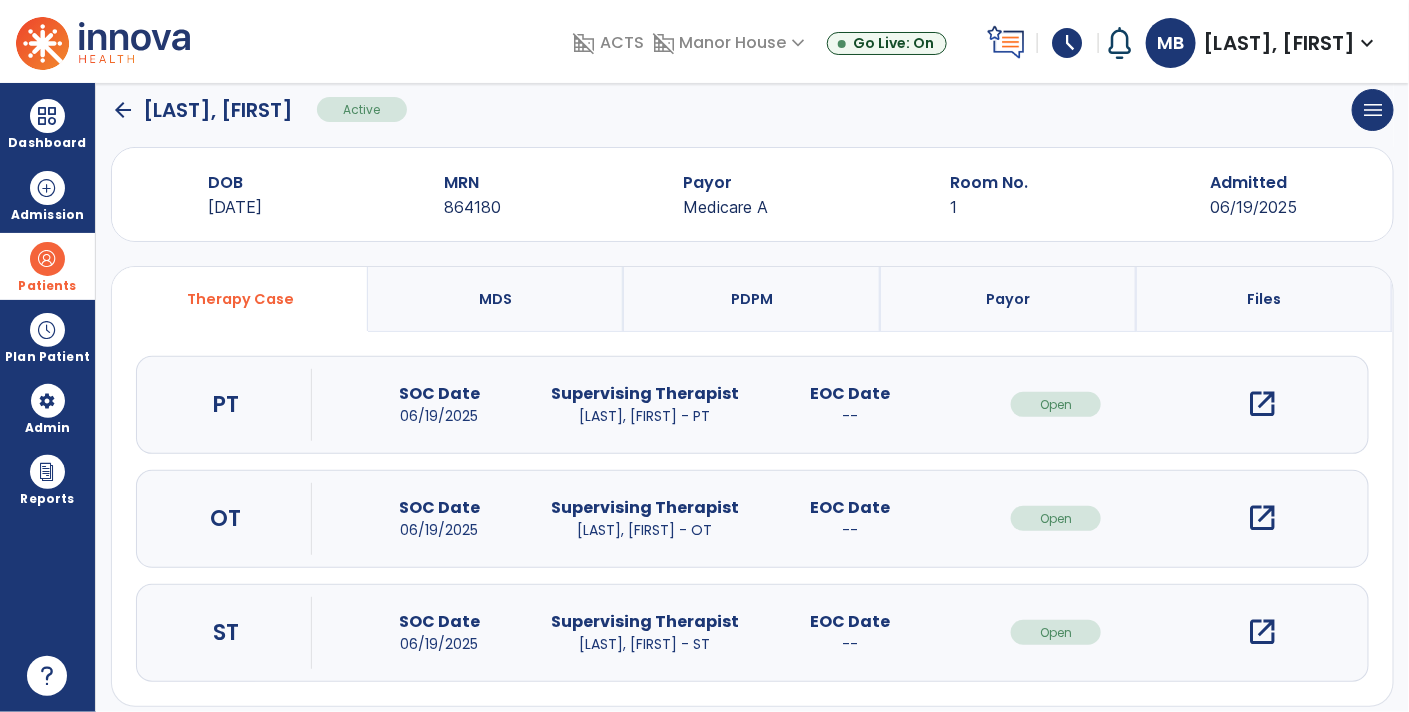 click on "open_in_new" at bounding box center [1262, 518] 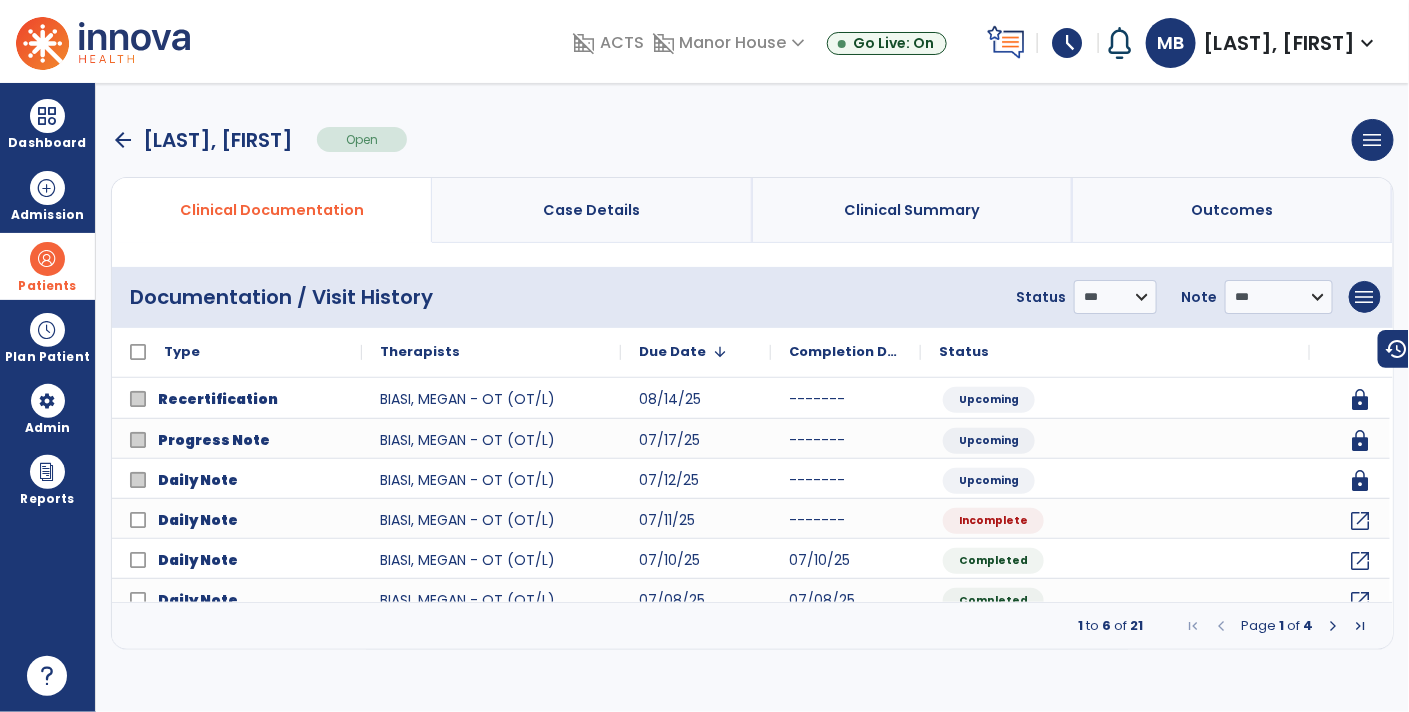 scroll, scrollTop: 0, scrollLeft: 0, axis: both 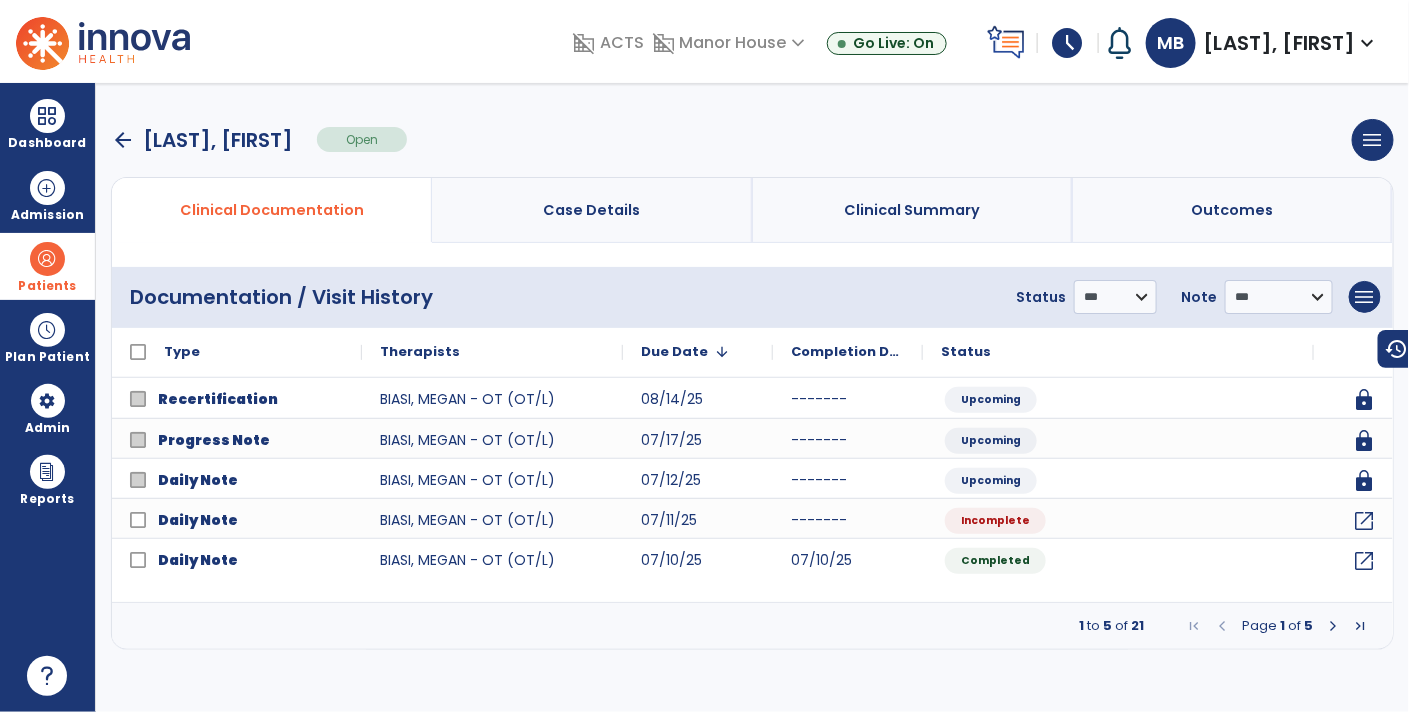 click at bounding box center [1333, 626] 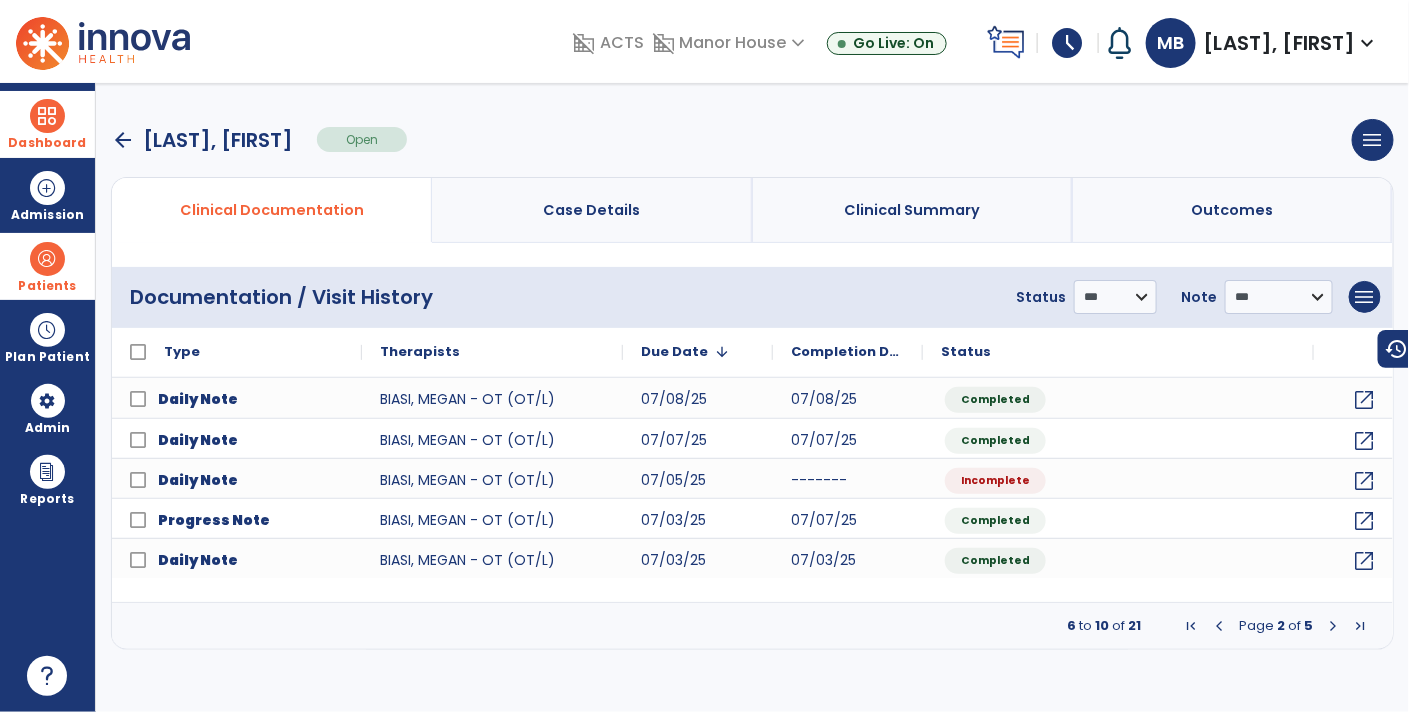 click on "Dashboard" at bounding box center [47, 124] 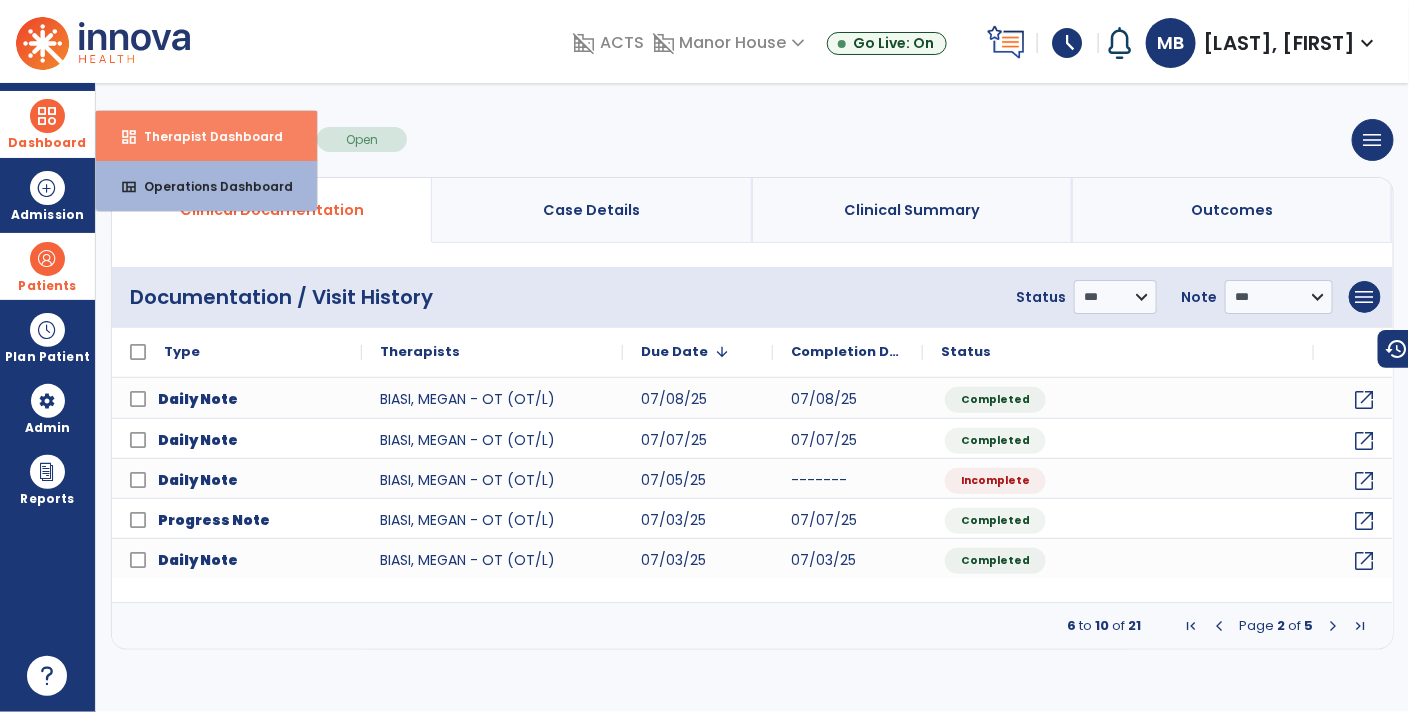 click on "dashboard  Therapist Dashboard" at bounding box center (206, 136) 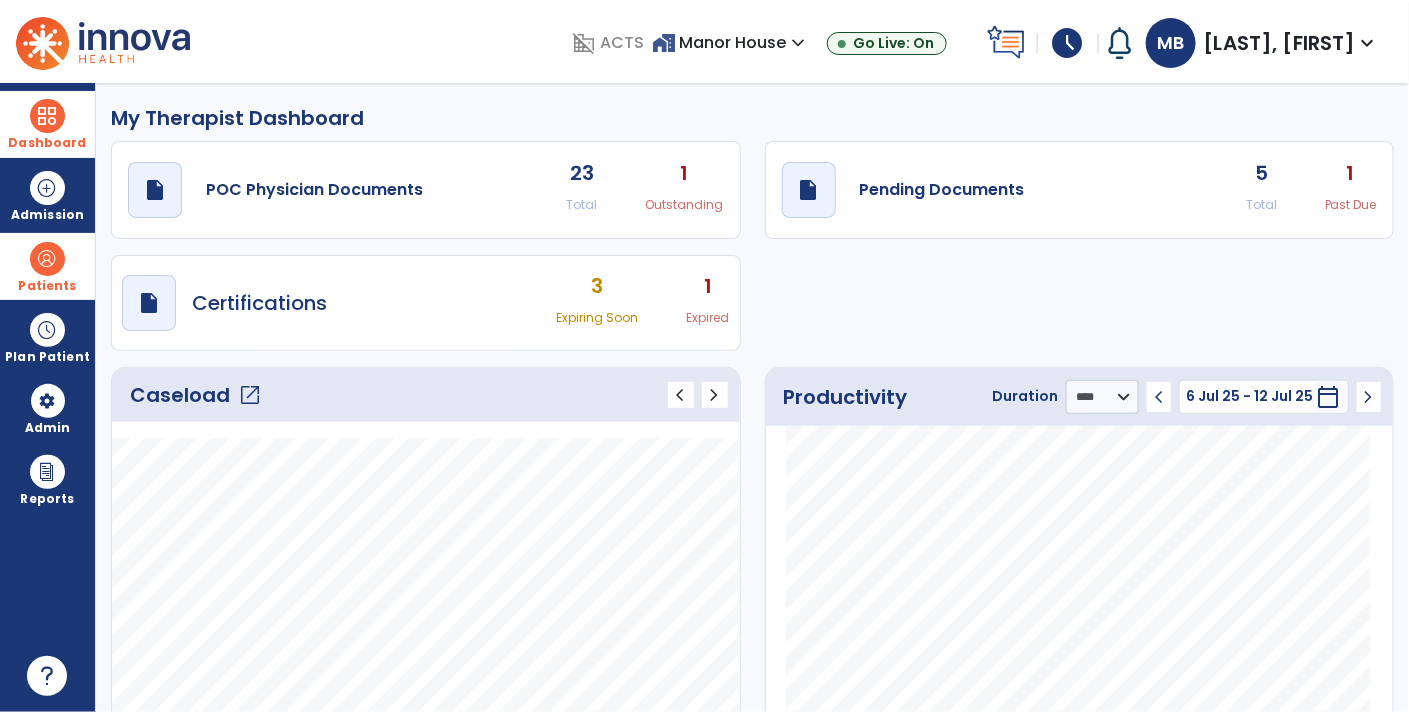 click on "draft   open_in_new  Pending Documents 5 Total 1 Past Due" 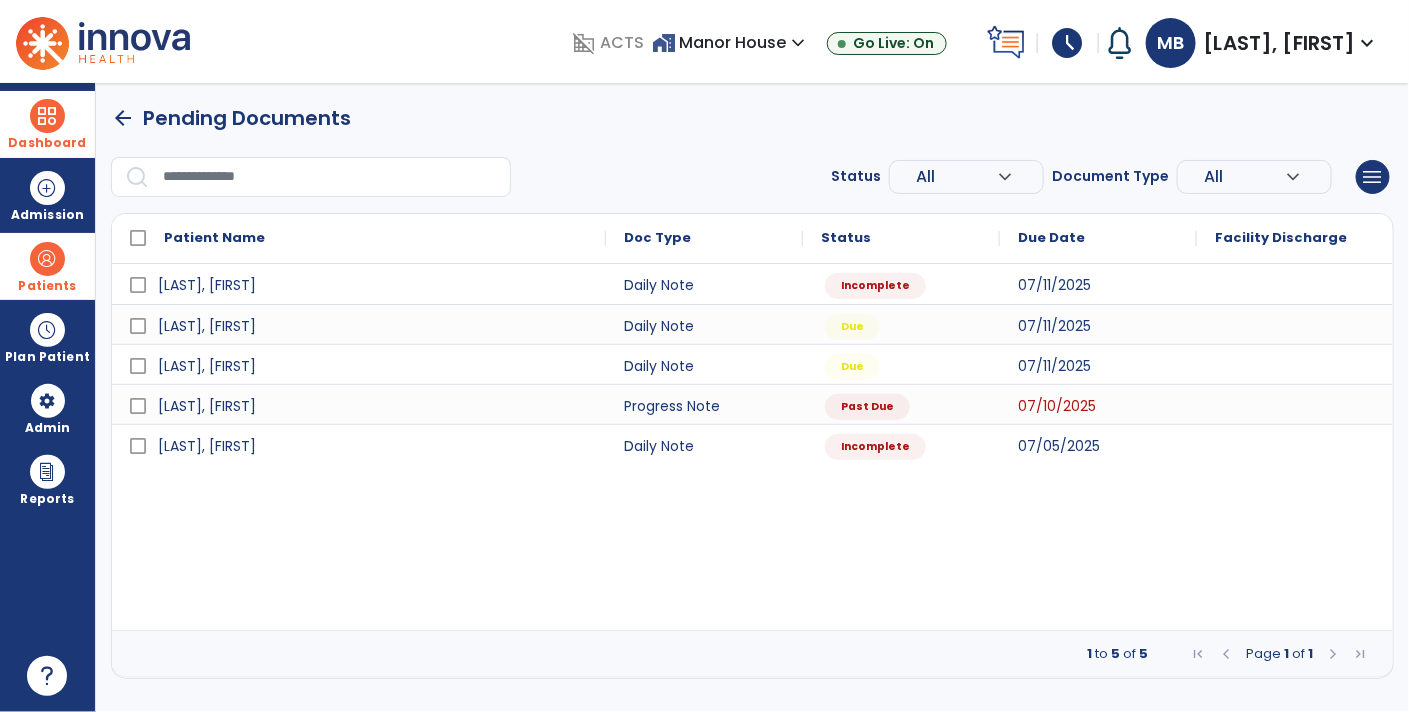 click on "Patients" at bounding box center [47, 266] 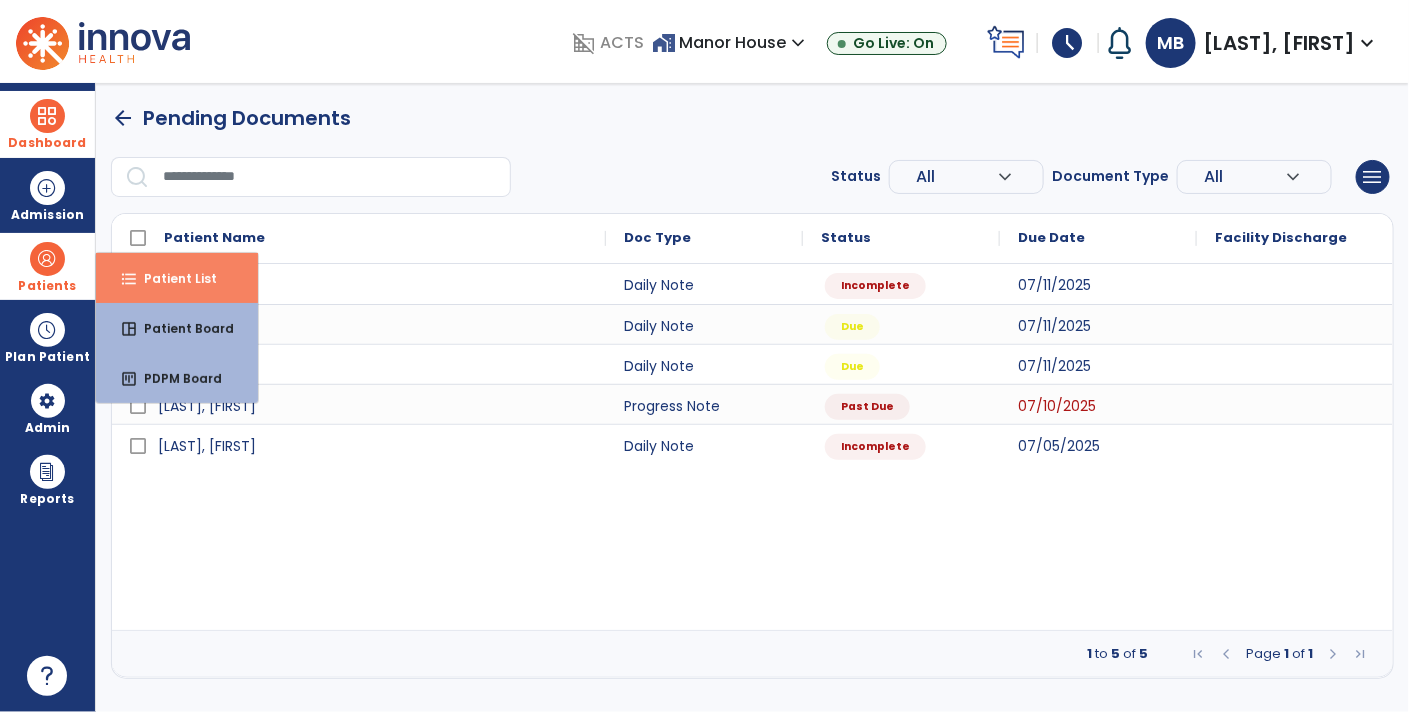 click on "Patient List" at bounding box center [172, 278] 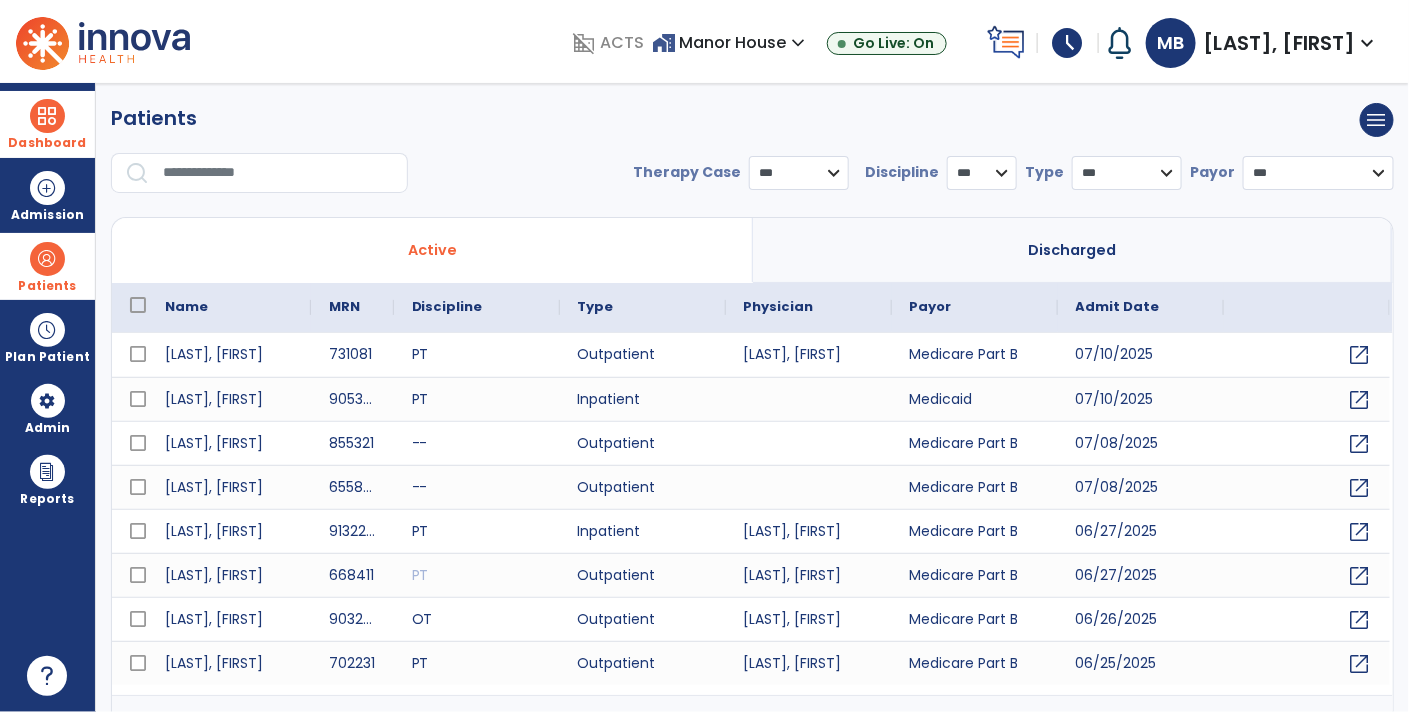 click at bounding box center [278, 173] 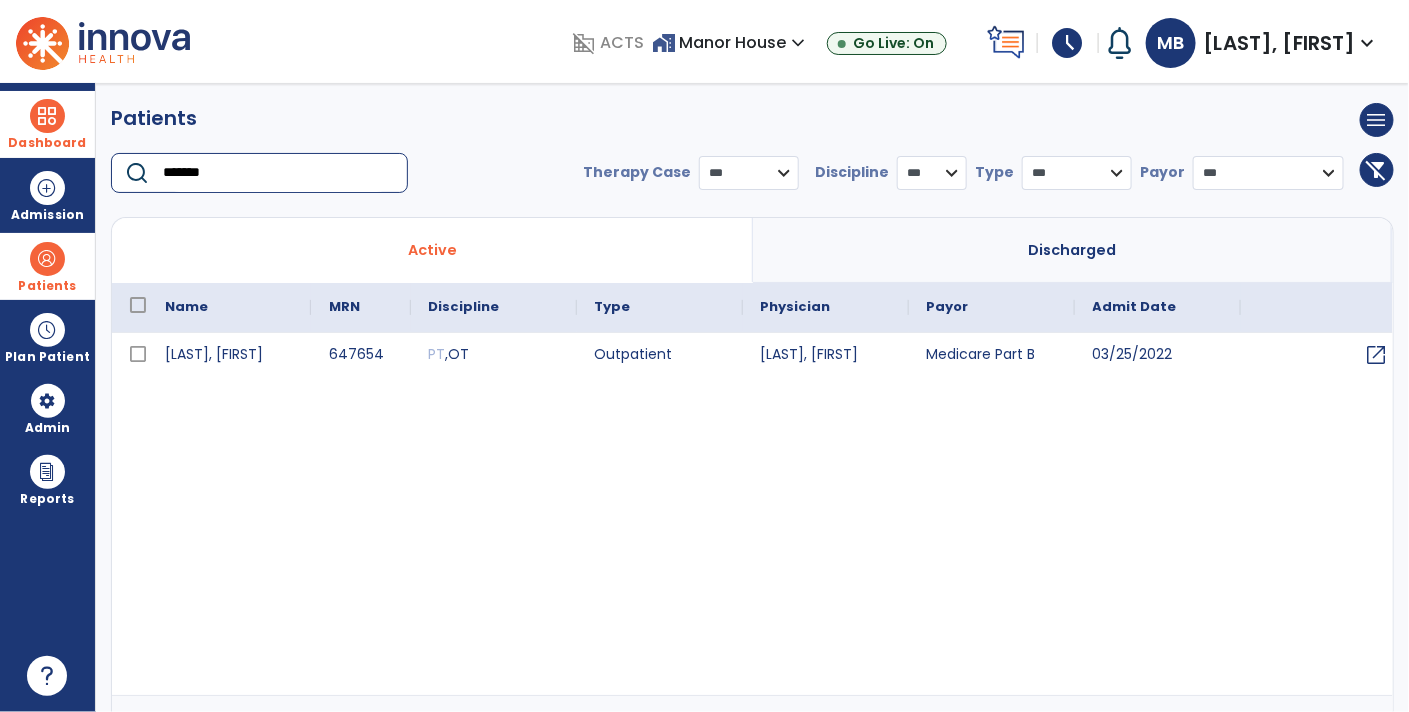 type on "*******" 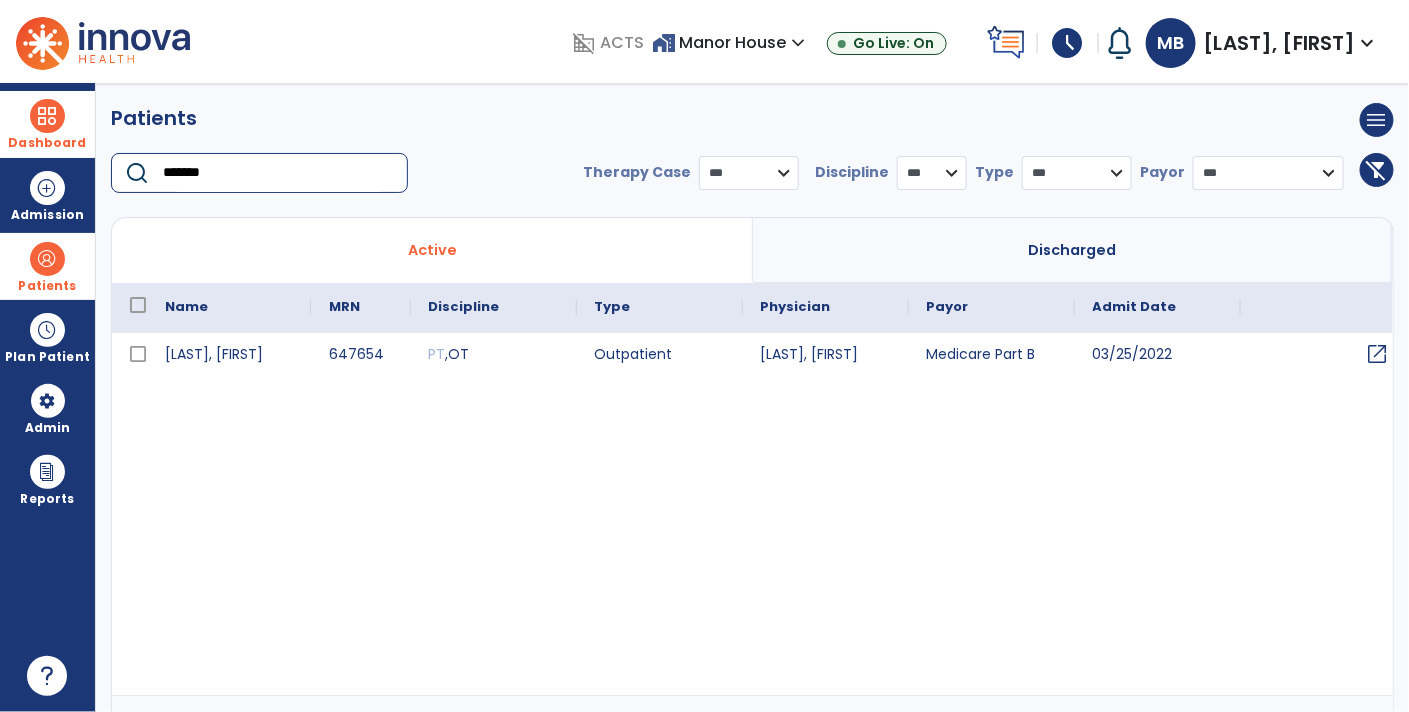 click on "open_in_new" at bounding box center [1378, 354] 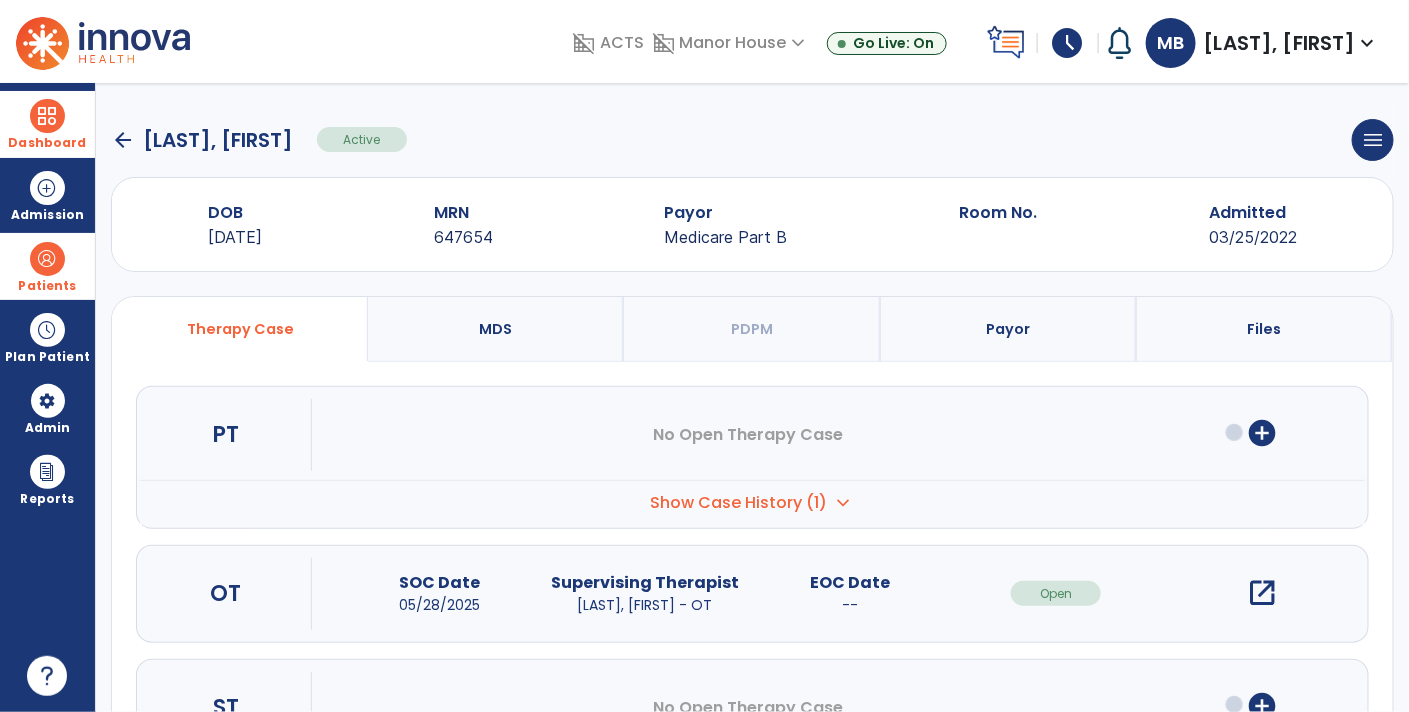 click on "open_in_new" at bounding box center [1262, 593] 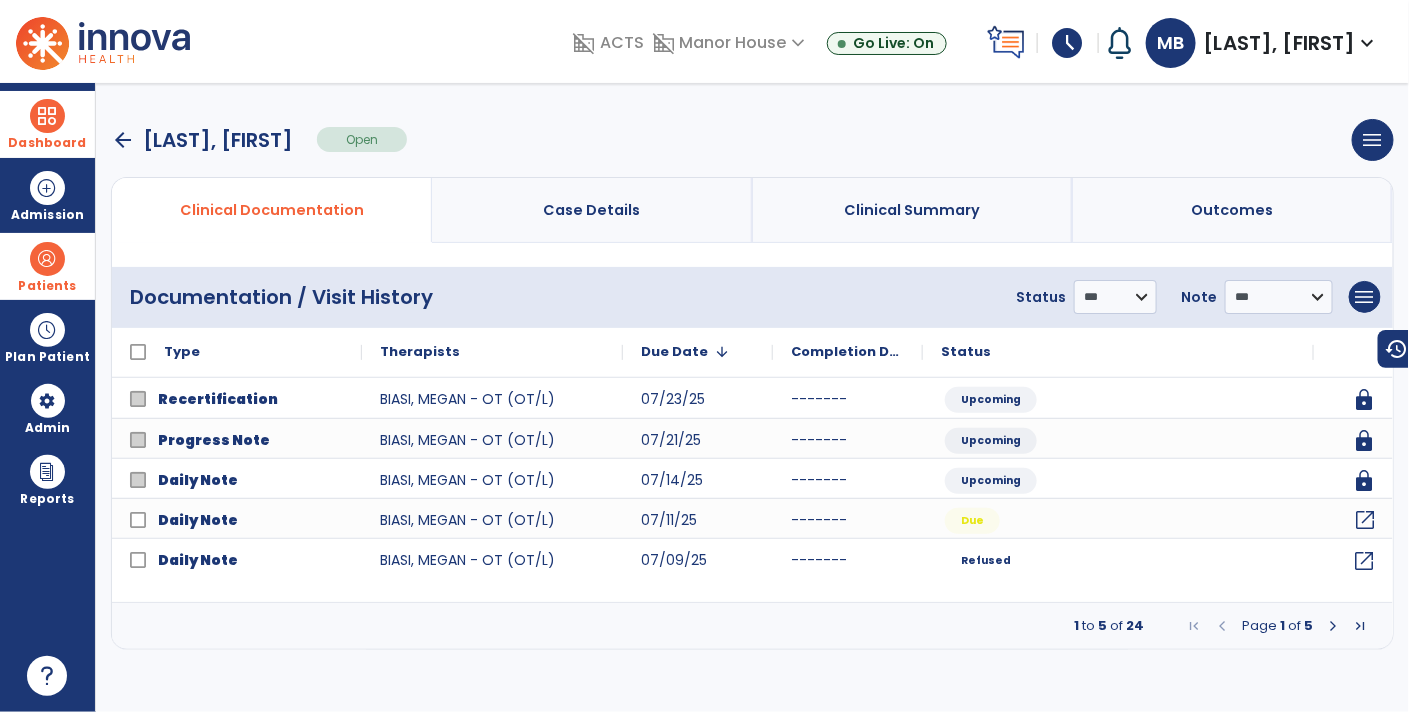 click on "open_in_new" 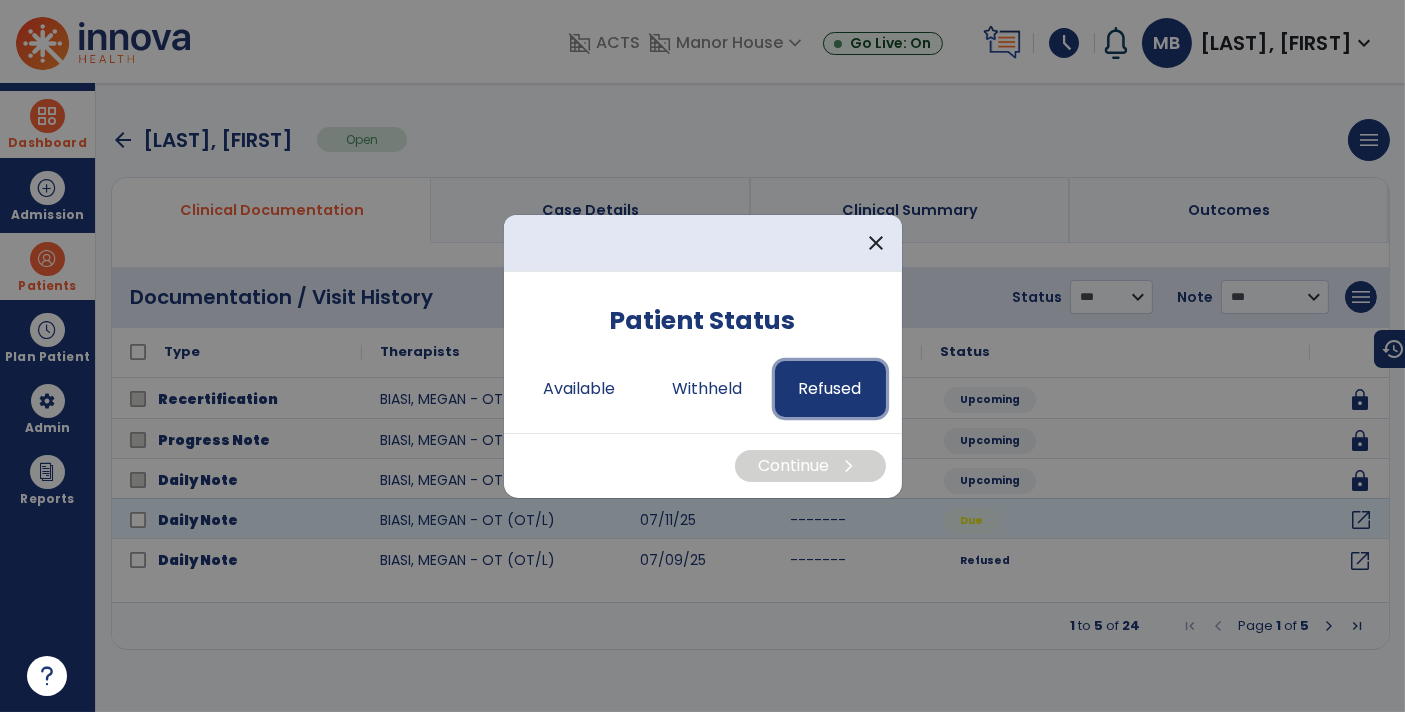 click on "Refused" at bounding box center [830, 389] 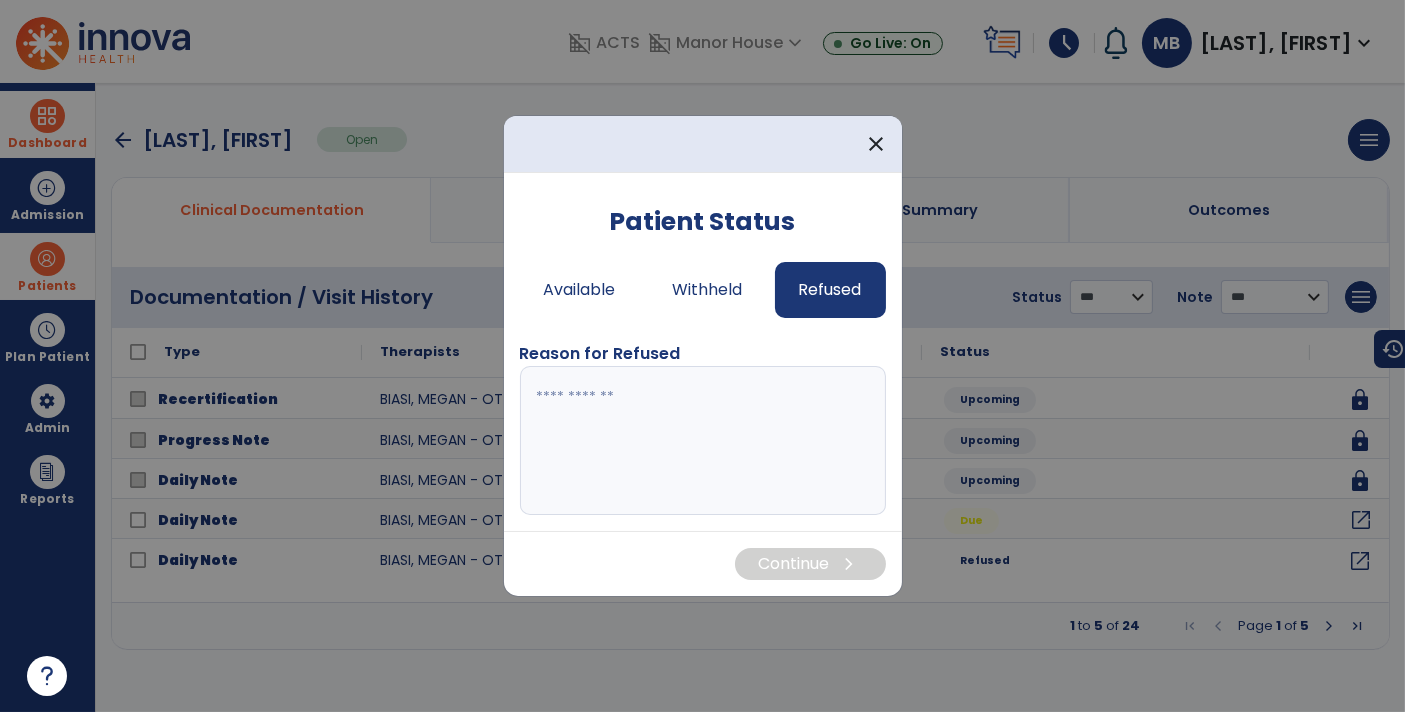 click at bounding box center [703, 441] 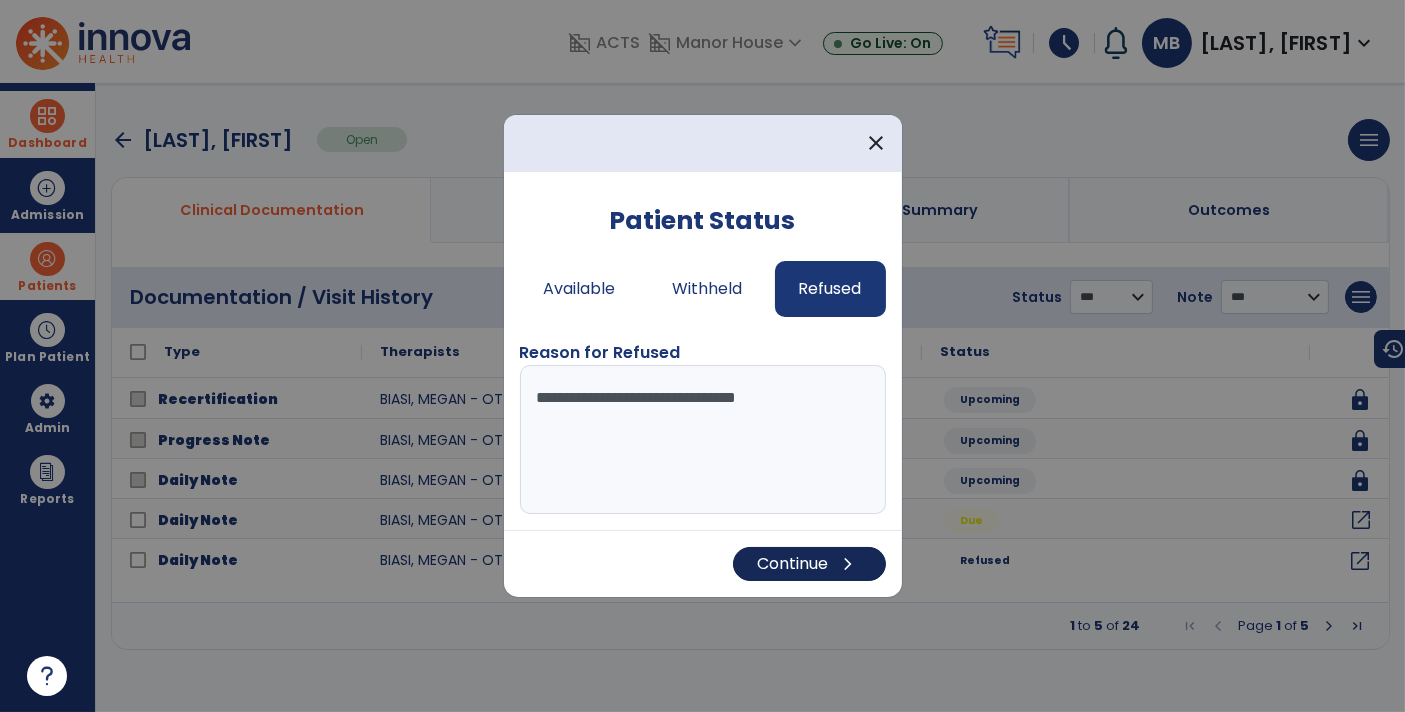 type on "**********" 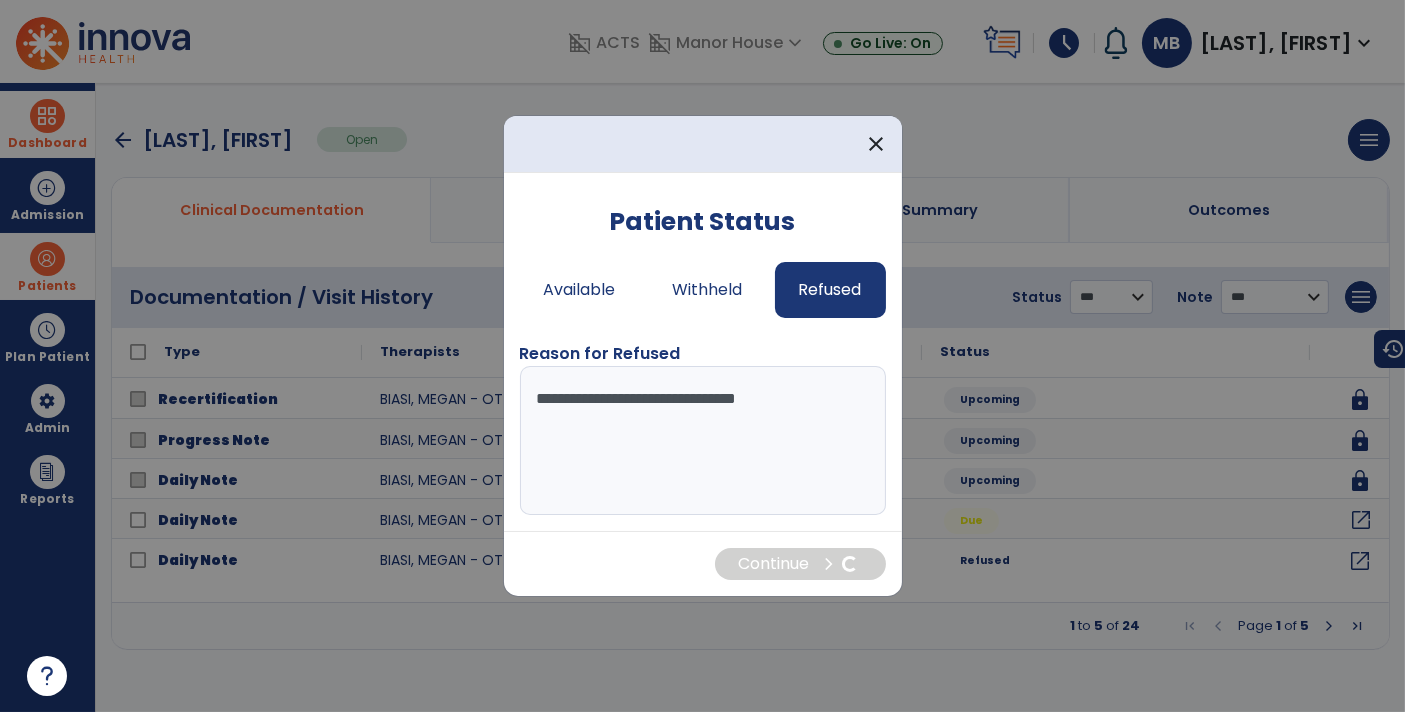 click at bounding box center [702, 356] 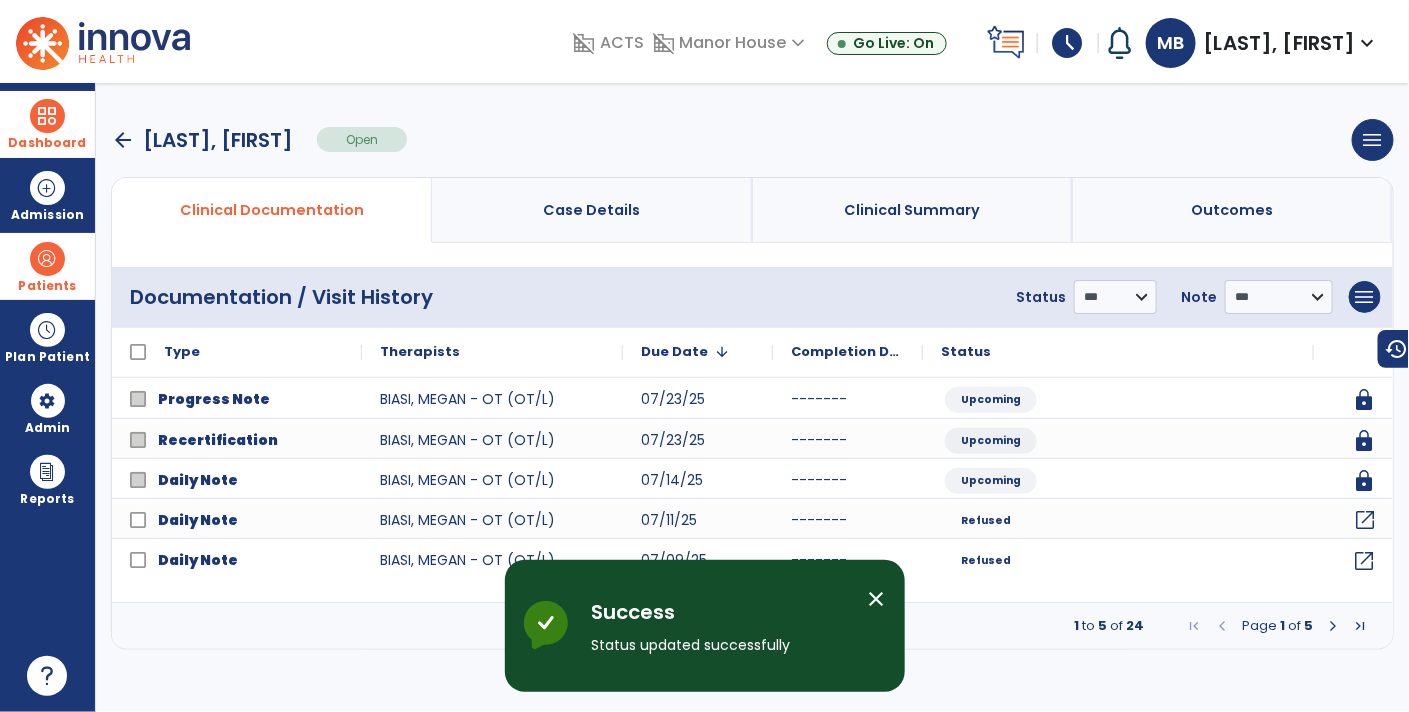 click on "arrow_back" at bounding box center [123, 140] 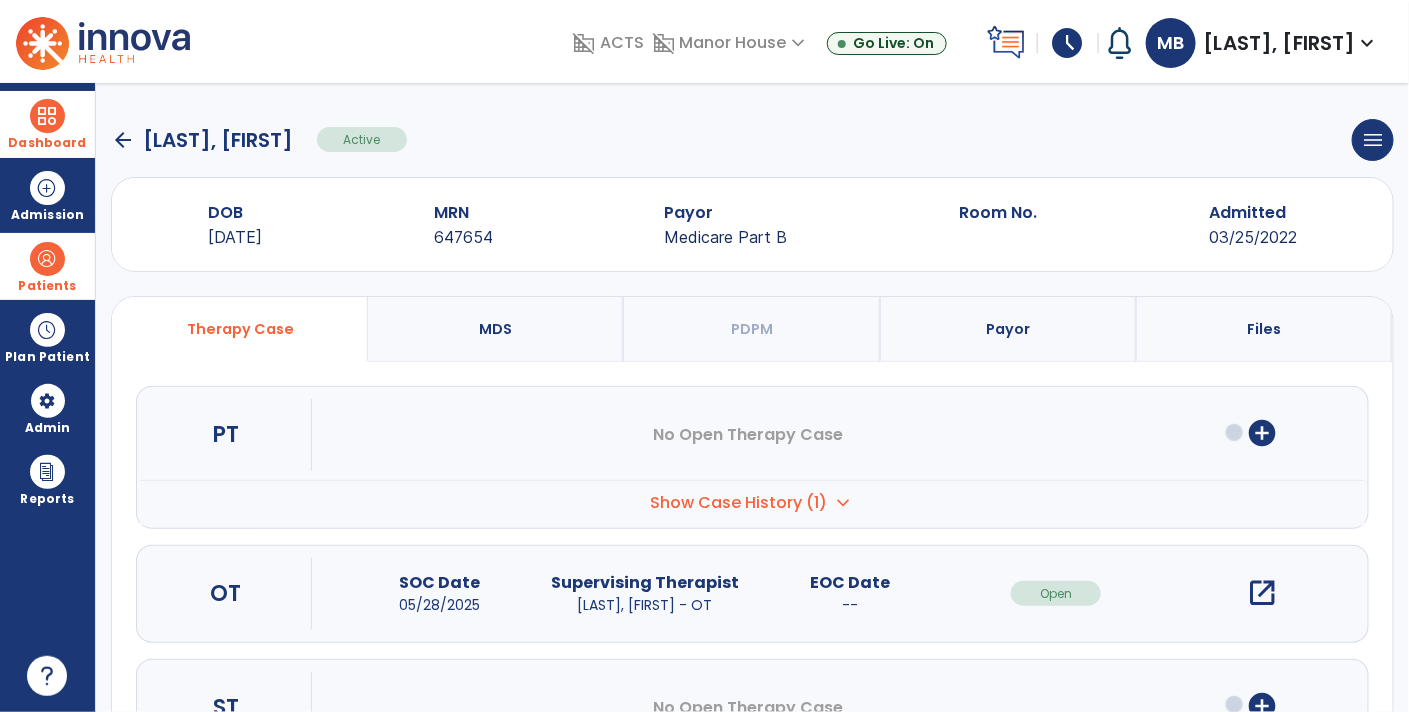 click on "open_in_new" at bounding box center (1262, 593) 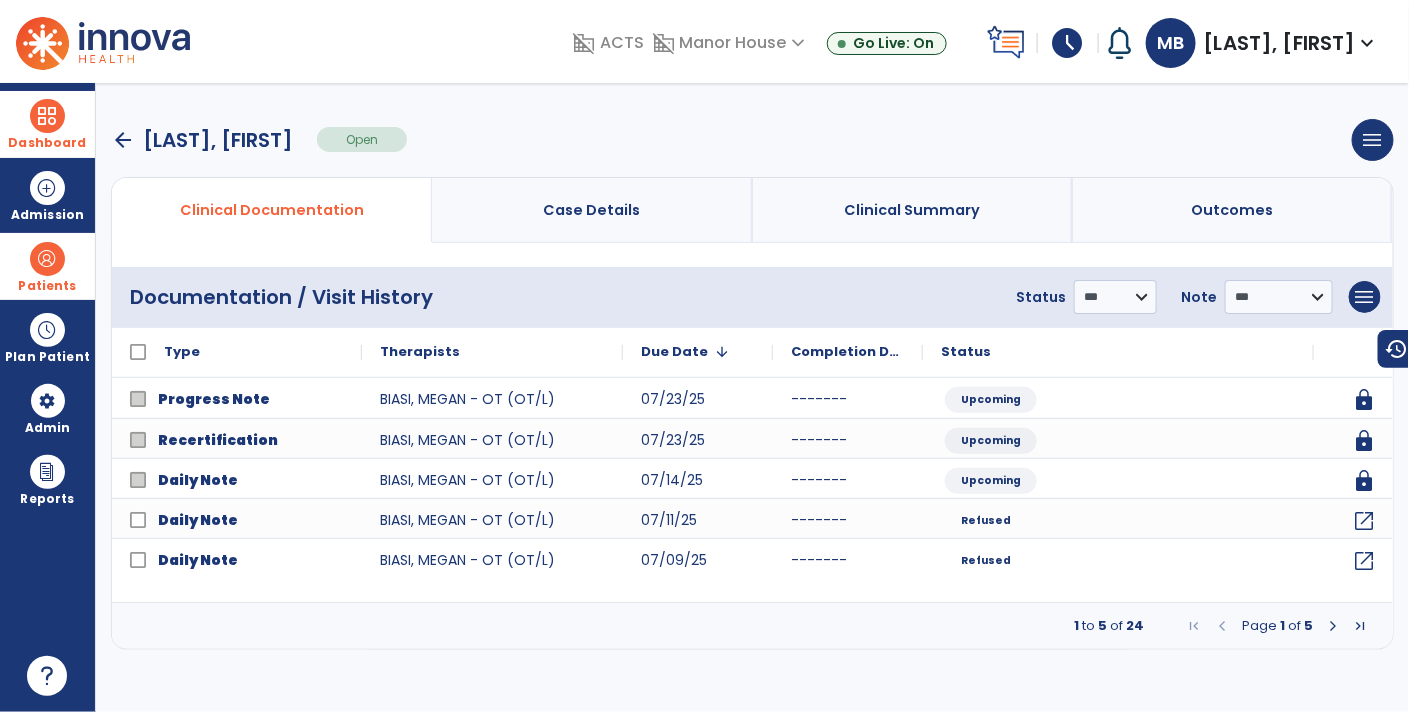 click at bounding box center (47, 116) 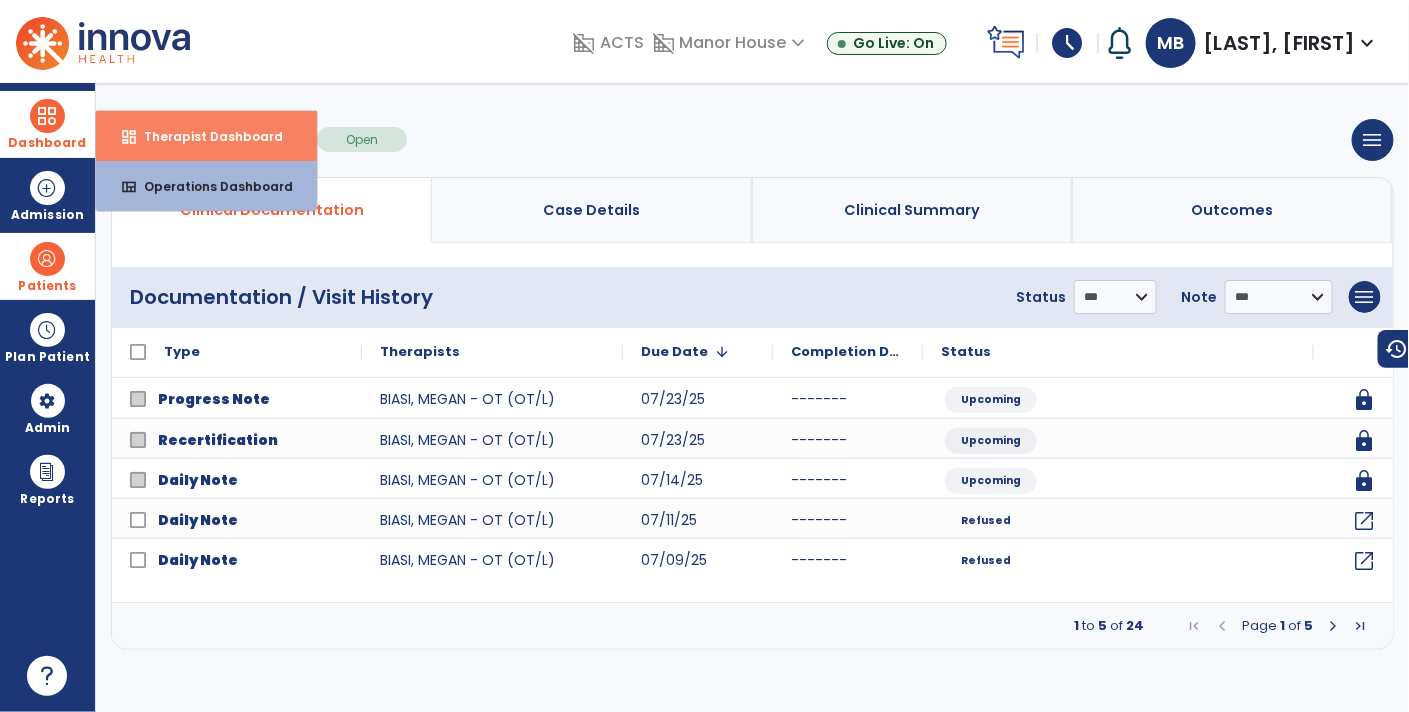 click on "dashboard  Therapist Dashboard" at bounding box center [206, 136] 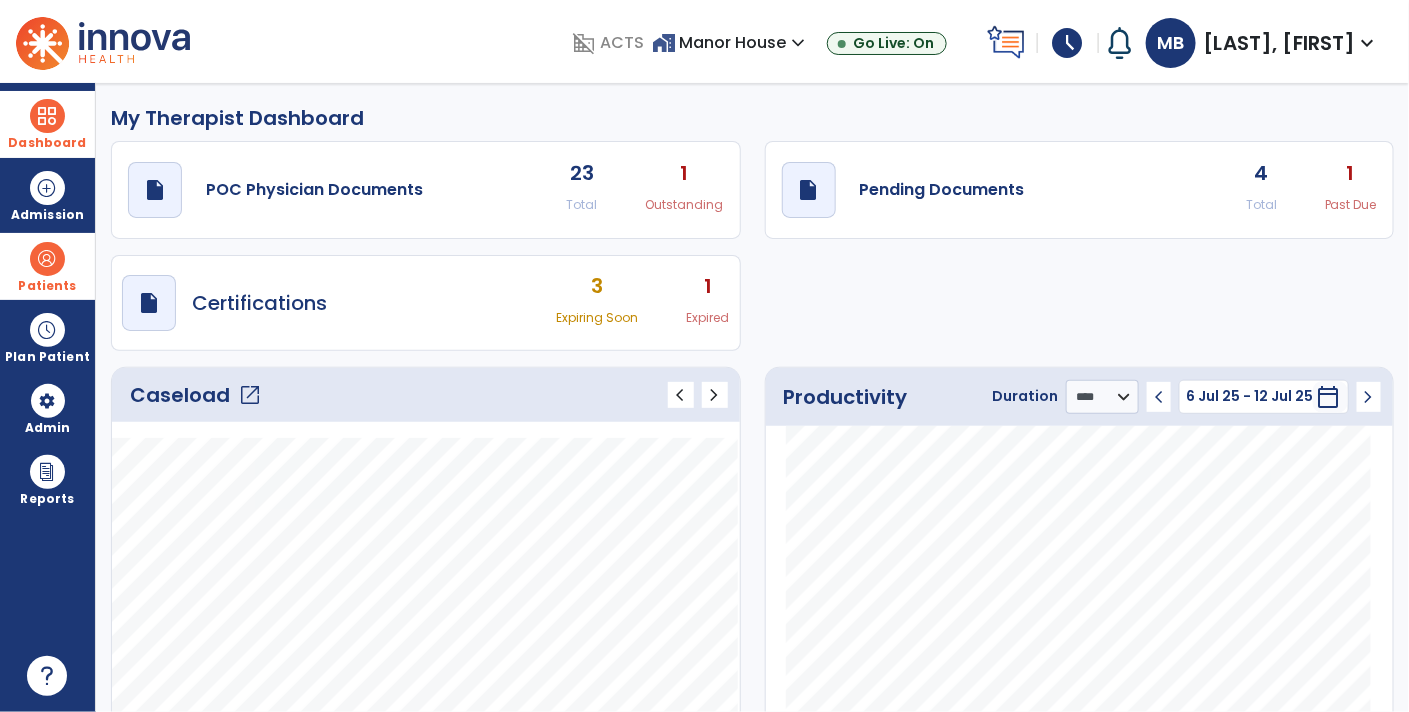 click on "draft   open_in_new  Pending Documents 4 Total 1 Past Due" 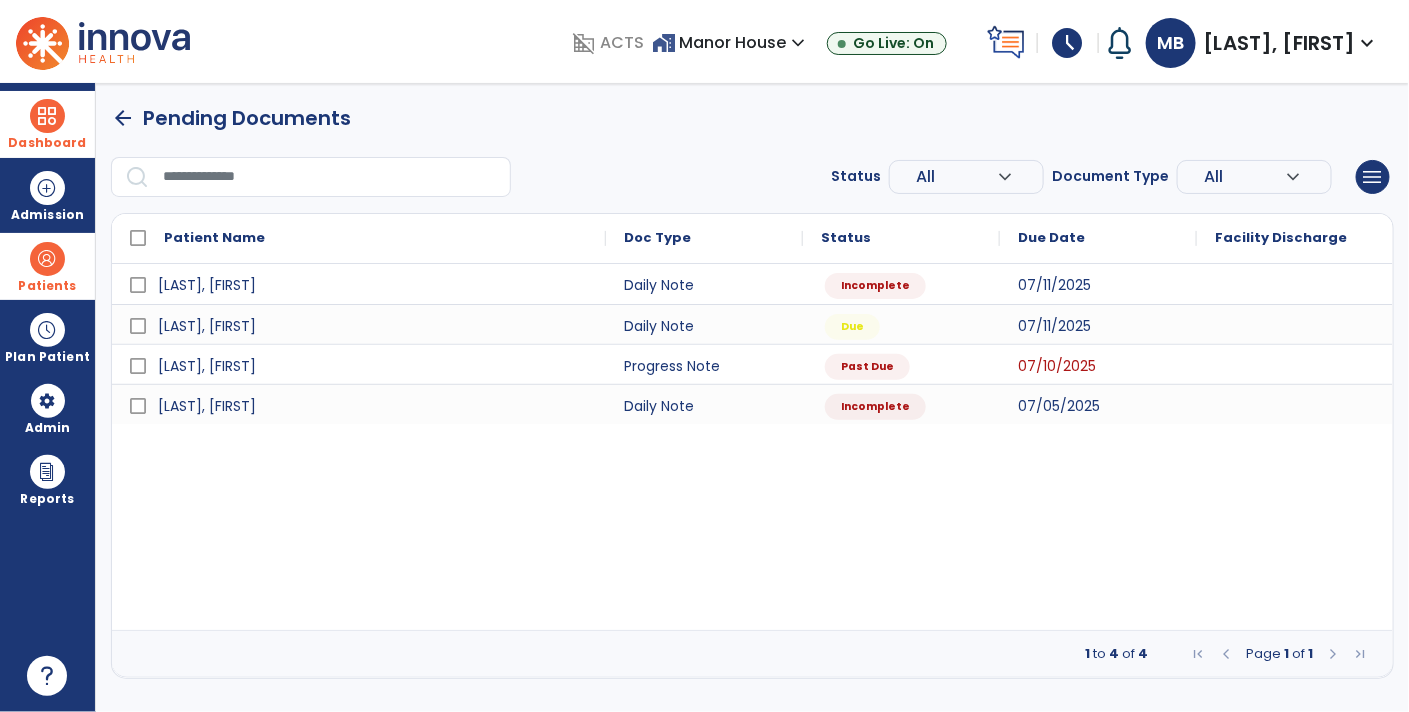 click on "Patients" at bounding box center (47, 266) 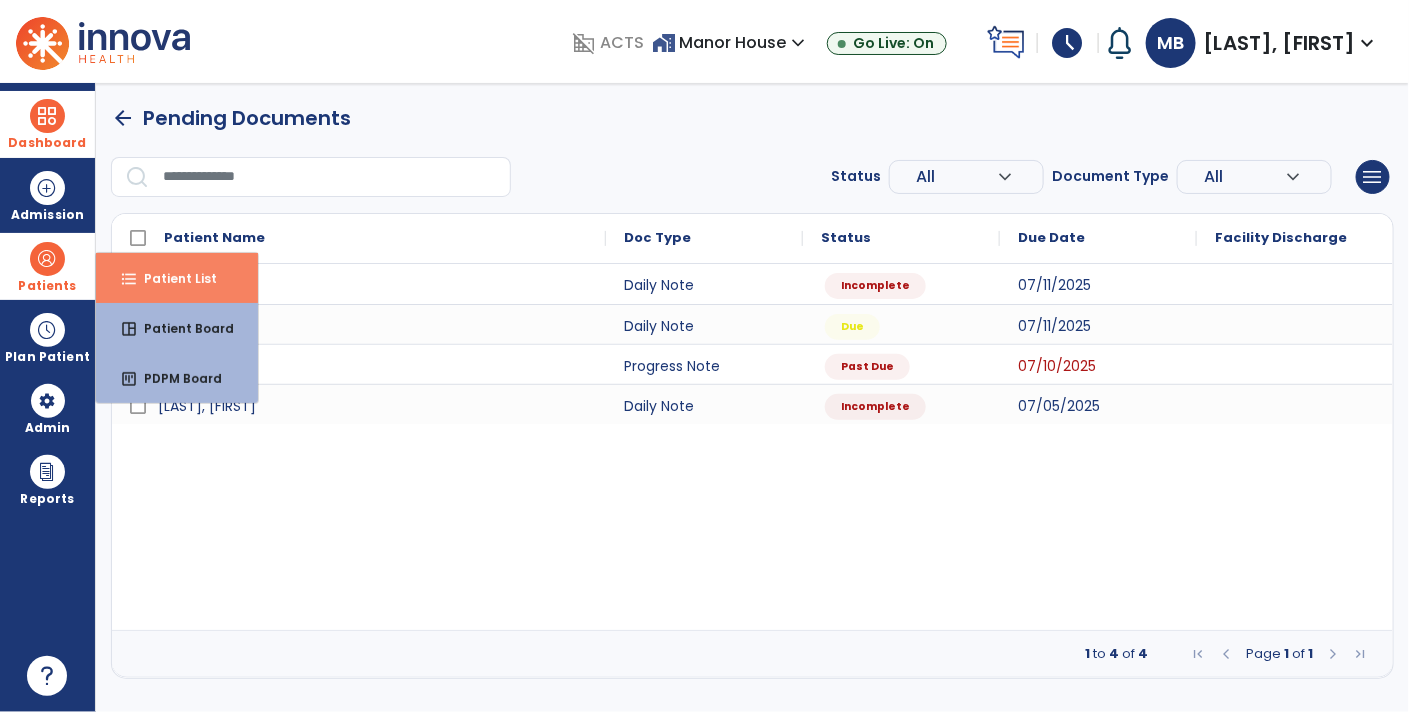 click on "format_list_bulleted  Patient List" at bounding box center (177, 278) 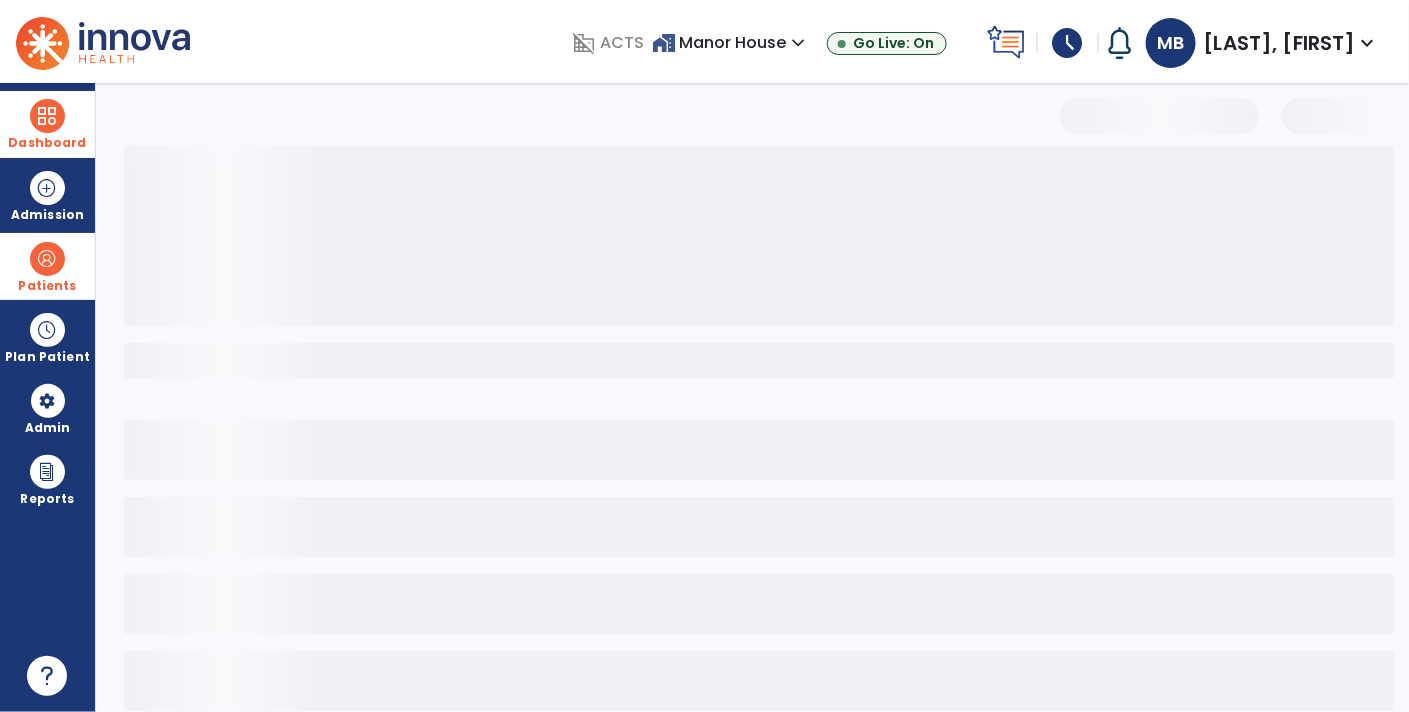 select on "***" 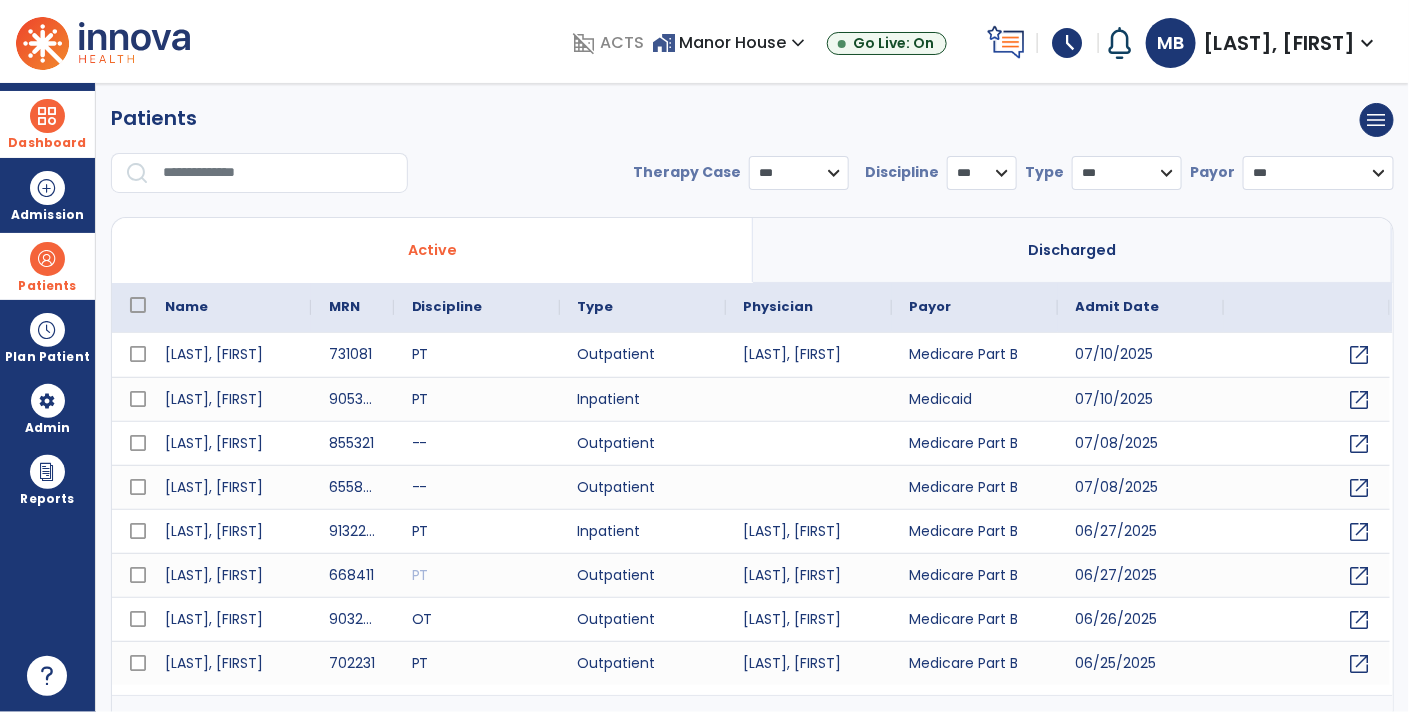 click at bounding box center [278, 173] 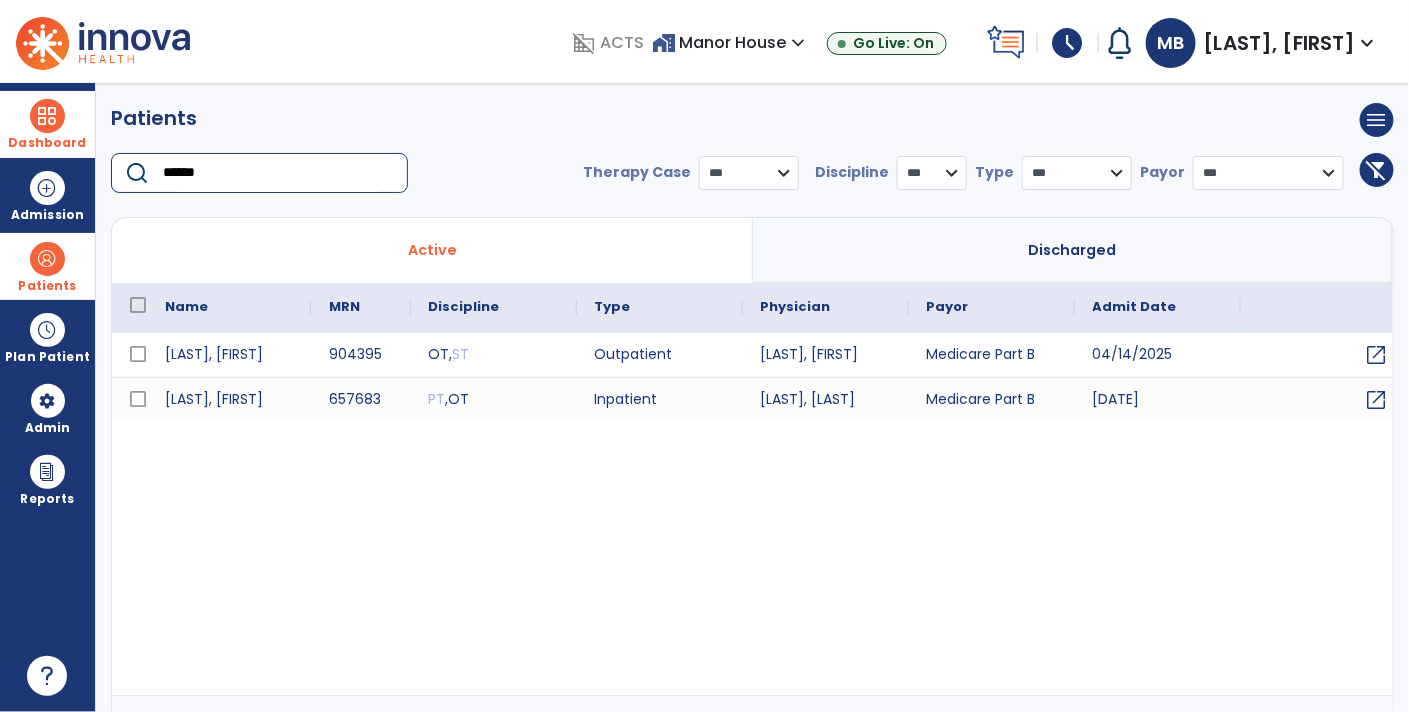 type on "******" 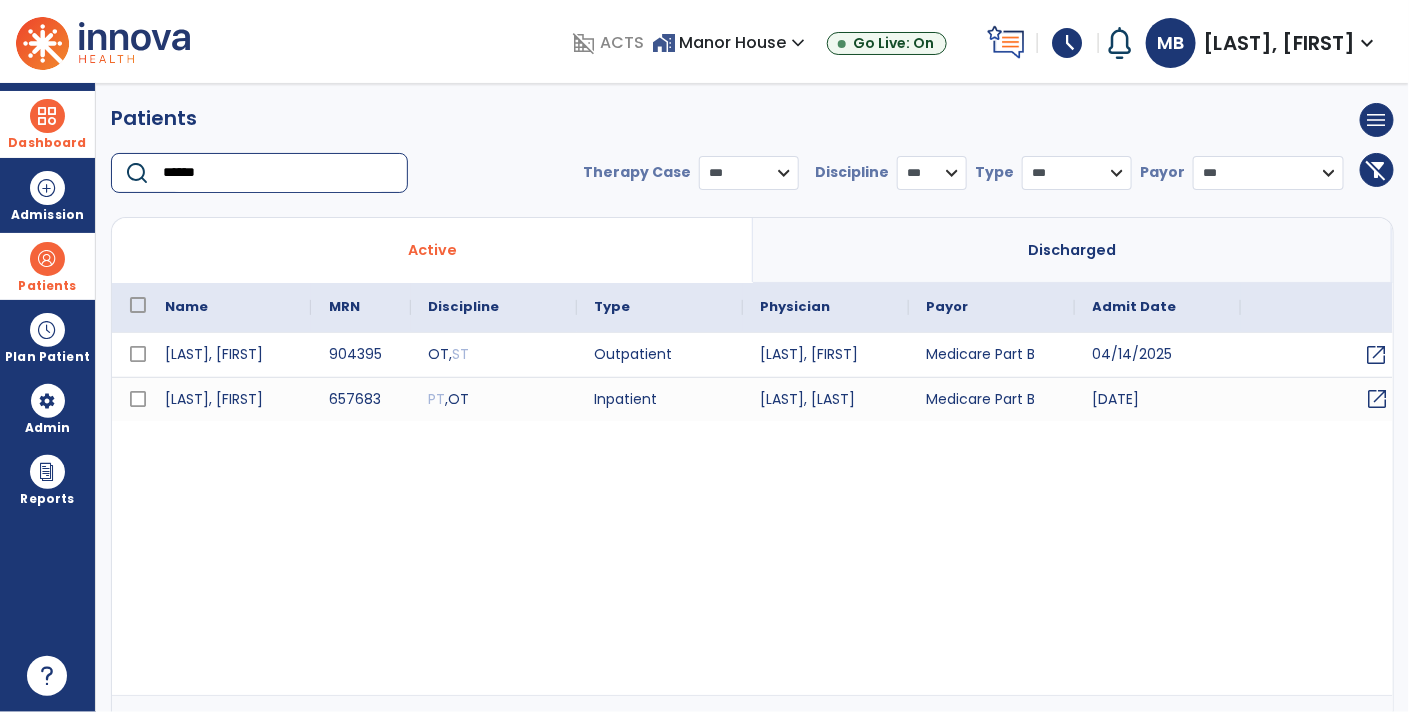 click on "open_in_new" at bounding box center (1378, 399) 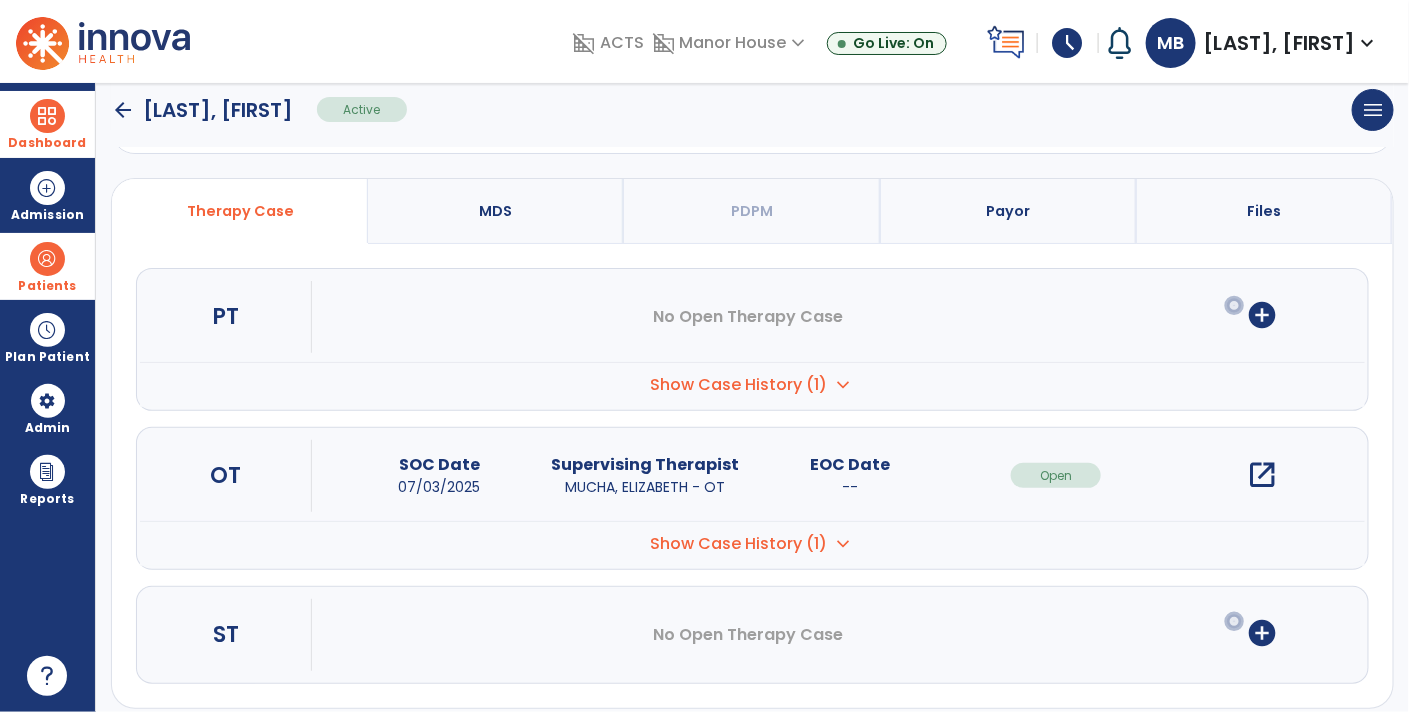 scroll, scrollTop: 134, scrollLeft: 0, axis: vertical 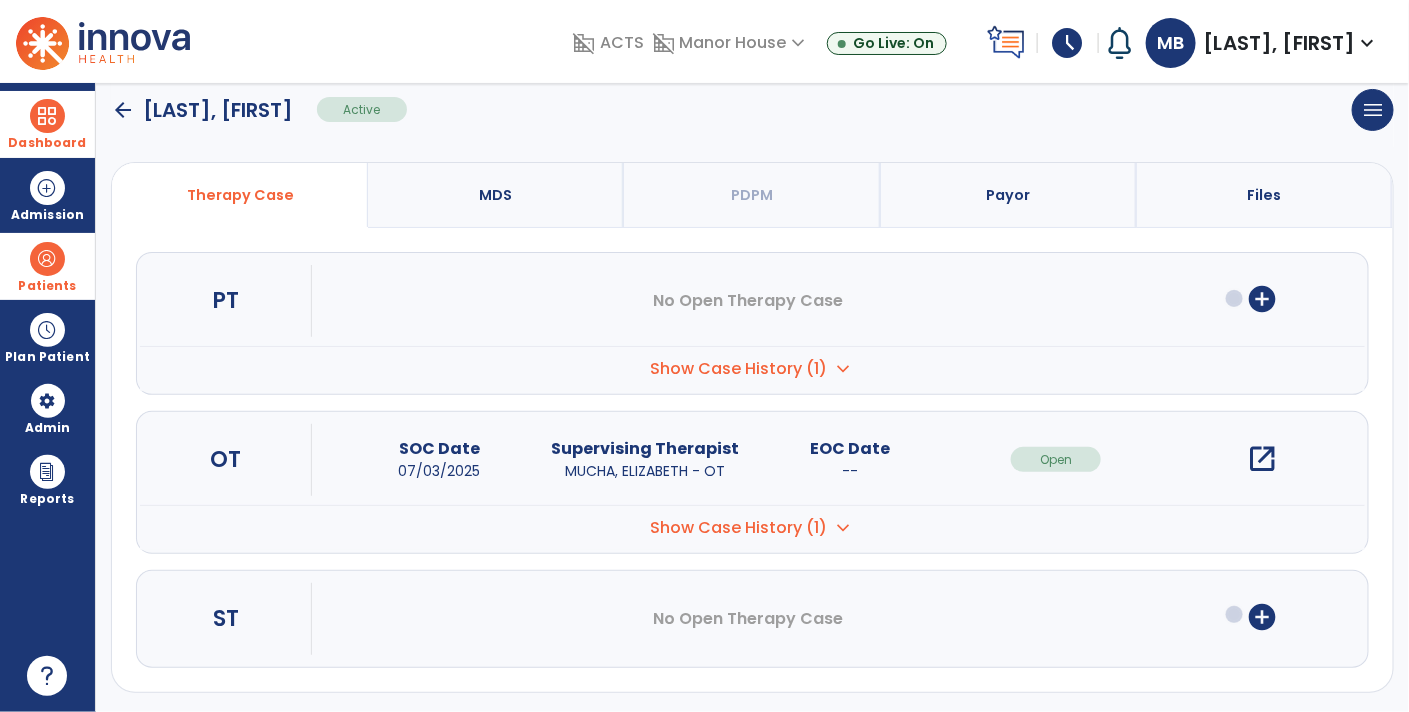 click on "open_in_new" at bounding box center (1262, 459) 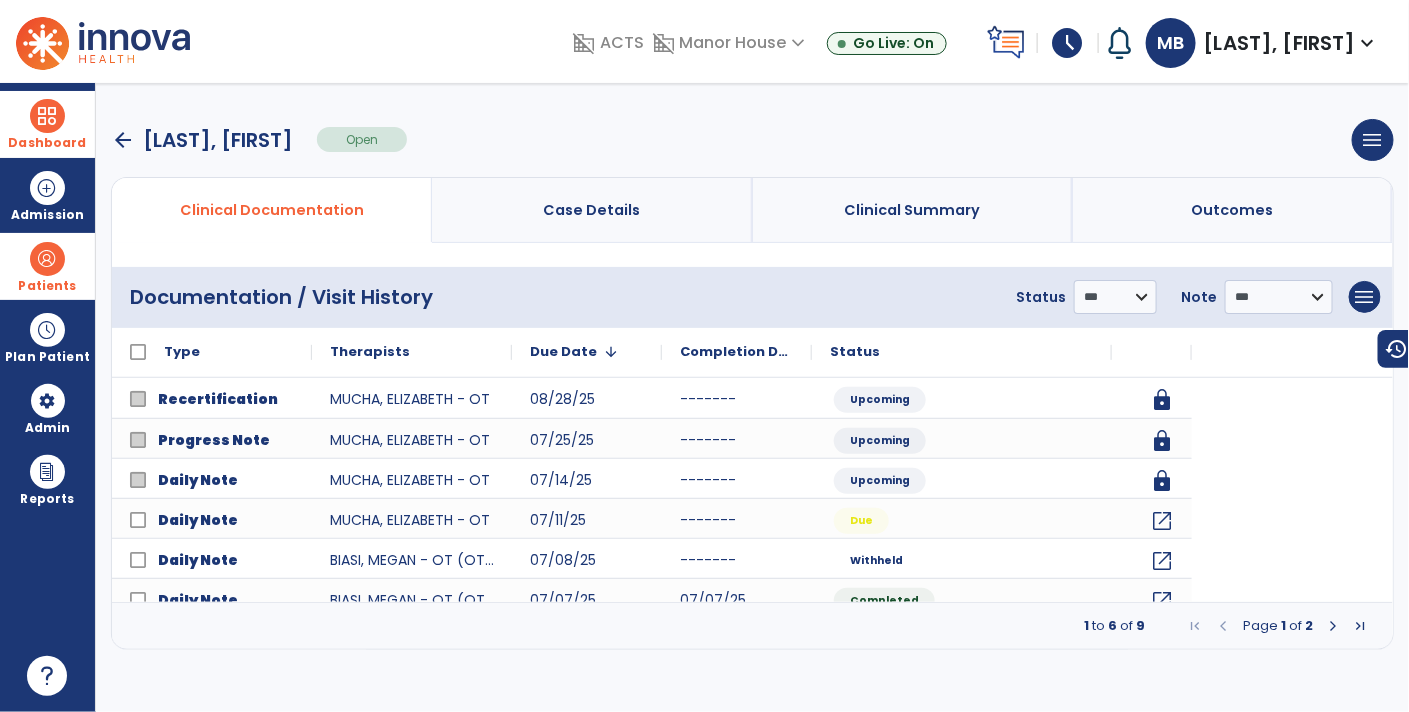 scroll, scrollTop: 0, scrollLeft: 0, axis: both 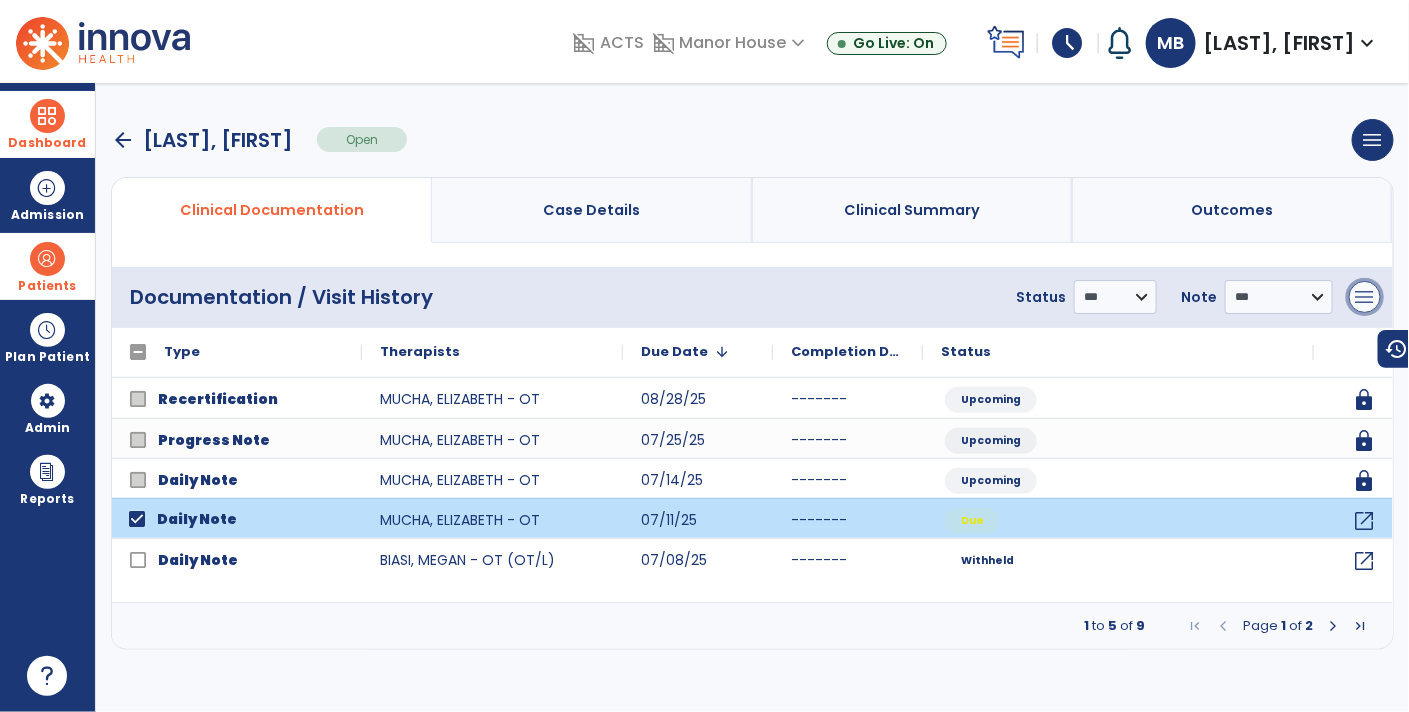 click on "menu" at bounding box center (1365, 297) 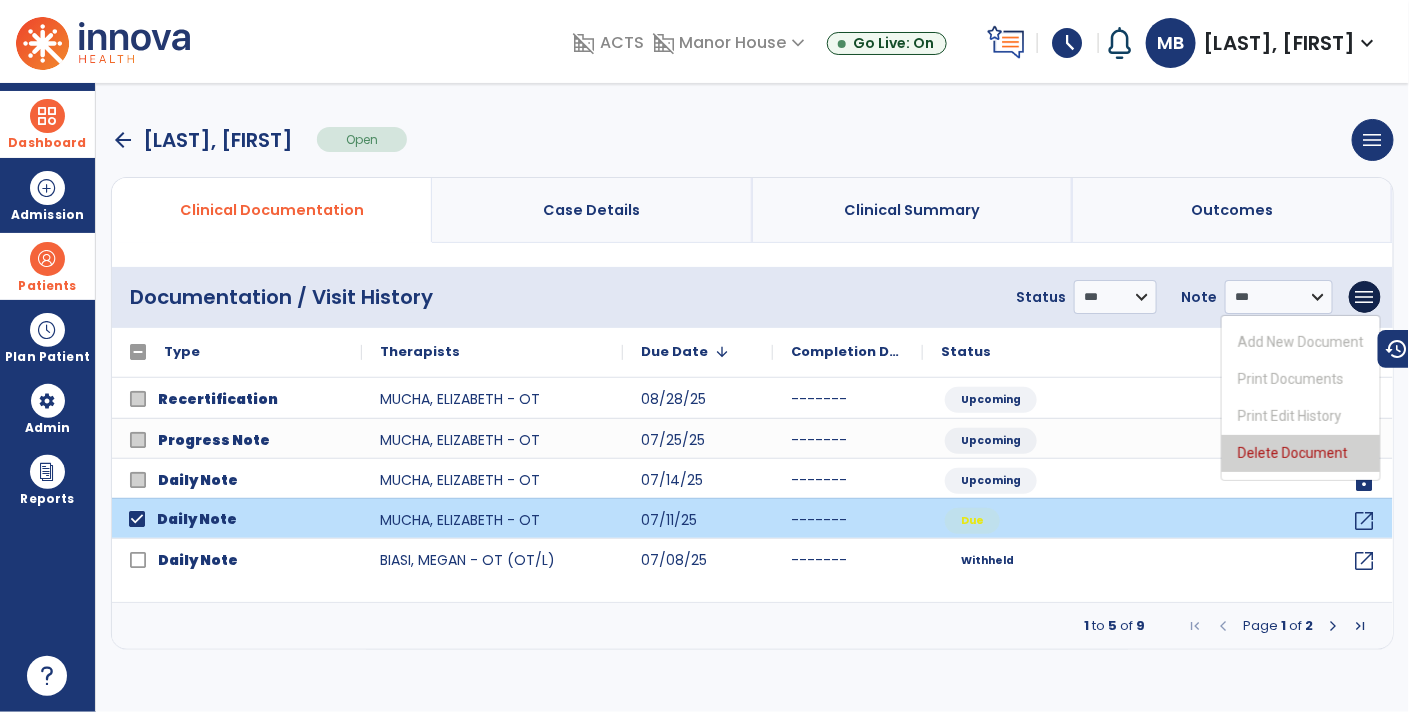 click on "Delete Document" at bounding box center [1301, 453] 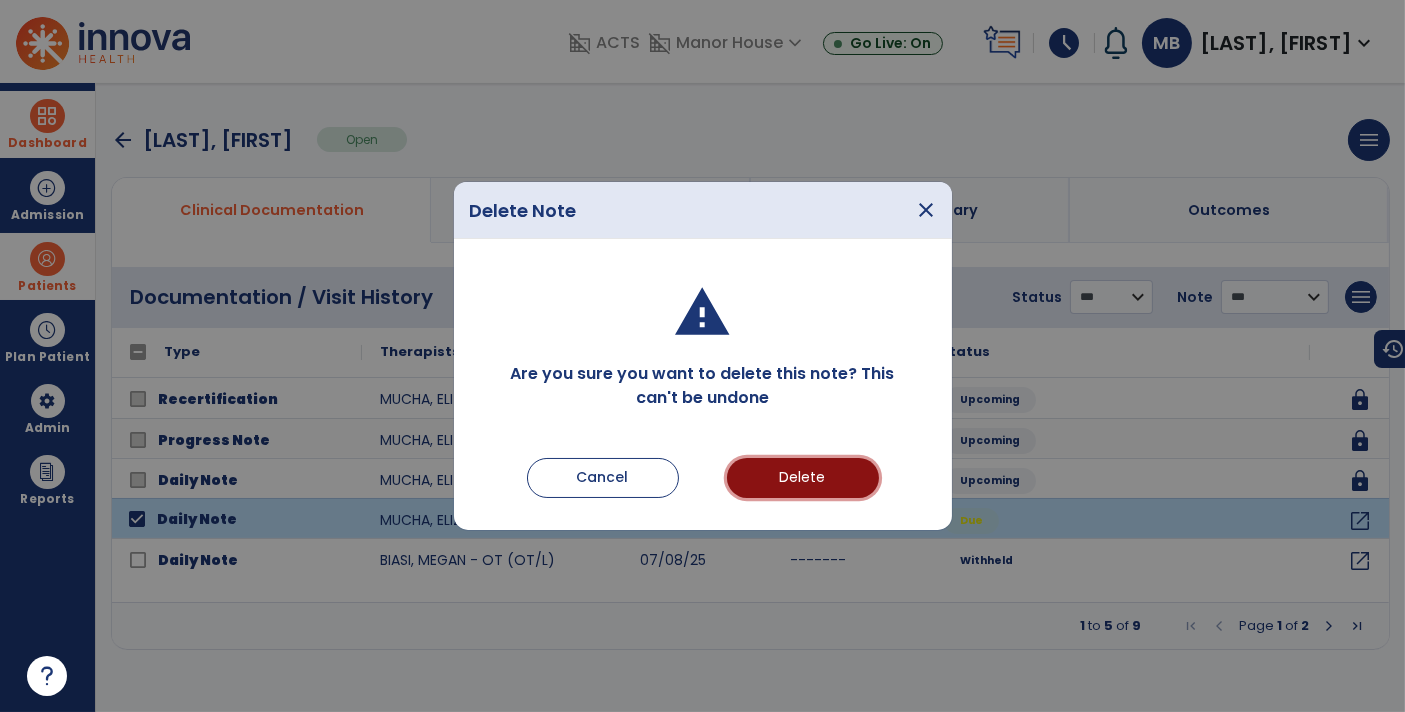 click on "Delete" at bounding box center [803, 478] 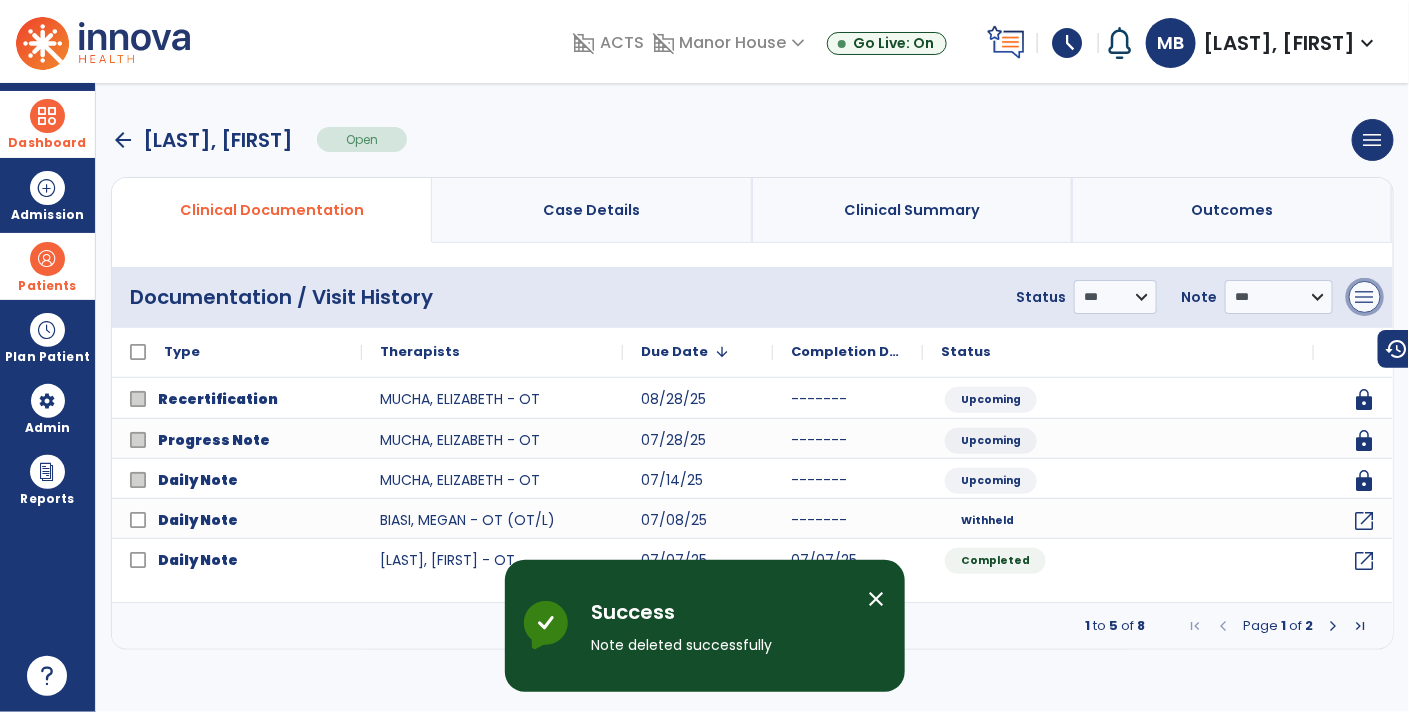 click on "menu" at bounding box center (1365, 297) 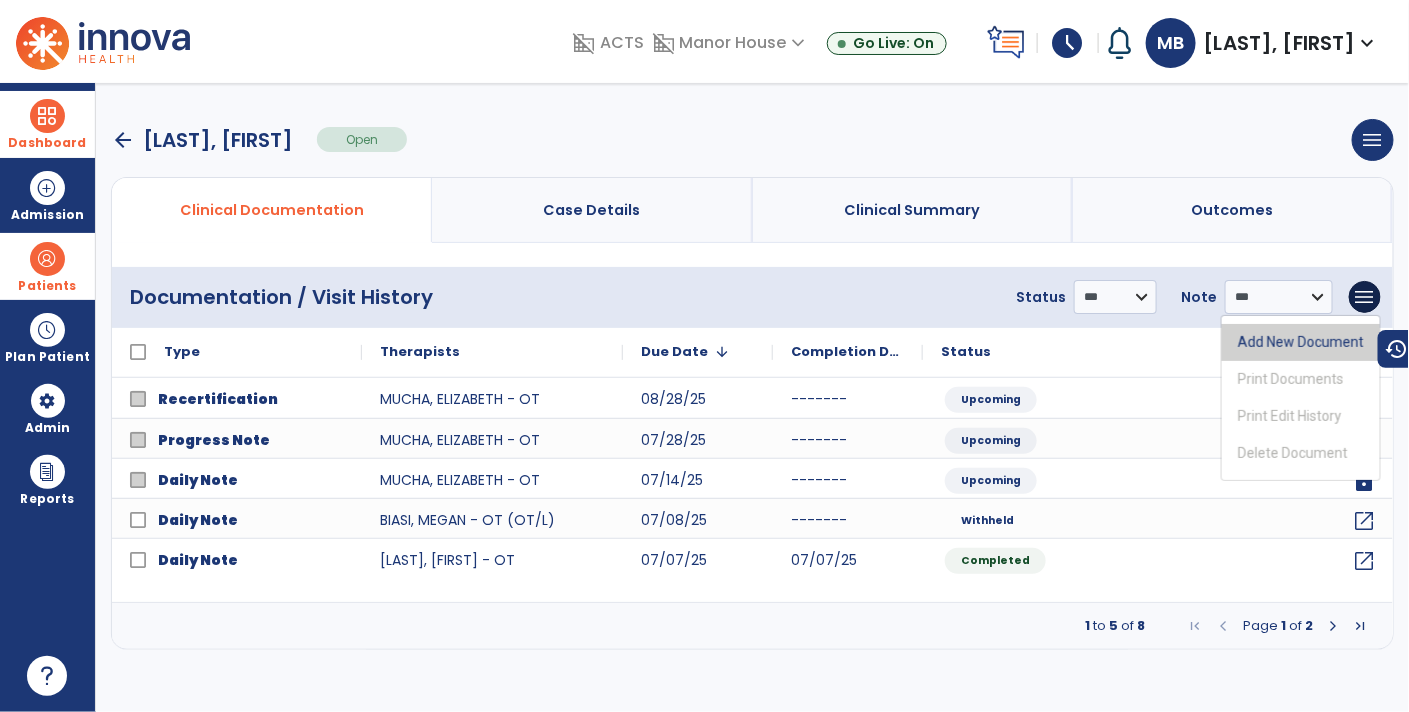 click on "Add New Document" at bounding box center (1301, 342) 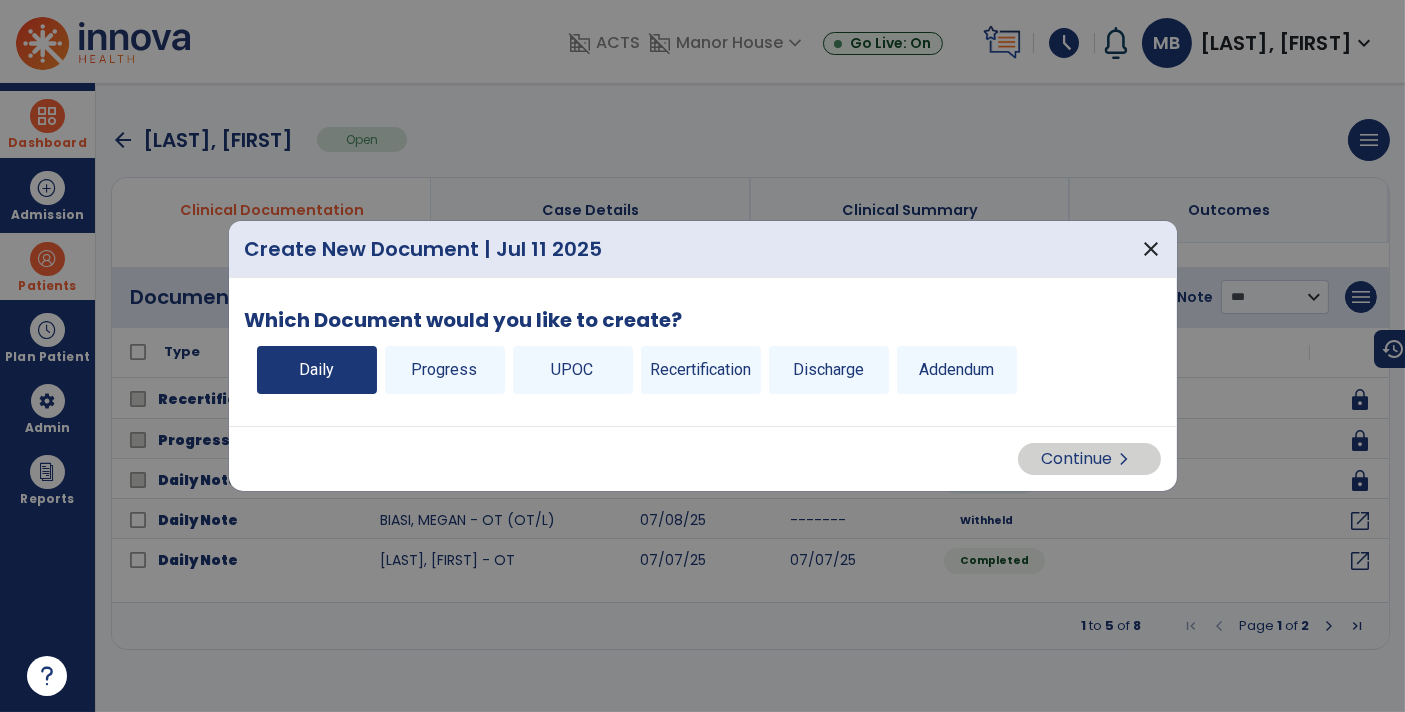 click on "Daily" at bounding box center [317, 370] 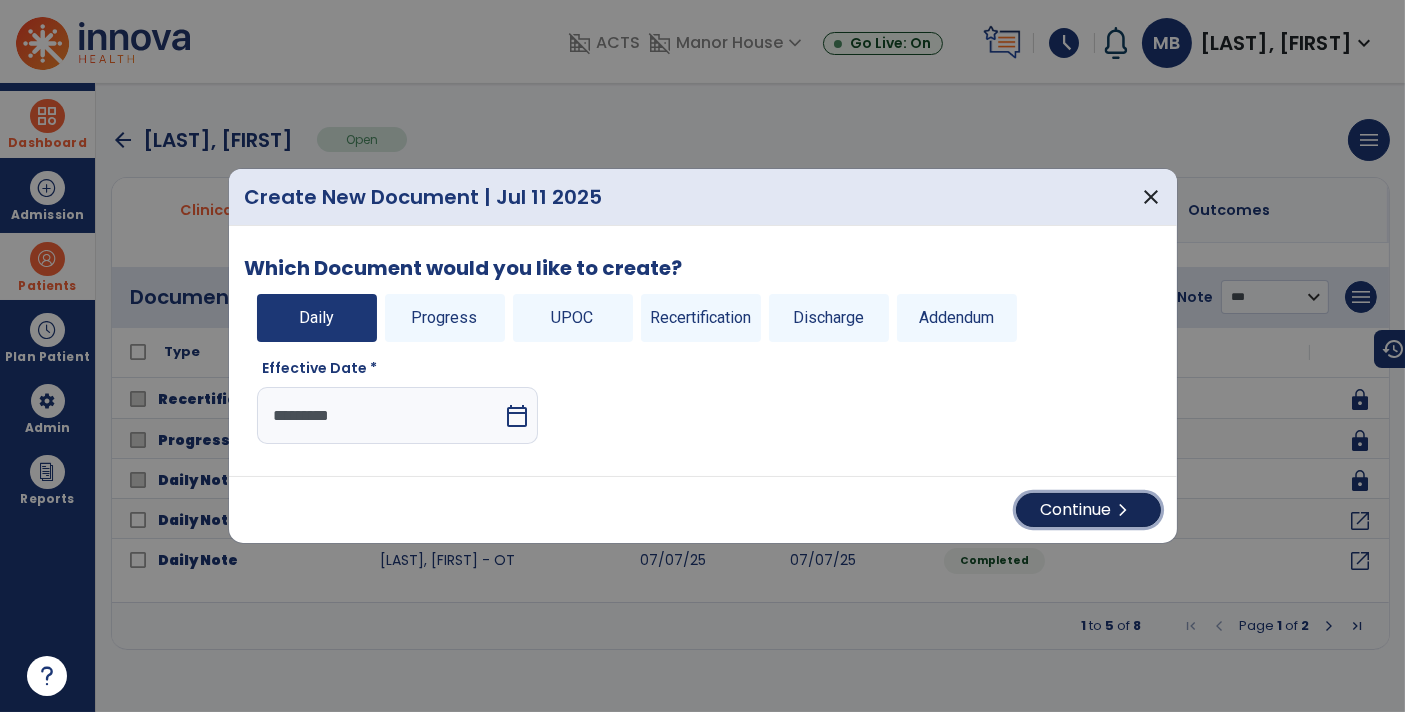 click on "Continue   chevron_right" at bounding box center [1088, 510] 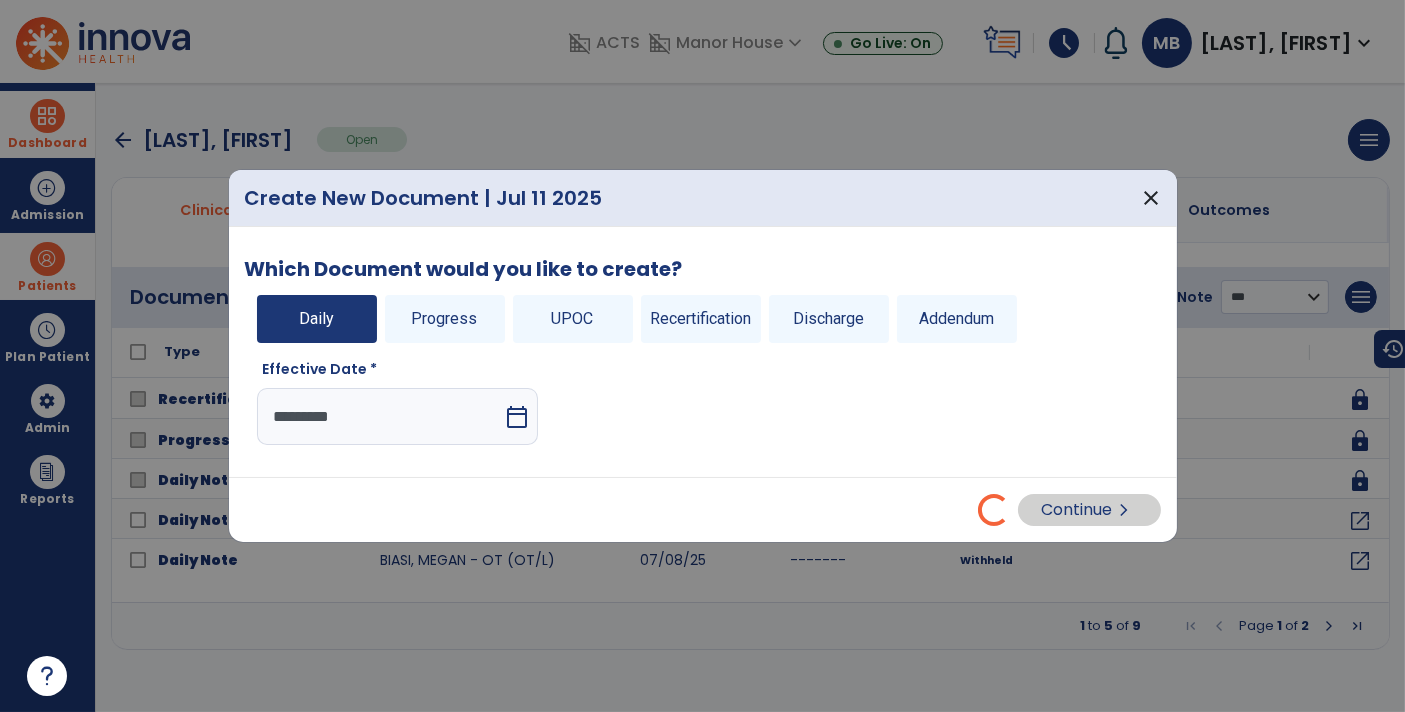 select on "*" 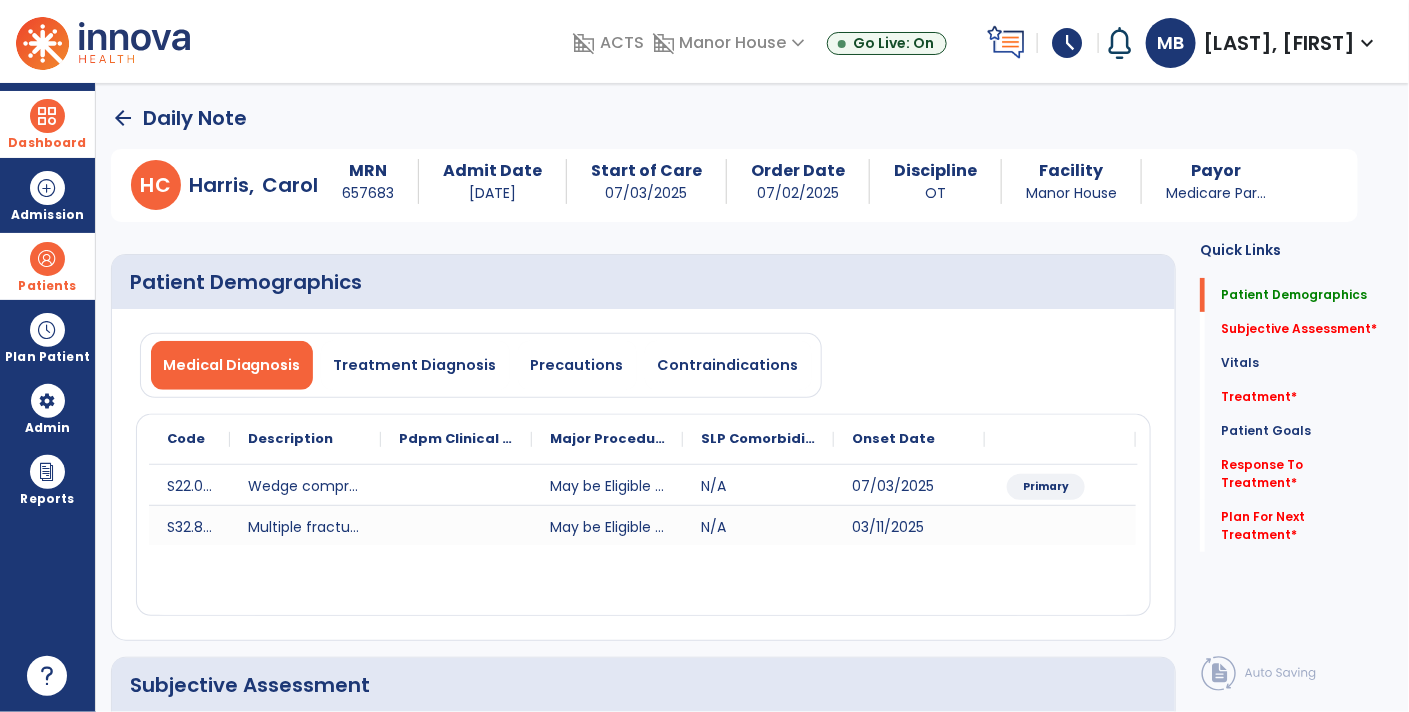 click at bounding box center (47, 116) 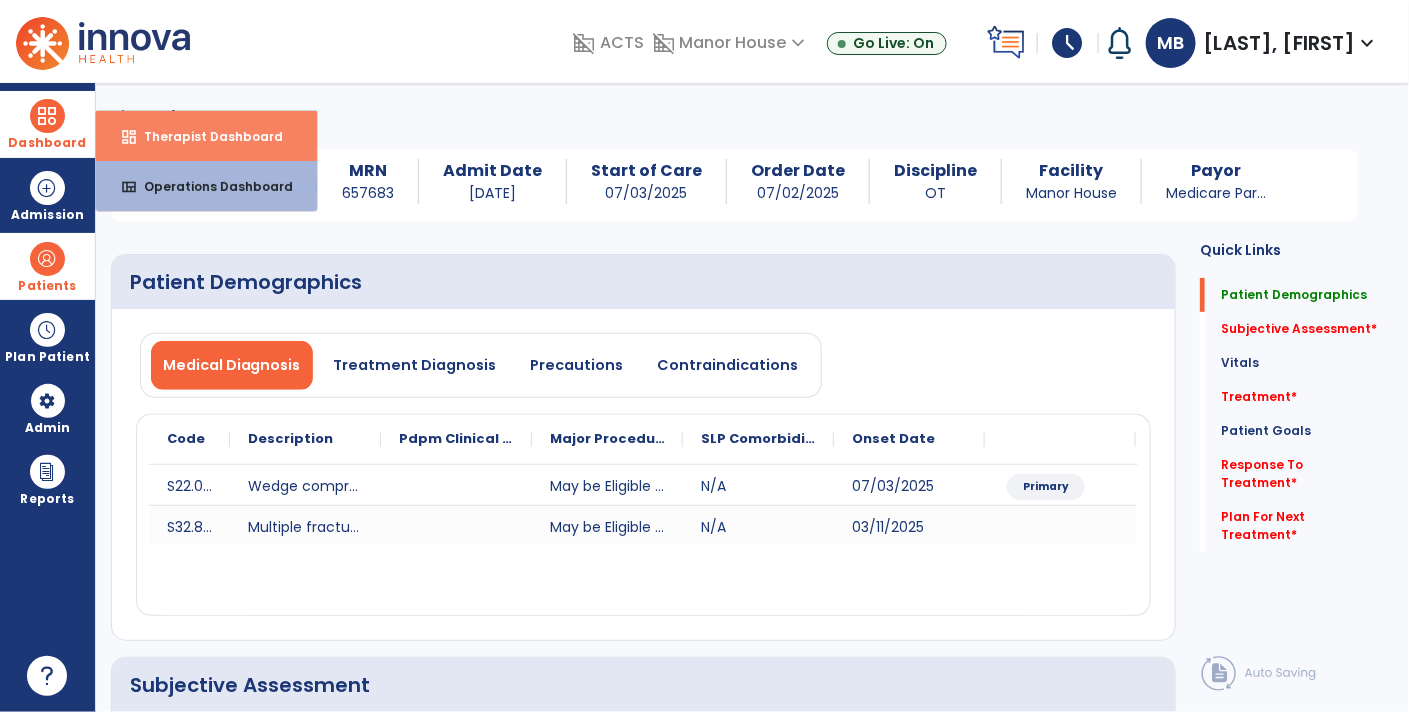 click on "dashboard  Therapist Dashboard" at bounding box center (206, 136) 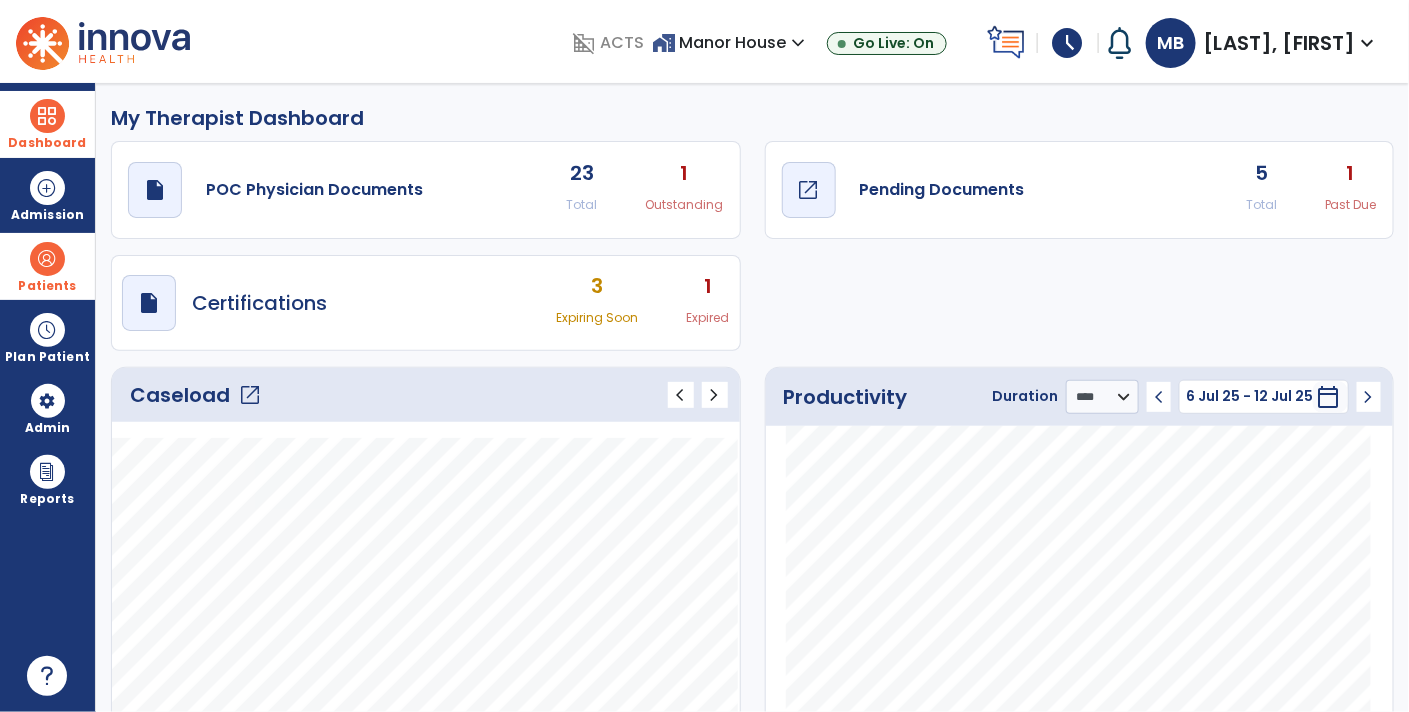 click on "draft   open_in_new  Pending Documents" 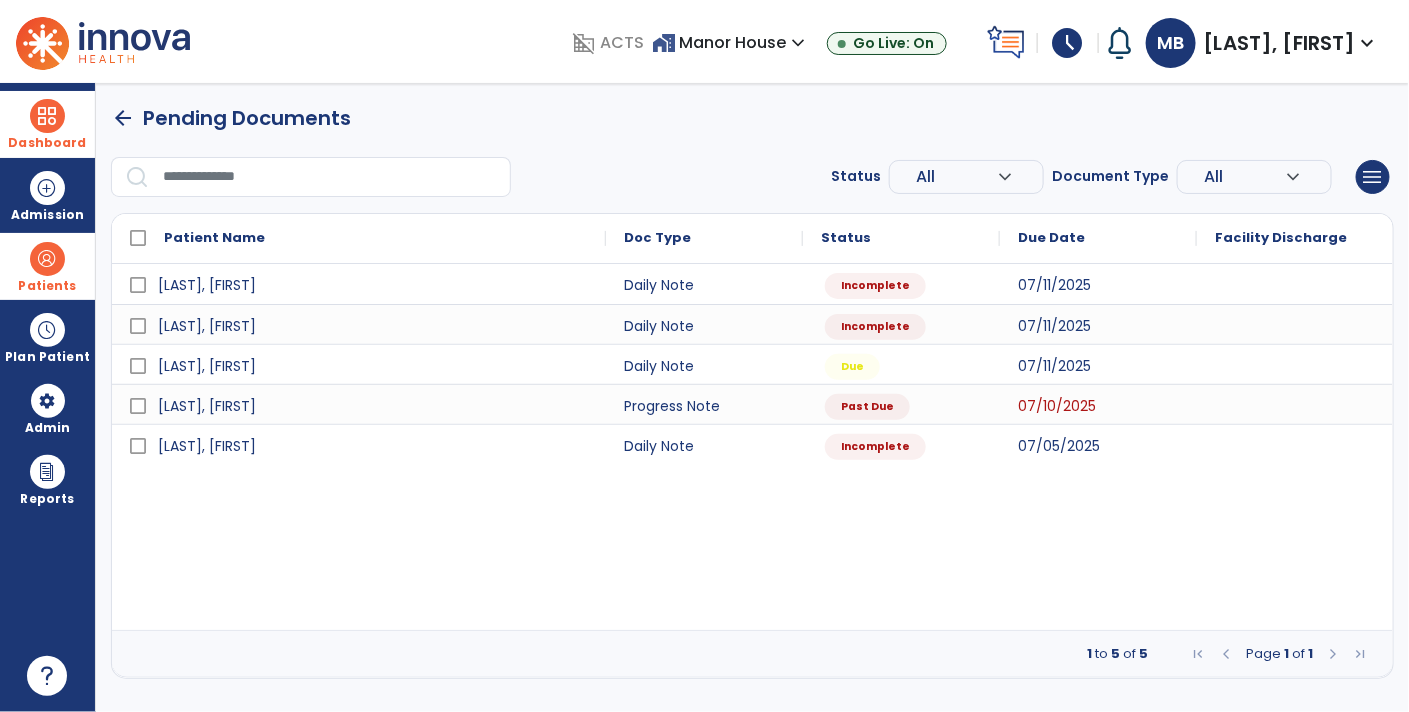 click on "arrow_back" at bounding box center [123, 118] 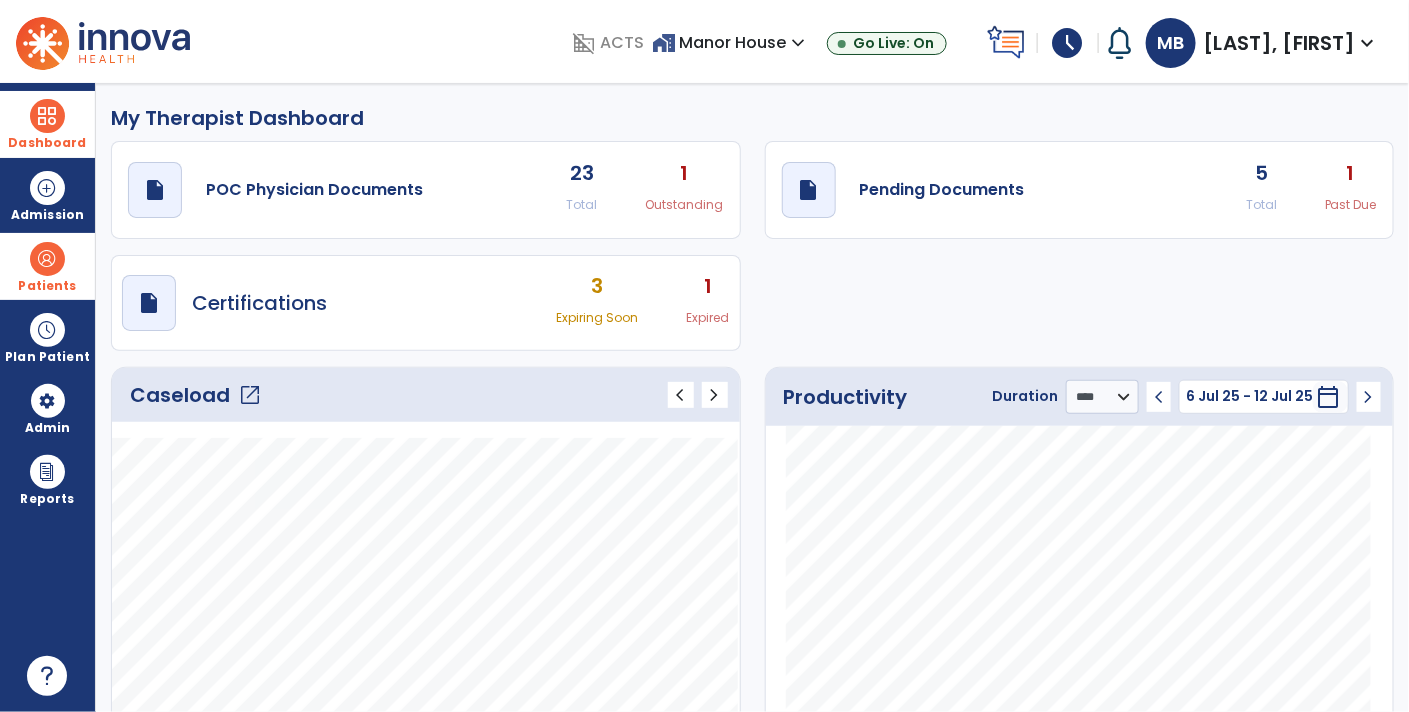 click on "Patients" at bounding box center (47, 286) 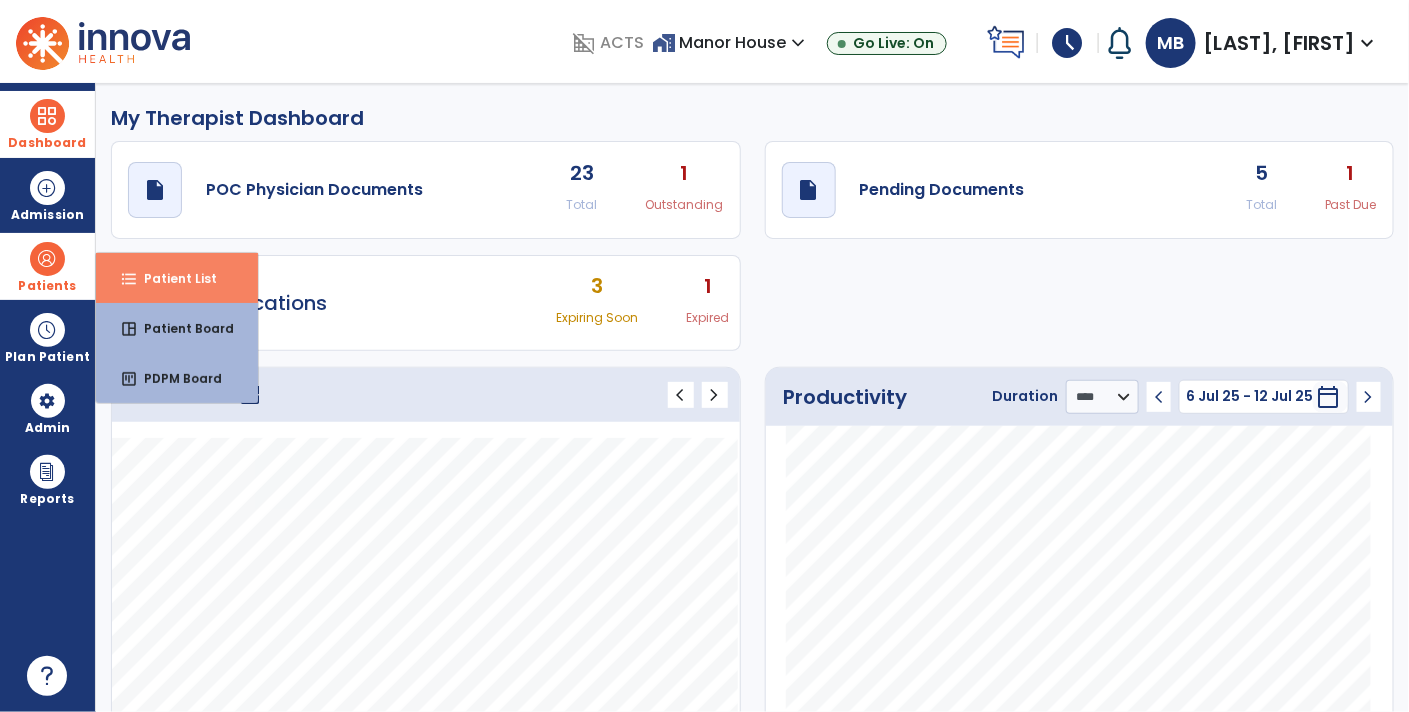 click on "format_list_bulleted  Patient List" at bounding box center [177, 278] 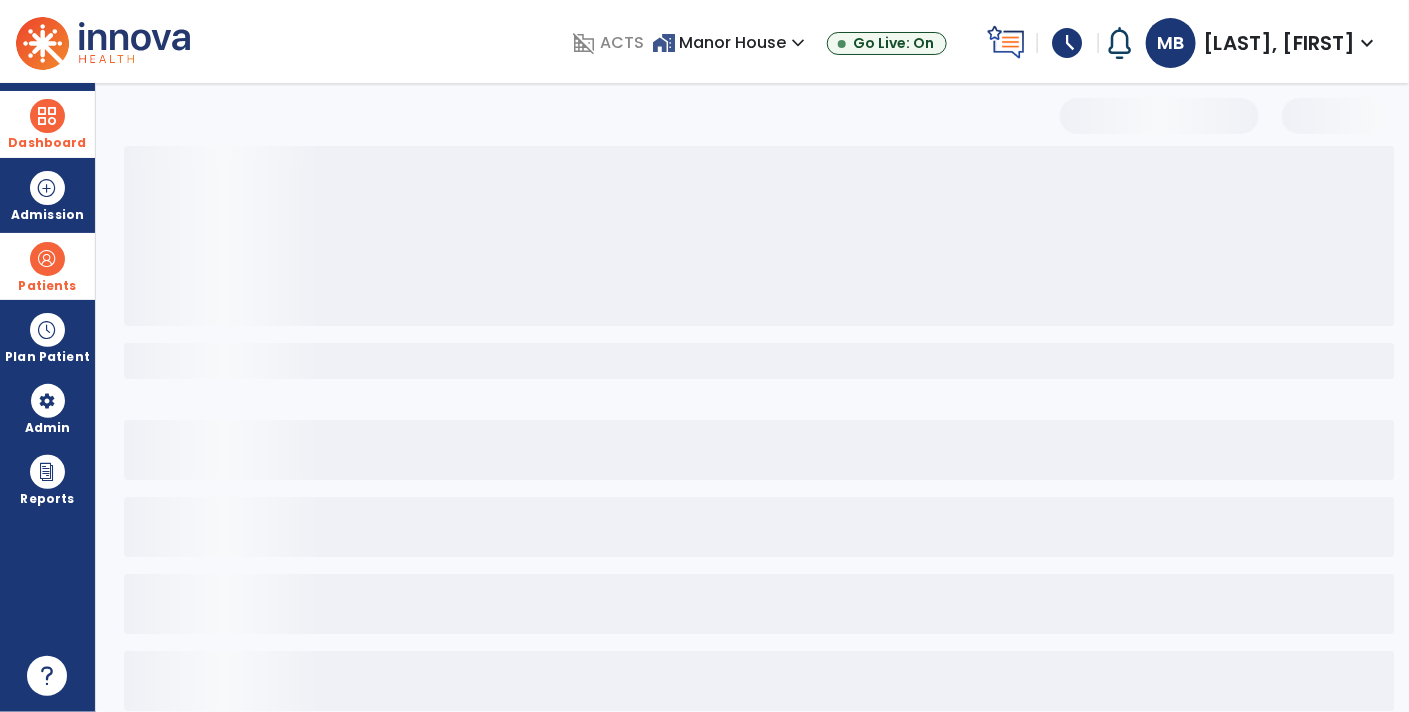 select on "***" 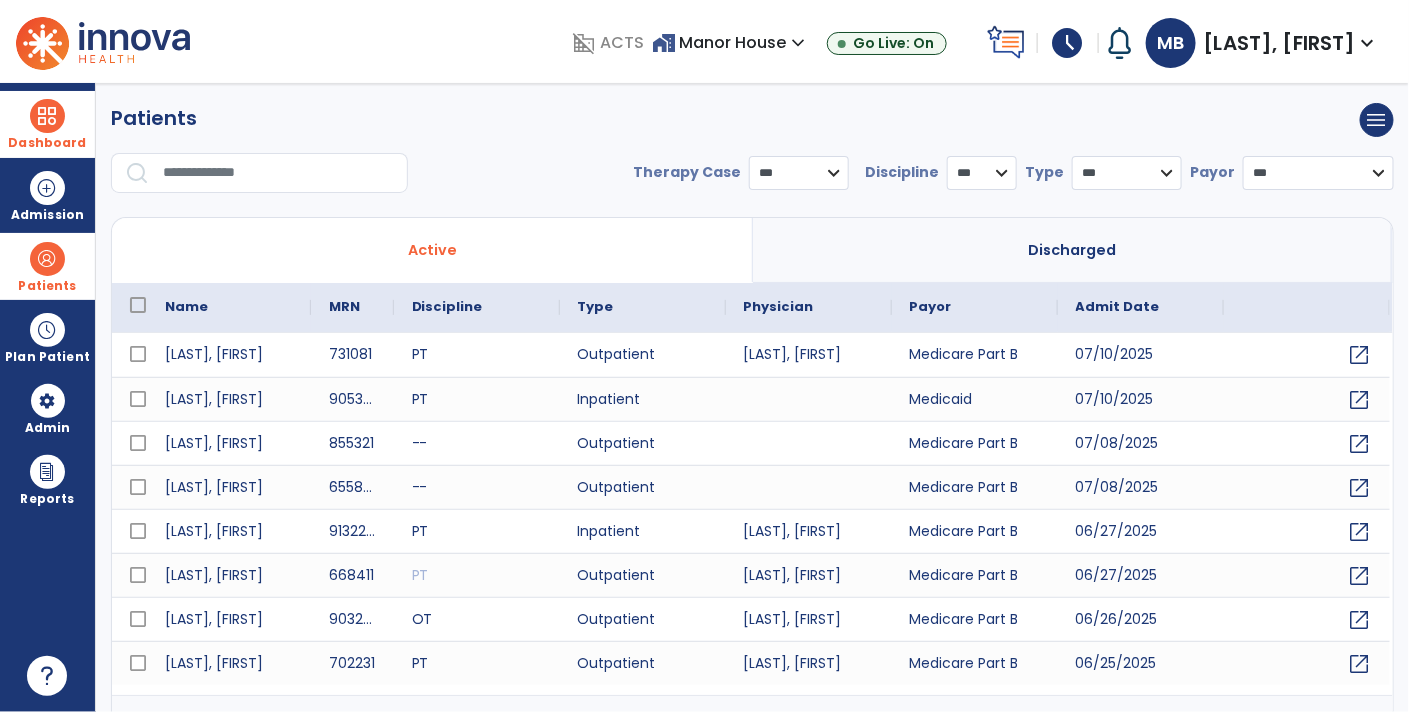 click at bounding box center [278, 173] 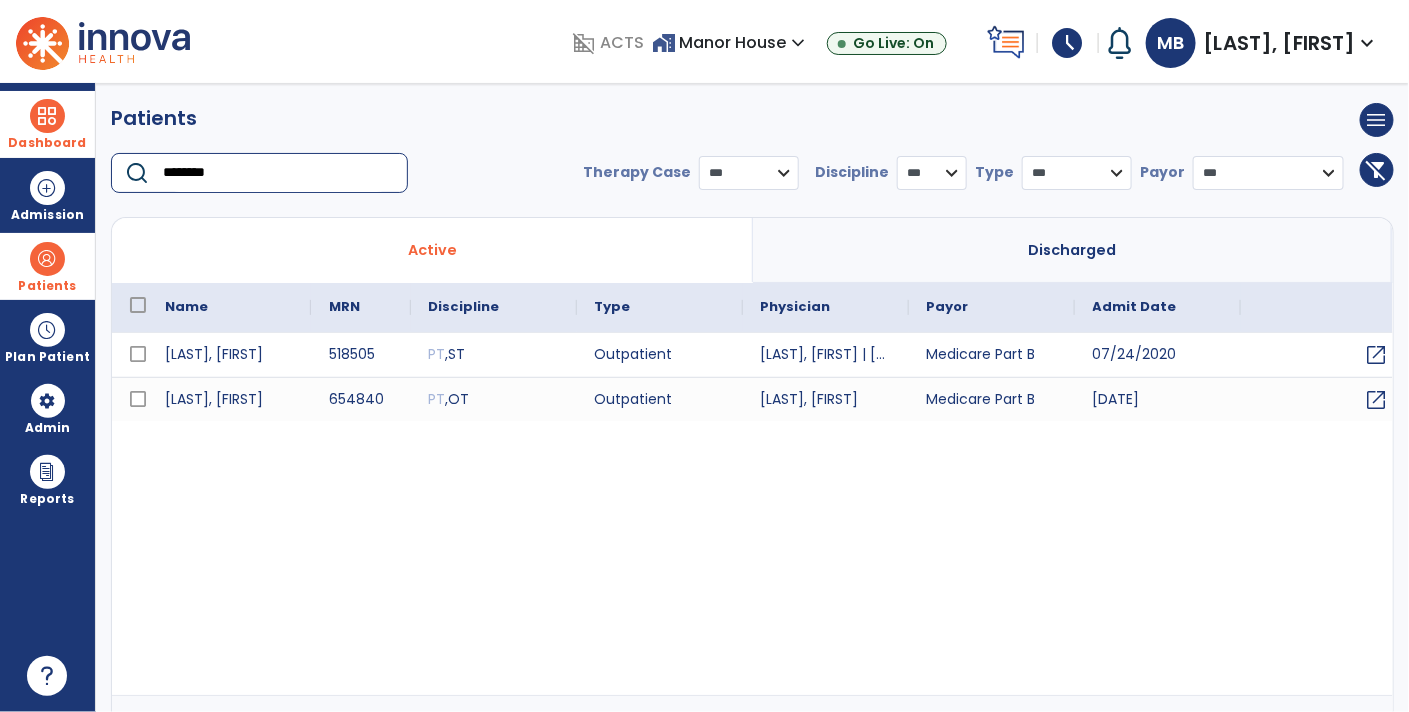 type on "********" 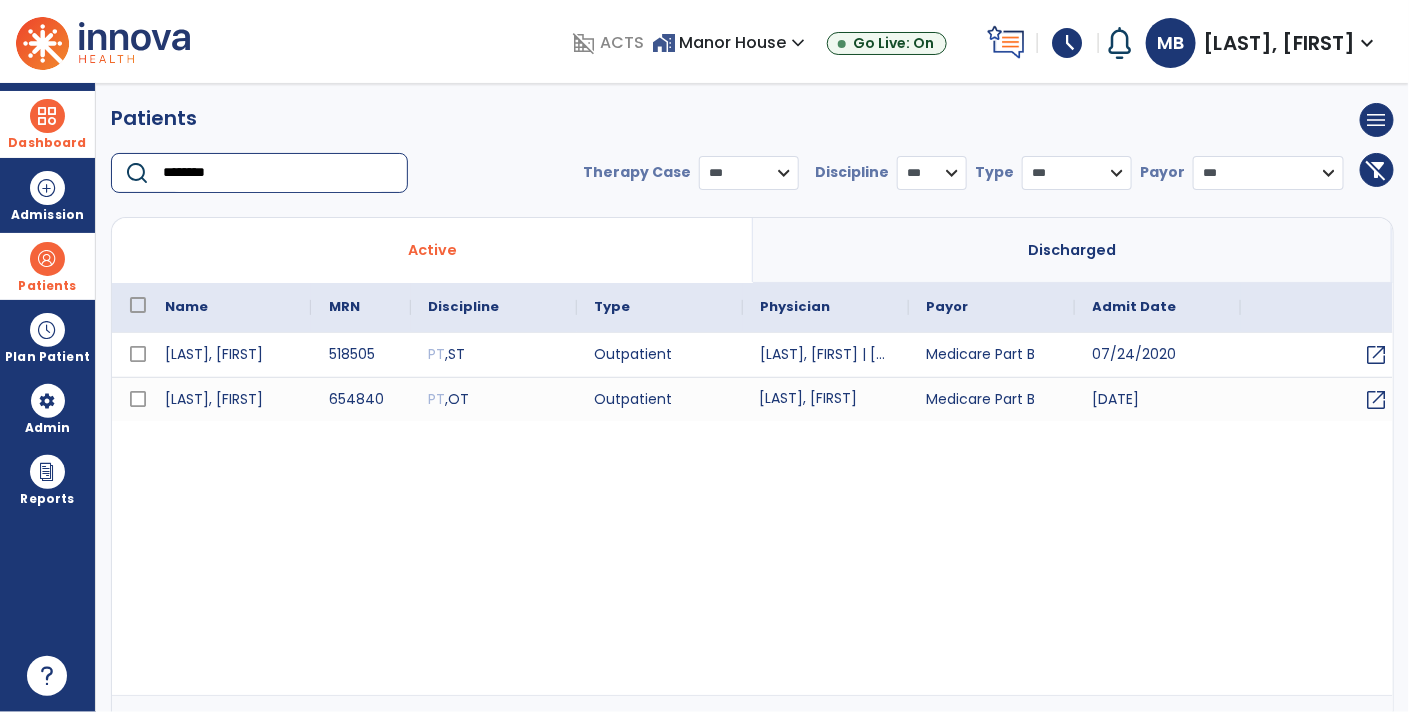 click on "[LAST], [FIRST]" at bounding box center [826, 399] 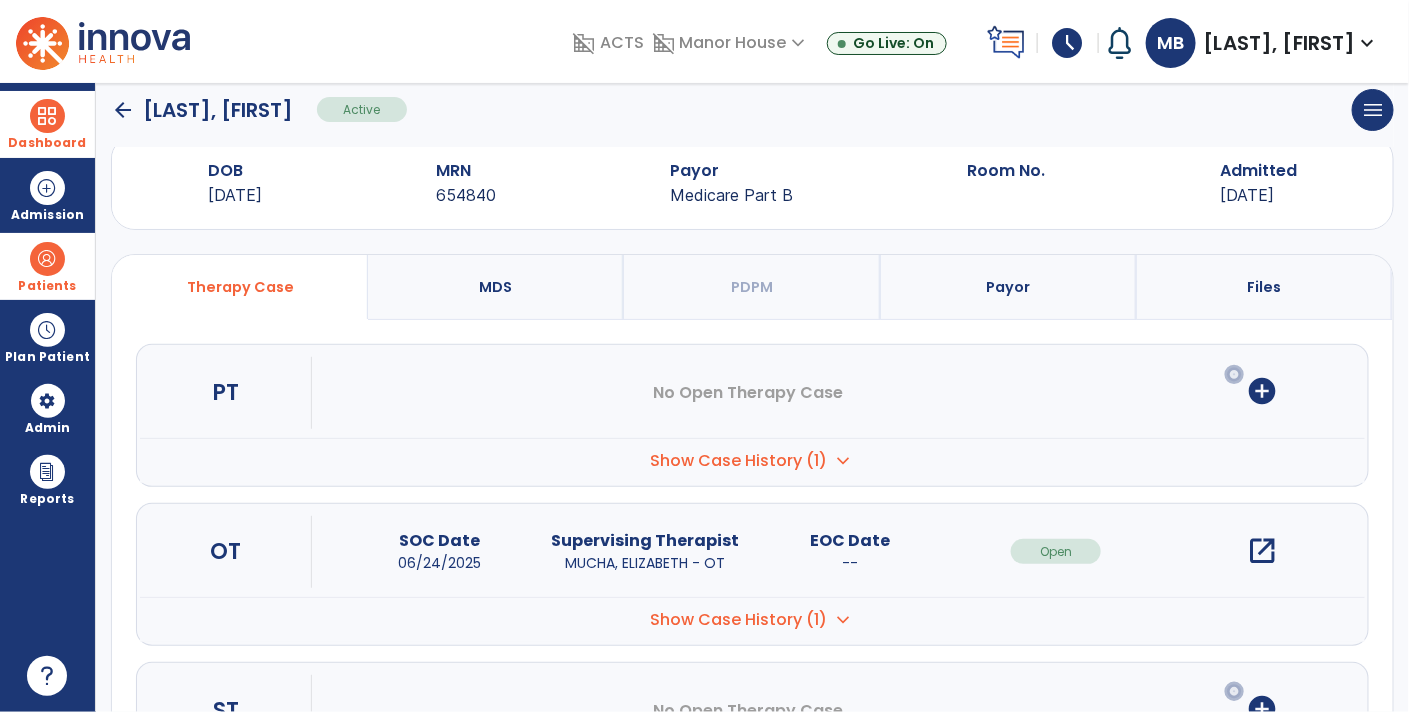 scroll, scrollTop: 66, scrollLeft: 0, axis: vertical 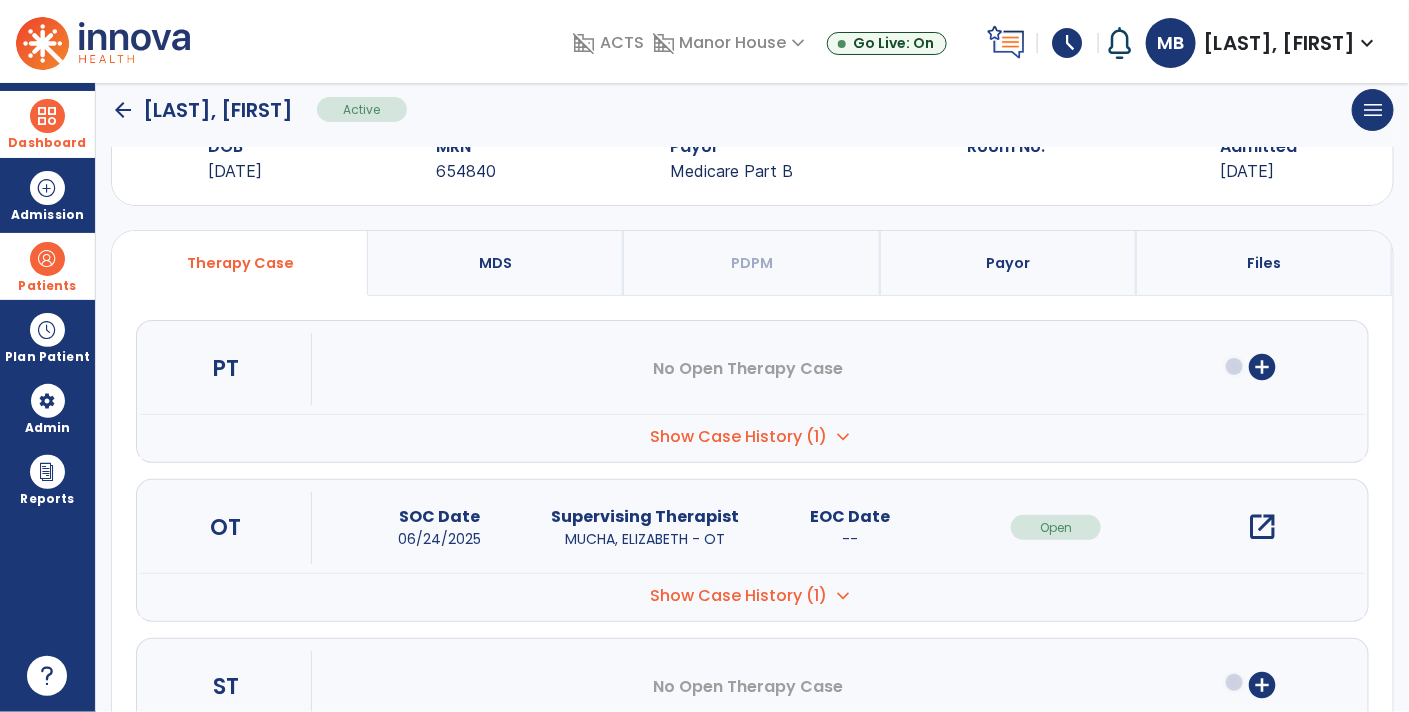 click on "open_in_new" at bounding box center [1262, 527] 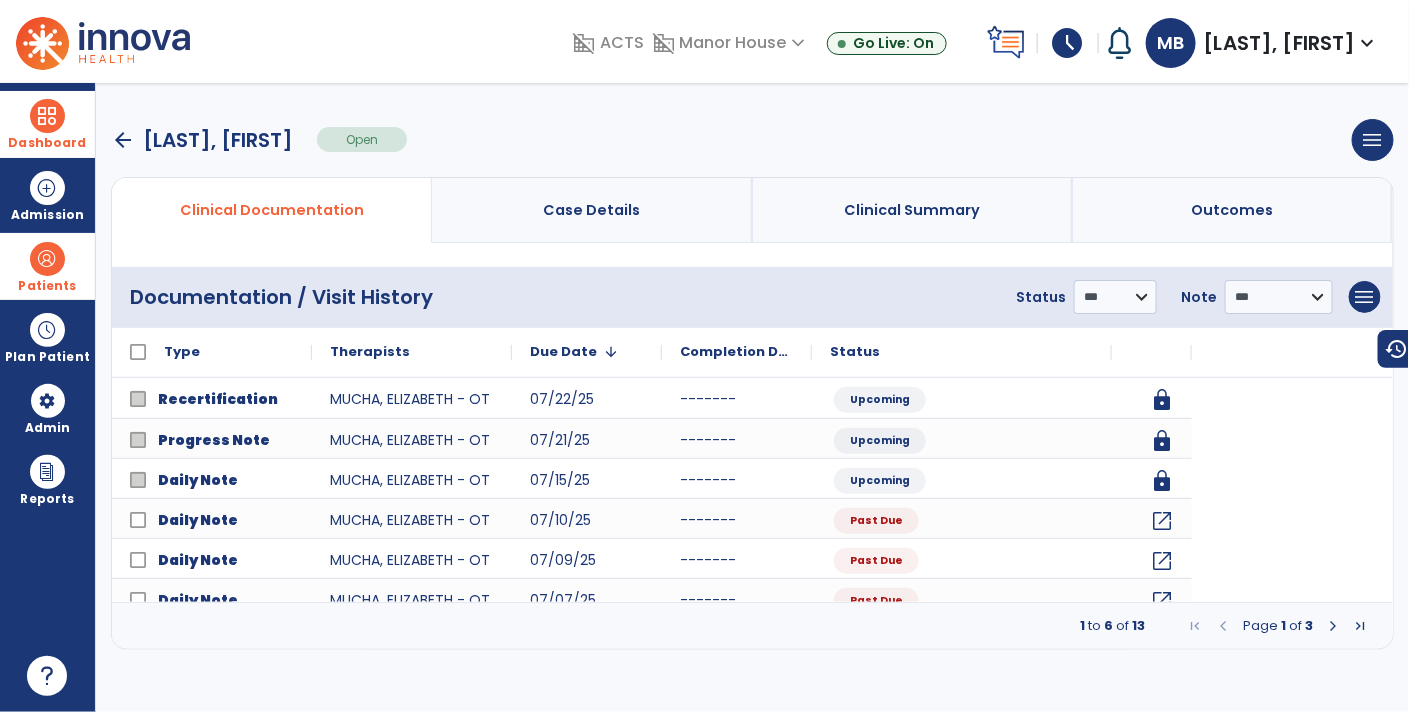 scroll, scrollTop: 0, scrollLeft: 0, axis: both 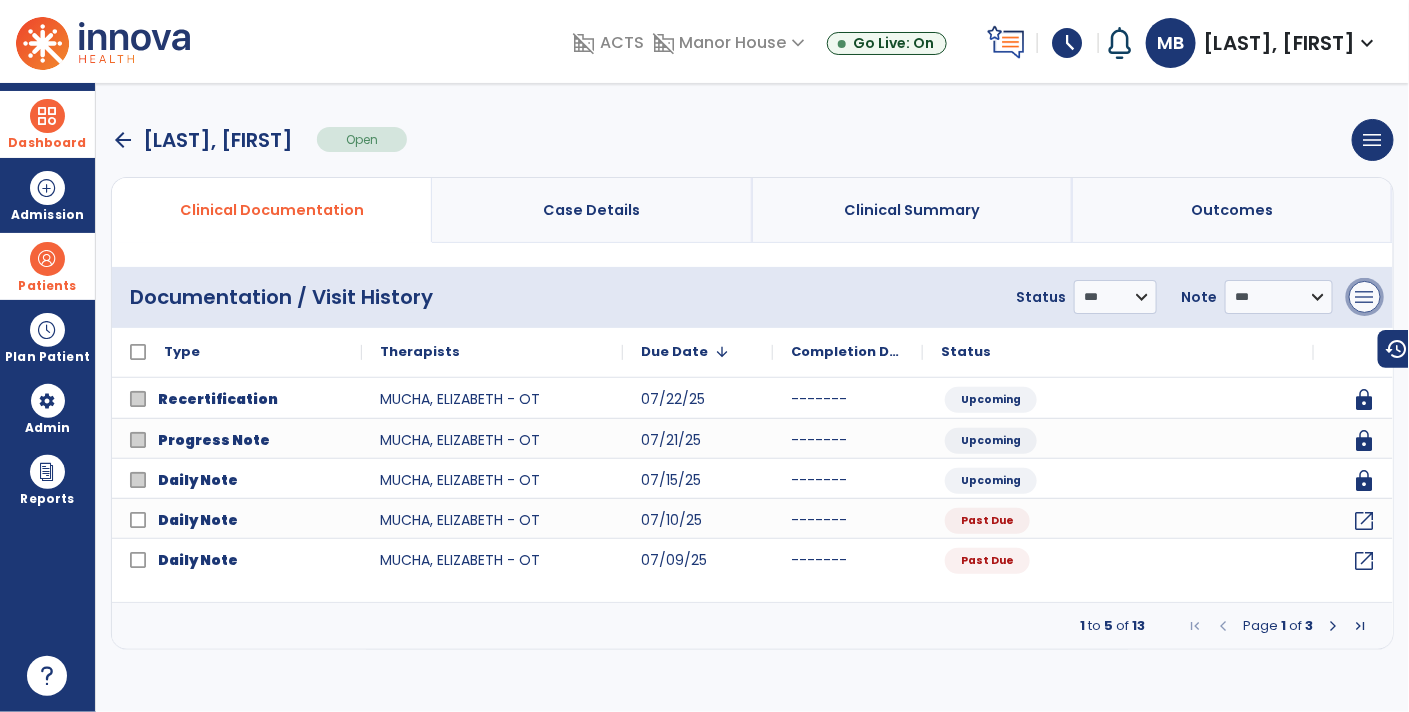 click on "menu" at bounding box center (1365, 297) 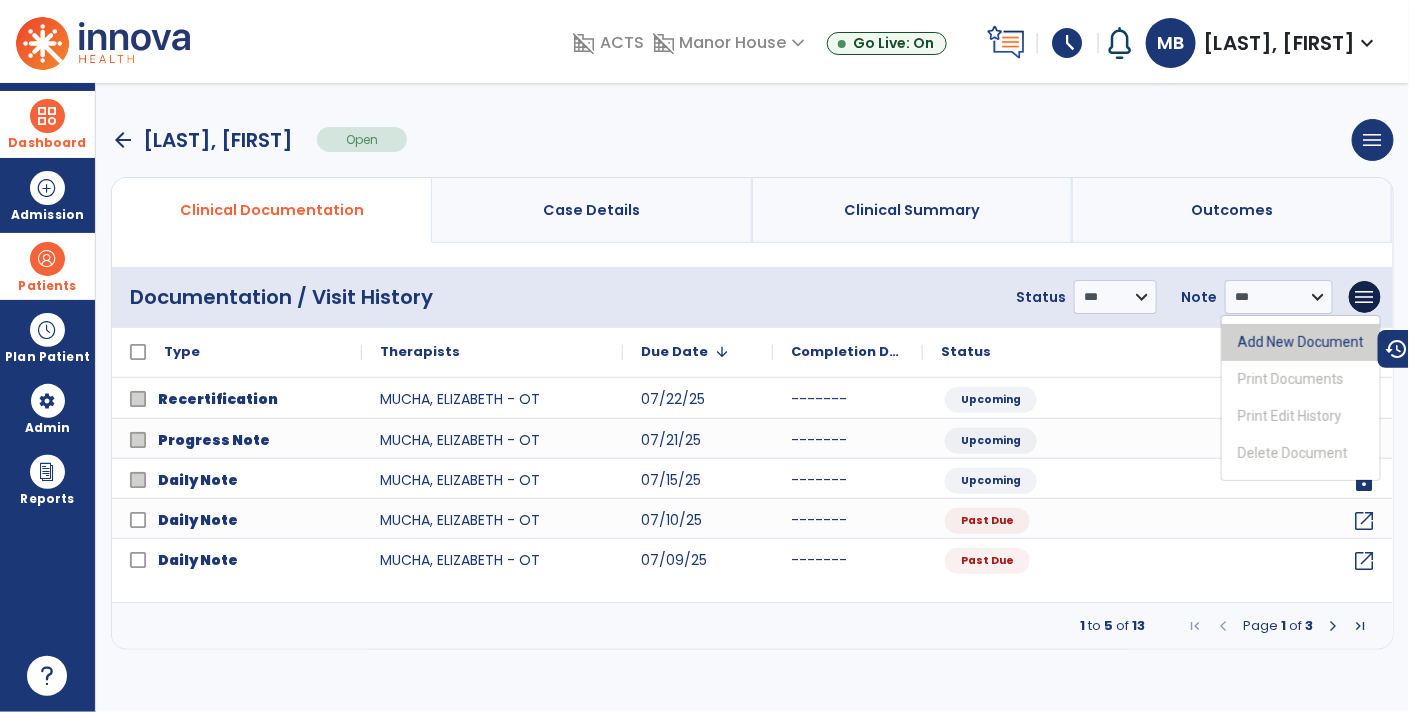 click on "Add New Document" at bounding box center (1301, 342) 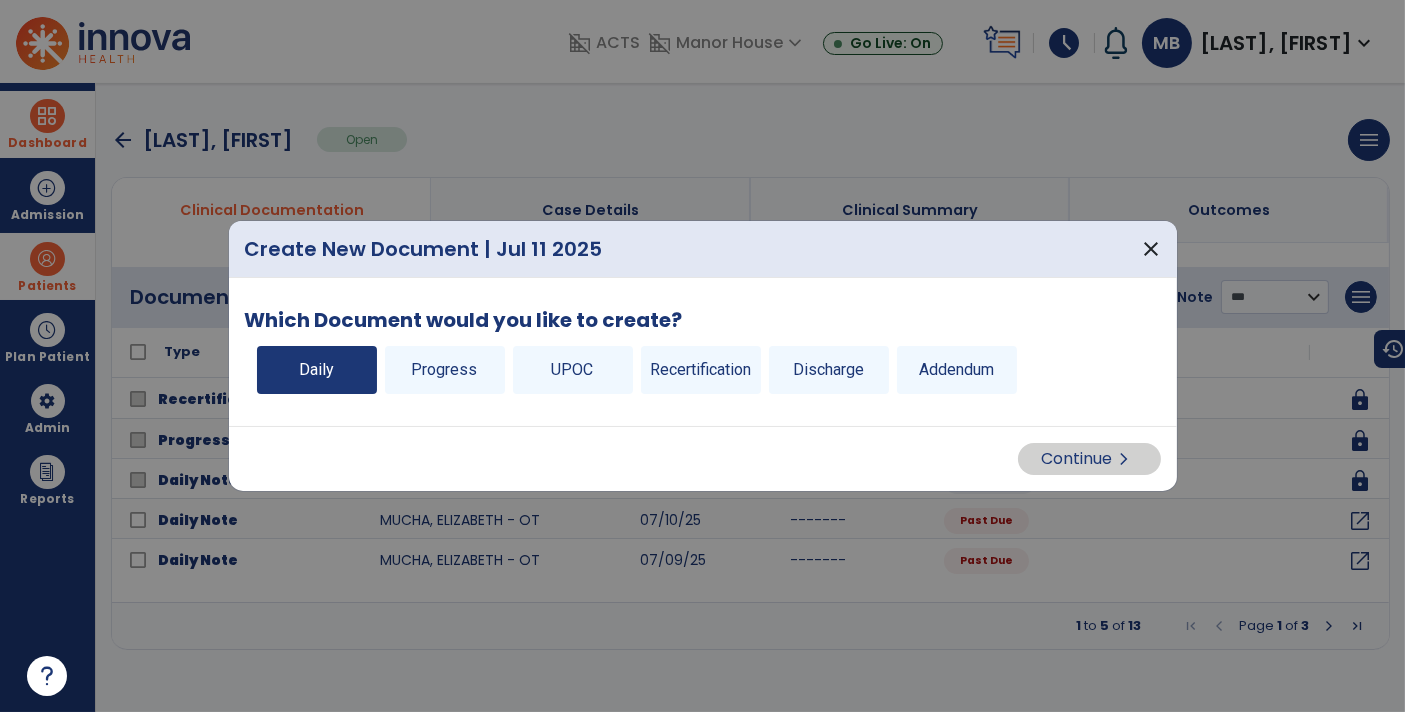 click on "Daily" at bounding box center [317, 370] 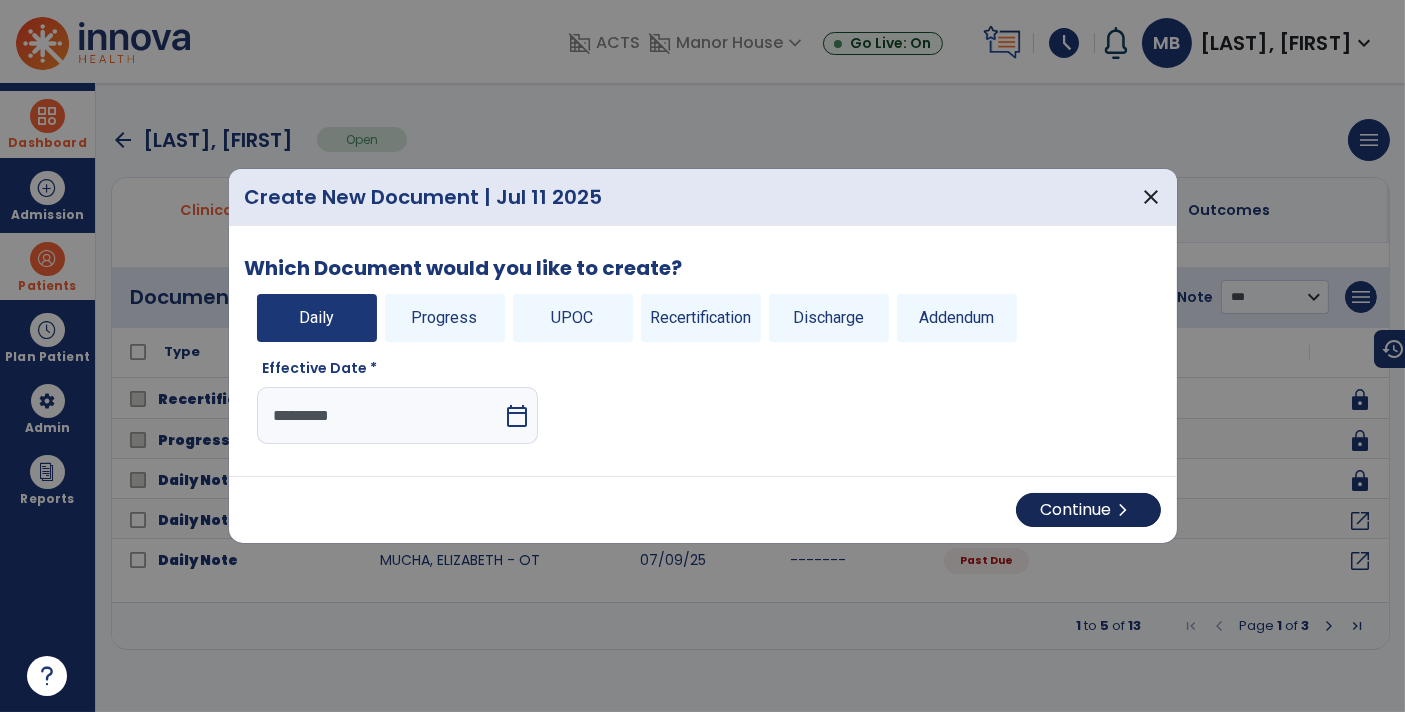 click on "chevron_right" at bounding box center [1124, 510] 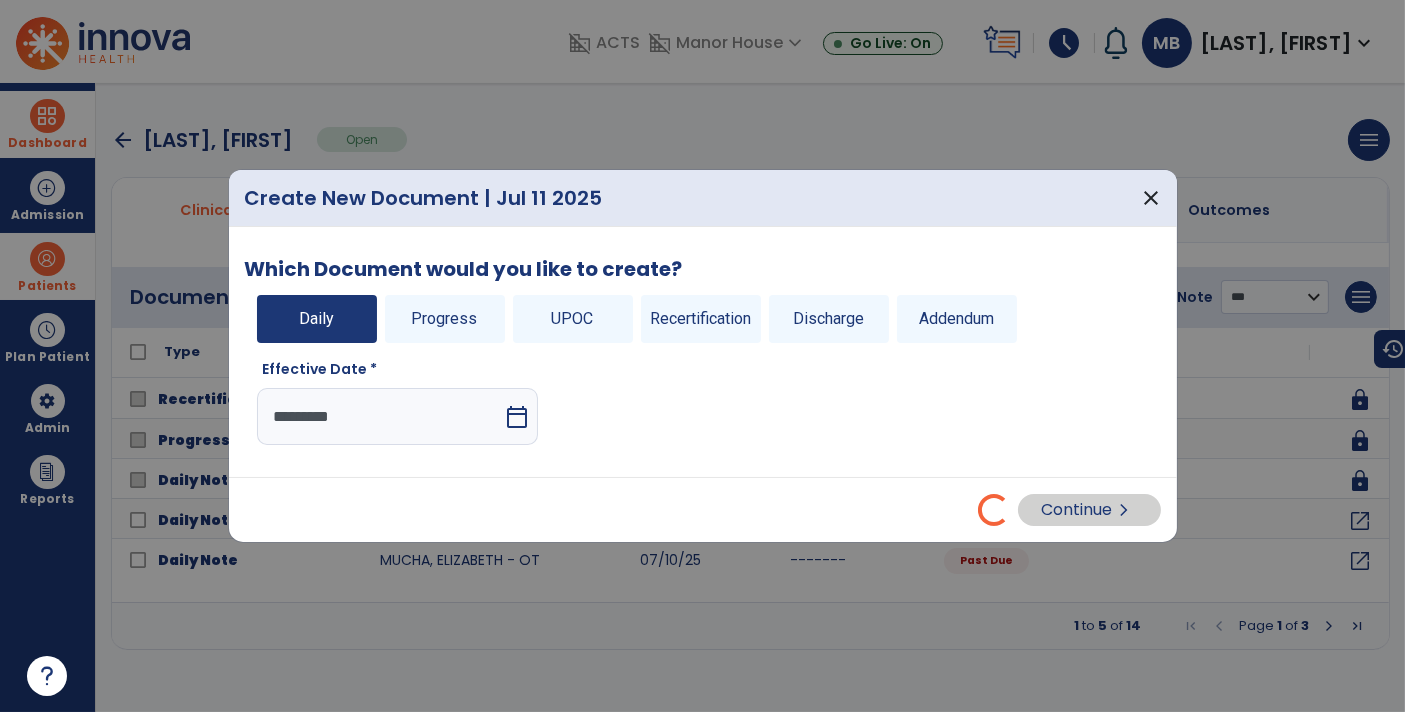 select on "*" 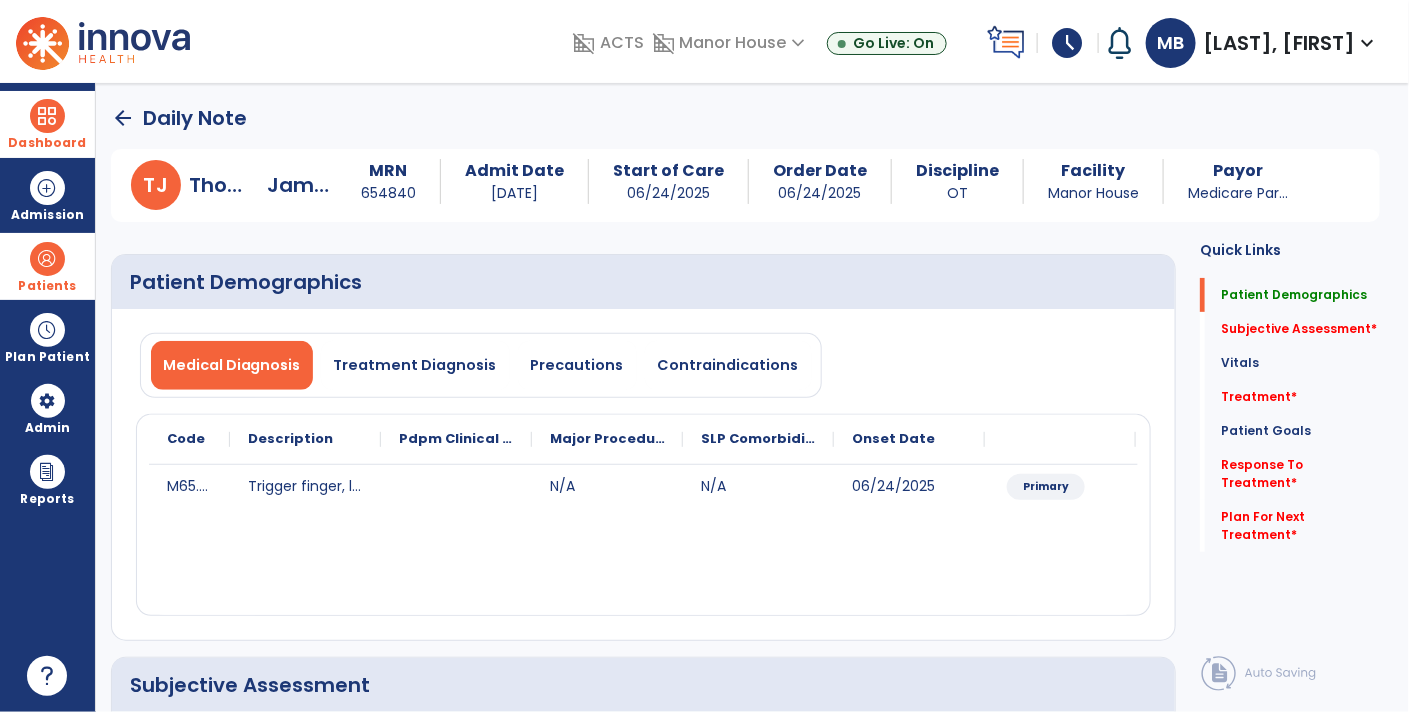 click at bounding box center [47, 116] 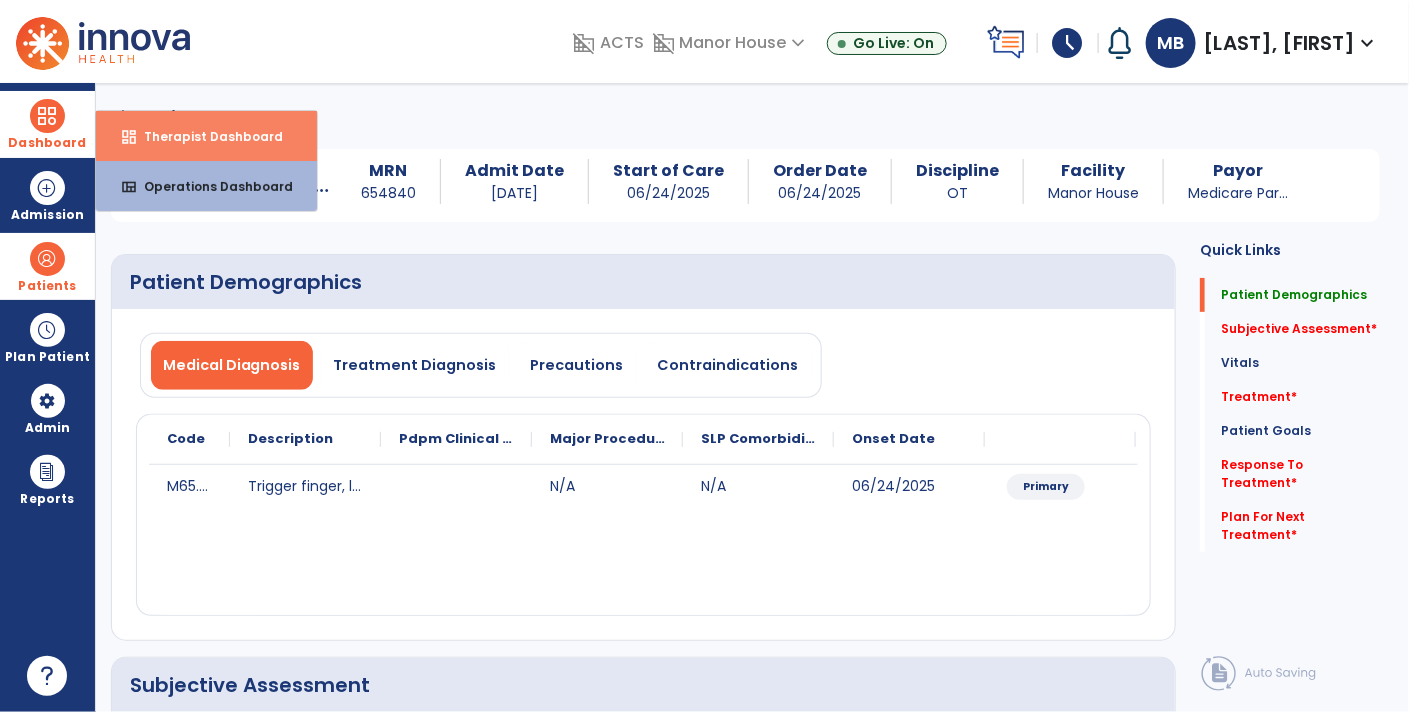 click on "Therapist Dashboard" at bounding box center (205, 136) 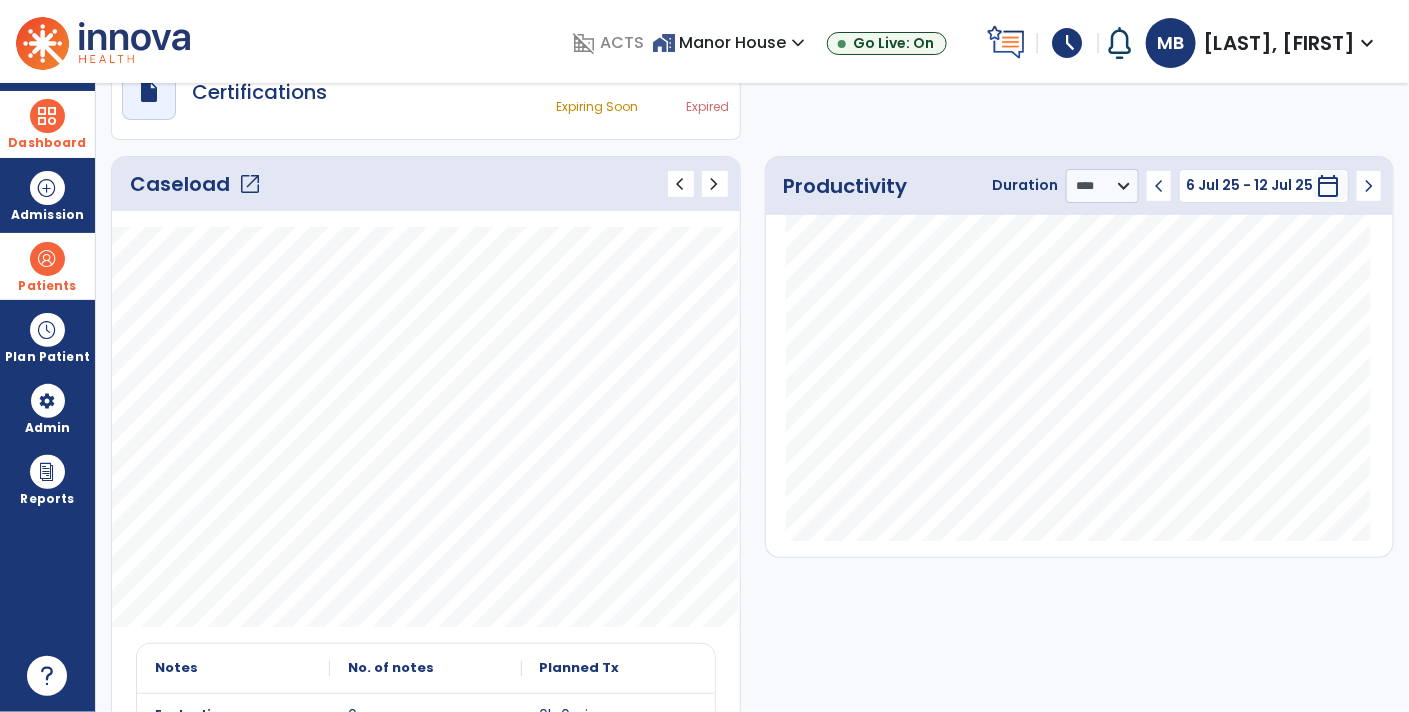 scroll, scrollTop: 0, scrollLeft: 0, axis: both 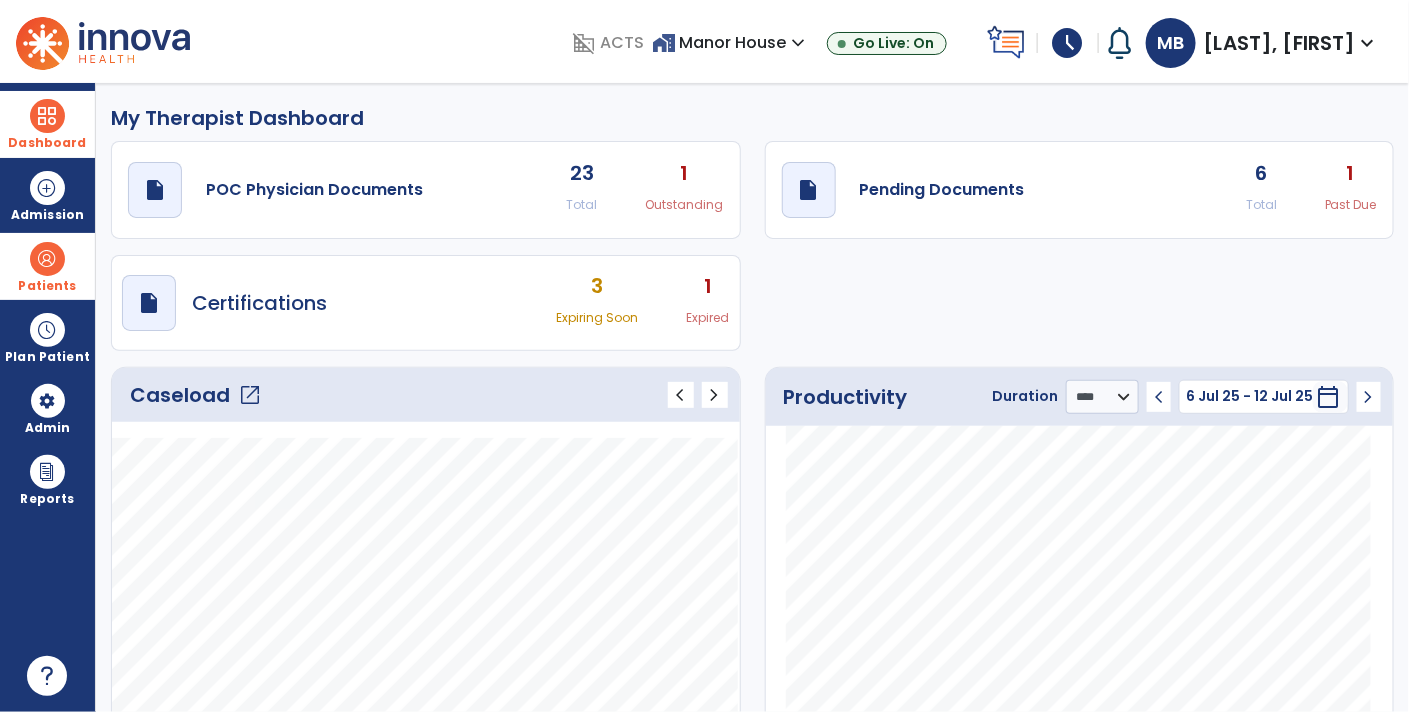 click on "draft   open_in_new  Pending Documents 6 Total 1 Past Due" 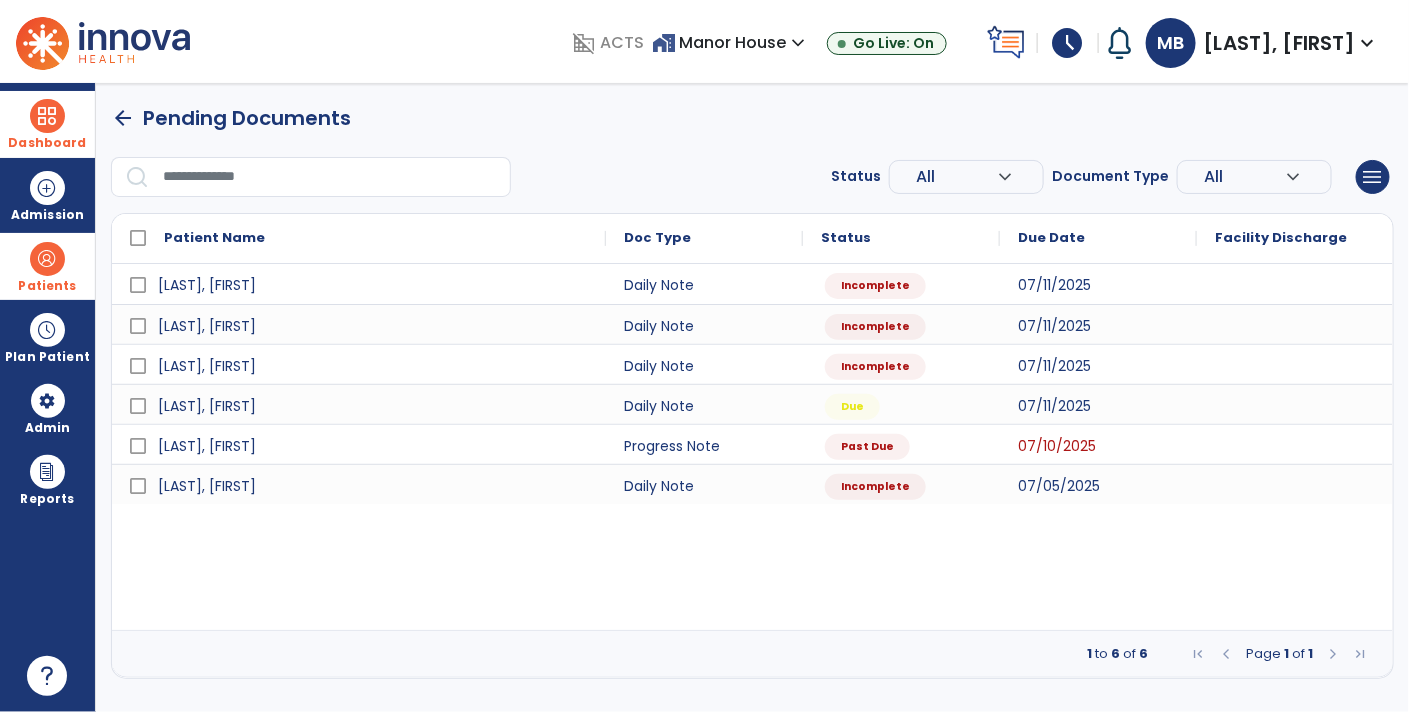 click on "Thompson, James Daily Note Incomplete 07/11/2025
Harris, Carol Daily Note Incomplete 07/11/2025
Grantz, Janet Daily Note Incomplete 07/11/2025
Mooney, Kathleen Daily Note Due 07/11/2025
Crellin, Domenica Progress Note Past Due 07/10/2025
Grantz, Janet Daily Note" at bounding box center [752, 447] 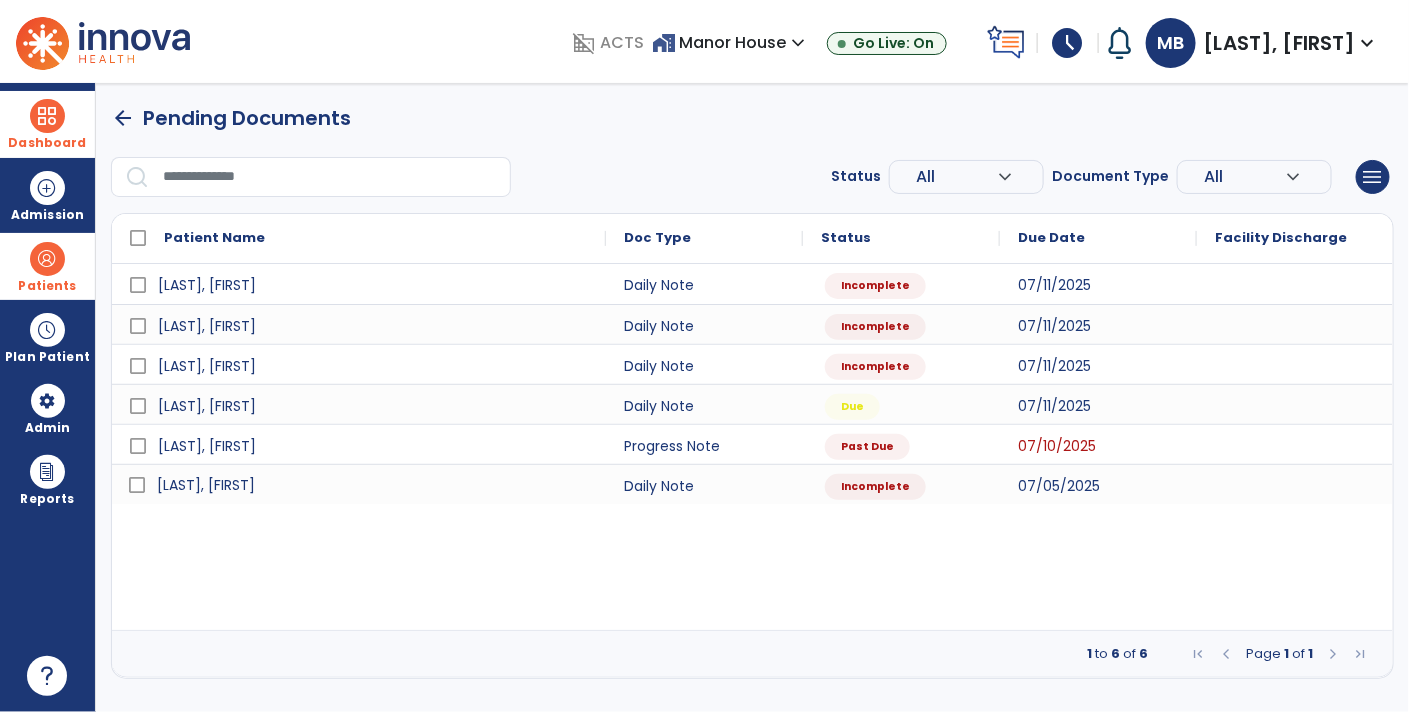 click on "[LAST], [FIRST]" at bounding box center [373, 485] 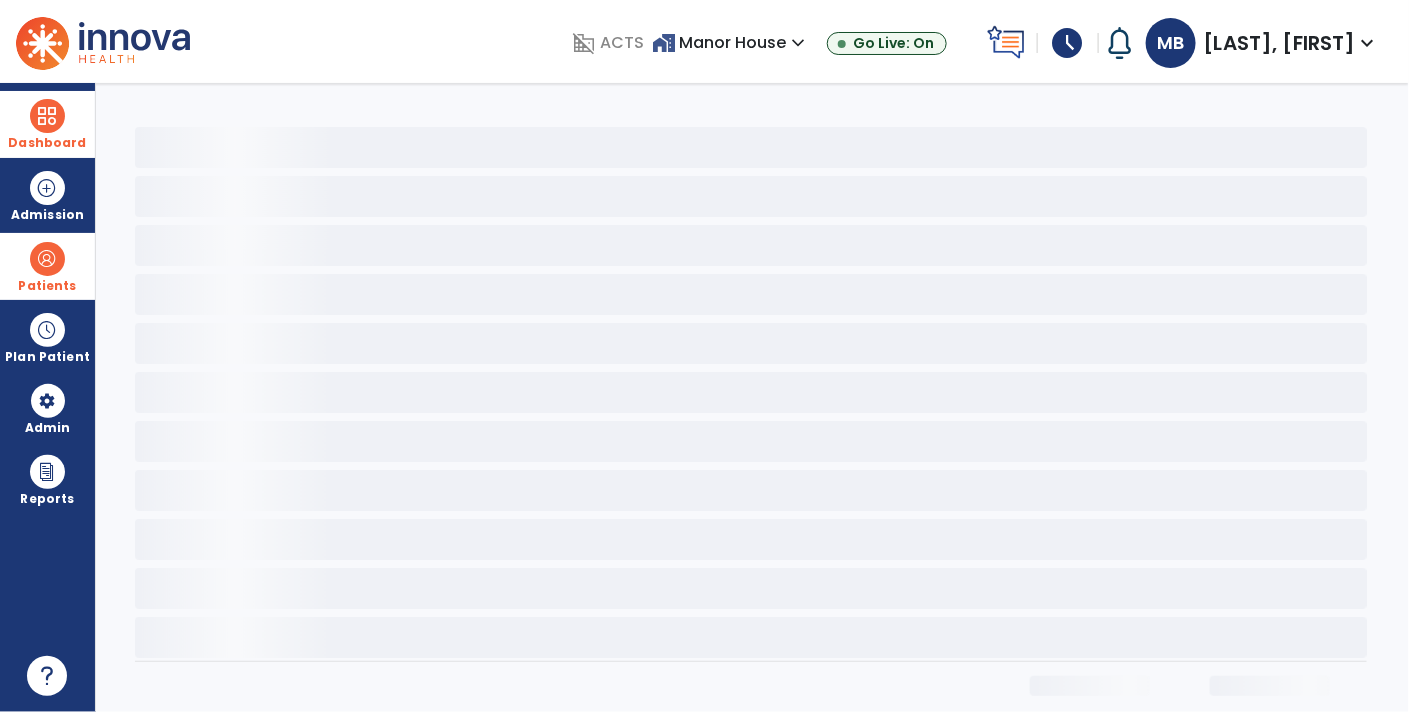 select on "*" 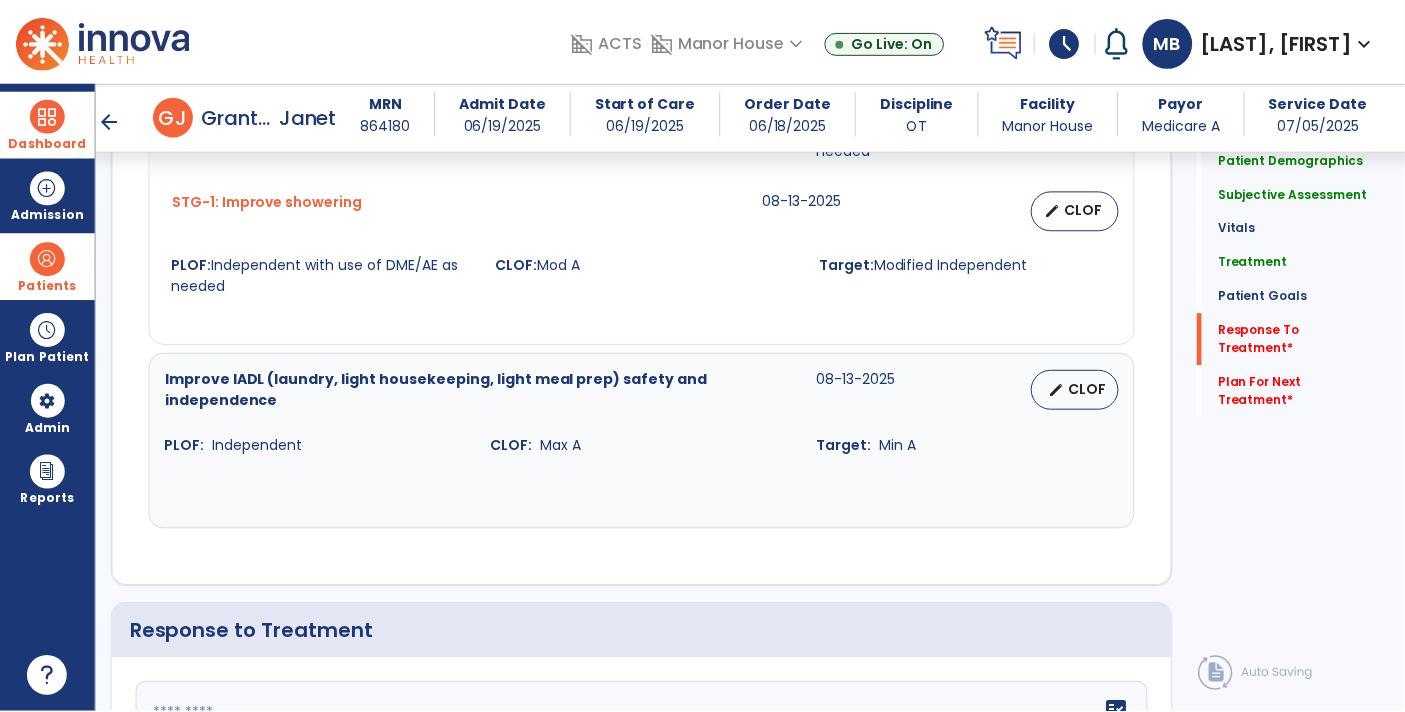 scroll, scrollTop: 2361, scrollLeft: 0, axis: vertical 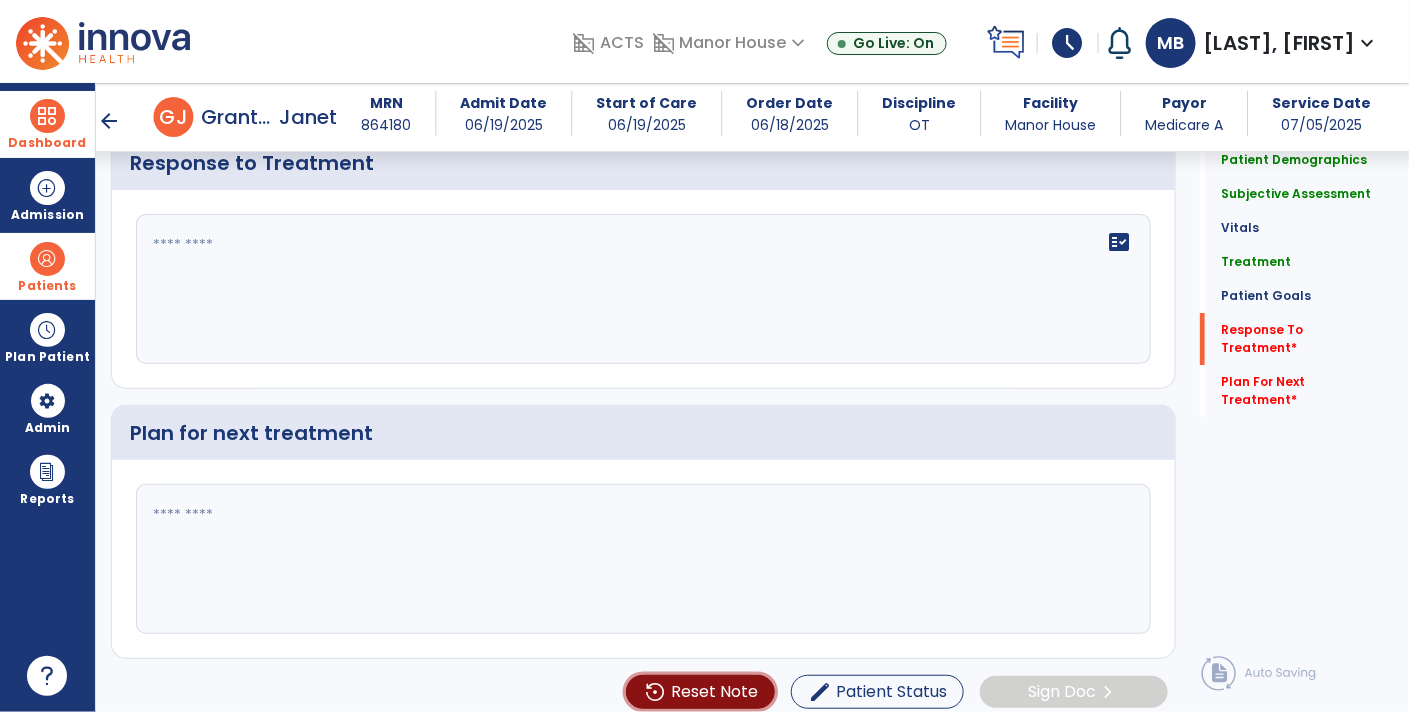 click on "Reset Note" 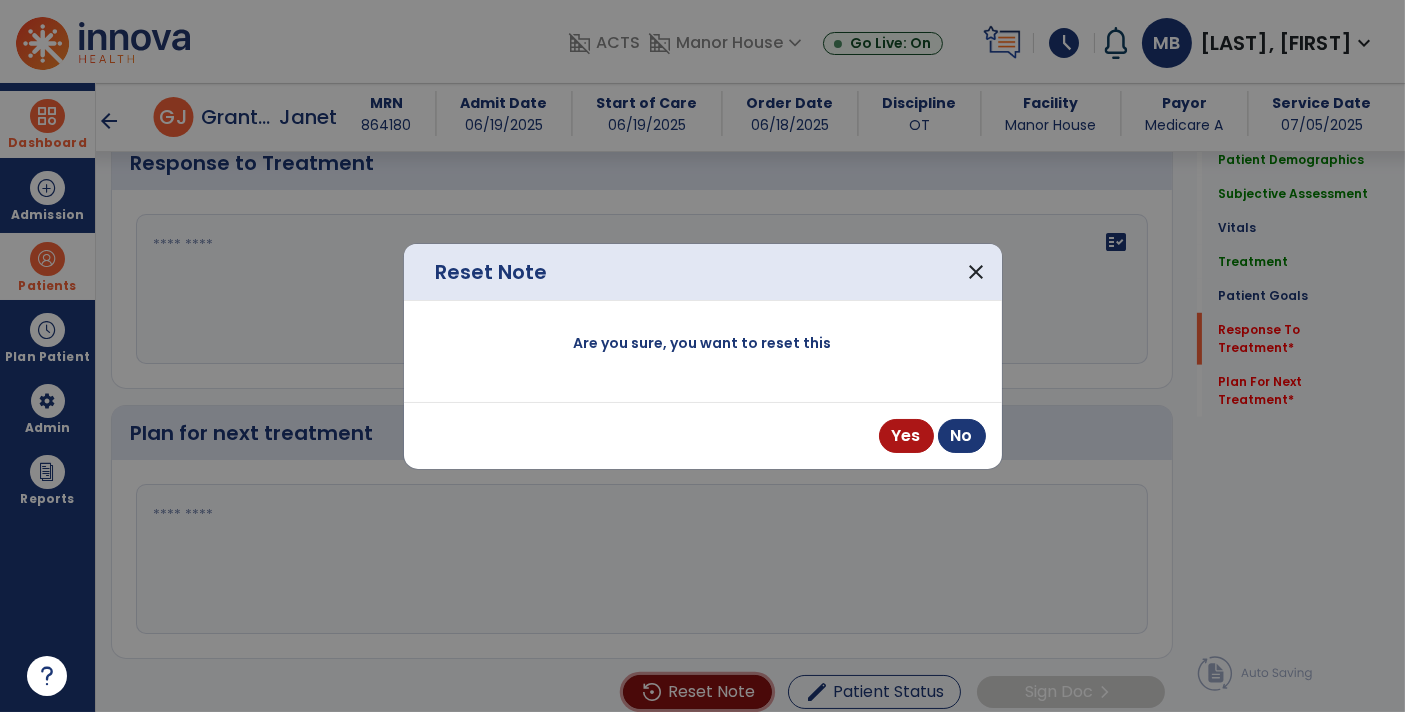 scroll, scrollTop: 2361, scrollLeft: 0, axis: vertical 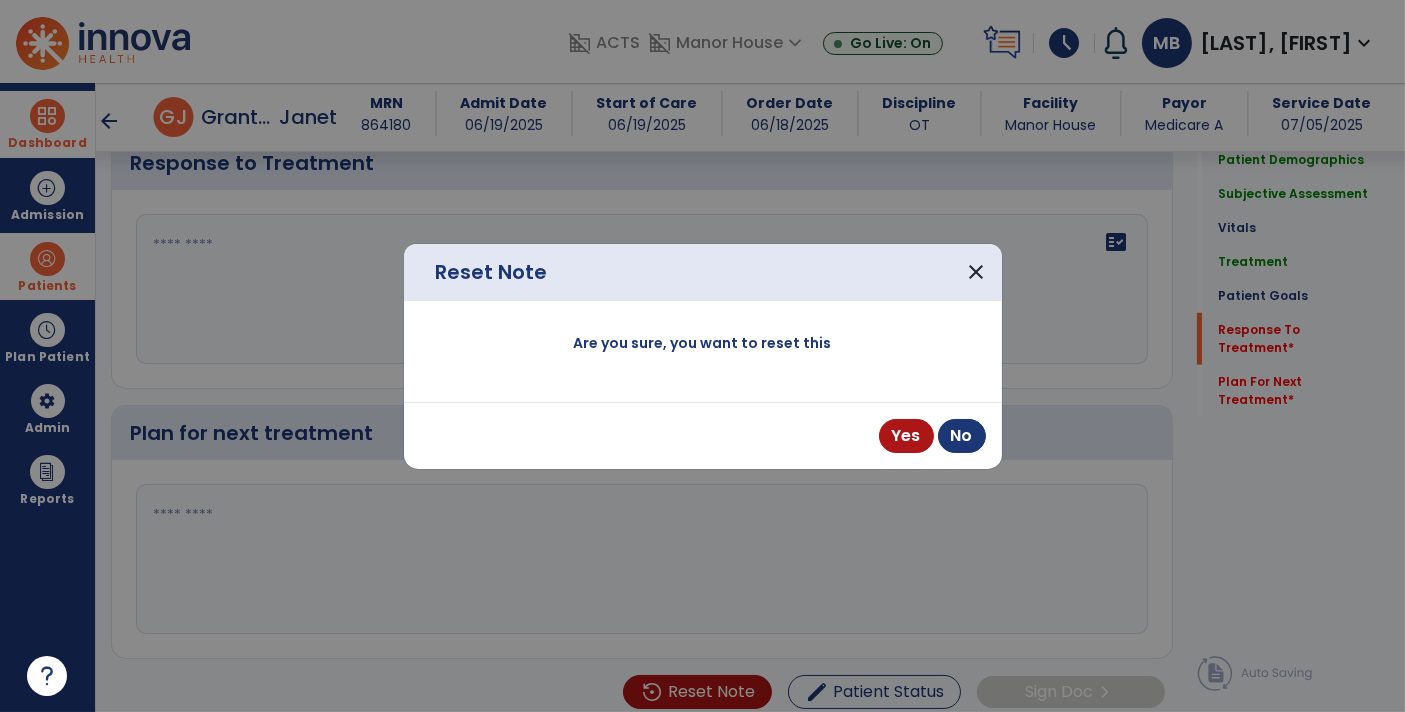 click at bounding box center [702, 356] 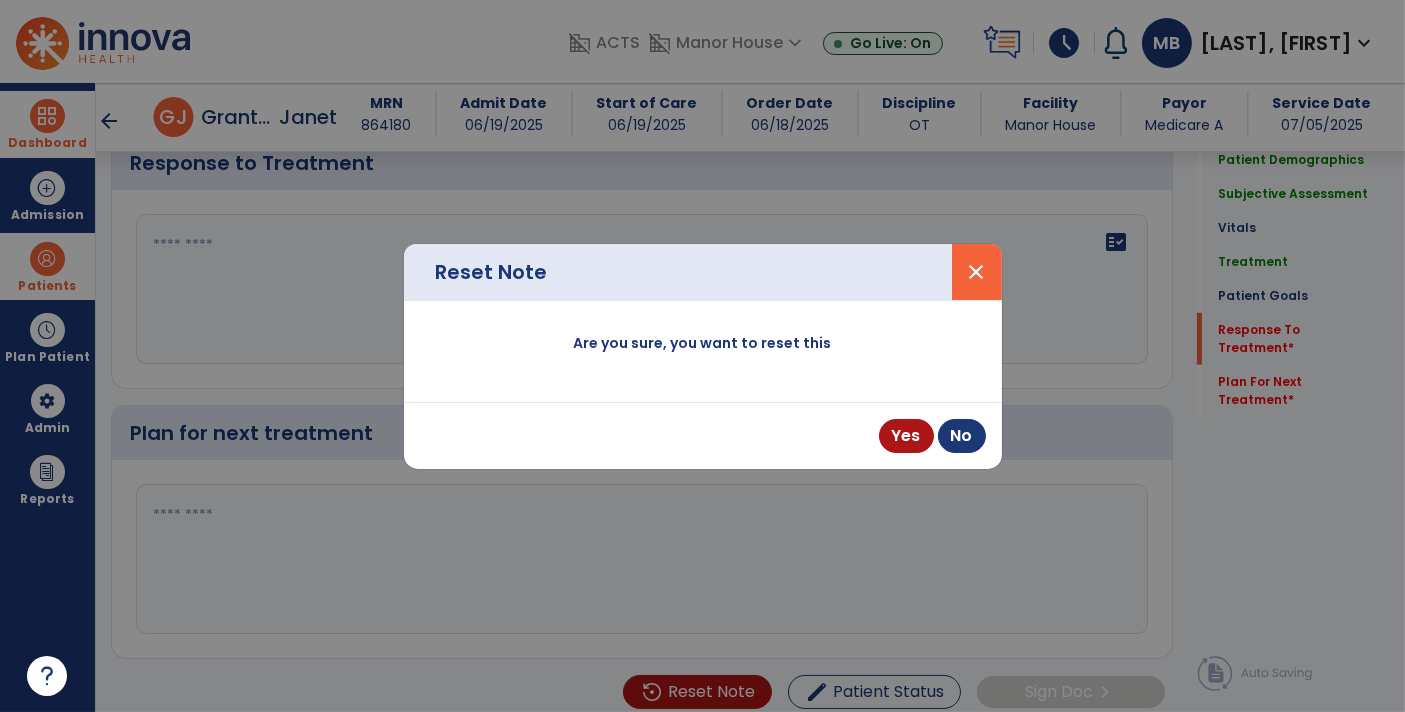 click on "close" at bounding box center (977, 272) 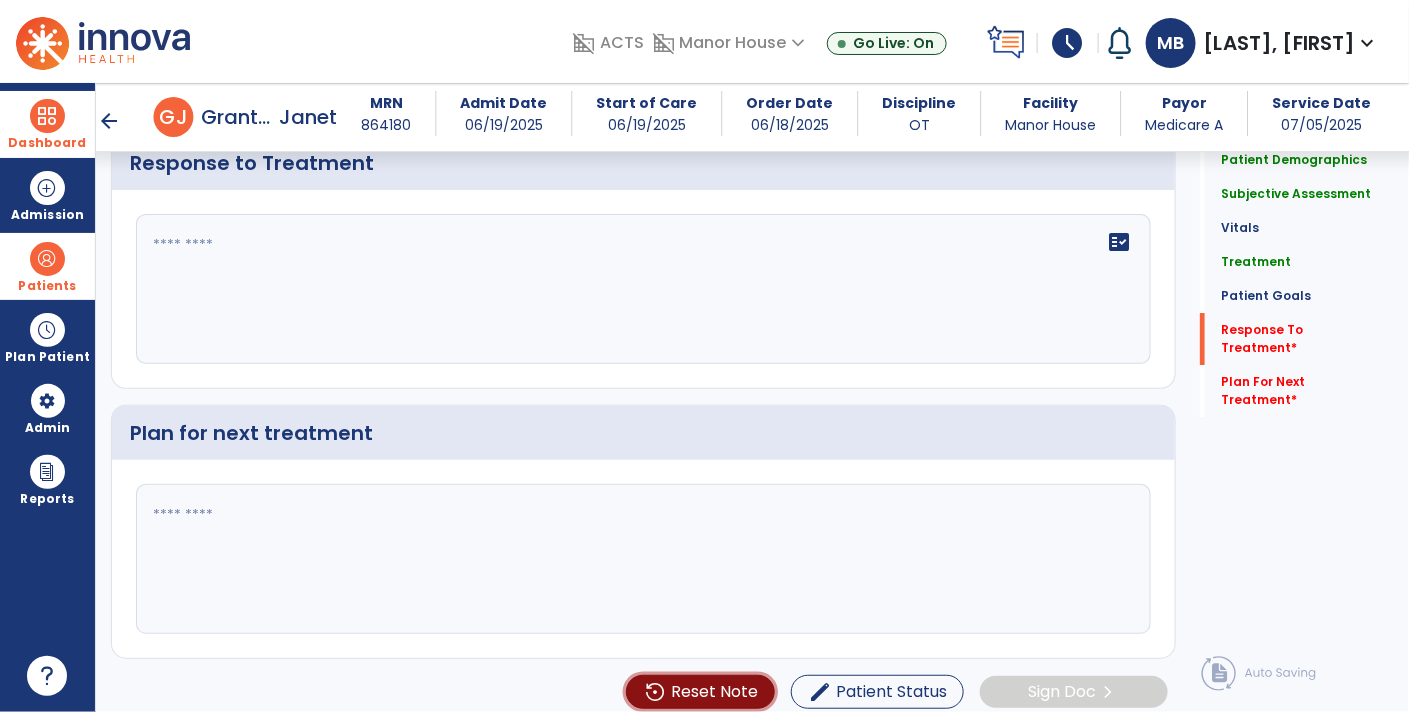 click on "Reset Note" 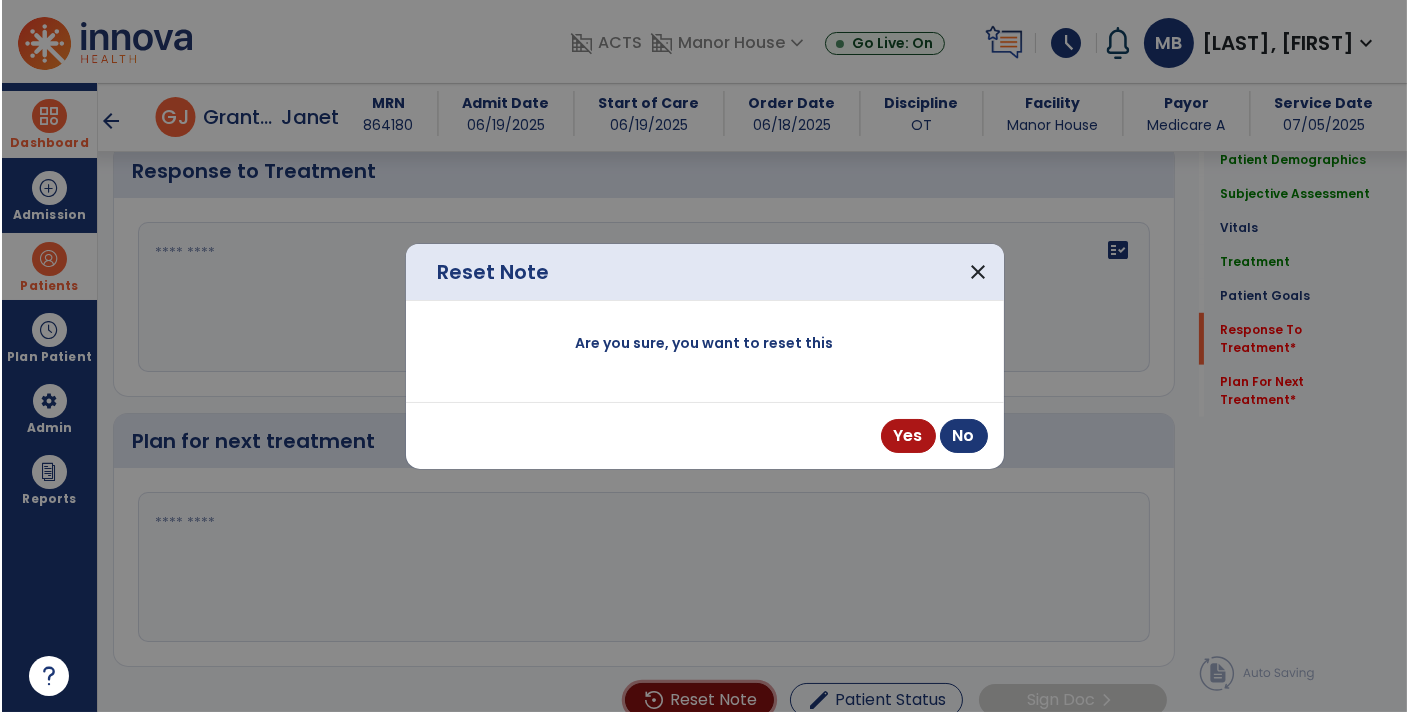 scroll, scrollTop: 2361, scrollLeft: 0, axis: vertical 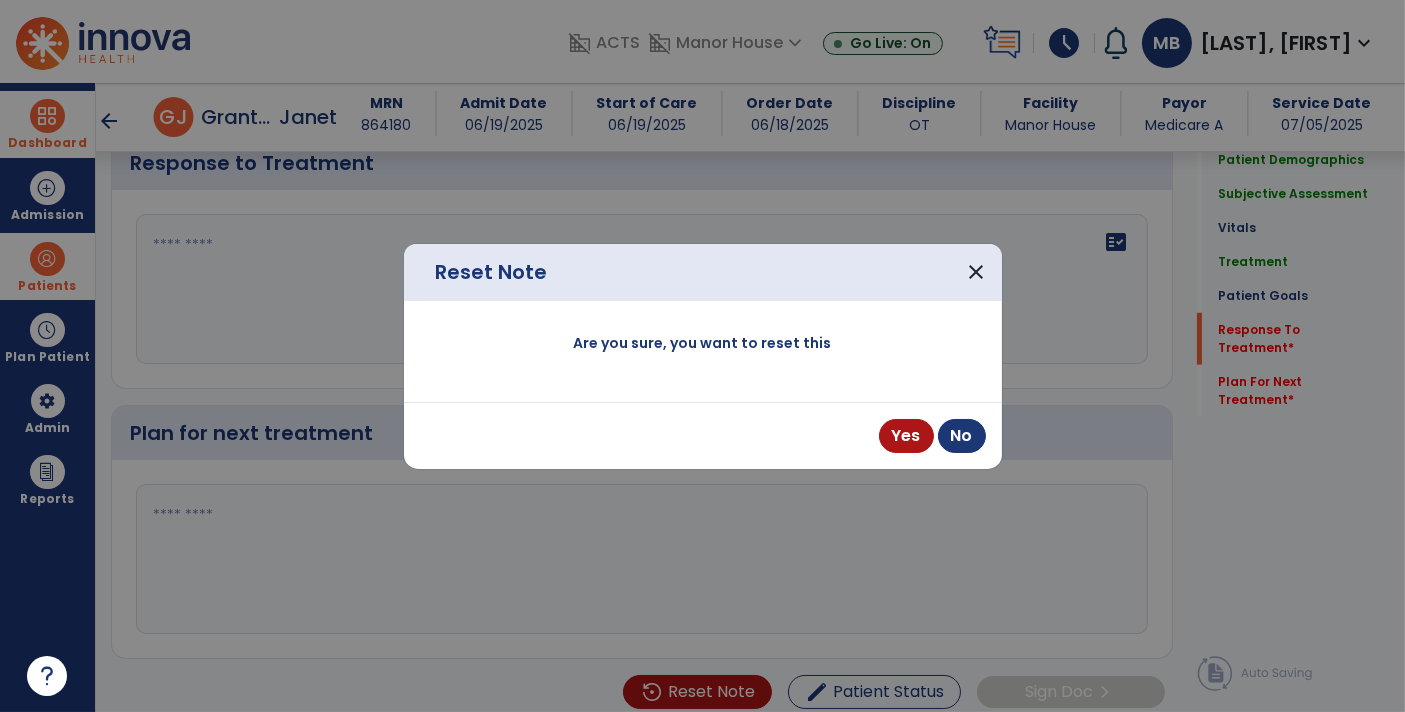 click on "Yes   No" at bounding box center [703, 436] 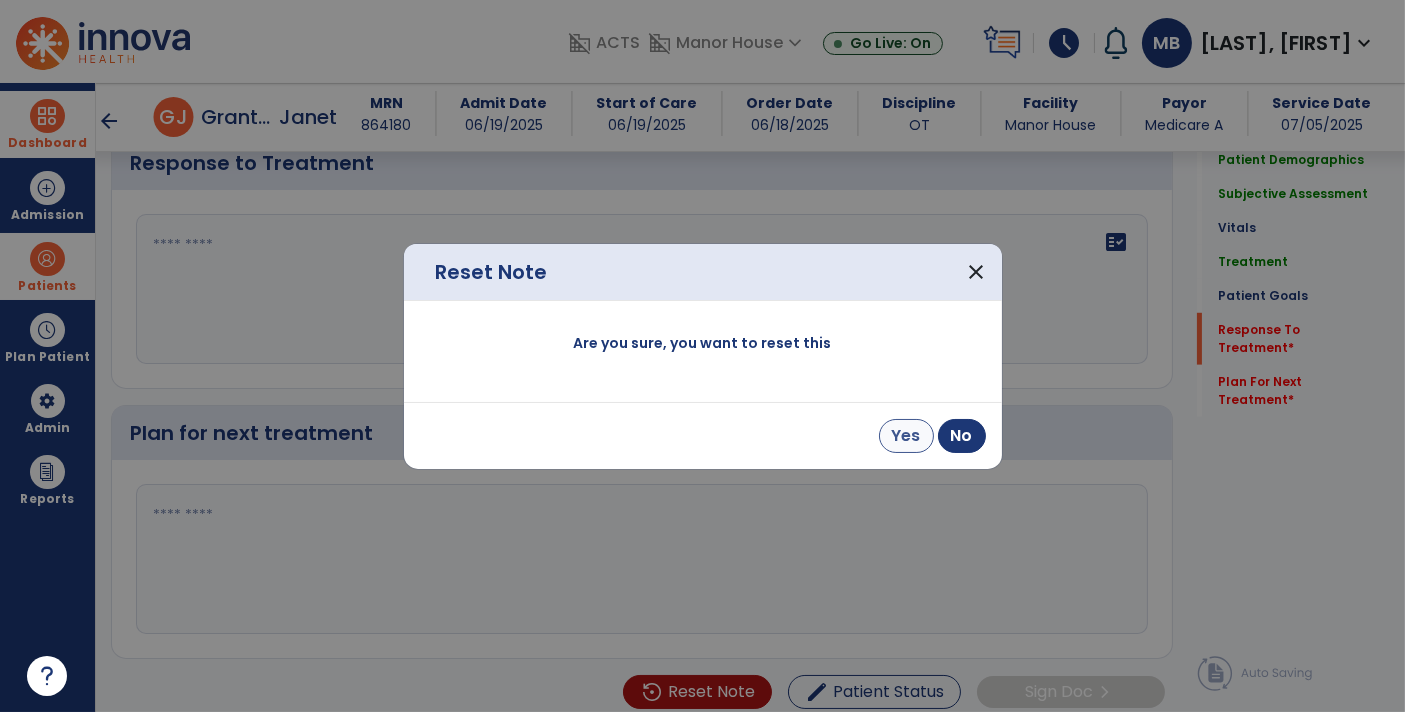 click on "Yes" at bounding box center (906, 436) 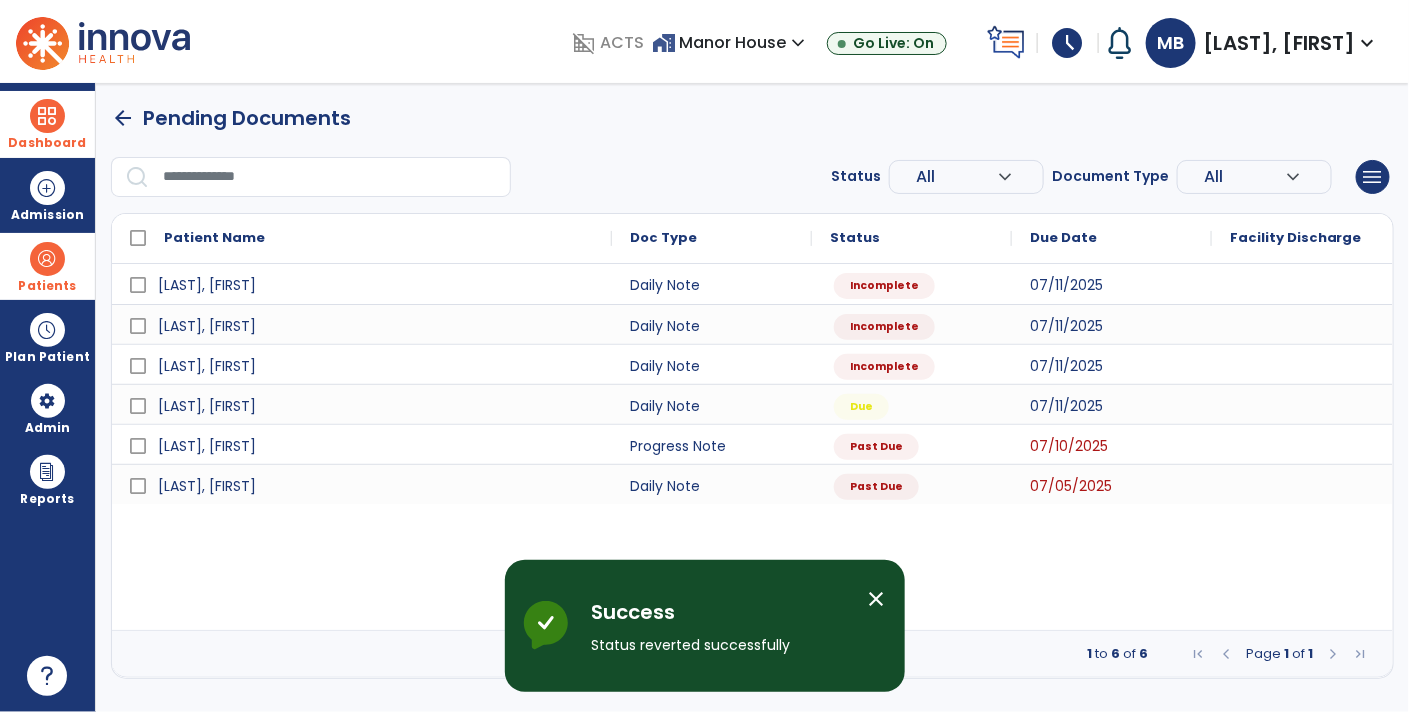 scroll, scrollTop: 0, scrollLeft: 0, axis: both 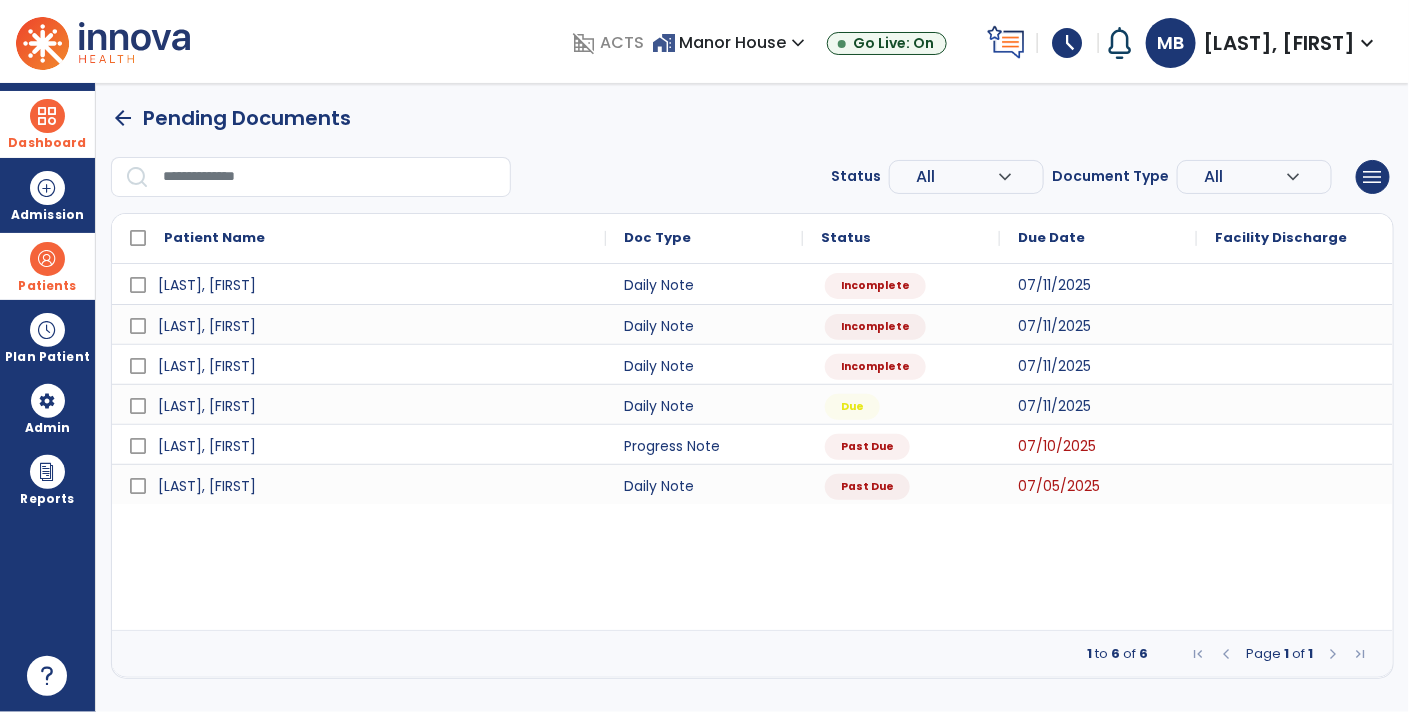 click on "Patients" at bounding box center (47, 286) 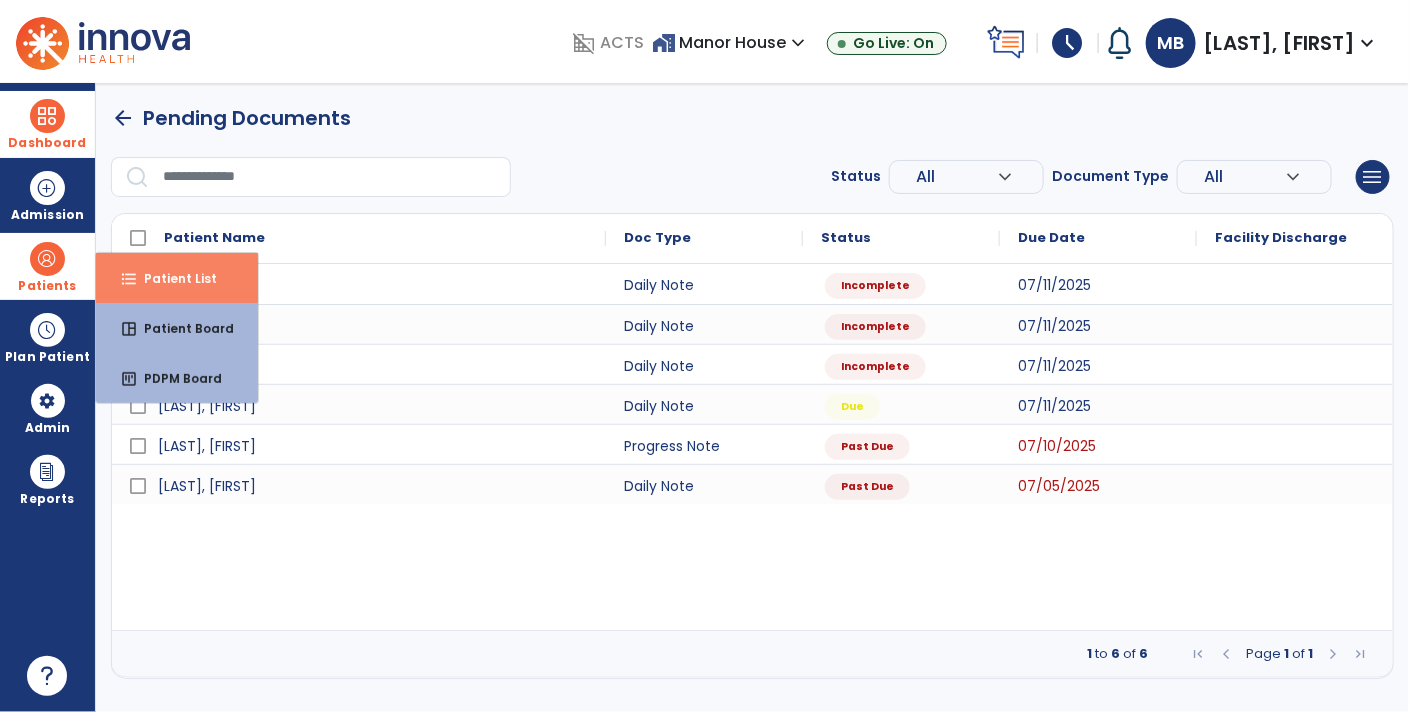 click on "format_list_bulleted  Patient List" at bounding box center [177, 278] 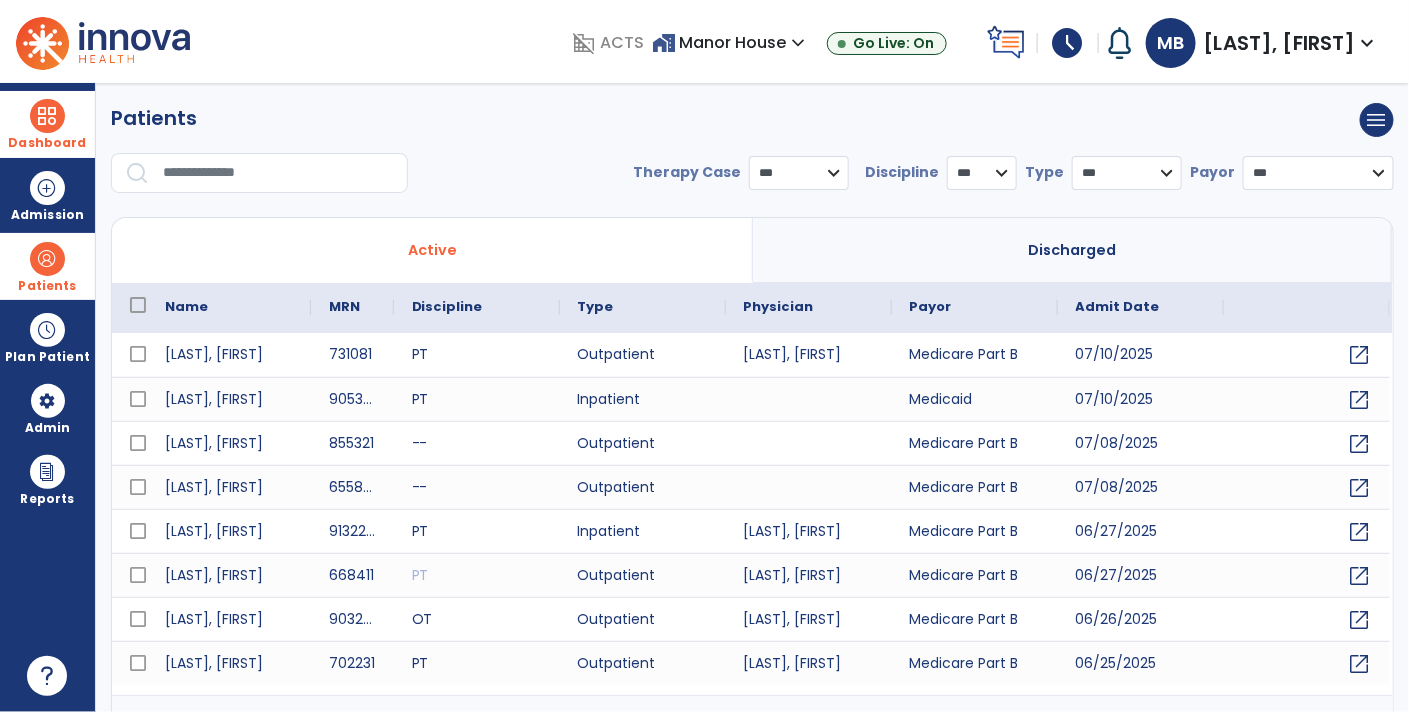 click at bounding box center (278, 173) 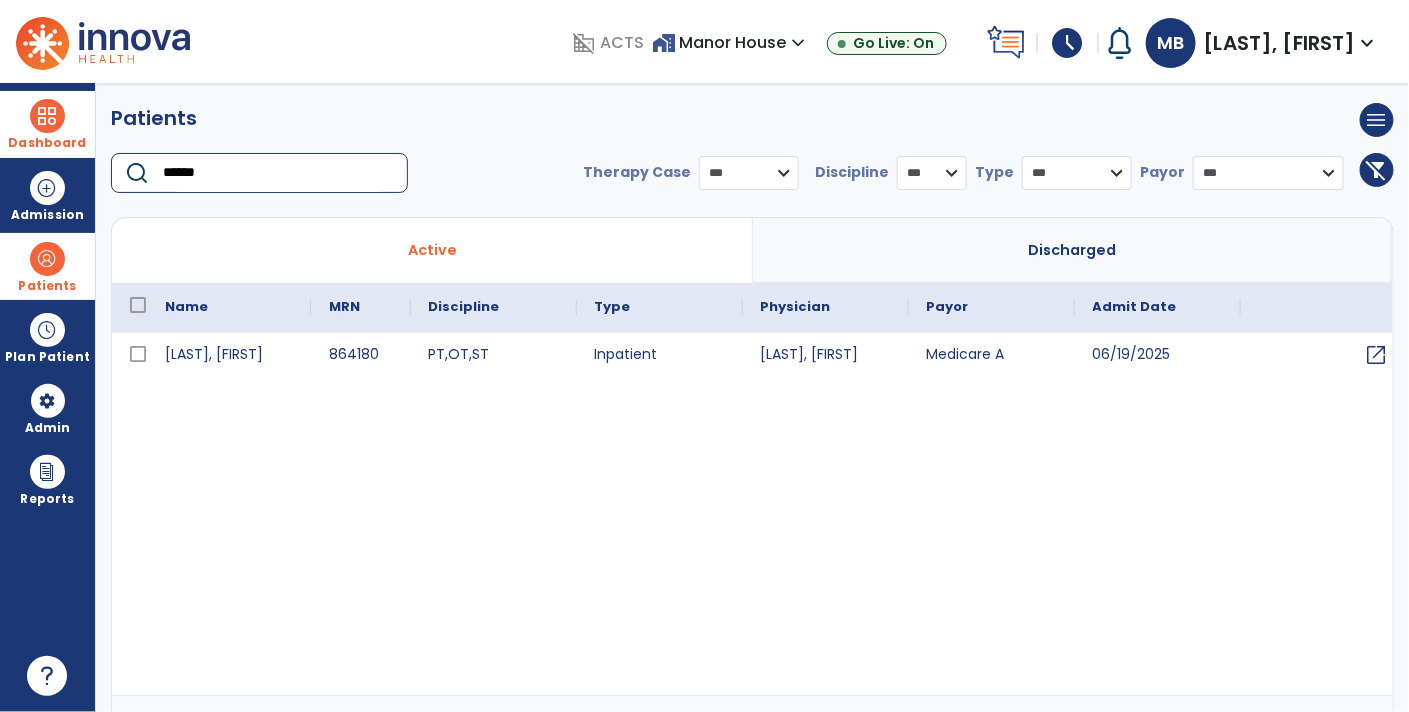 type on "******" 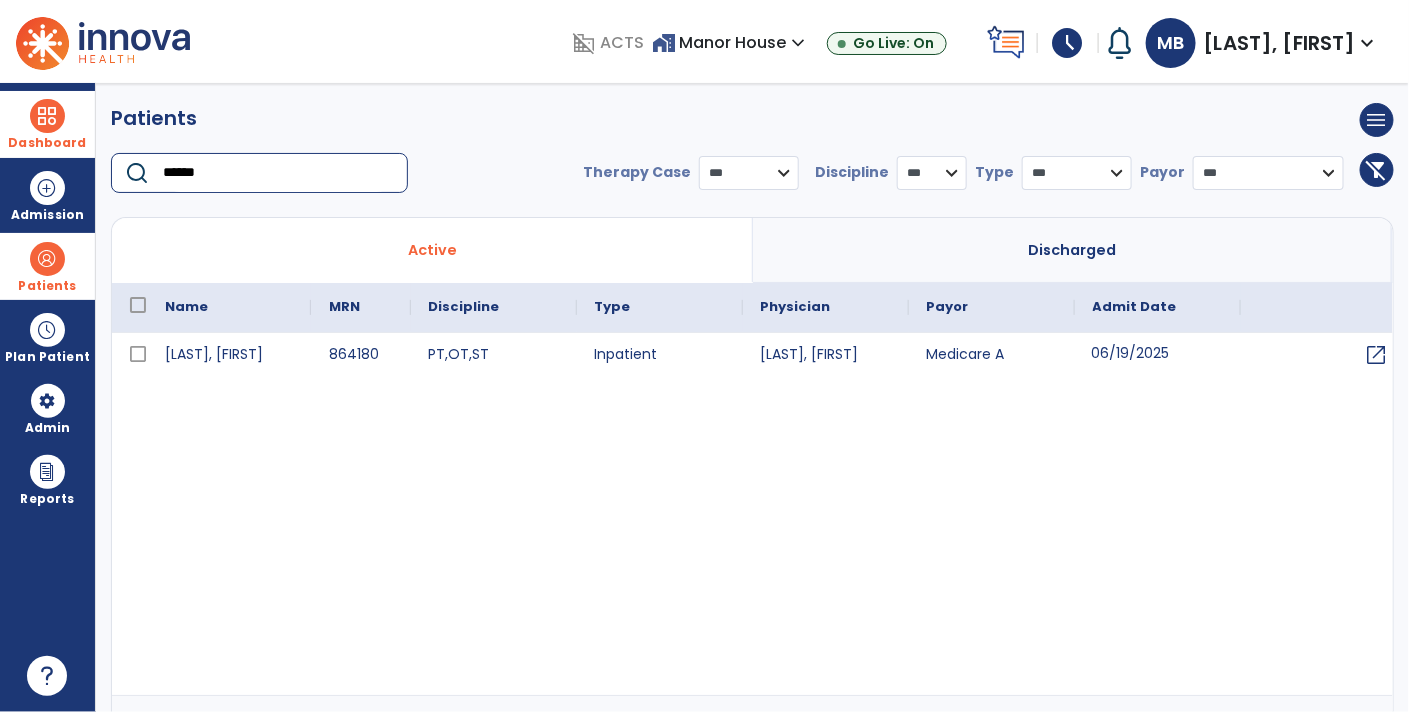 click on "06/19/2025" at bounding box center [1158, 355] 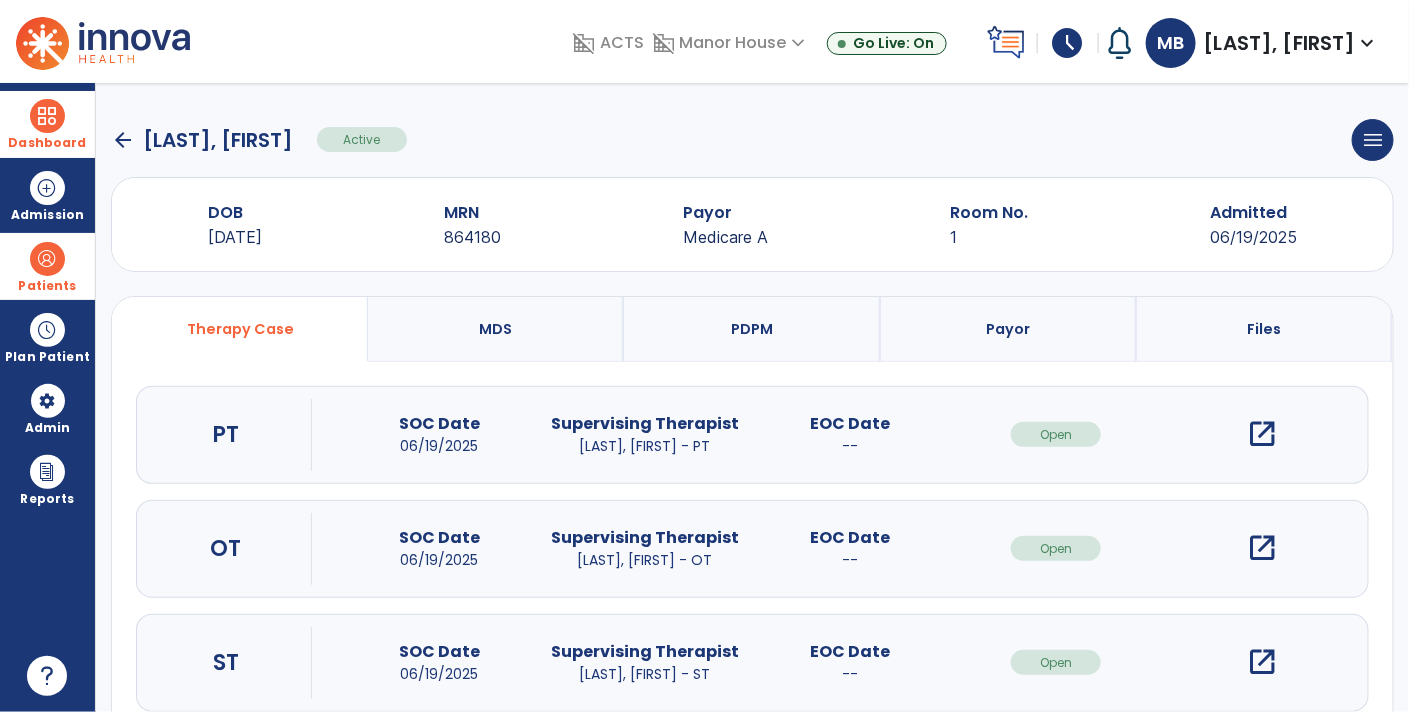 click on "open_in_new" at bounding box center (1262, 548) 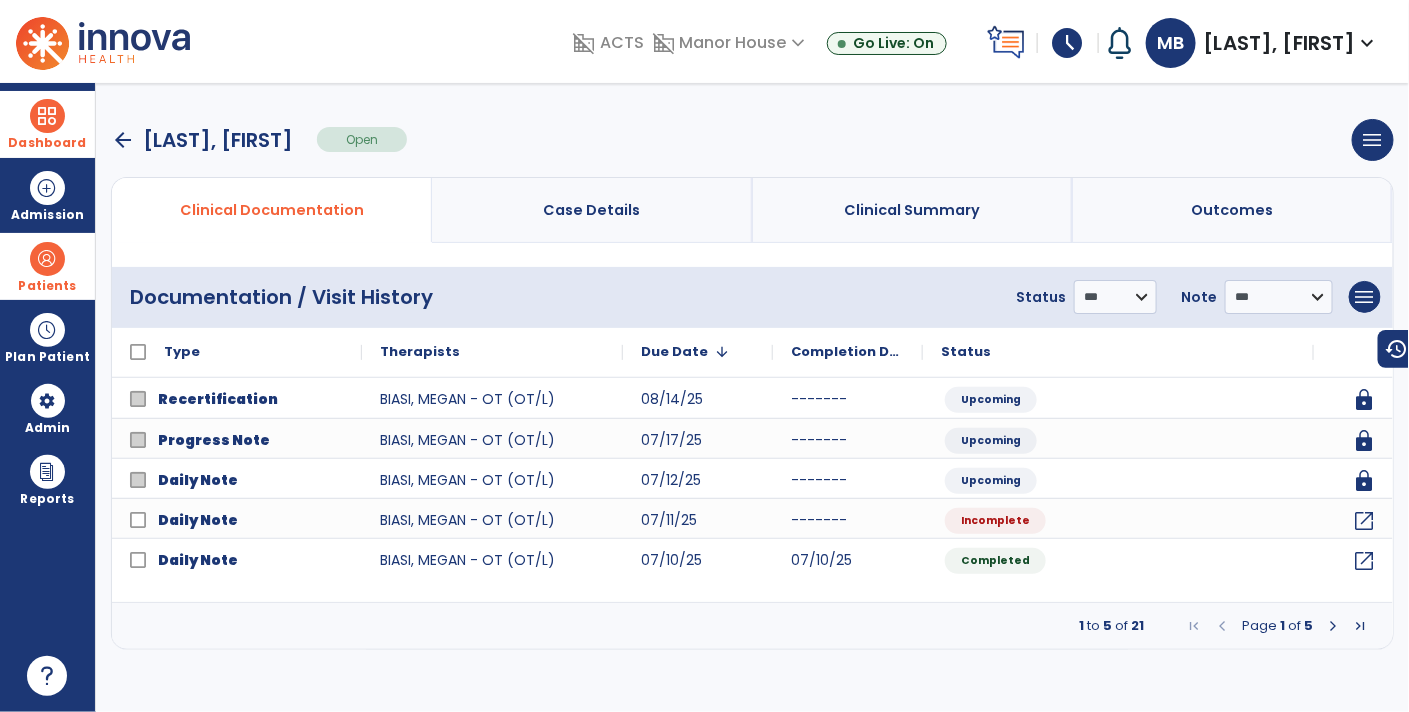 click at bounding box center (1333, 626) 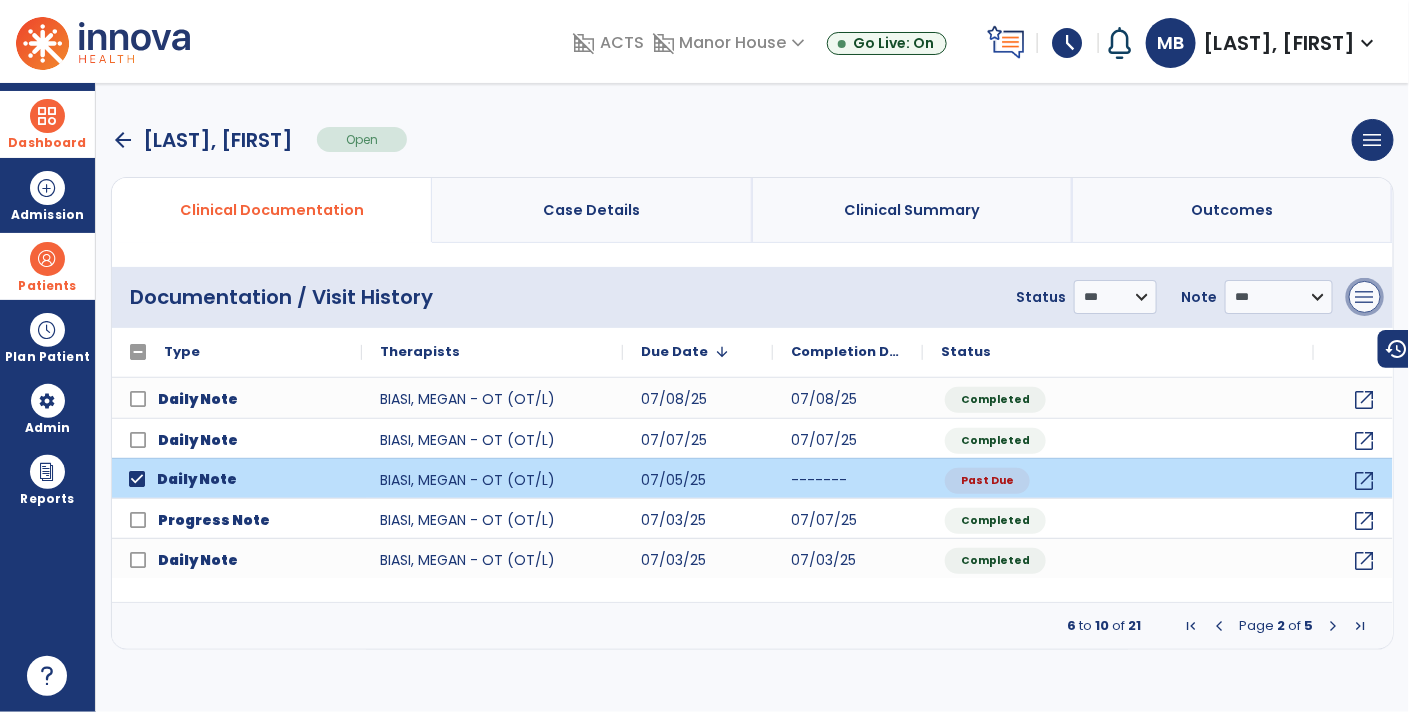 click on "menu" at bounding box center (1365, 297) 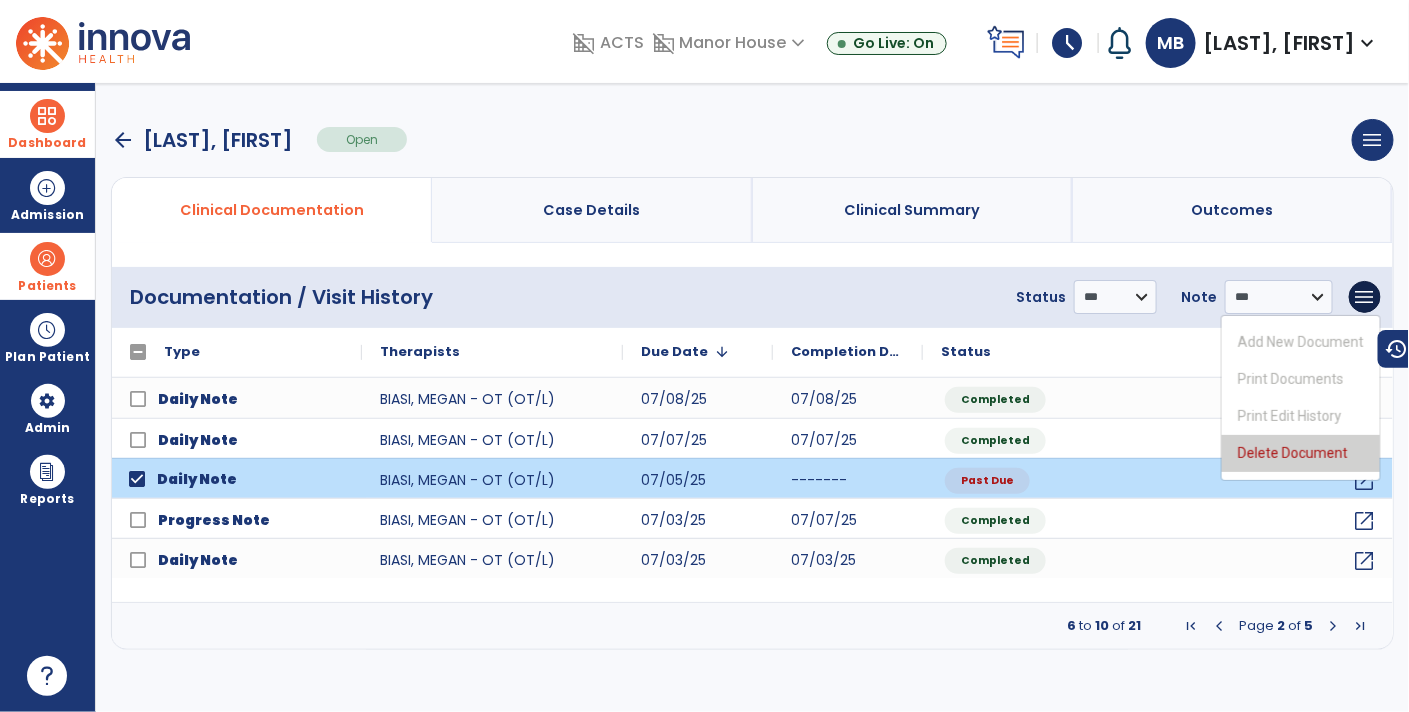 click on "Delete Document" at bounding box center (1301, 453) 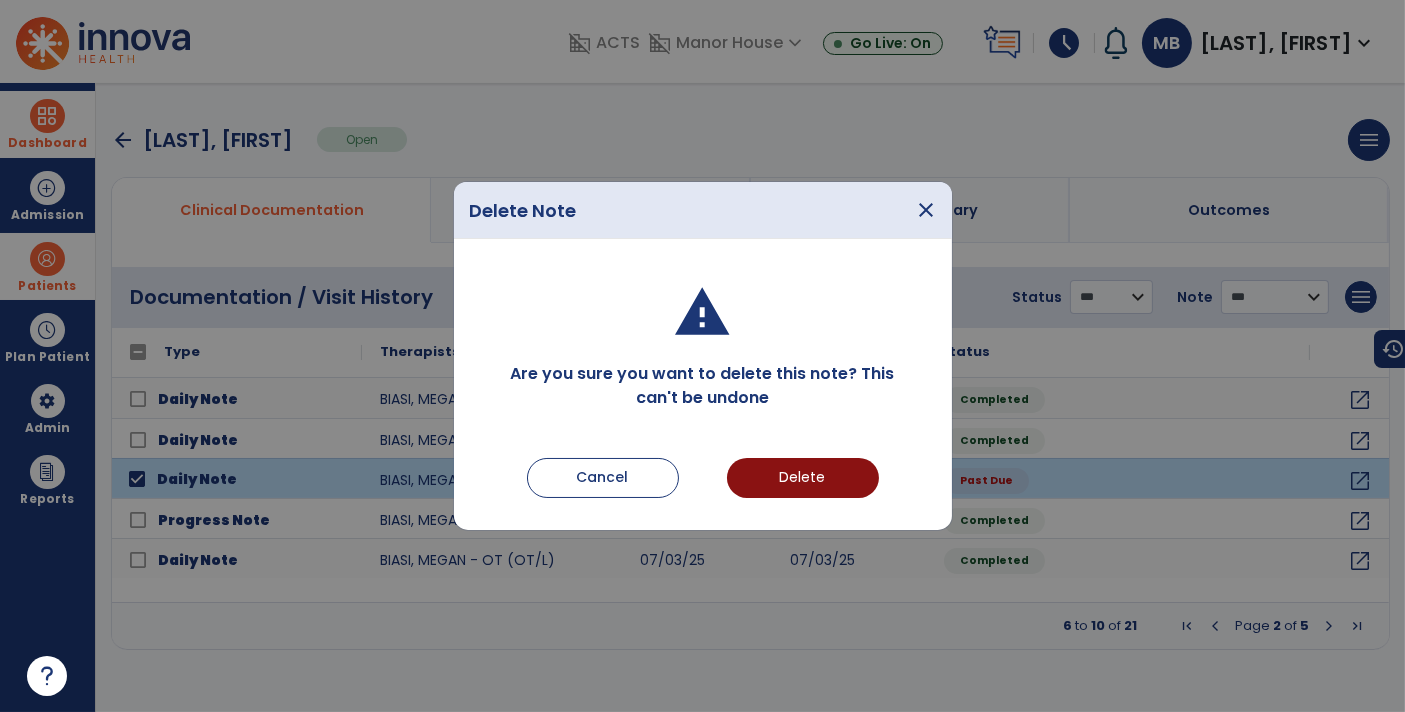 click on "Delete" at bounding box center [803, 478] 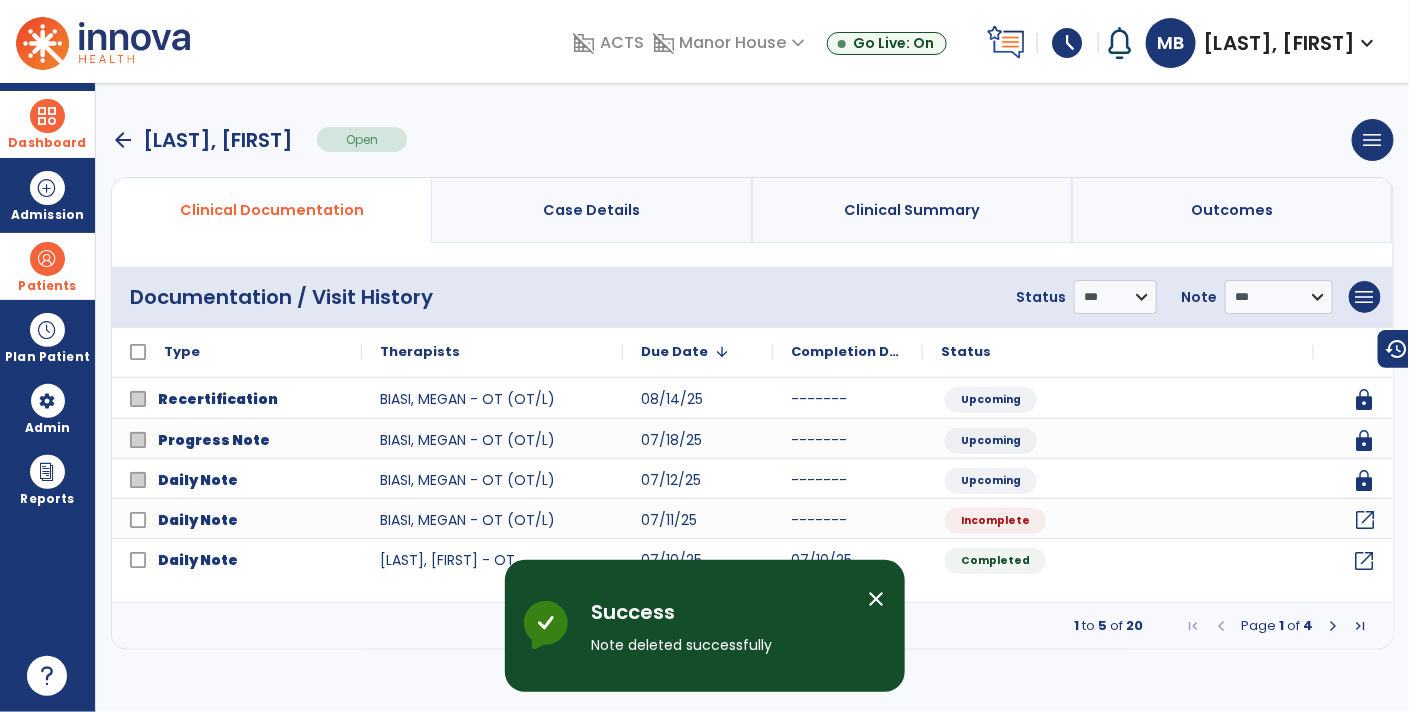 click on "open_in_new" 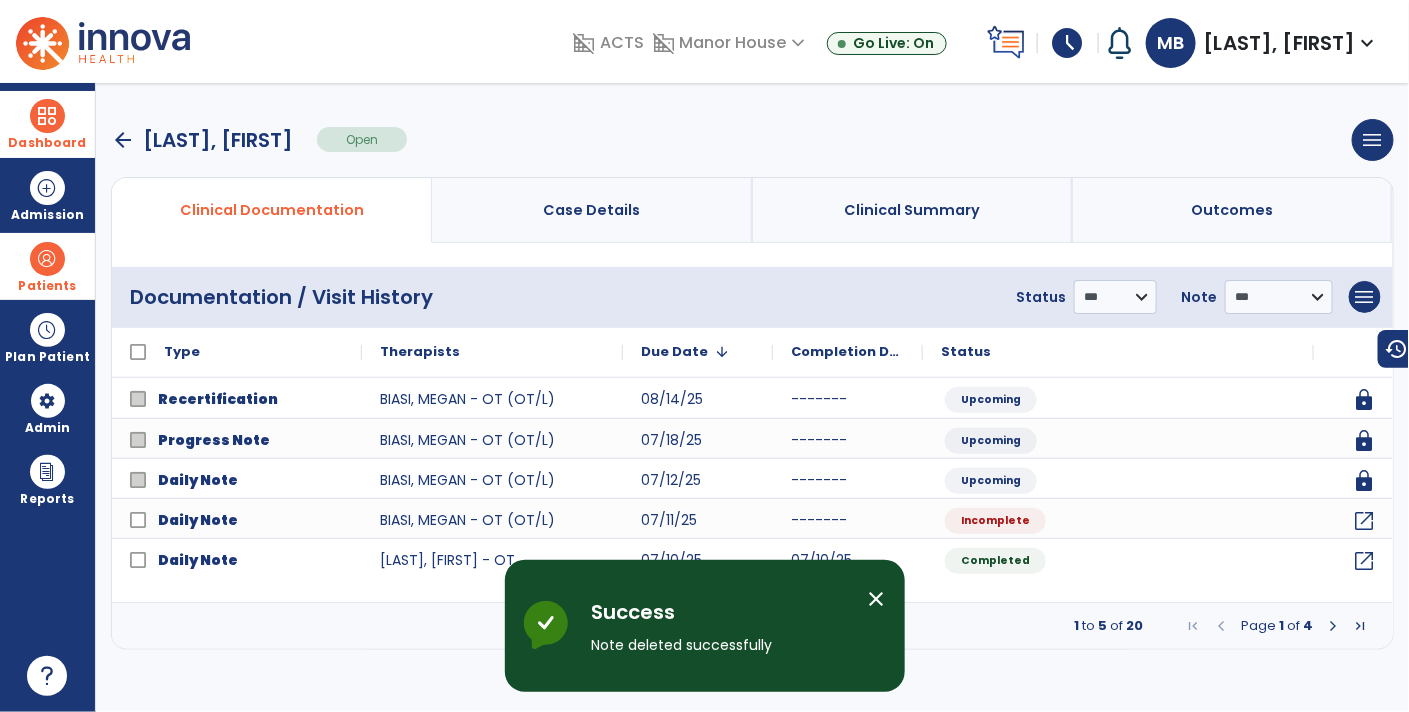 select on "*" 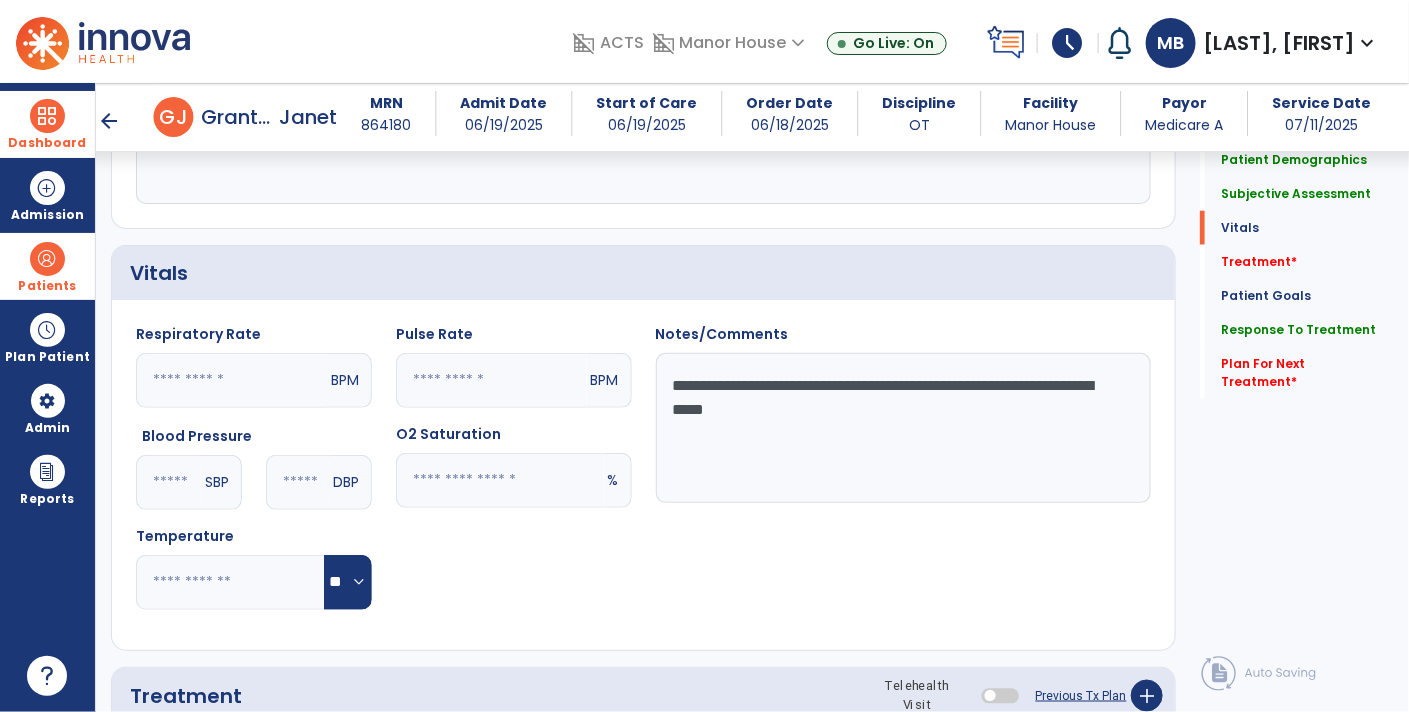 scroll, scrollTop: 686, scrollLeft: 0, axis: vertical 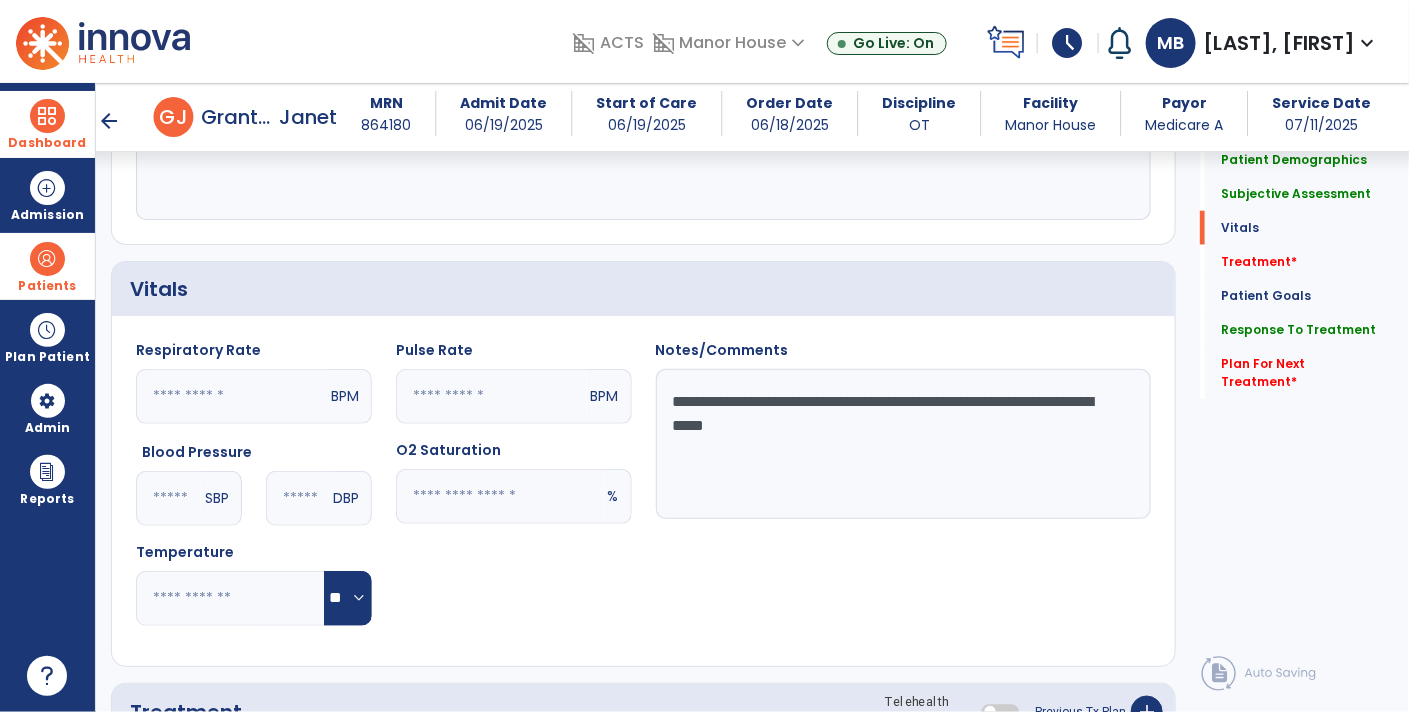 click on "arrow_back" at bounding box center [110, 121] 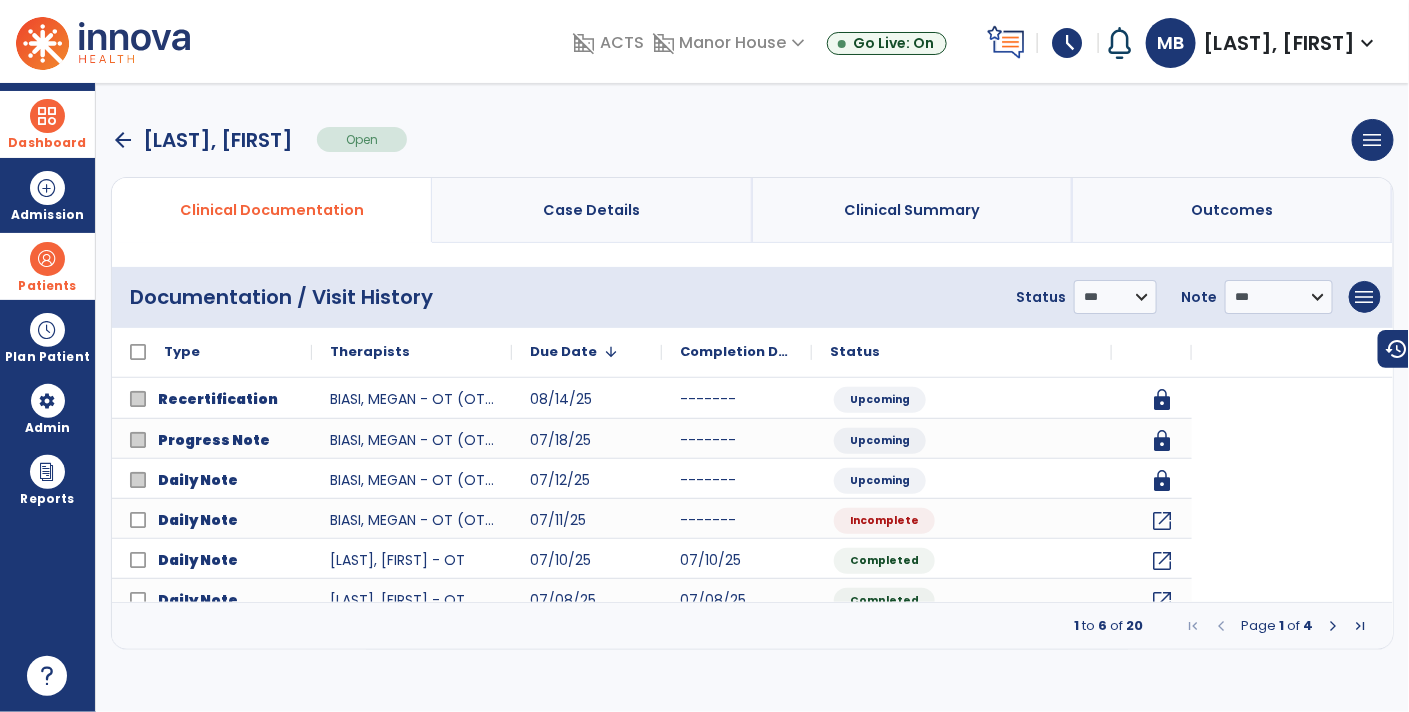 scroll, scrollTop: 0, scrollLeft: 0, axis: both 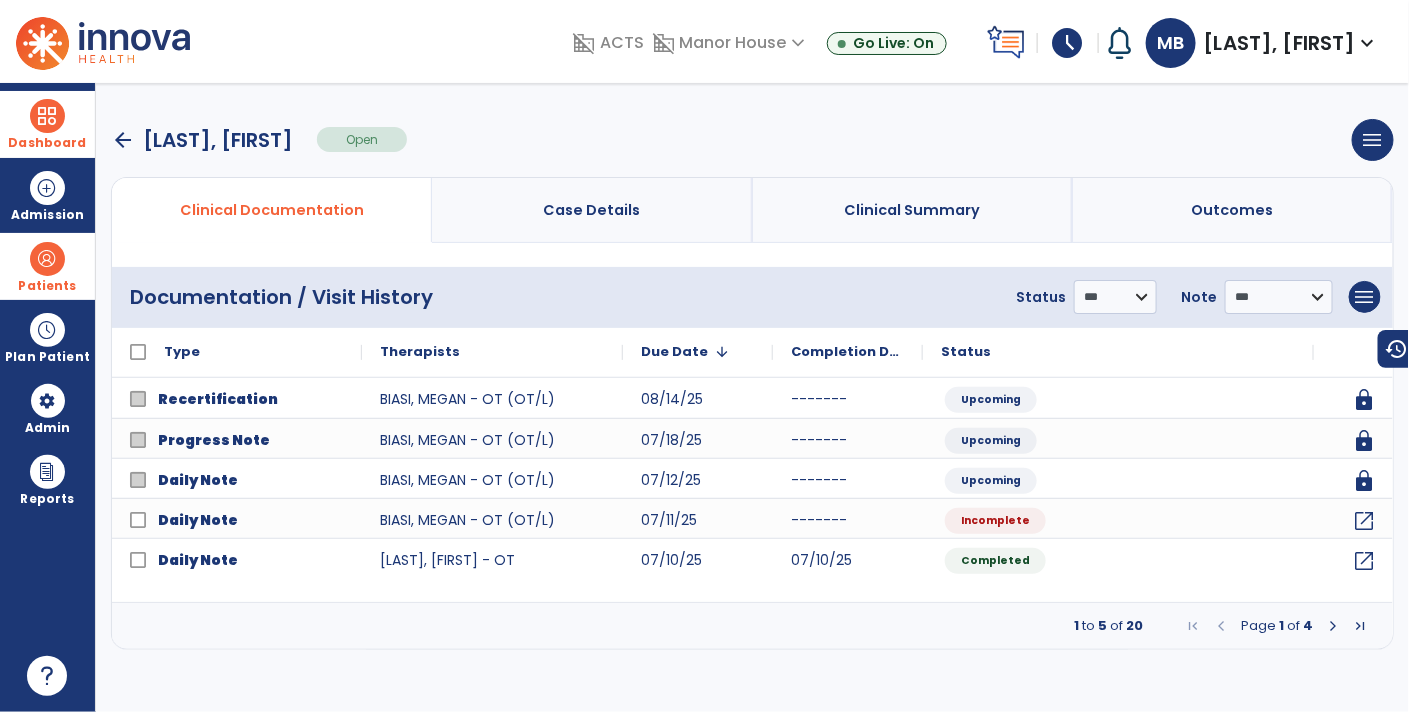click on "arrow_back" at bounding box center [123, 140] 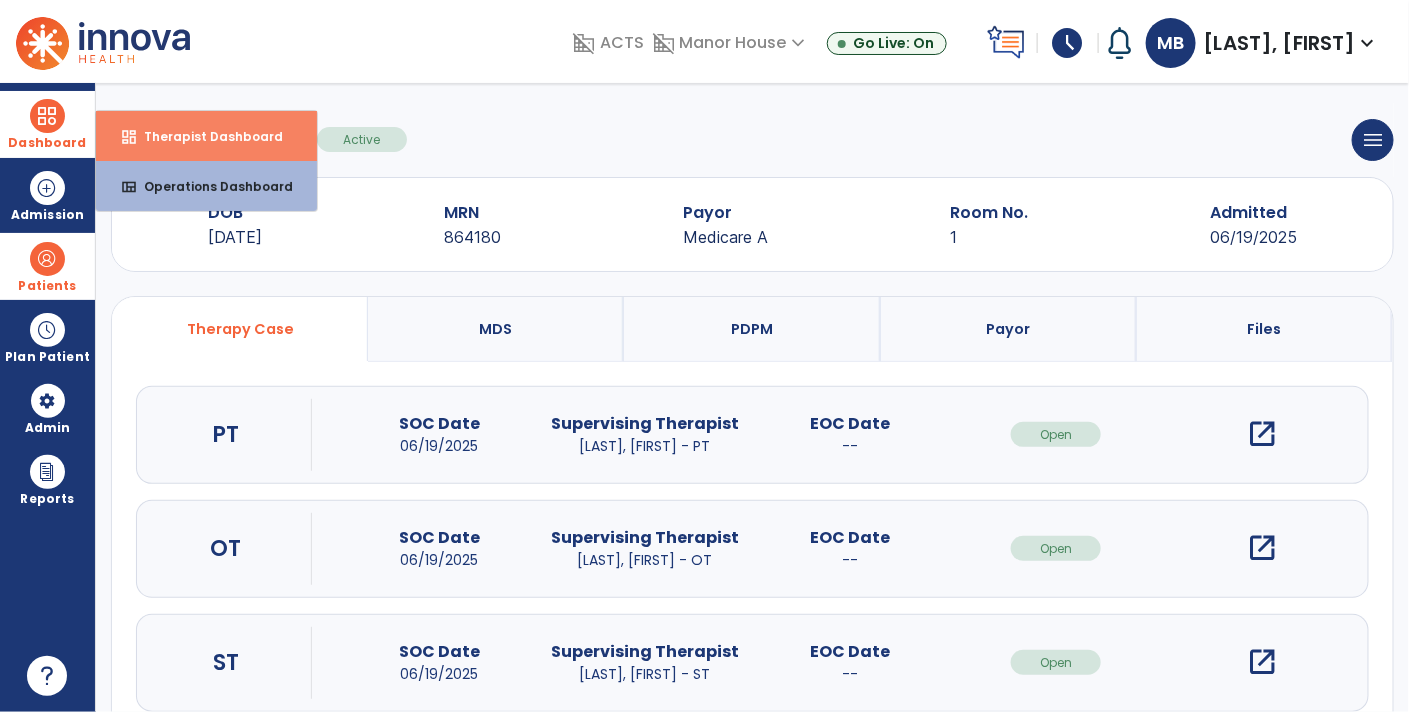 click on "Therapist Dashboard" at bounding box center [205, 136] 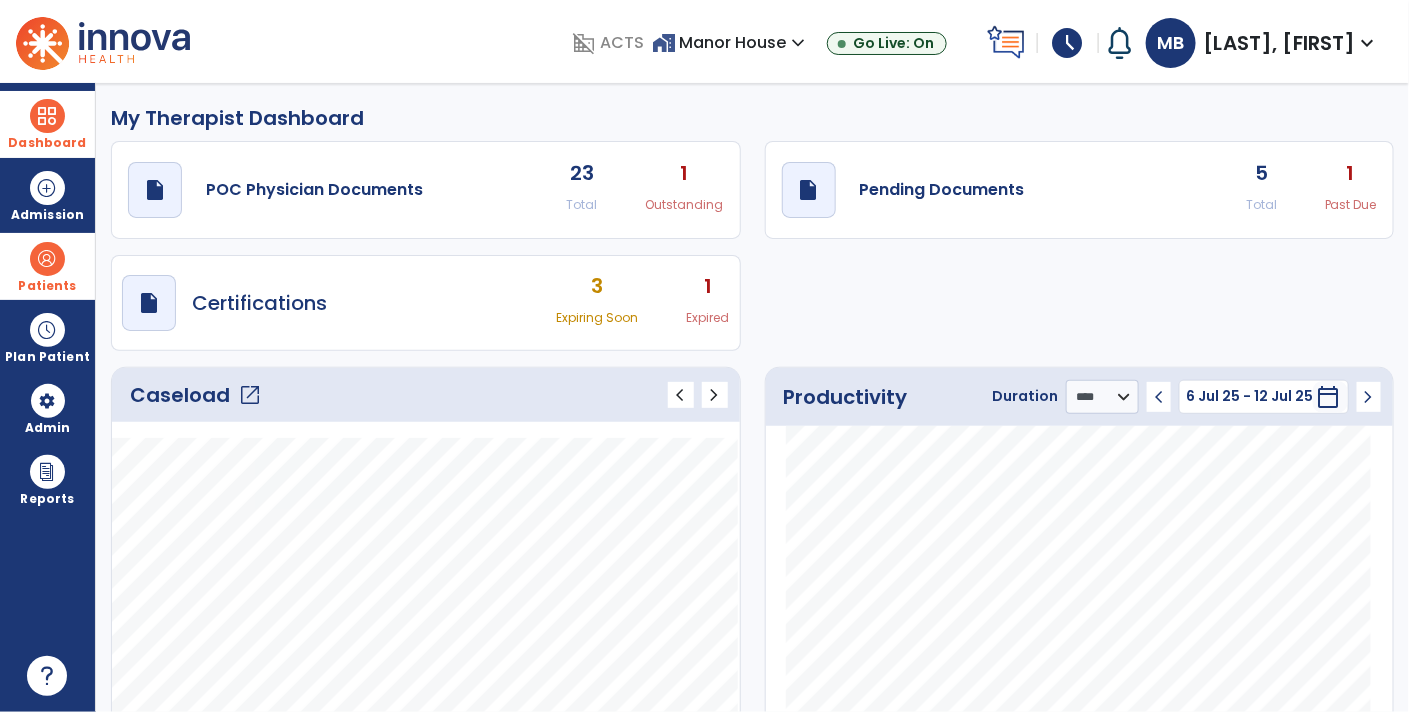 click on "draft   open_in_new  Pending Documents 5 Total 1 Past Due" 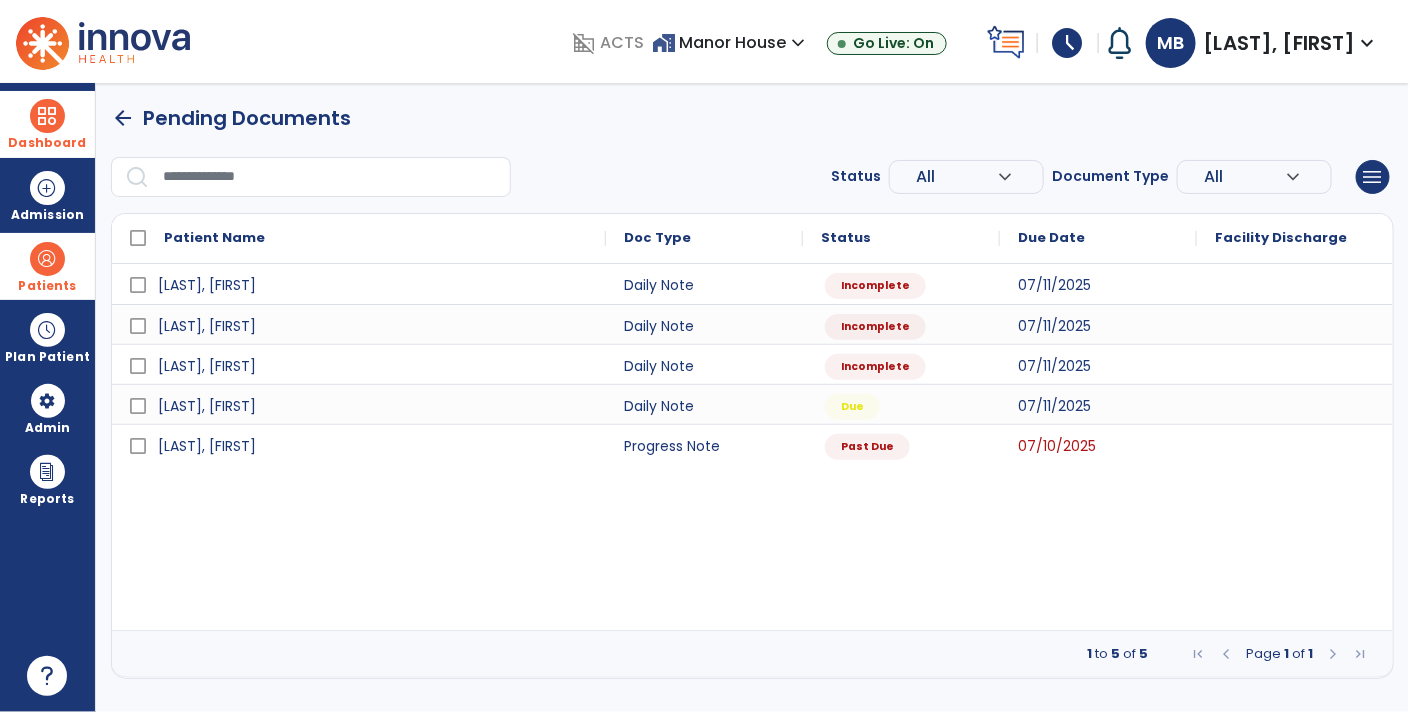 click at bounding box center (47, 116) 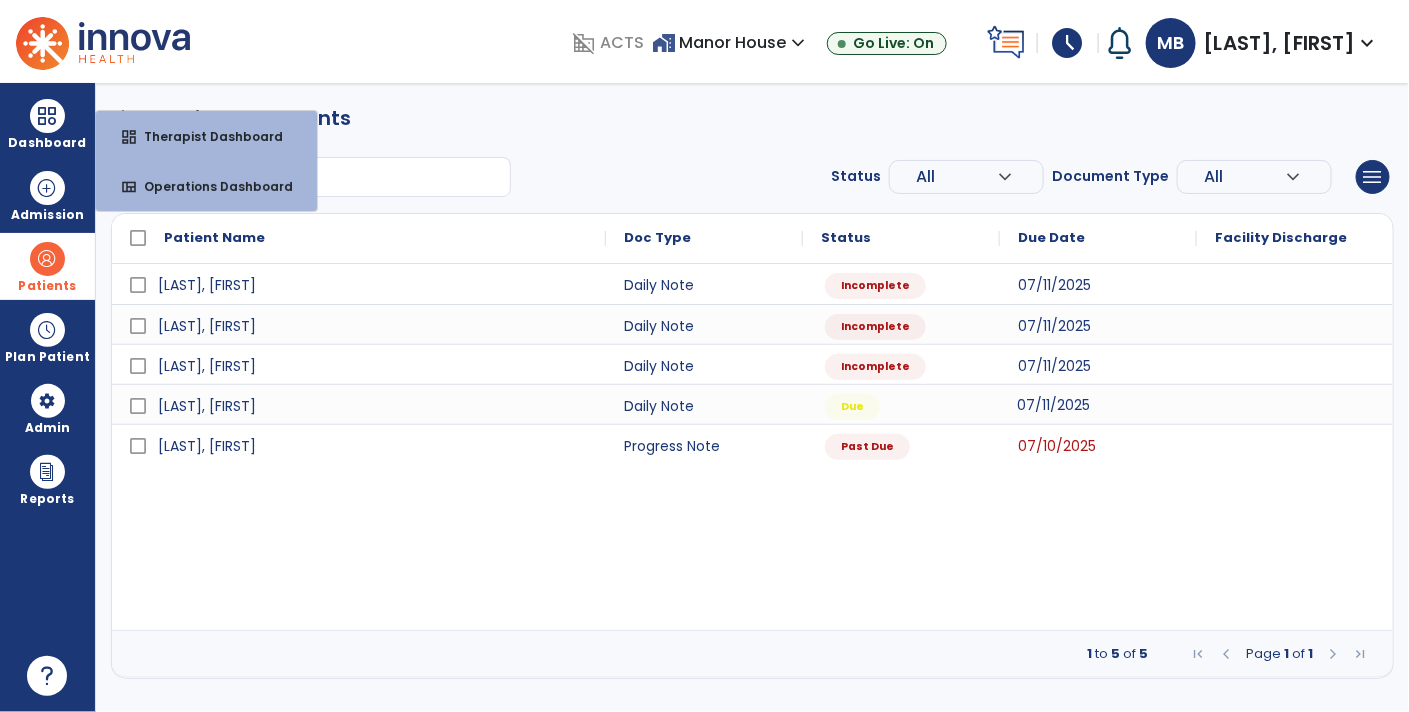 click on "07/11/2025" at bounding box center (1098, 404) 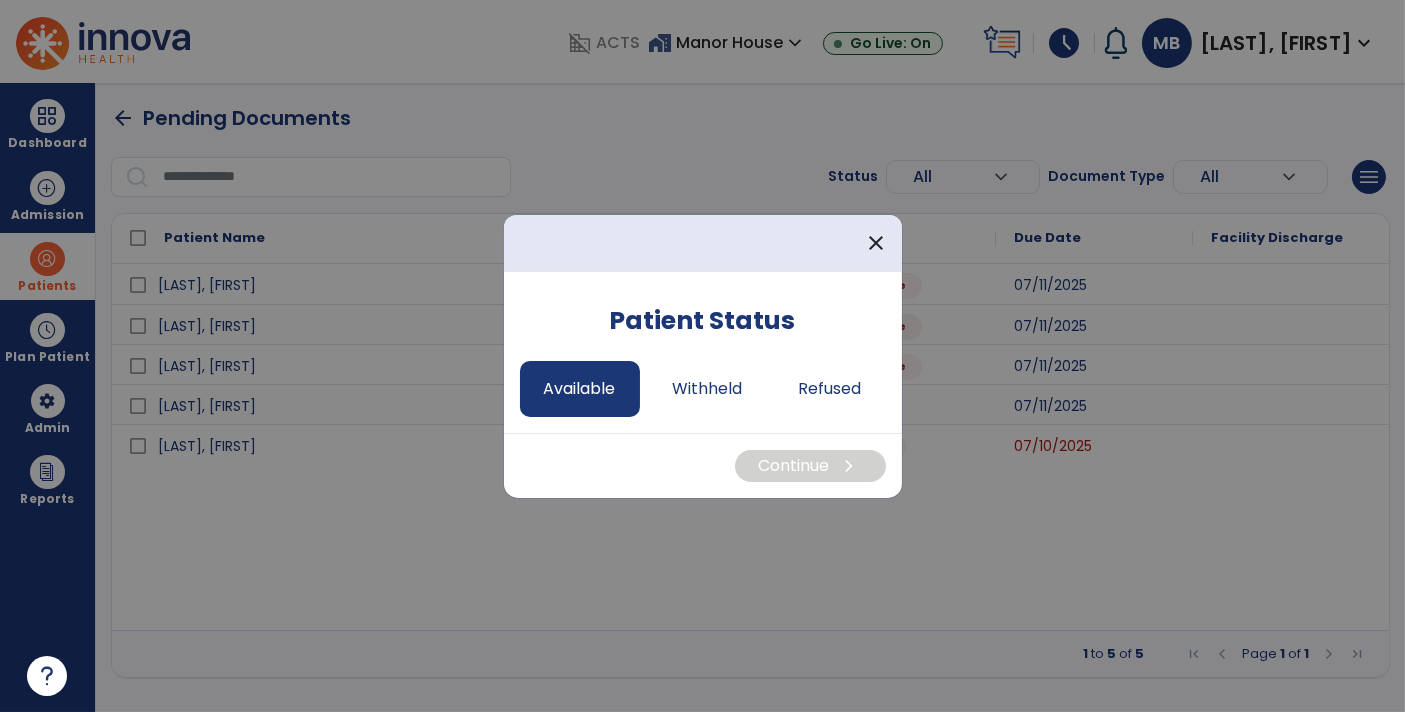 click on "Available" at bounding box center (580, 389) 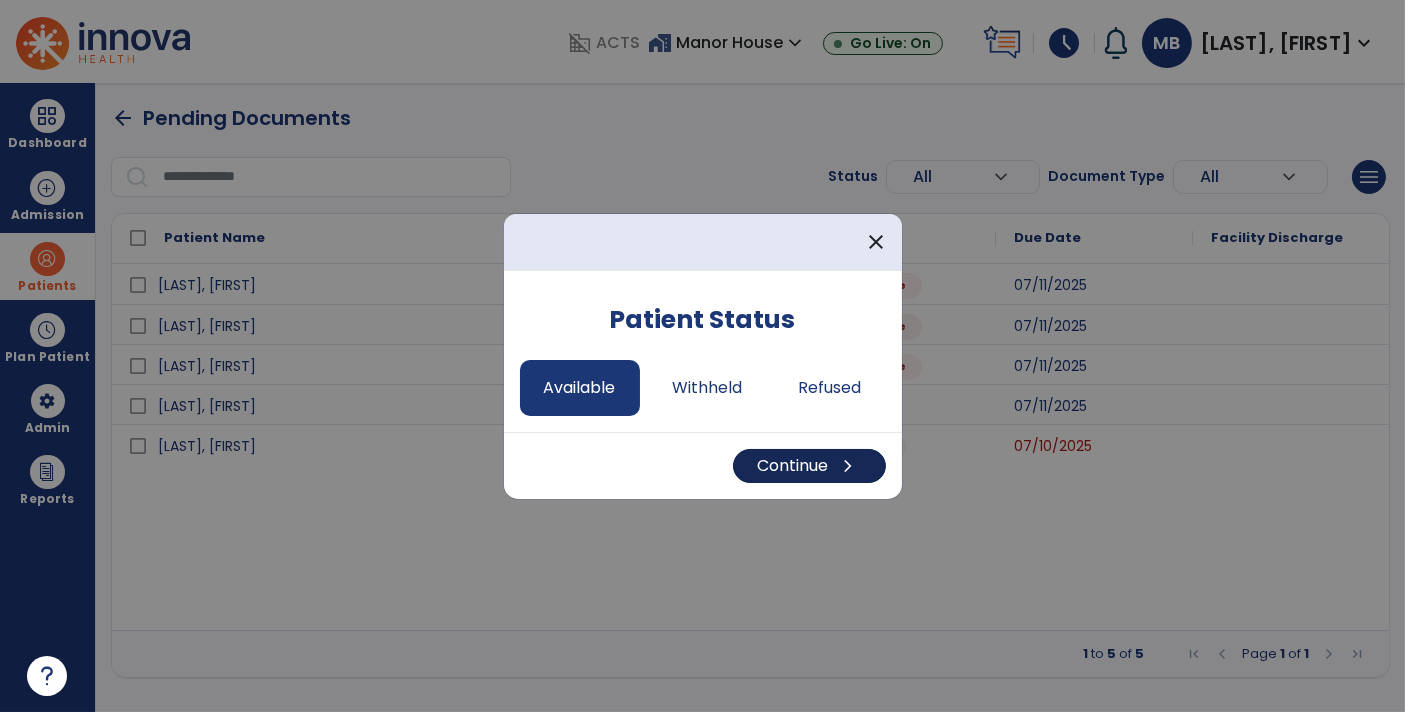 click on "Continue   chevron_right" at bounding box center (809, 466) 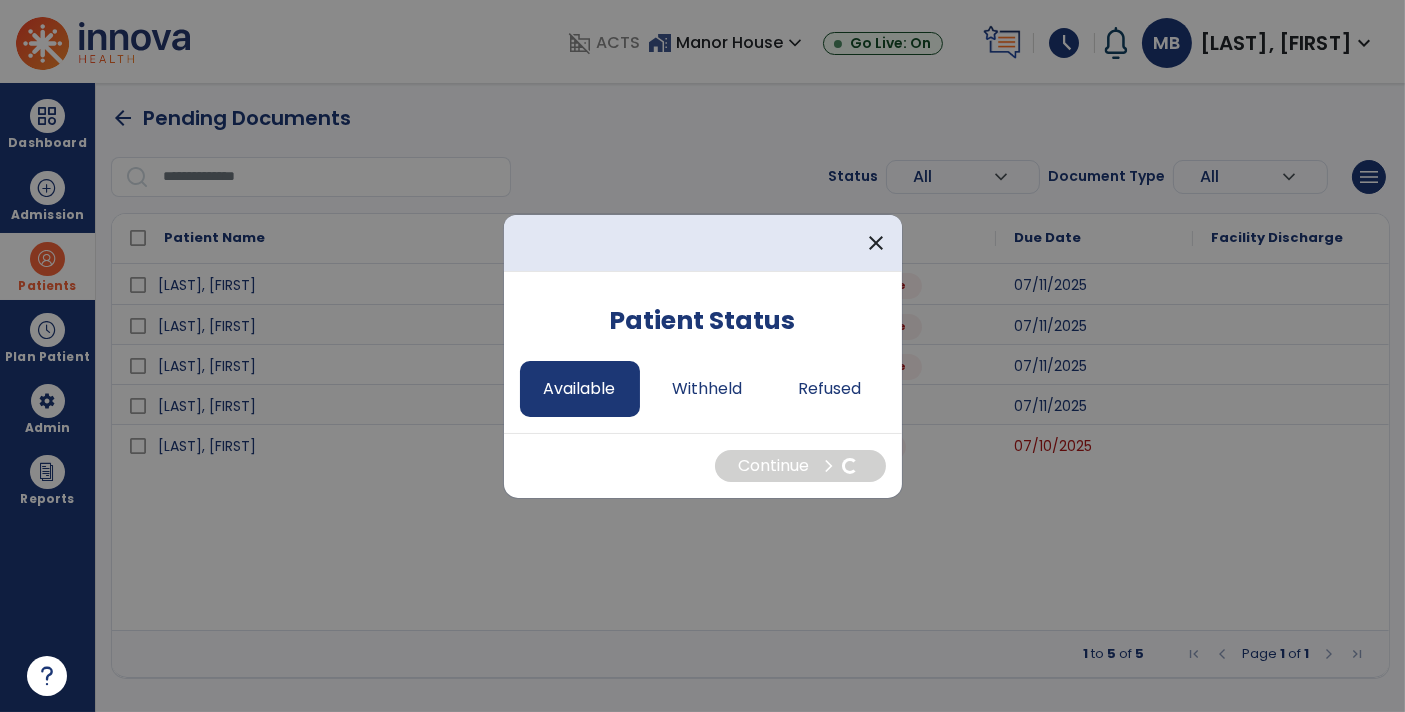 select on "*" 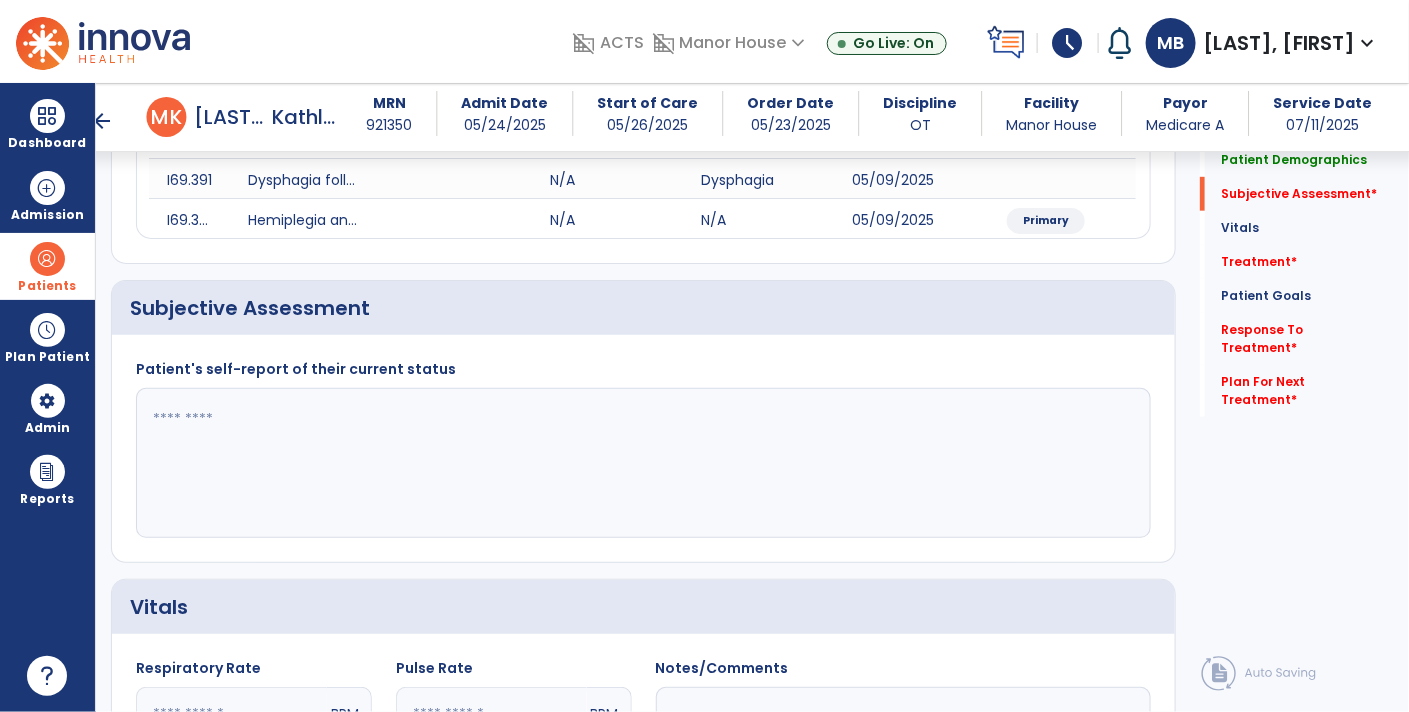 scroll, scrollTop: 448, scrollLeft: 0, axis: vertical 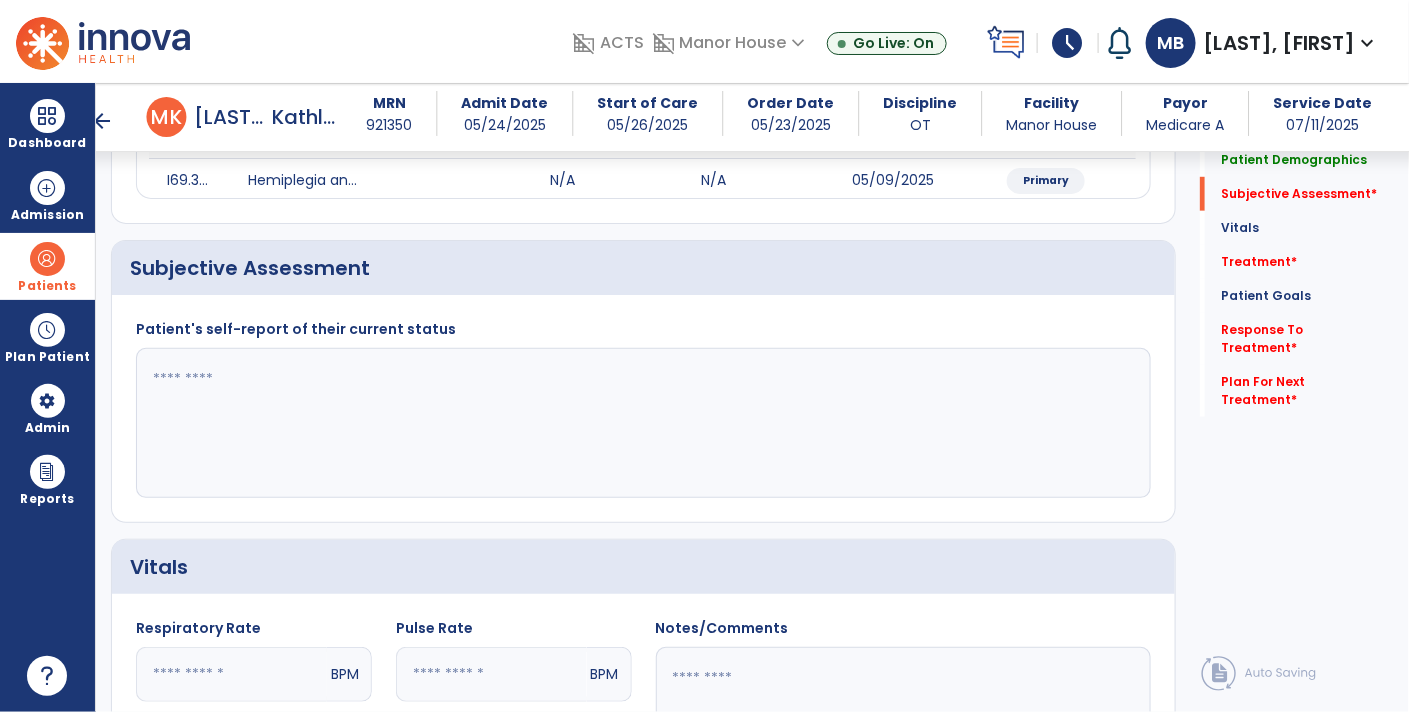 click 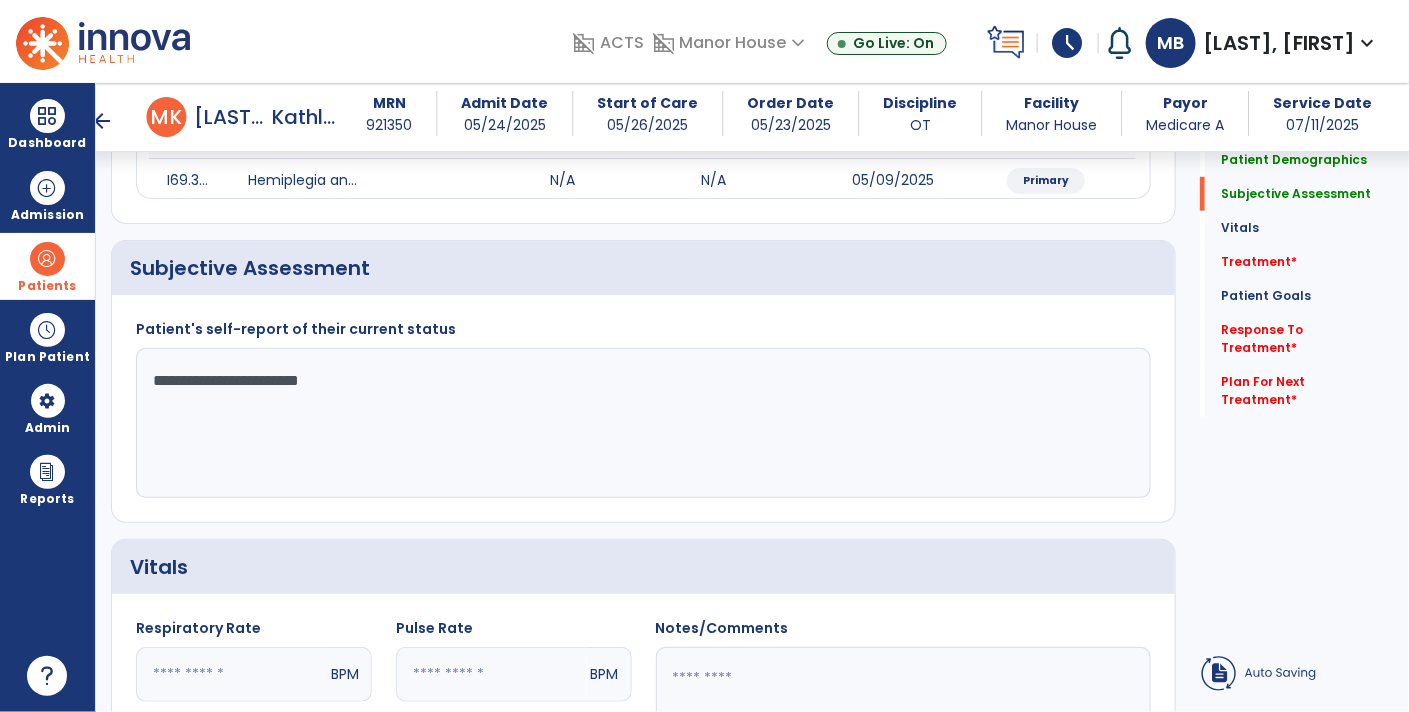 scroll, scrollTop: 672, scrollLeft: 0, axis: vertical 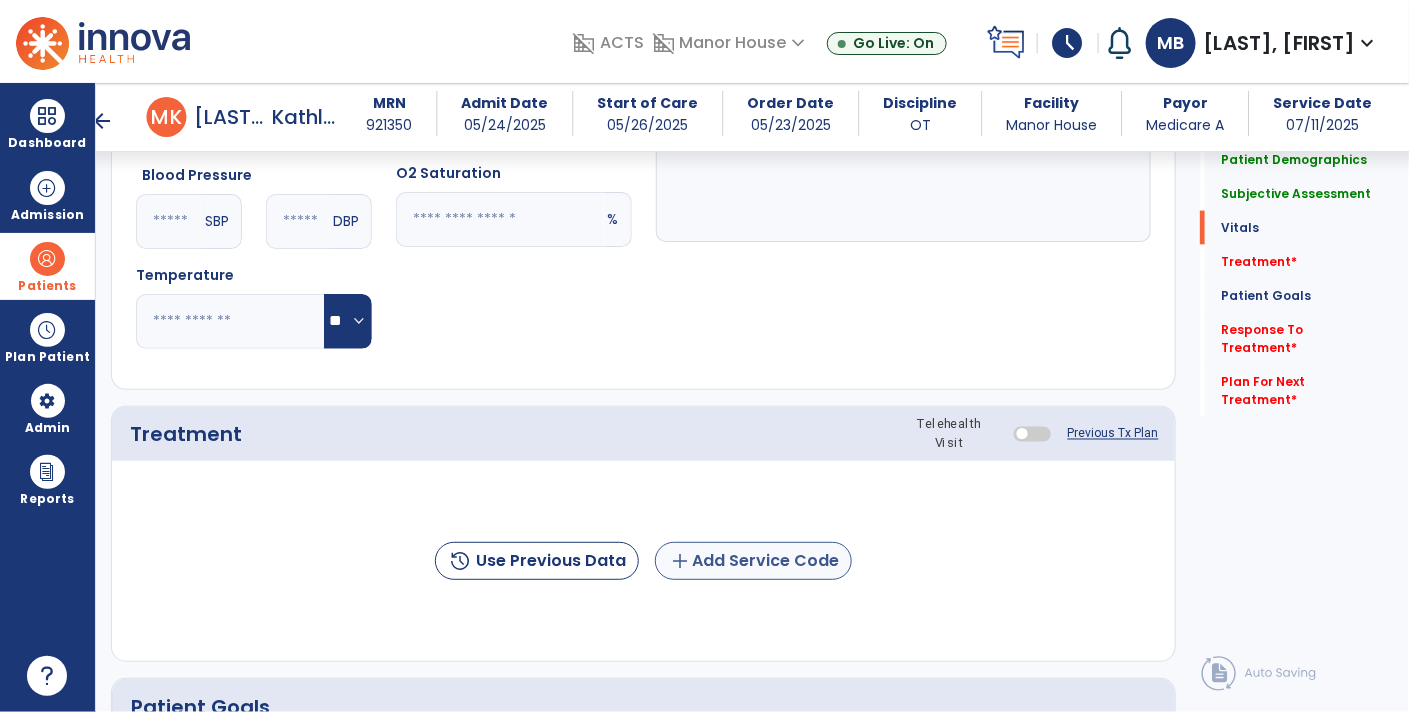 type on "**********" 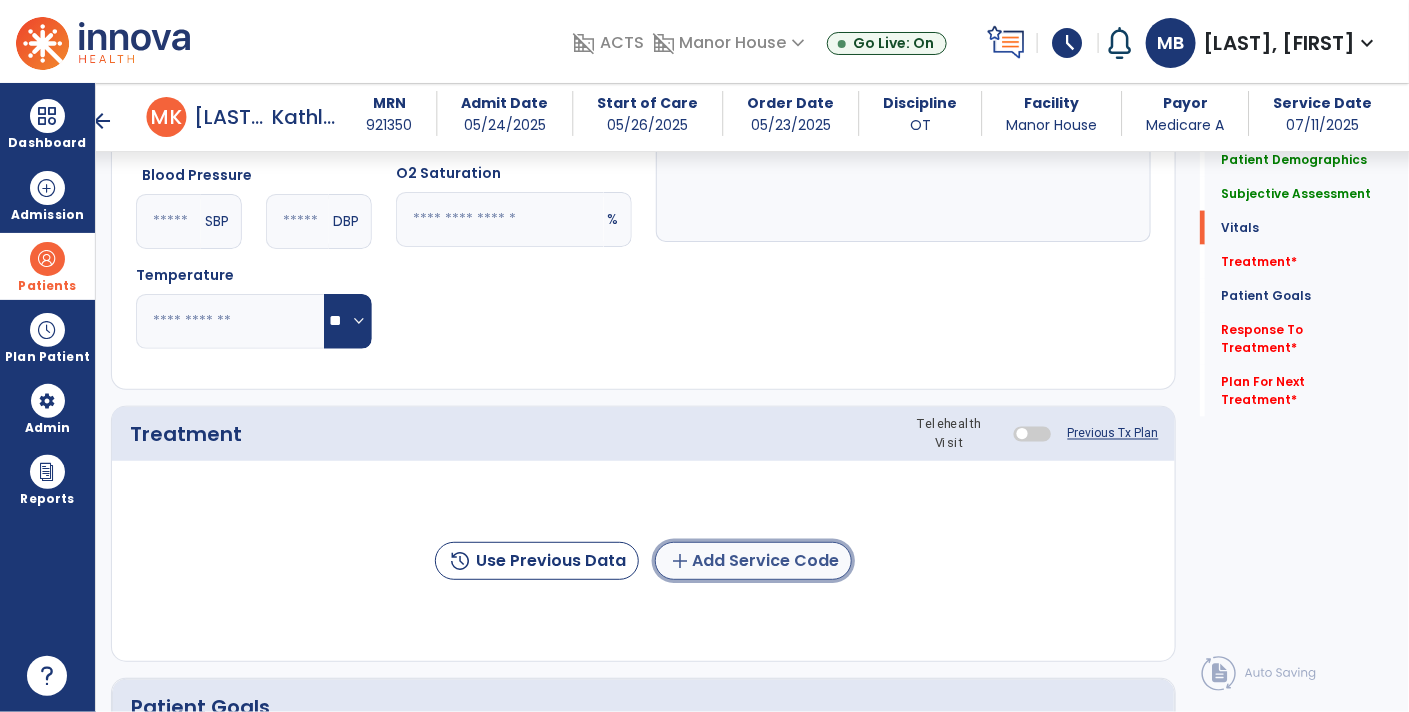click on "add  Add Service Code" 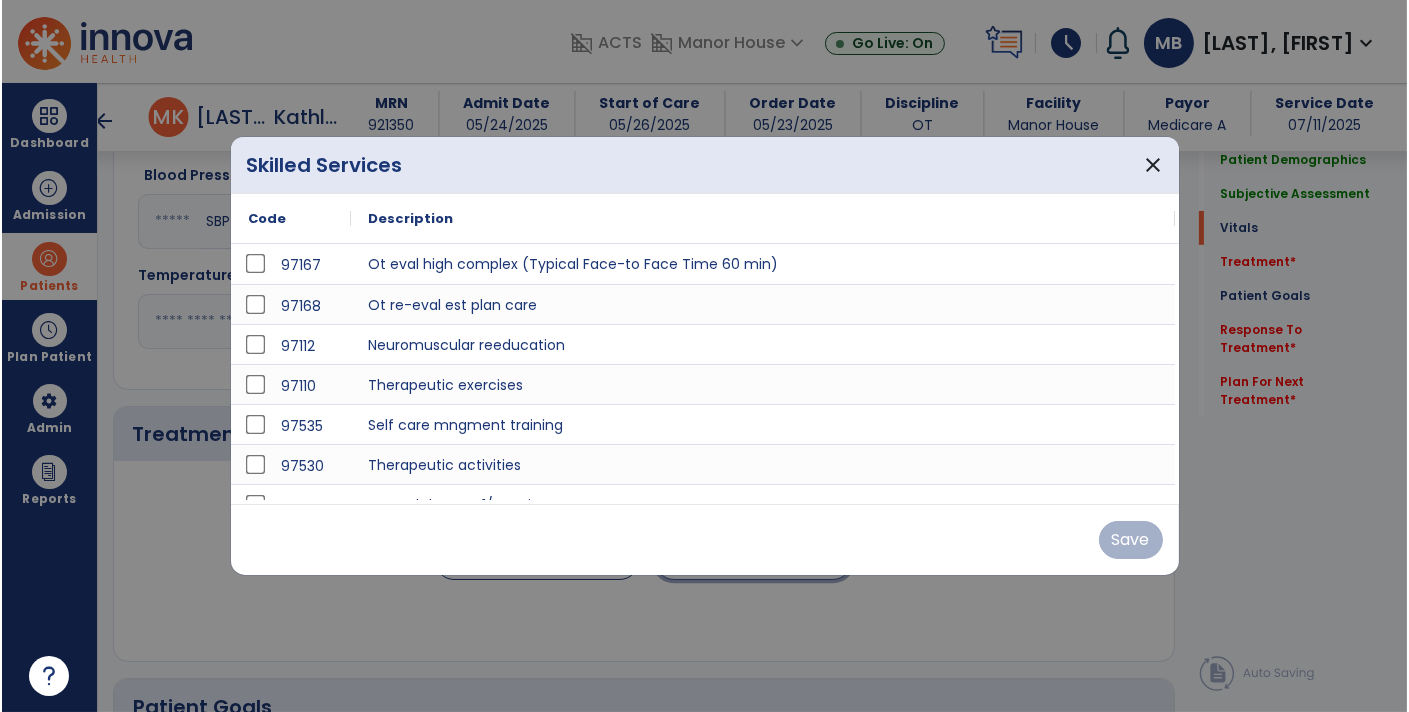 scroll, scrollTop: 1003, scrollLeft: 0, axis: vertical 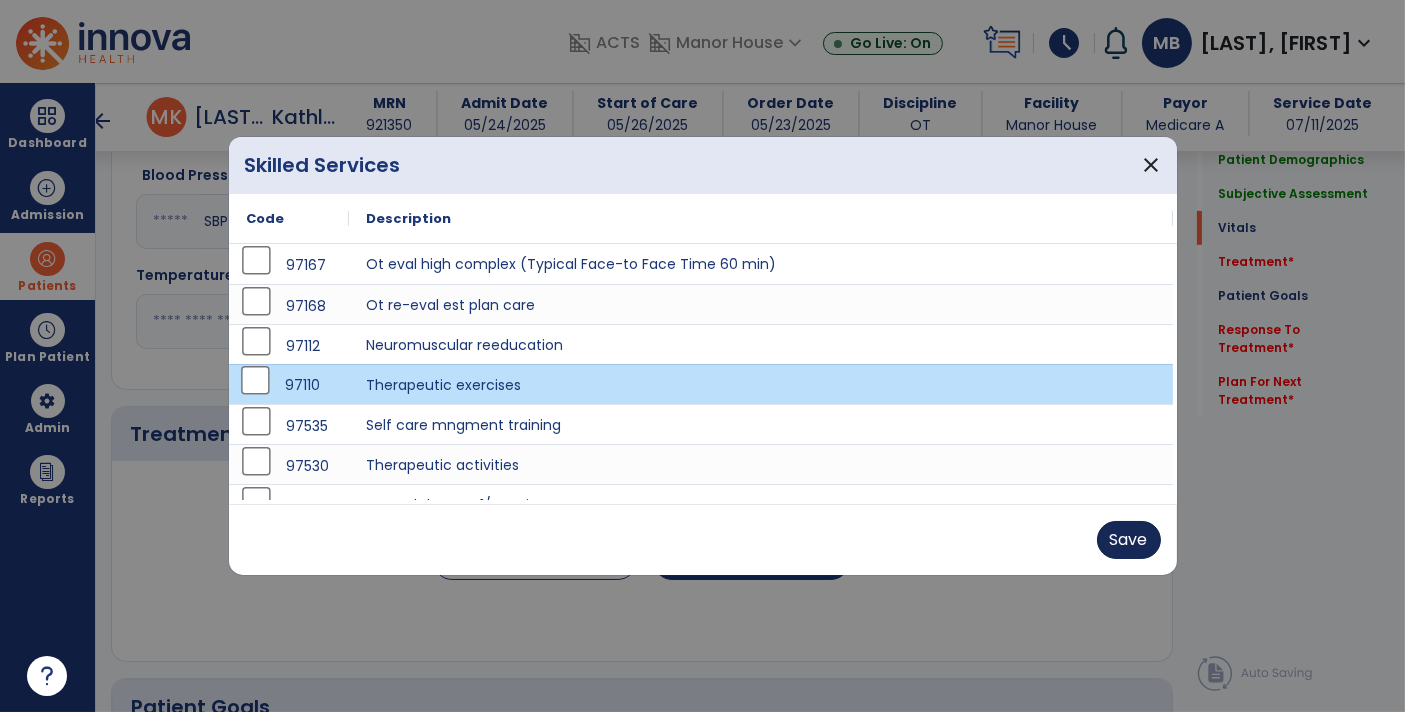 click on "Save" at bounding box center [1129, 540] 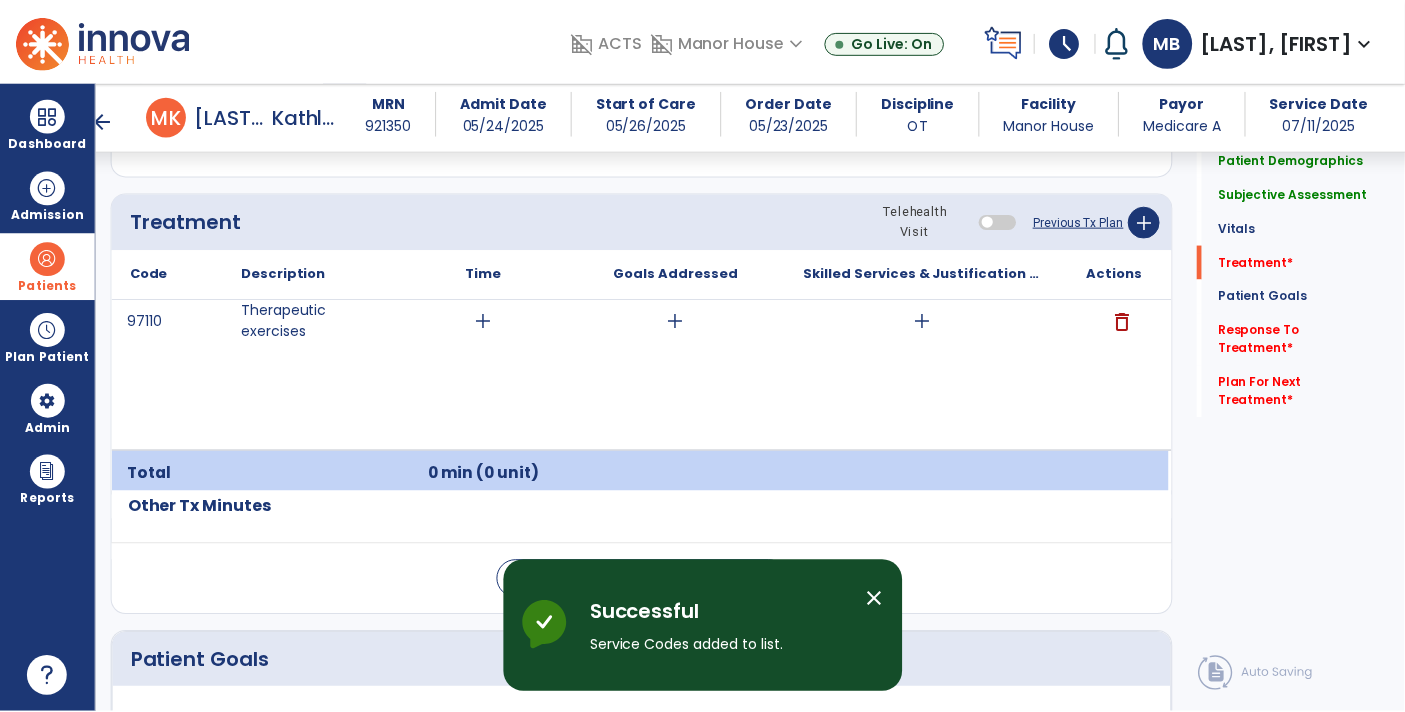 scroll, scrollTop: 1216, scrollLeft: 0, axis: vertical 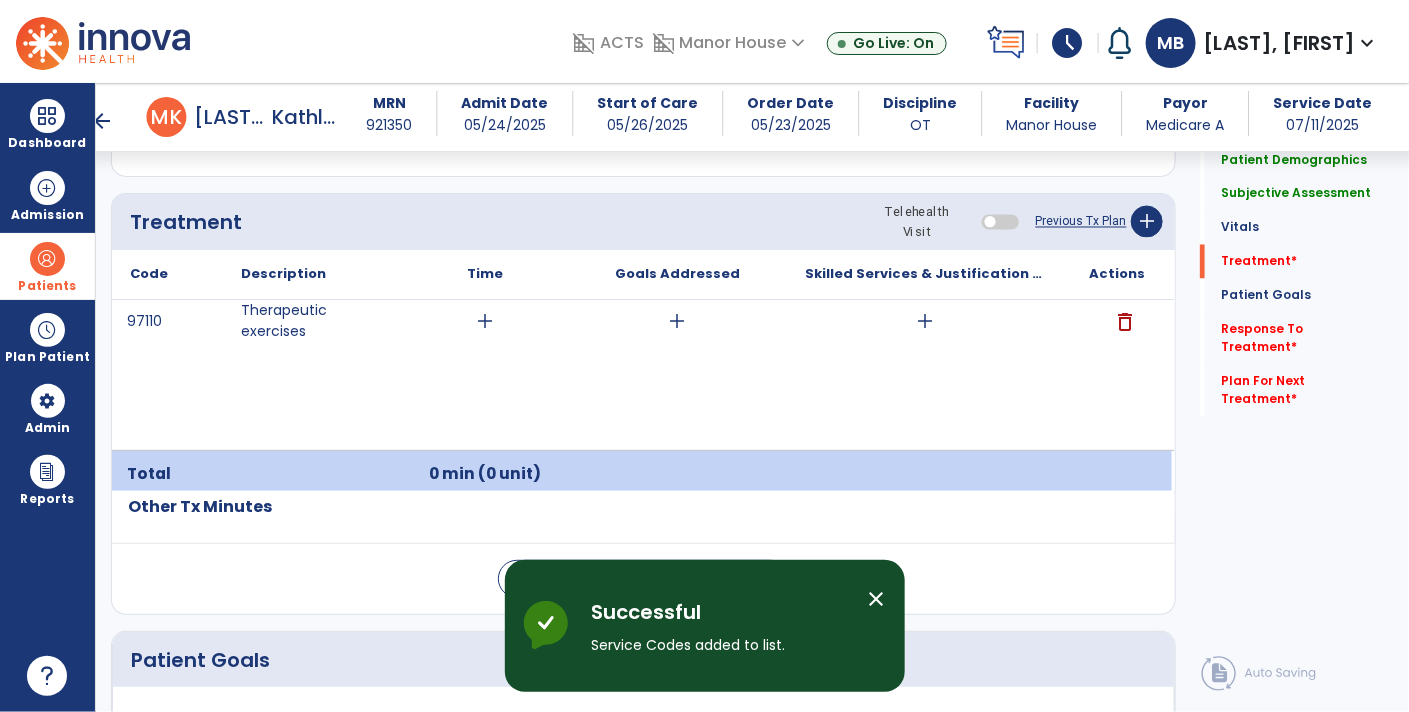click on "add" at bounding box center (925, 321) 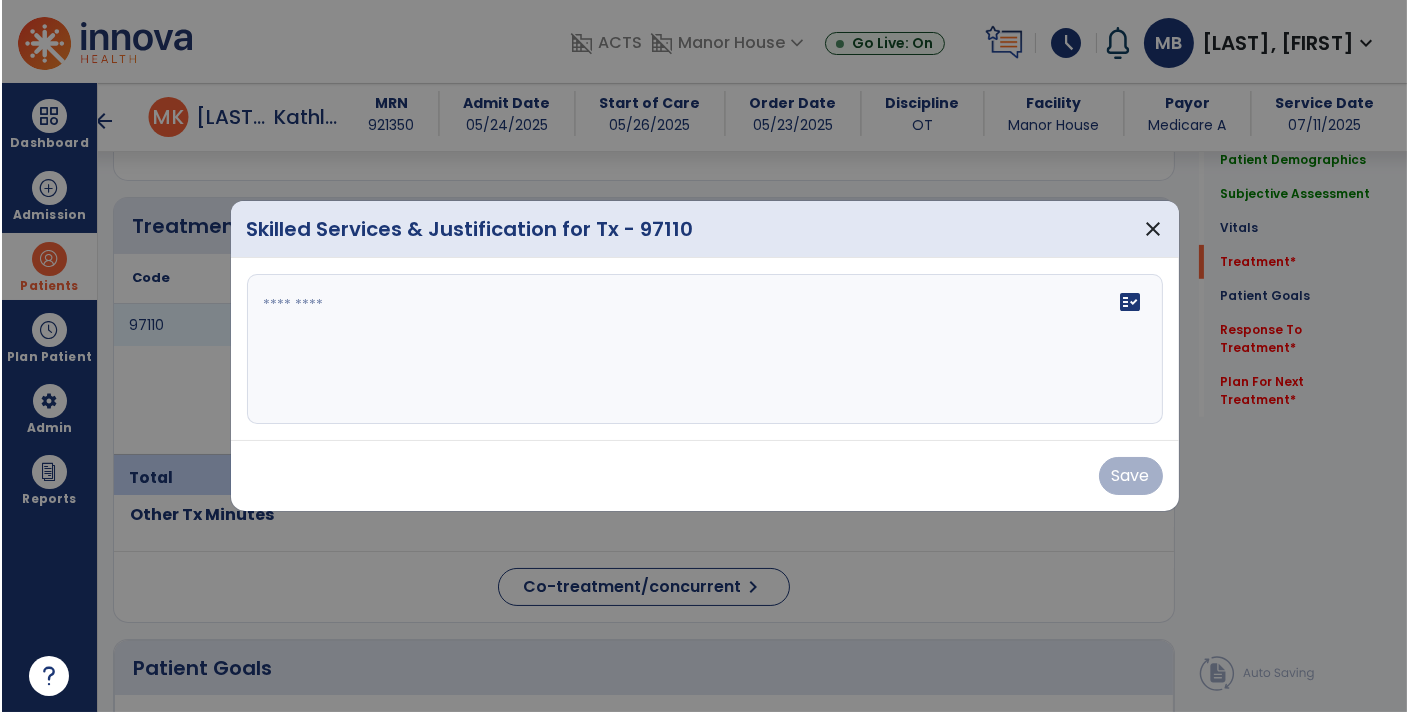 scroll, scrollTop: 1216, scrollLeft: 0, axis: vertical 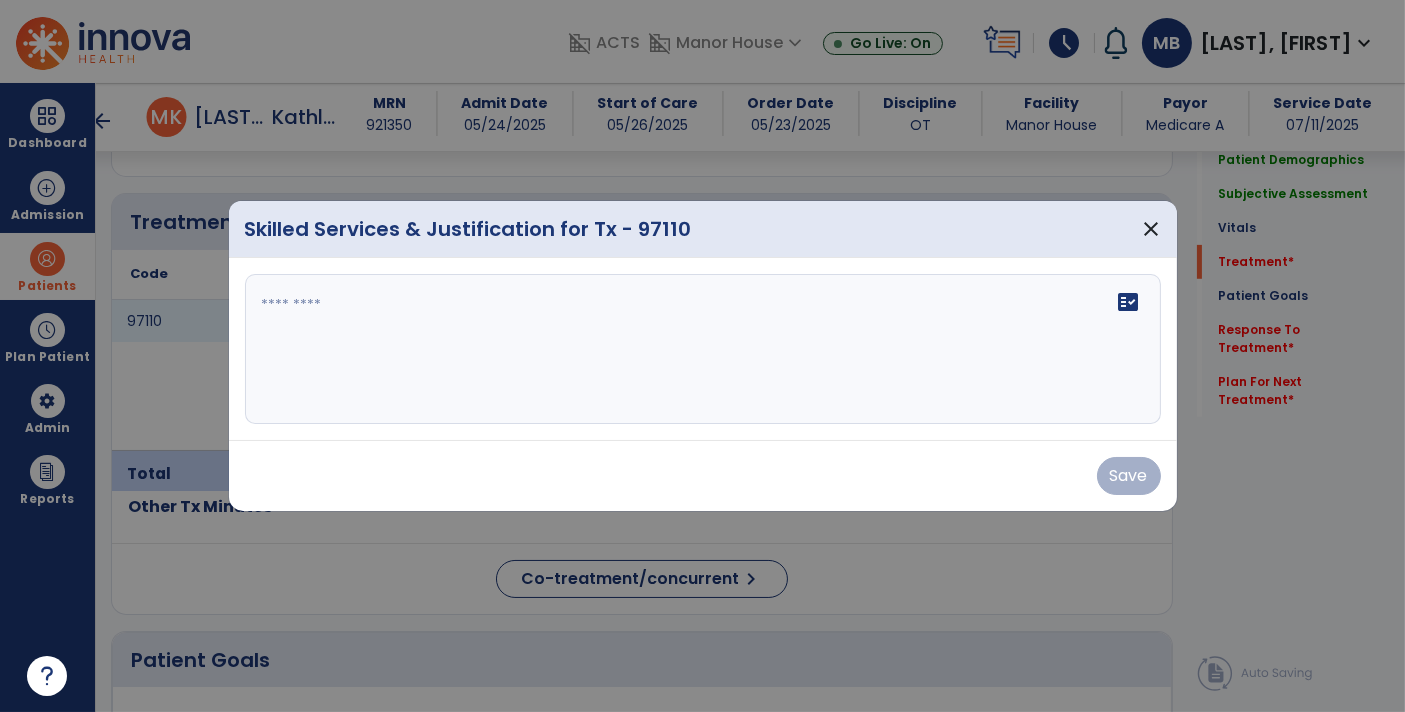 click on "fact_check" at bounding box center [703, 349] 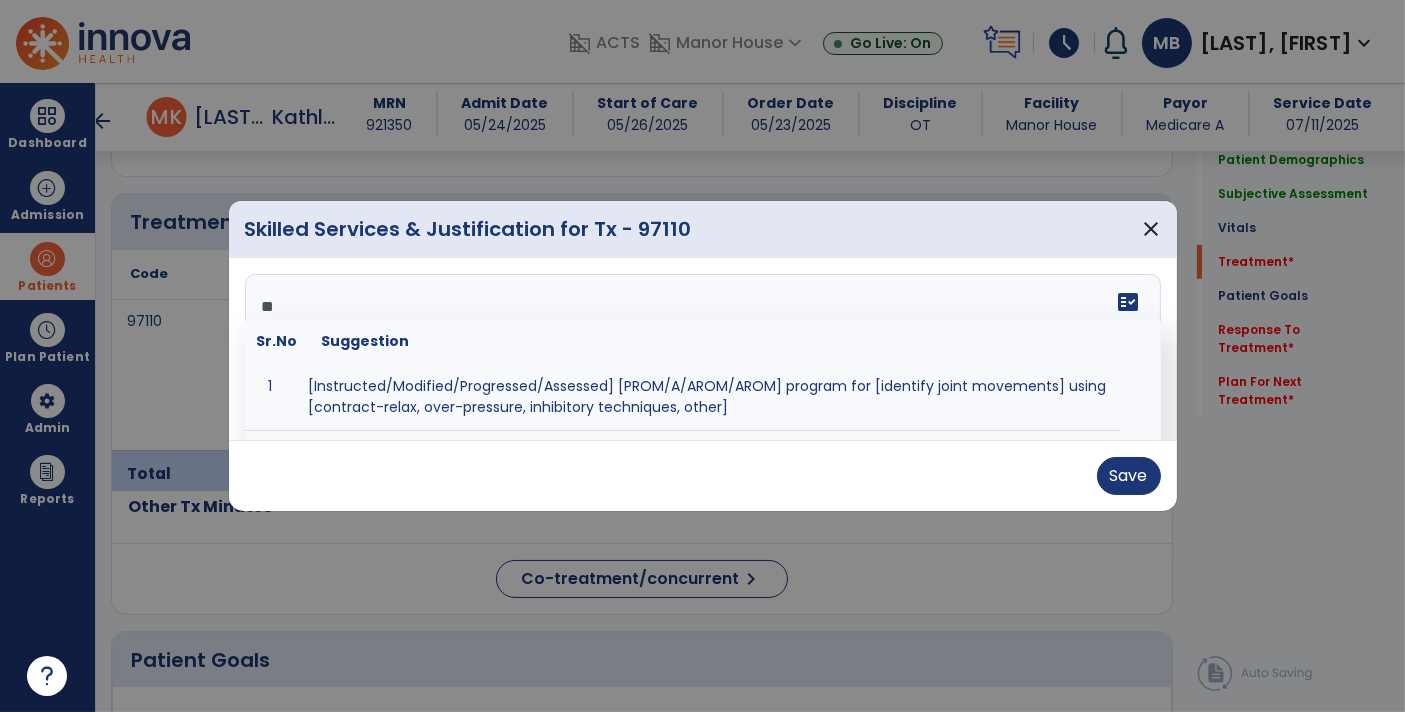 type on "*" 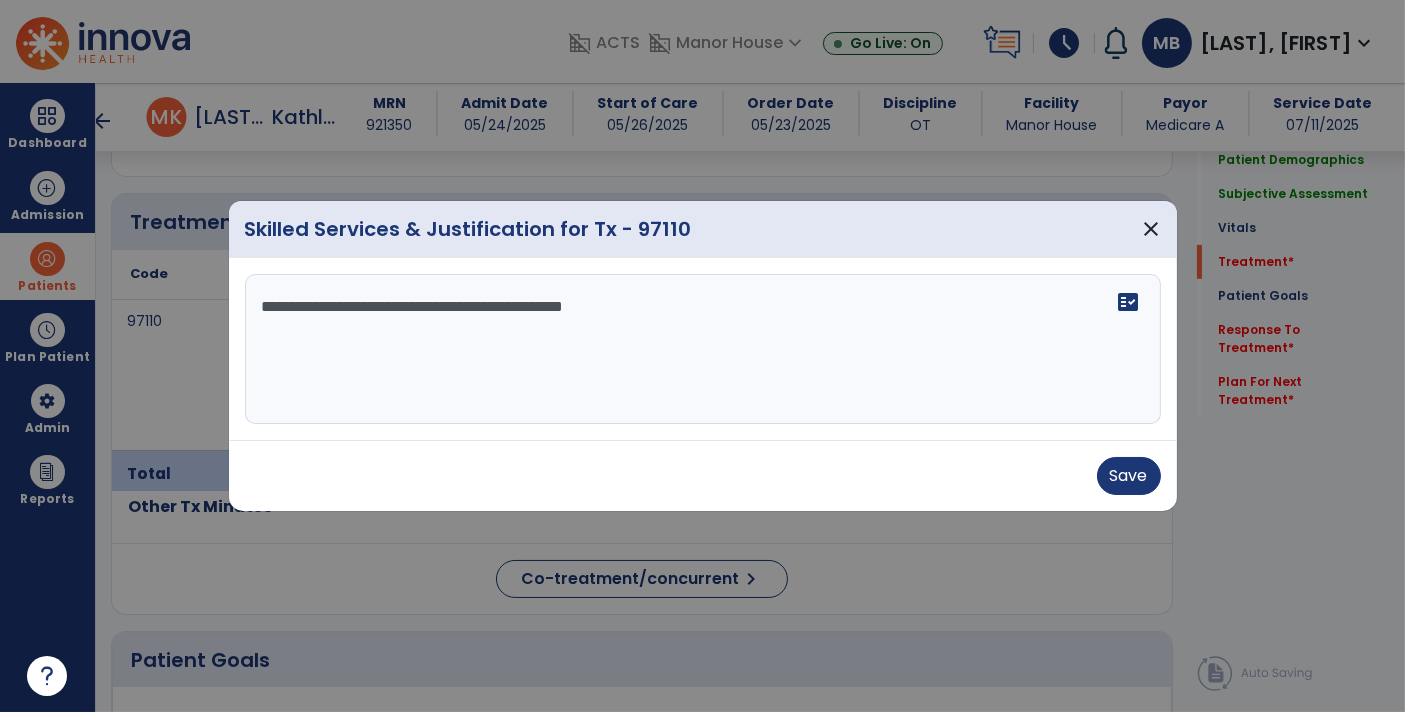 click on "**********" at bounding box center [703, 349] 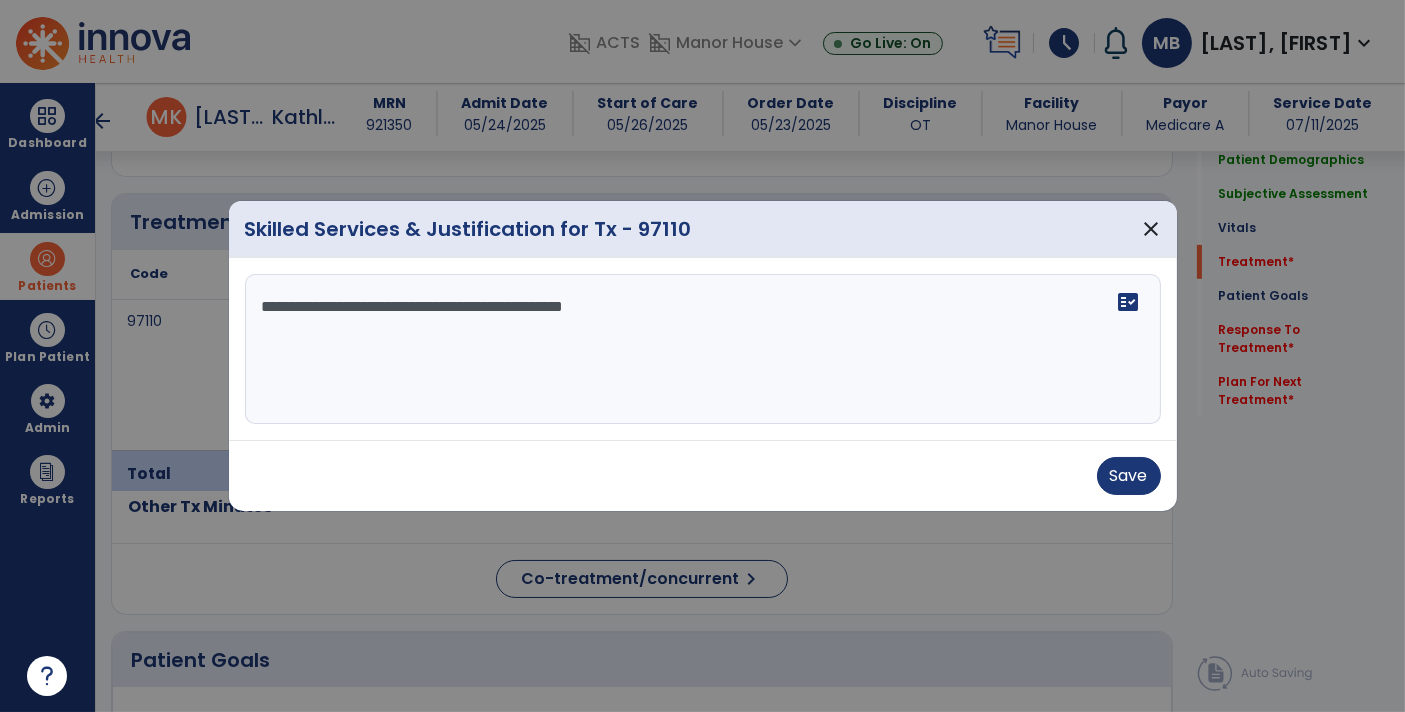 click on "**********" at bounding box center (703, 349) 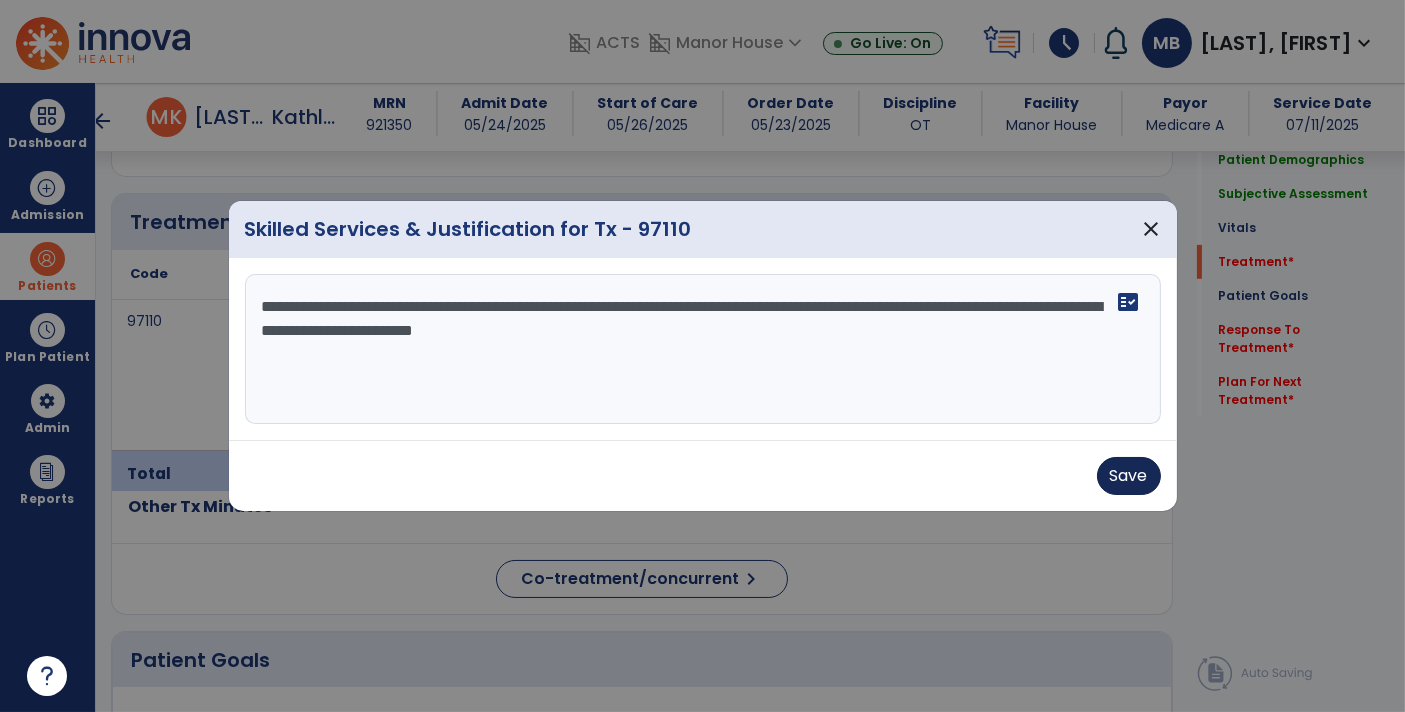 type on "**********" 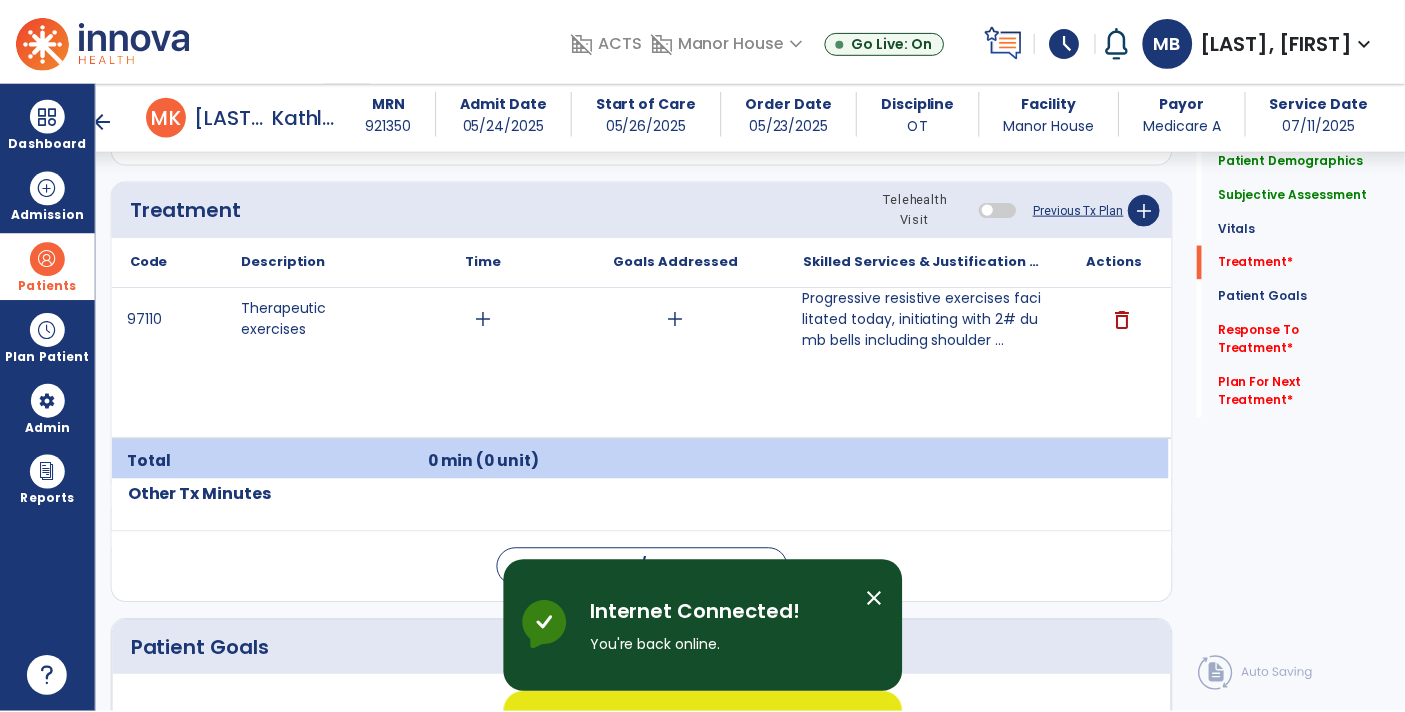 scroll, scrollTop: 1227, scrollLeft: 0, axis: vertical 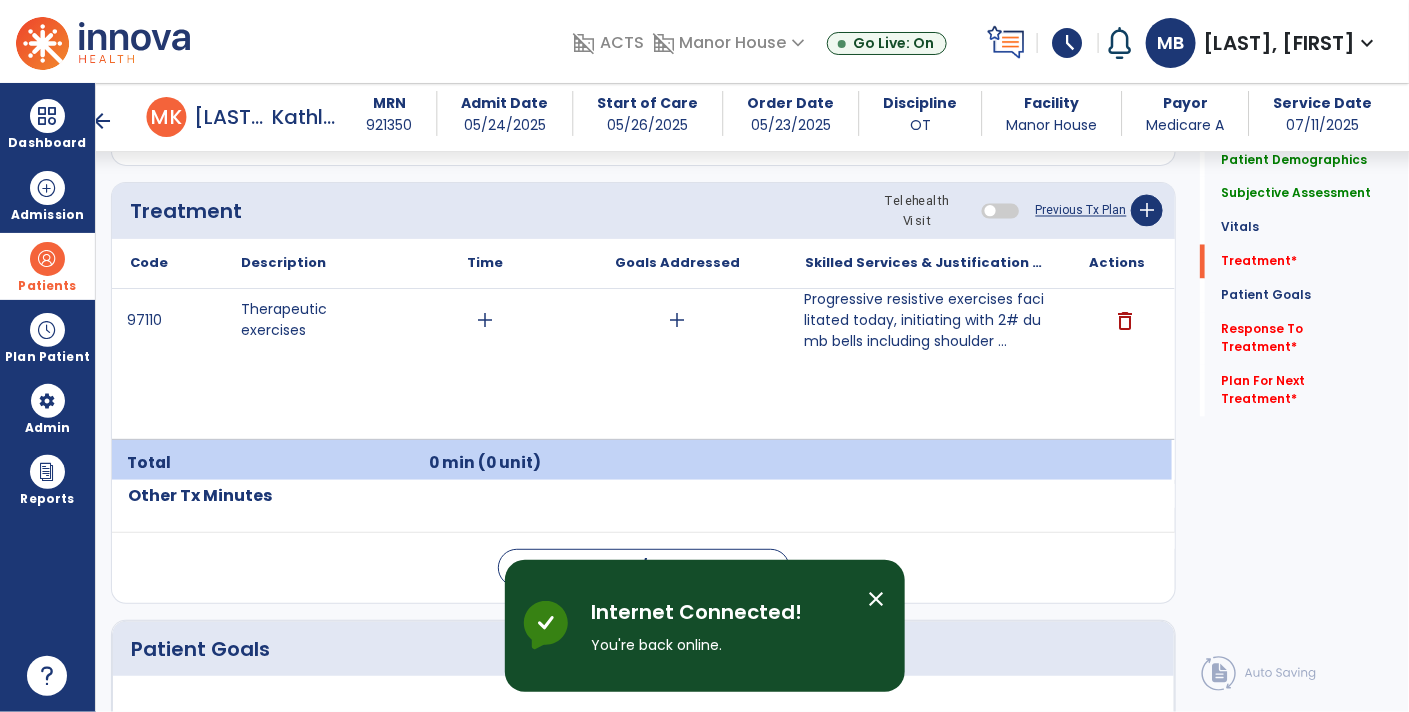 click on "Progressive resistive exercises facilitated today, initiating with 2# dumb bells including shoulder ..." at bounding box center (924, 320) 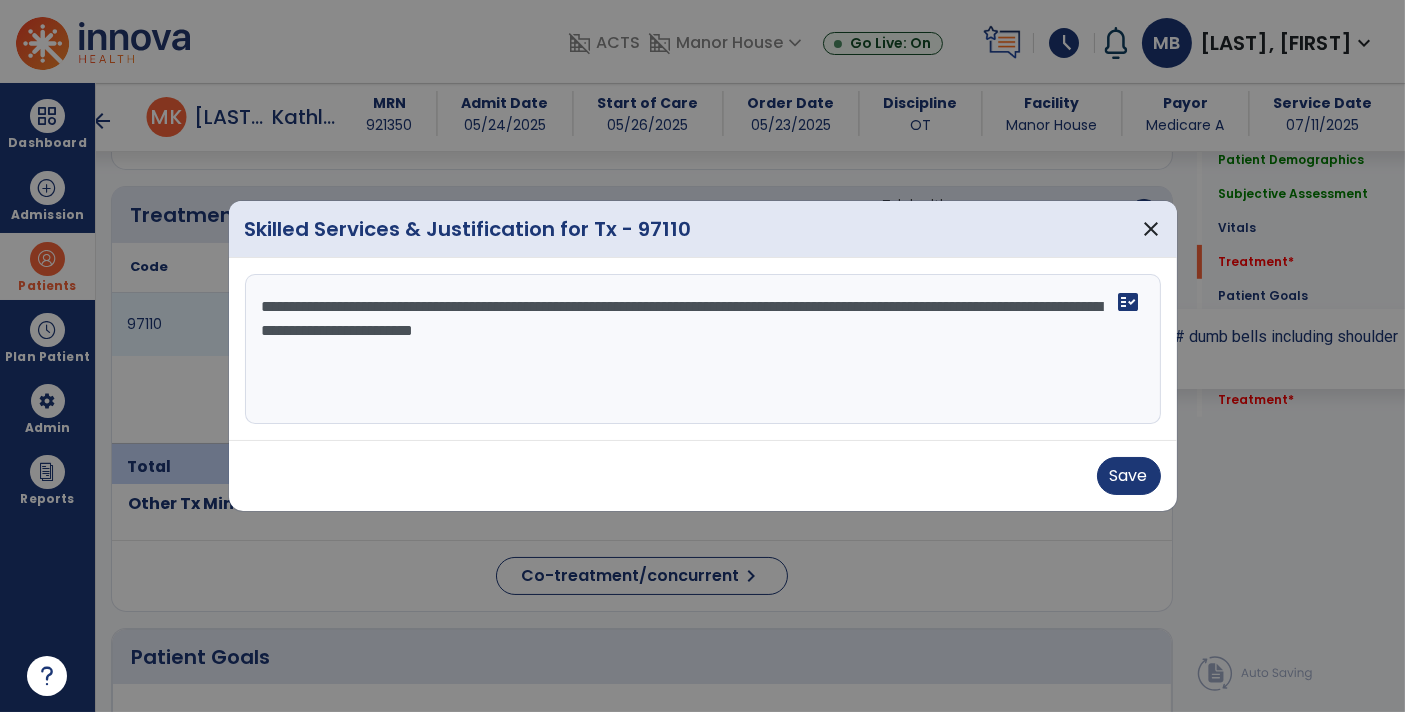 scroll, scrollTop: 1227, scrollLeft: 0, axis: vertical 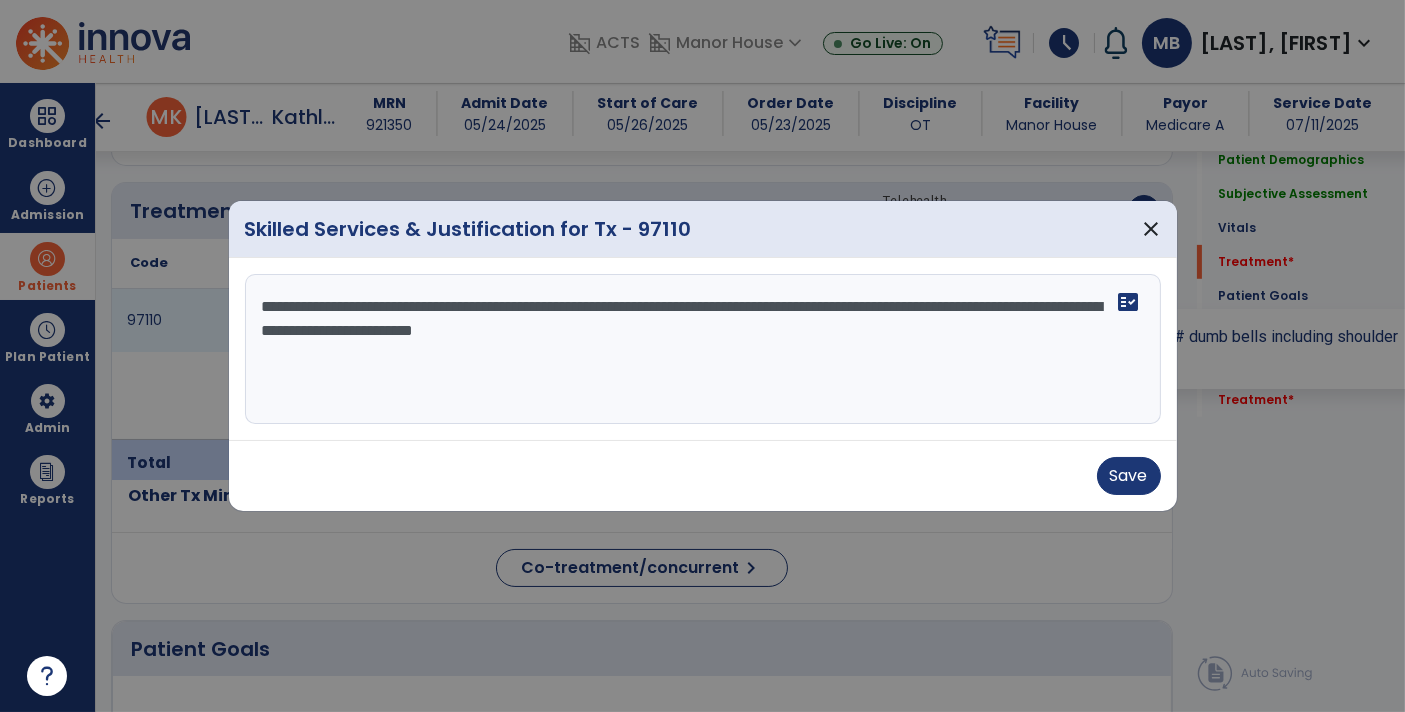 click on "**********" at bounding box center [703, 349] 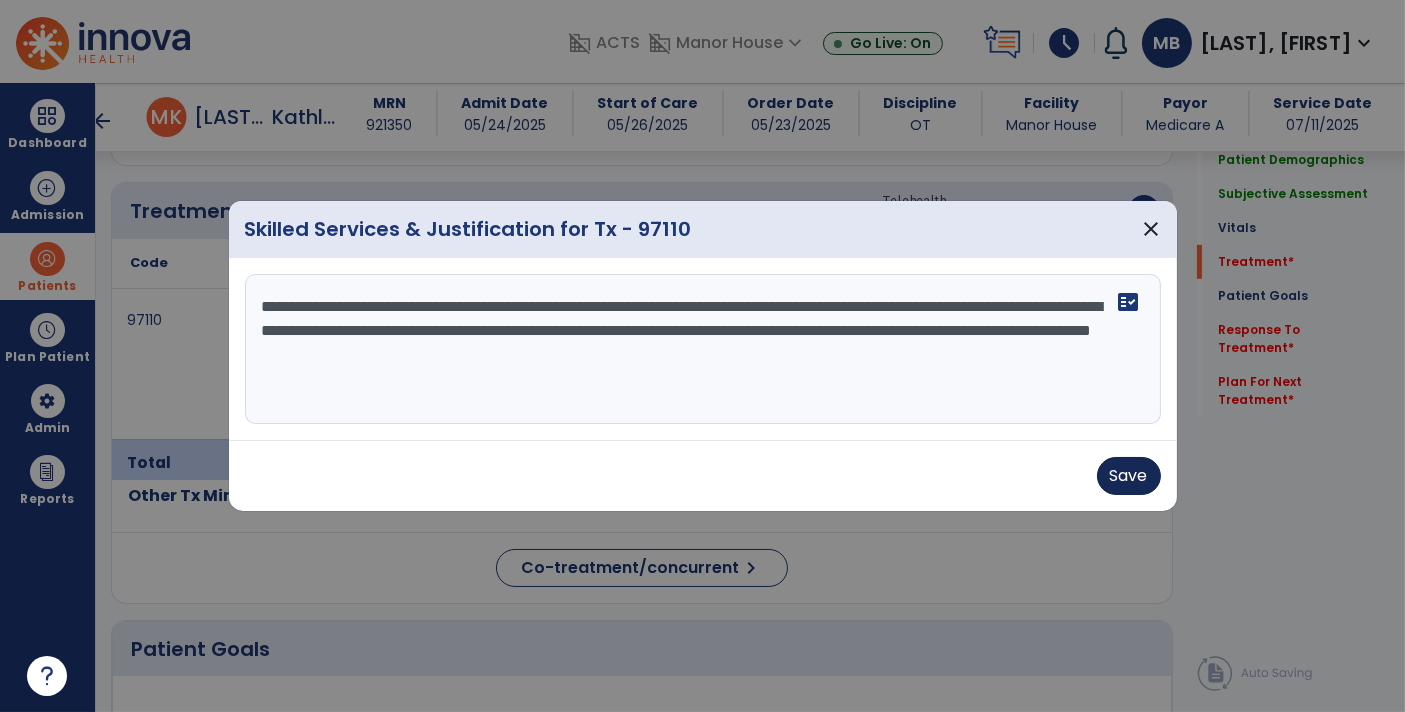 type on "**********" 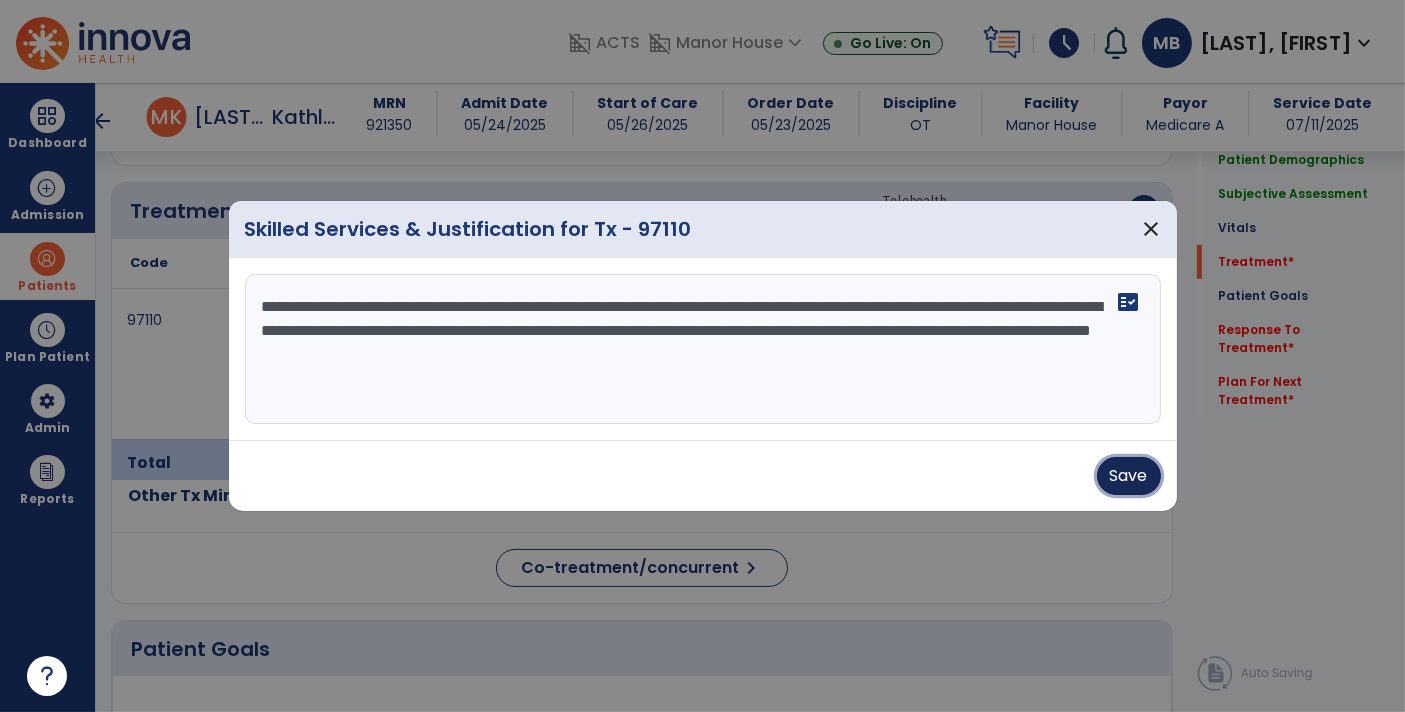 click on "Save" at bounding box center (1129, 476) 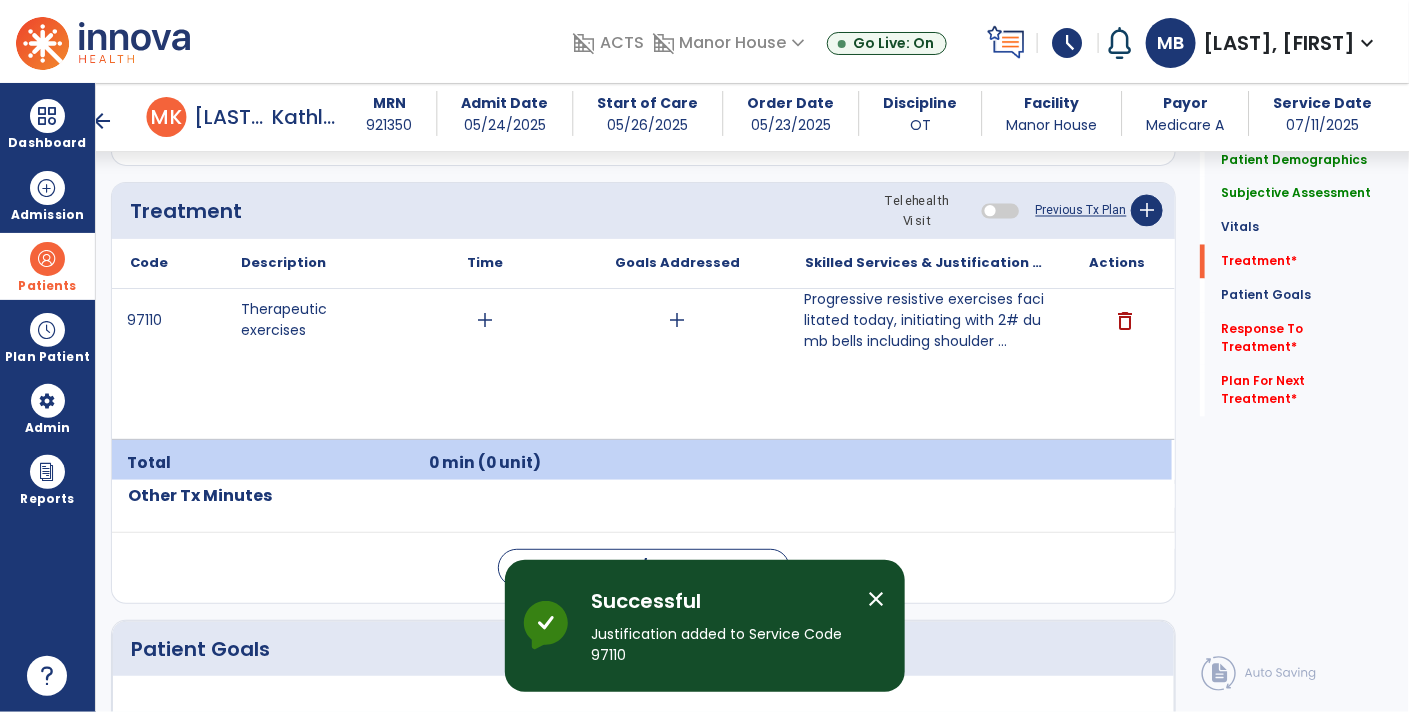 click on "add" at bounding box center [485, 320] 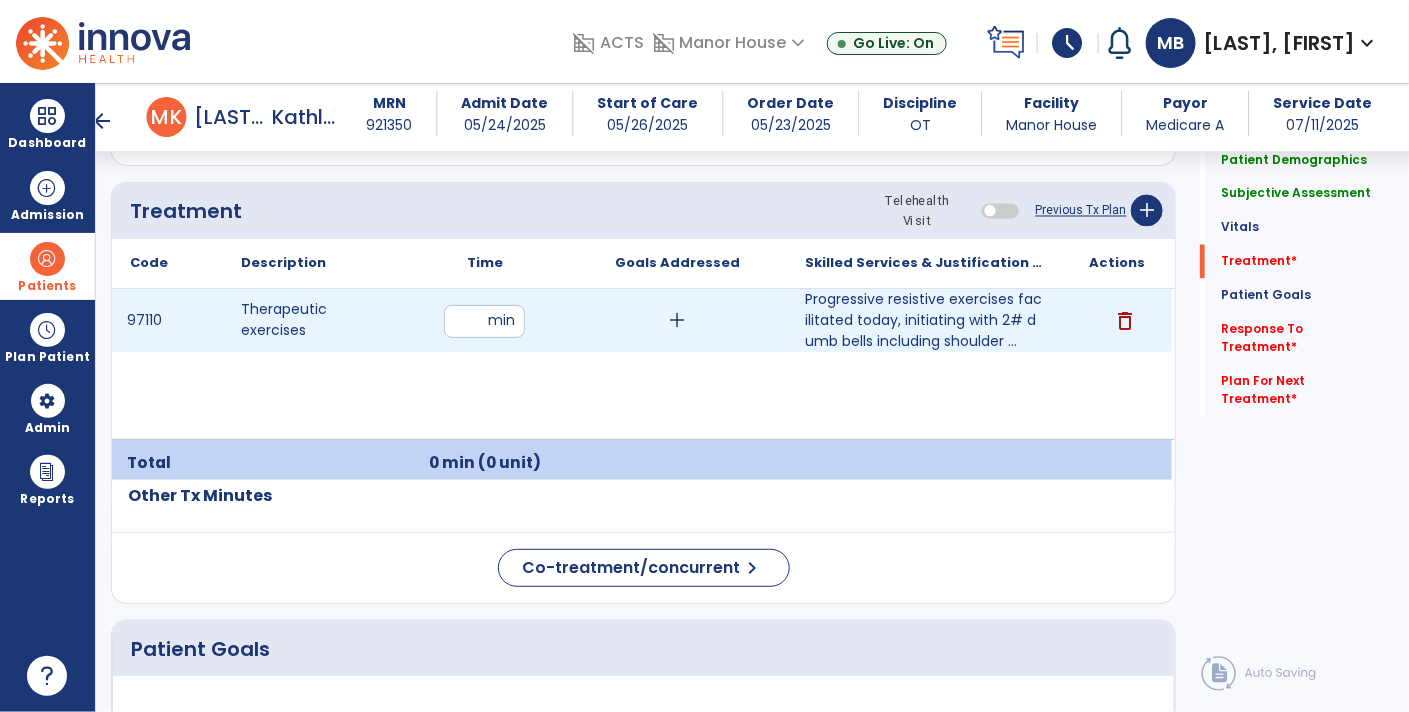 type on "**" 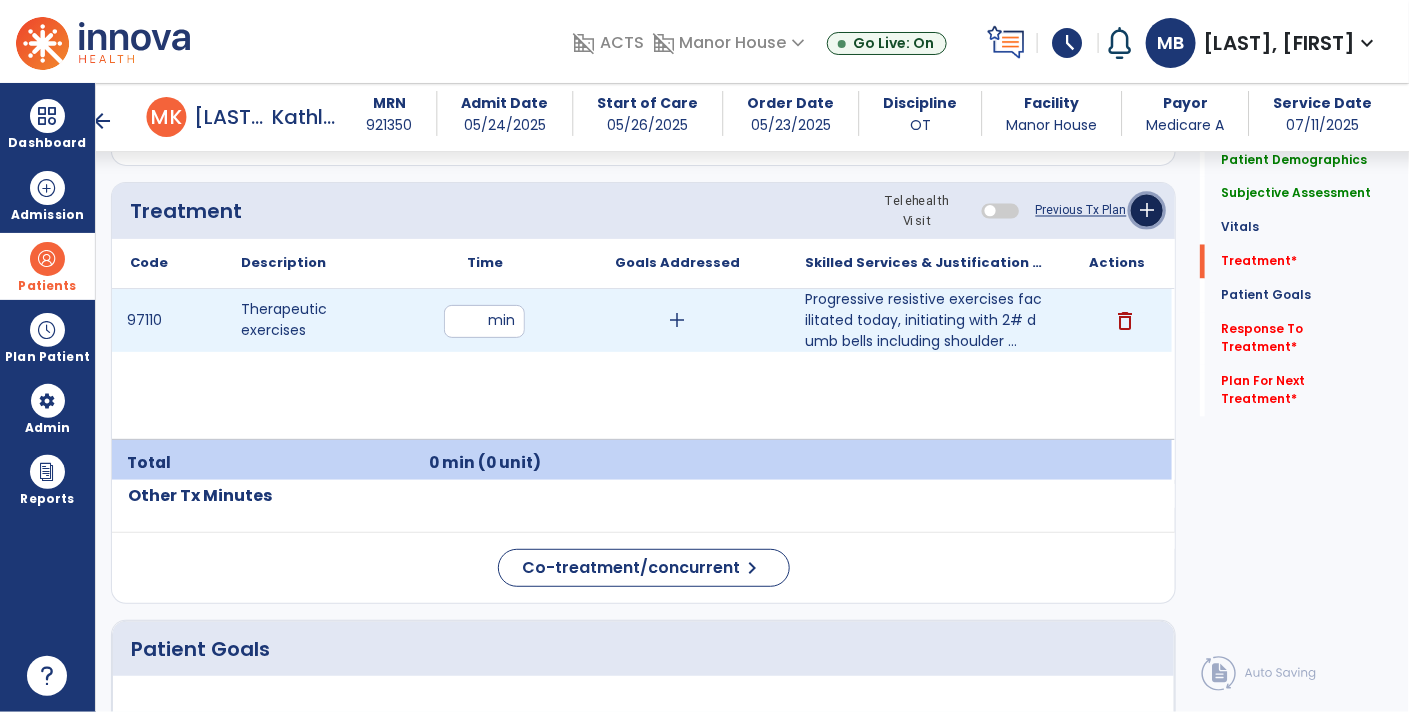 click on "add" 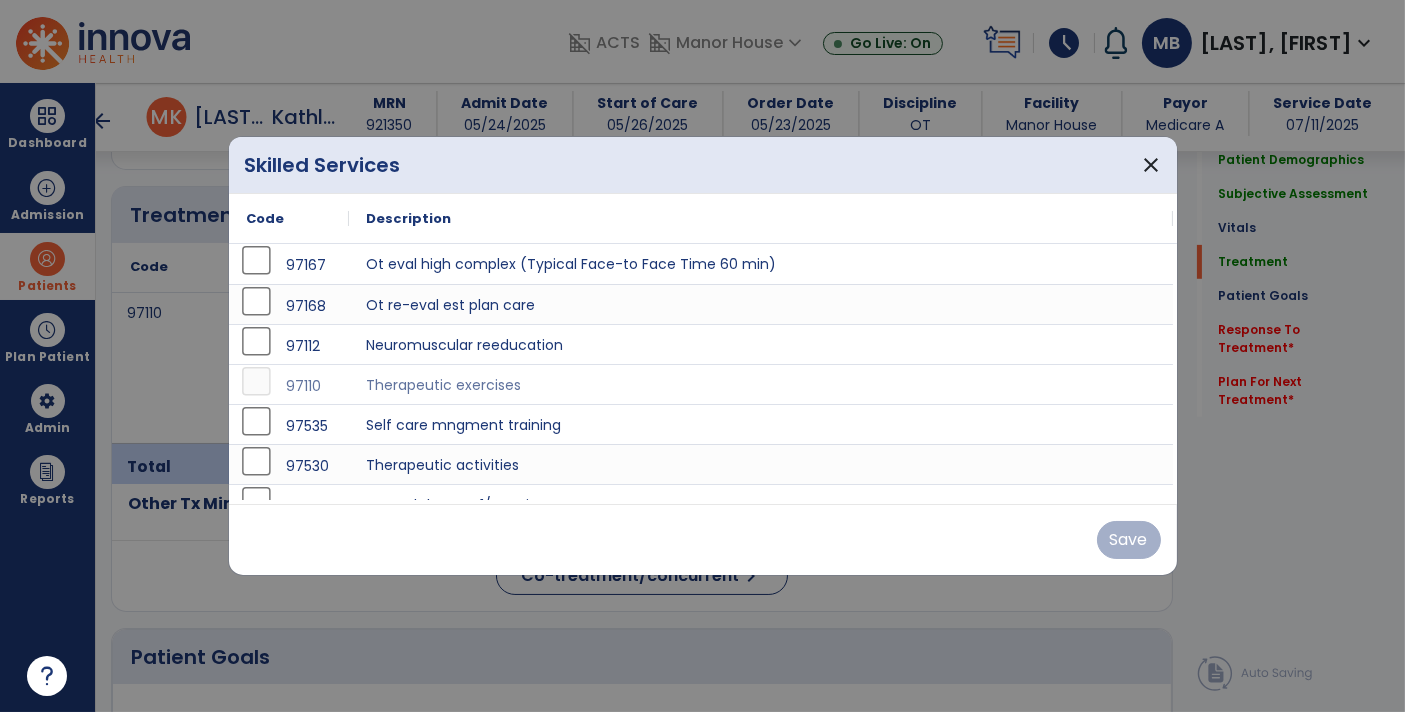 scroll, scrollTop: 1227, scrollLeft: 0, axis: vertical 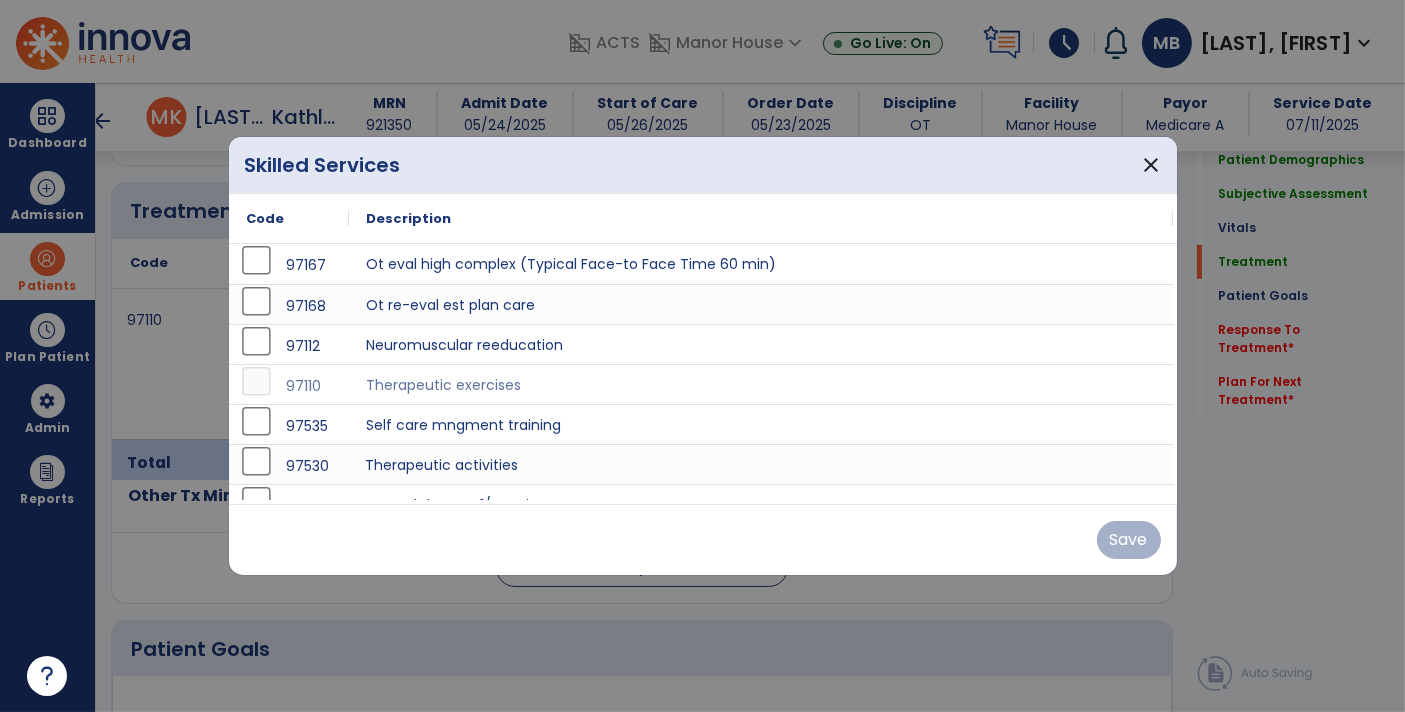 click on "Therapeutic activities" at bounding box center [761, 464] 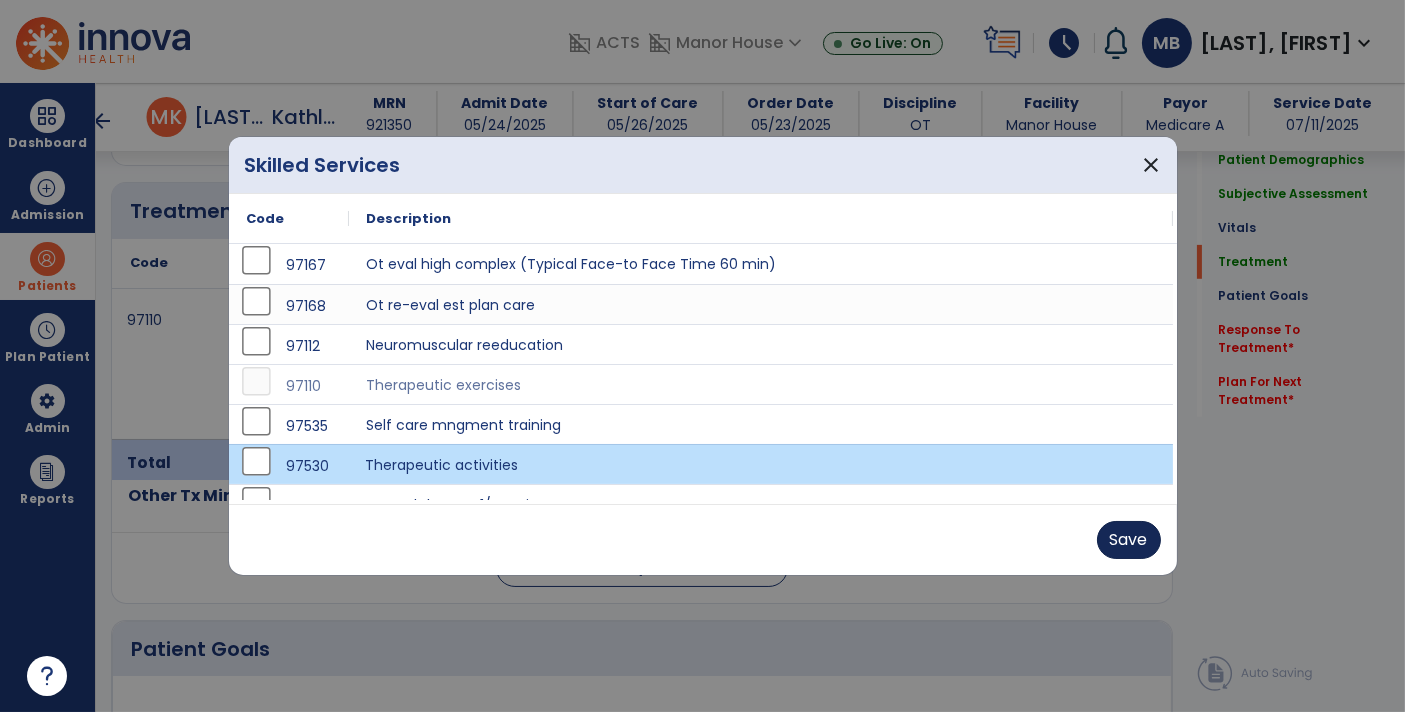 click on "Save" at bounding box center (1129, 540) 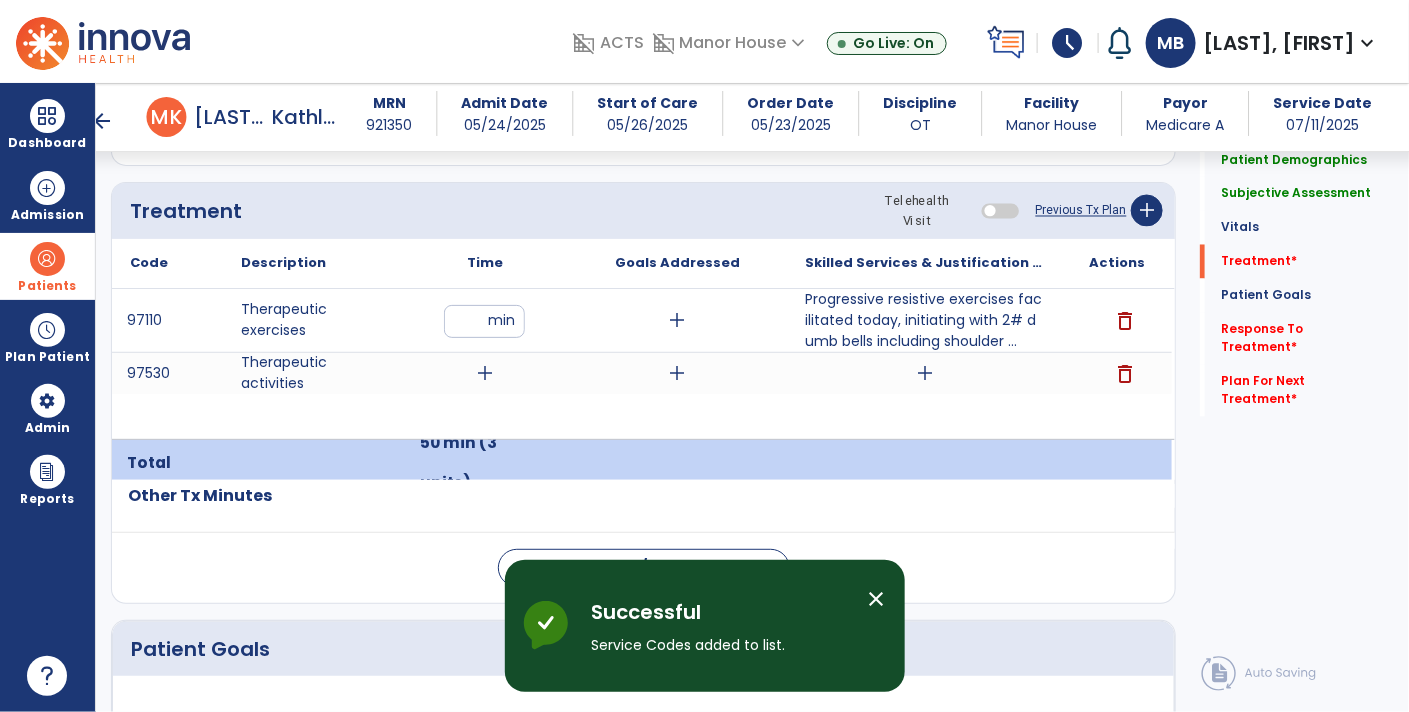 click on "add" at bounding box center (925, 373) 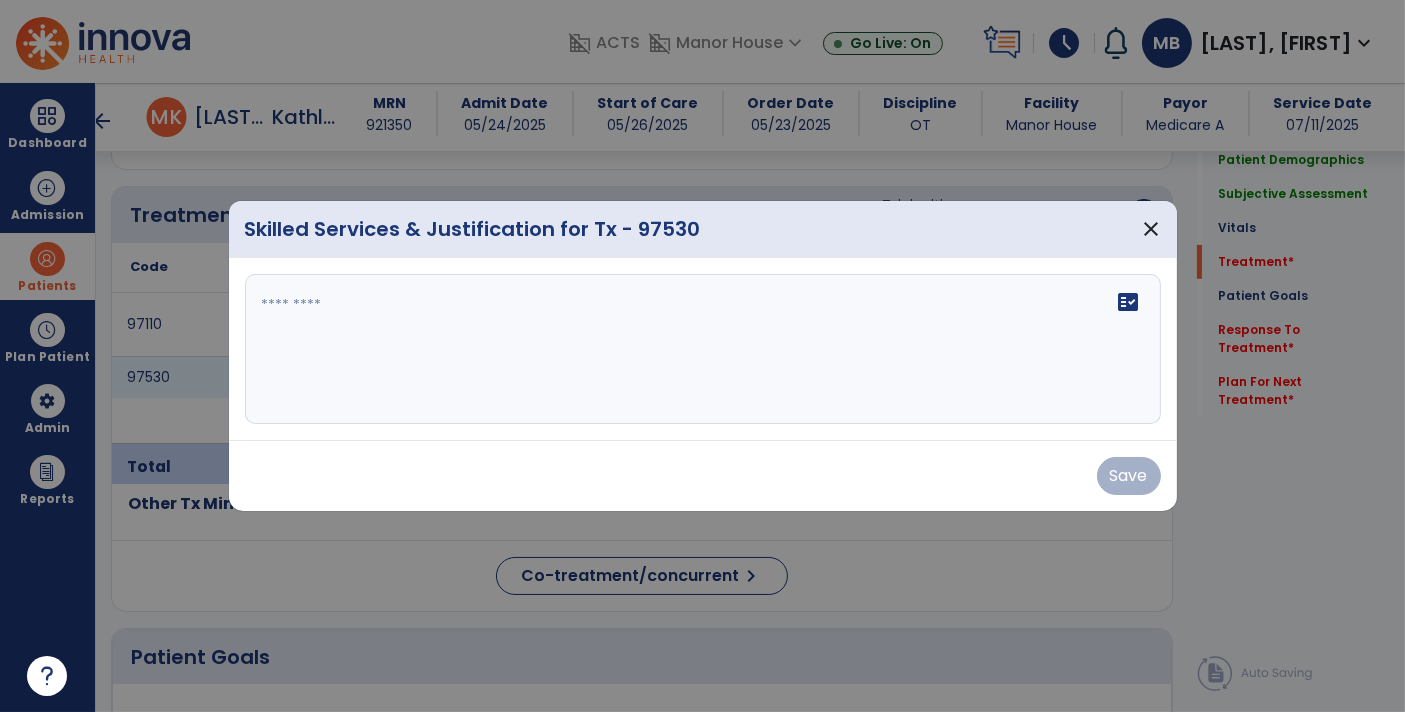 scroll, scrollTop: 1227, scrollLeft: 0, axis: vertical 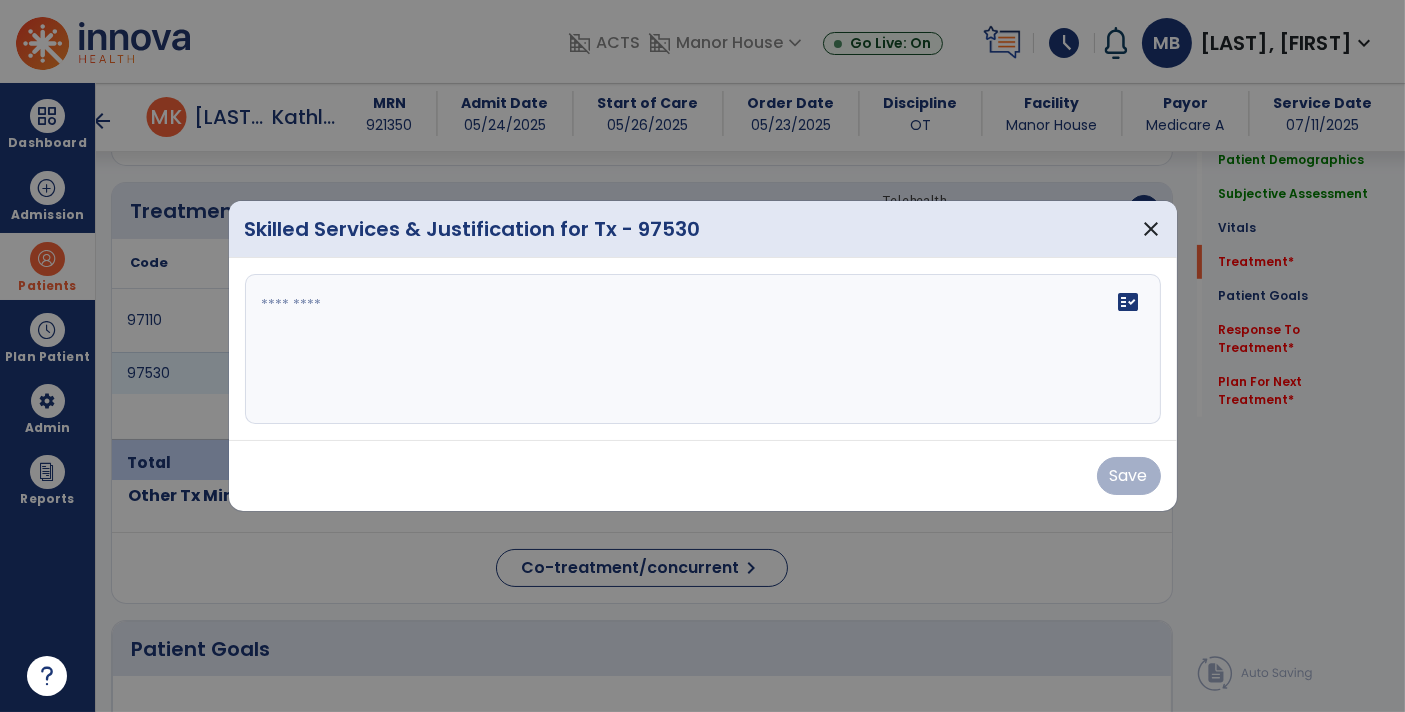 click on "fact_check" at bounding box center [703, 349] 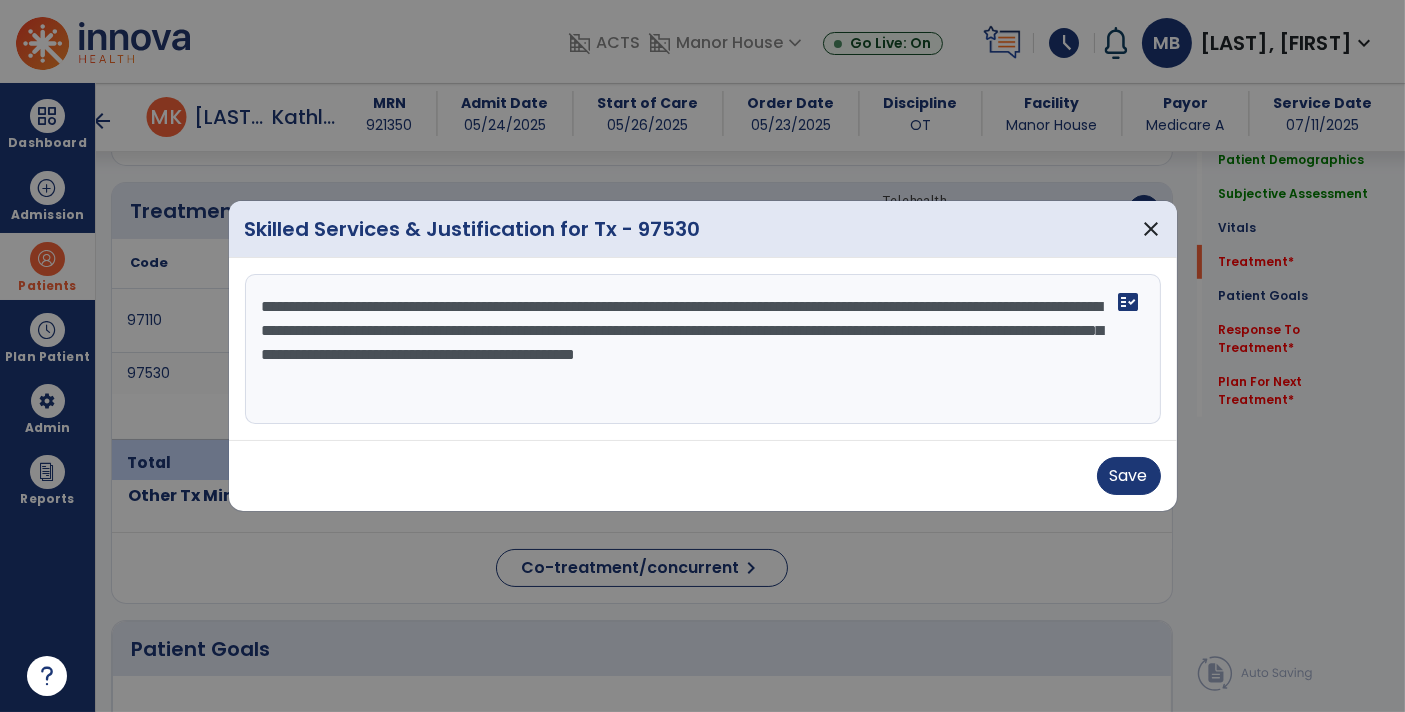 click on "Save" at bounding box center (703, 475) 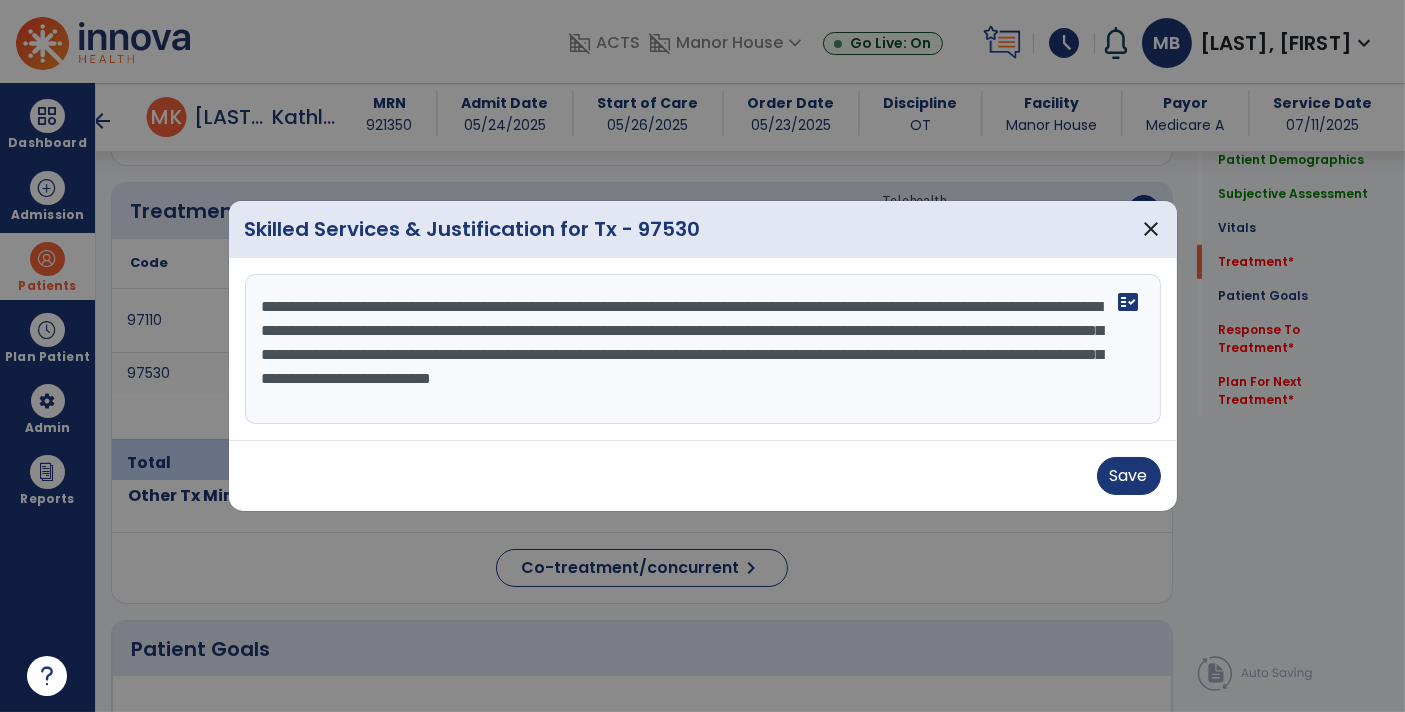 click on "Save" at bounding box center [703, 475] 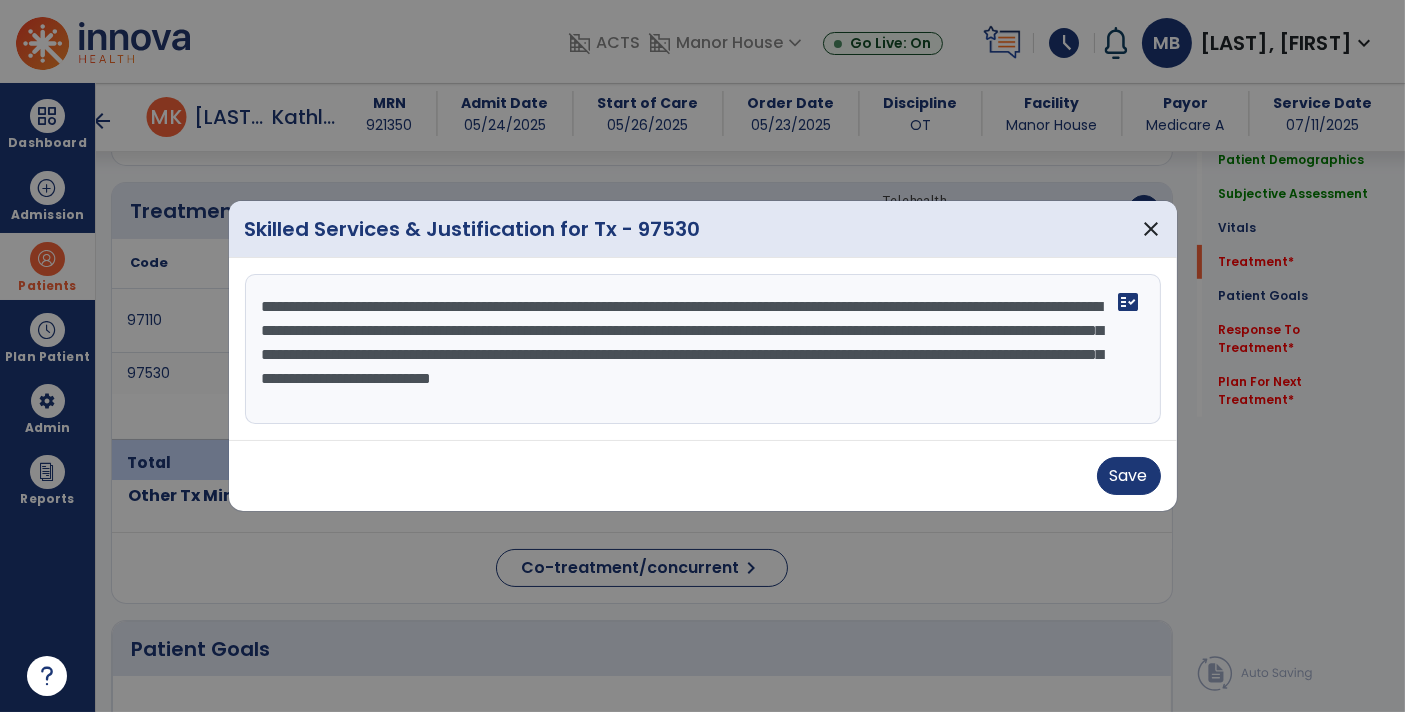 click on "**********" at bounding box center (703, 349) 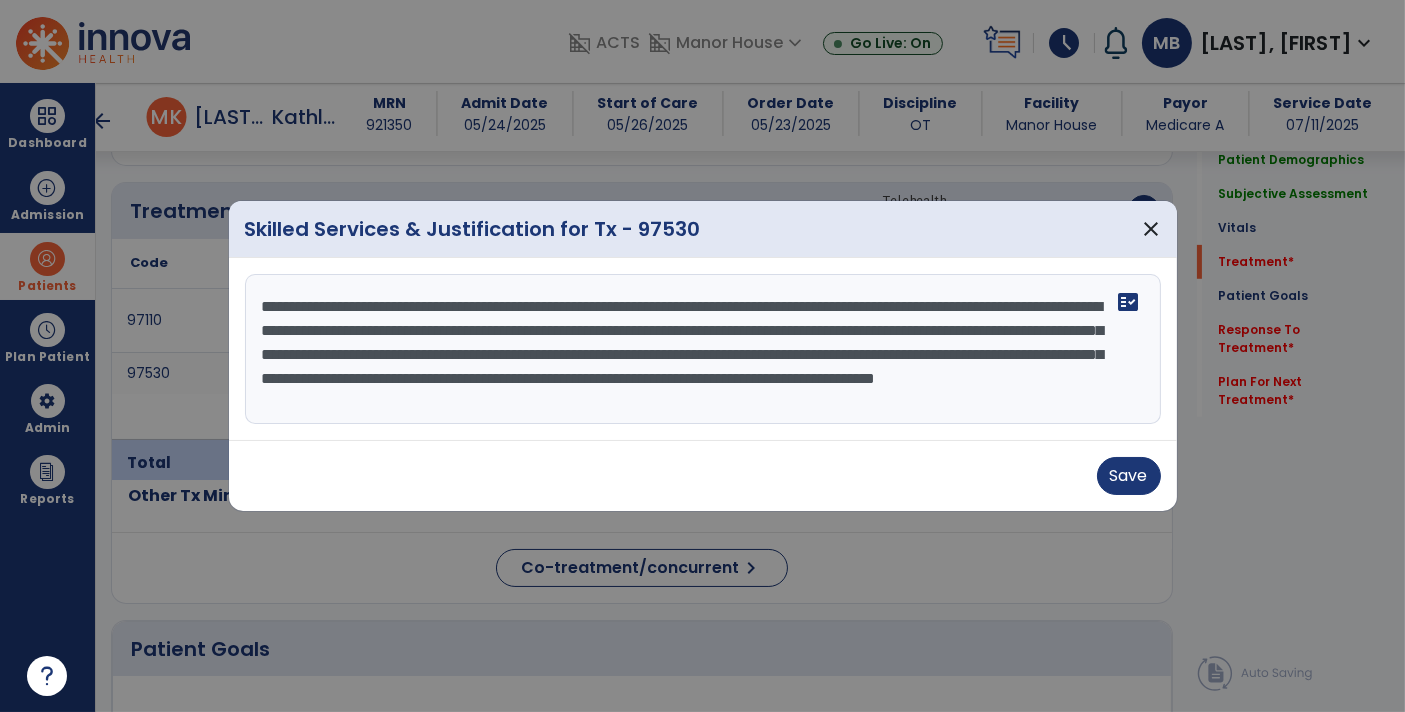 scroll, scrollTop: 15, scrollLeft: 0, axis: vertical 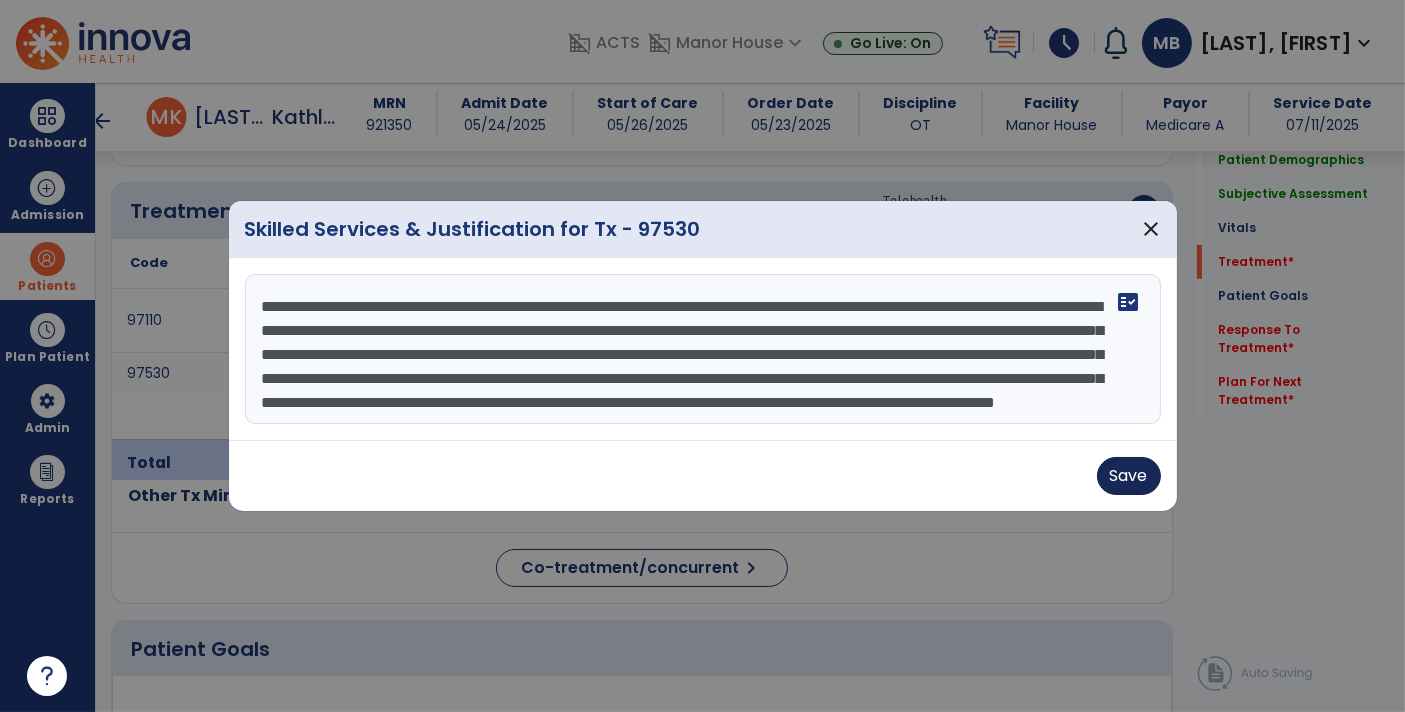 type on "**********" 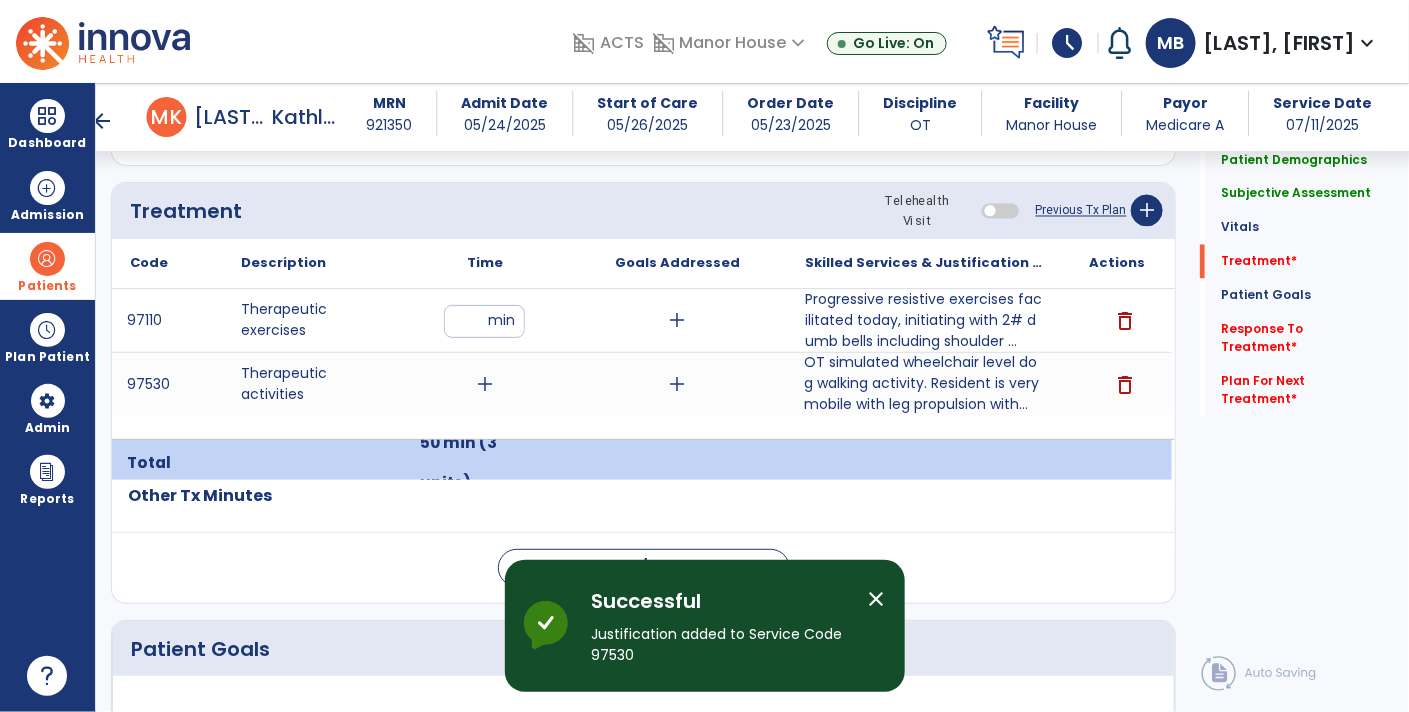 click on "add" at bounding box center (677, 320) 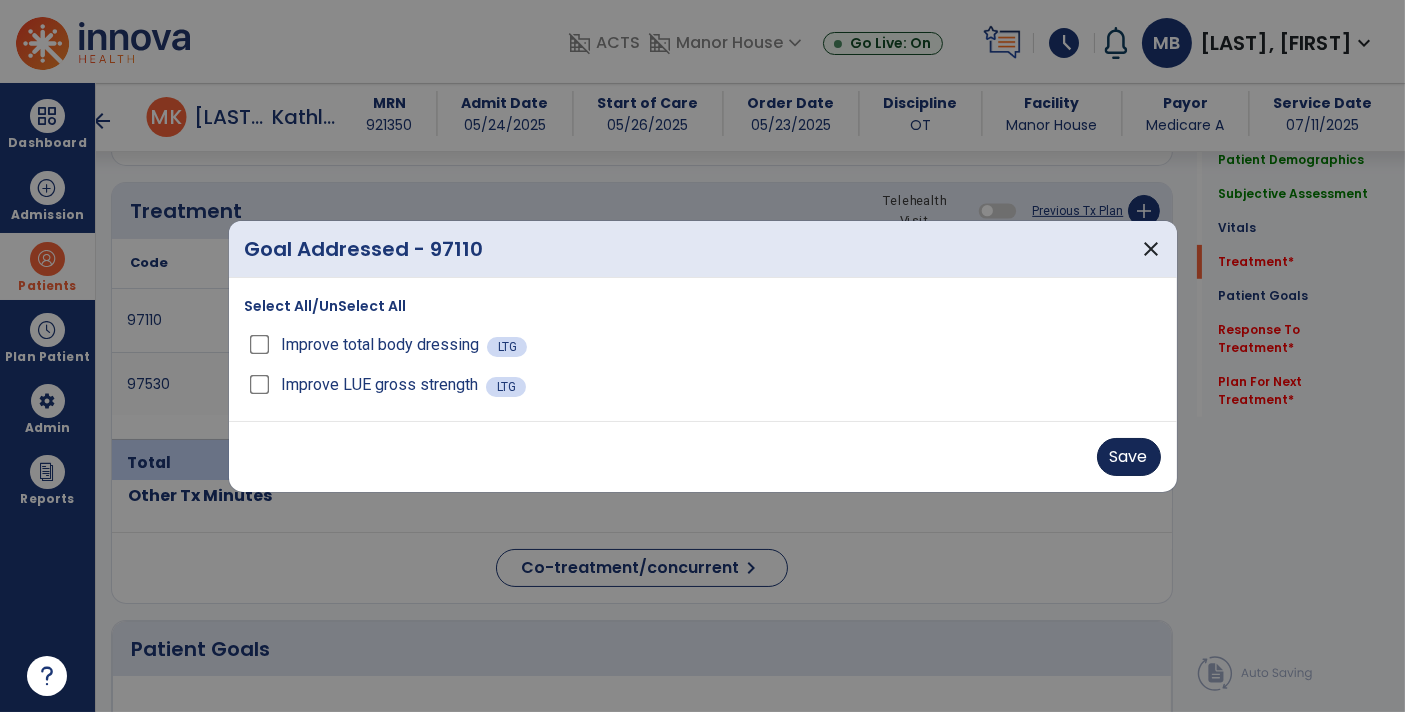 click on "Save" at bounding box center (1129, 457) 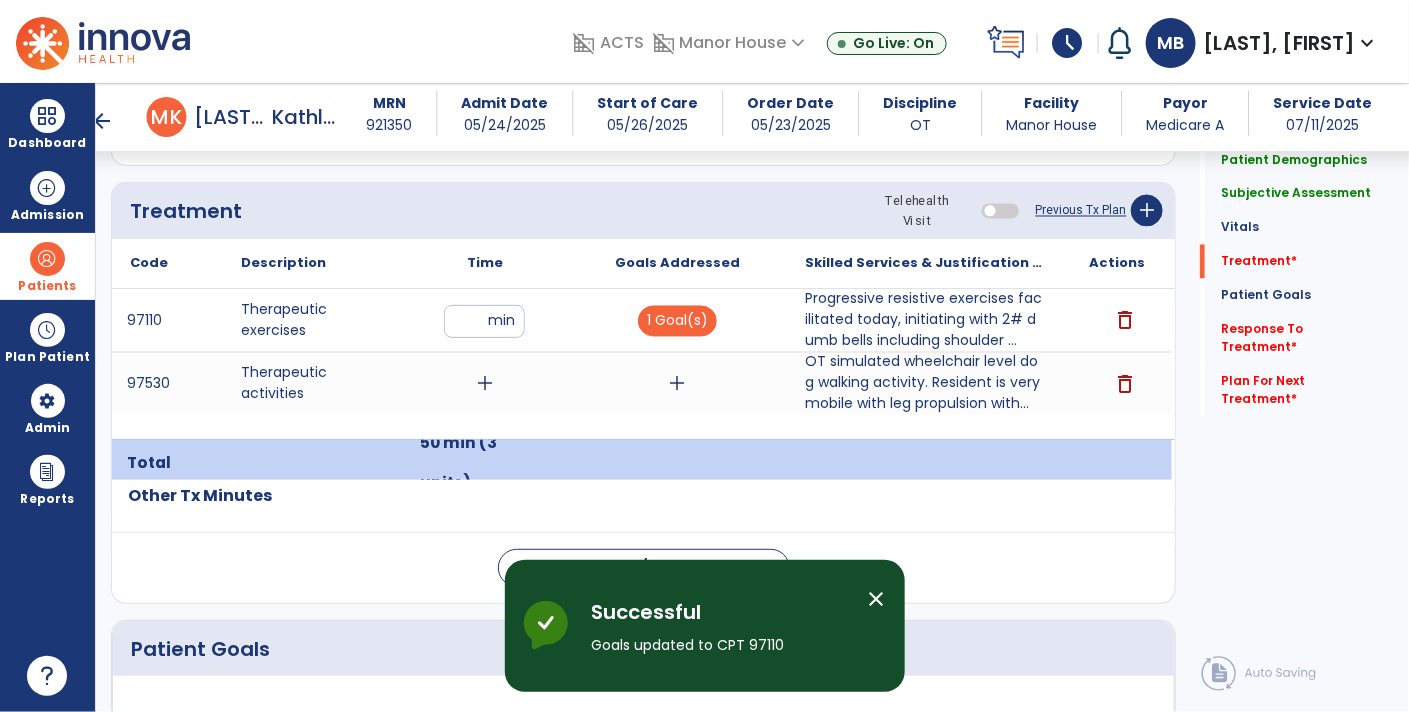 click on "add" at bounding box center (485, 384) 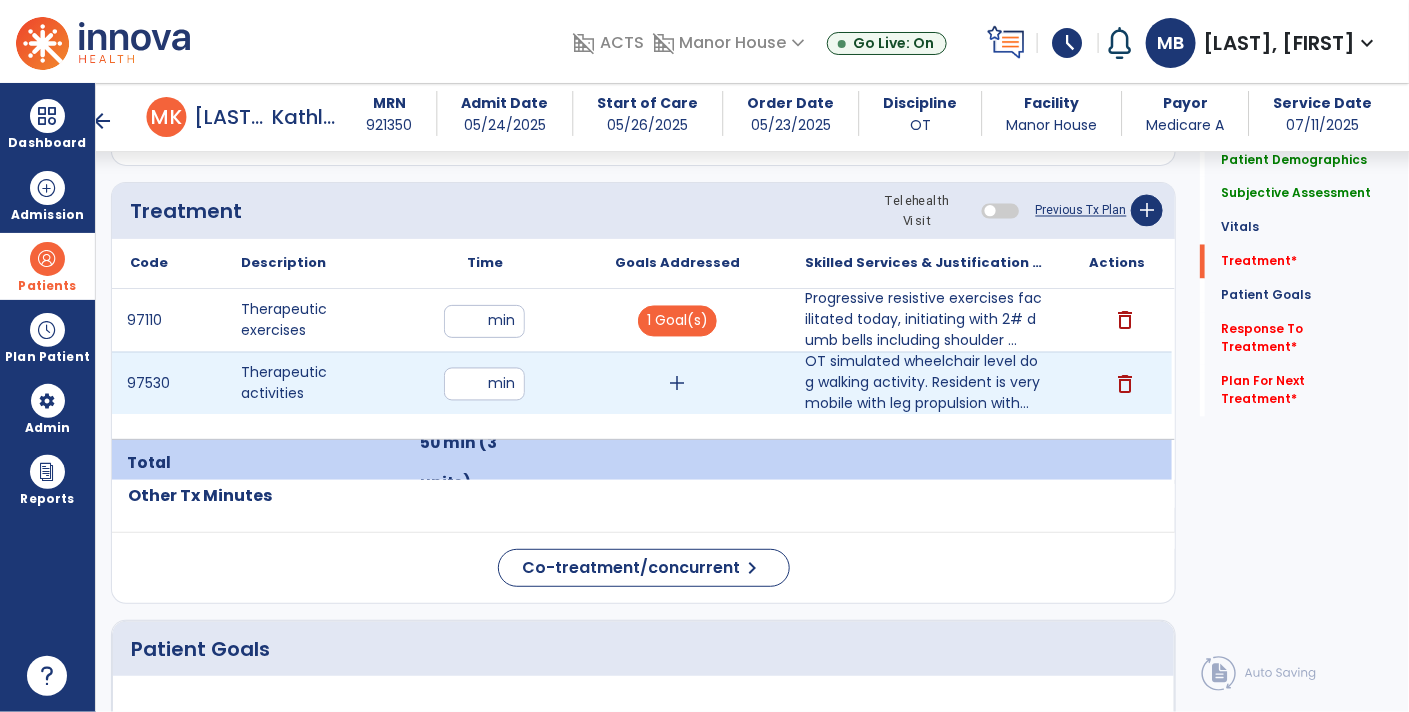 type on "**" 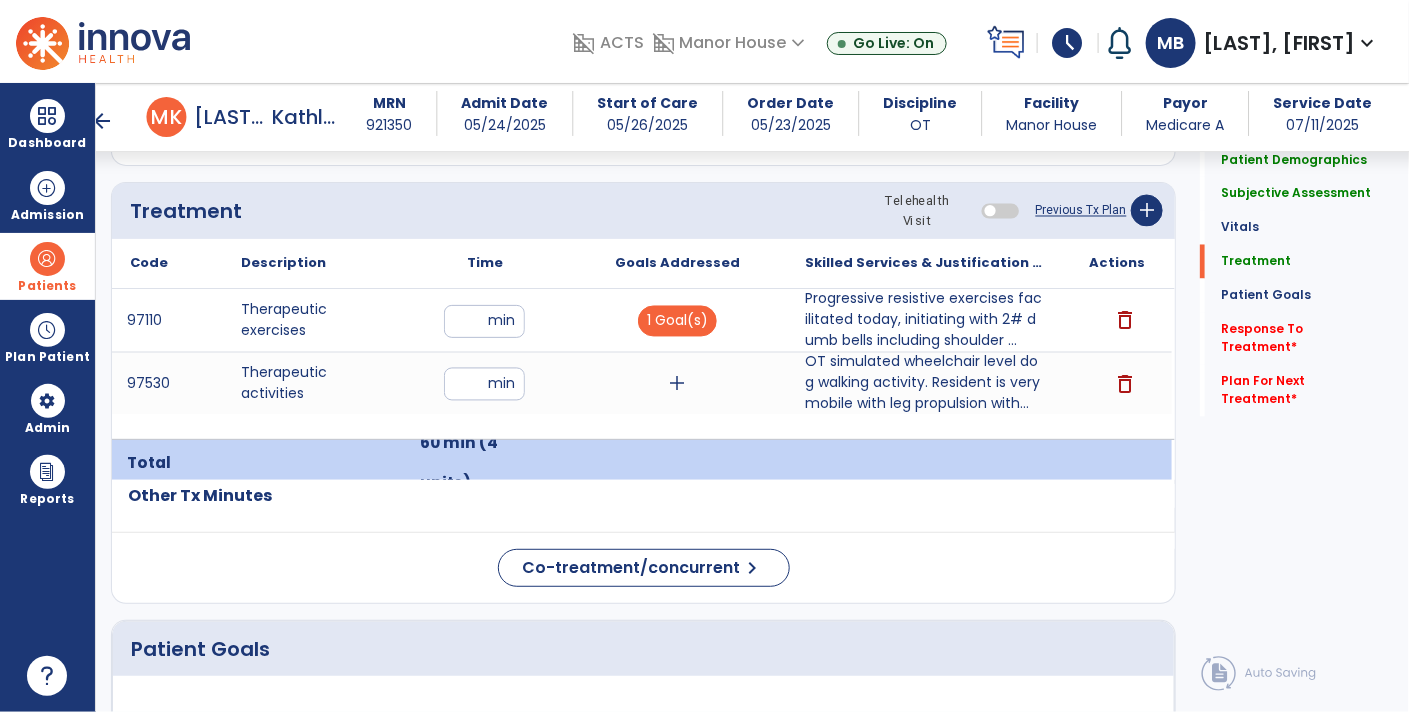 click on "add" at bounding box center [677, 384] 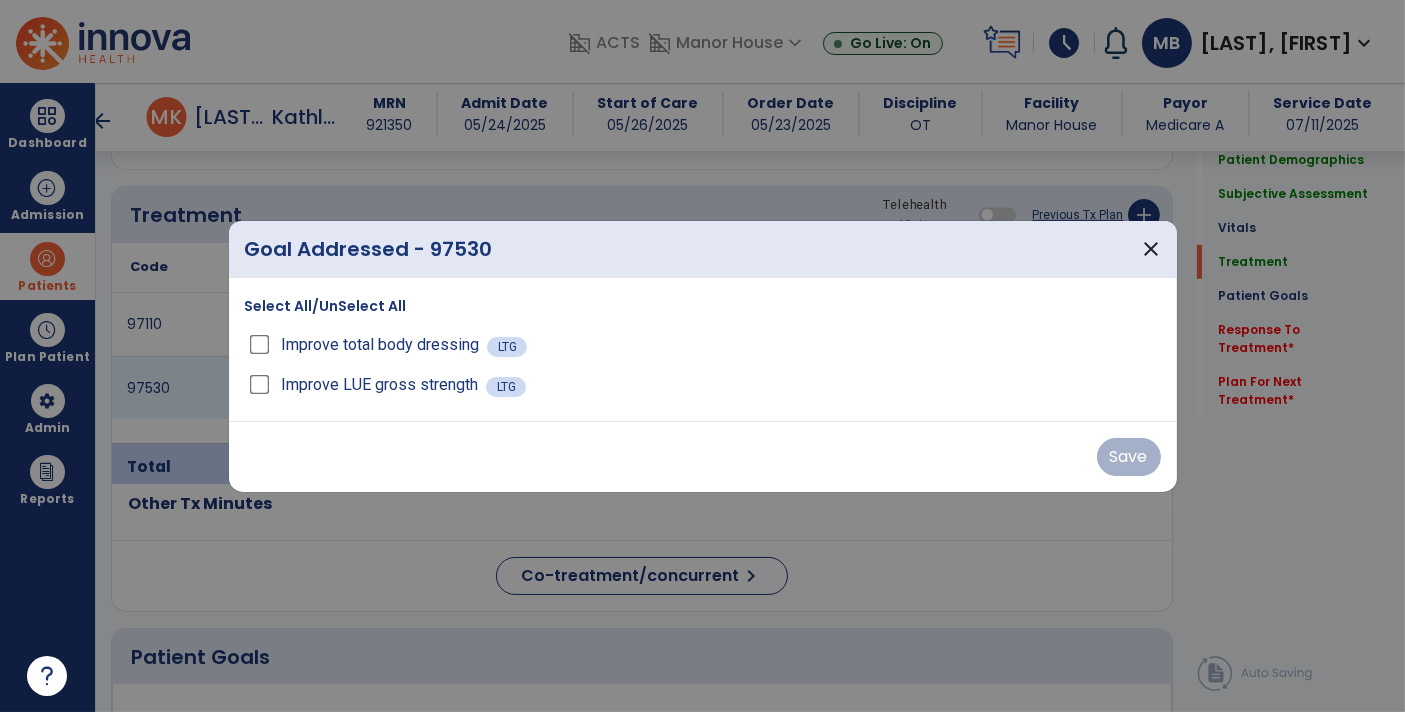 scroll, scrollTop: 1227, scrollLeft: 0, axis: vertical 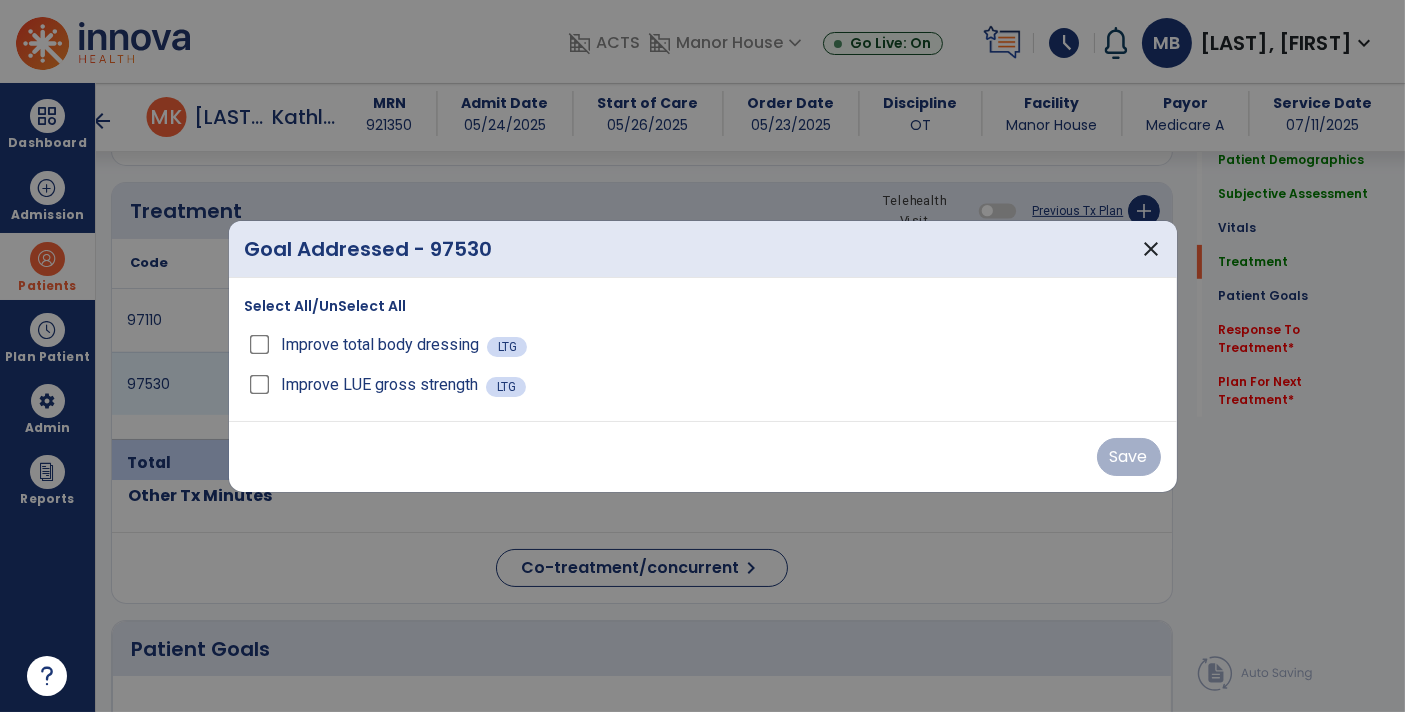 click on "Improve LUE gross strength" at bounding box center [379, 385] 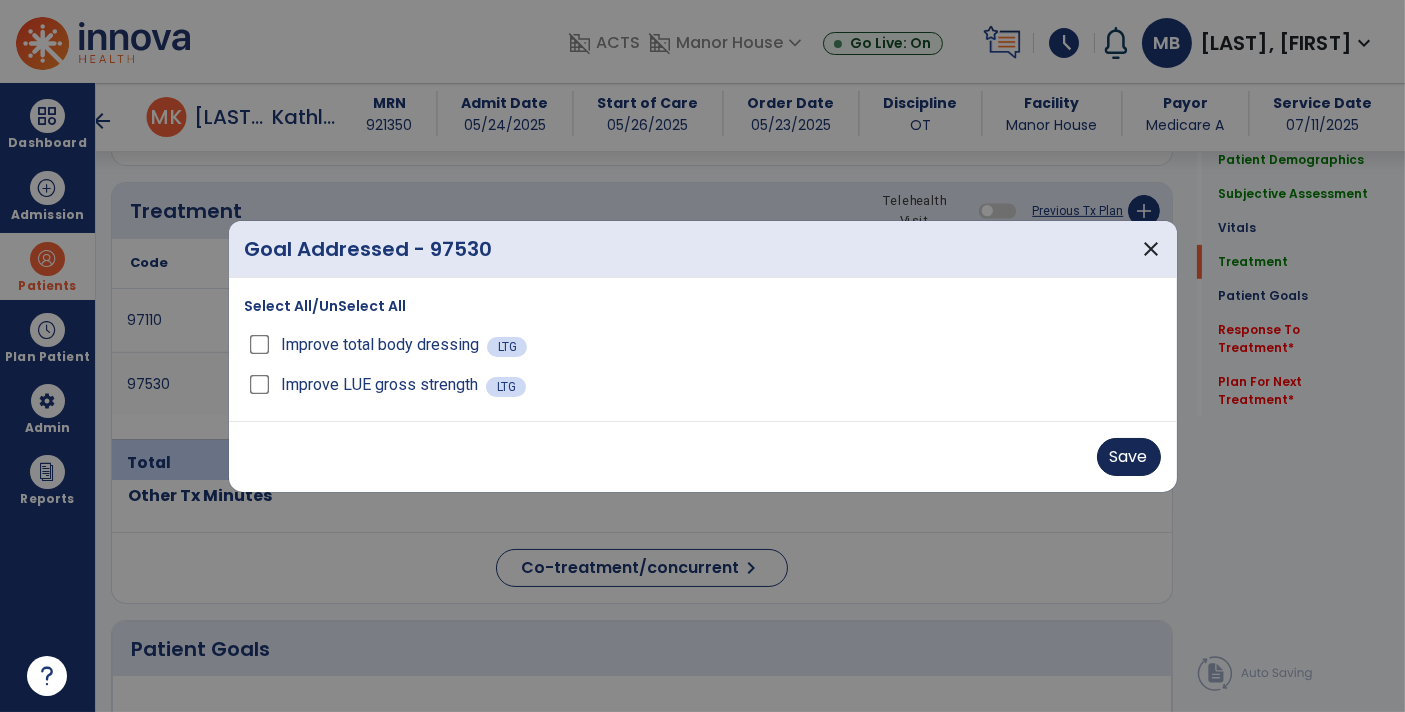 click on "Save" at bounding box center [1129, 457] 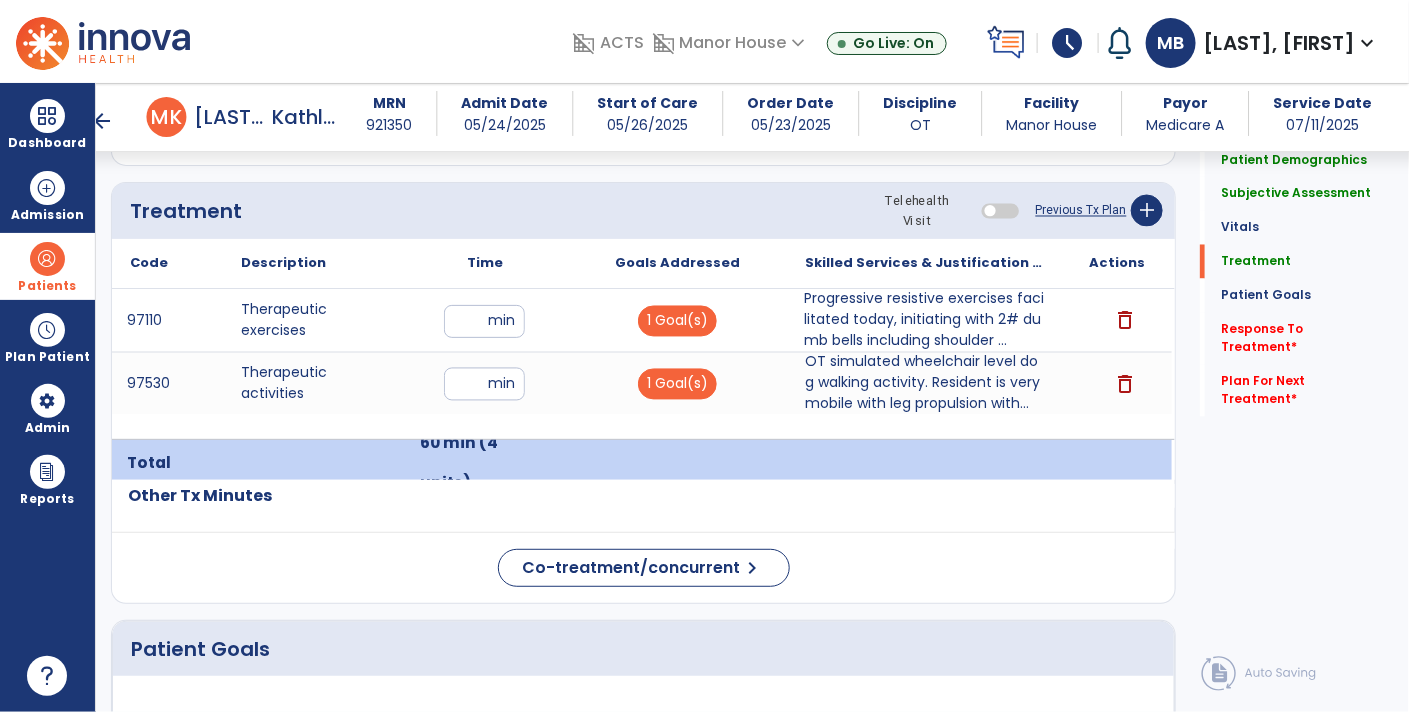 click on "Progressive resistive exercises facilitated today, initiating with 2# dumb bells including shoulder ..." at bounding box center (924, 320) 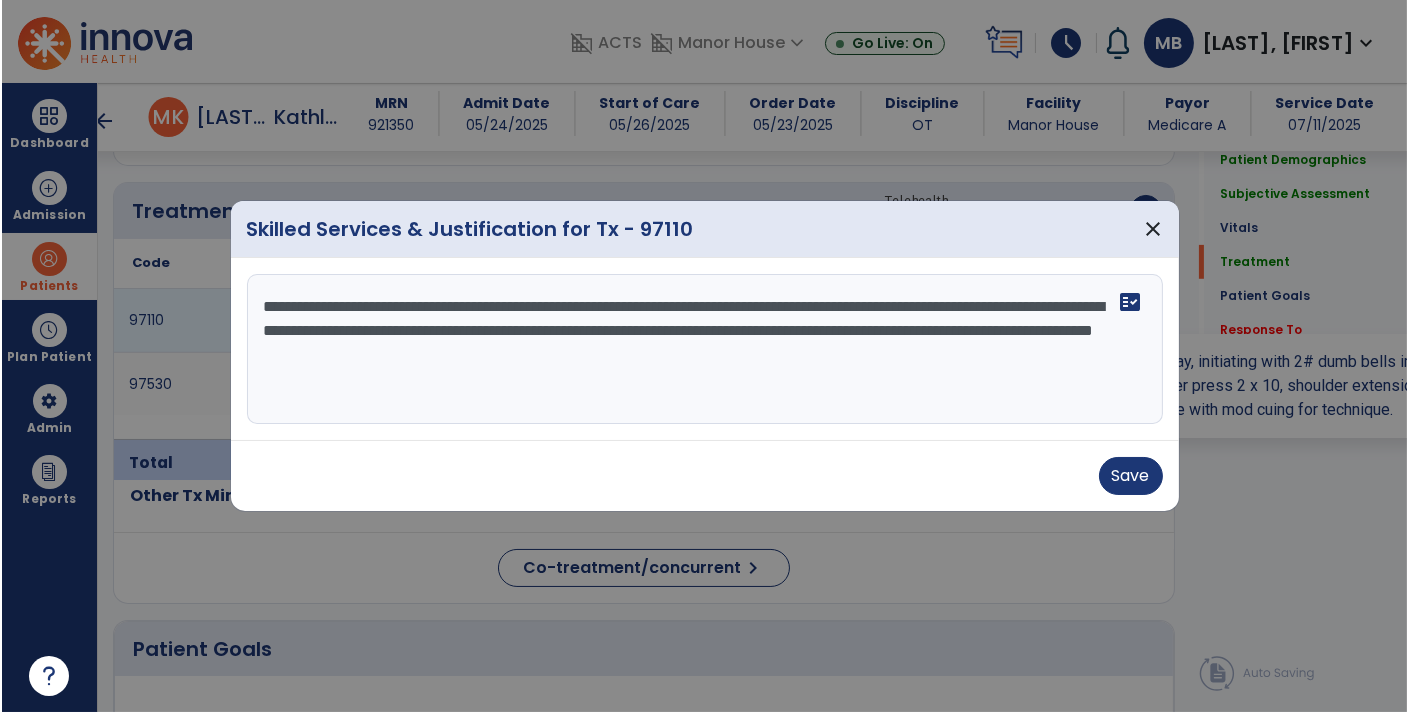 scroll, scrollTop: 1227, scrollLeft: 0, axis: vertical 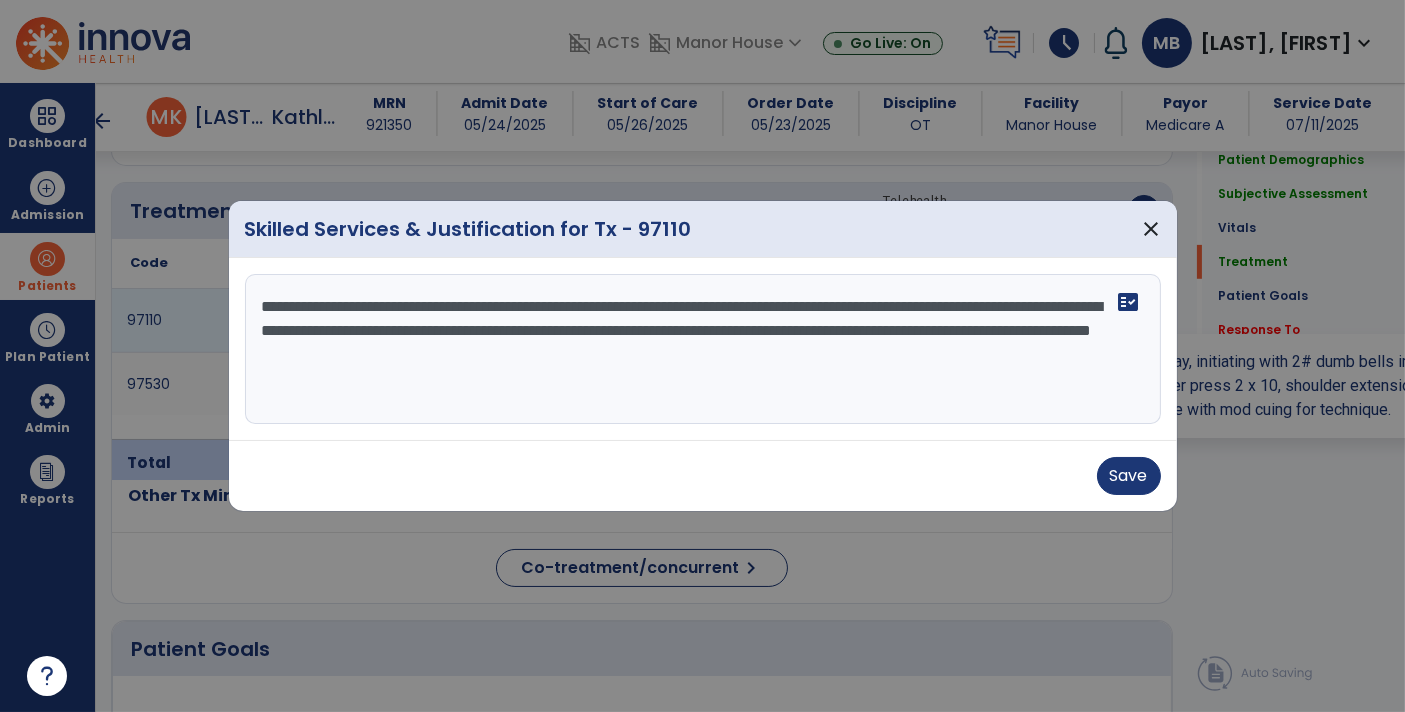 click on "**********" at bounding box center [703, 349] 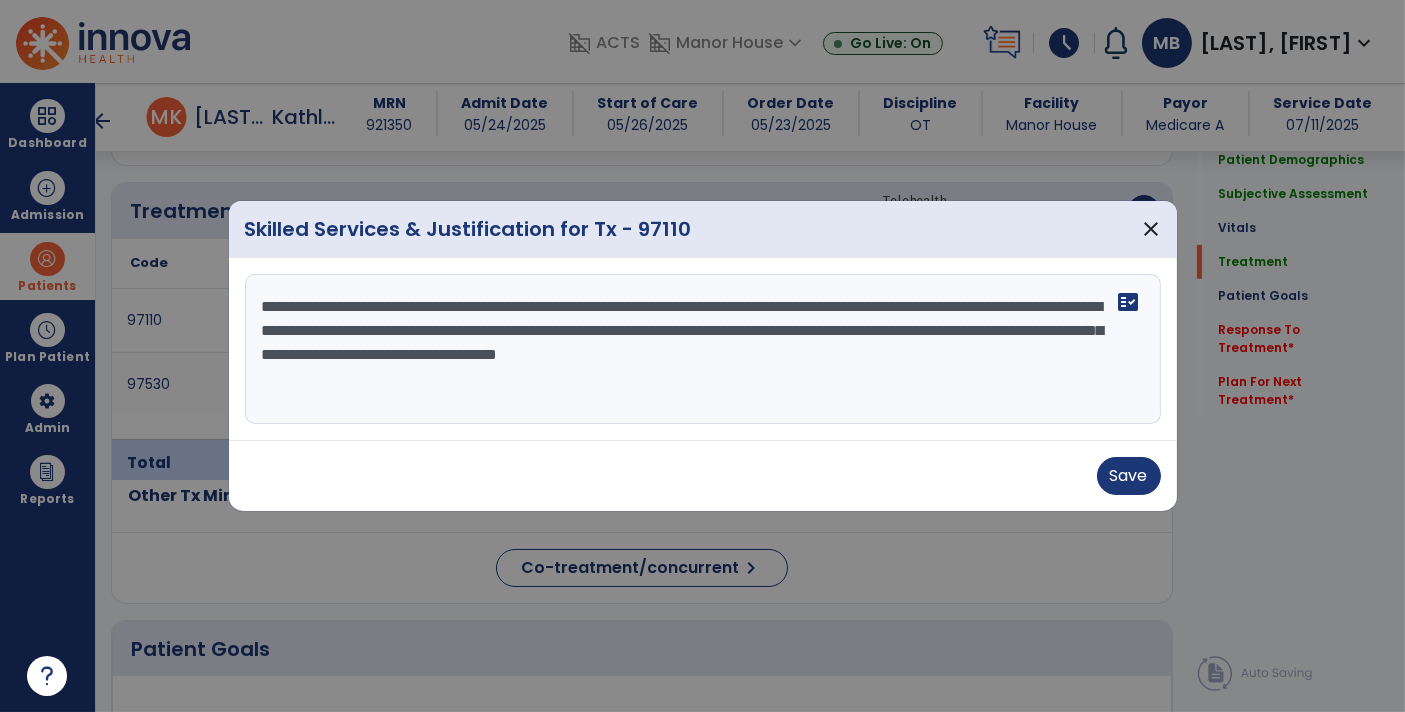 click on "Save" at bounding box center (703, 475) 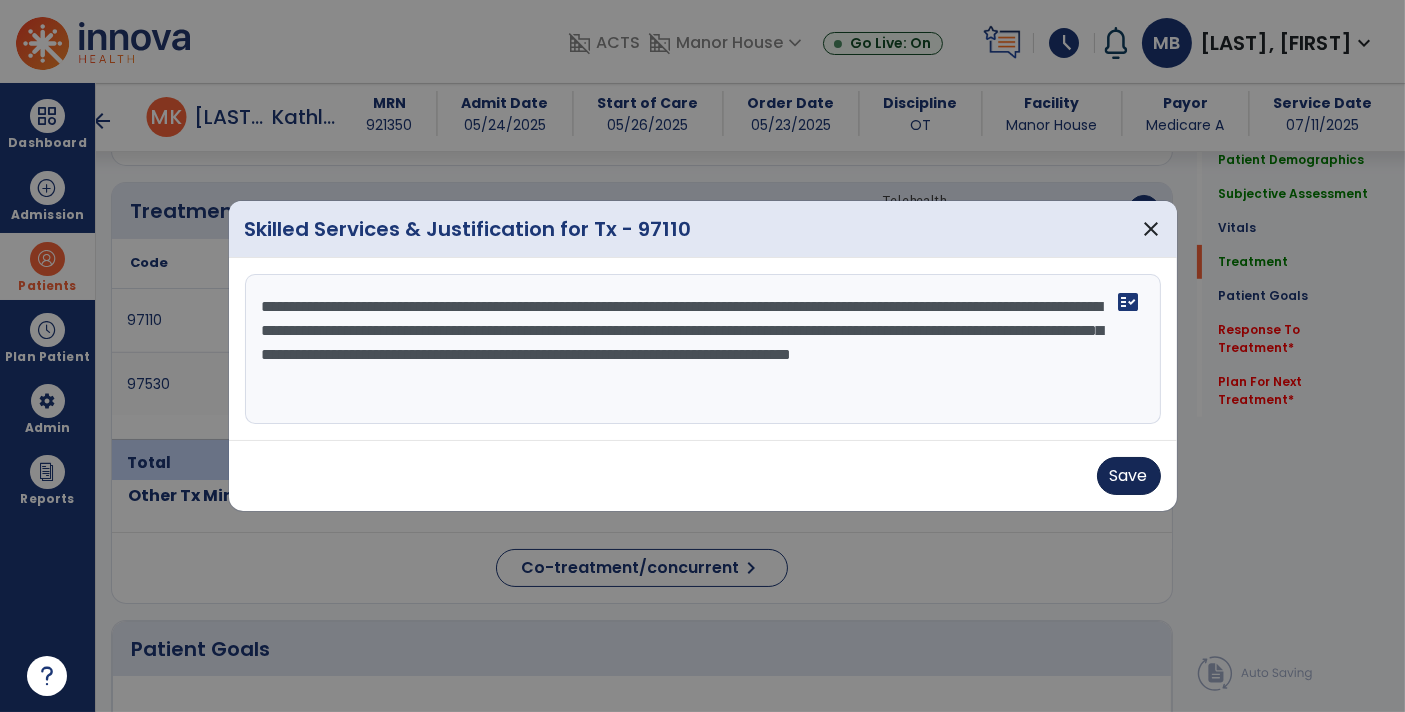 type on "**********" 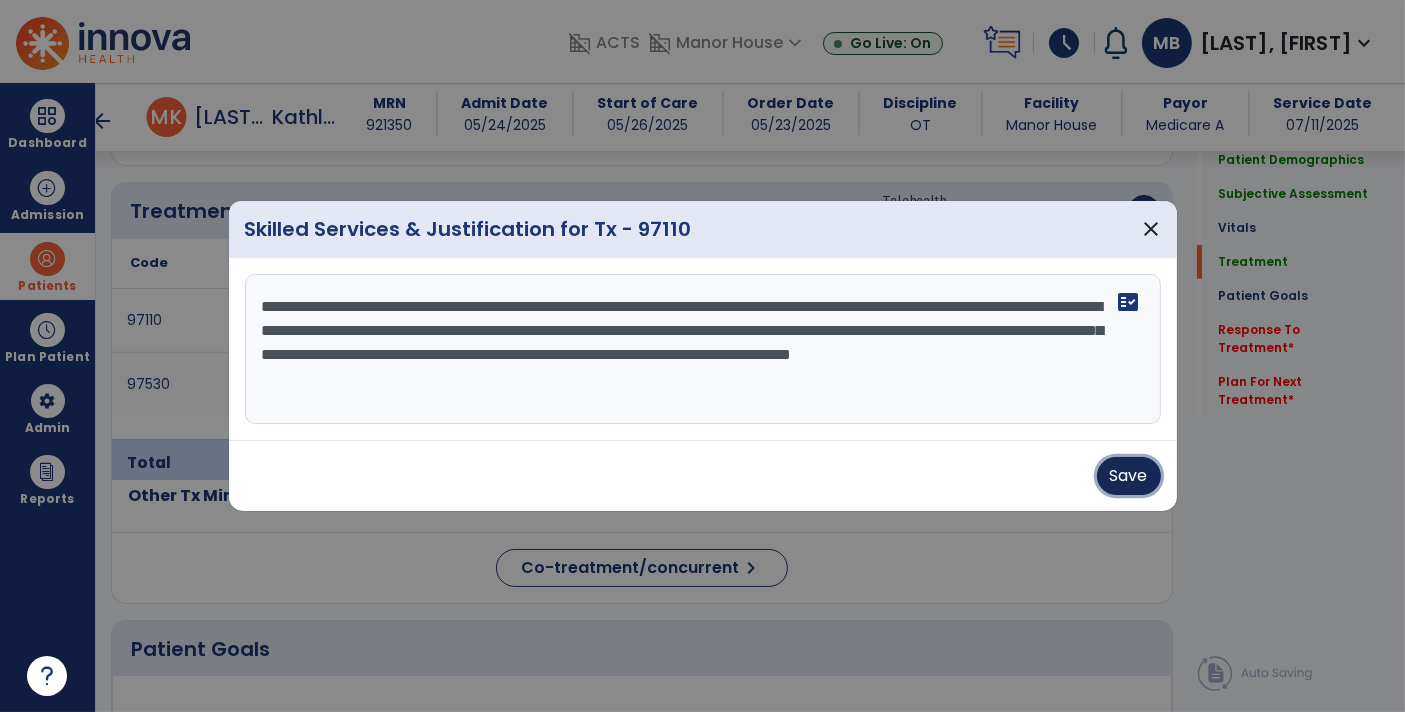 click on "Save" at bounding box center [1129, 476] 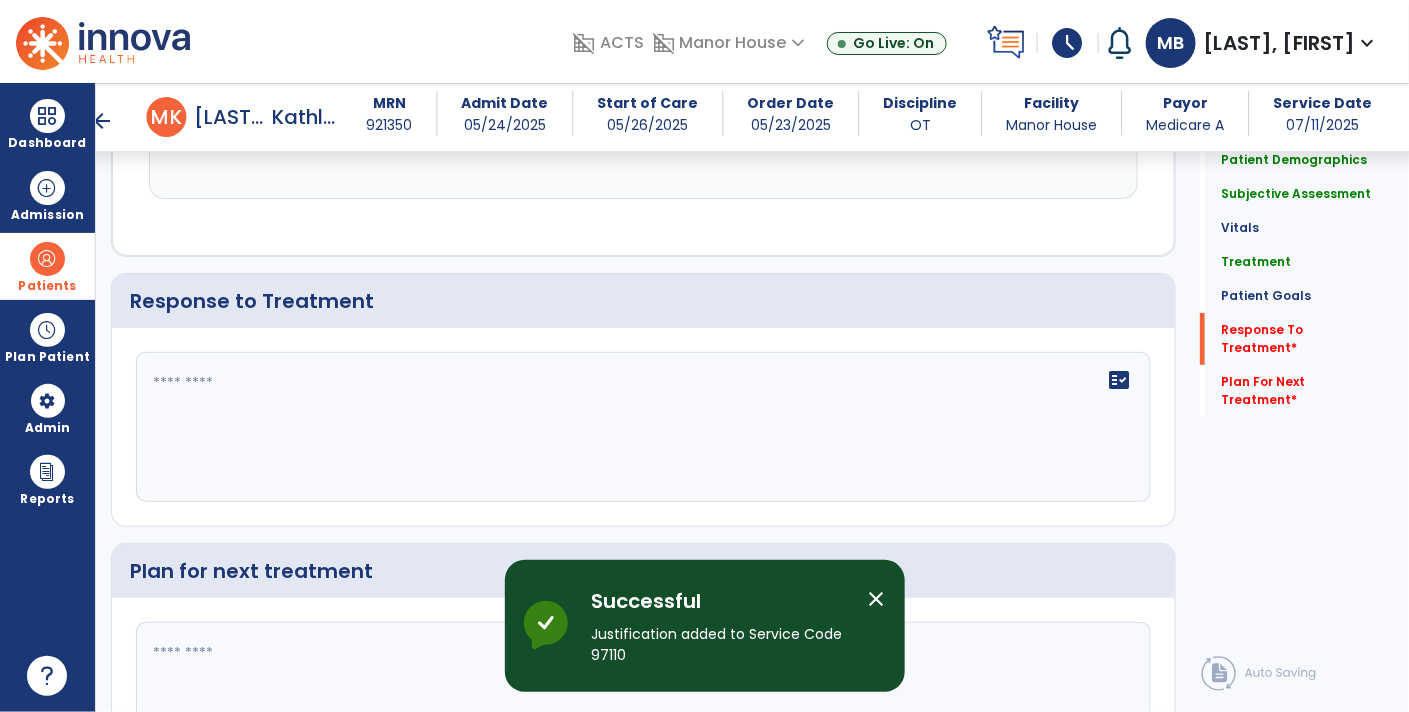 scroll, scrollTop: 2674, scrollLeft: 0, axis: vertical 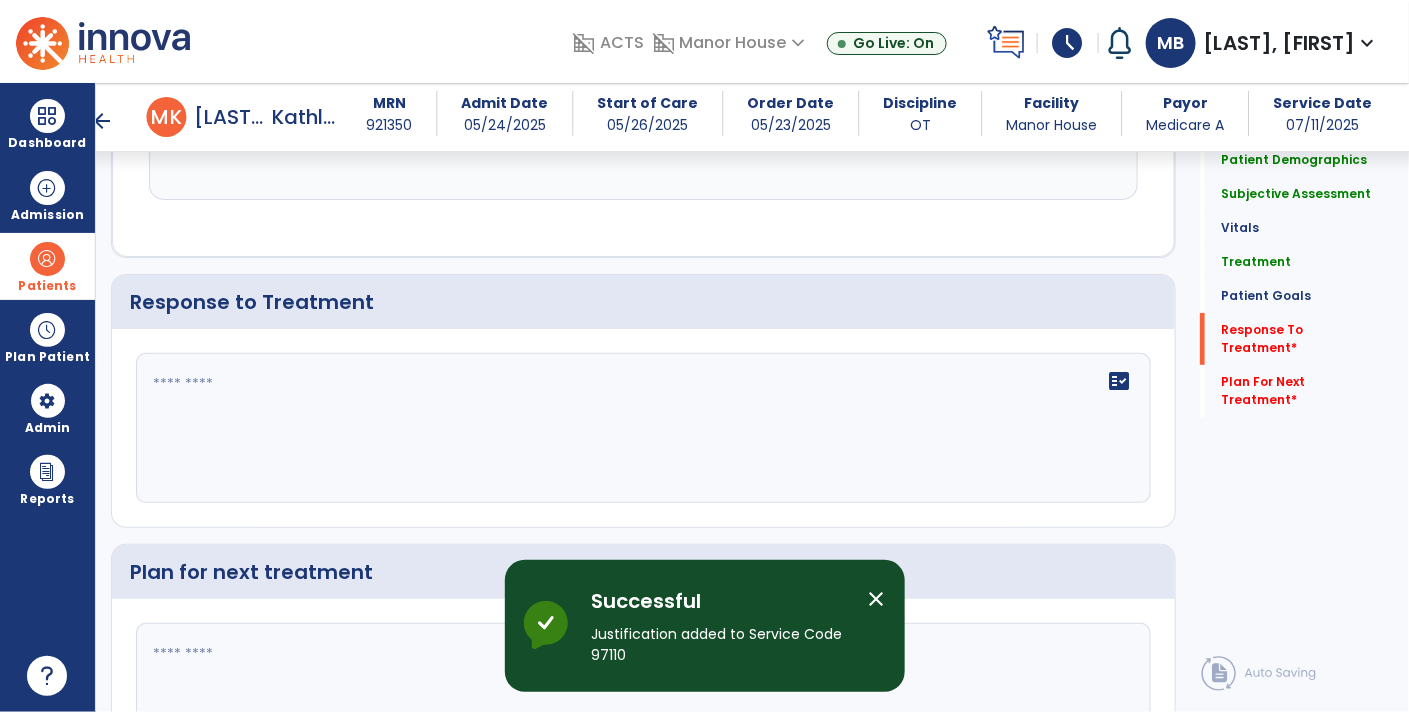 click 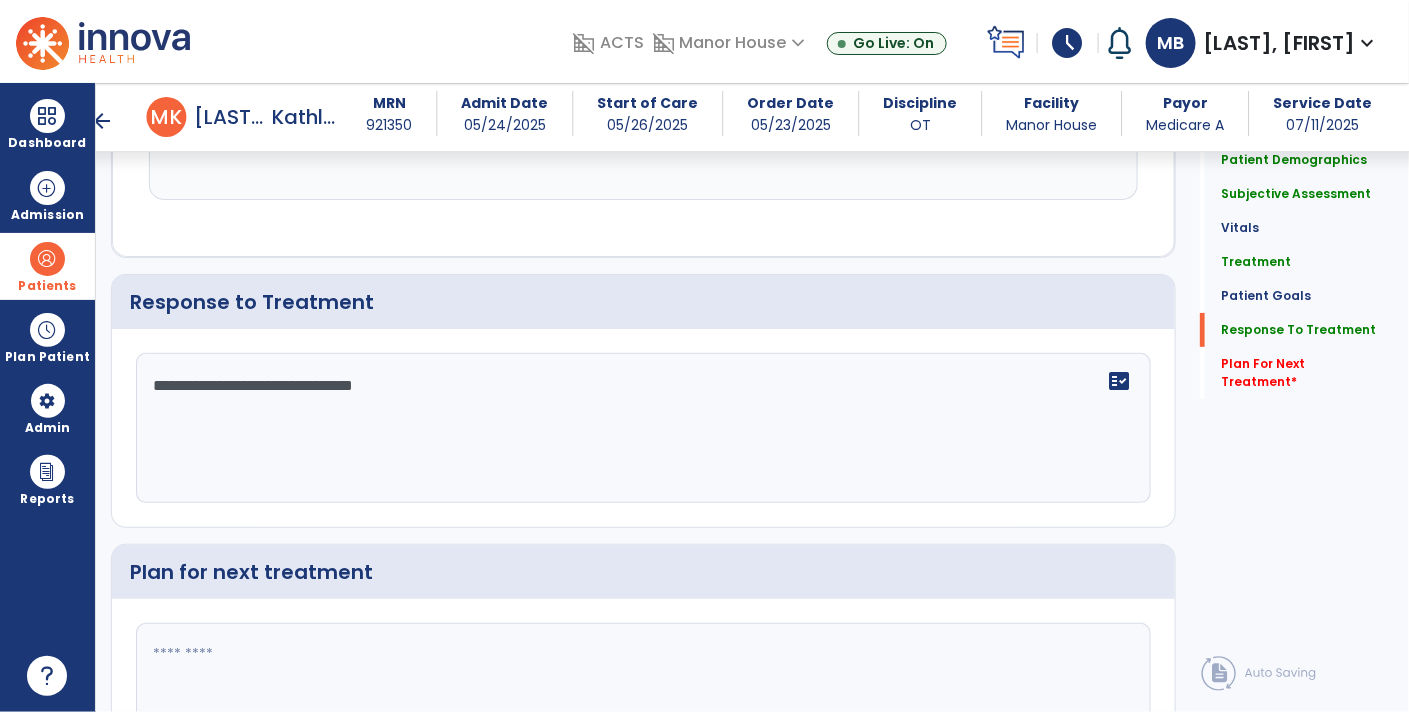 click on "**********" 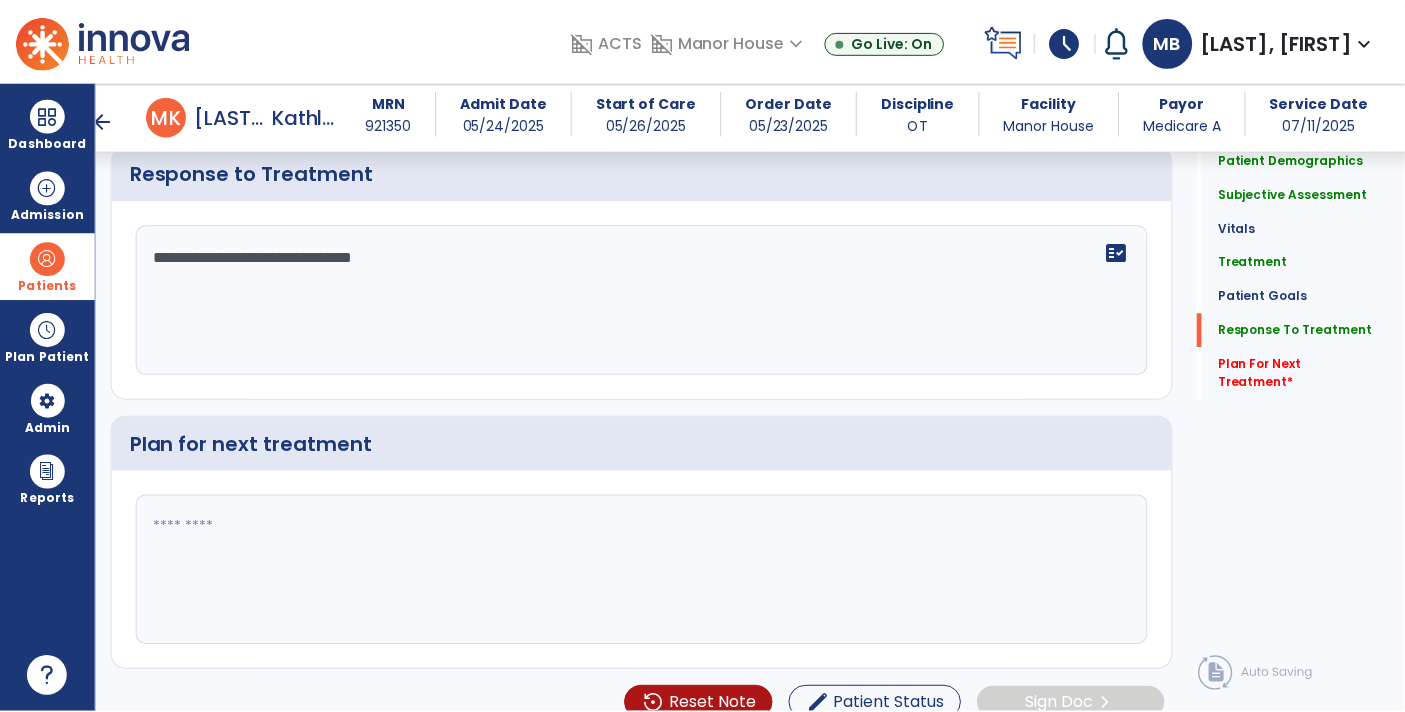 scroll, scrollTop: 2813, scrollLeft: 0, axis: vertical 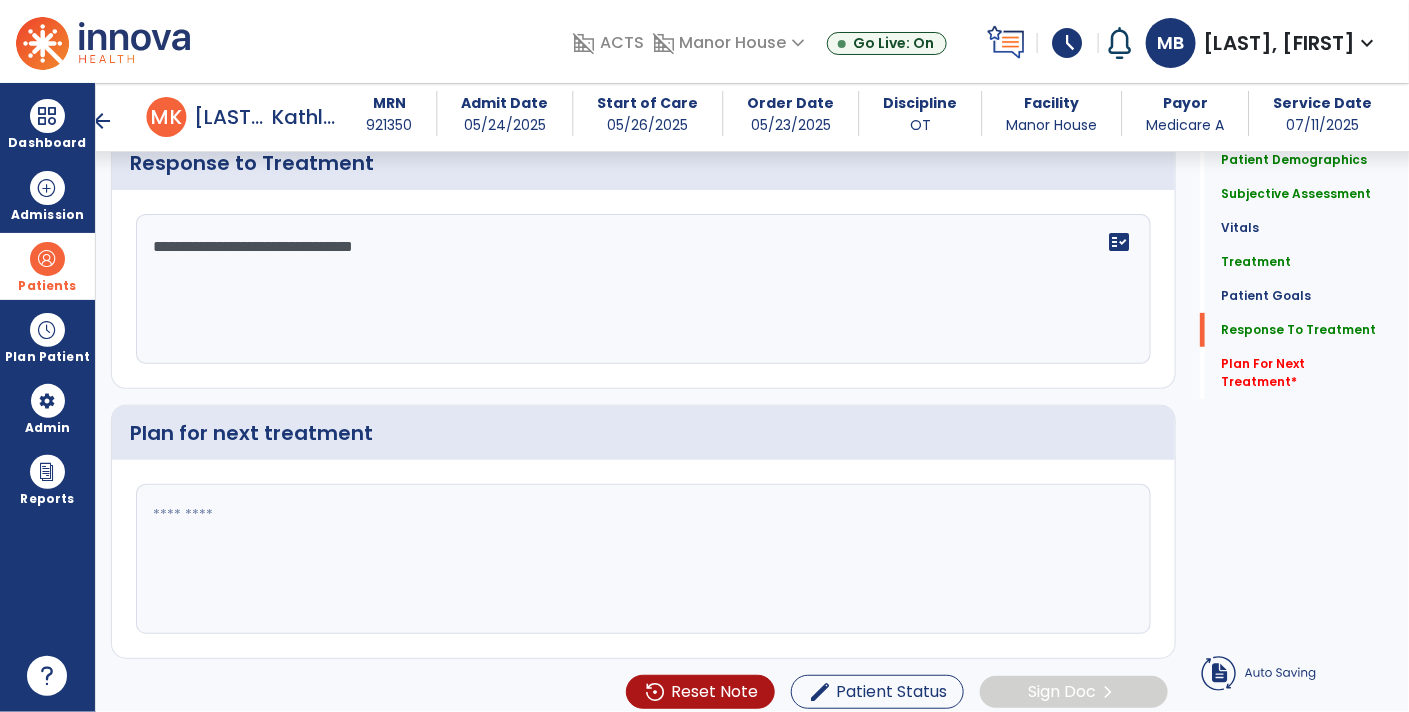 click on "**********" 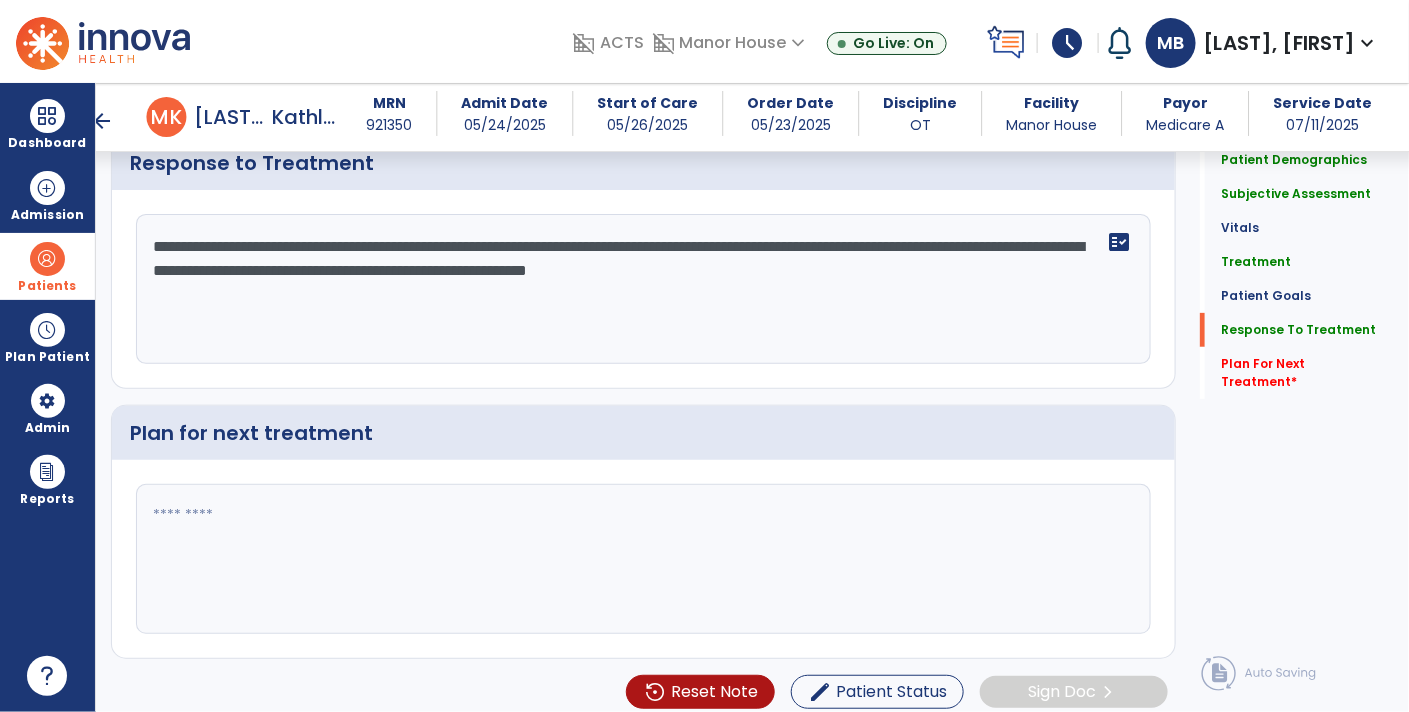 type on "**********" 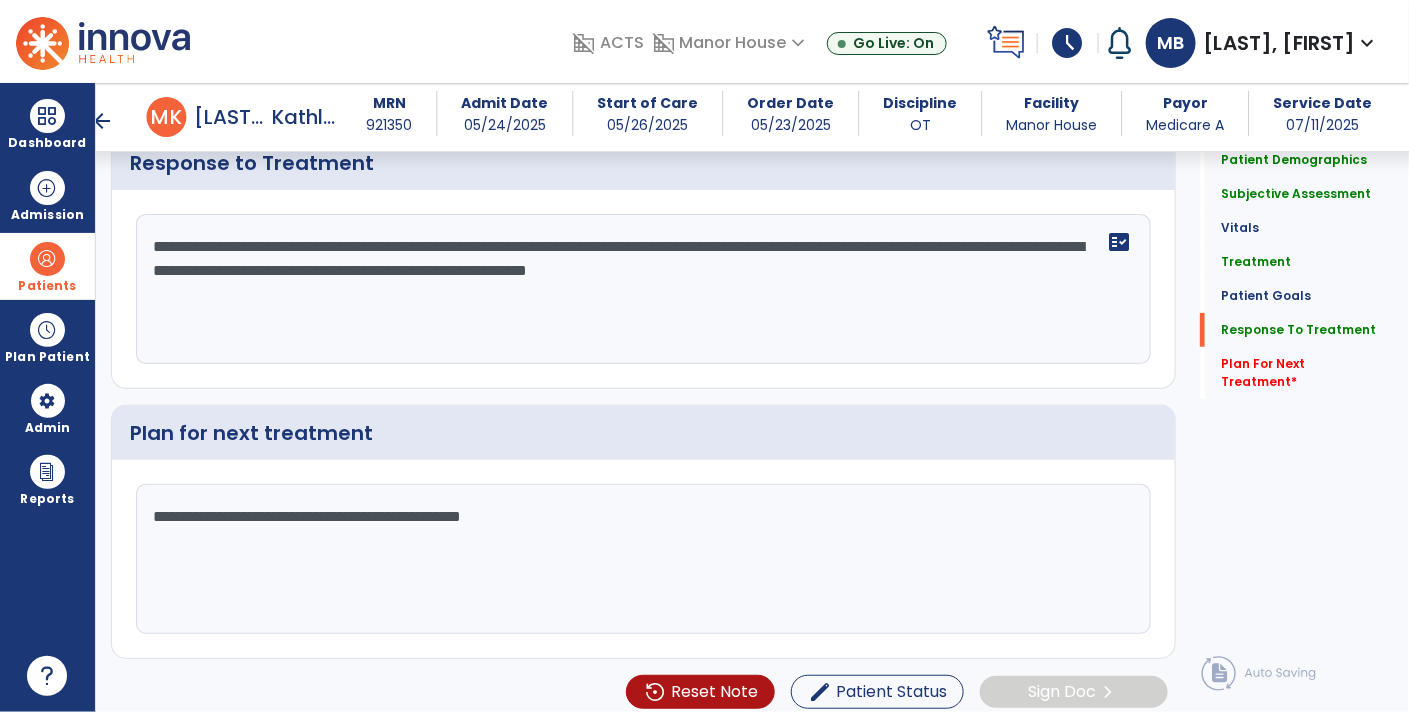 click on "**********" 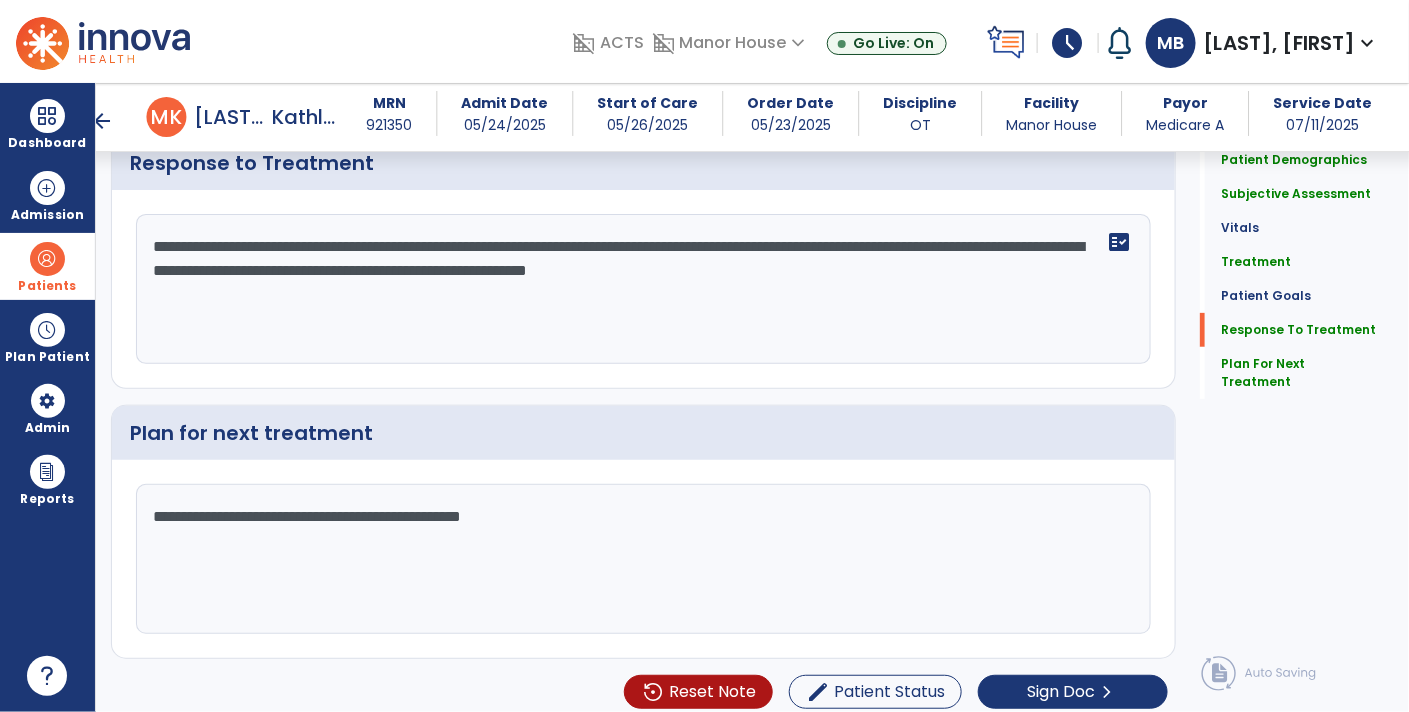 click on "**********" 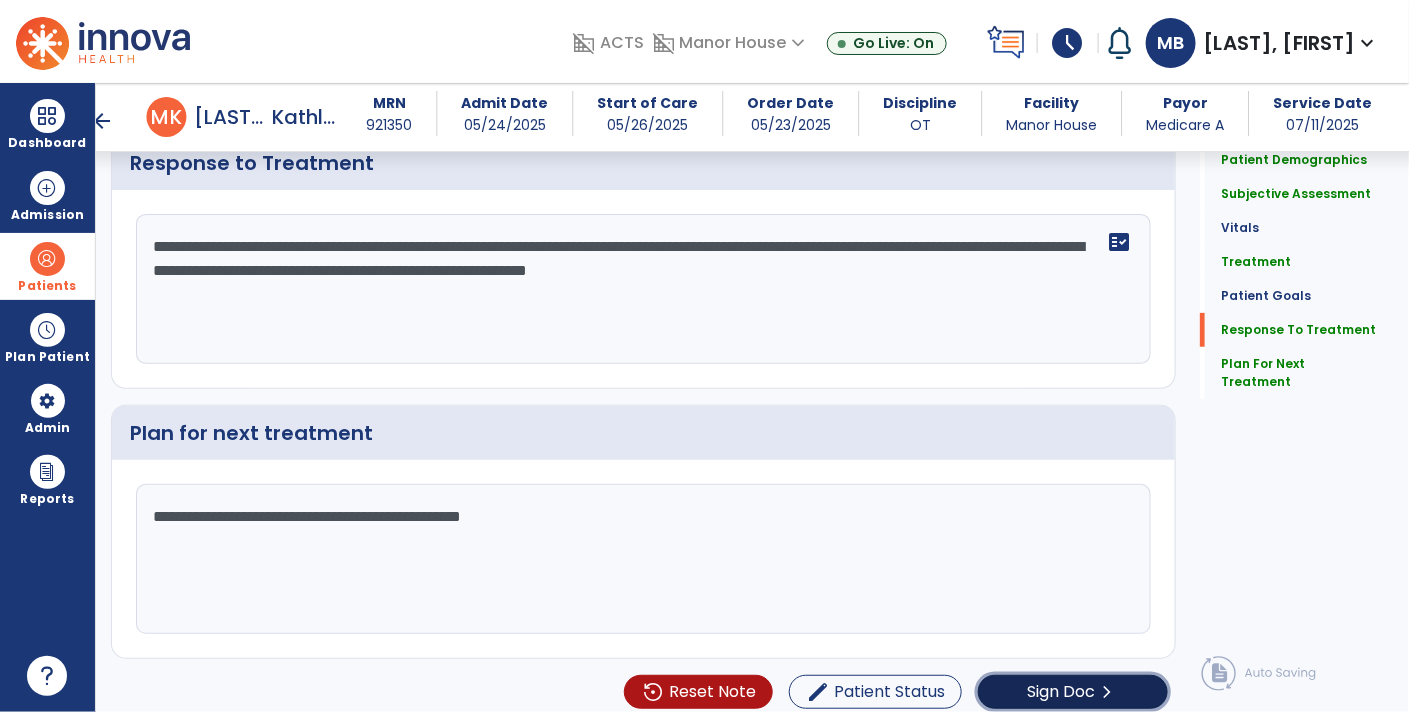 click on "Sign Doc  chevron_right" 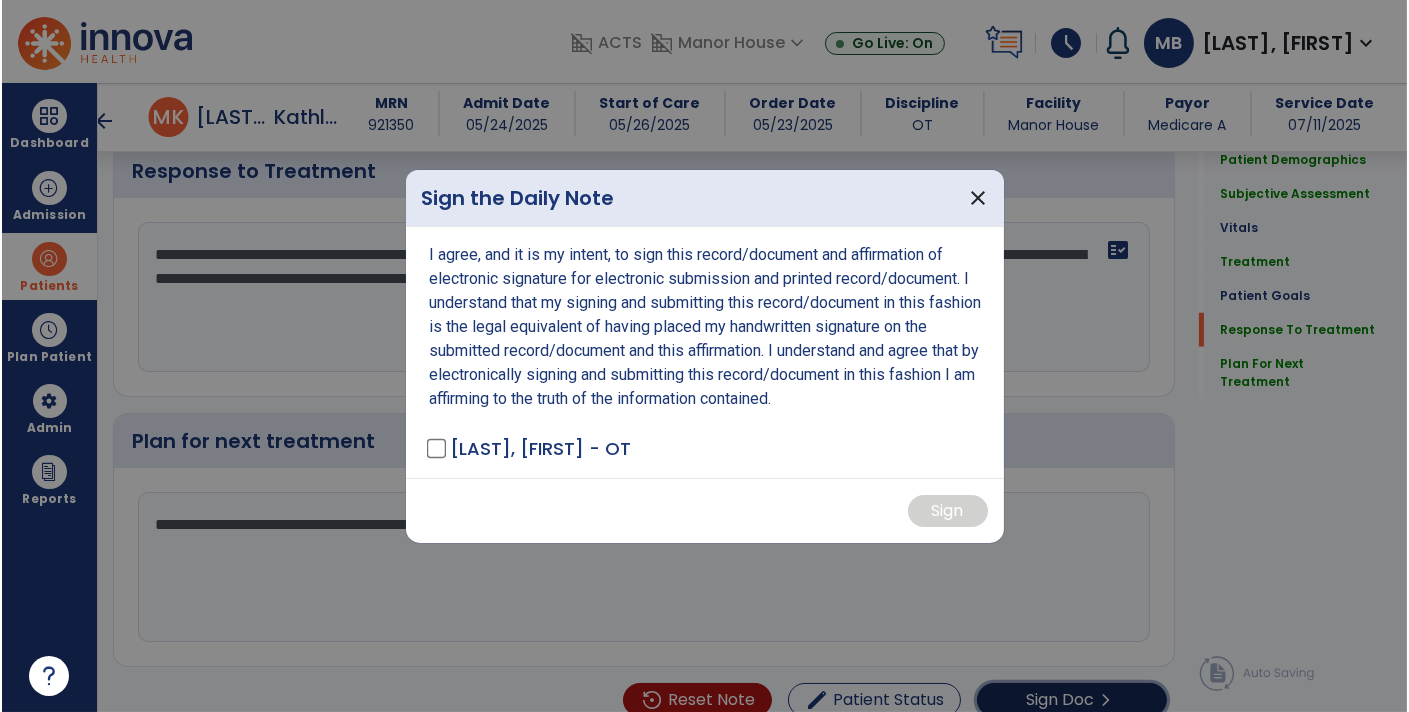 scroll, scrollTop: 2813, scrollLeft: 0, axis: vertical 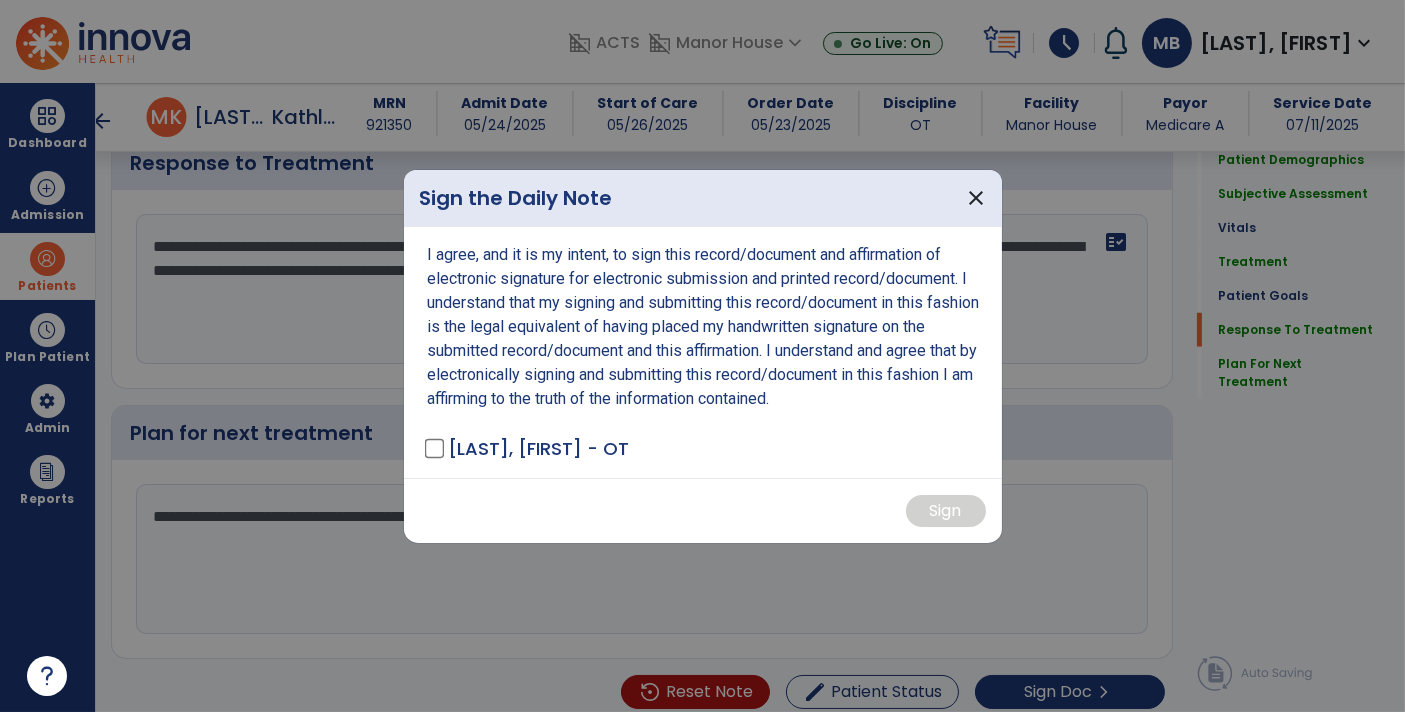 click on "I agree, and it is my intent, to sign this record/document and affirmation of electronic signature for electronic submission and printed record/document. I understand that my signing and submitting this record/document in this fashion is the legal equivalent of having placed my handwritten signature on the submitted record/document and this affirmation. I understand and agree that by electronically signing and submitting this record/document in this fashion I am affirming to the truth of the information contained.  BIASI, MEGAN  - OT" at bounding box center [703, 352] 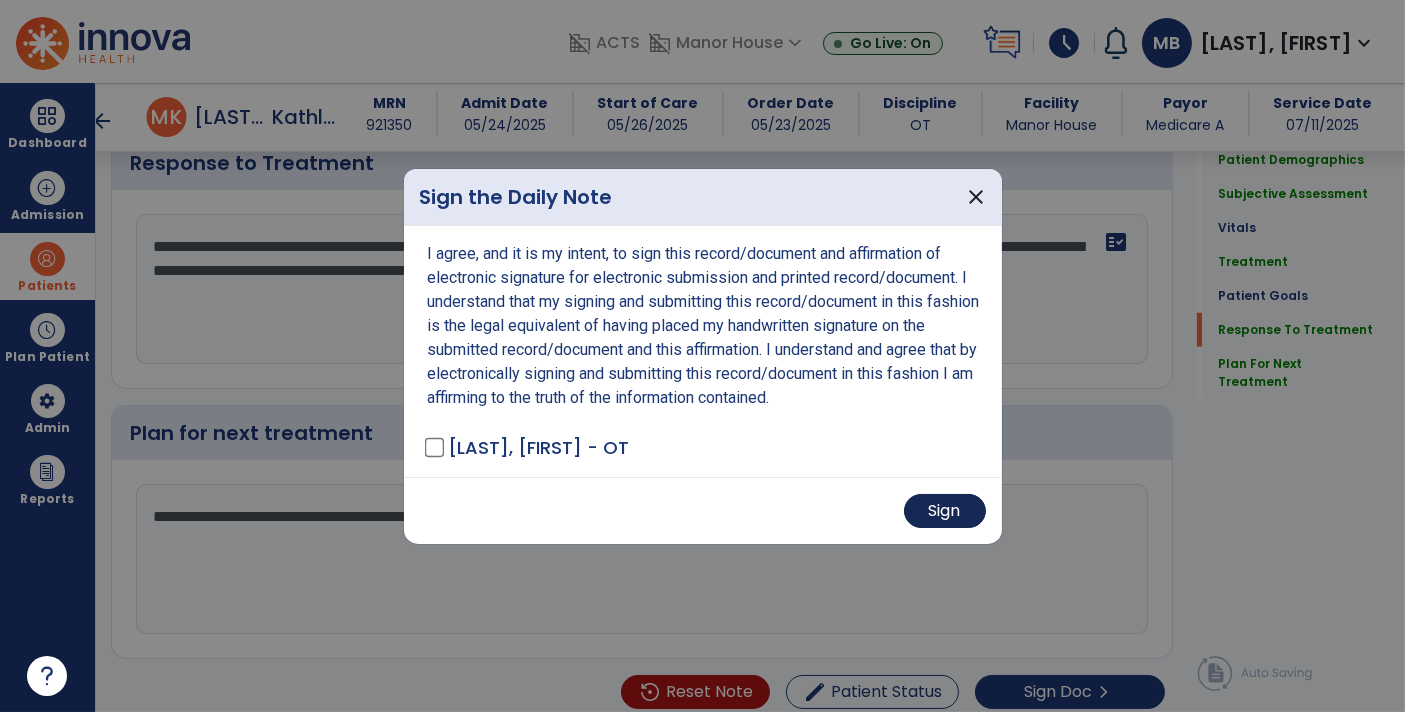 click on "Sign" at bounding box center [945, 511] 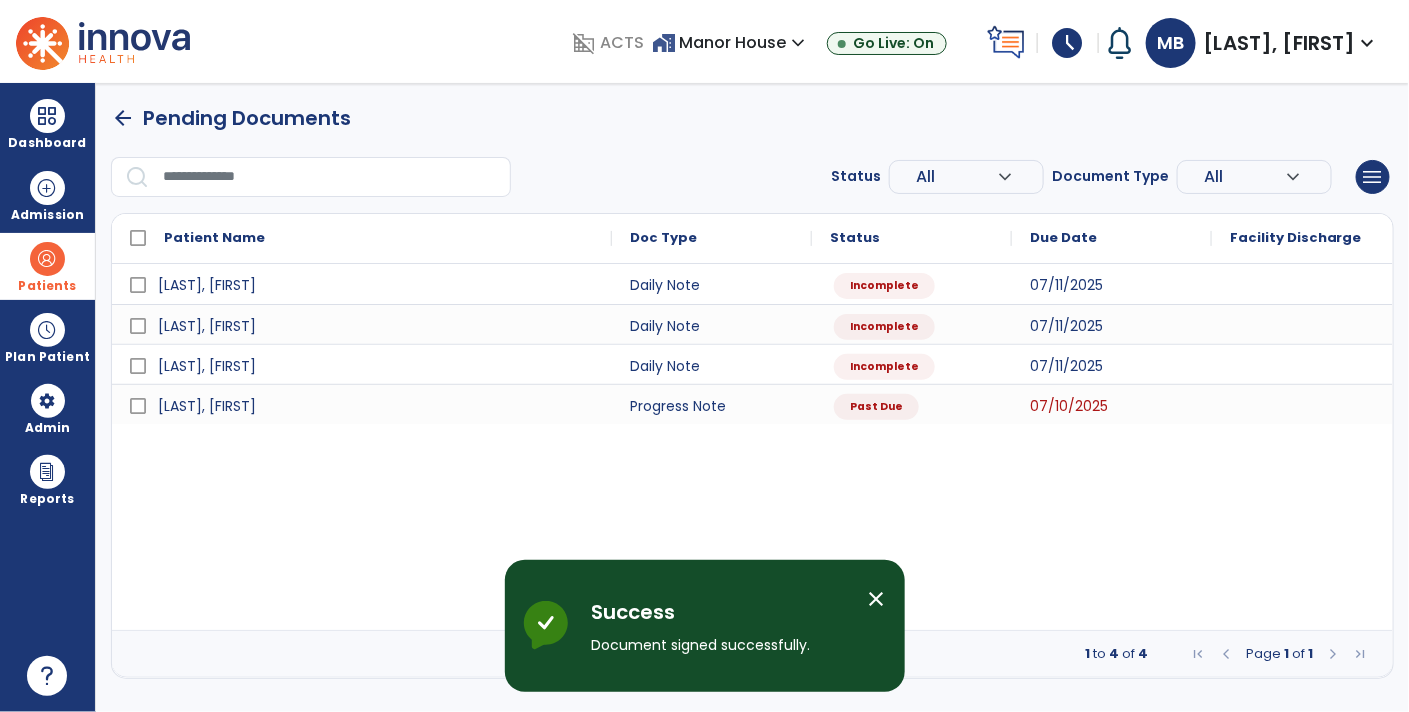 scroll, scrollTop: 0, scrollLeft: 0, axis: both 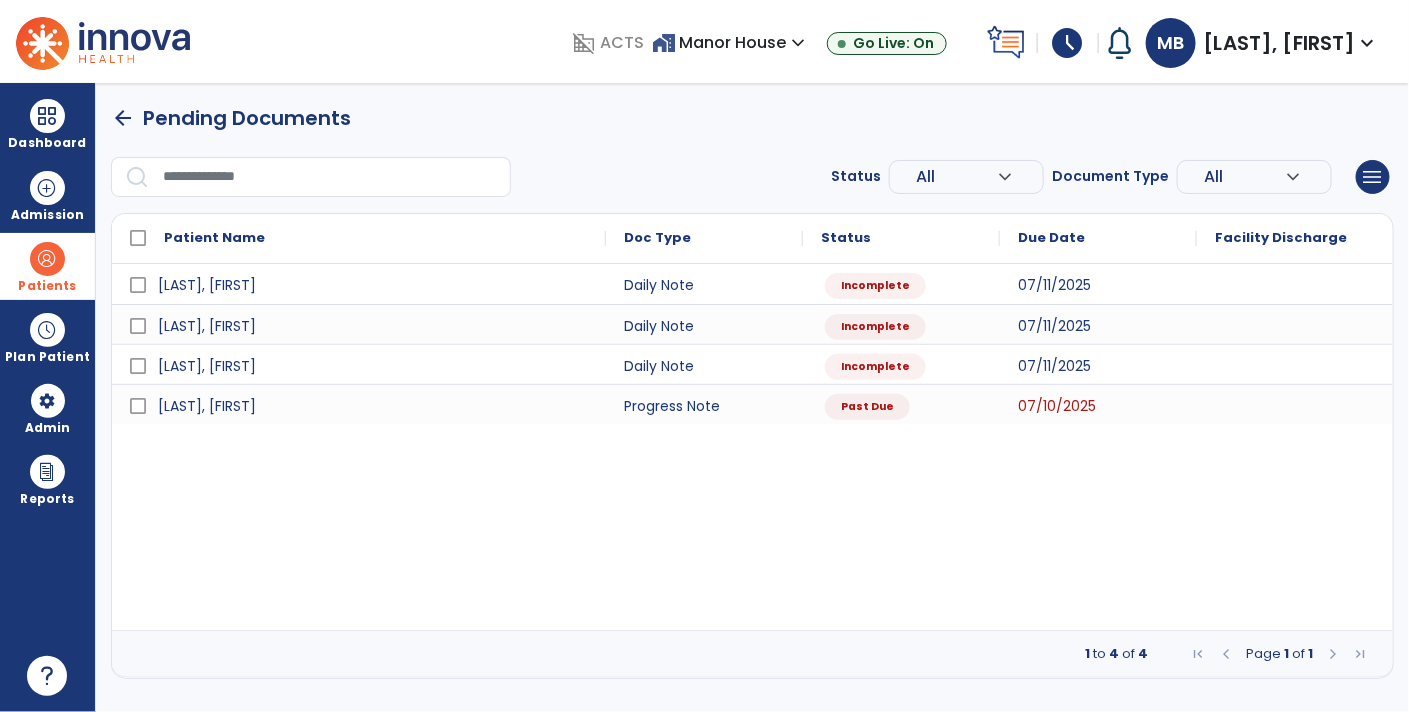 click at bounding box center (1295, 364) 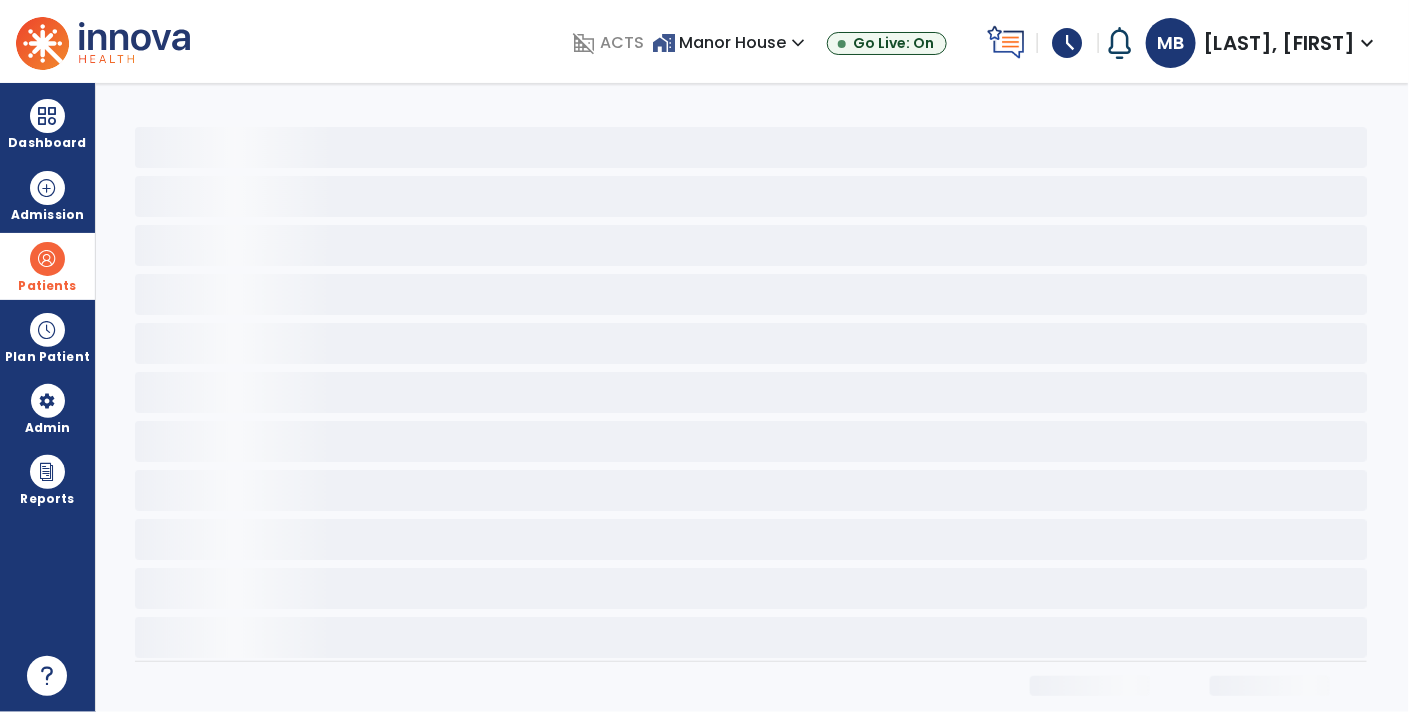 select on "*" 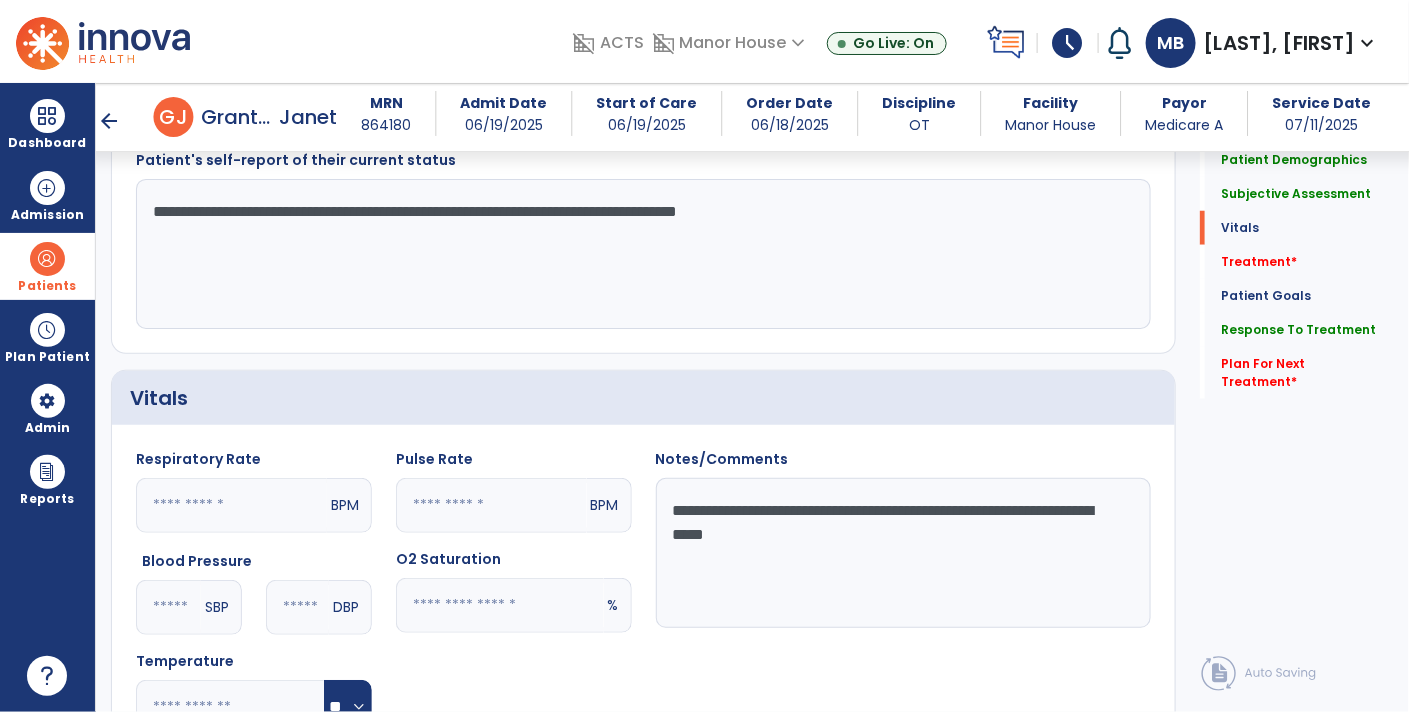 scroll, scrollTop: 548, scrollLeft: 0, axis: vertical 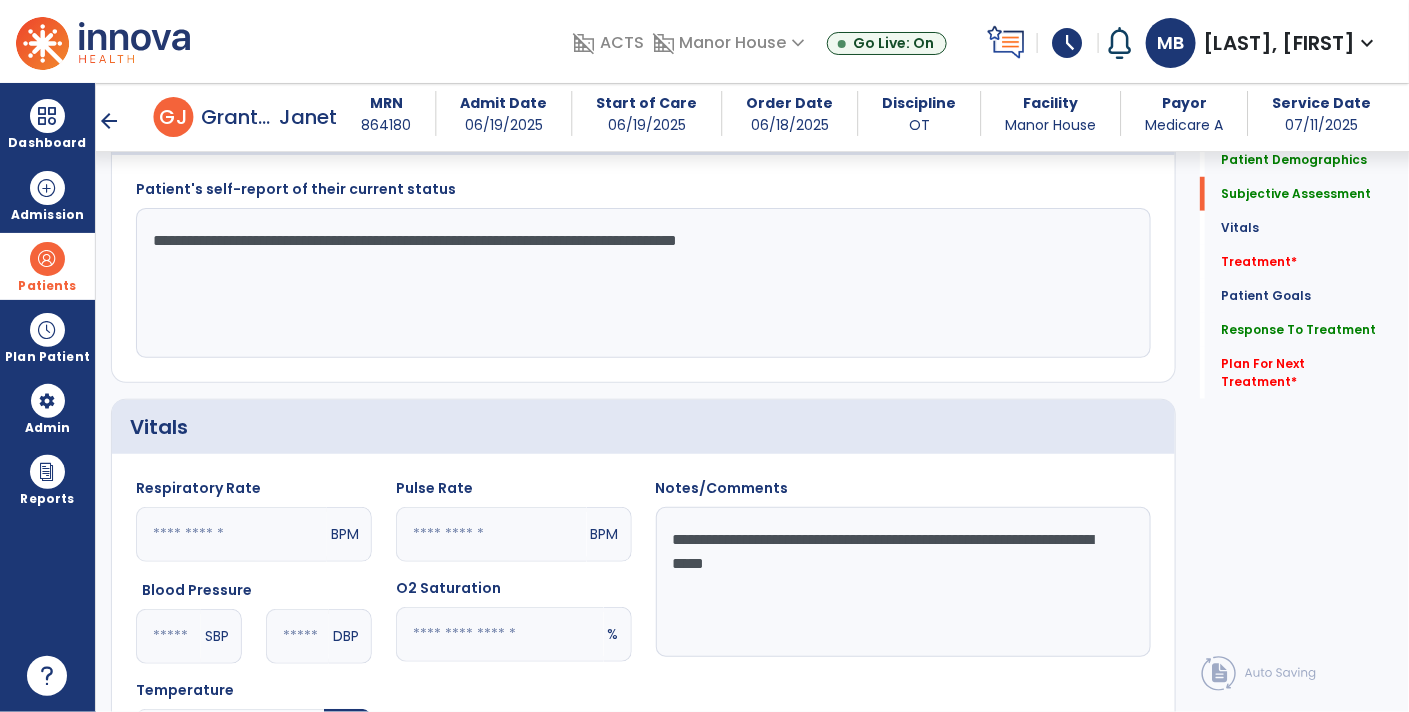 click on "**********" 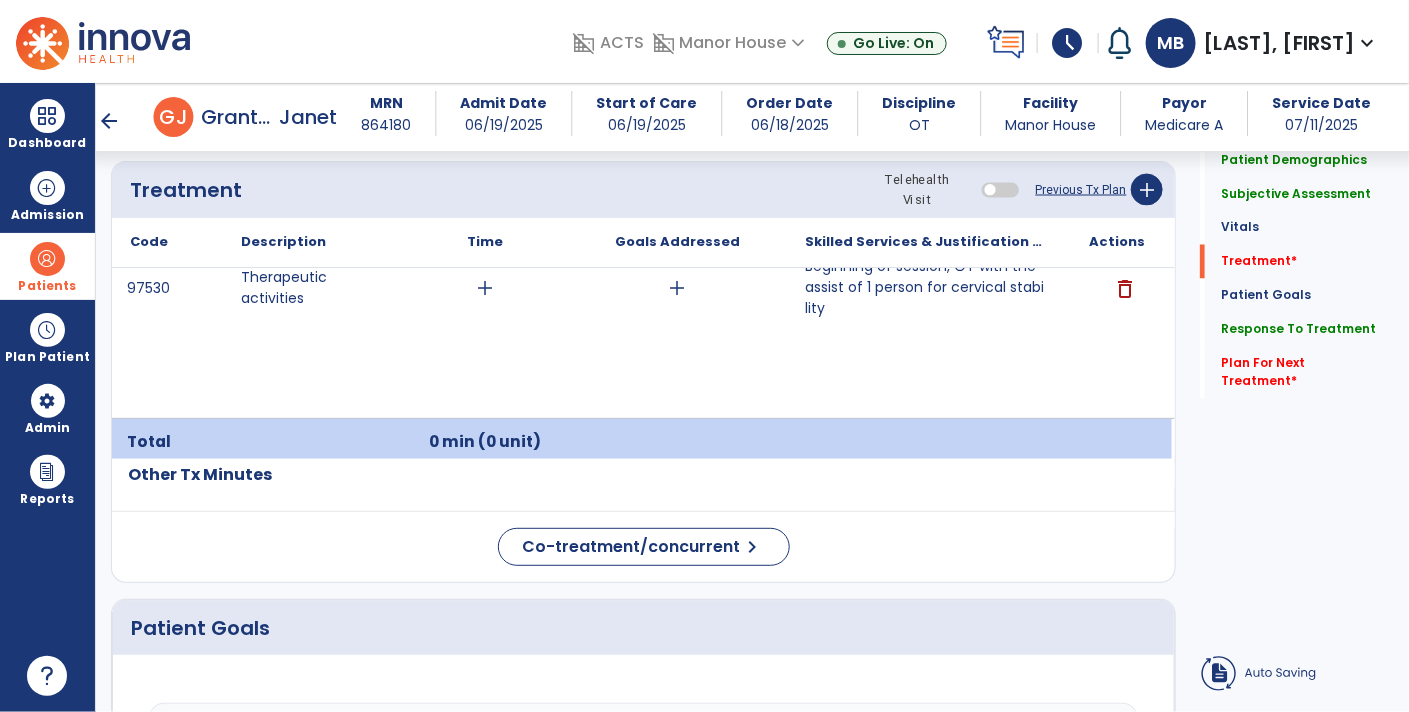 type on "**********" 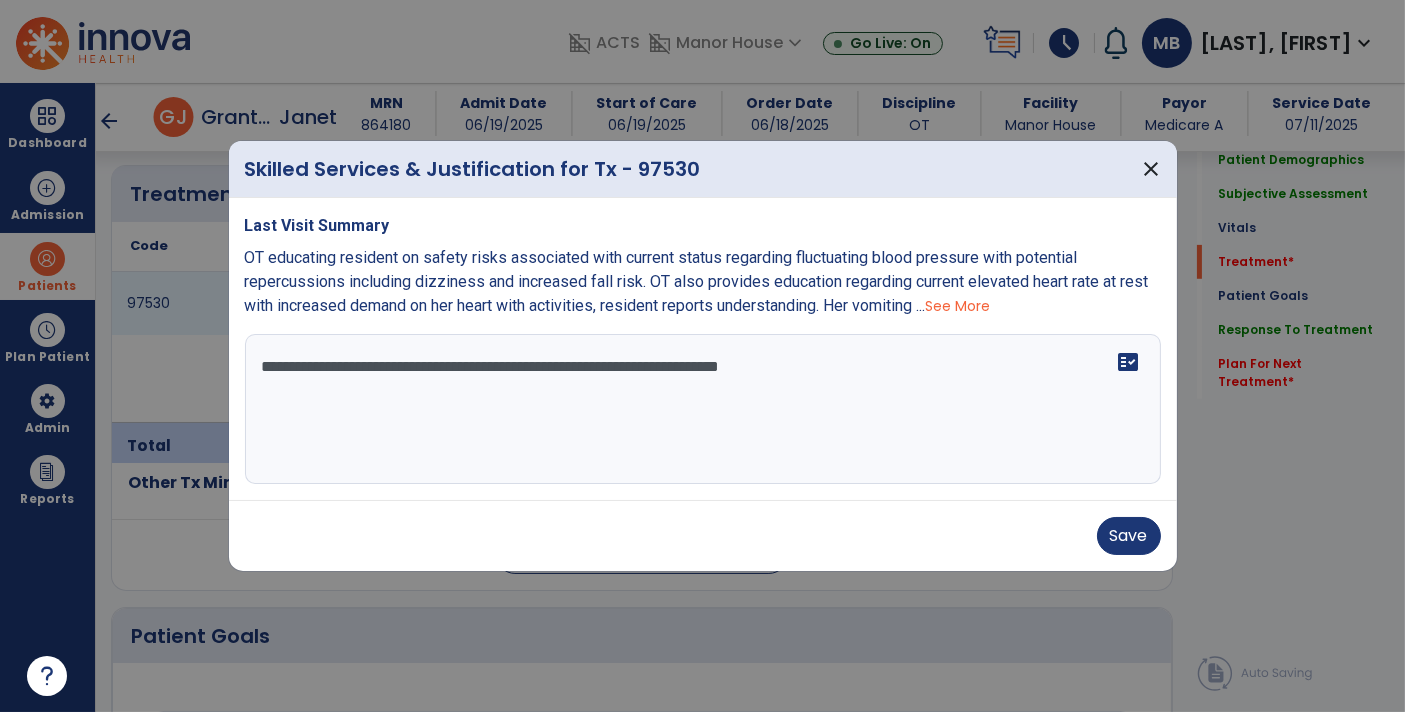 scroll, scrollTop: 1208, scrollLeft: 0, axis: vertical 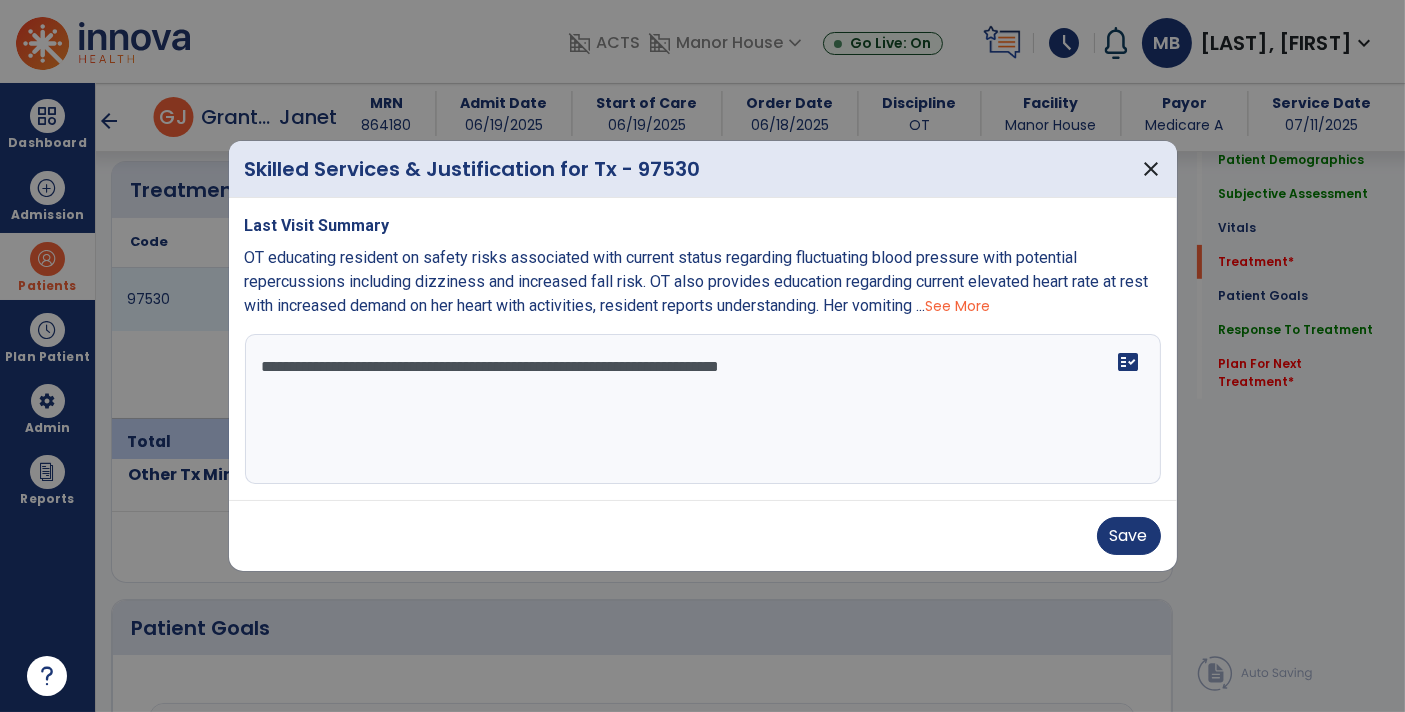 click on "**********" at bounding box center [703, 409] 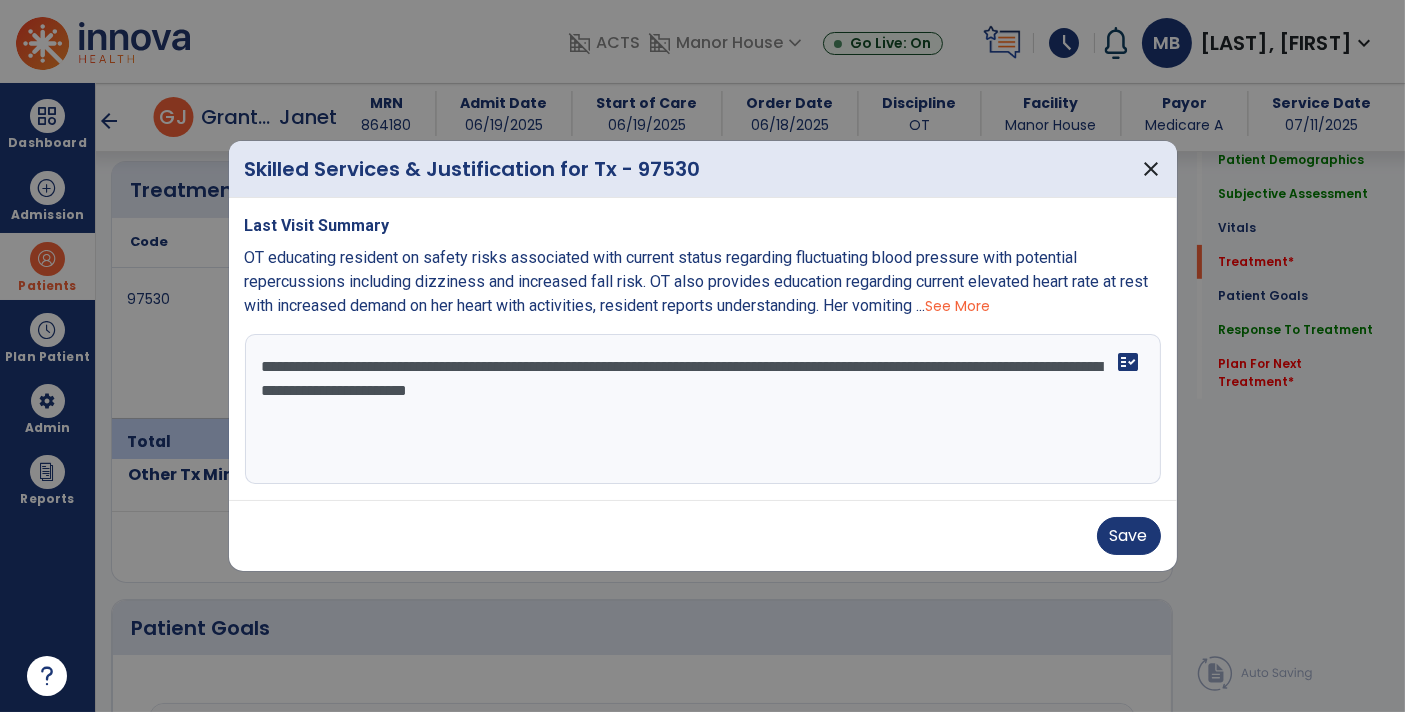 click on "**********" at bounding box center [703, 409] 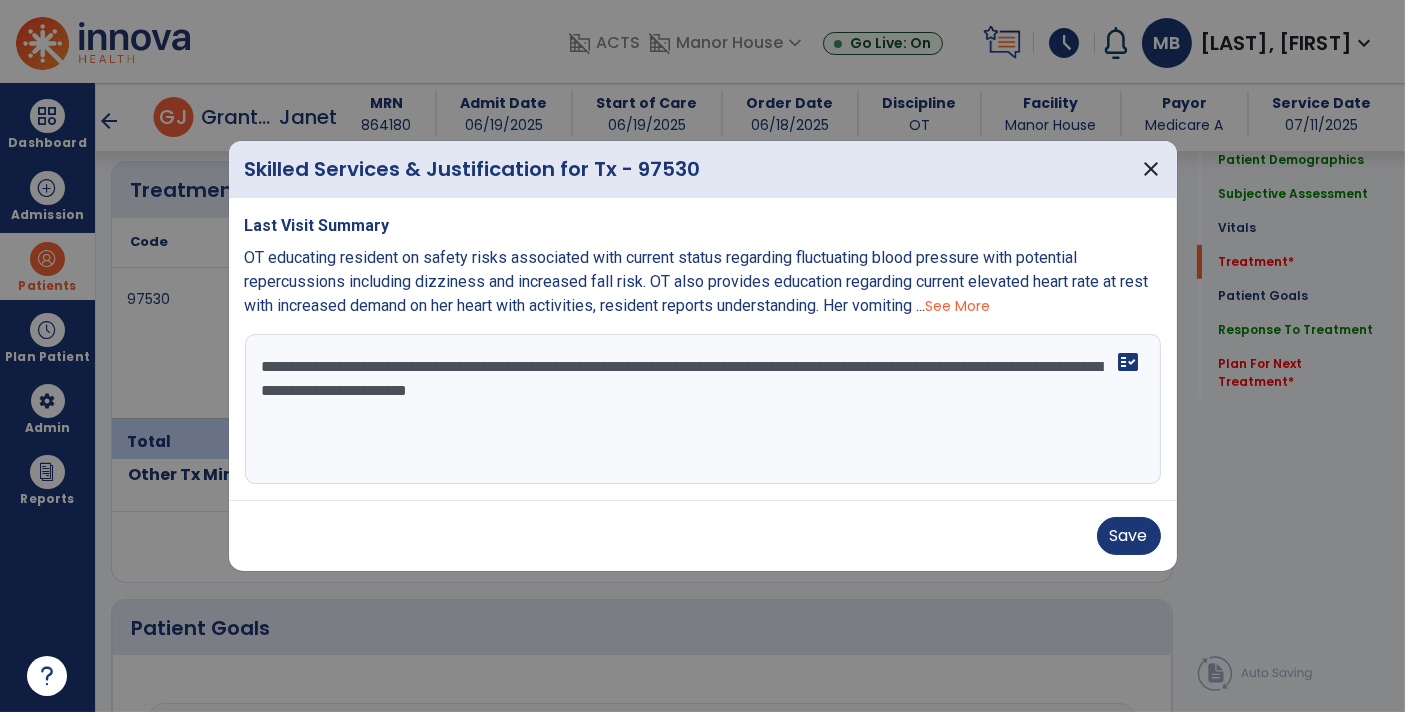 click on "**********" at bounding box center [703, 409] 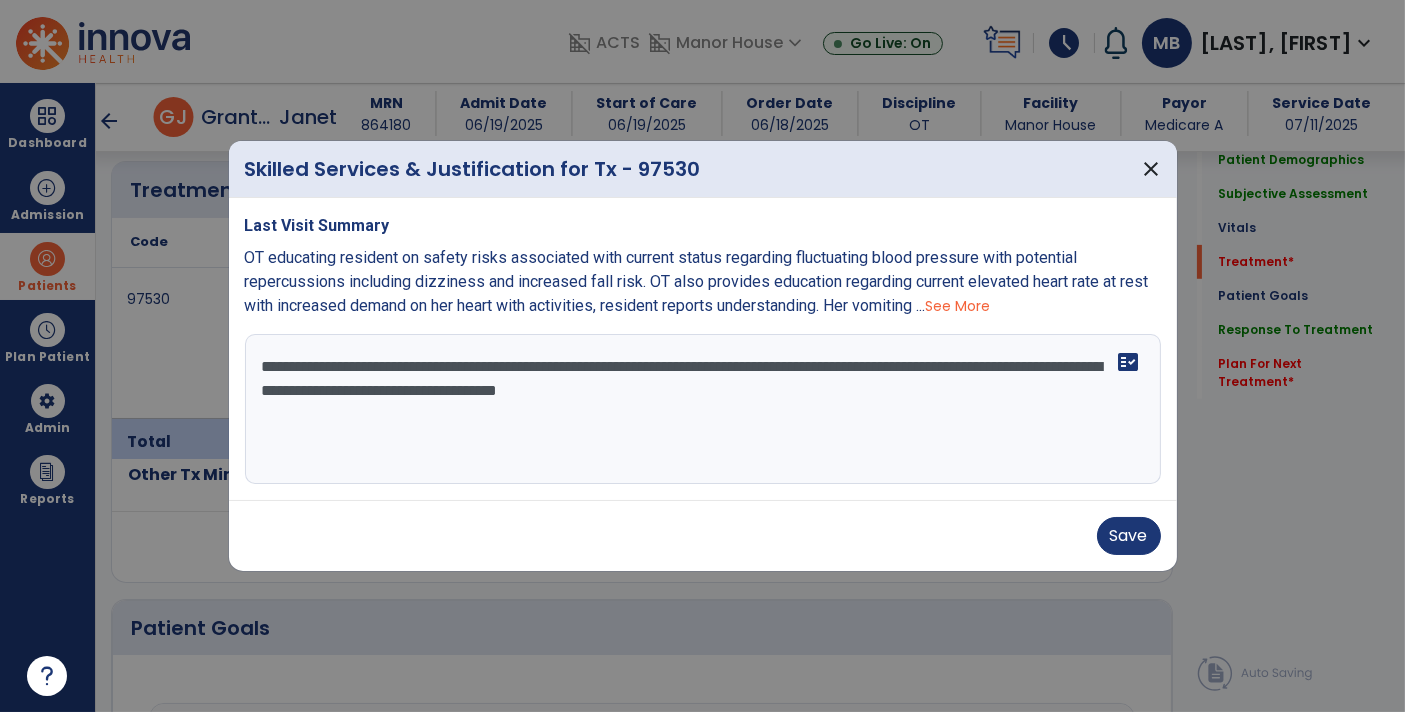click on "**********" at bounding box center [703, 409] 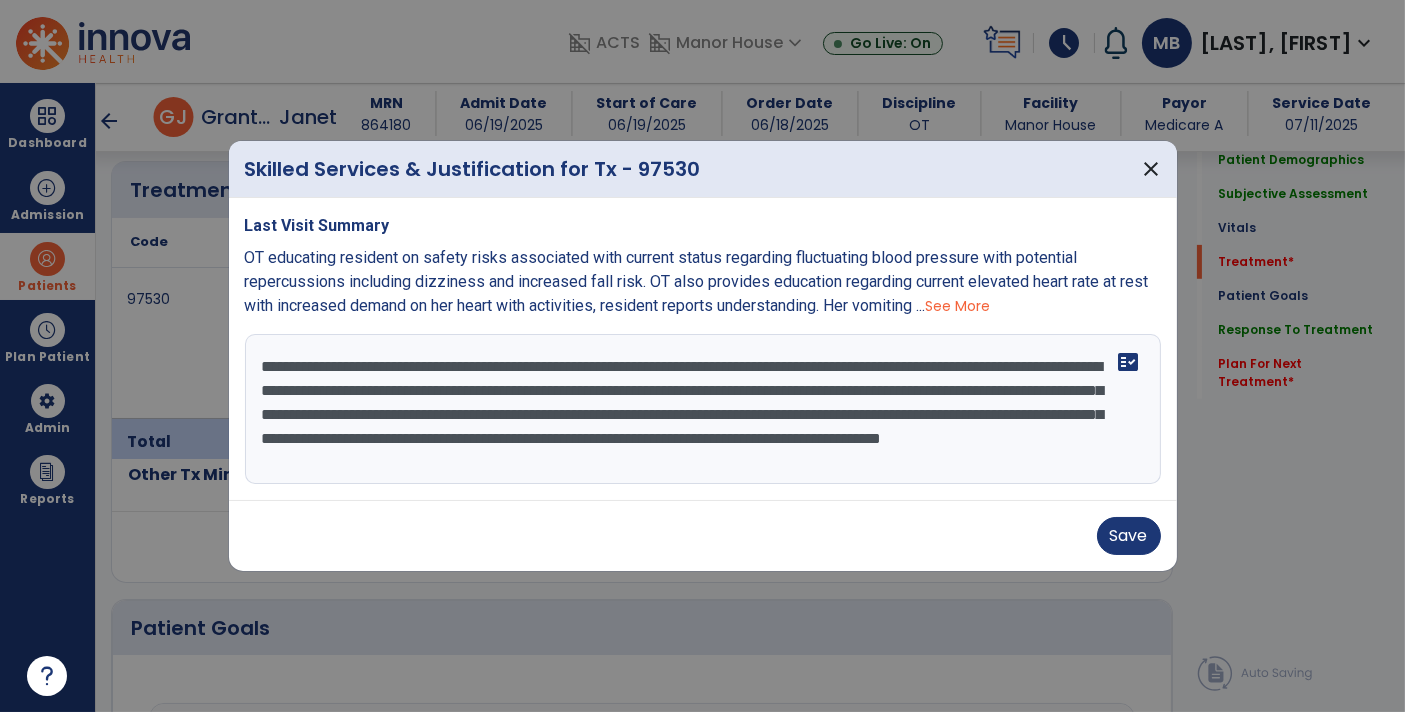 scroll, scrollTop: 14, scrollLeft: 0, axis: vertical 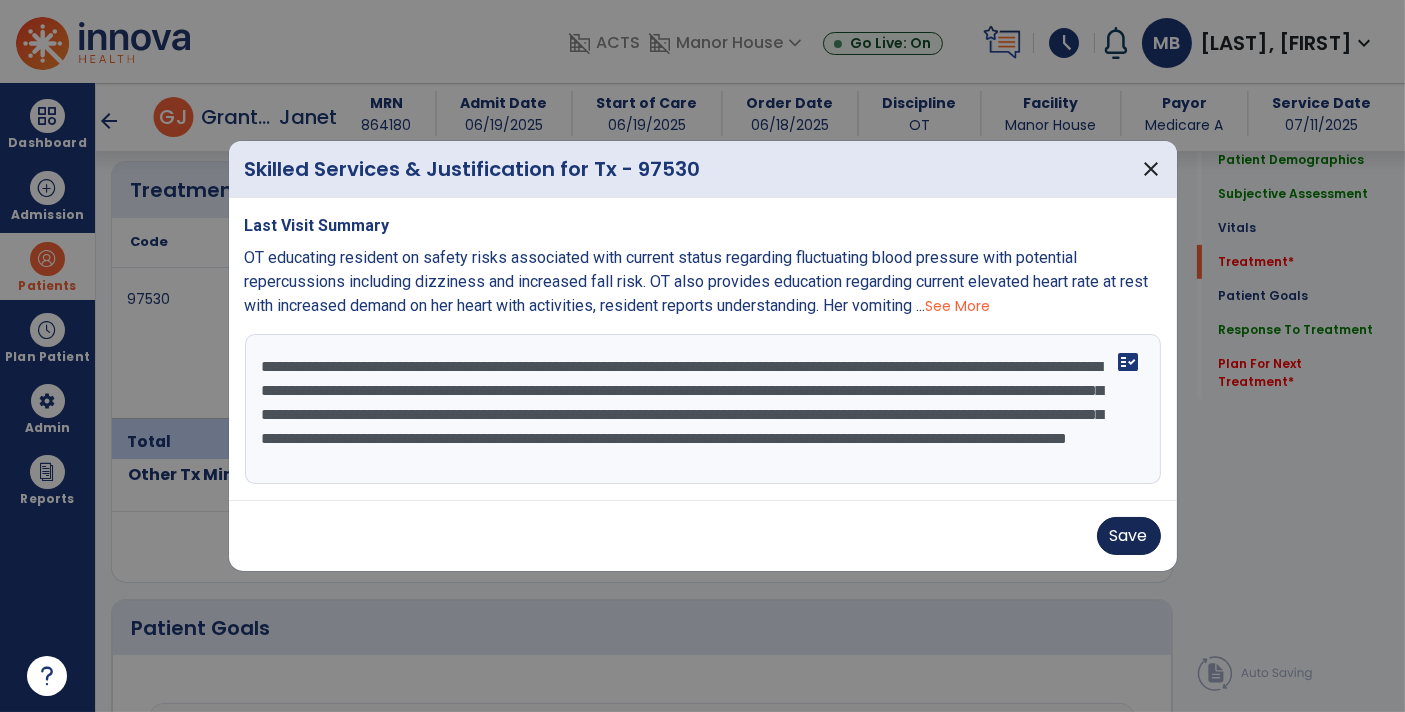 type on "**********" 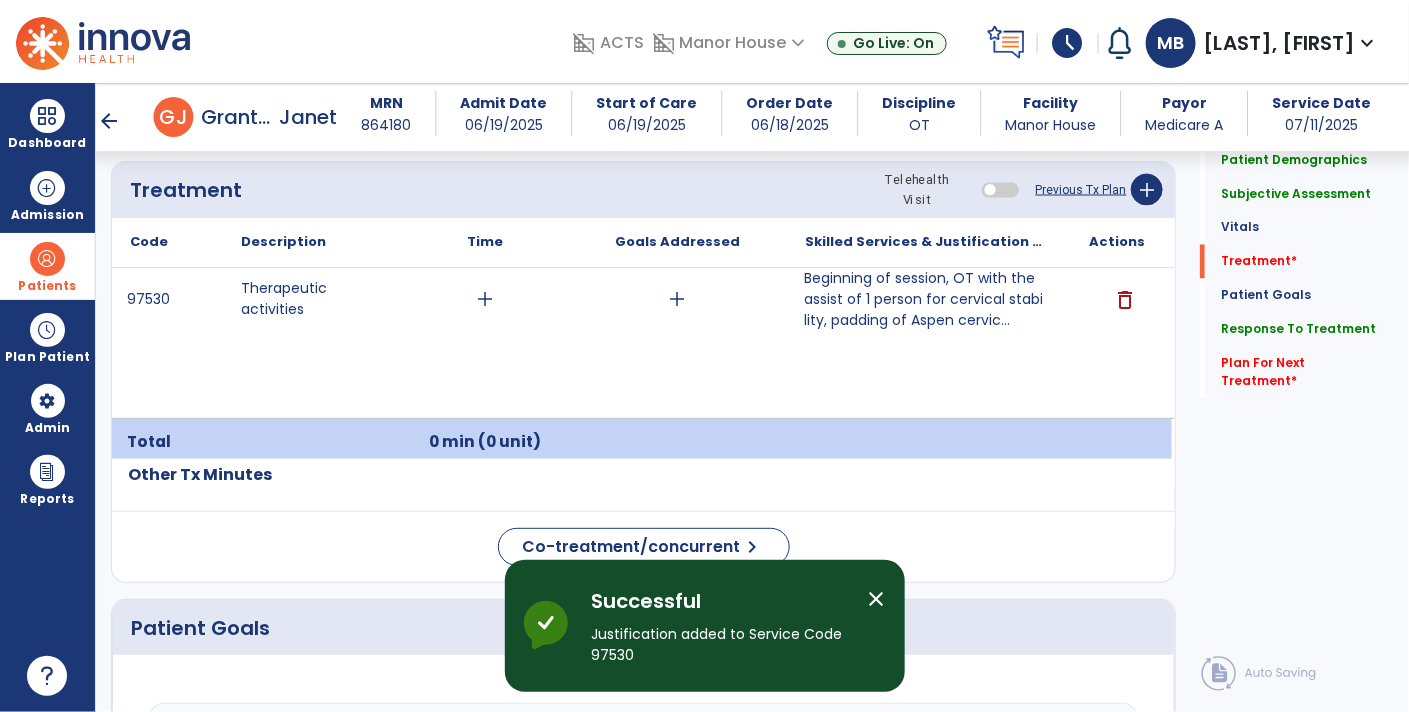 click on "Beginning of session, OT with the assist of 1 person for cervical stability, padding of Aspen cervic..." at bounding box center [924, 299] 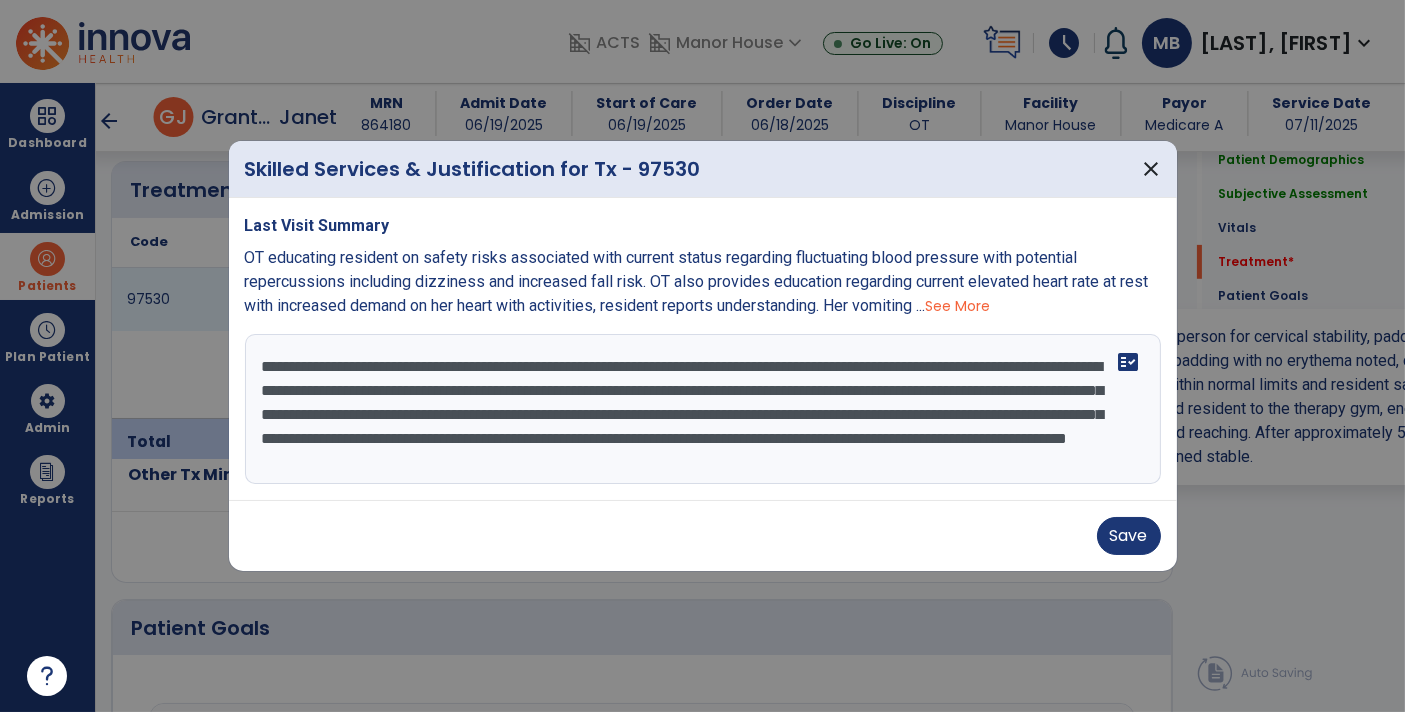 scroll, scrollTop: 1208, scrollLeft: 0, axis: vertical 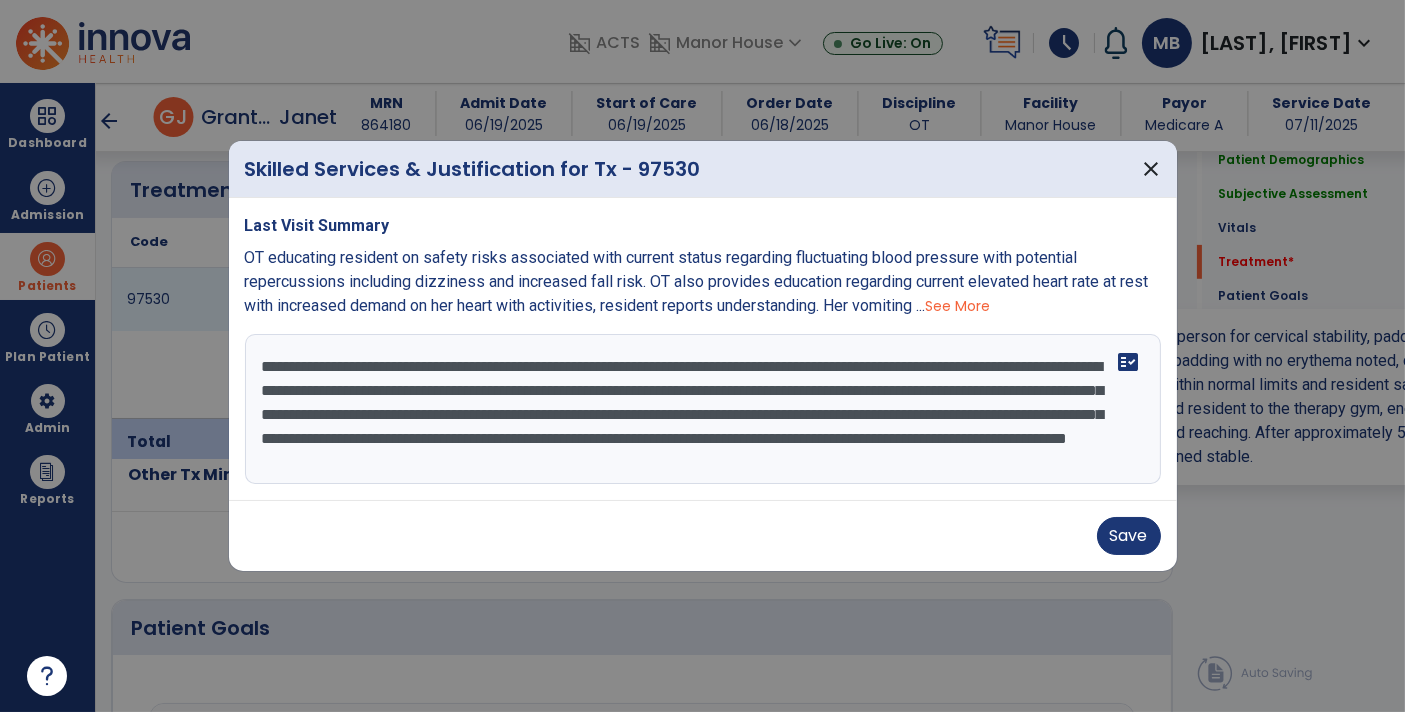 click on "**********" at bounding box center [703, 409] 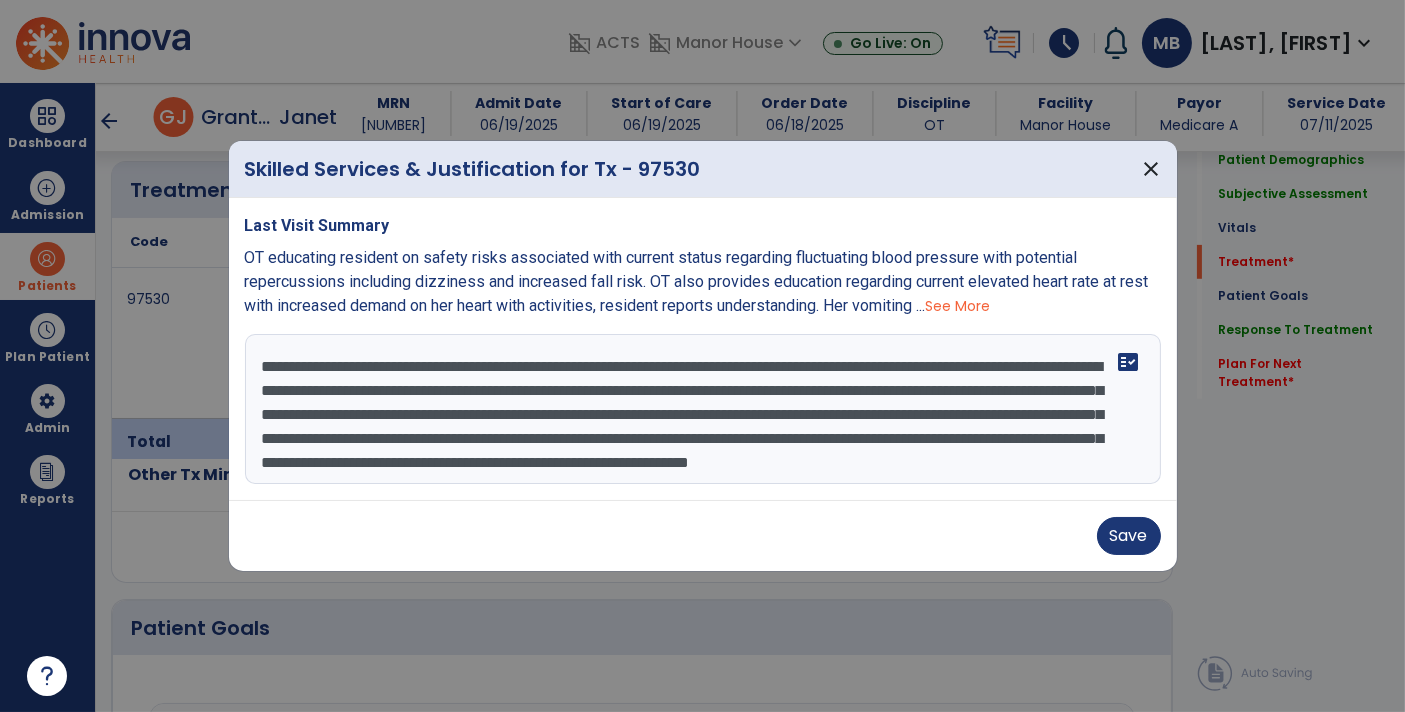 scroll, scrollTop: 38, scrollLeft: 0, axis: vertical 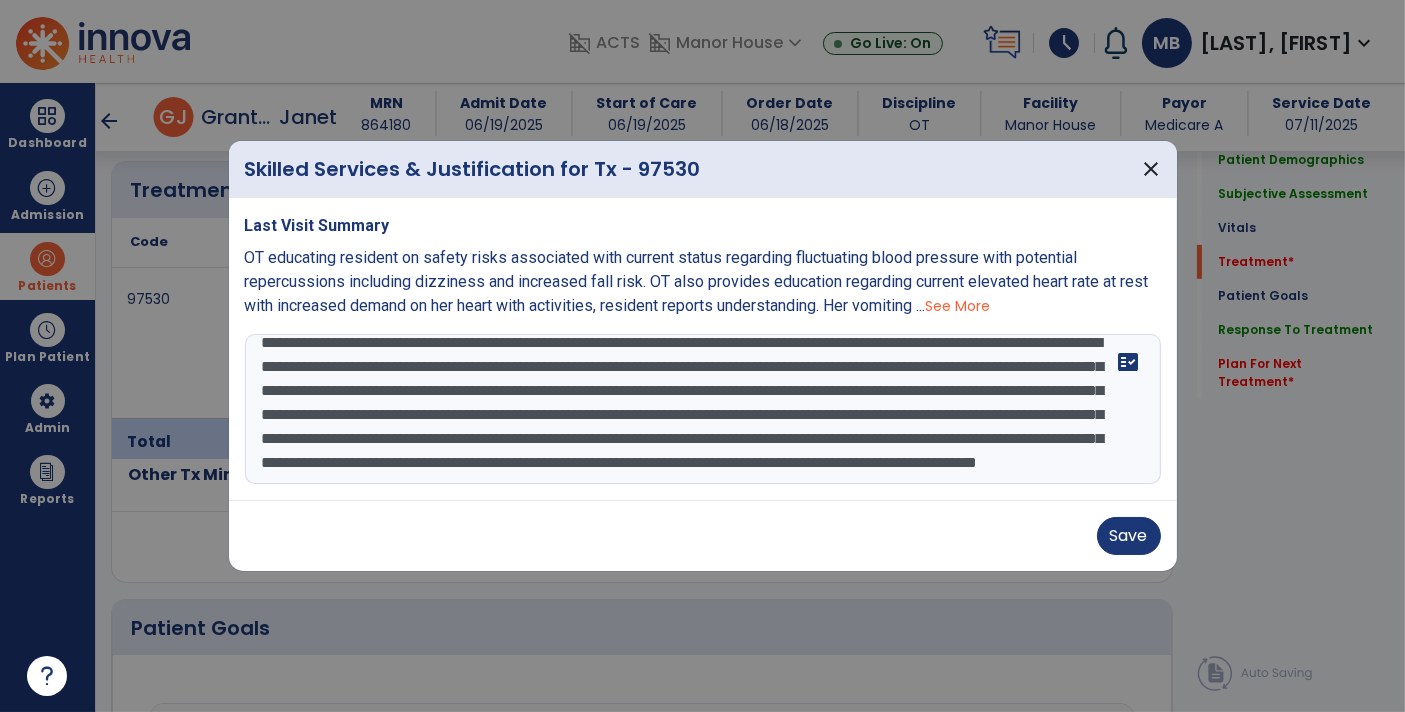 click on "**********" at bounding box center [703, 409] 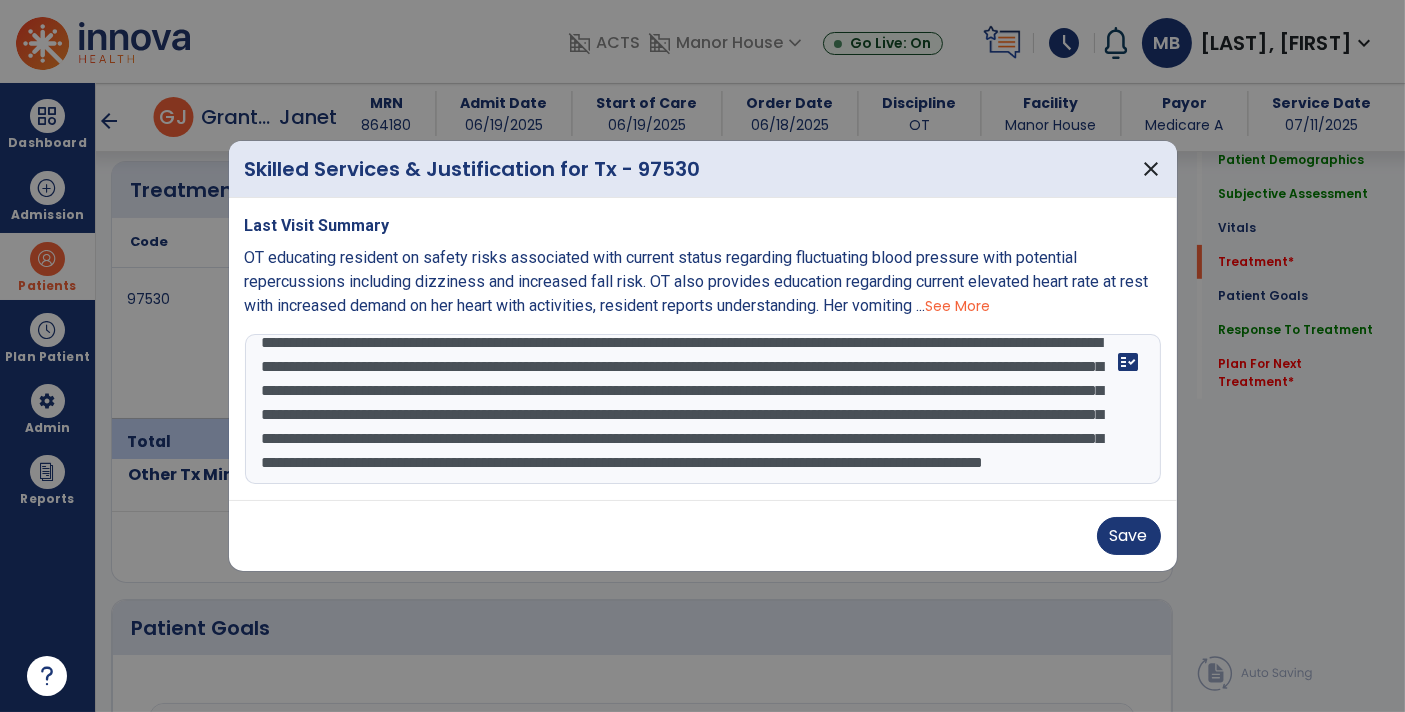 click on "**********" at bounding box center [703, 409] 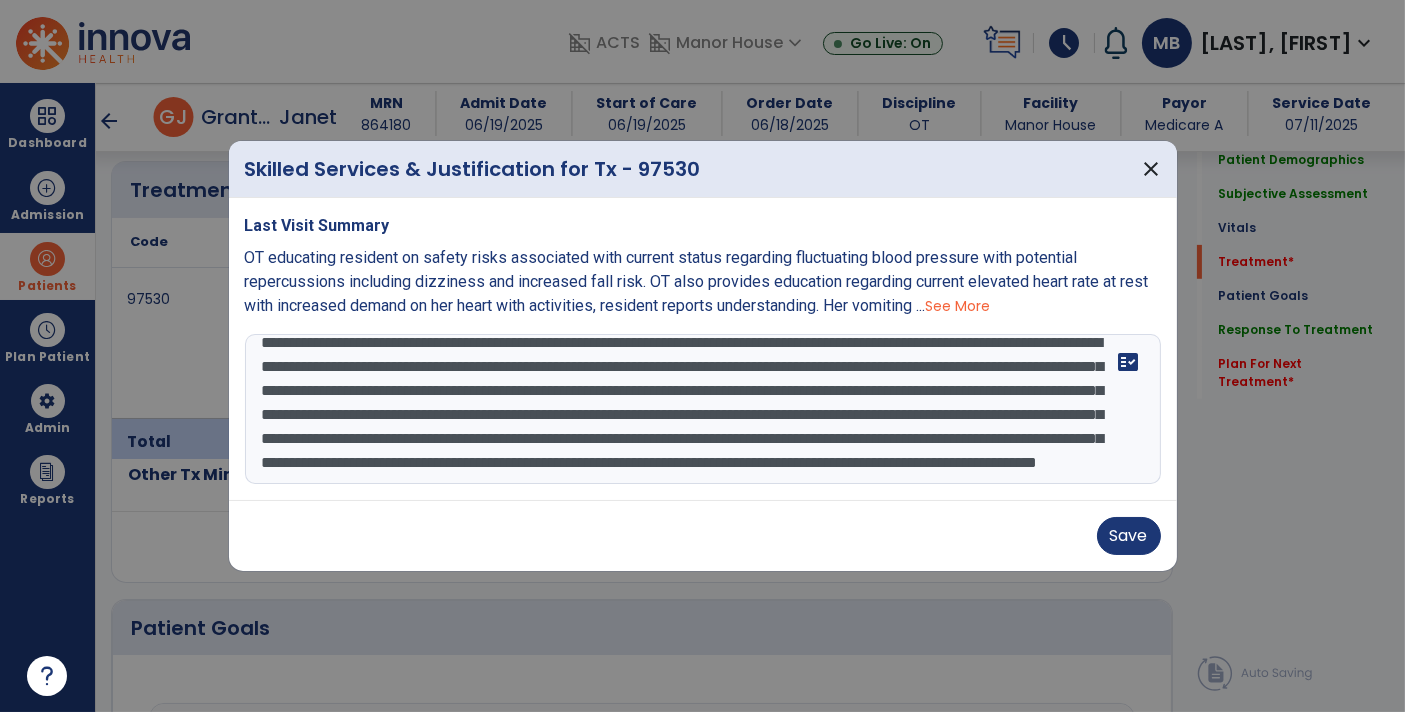 scroll, scrollTop: 86, scrollLeft: 0, axis: vertical 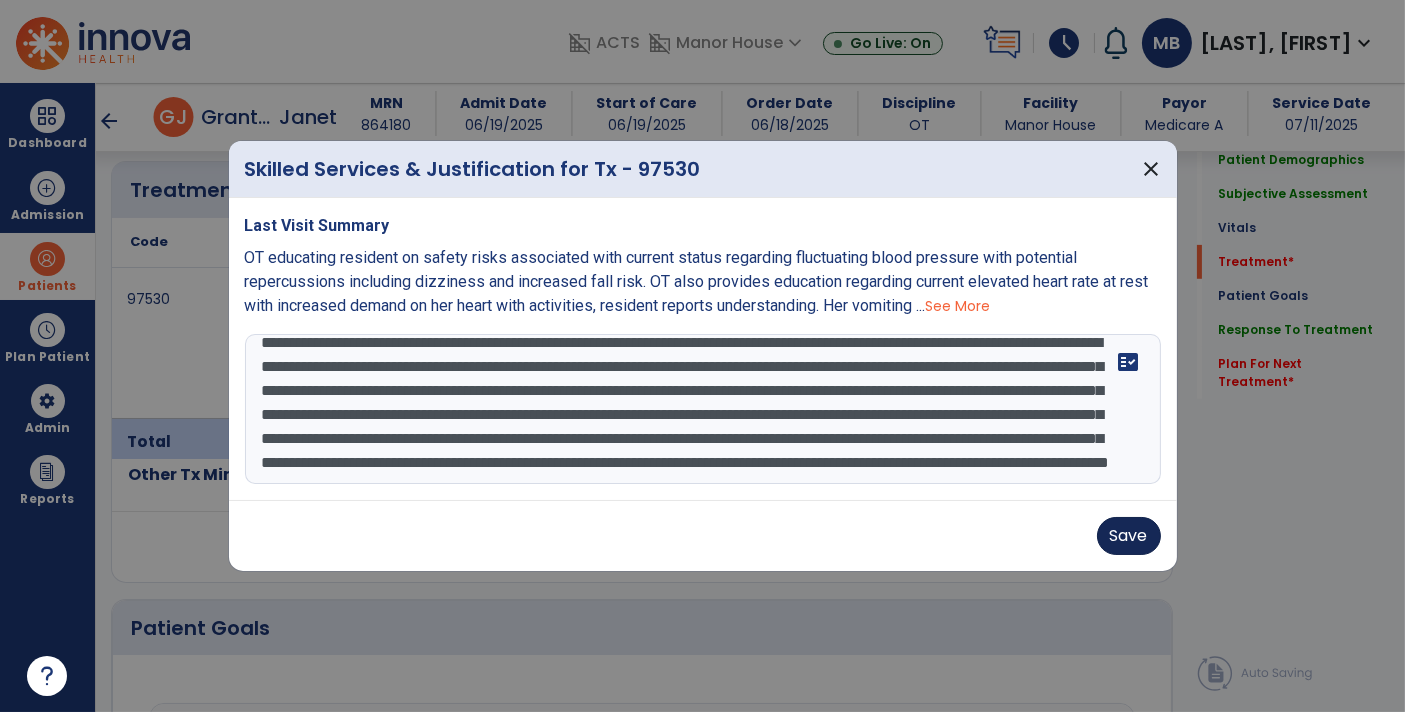 type on "**********" 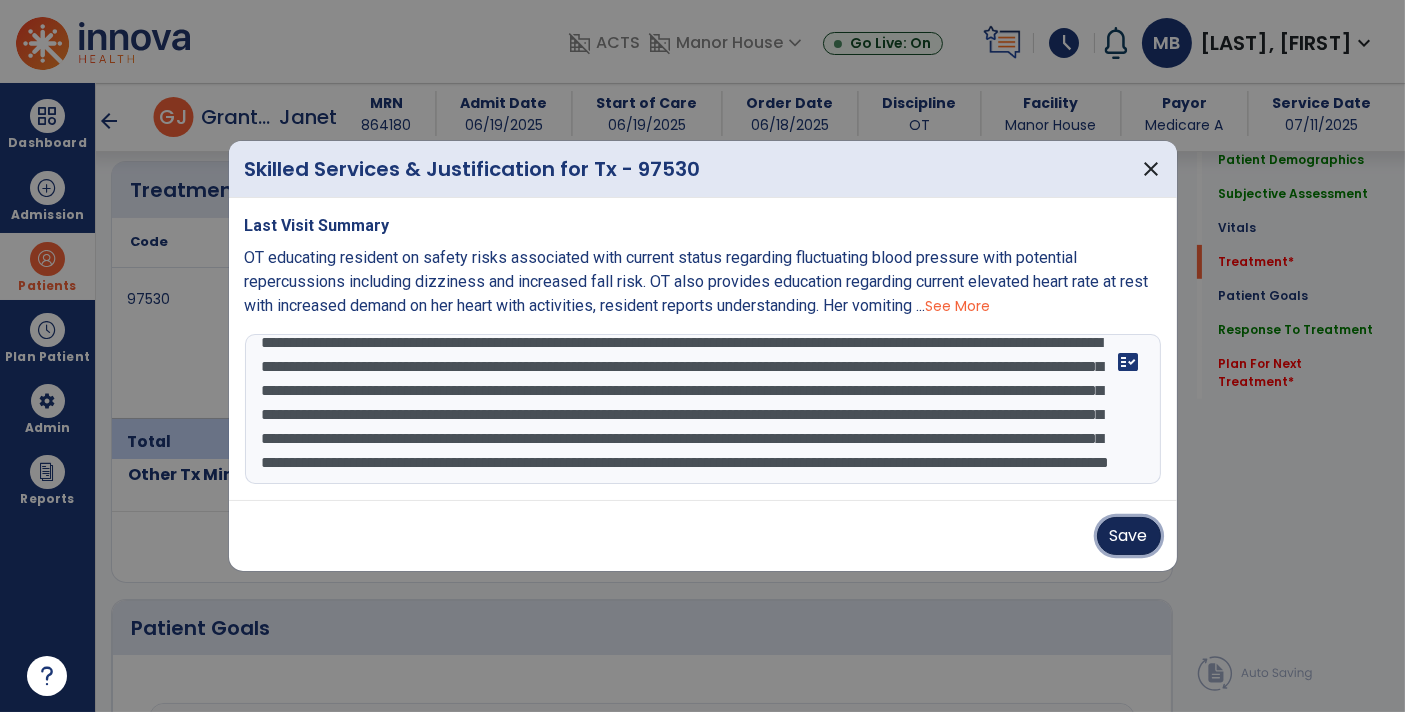 click on "Save" at bounding box center (1129, 536) 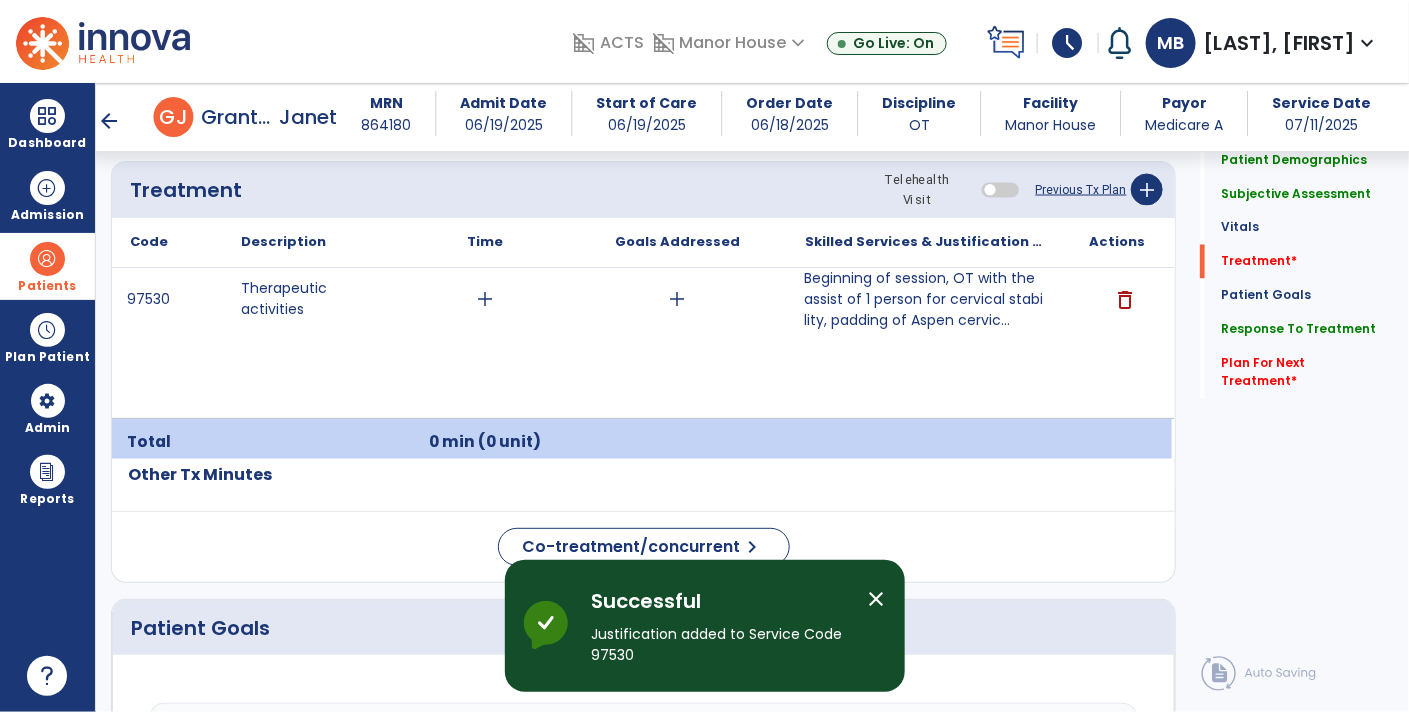 click on "add" at bounding box center (677, 299) 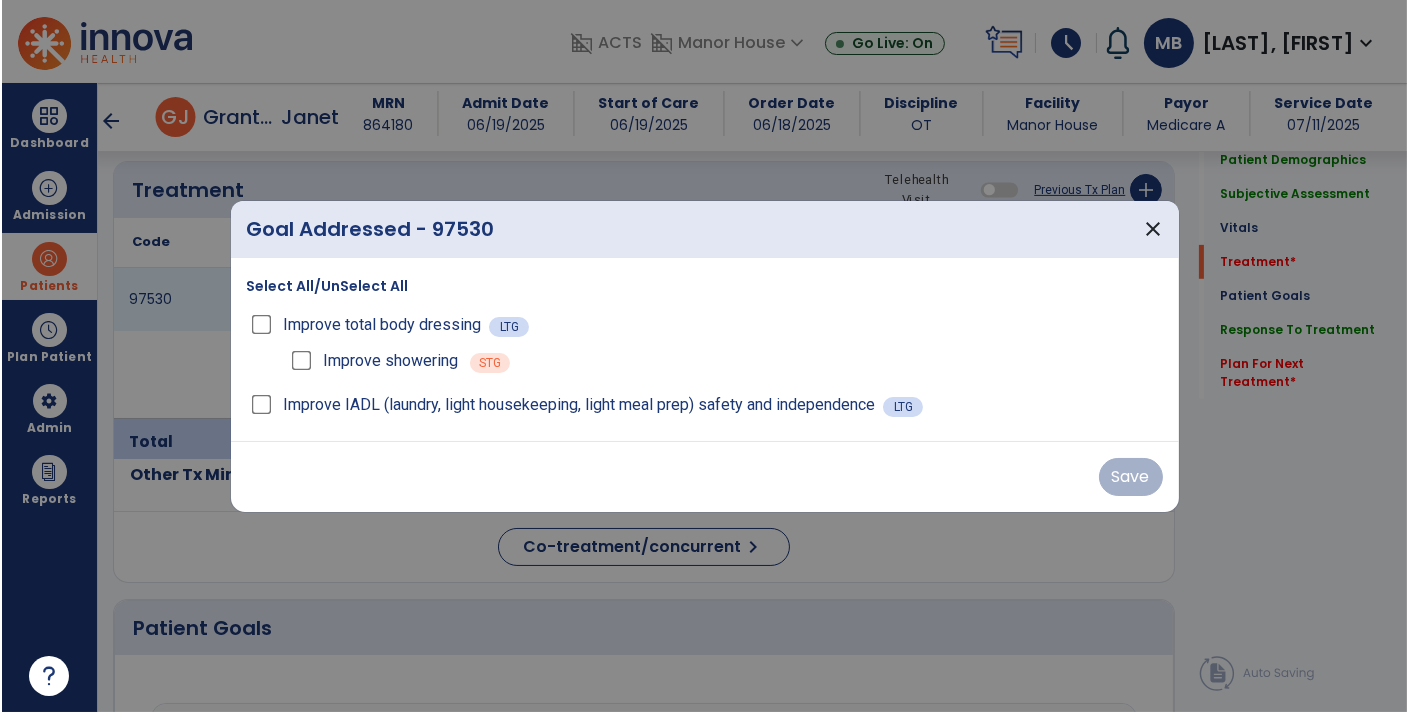 scroll, scrollTop: 1208, scrollLeft: 0, axis: vertical 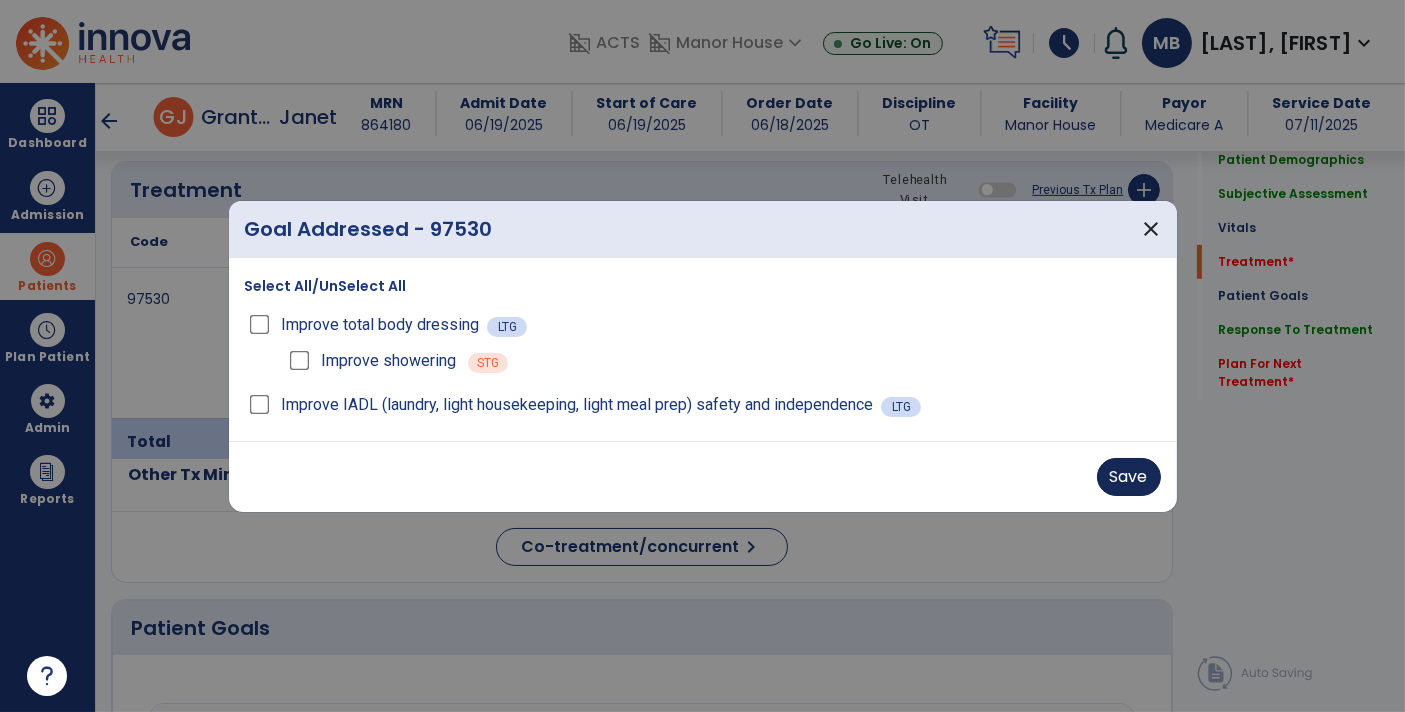 click on "Save" at bounding box center [1129, 477] 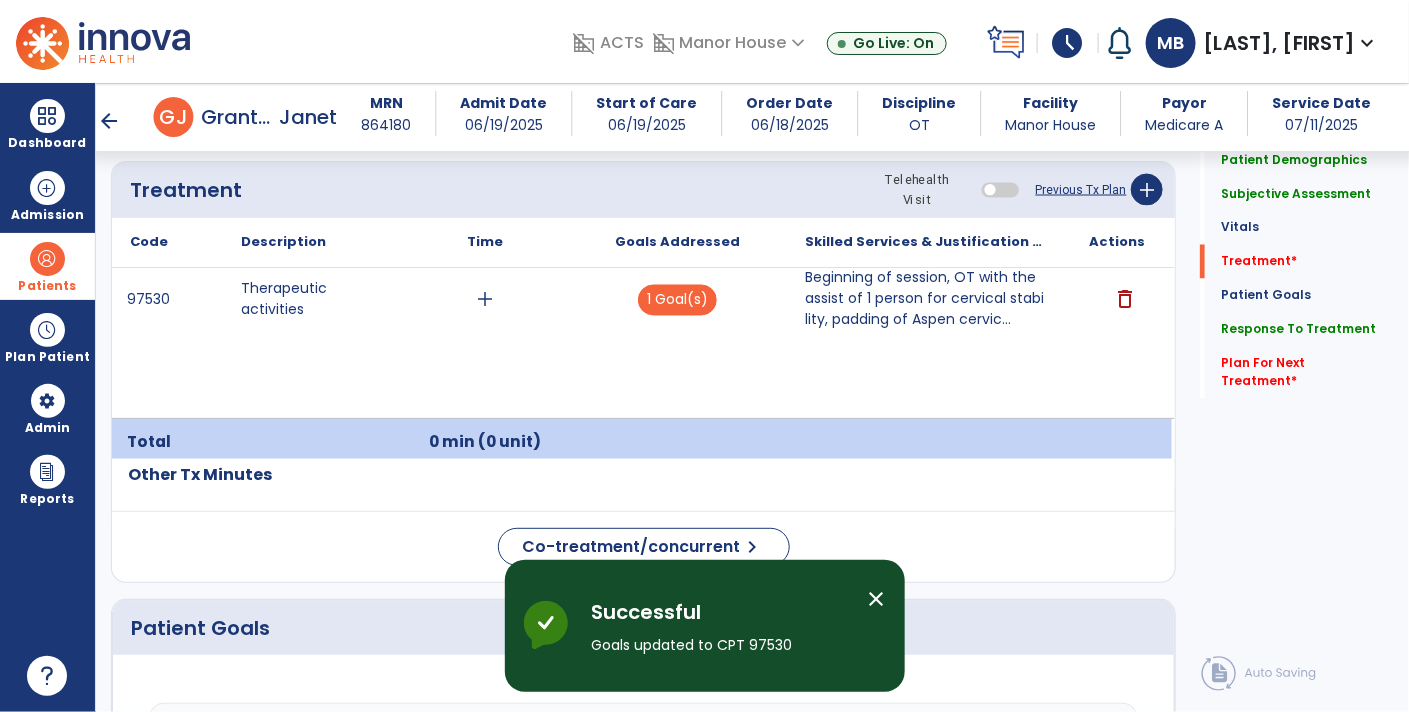 click on "add" at bounding box center [485, 299] 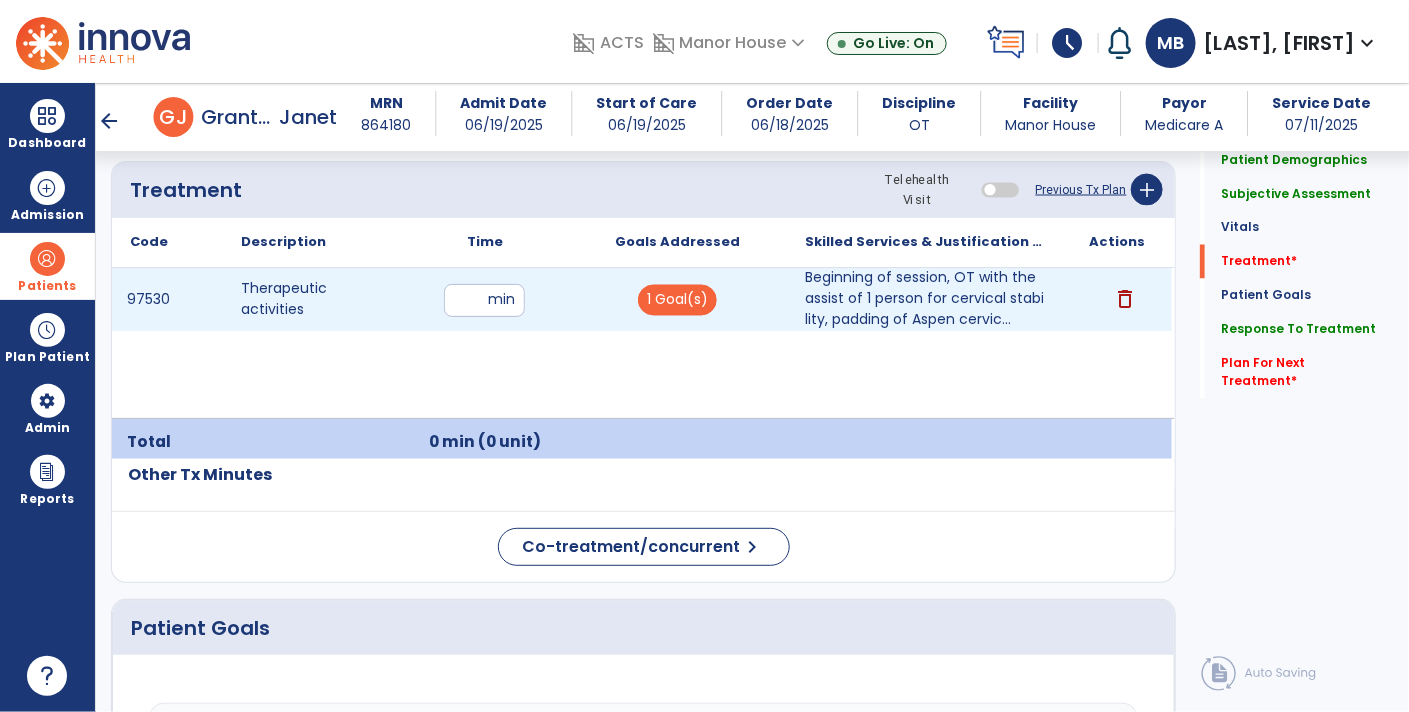 type on "**" 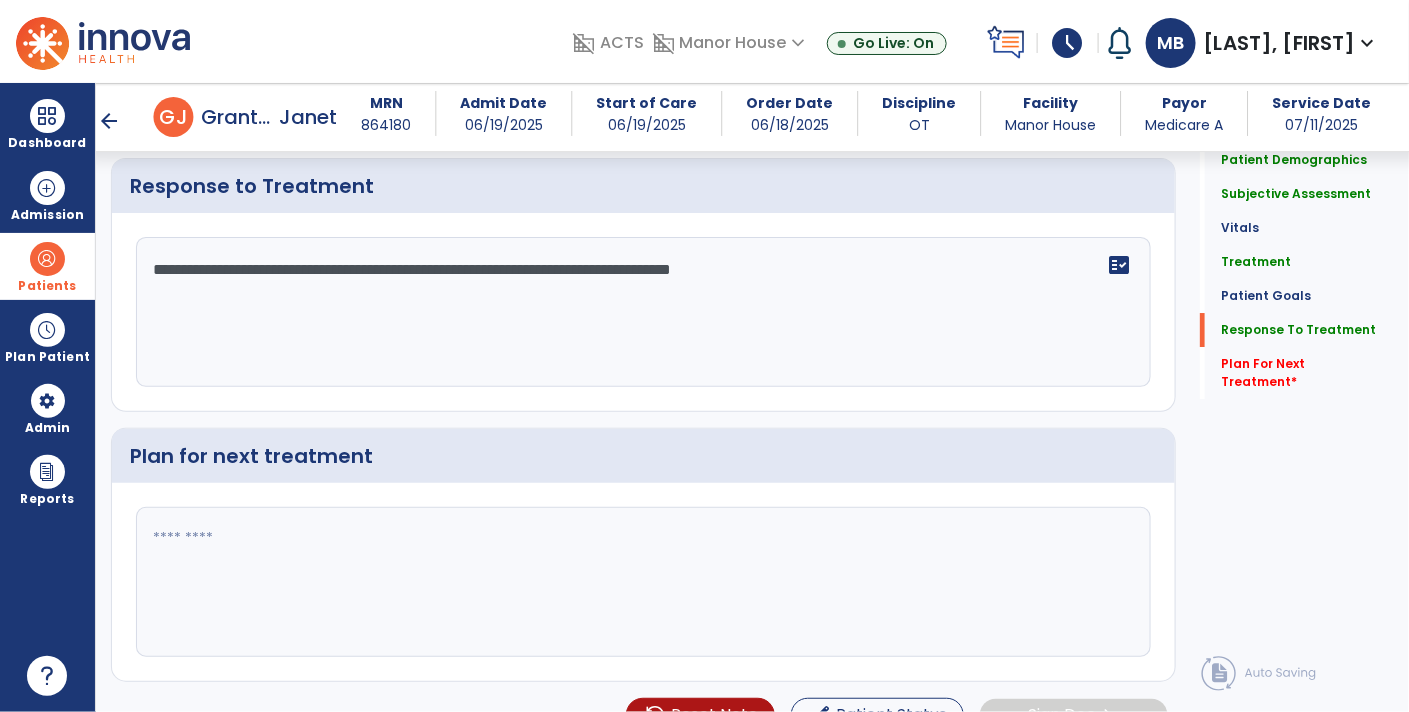 scroll, scrollTop: 2344, scrollLeft: 0, axis: vertical 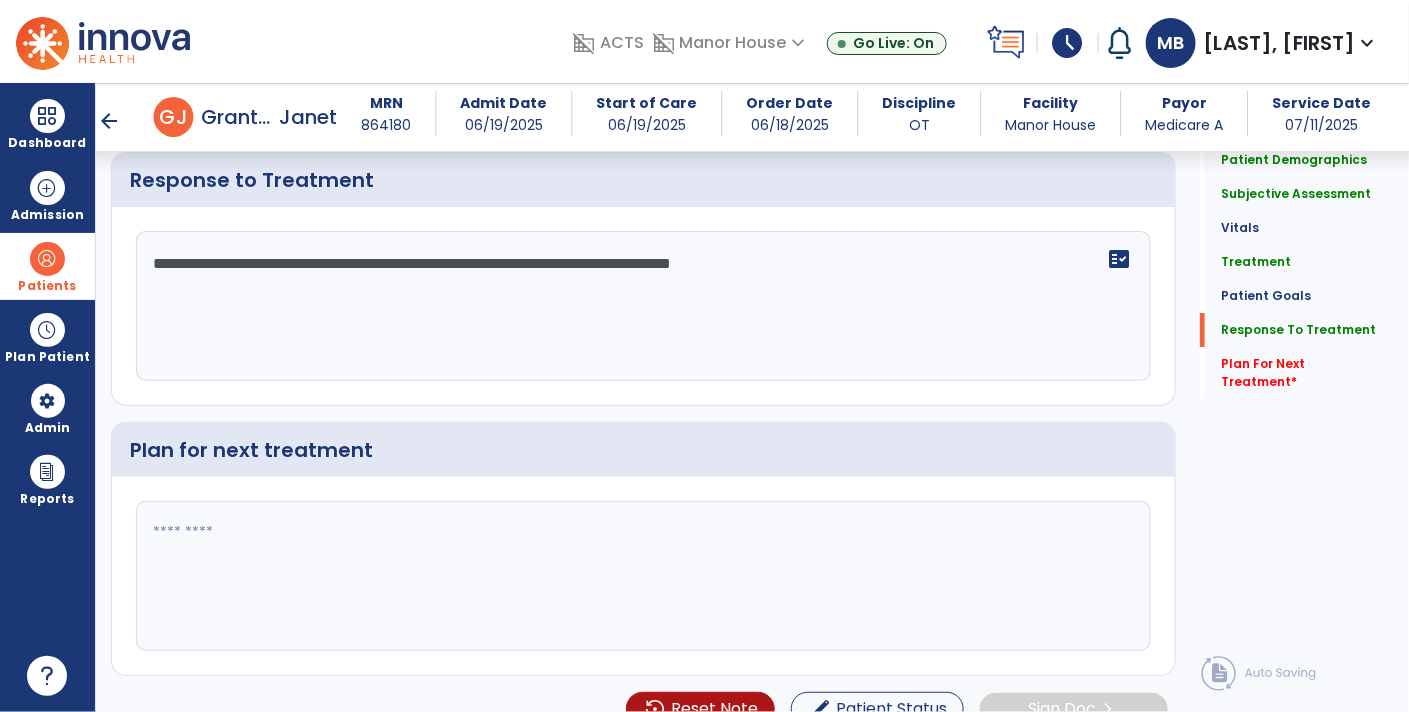 click 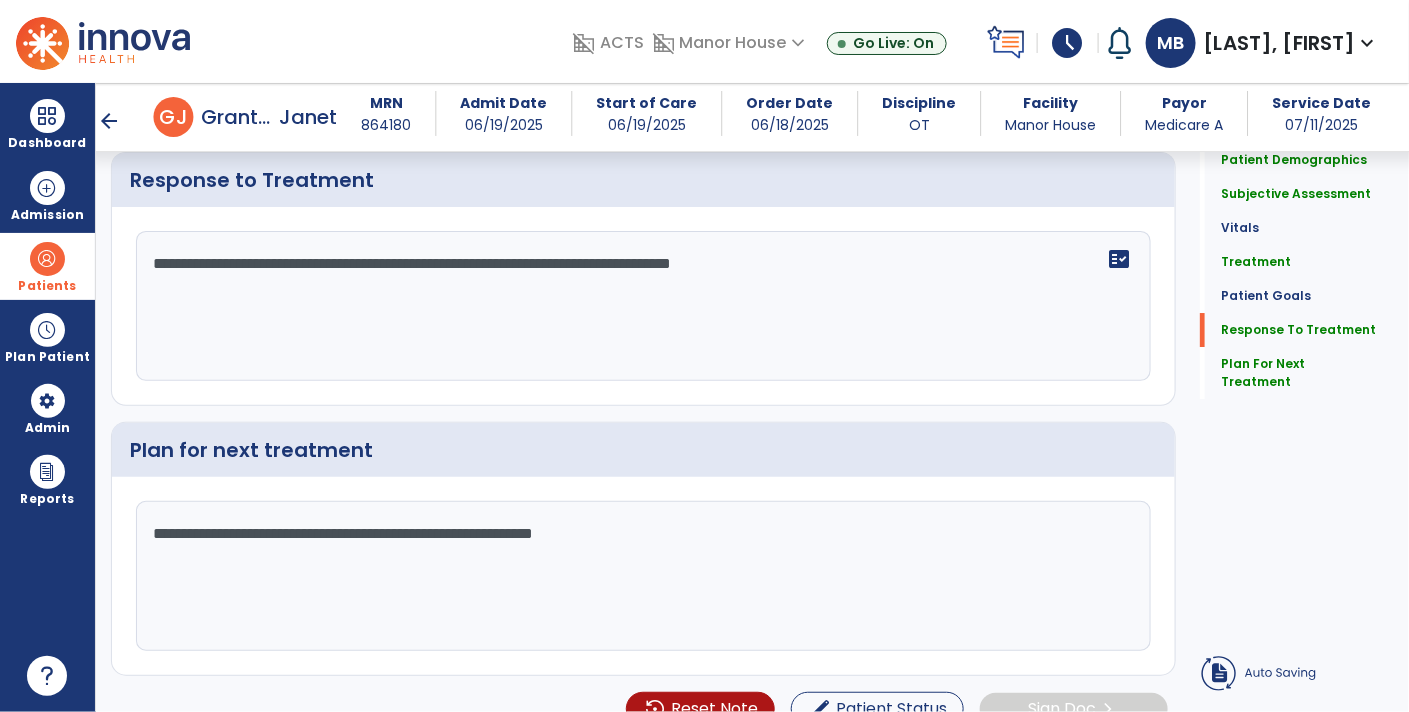 type on "**********" 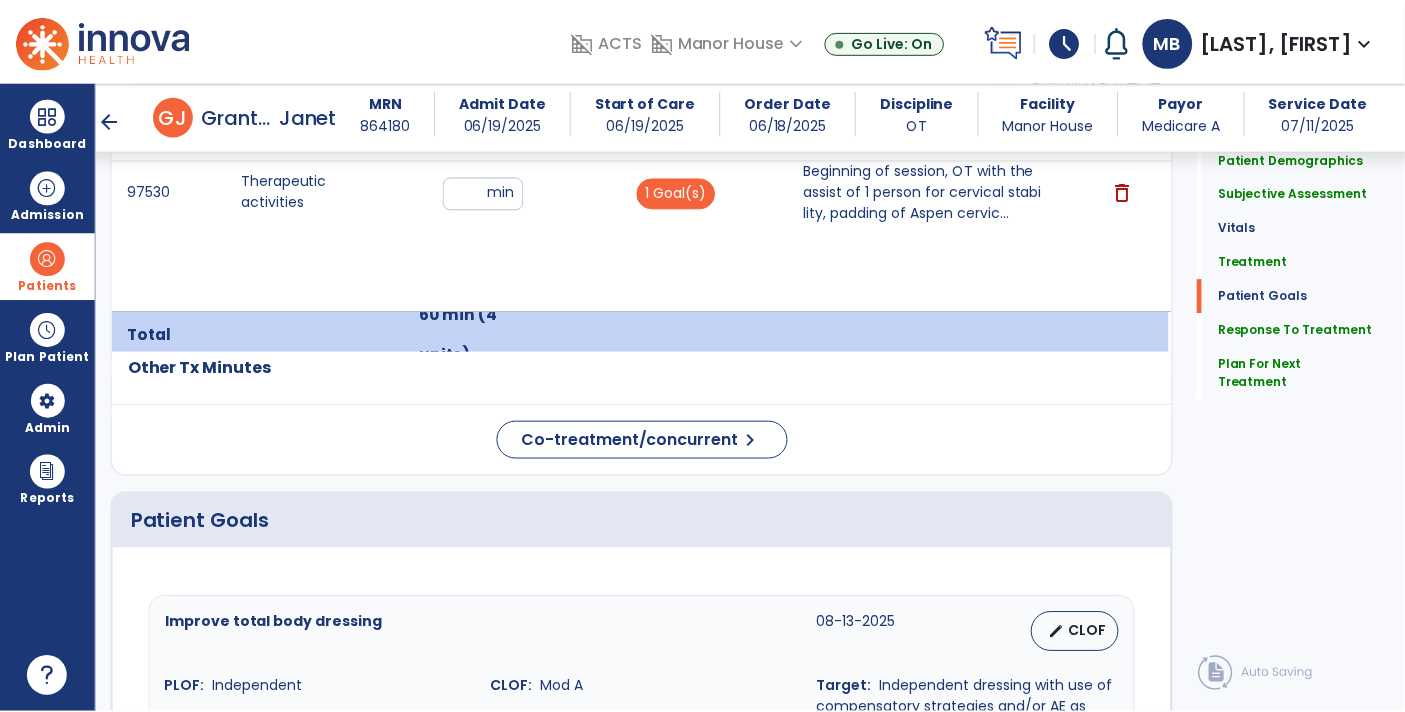 scroll, scrollTop: 2361, scrollLeft: 0, axis: vertical 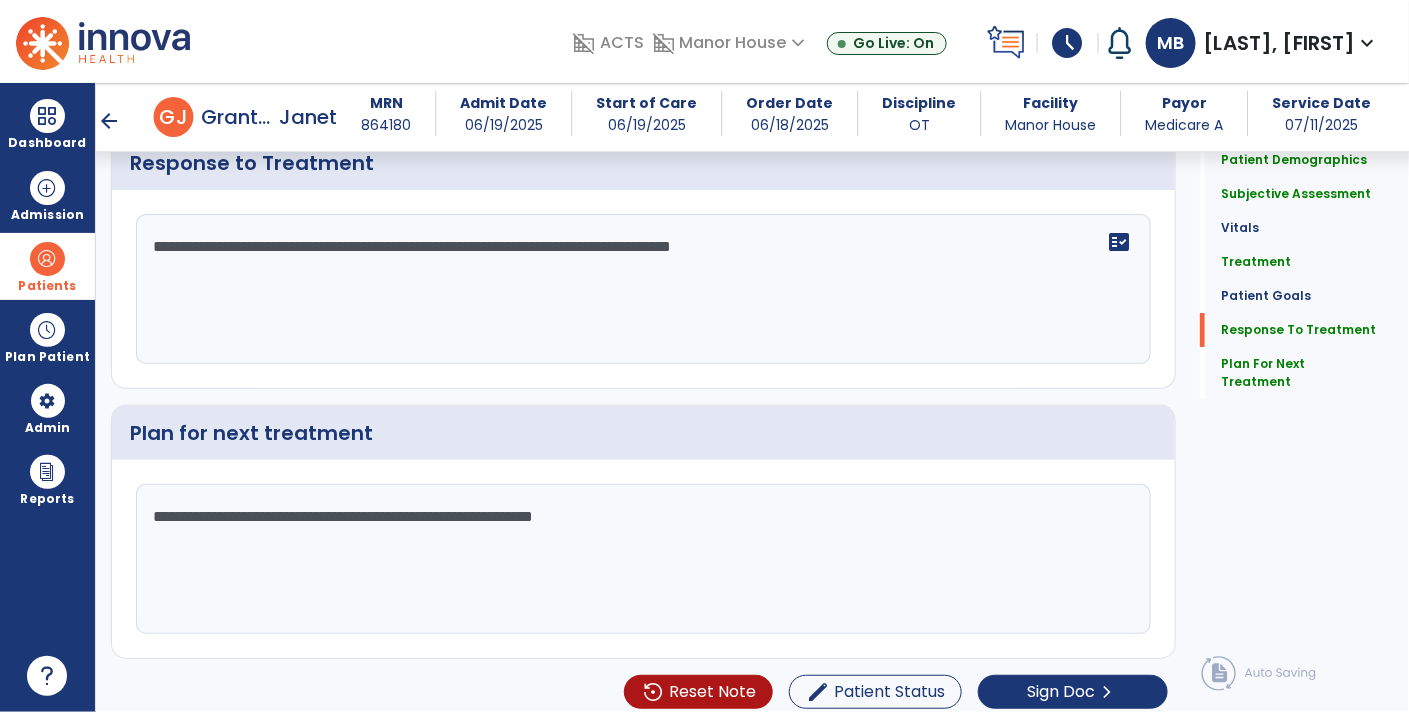 click on "**********" 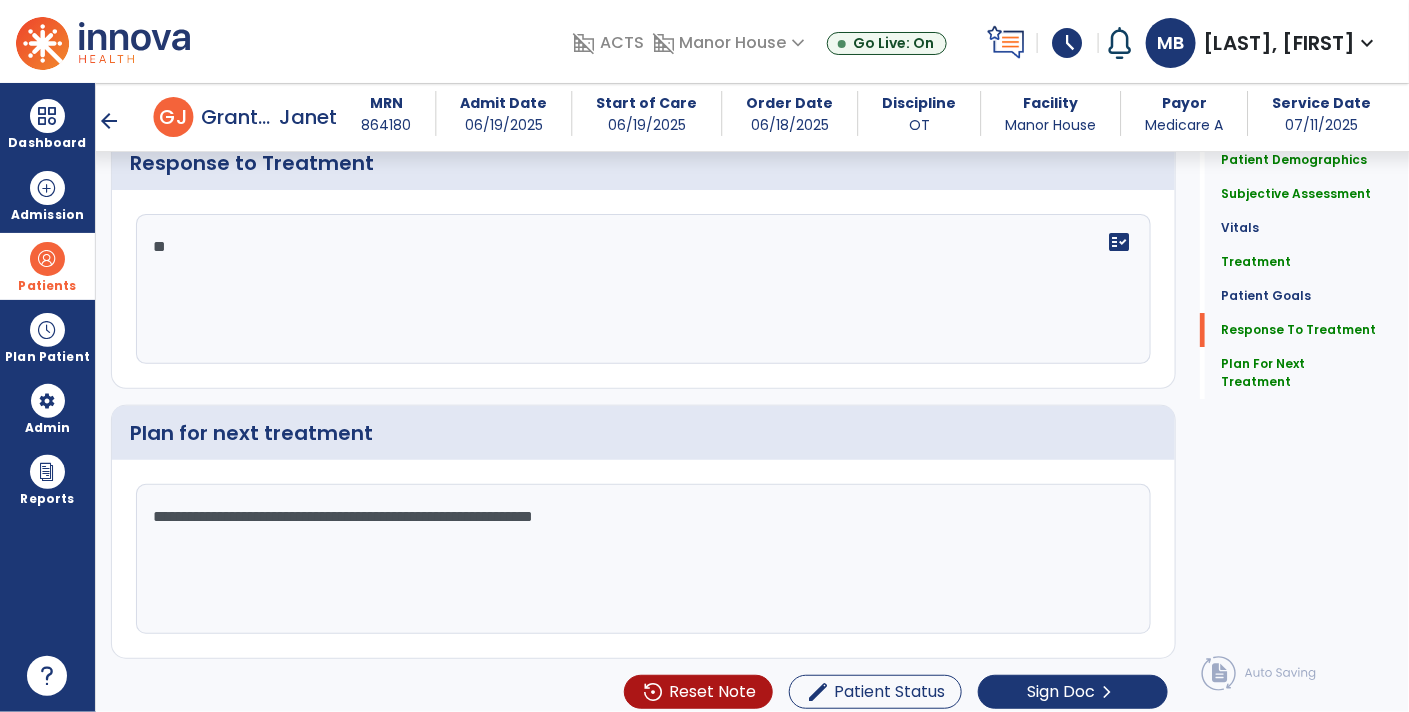 type on "*" 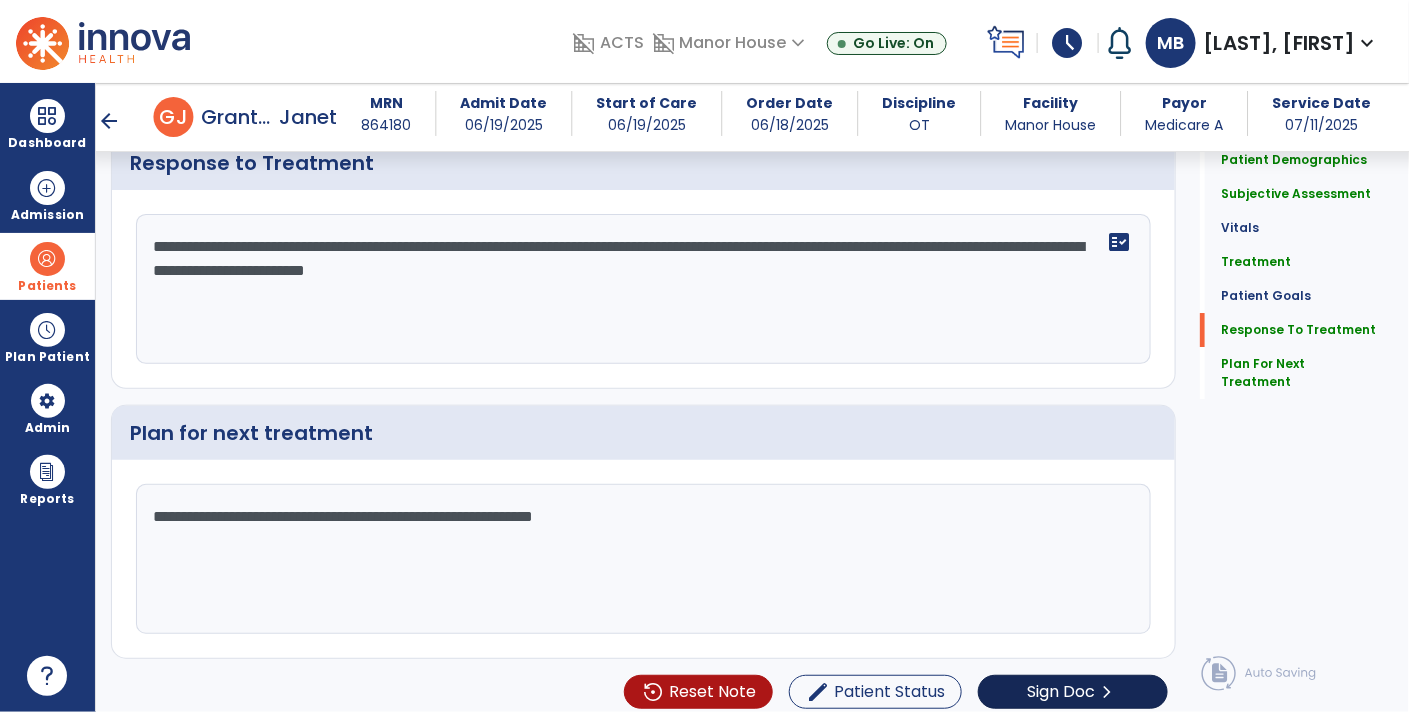 type on "**********" 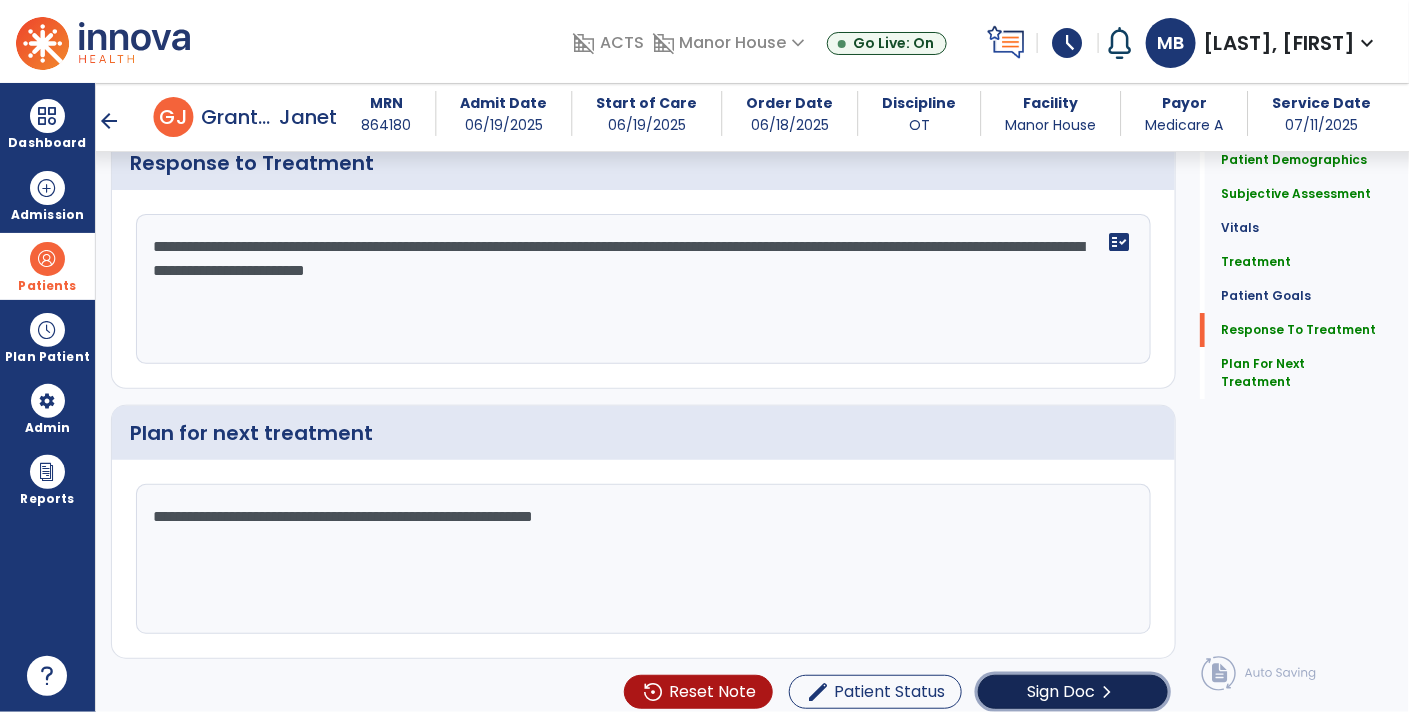 click on "Sign Doc  chevron_right" 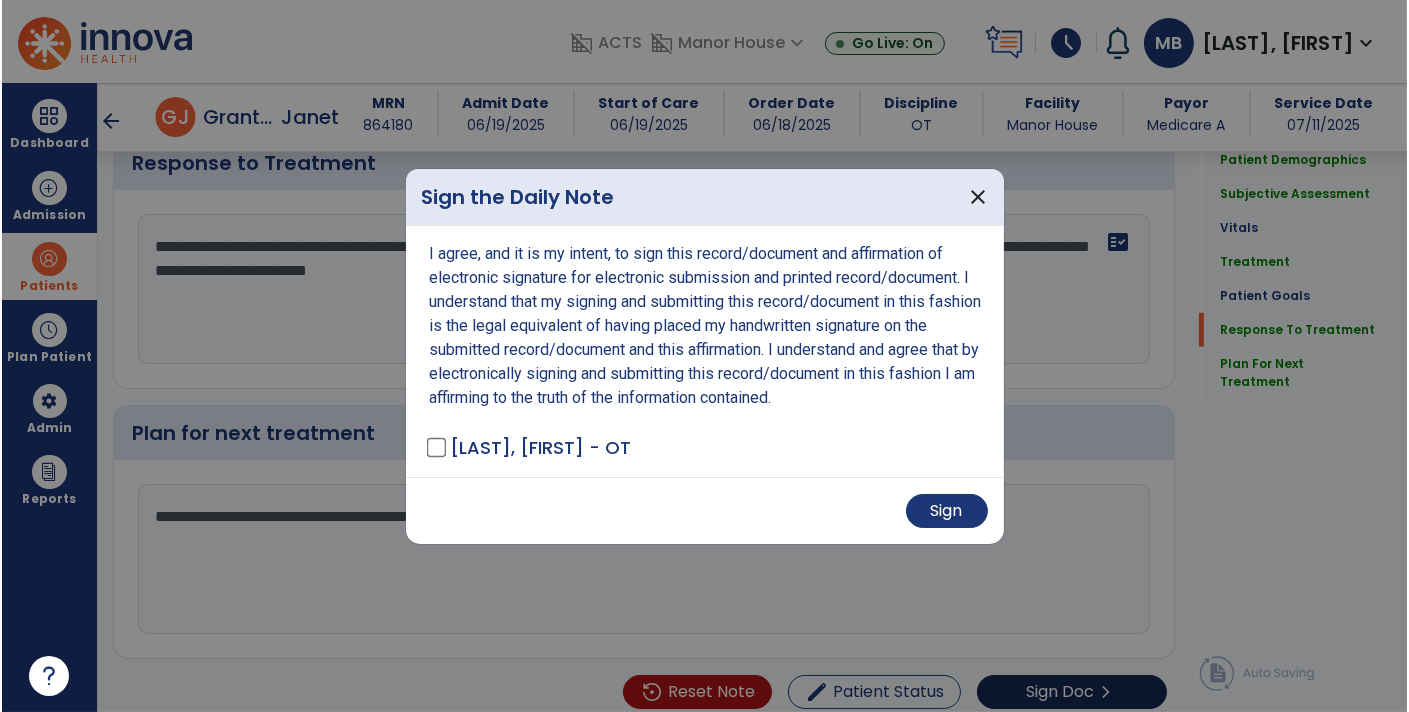 scroll, scrollTop: 2361, scrollLeft: 0, axis: vertical 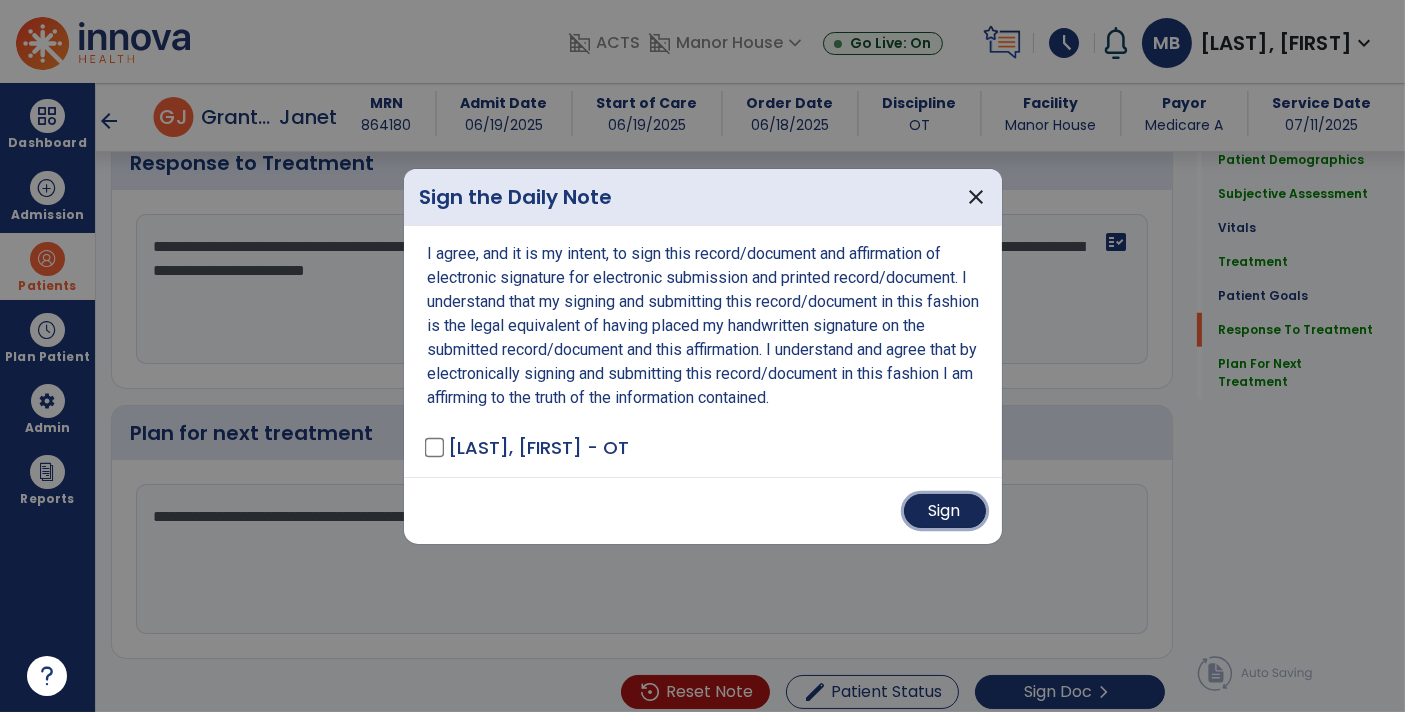 click on "Sign" at bounding box center (945, 511) 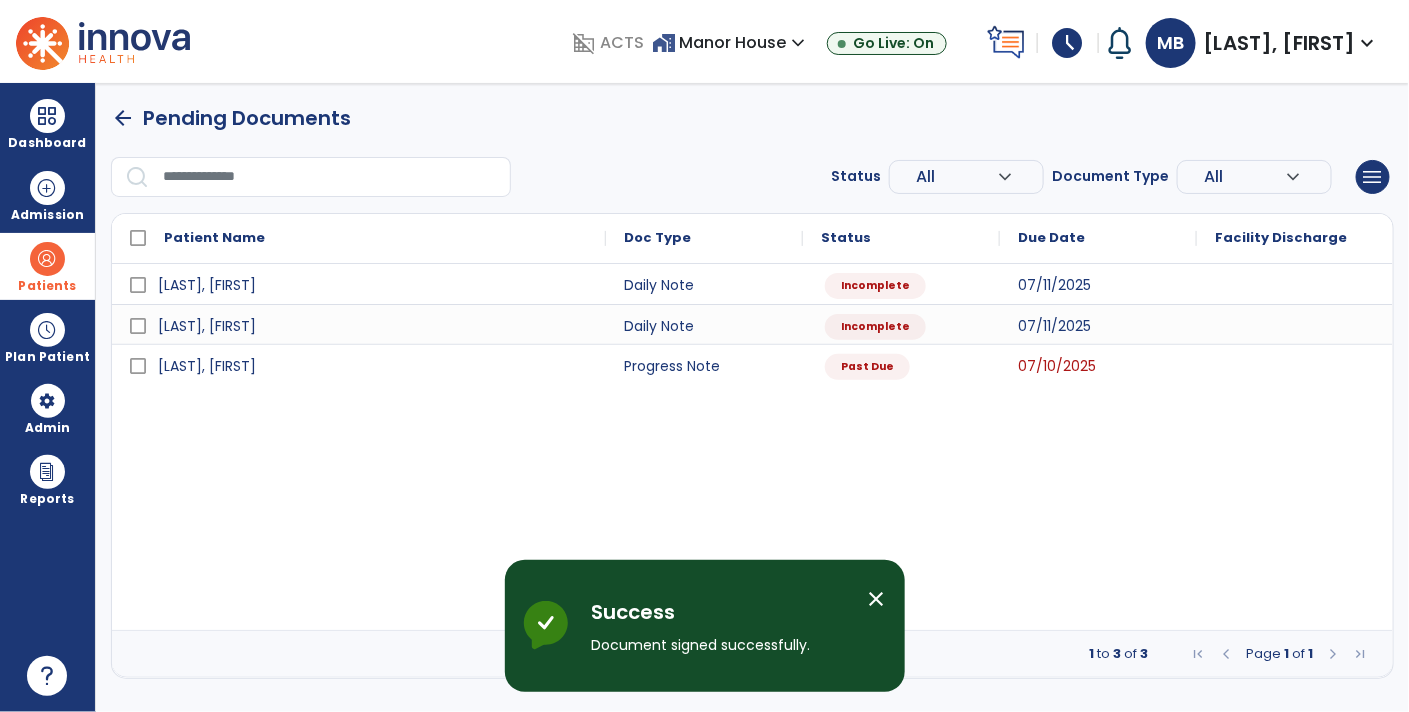 scroll, scrollTop: 0, scrollLeft: 0, axis: both 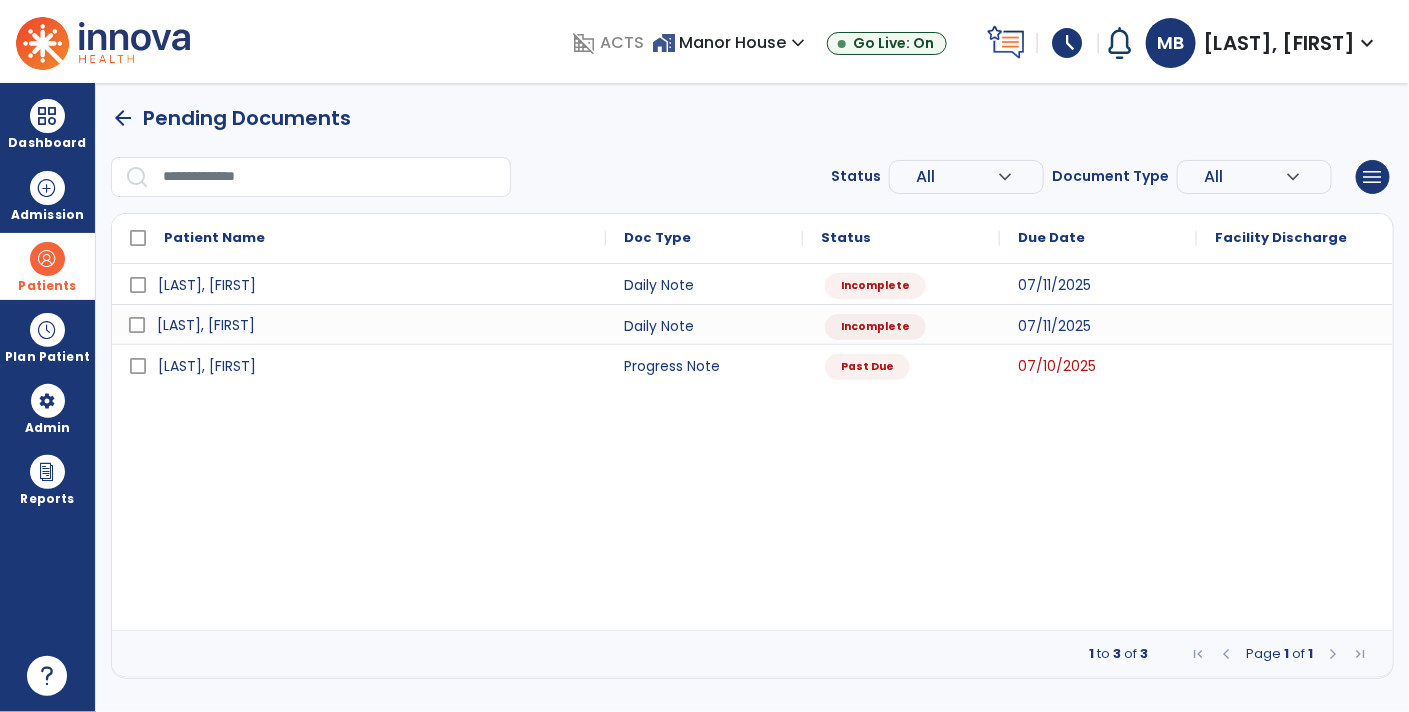 click on "Harris, Carol" at bounding box center (373, 325) 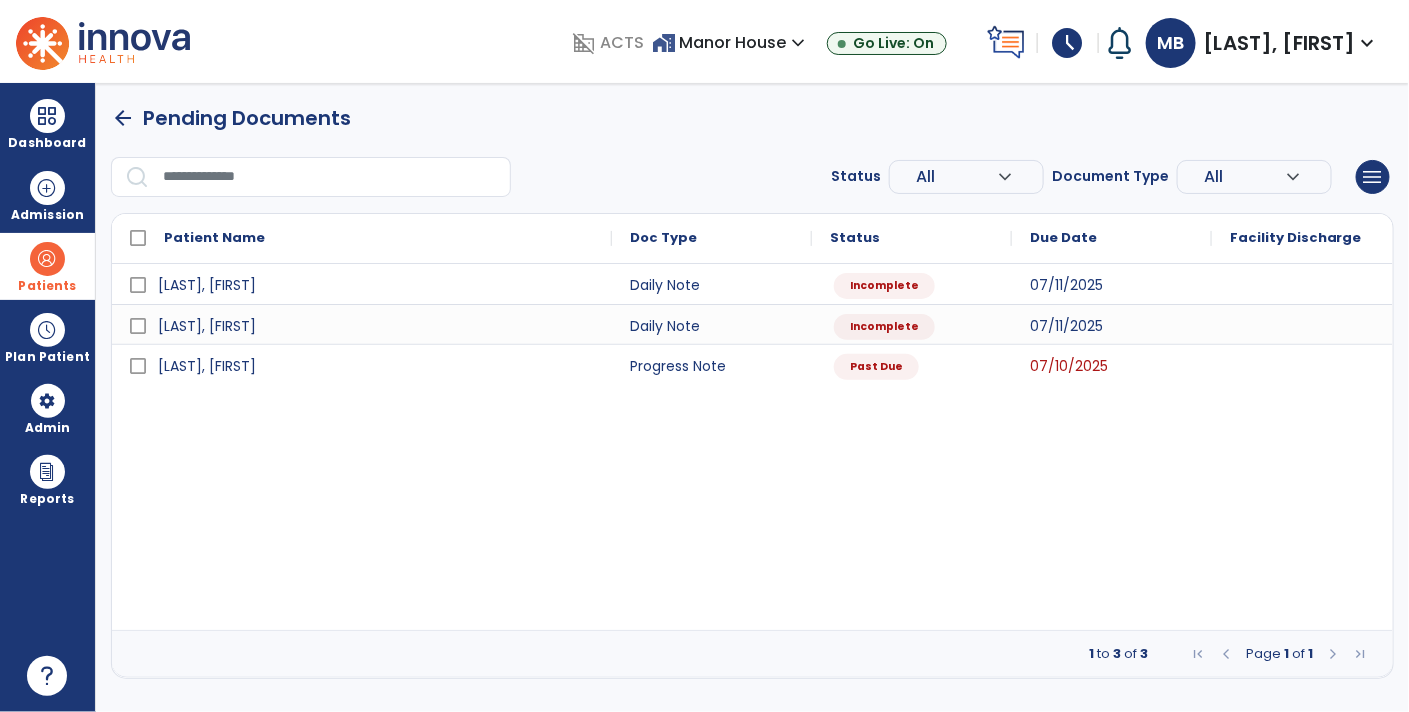 select on "*" 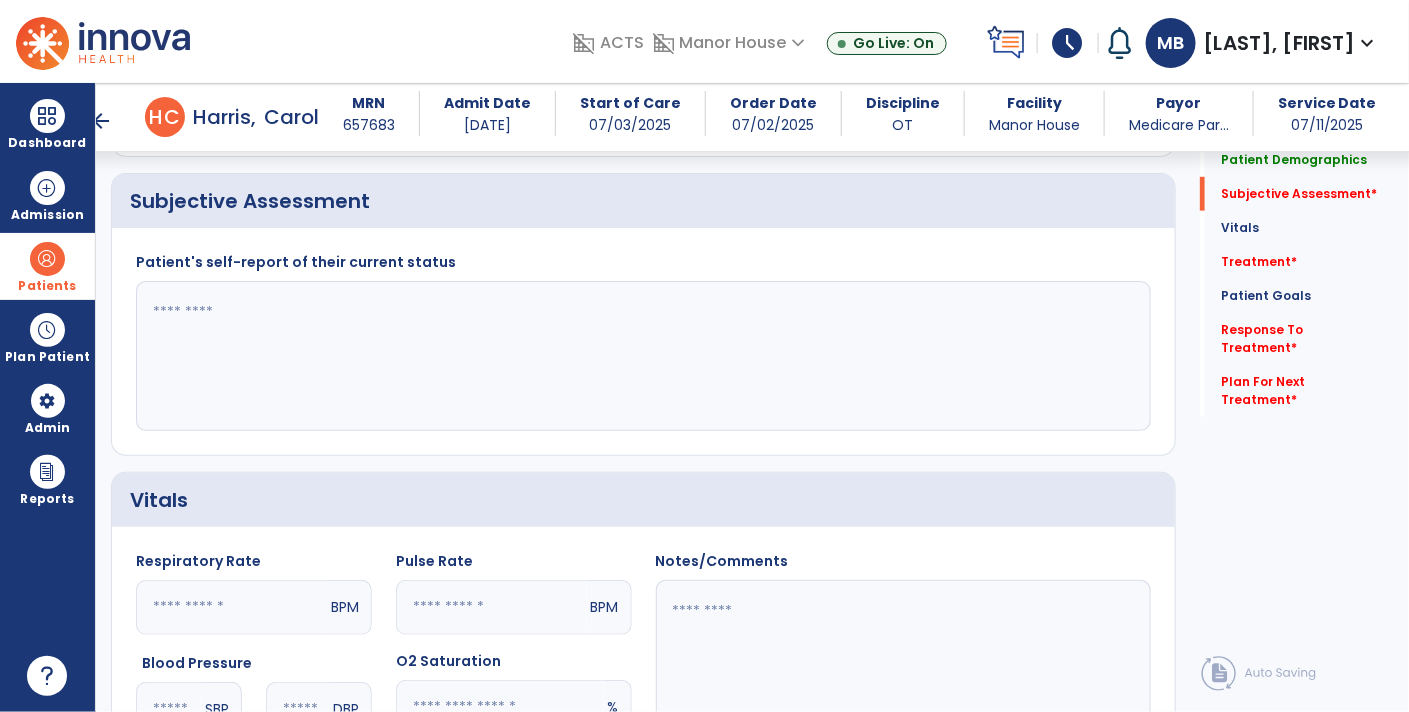 scroll, scrollTop: 468, scrollLeft: 0, axis: vertical 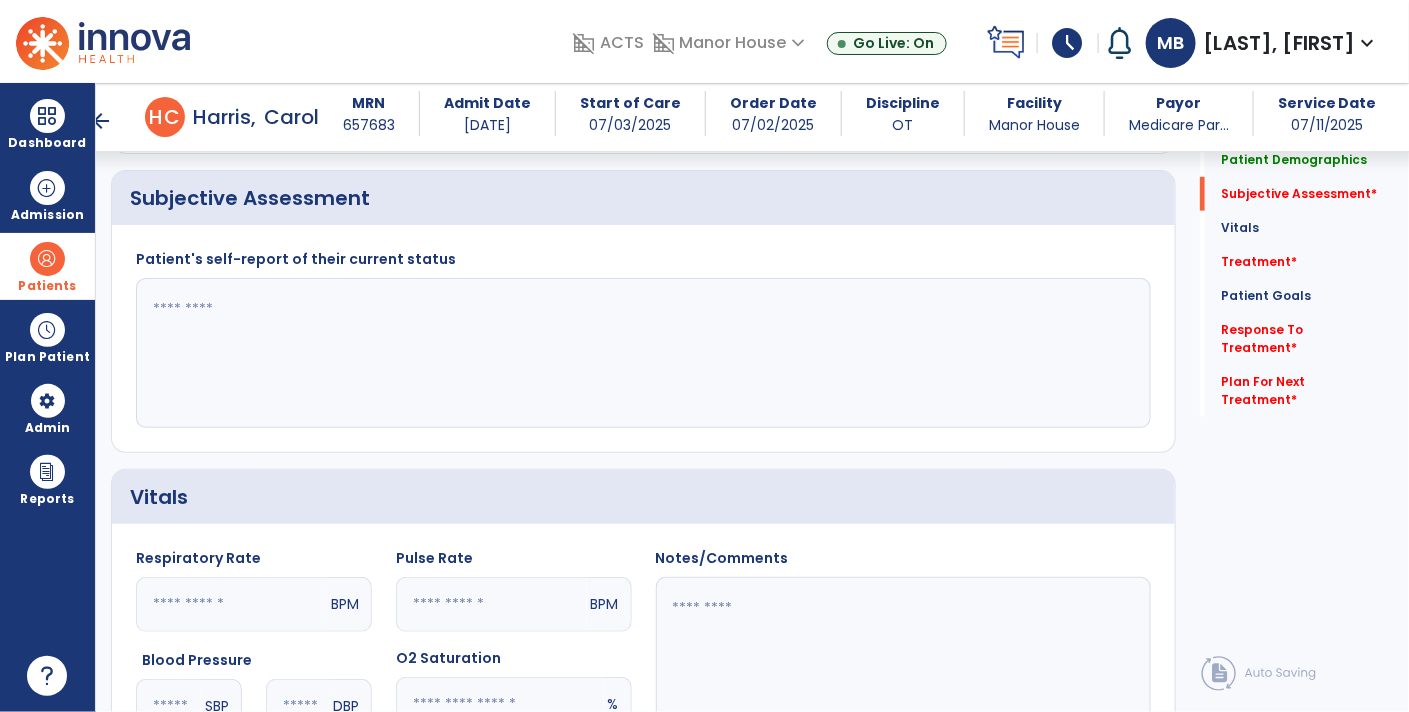 click 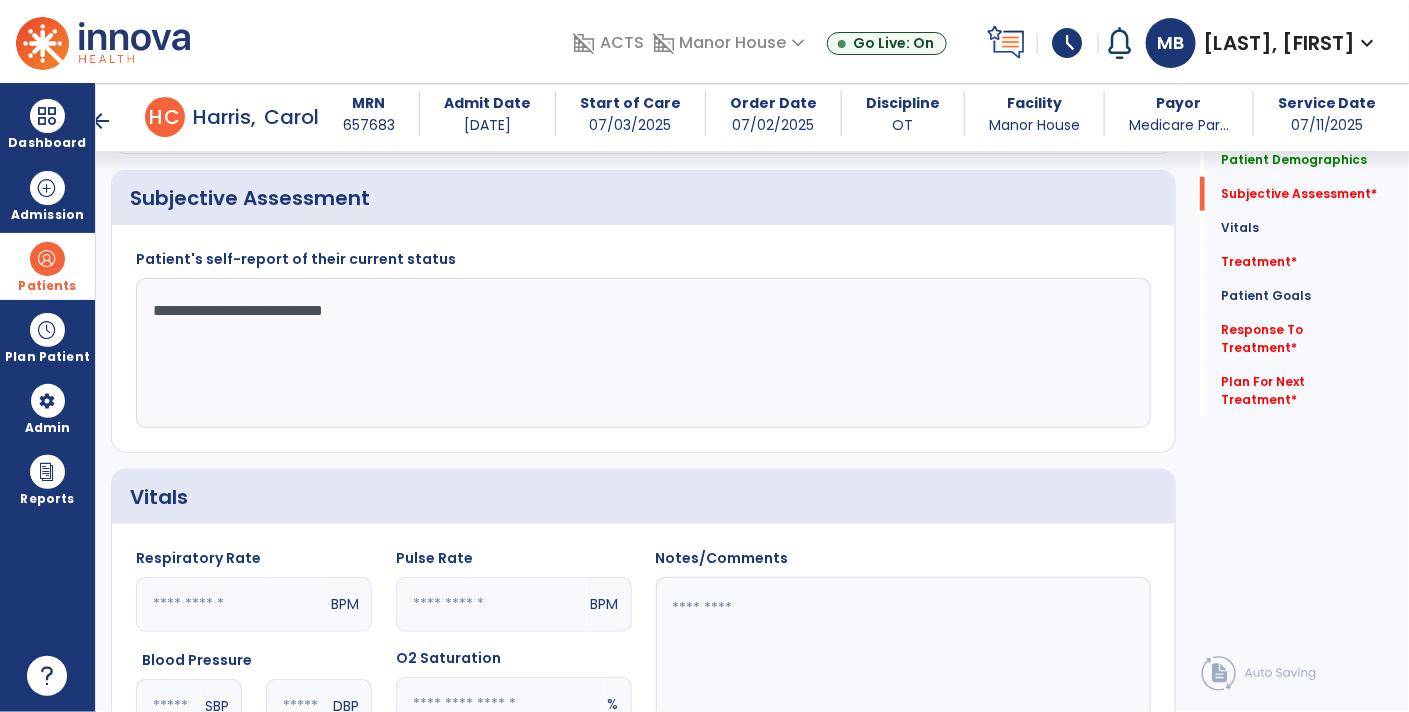 click on "**********" 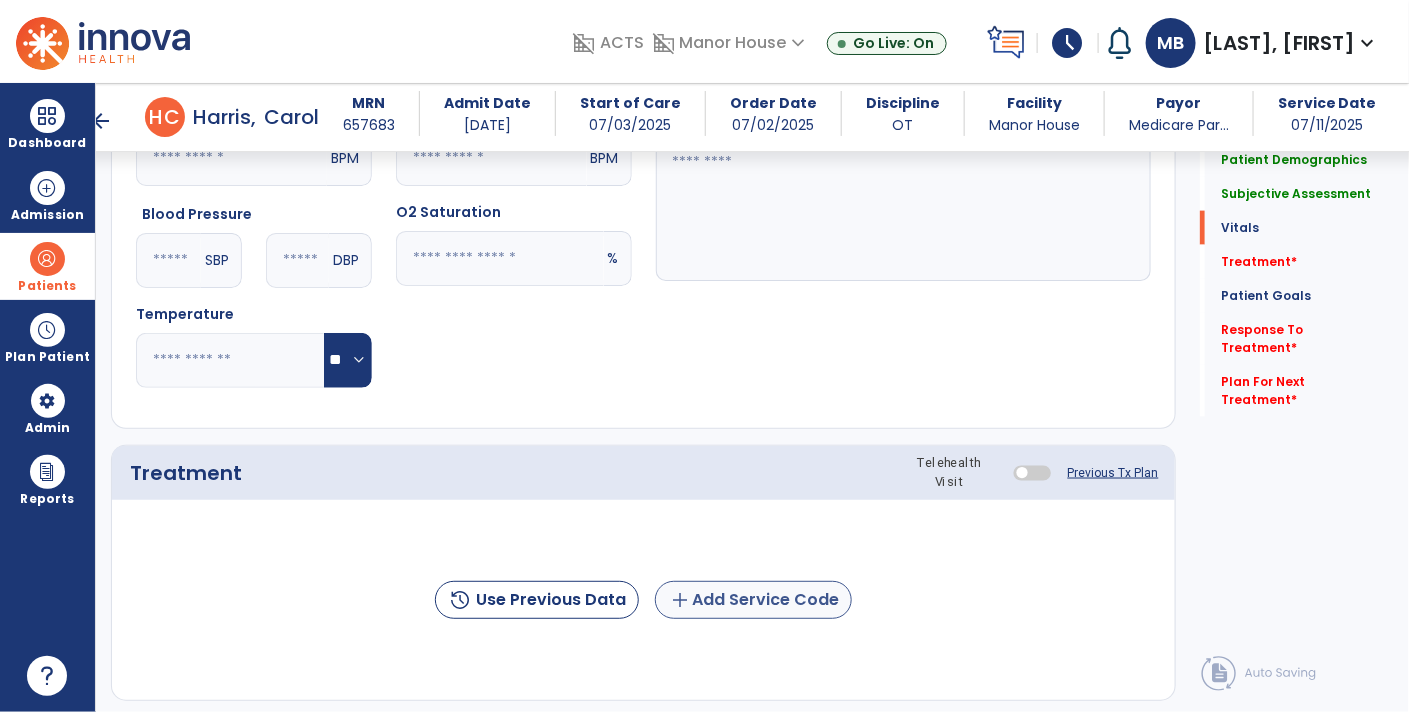 type on "**********" 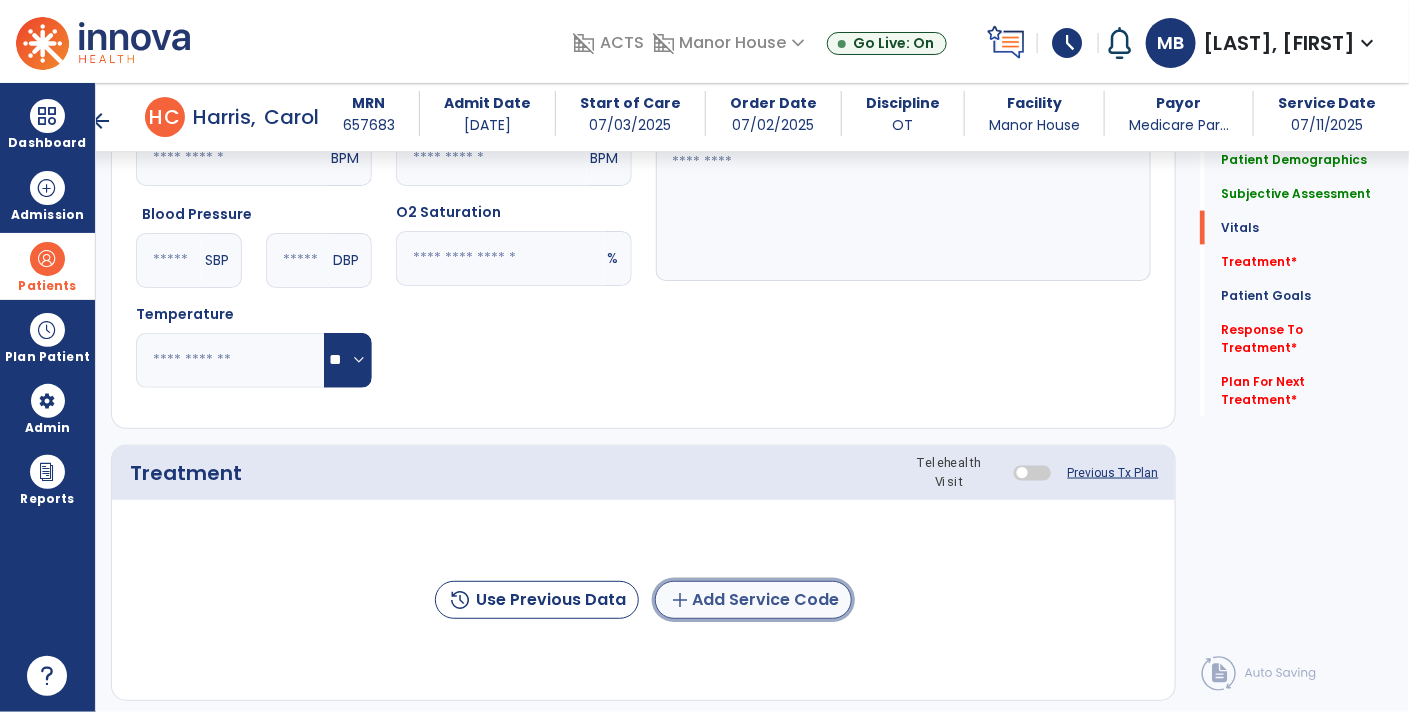 click on "add  Add Service Code" 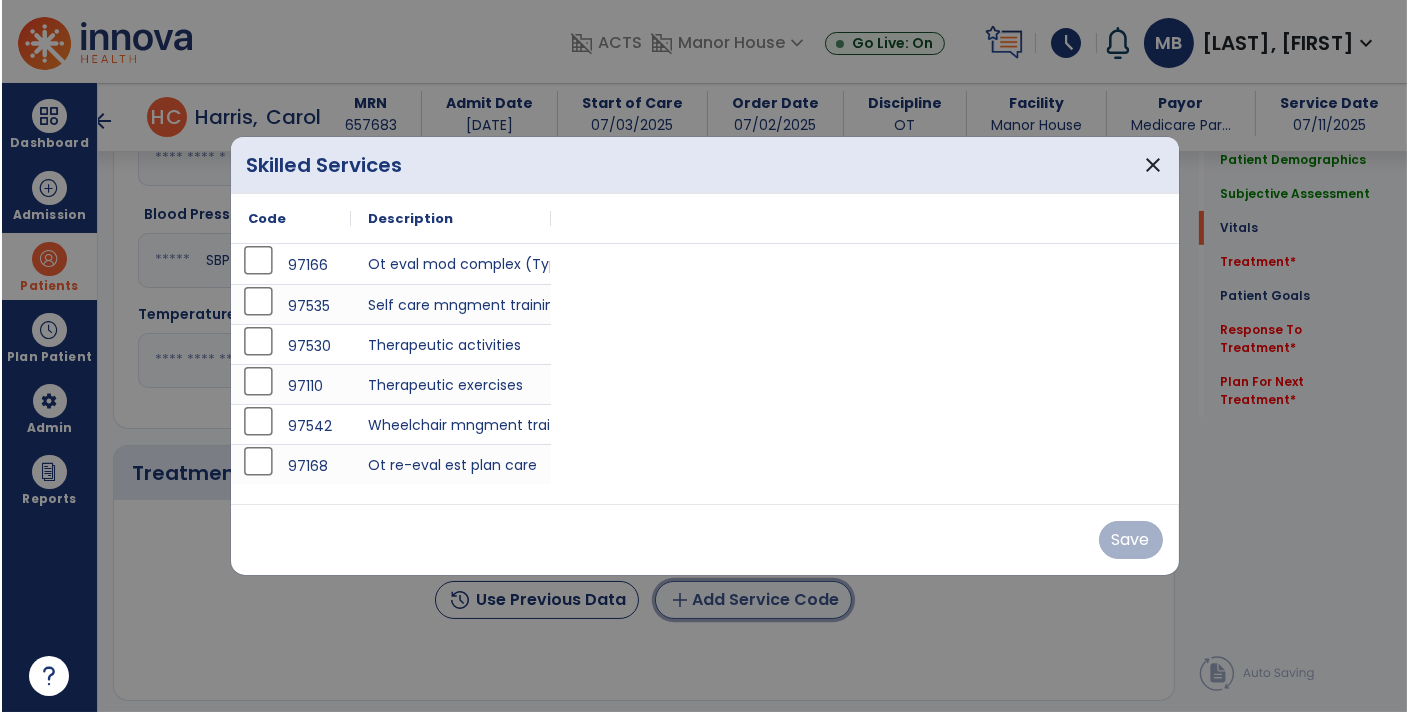 scroll, scrollTop: 914, scrollLeft: 0, axis: vertical 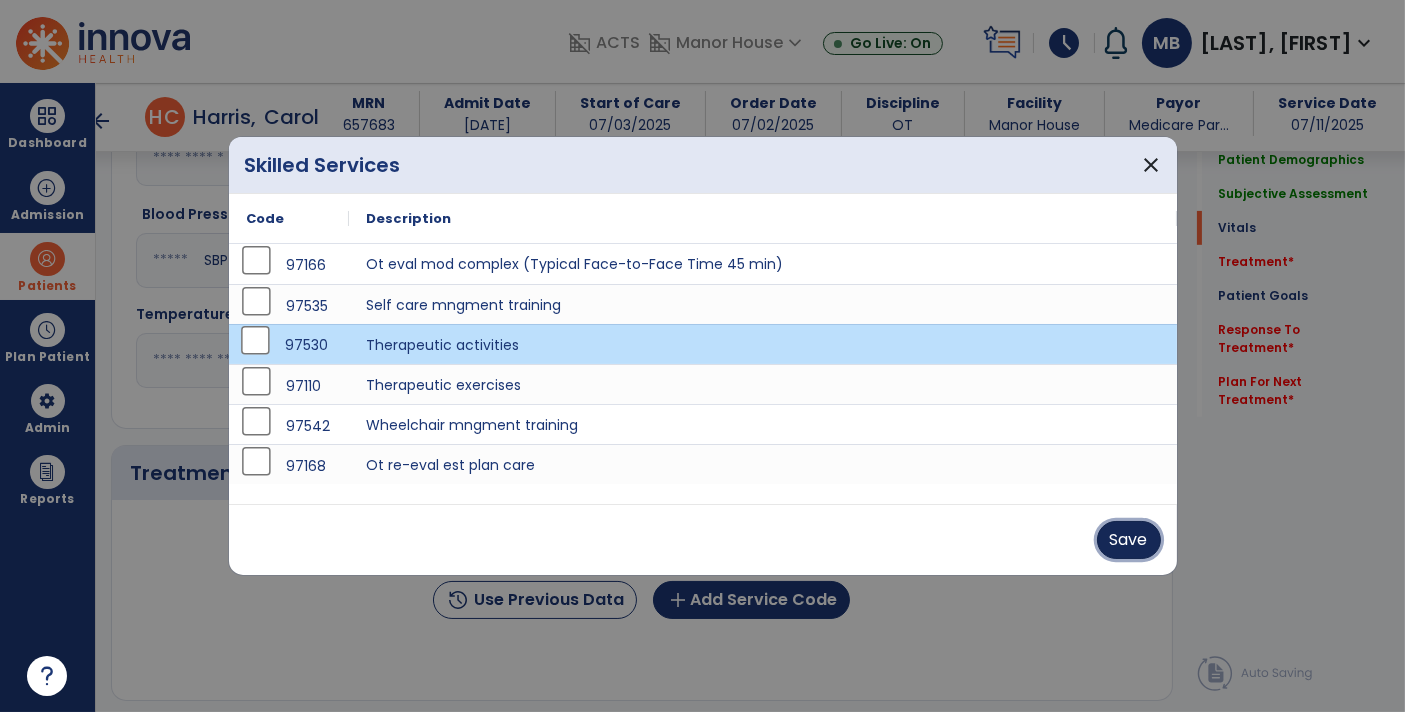 click on "Save" at bounding box center (1129, 540) 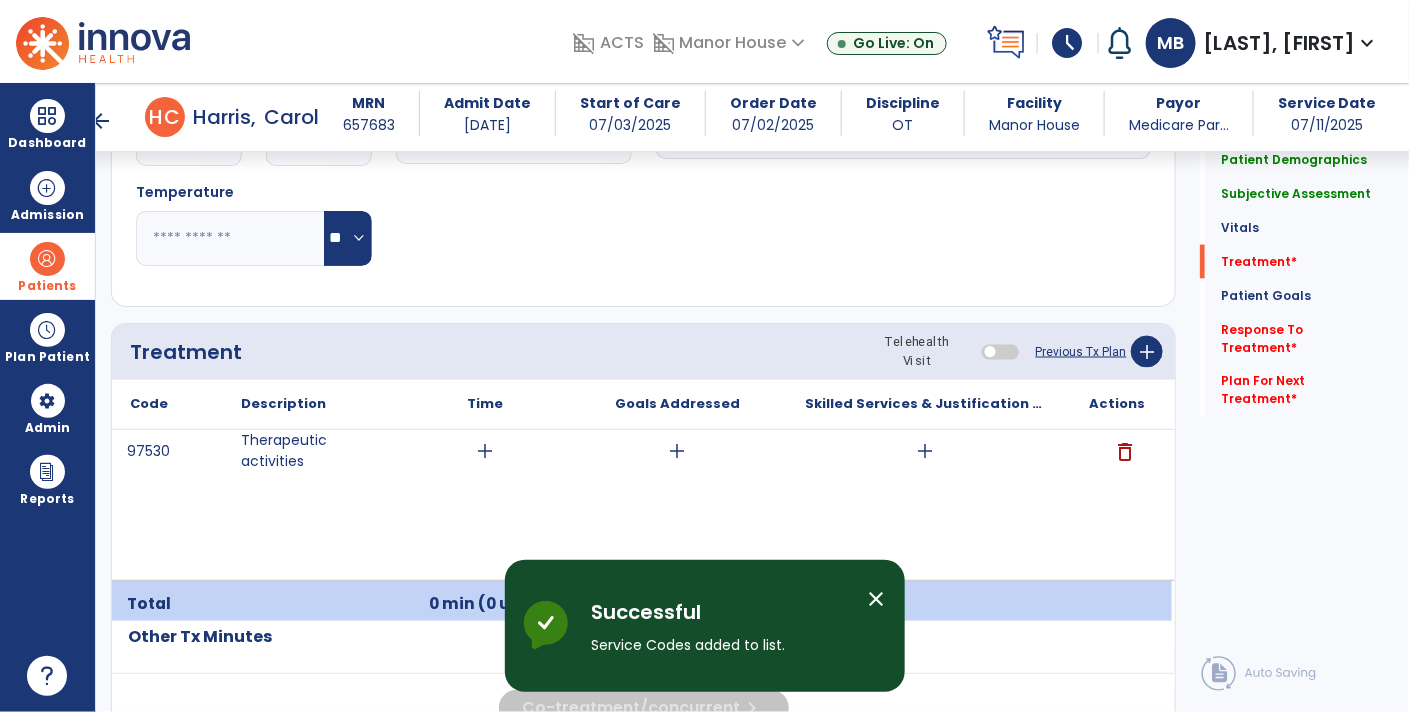 click on "add" at bounding box center [677, 451] 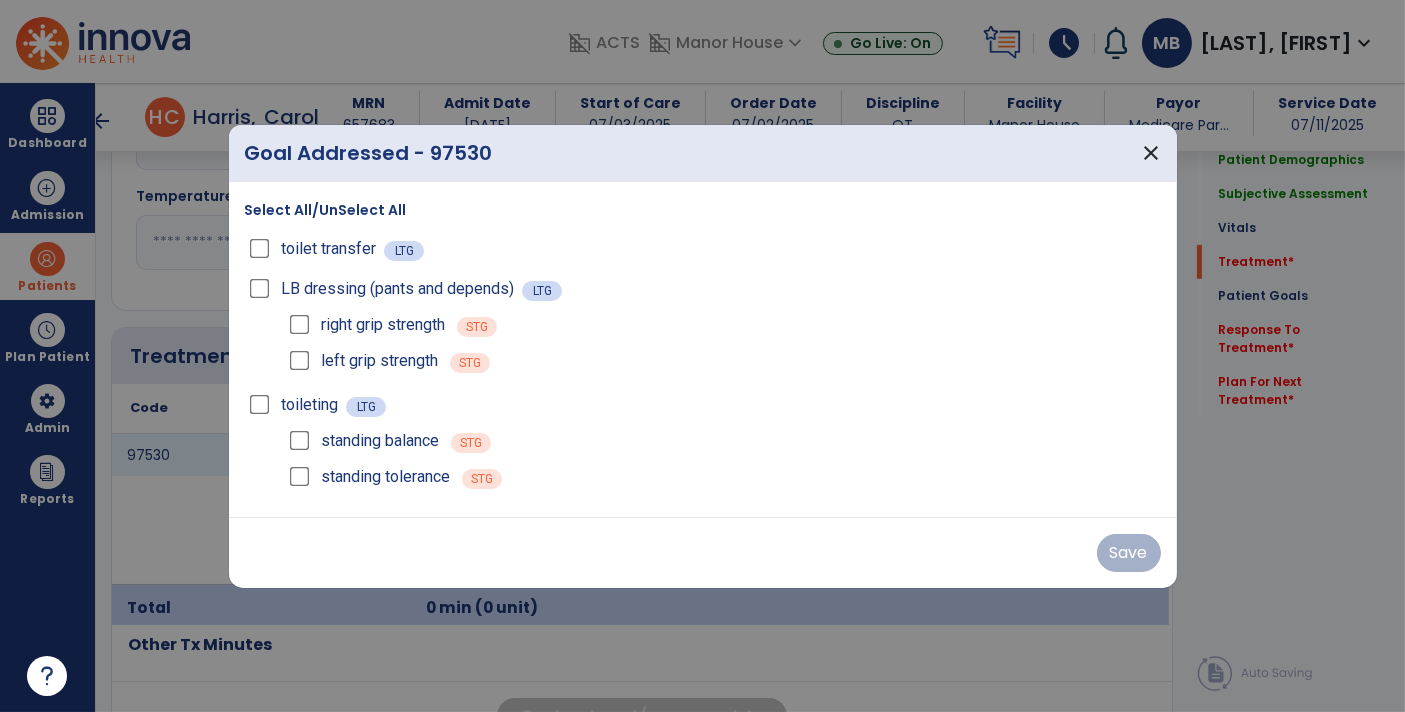 scroll, scrollTop: 1036, scrollLeft: 0, axis: vertical 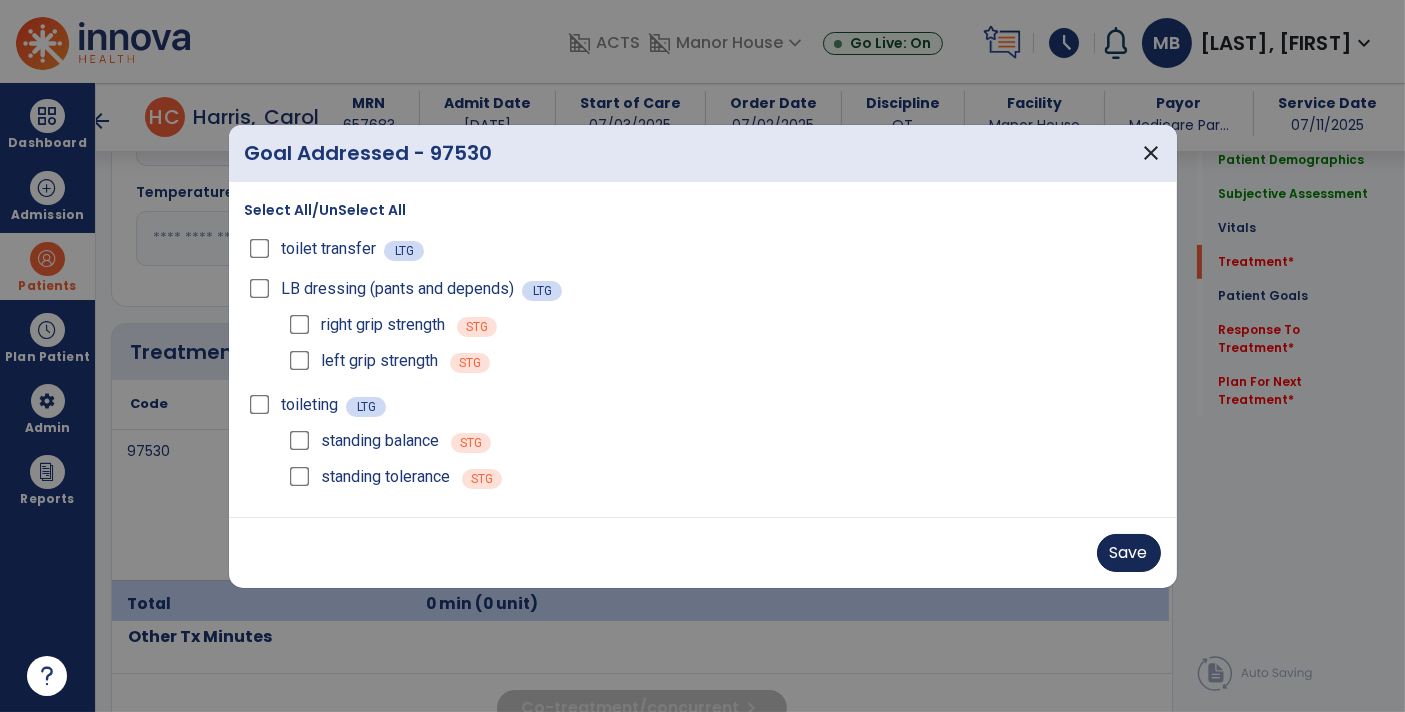 click on "Save" at bounding box center [1129, 553] 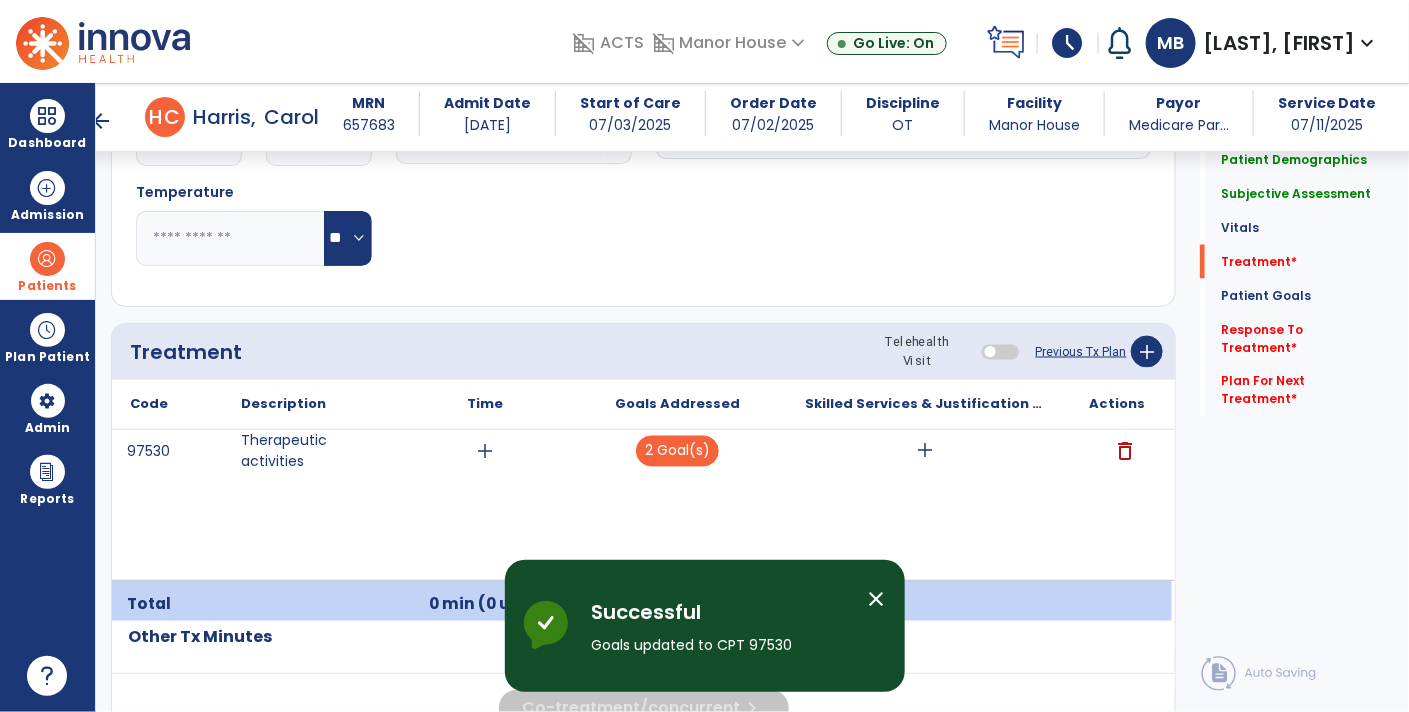 click on "add" at bounding box center [485, 451] 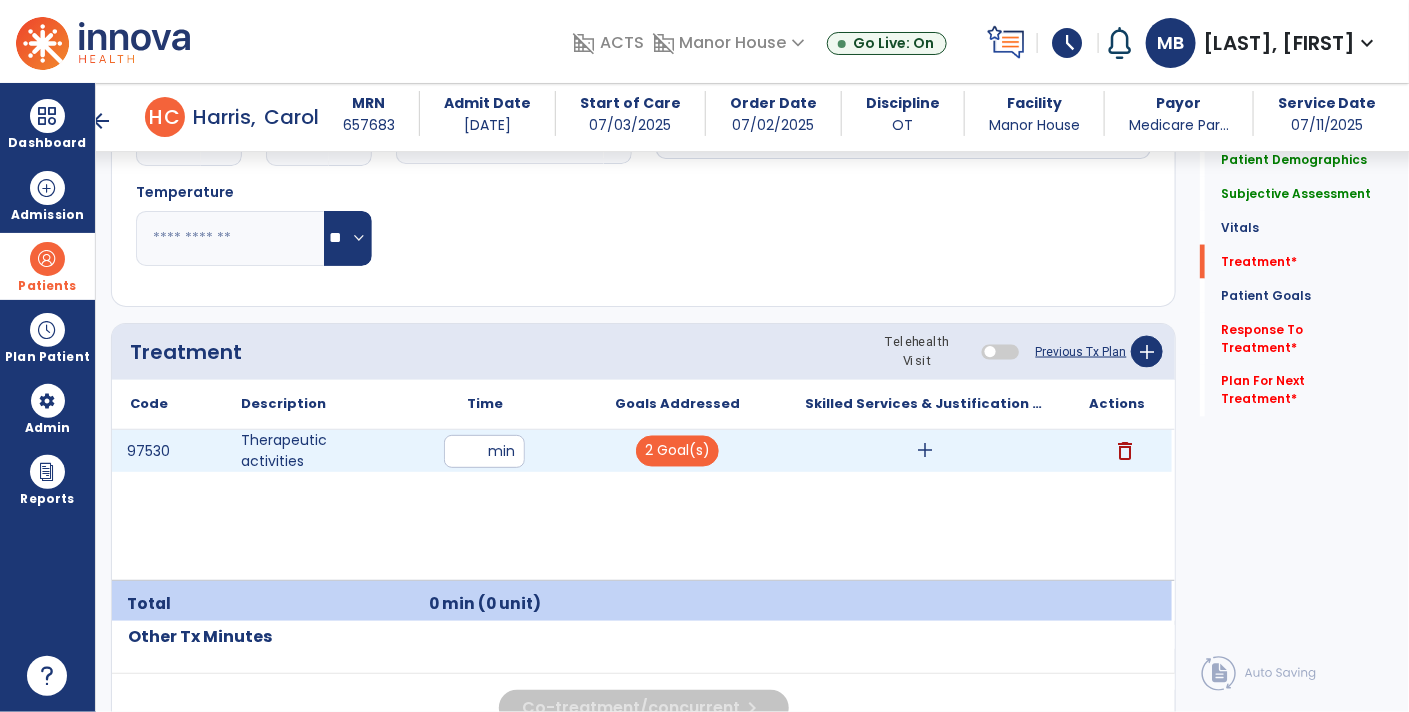 type on "*" 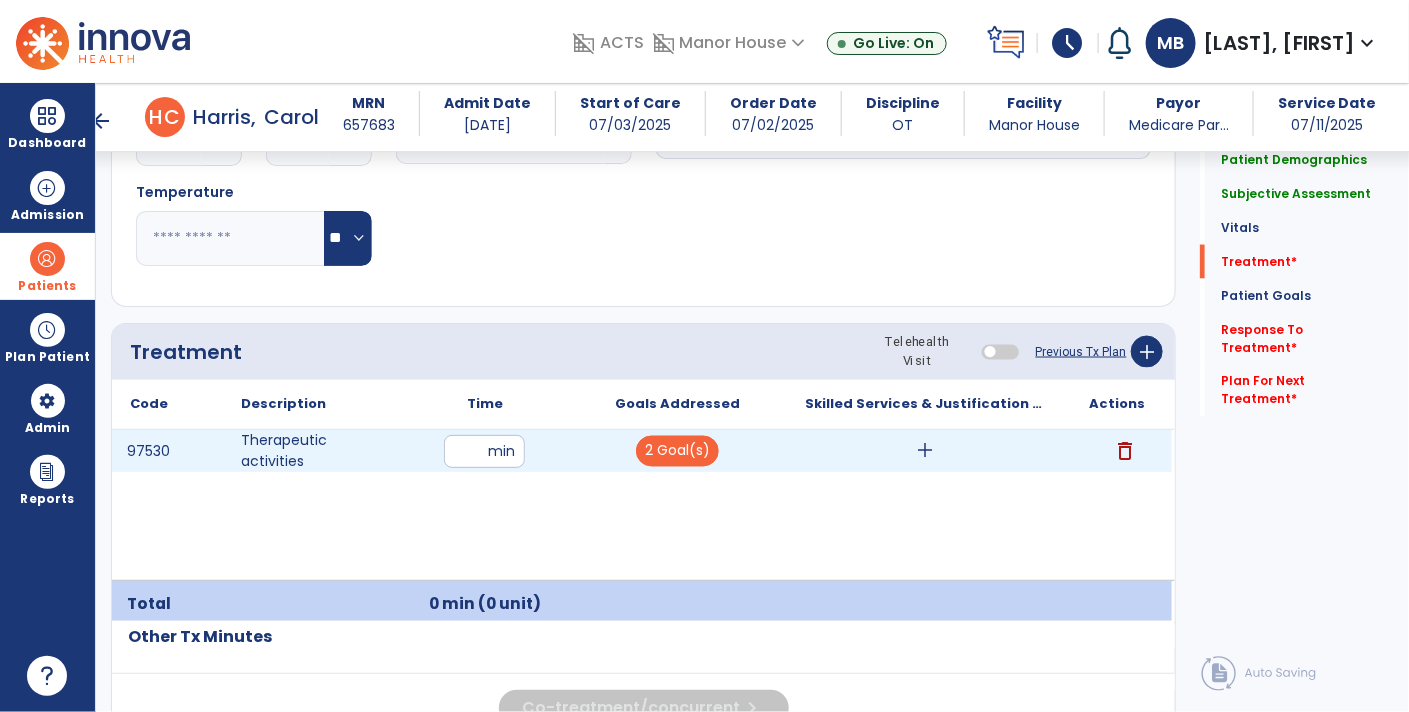 type 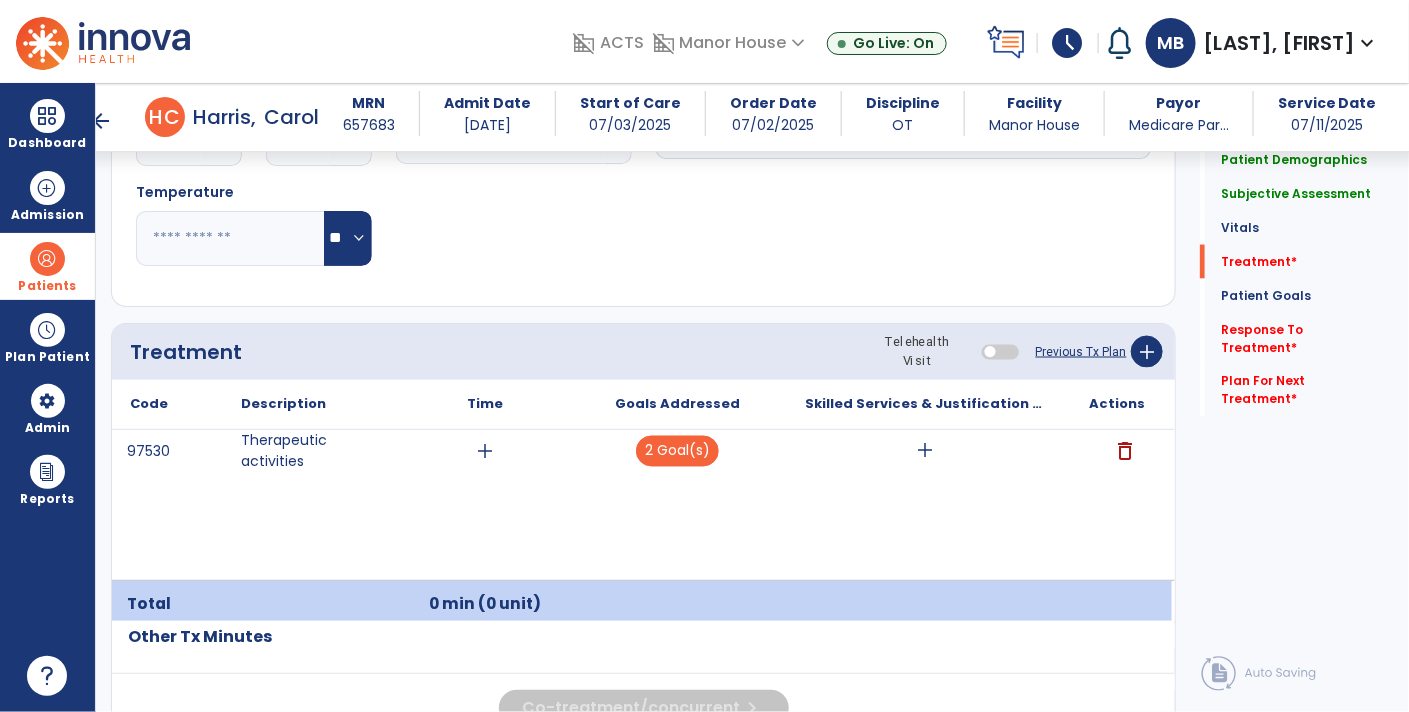 click on "add" at bounding box center [924, 451] 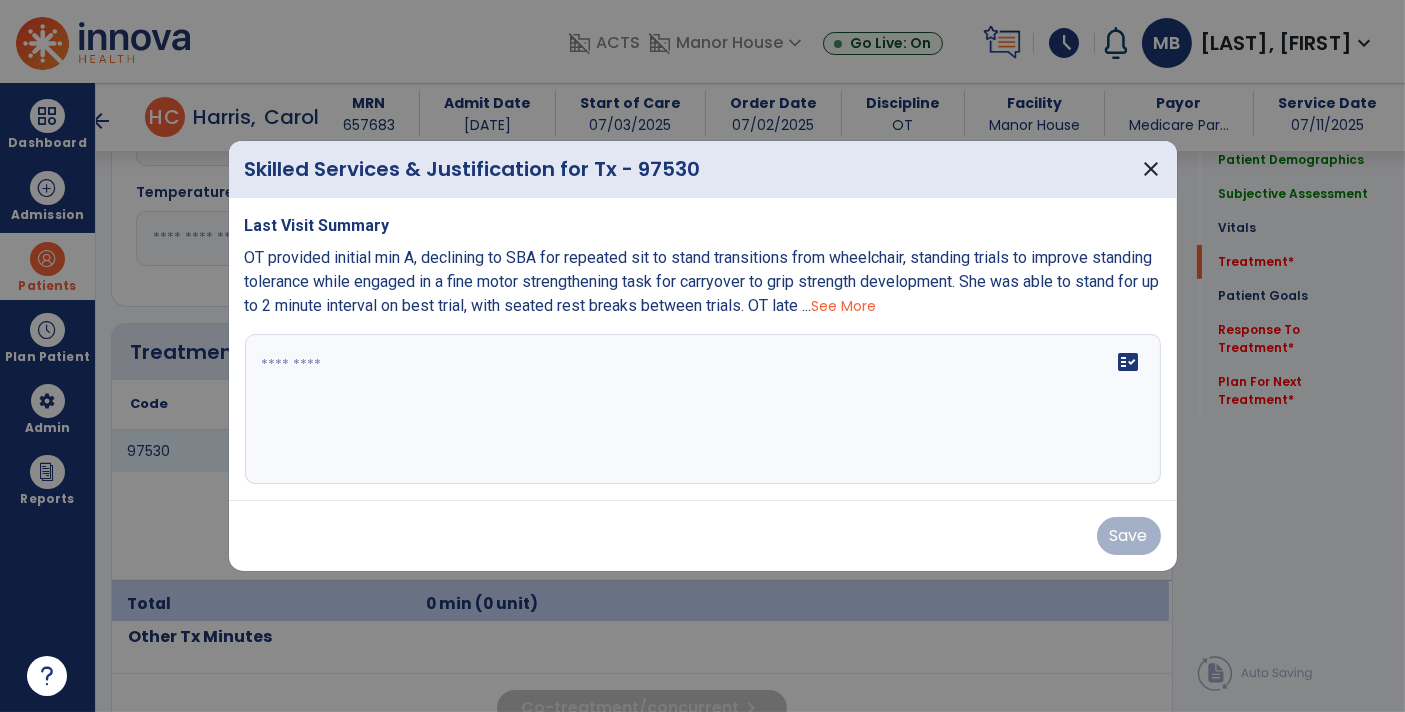 scroll, scrollTop: 1036, scrollLeft: 0, axis: vertical 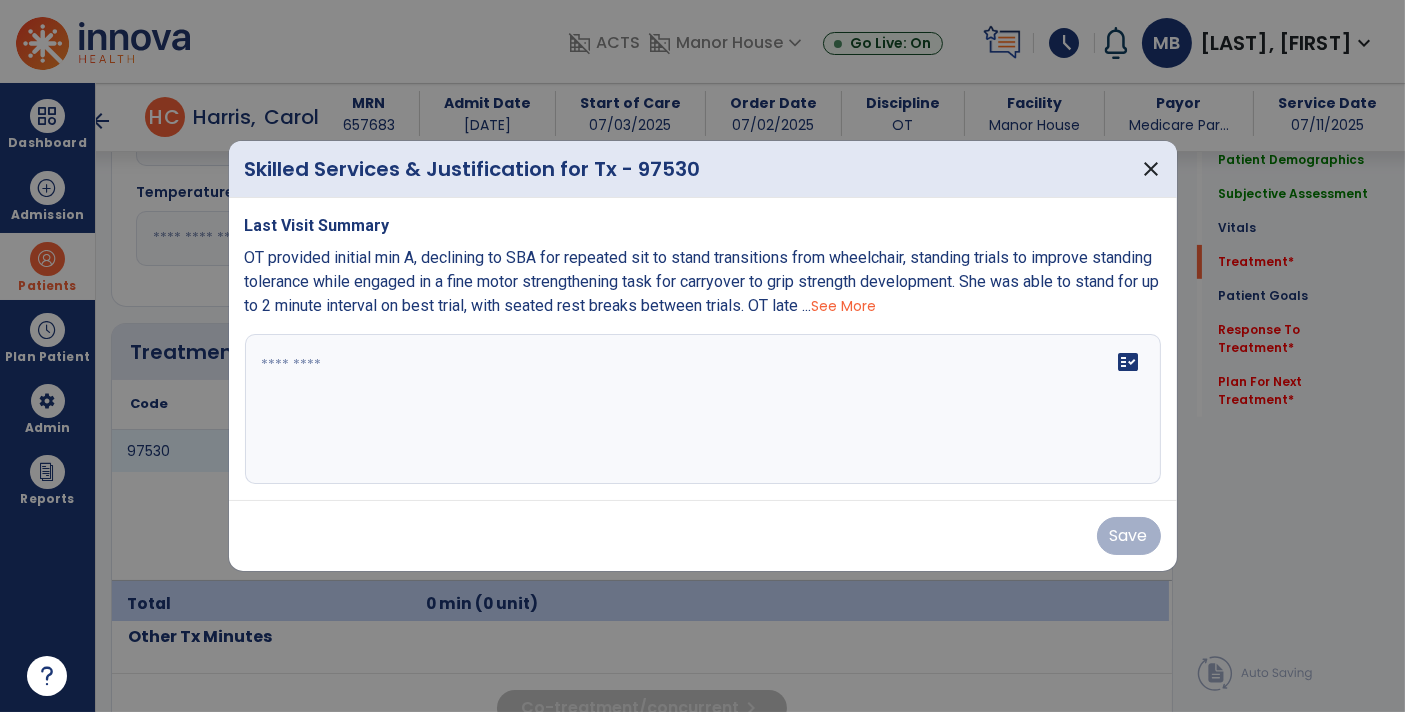 click on "fact_check" at bounding box center [703, 409] 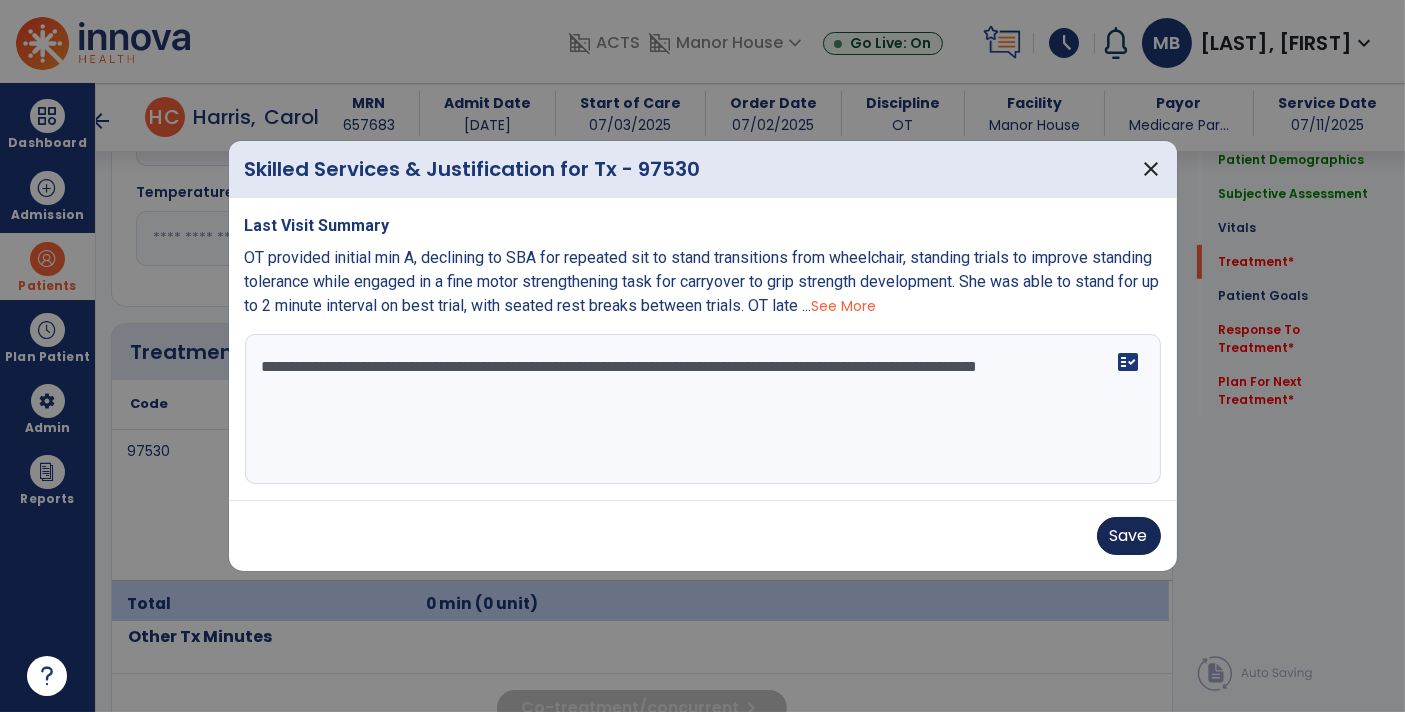 type on "**********" 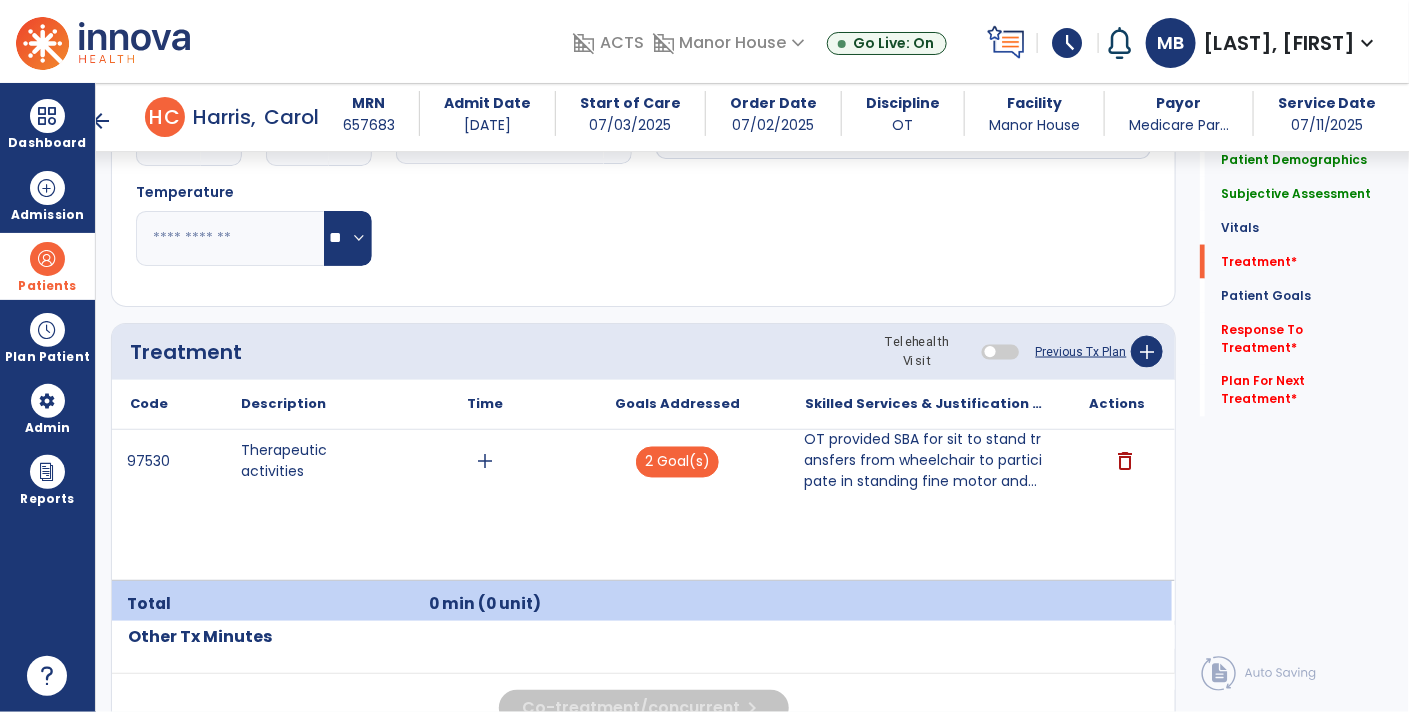 click on "OT provided SBA for sit to stand transfers from wheelchair to participate in standing fine motor and..." at bounding box center (924, 461) 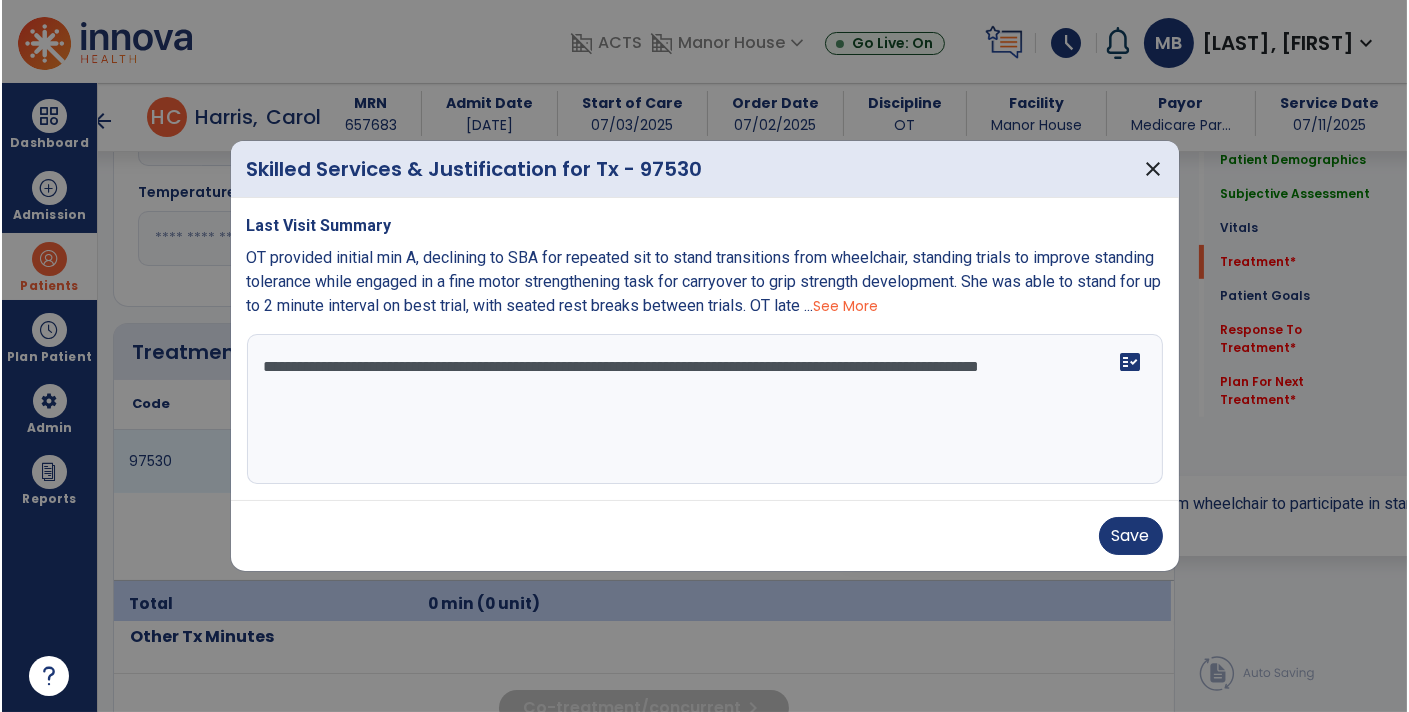 scroll, scrollTop: 1036, scrollLeft: 0, axis: vertical 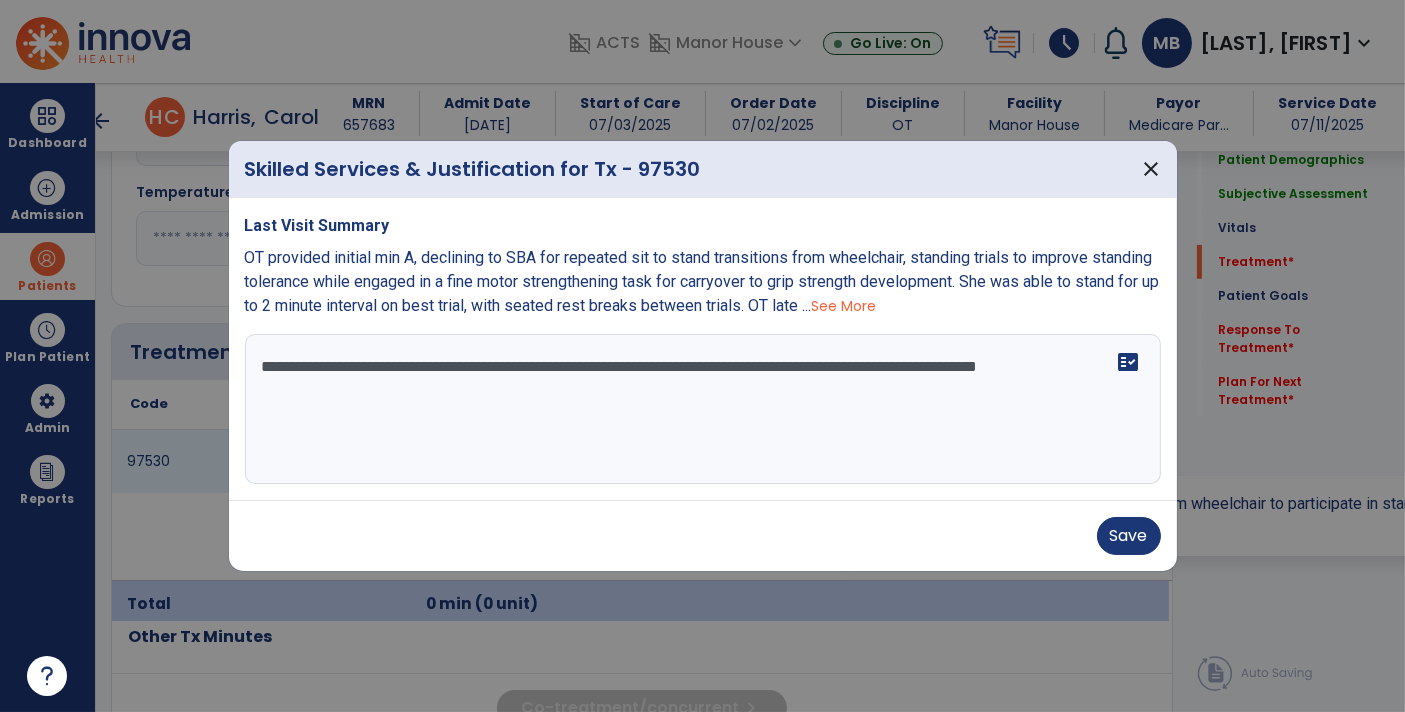 click on "**********" at bounding box center [703, 409] 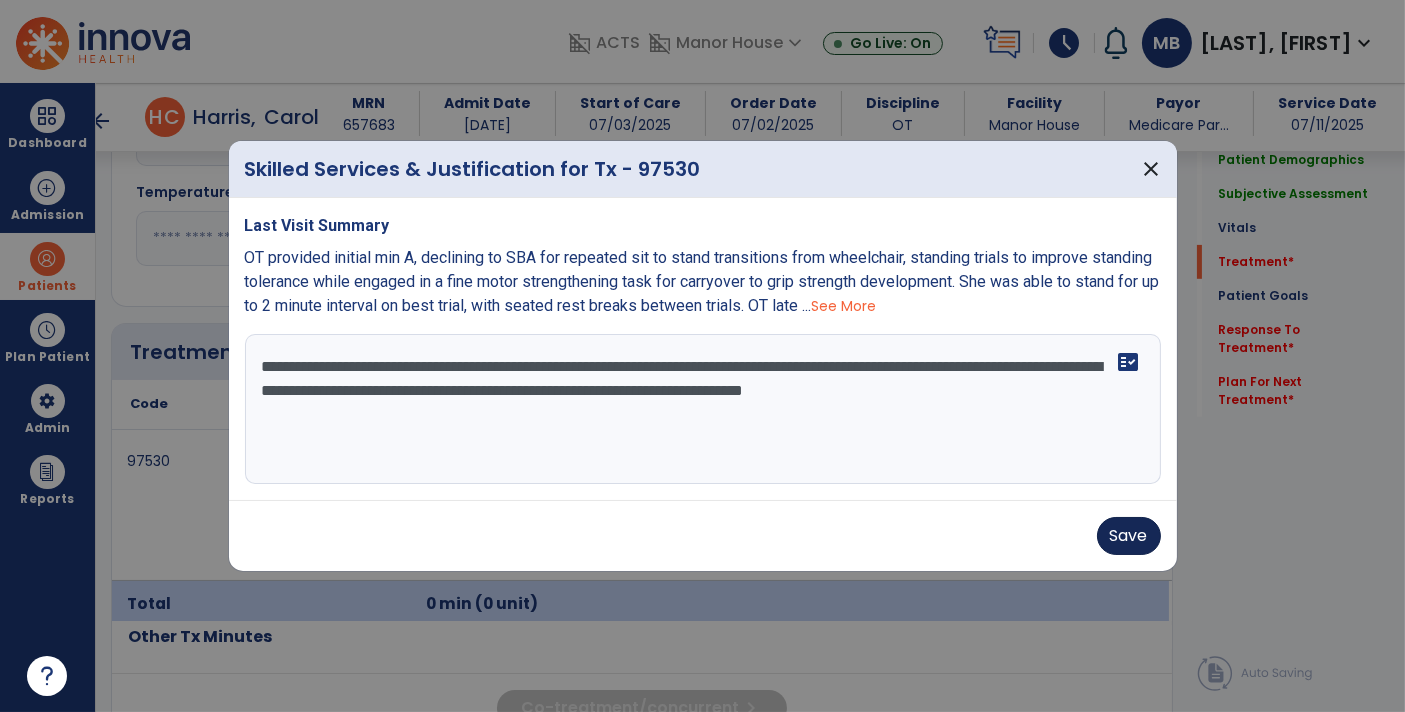 type on "**********" 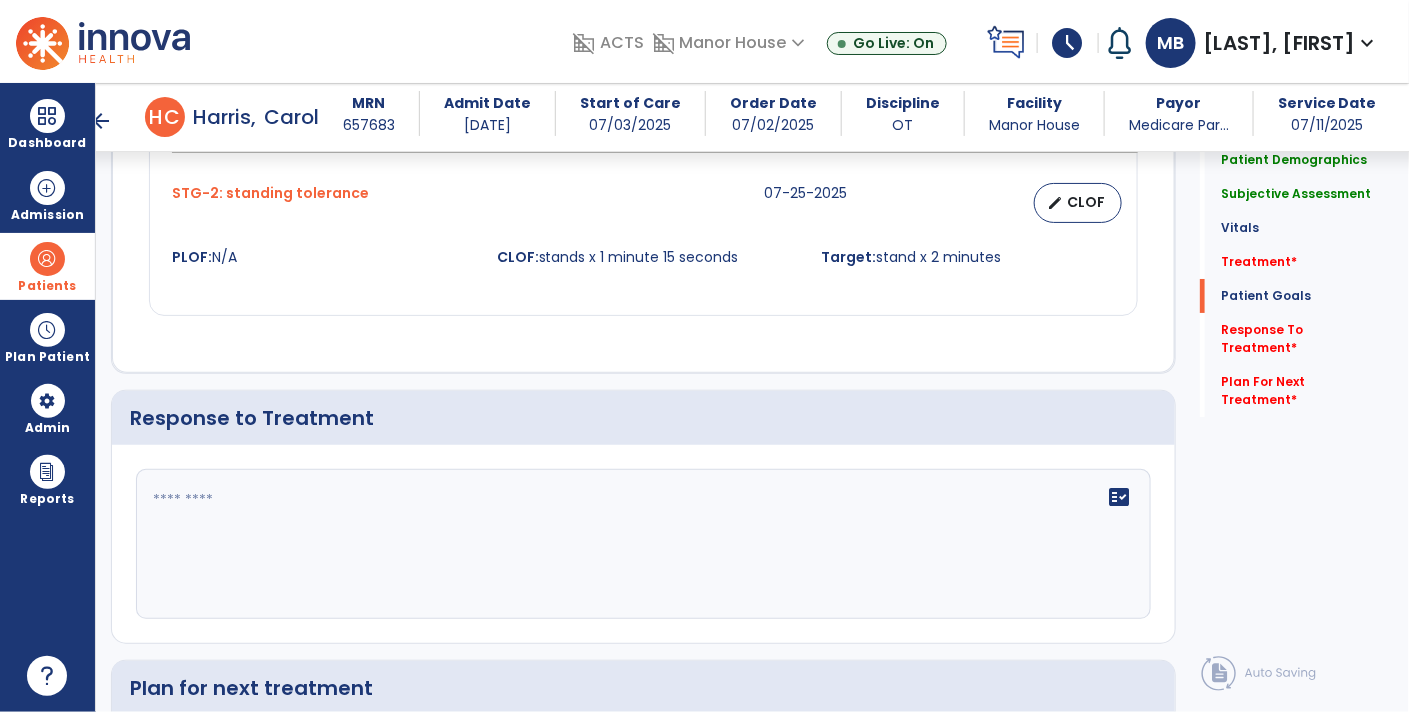 scroll, scrollTop: 2550, scrollLeft: 0, axis: vertical 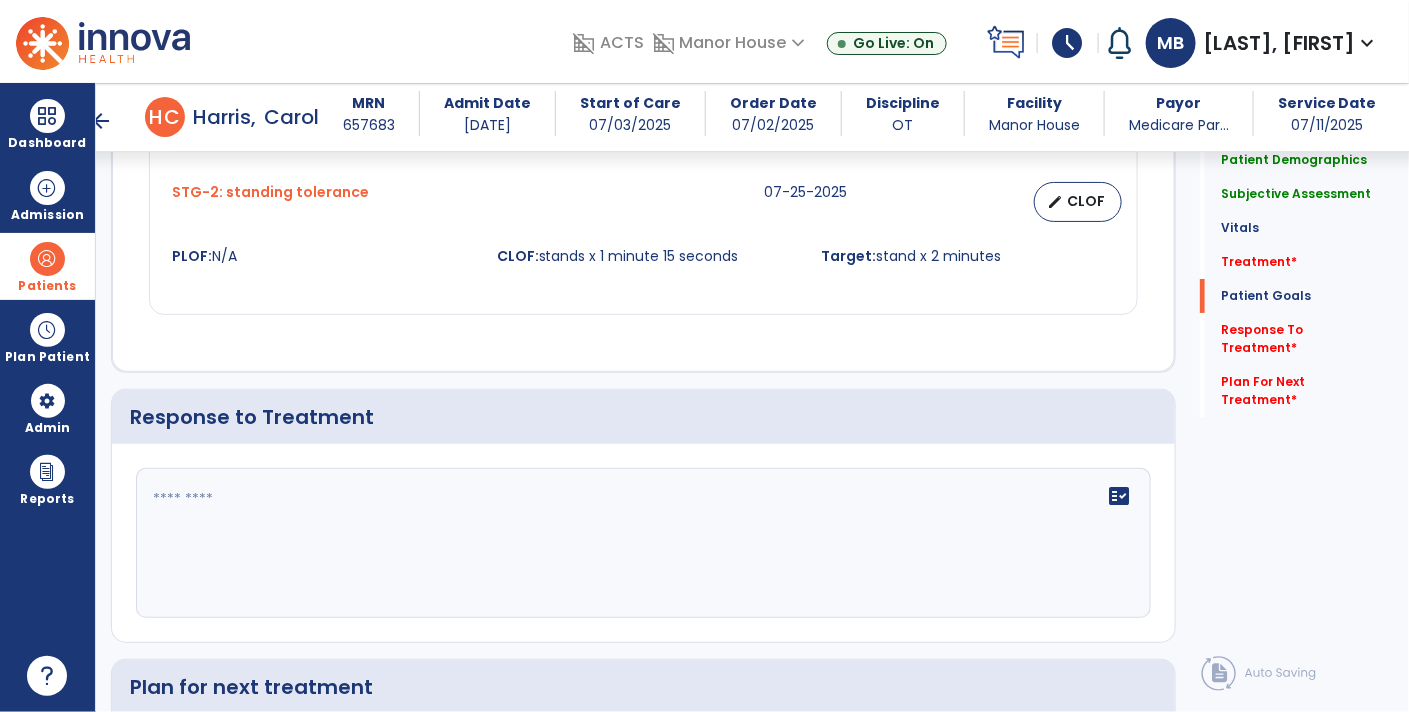 click on "fact_check" 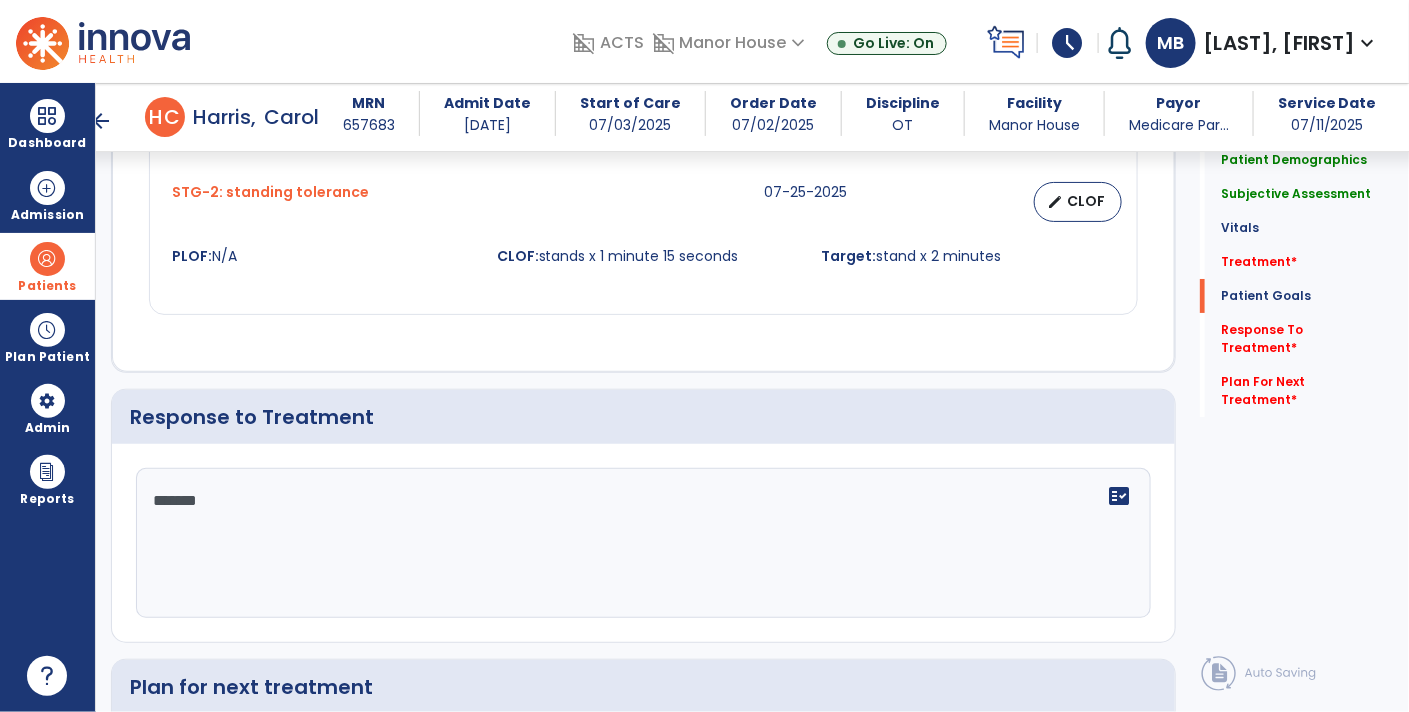 type on "********" 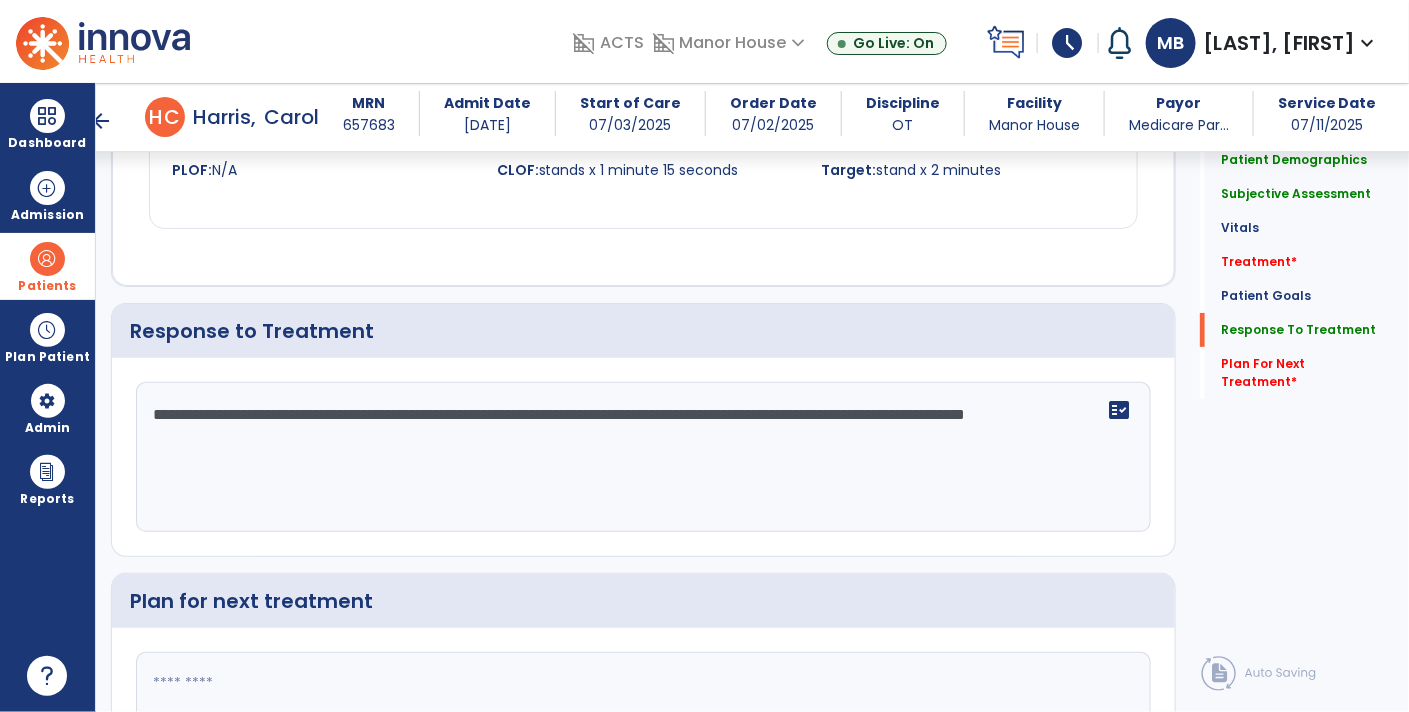scroll, scrollTop: 2729, scrollLeft: 0, axis: vertical 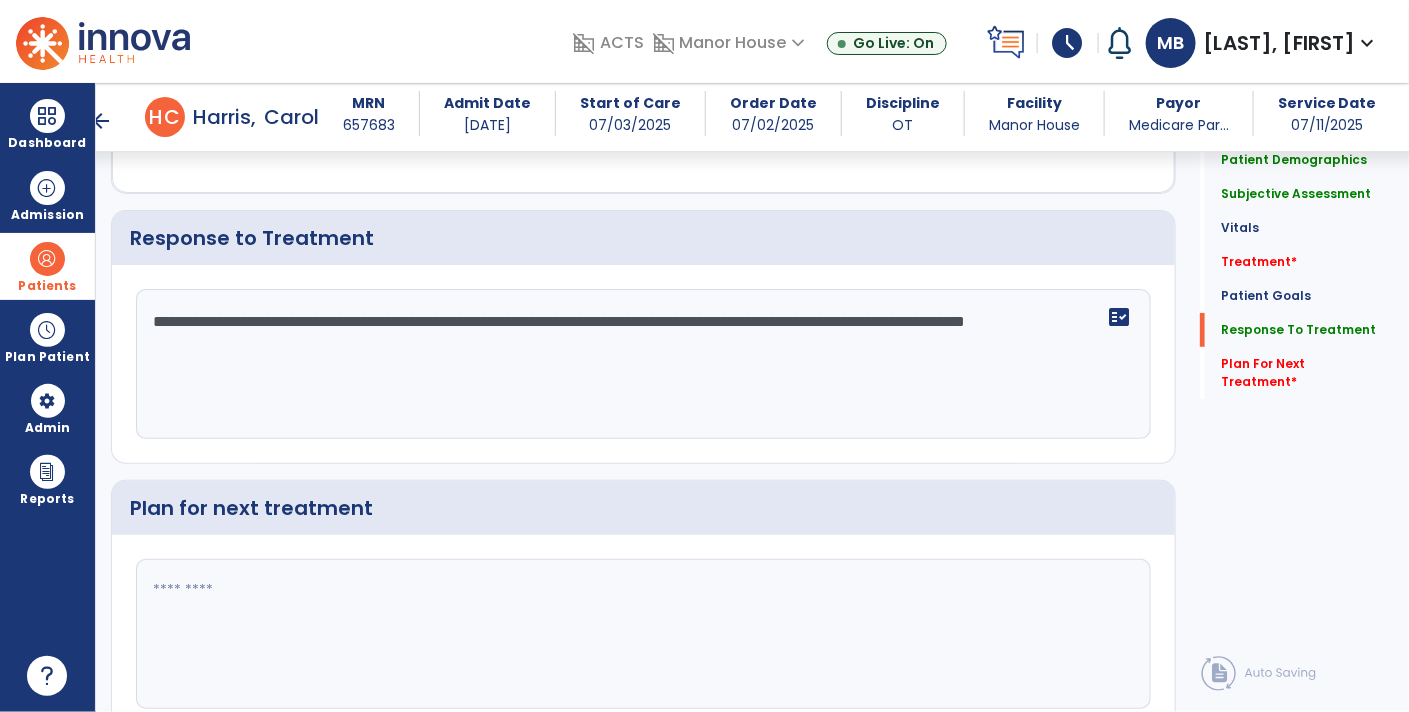 type on "**********" 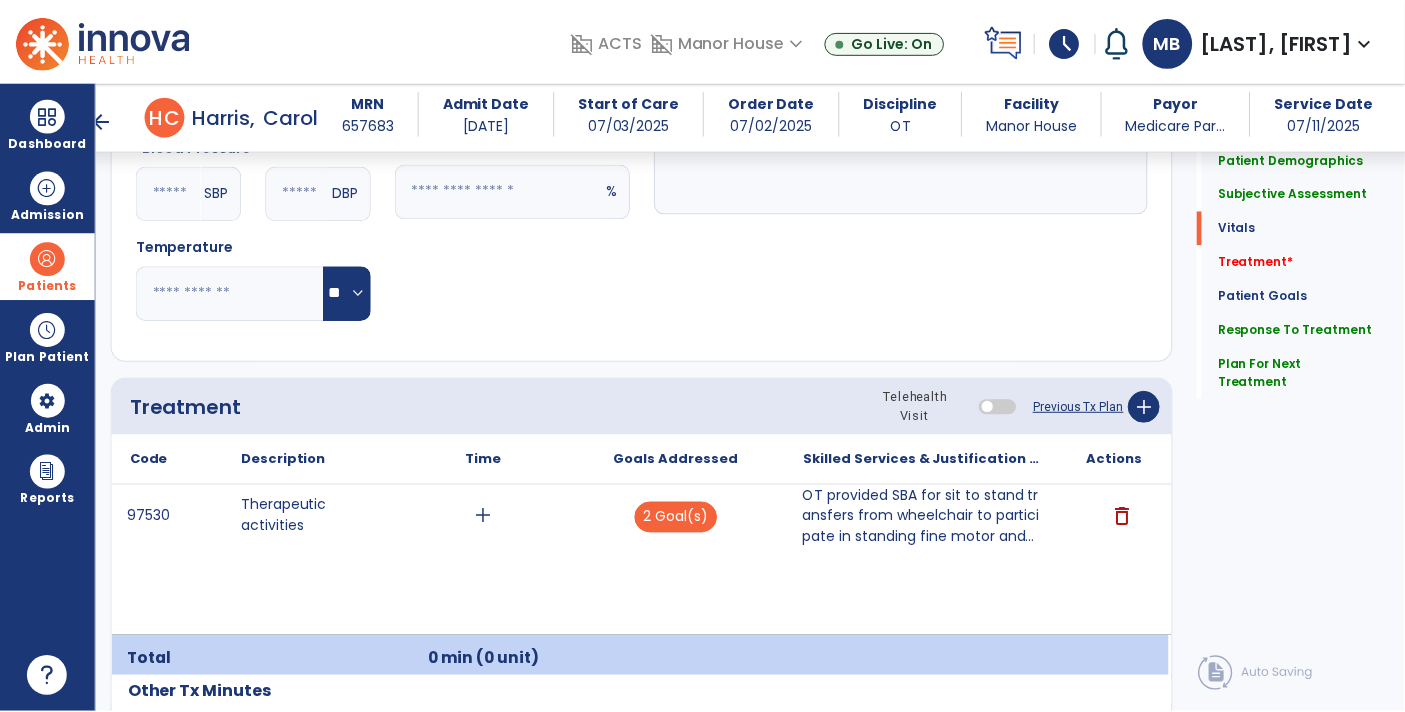 scroll, scrollTop: 979, scrollLeft: 0, axis: vertical 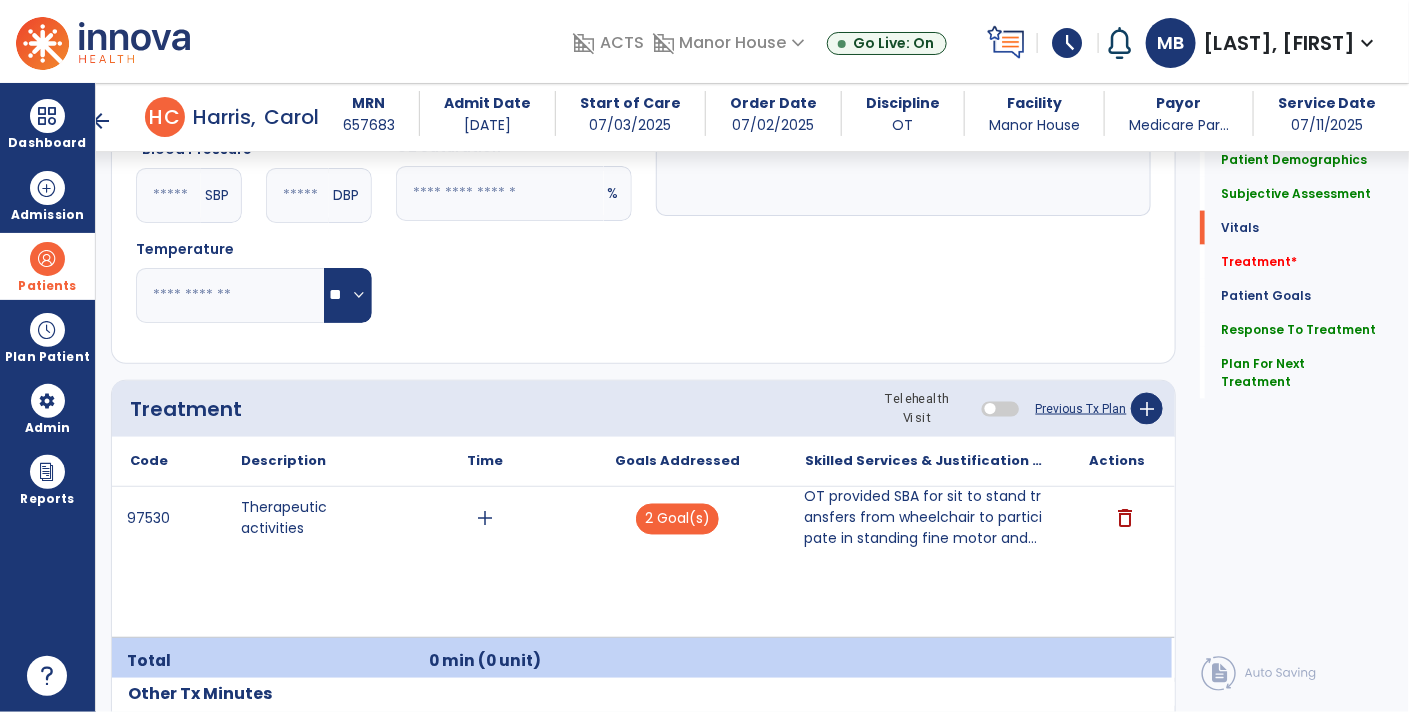 type on "**********" 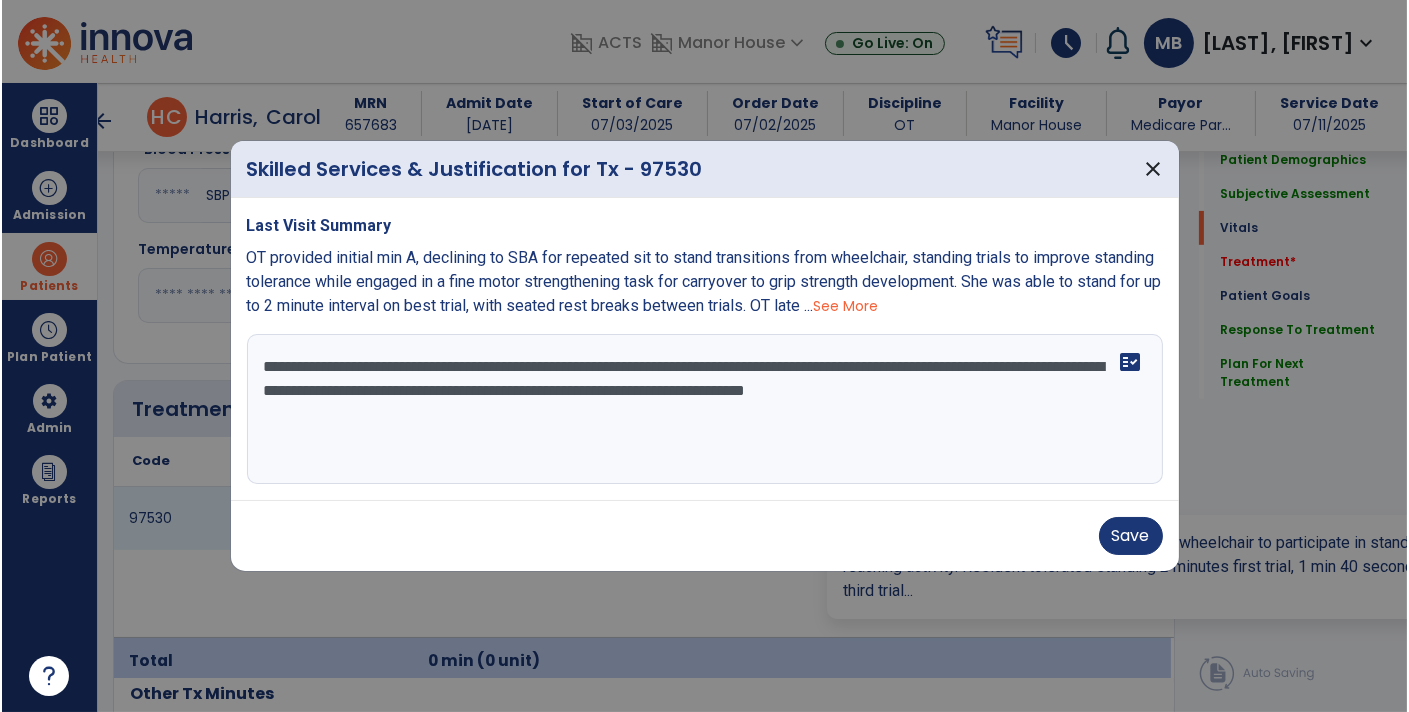scroll, scrollTop: 979, scrollLeft: 0, axis: vertical 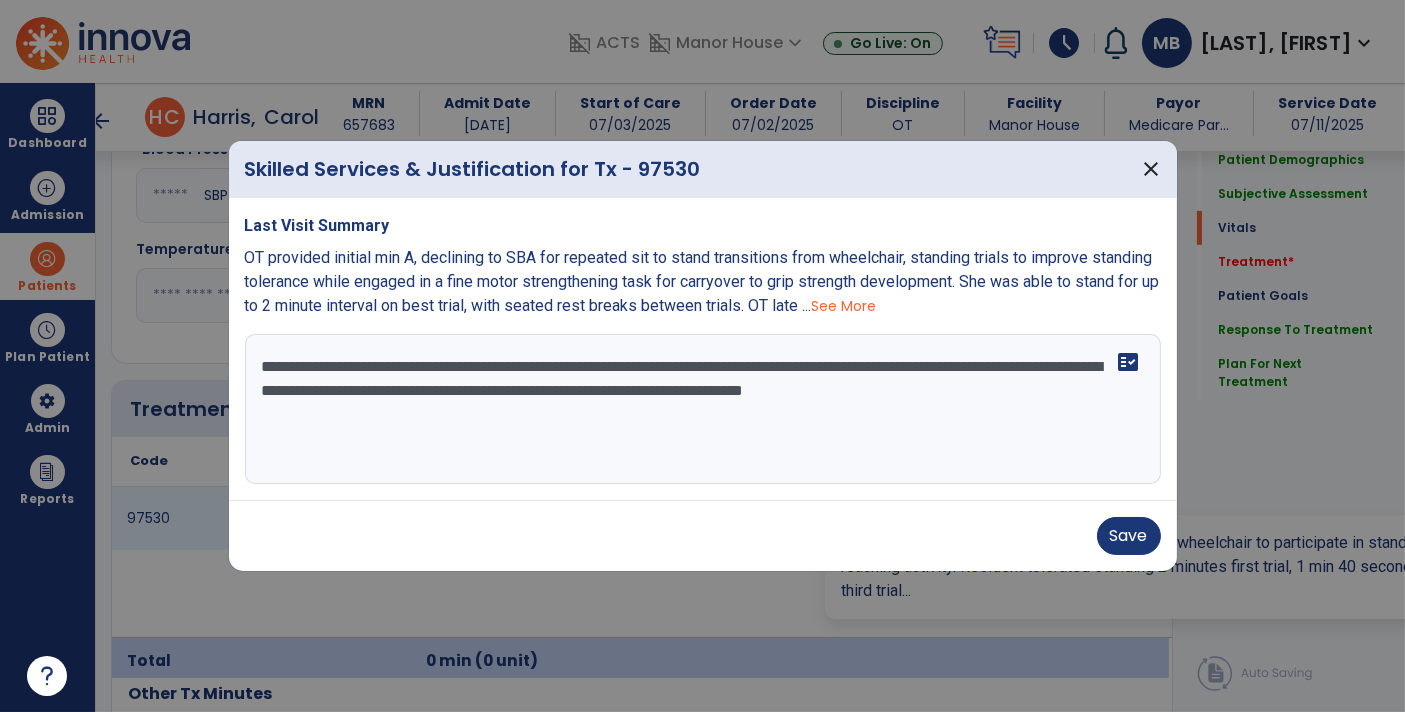 click on "**********" at bounding box center (703, 409) 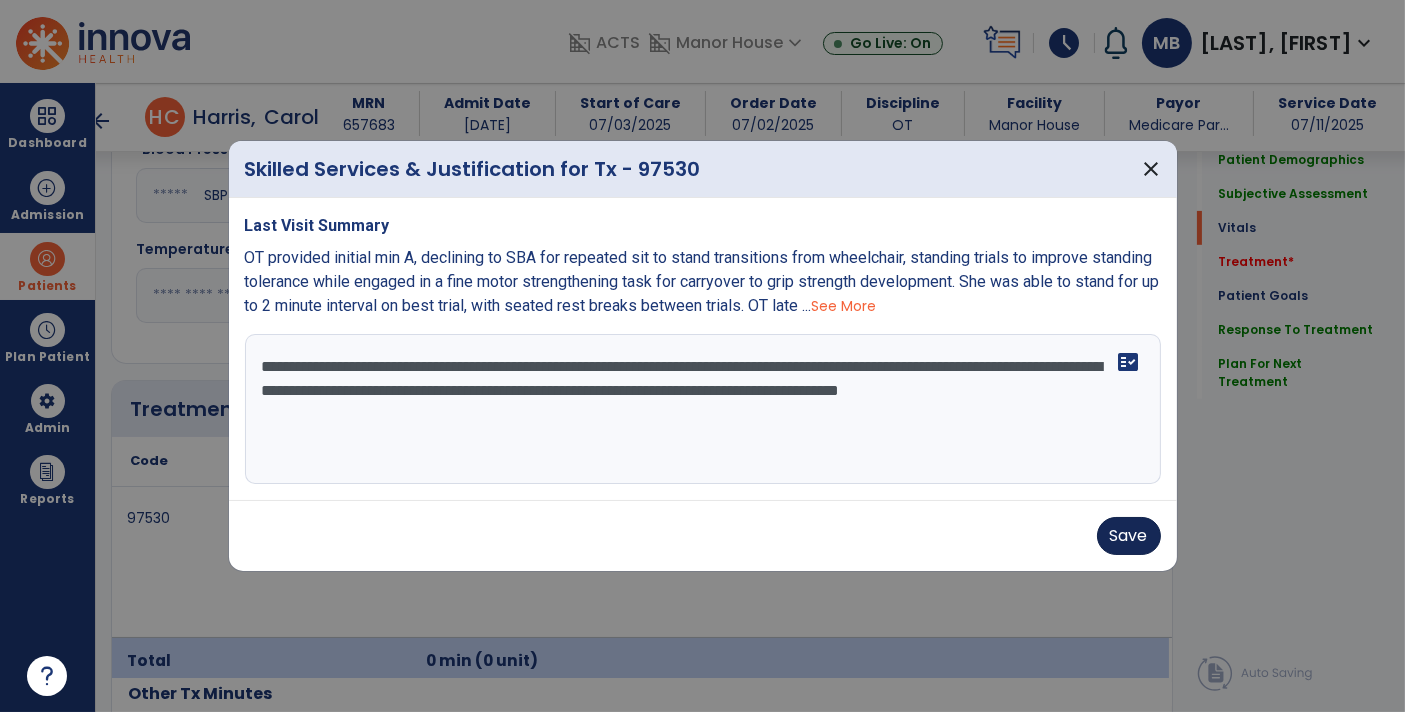 type on "**********" 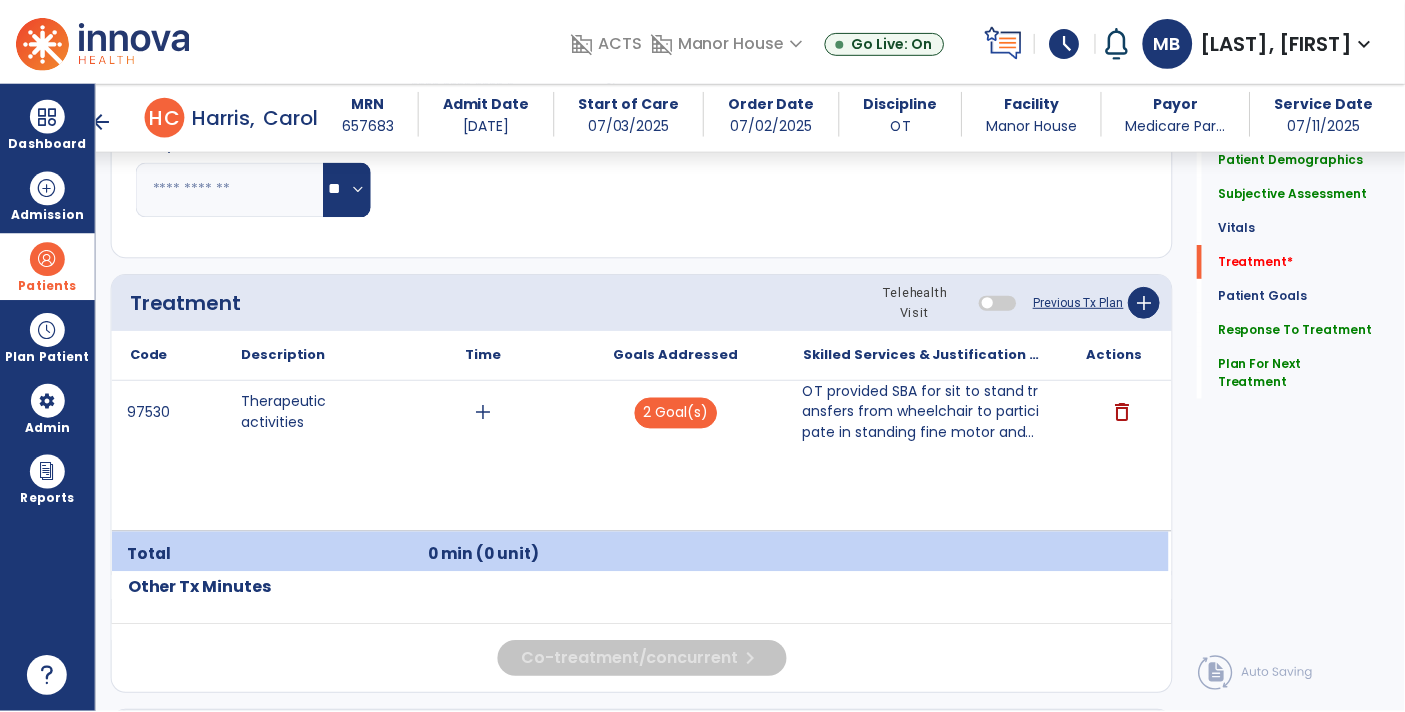 scroll, scrollTop: 1100, scrollLeft: 0, axis: vertical 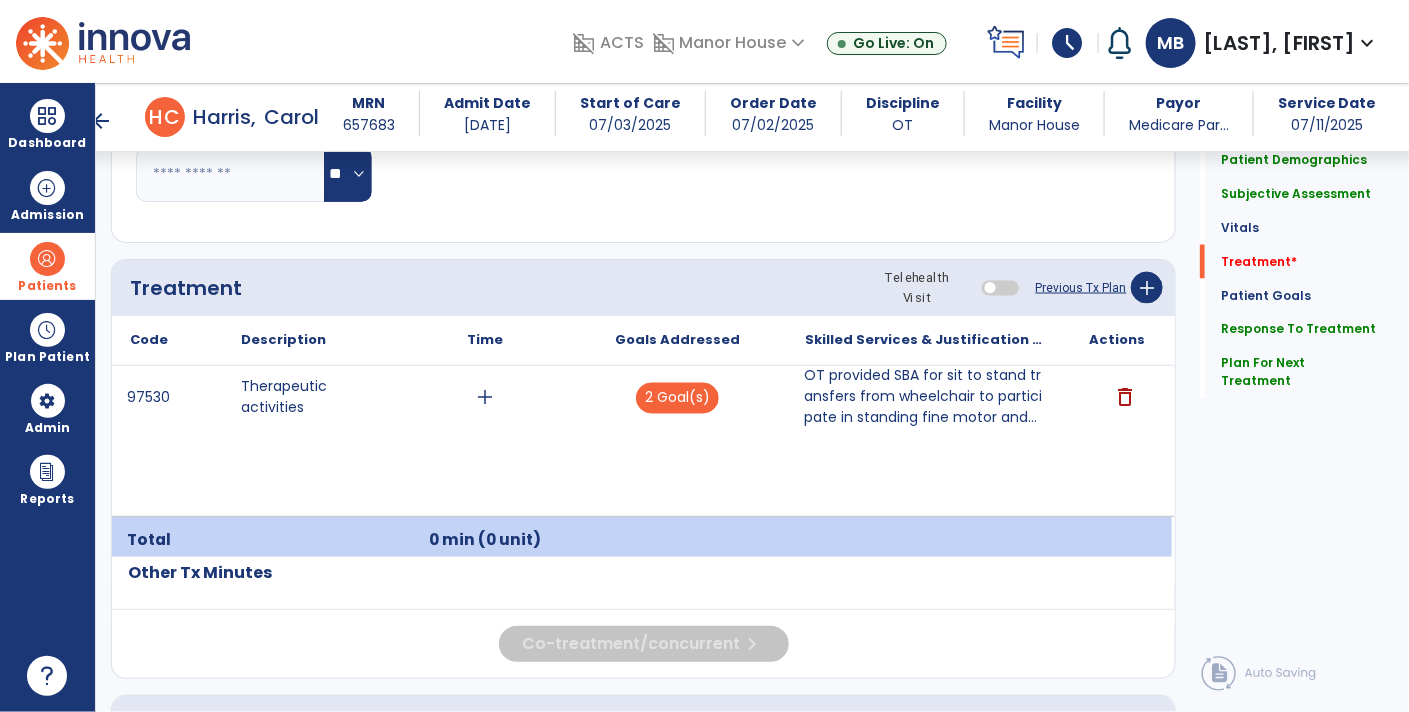 click on "add" at bounding box center [485, 397] 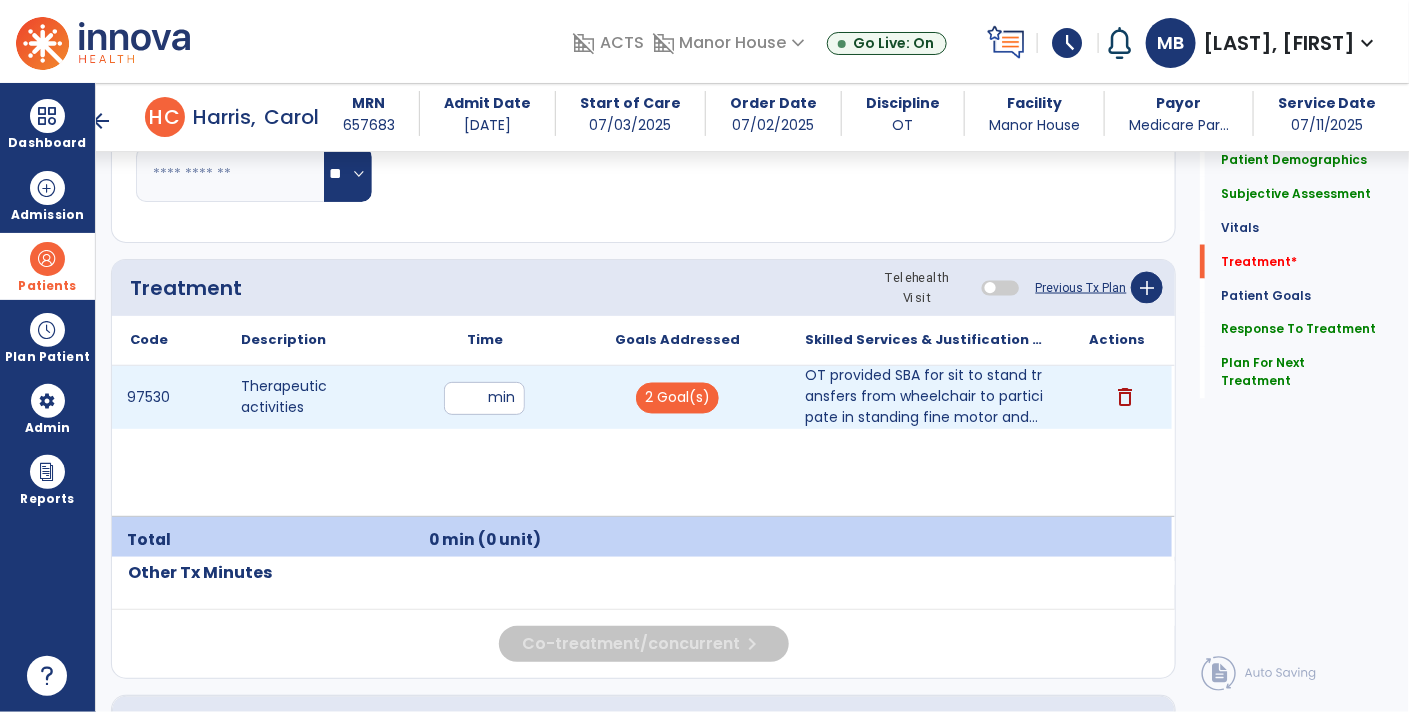 type on "**" 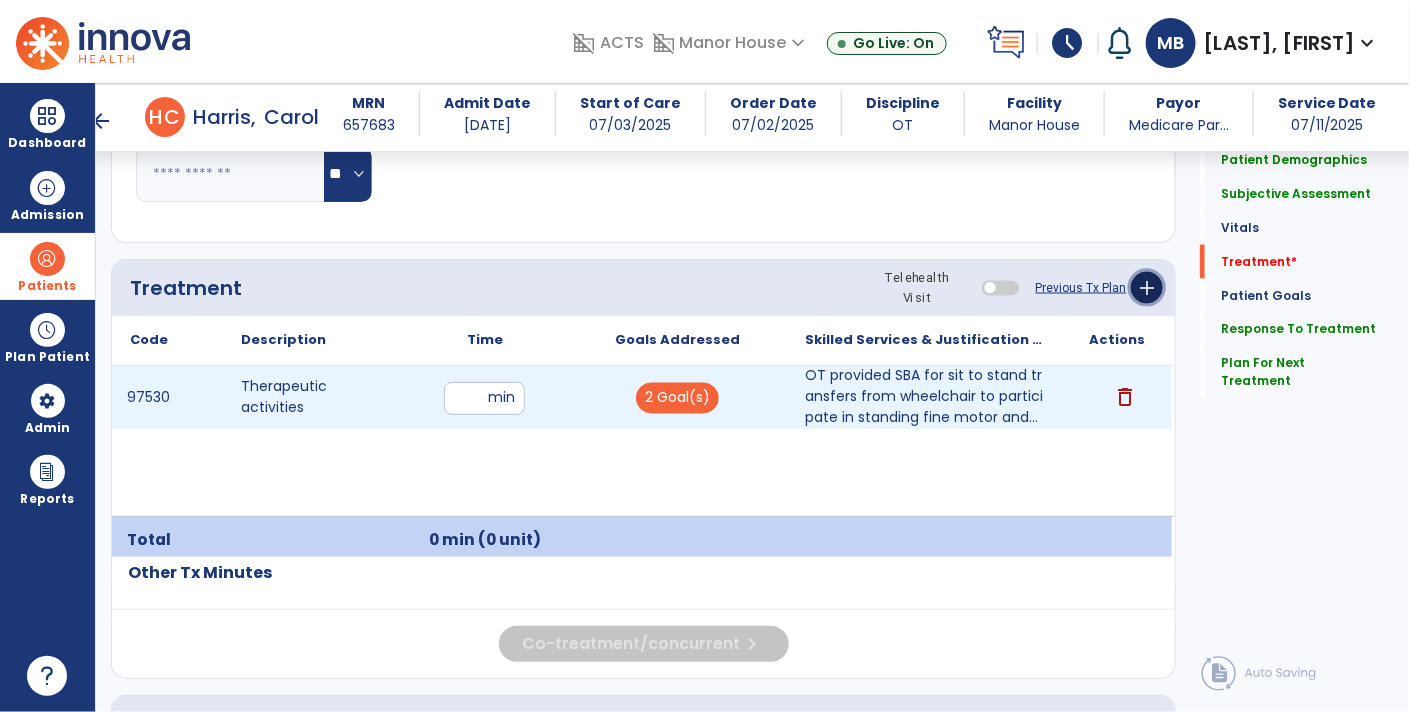 click on "add" 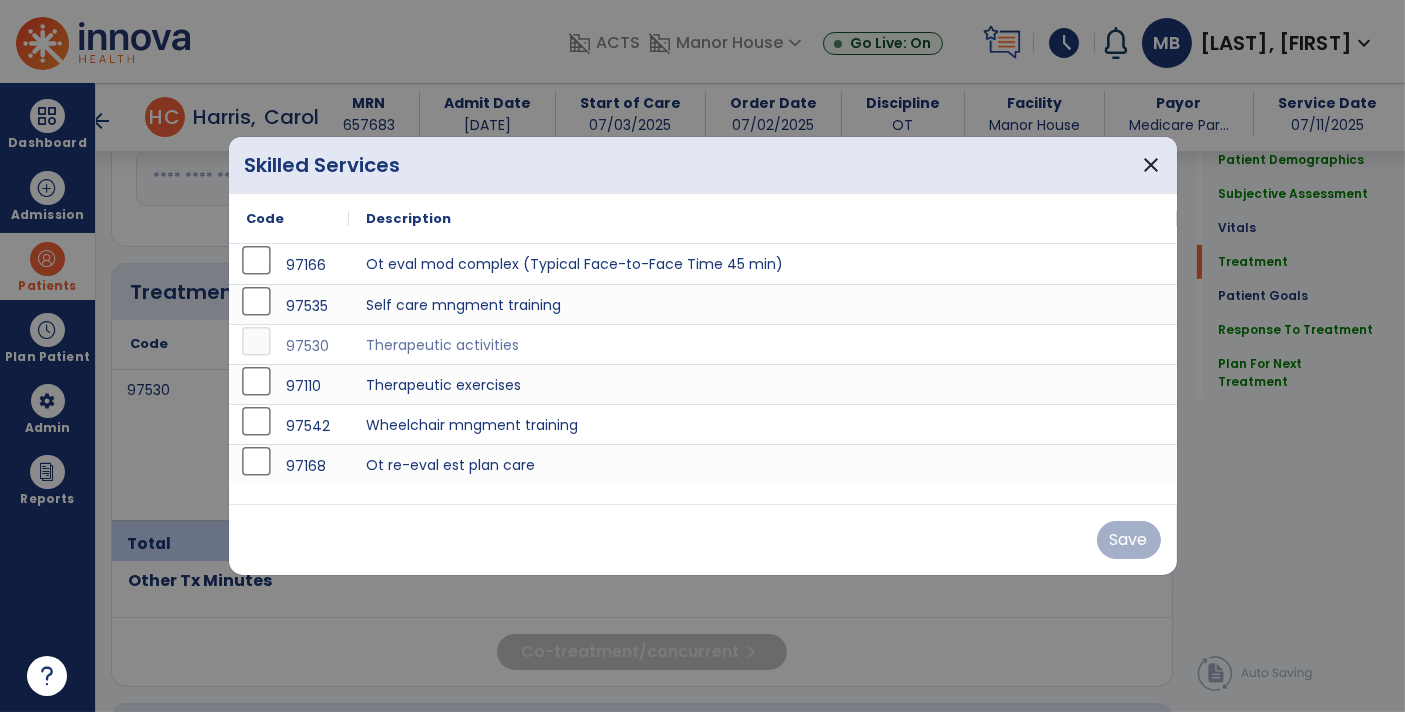 scroll, scrollTop: 1100, scrollLeft: 0, axis: vertical 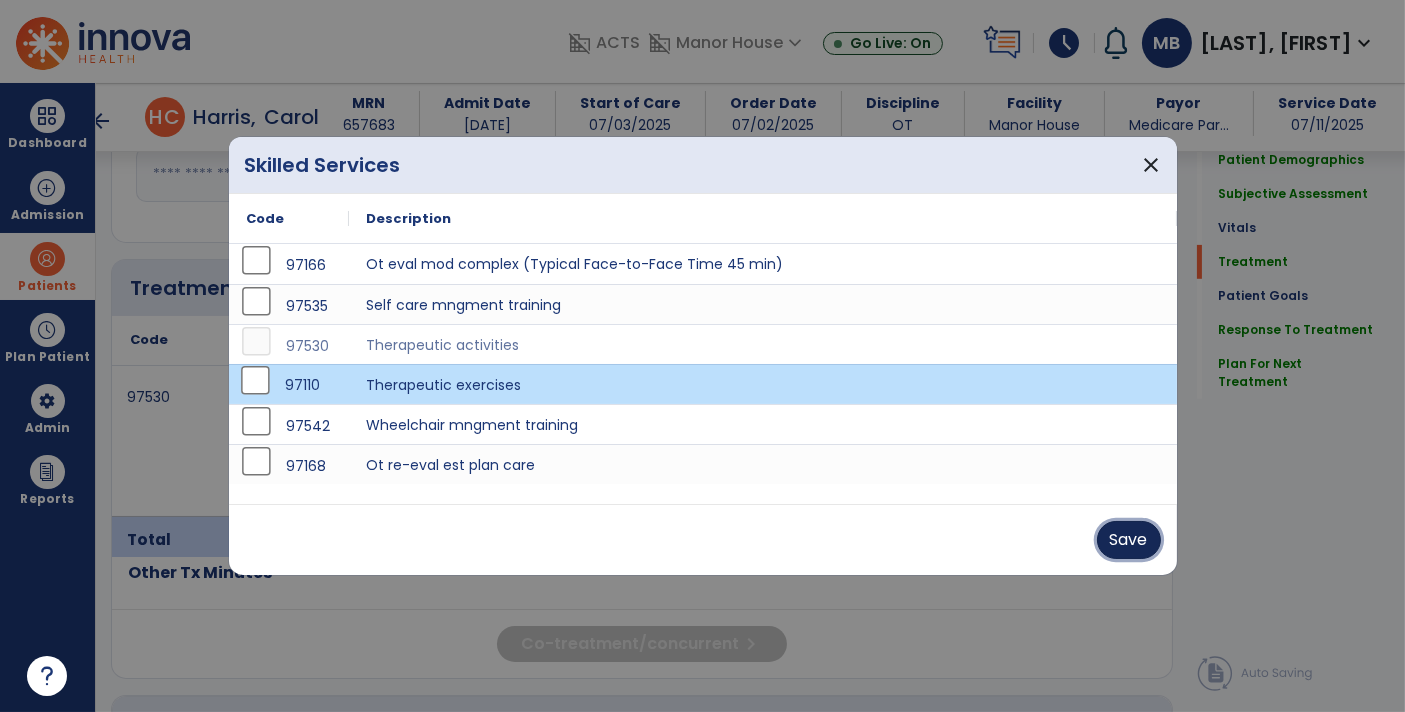 click on "Save" at bounding box center [1129, 540] 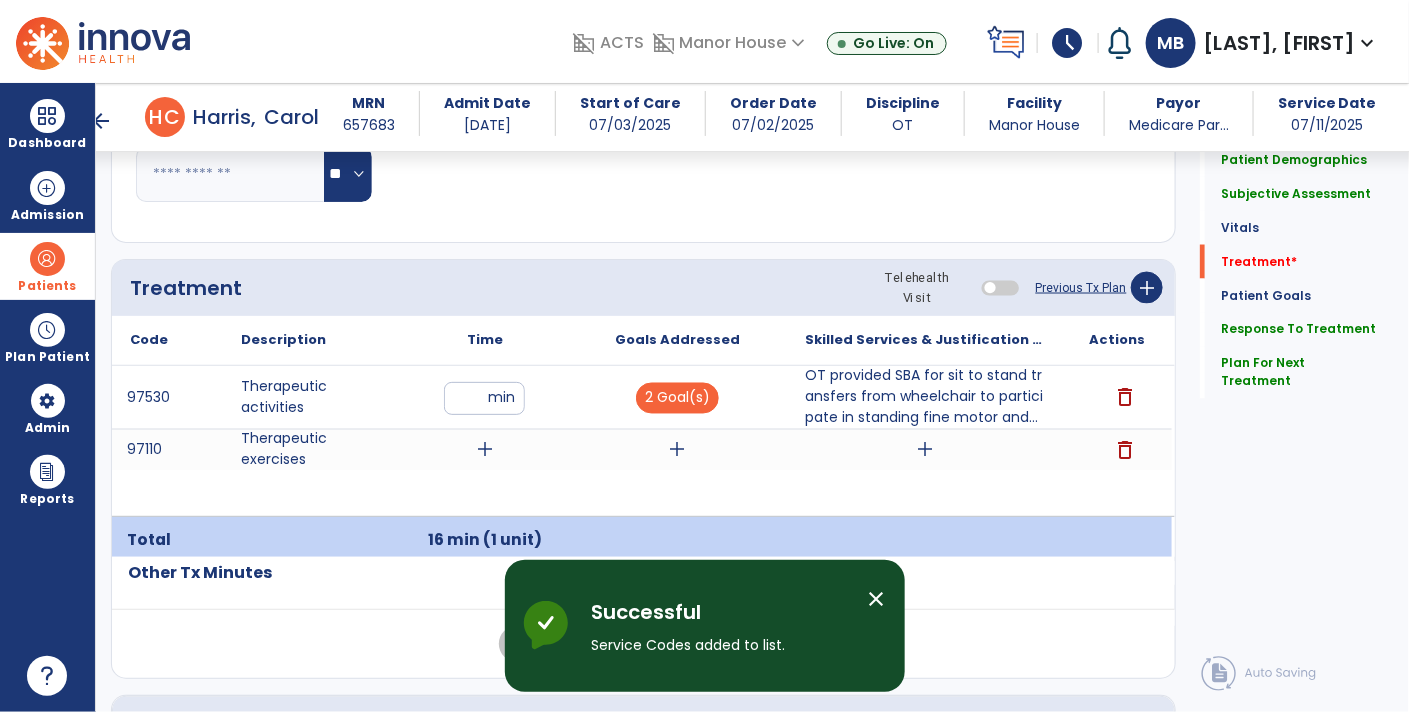 click on "add" at bounding box center [485, 450] 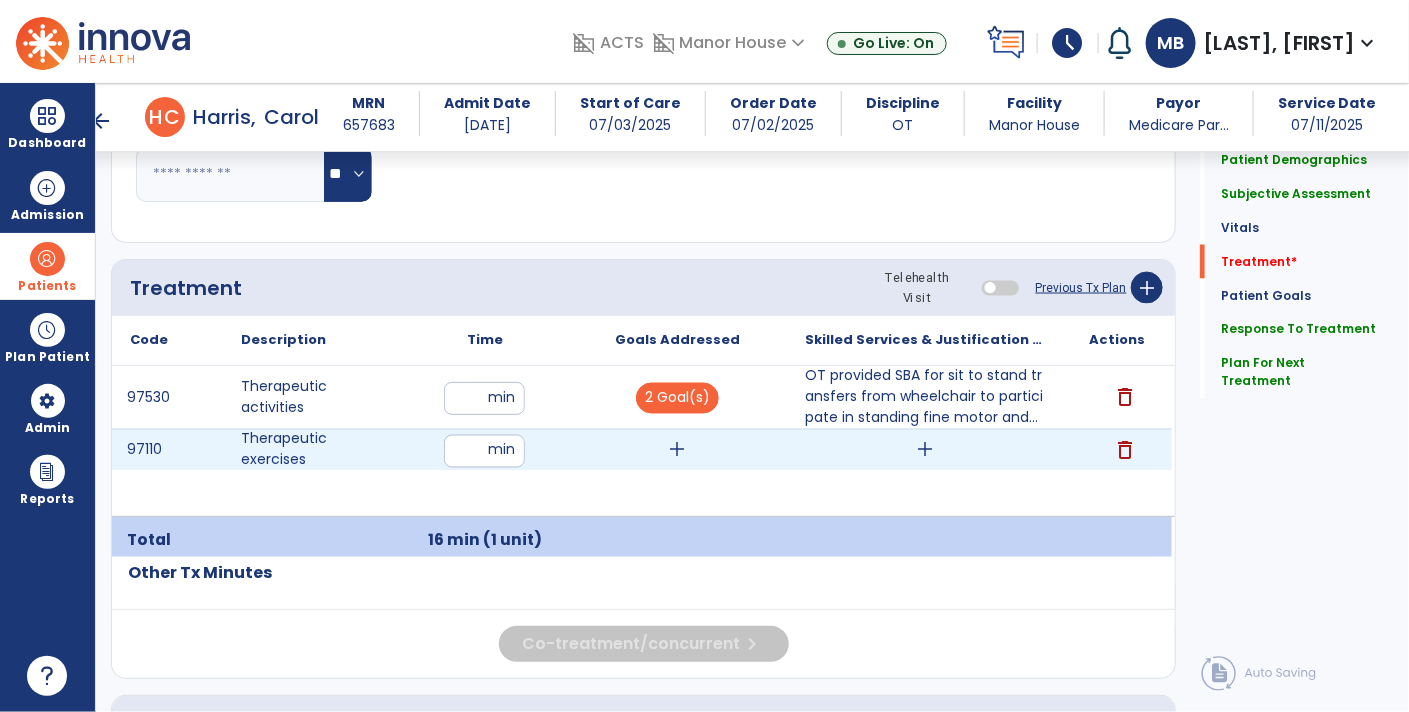 type on "**" 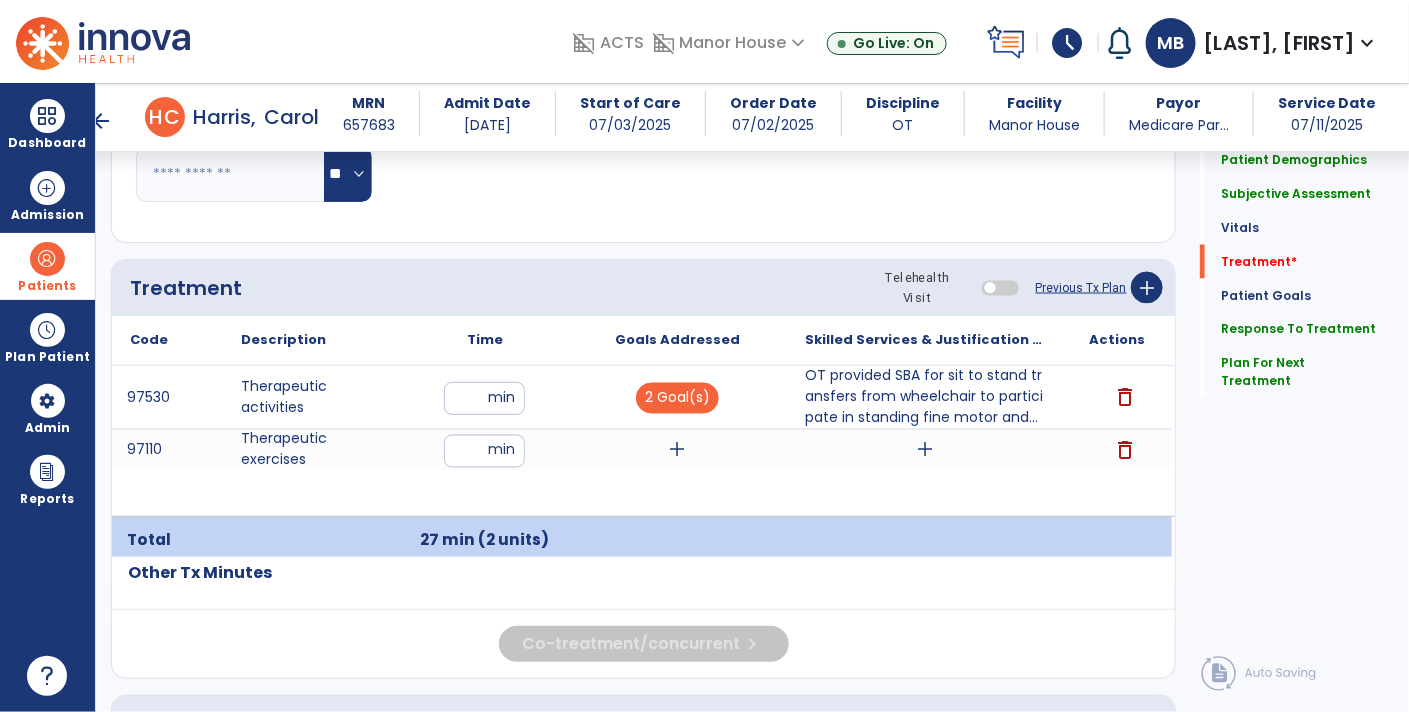 click on "**" at bounding box center (484, 451) 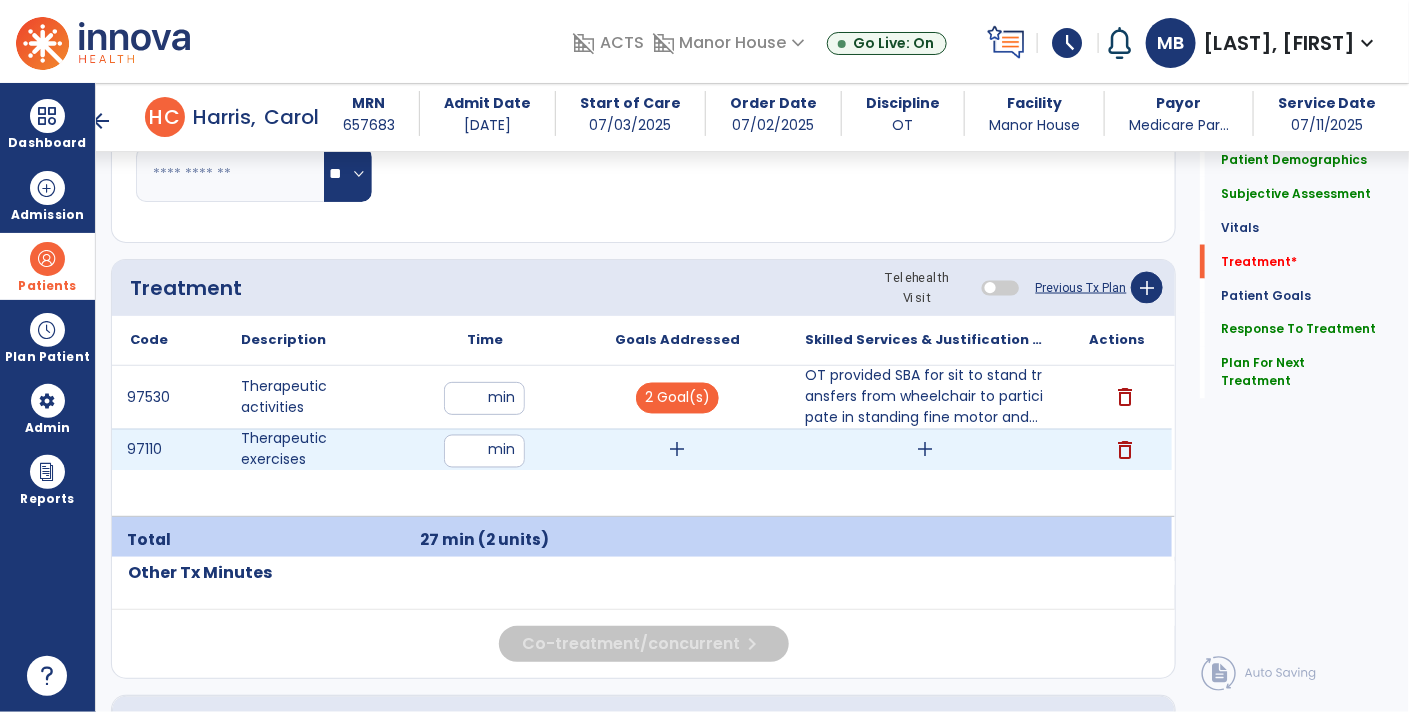 type on "*" 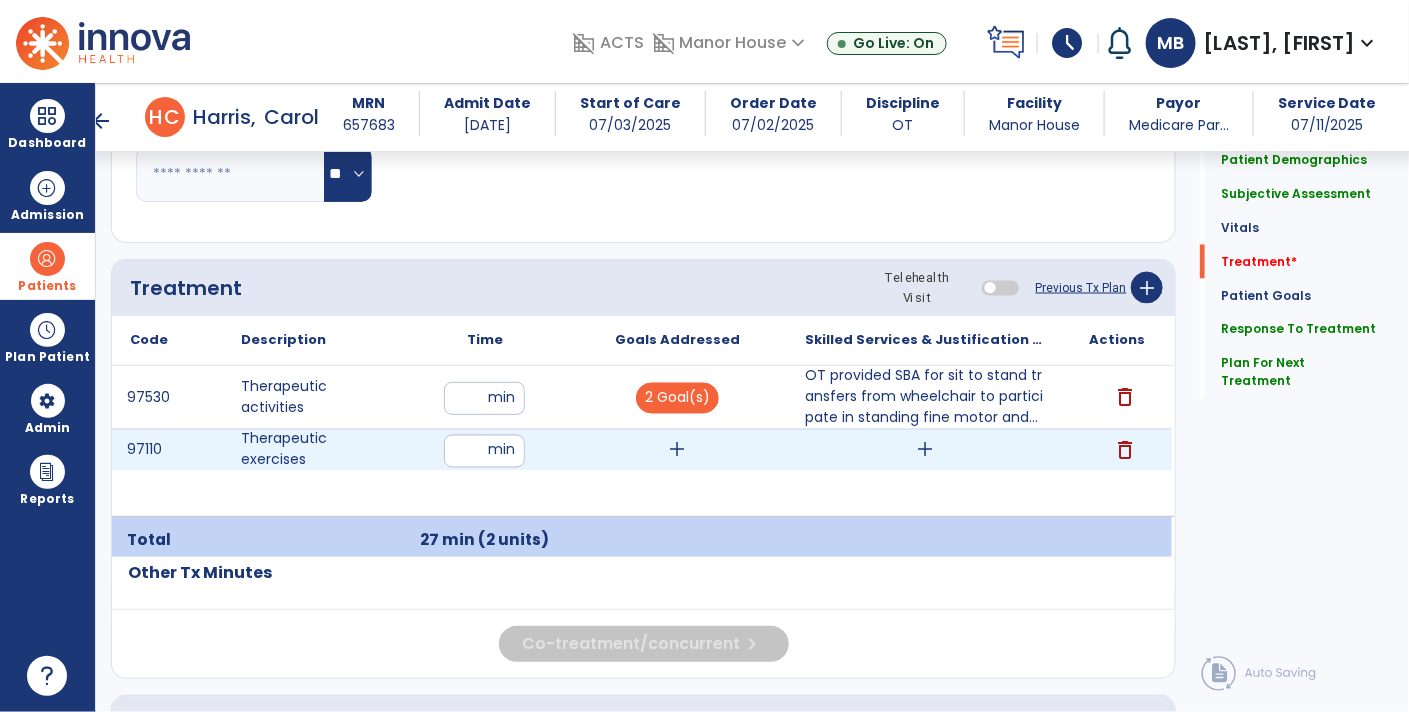 type on "**" 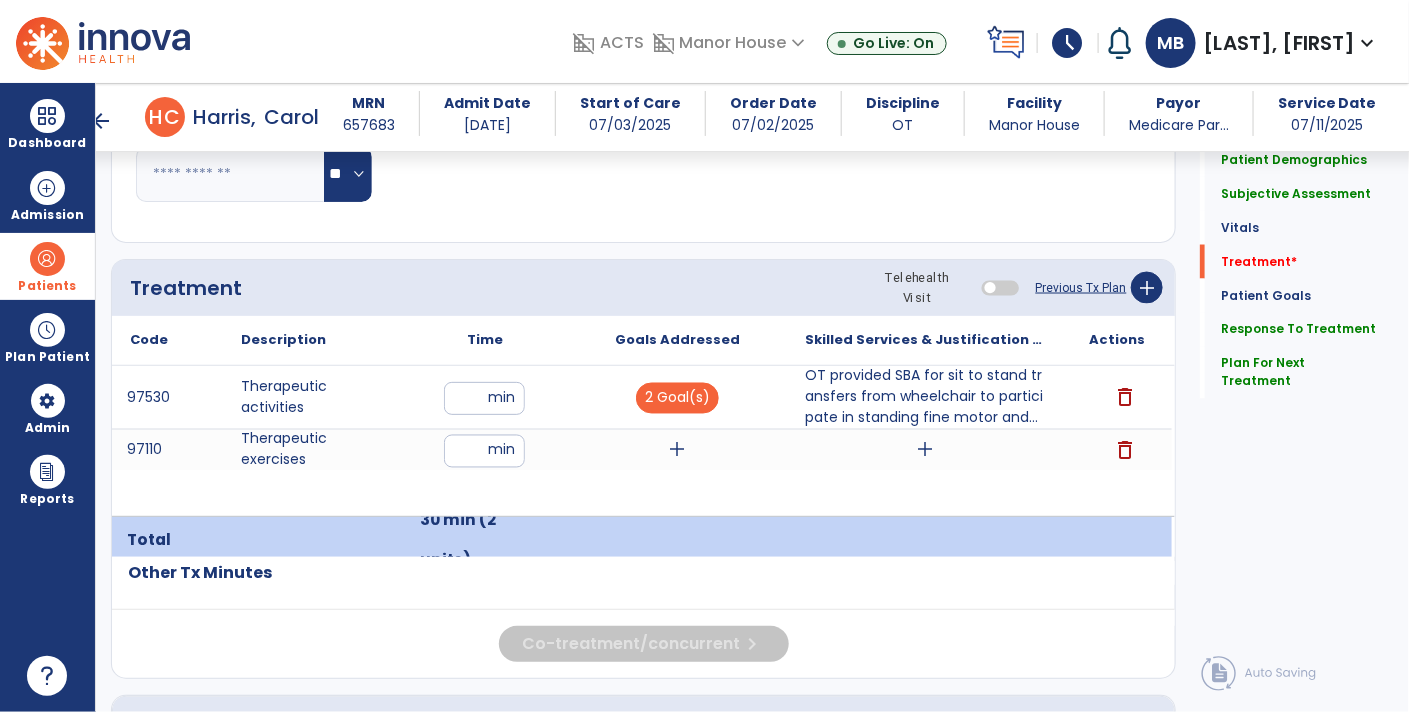 click on "add" at bounding box center [677, 450] 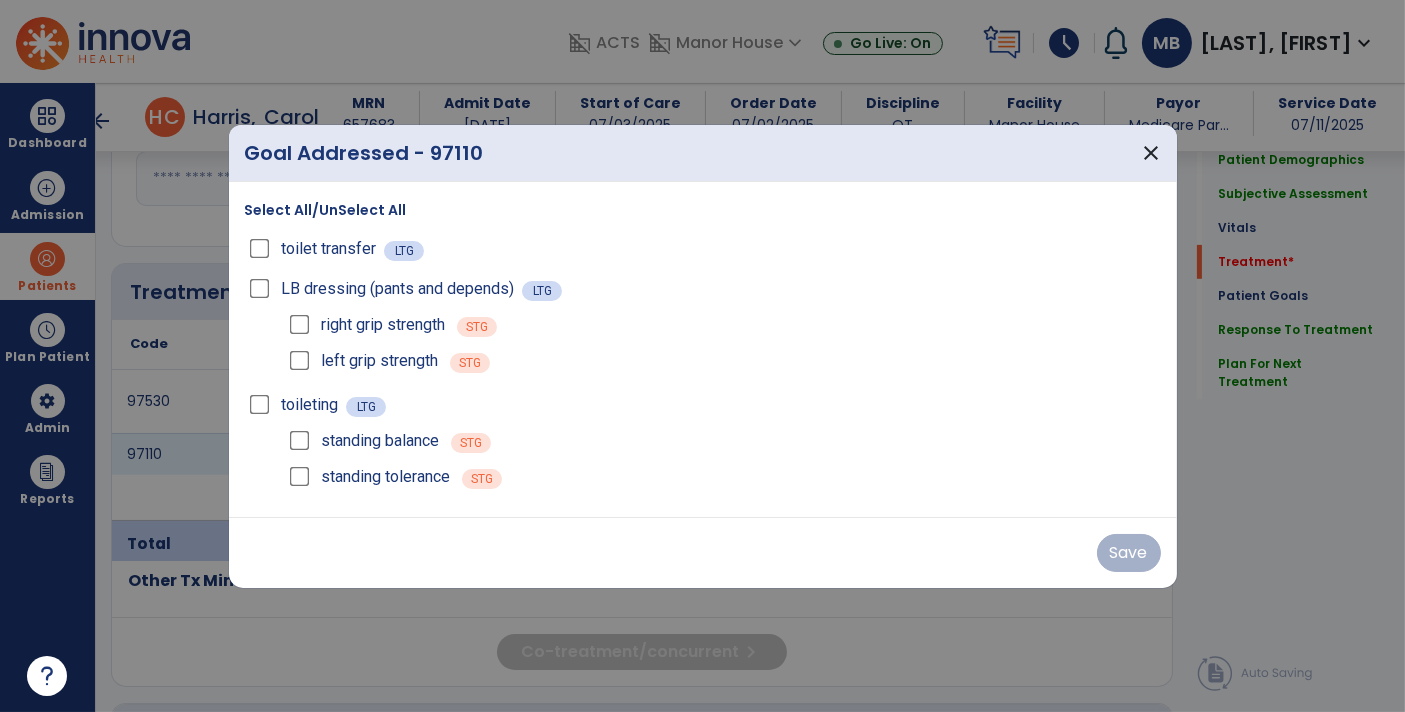 scroll, scrollTop: 1100, scrollLeft: 0, axis: vertical 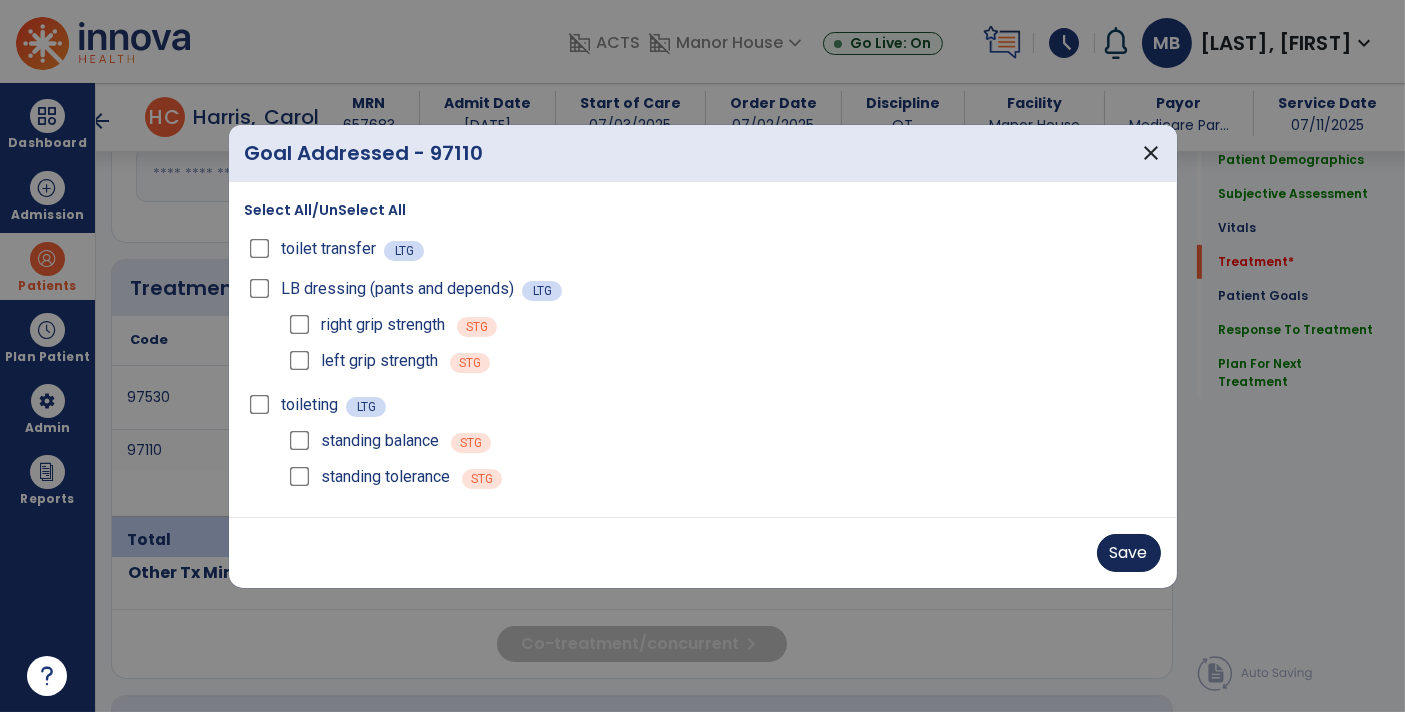 click on "Save" at bounding box center (1129, 553) 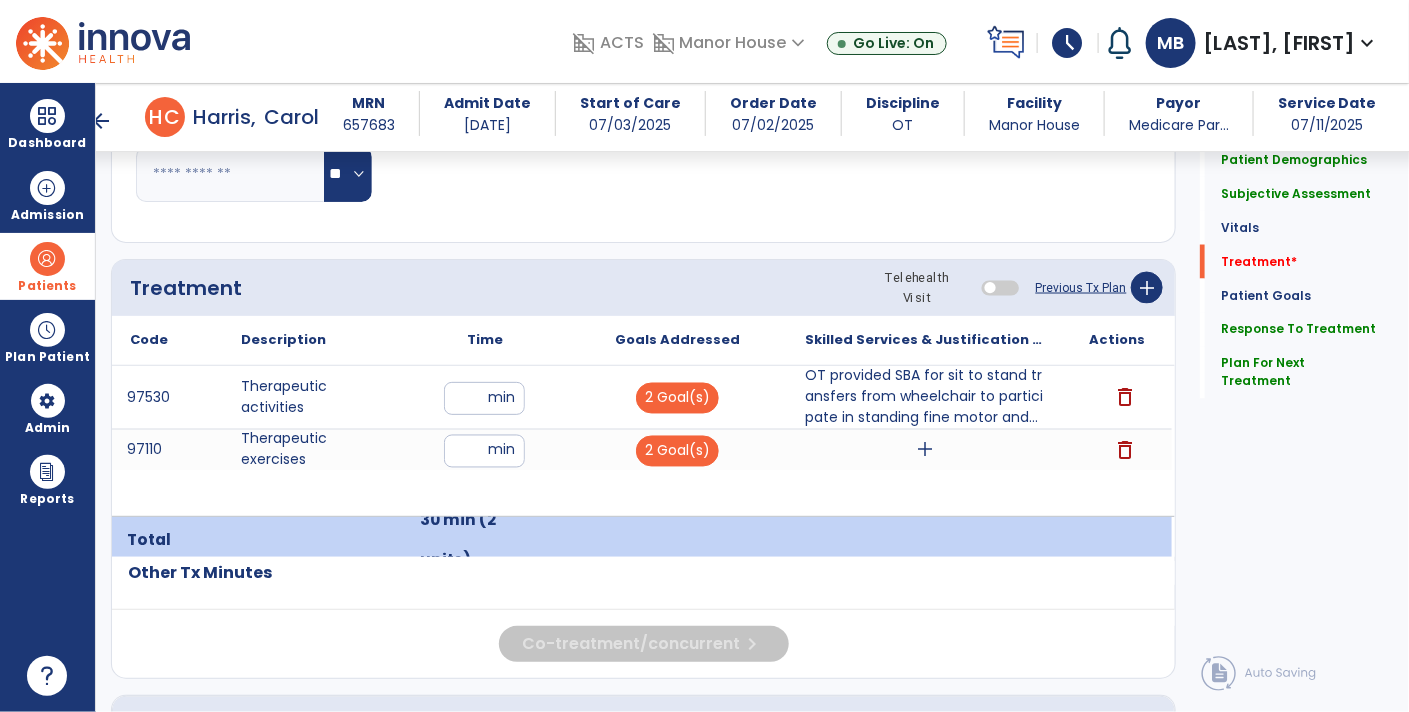 click on "add" at bounding box center (925, 450) 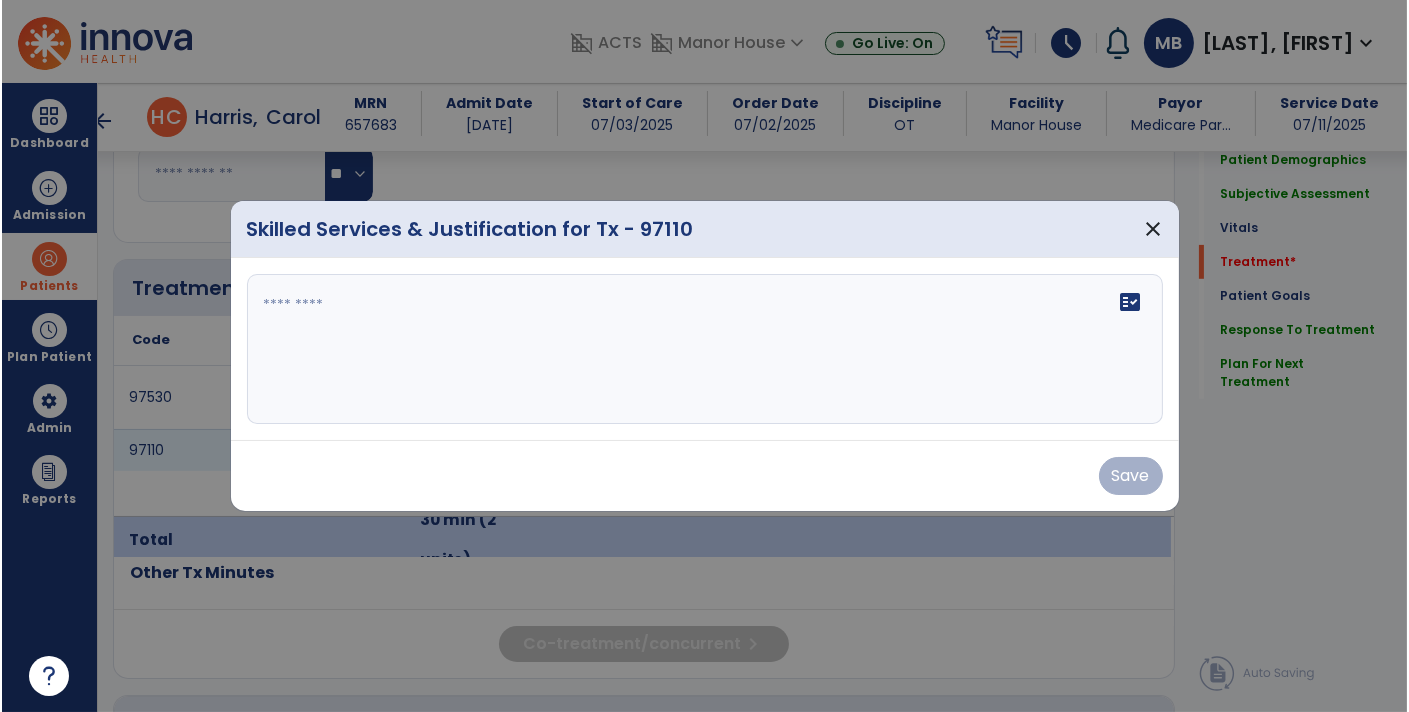 scroll, scrollTop: 1100, scrollLeft: 0, axis: vertical 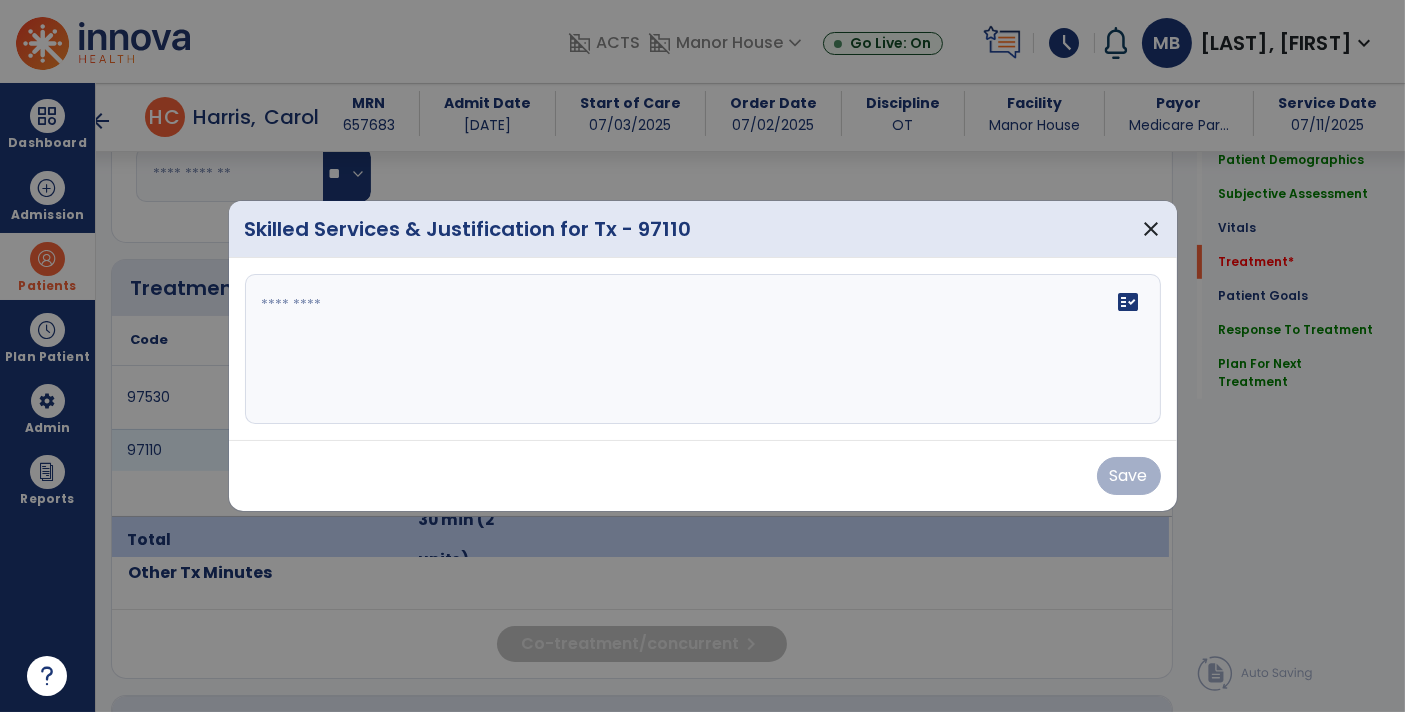 click on "fact_check" at bounding box center [703, 349] 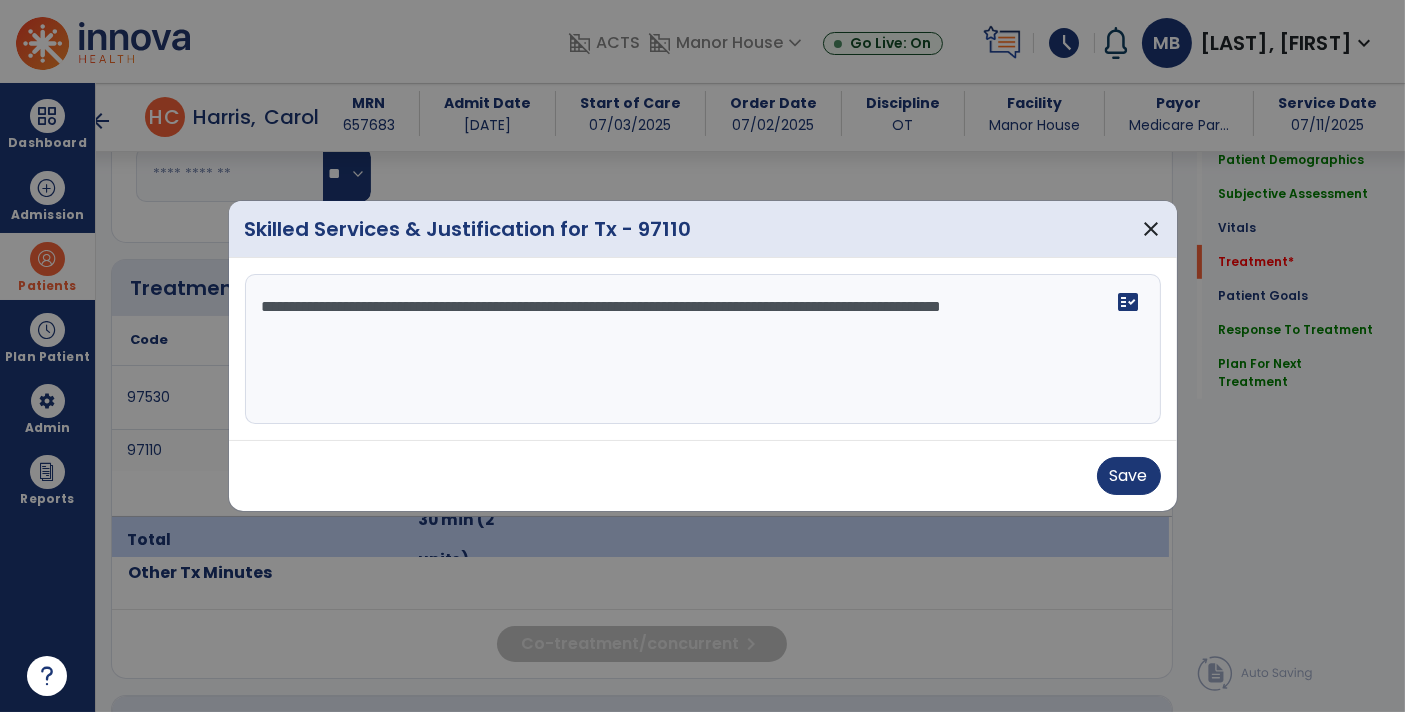 click on "**********" at bounding box center (703, 349) 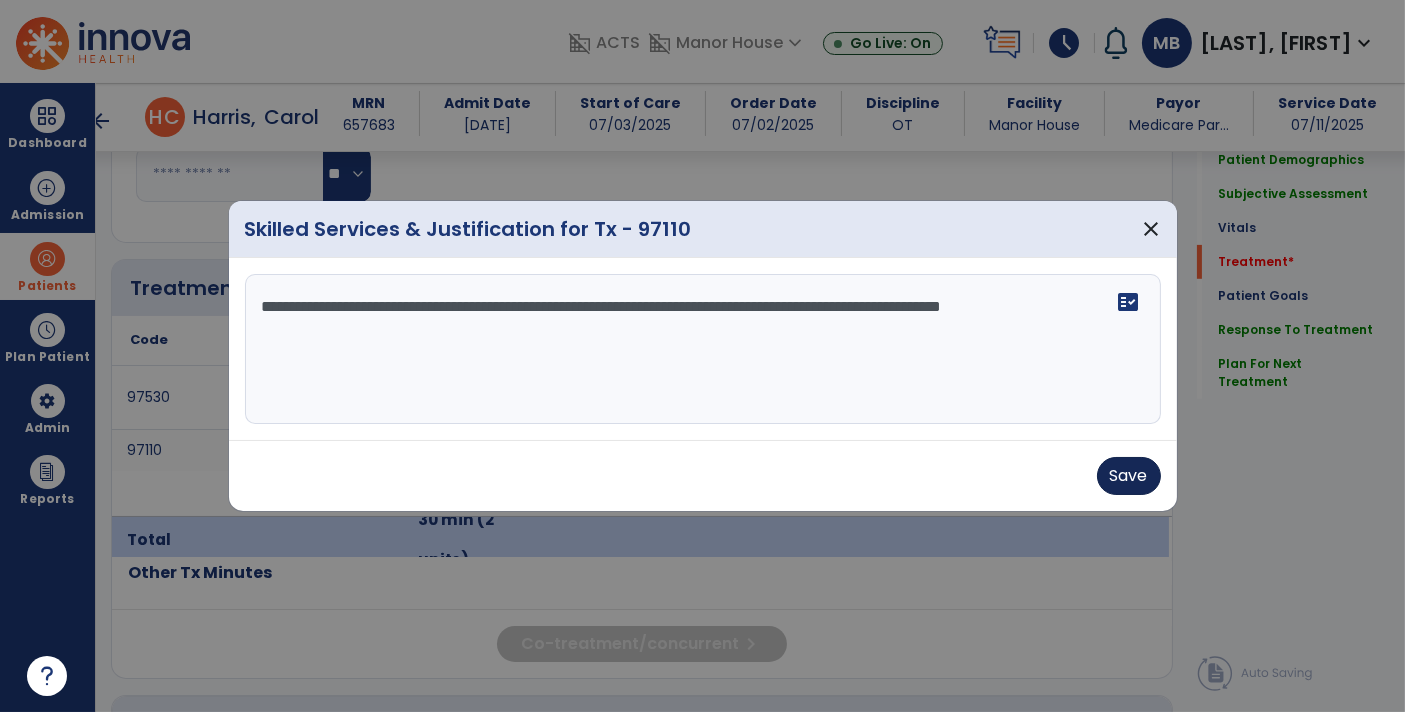 type on "**********" 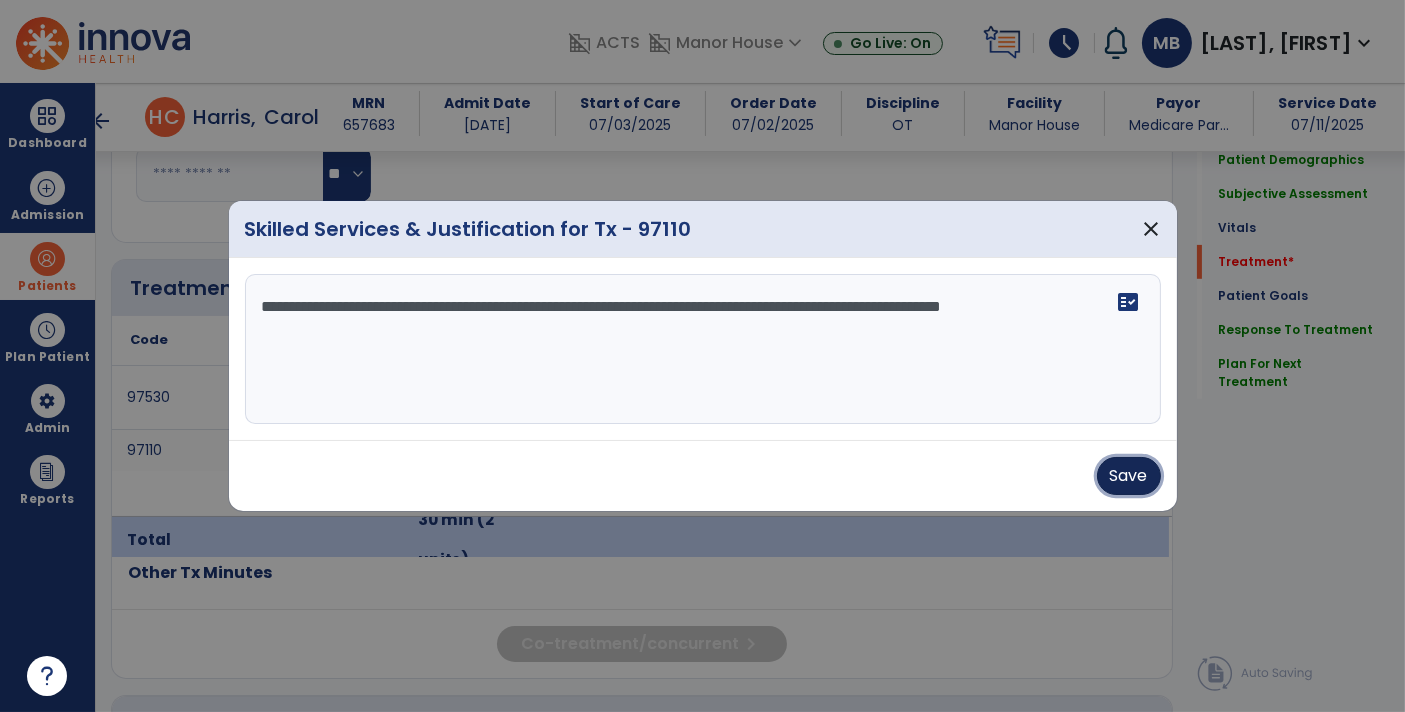 click on "Save" at bounding box center (1129, 476) 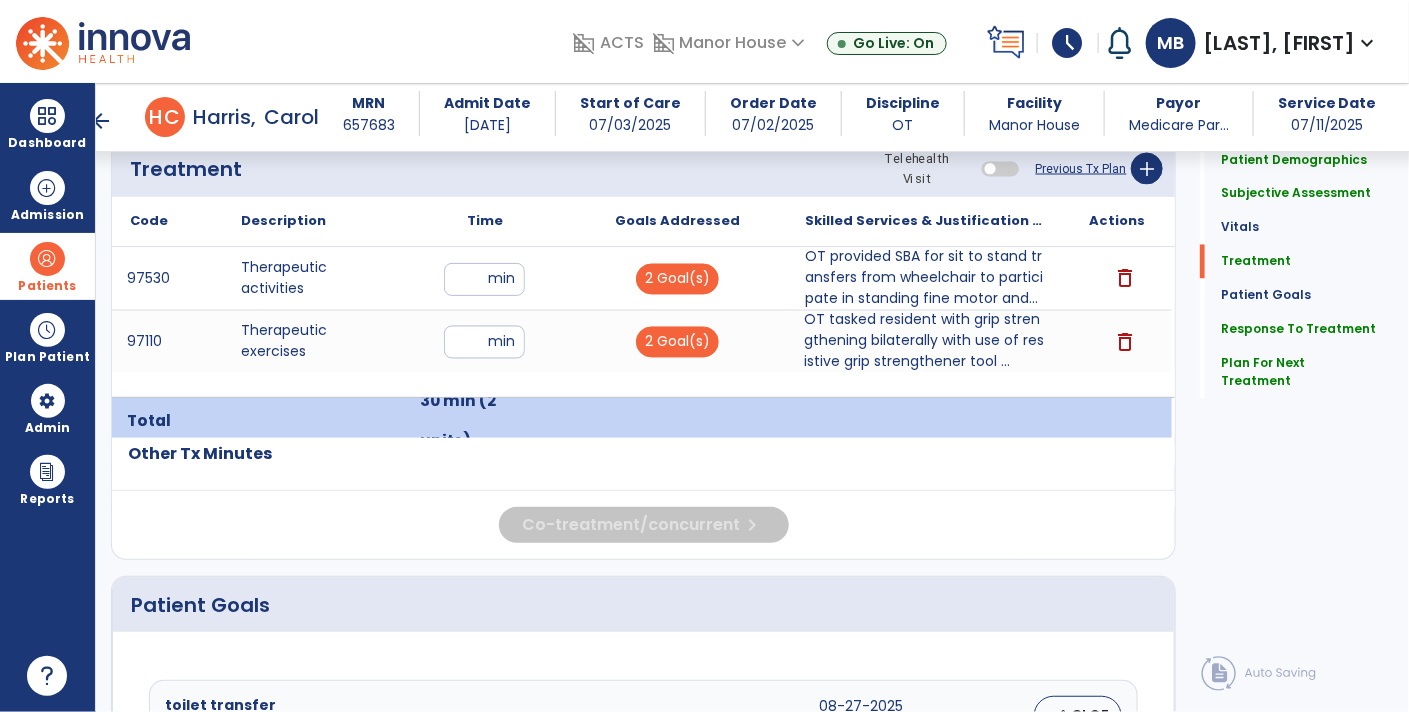 scroll, scrollTop: 1218, scrollLeft: 0, axis: vertical 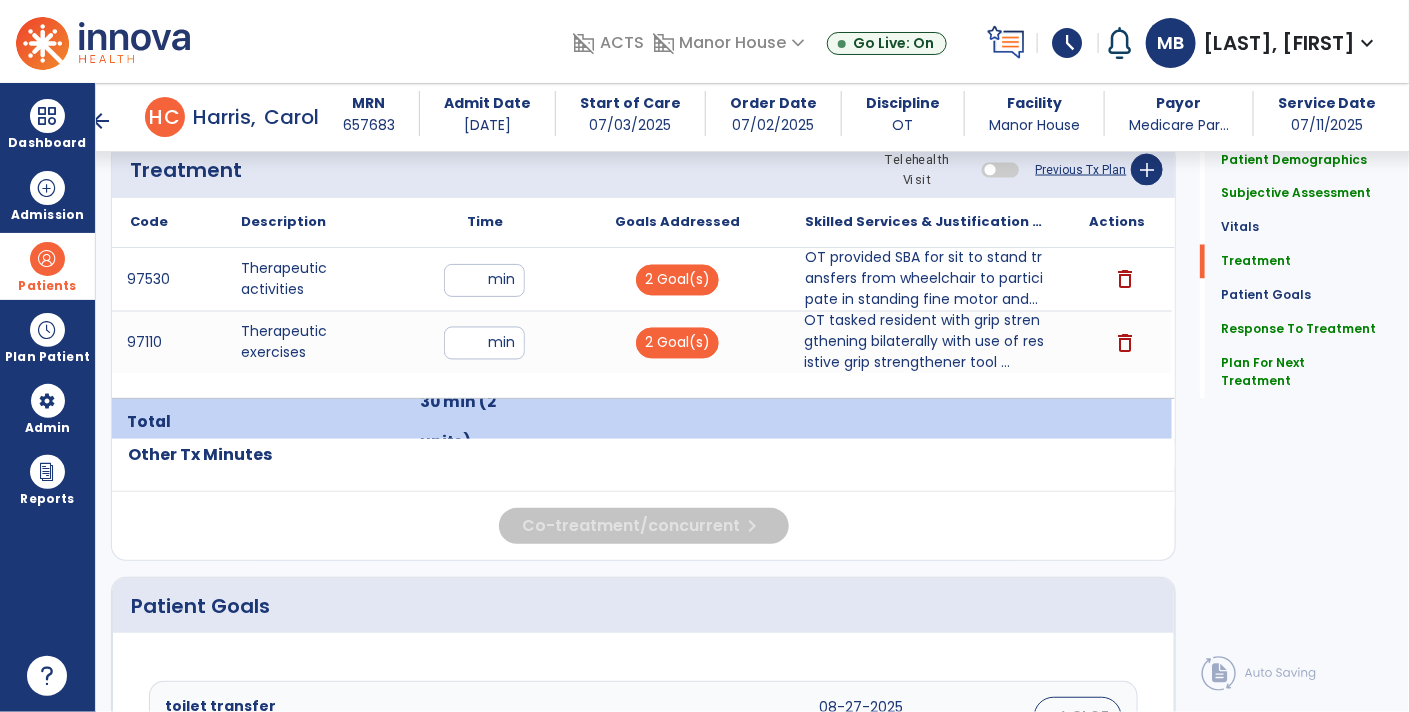 click on "**" at bounding box center (484, 343) 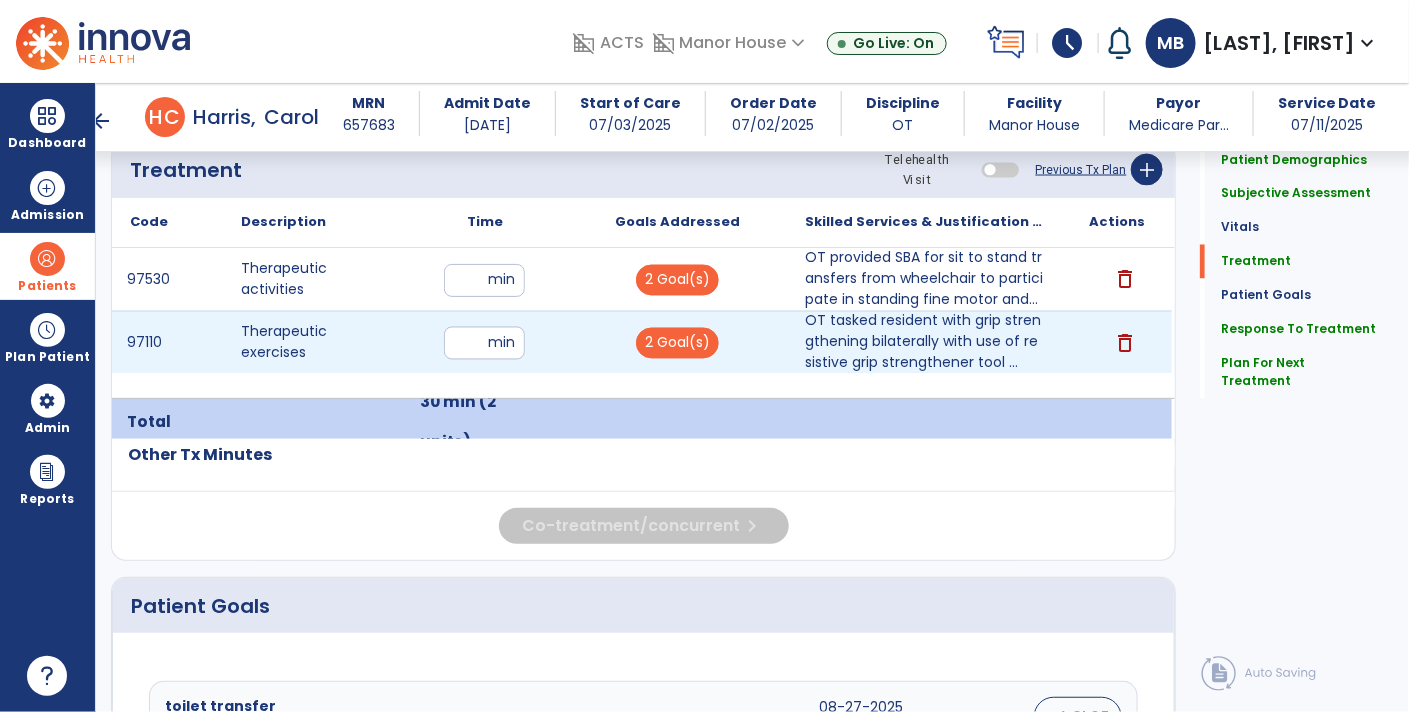 type on "**" 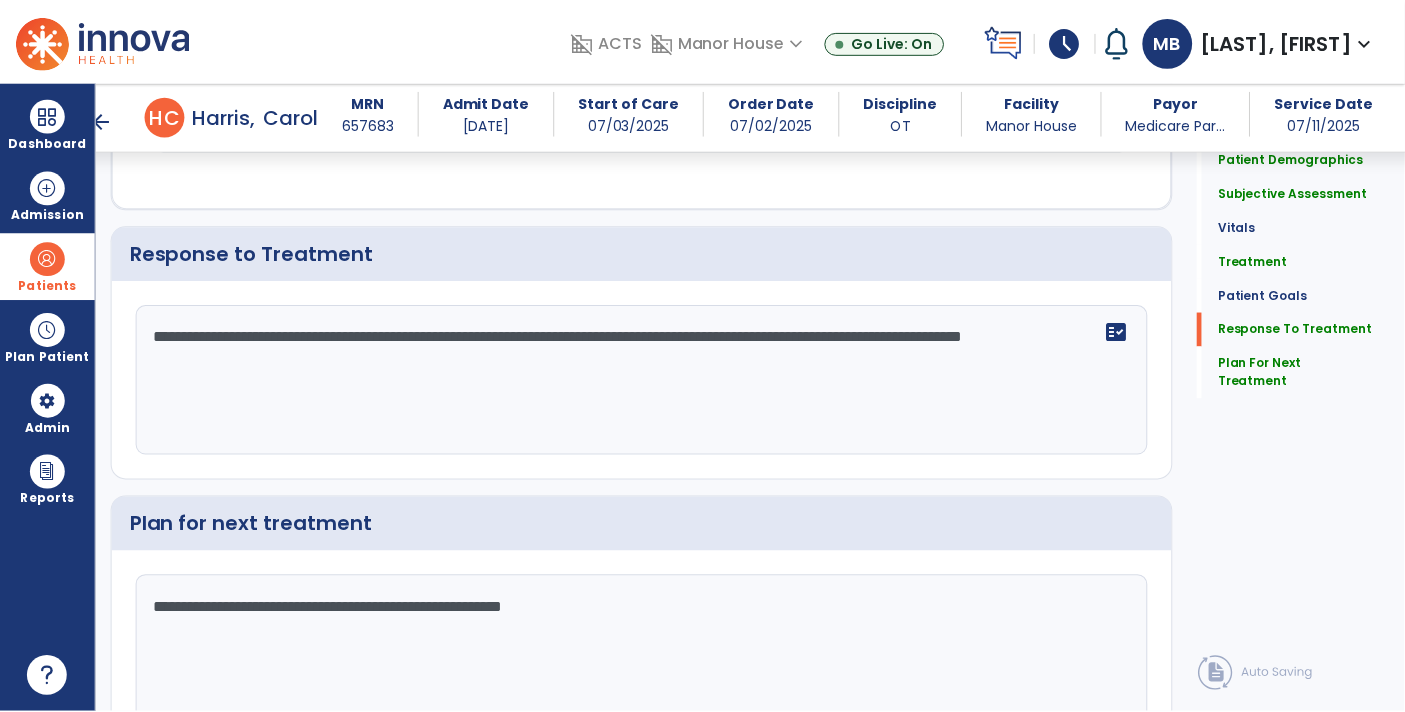 scroll, scrollTop: 2806, scrollLeft: 0, axis: vertical 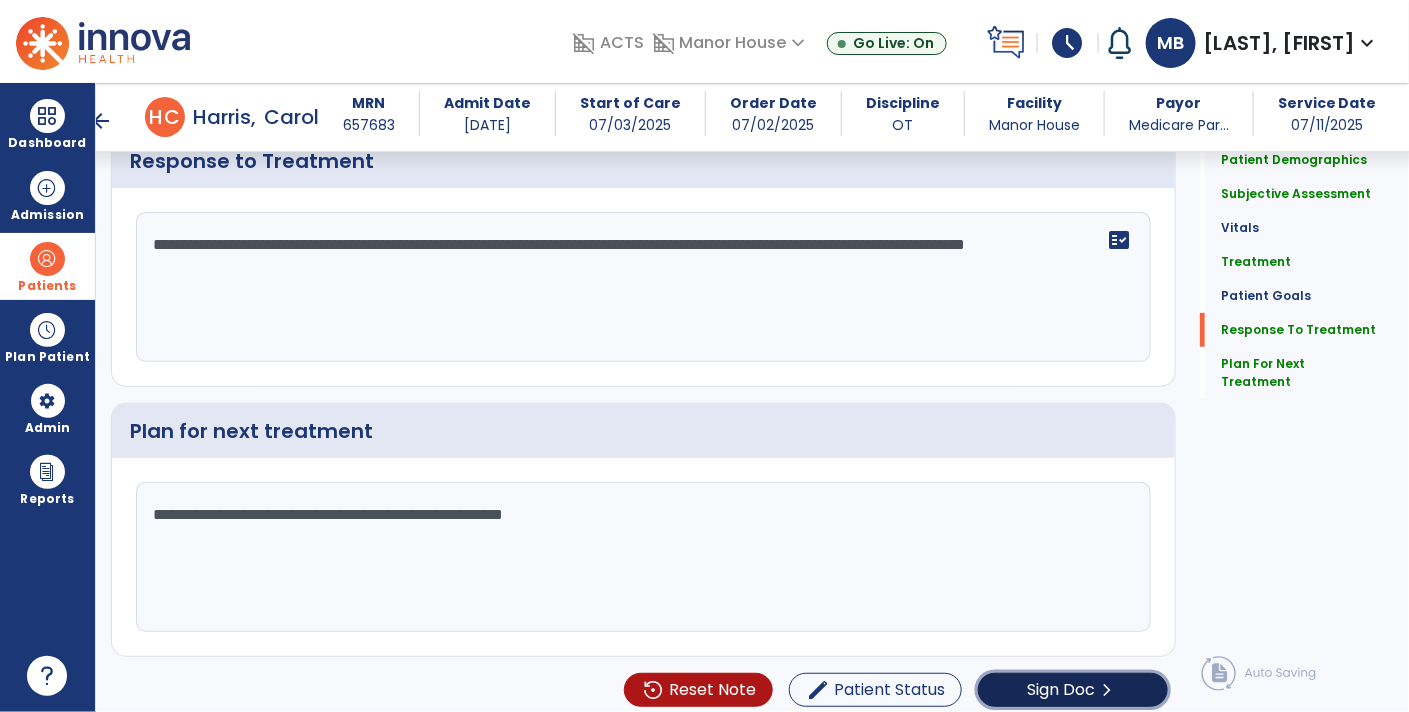 click on "Sign Doc  chevron_right" 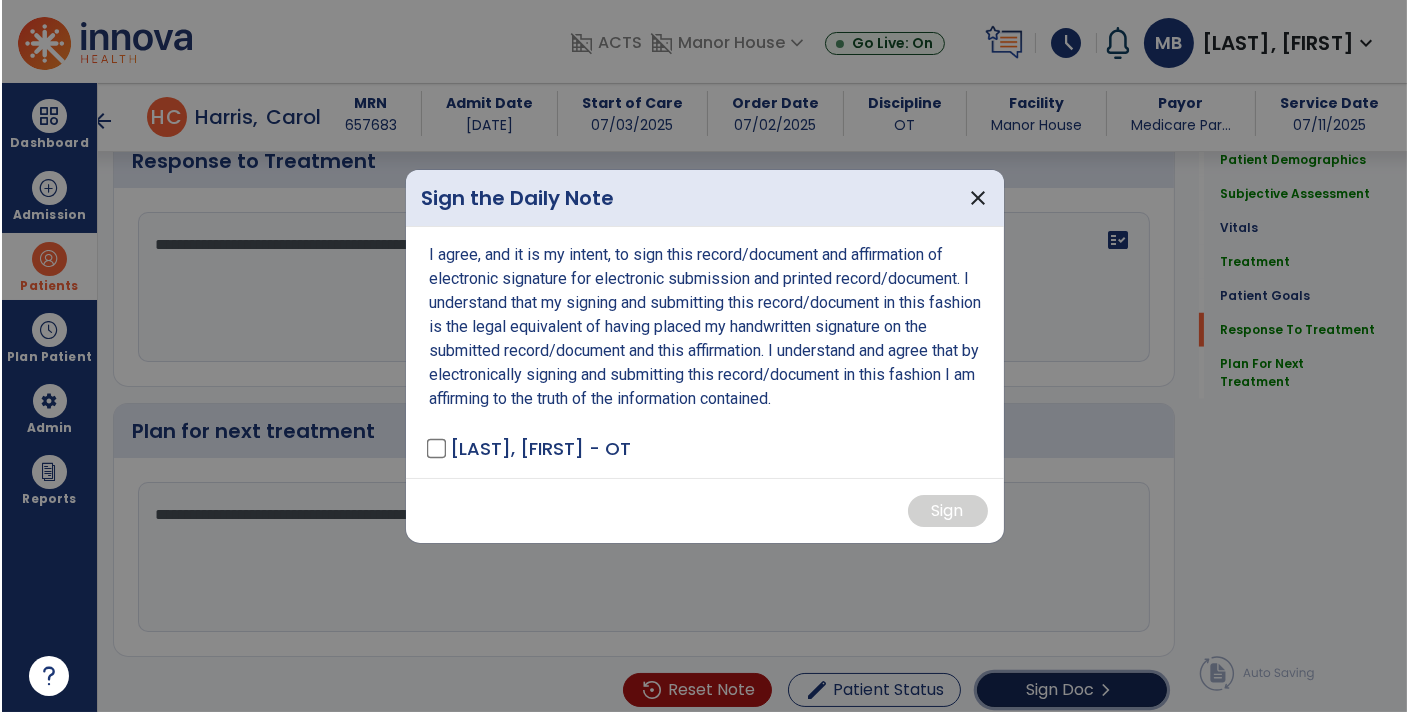 scroll, scrollTop: 2806, scrollLeft: 0, axis: vertical 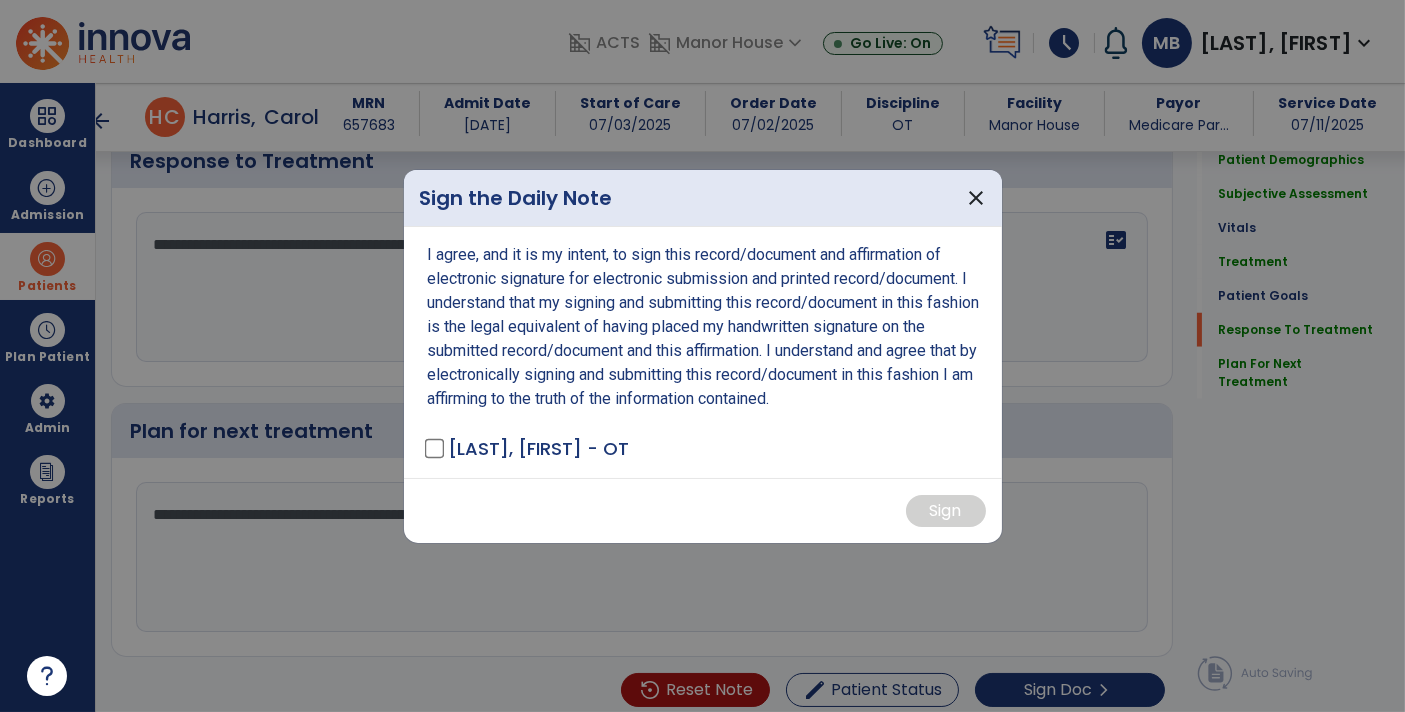 click on "I agree, and it is my intent, to sign this record/document and affirmation of electronic signature for electronic submission and printed record/document. I understand that my signing and submitting this record/document in this fashion is the legal equivalent of having placed my handwritten signature on the submitted record/document and this affirmation. I understand and agree that by electronically signing and submitting this record/document in this fashion I am affirming to the truth of the information contained.  BIASI, MEGAN  - OT" at bounding box center [703, 352] 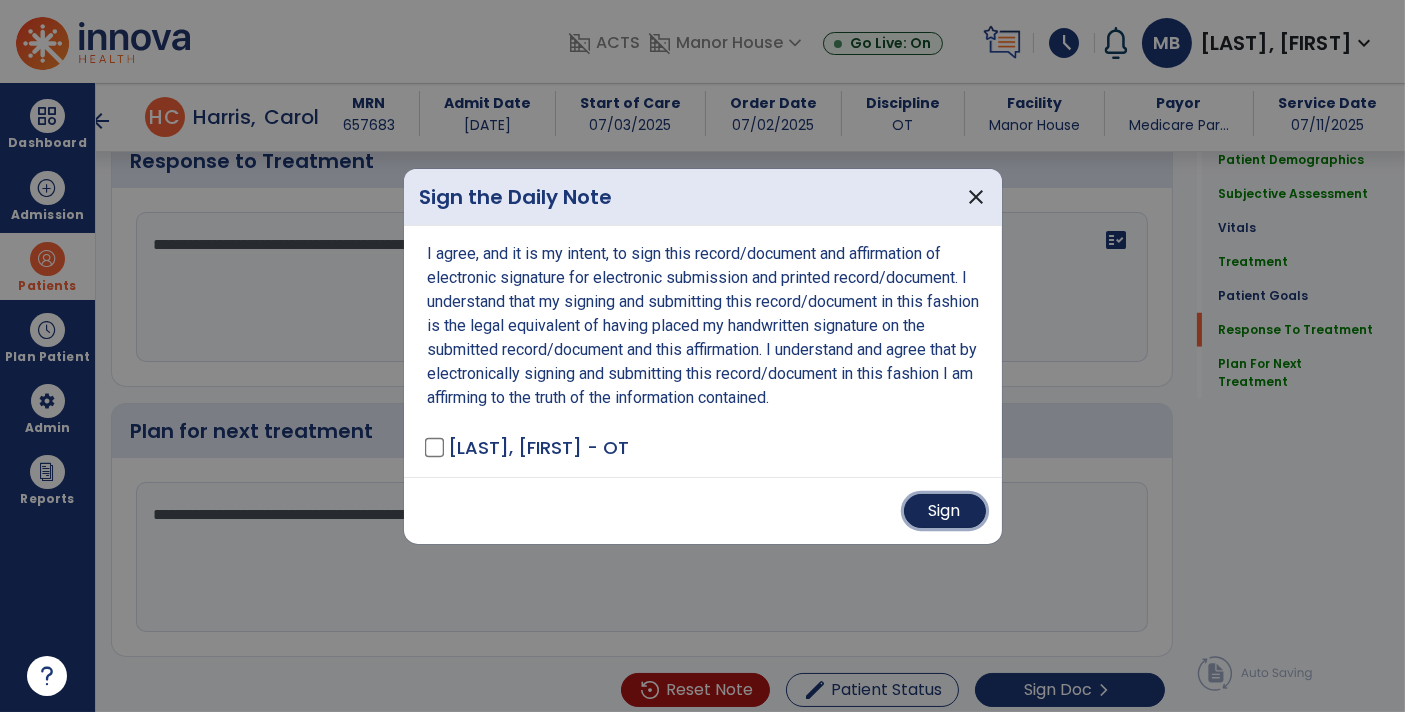 click on "Sign" at bounding box center (945, 511) 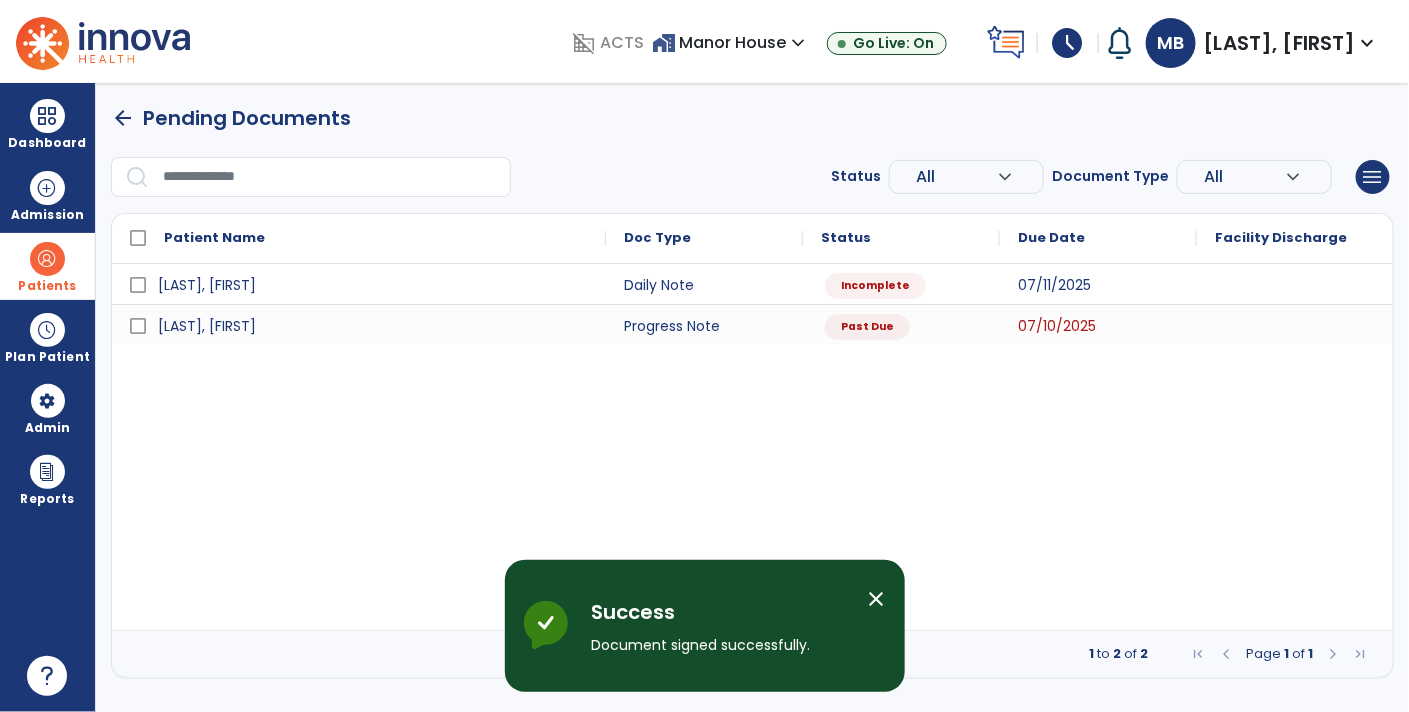 scroll, scrollTop: 0, scrollLeft: 0, axis: both 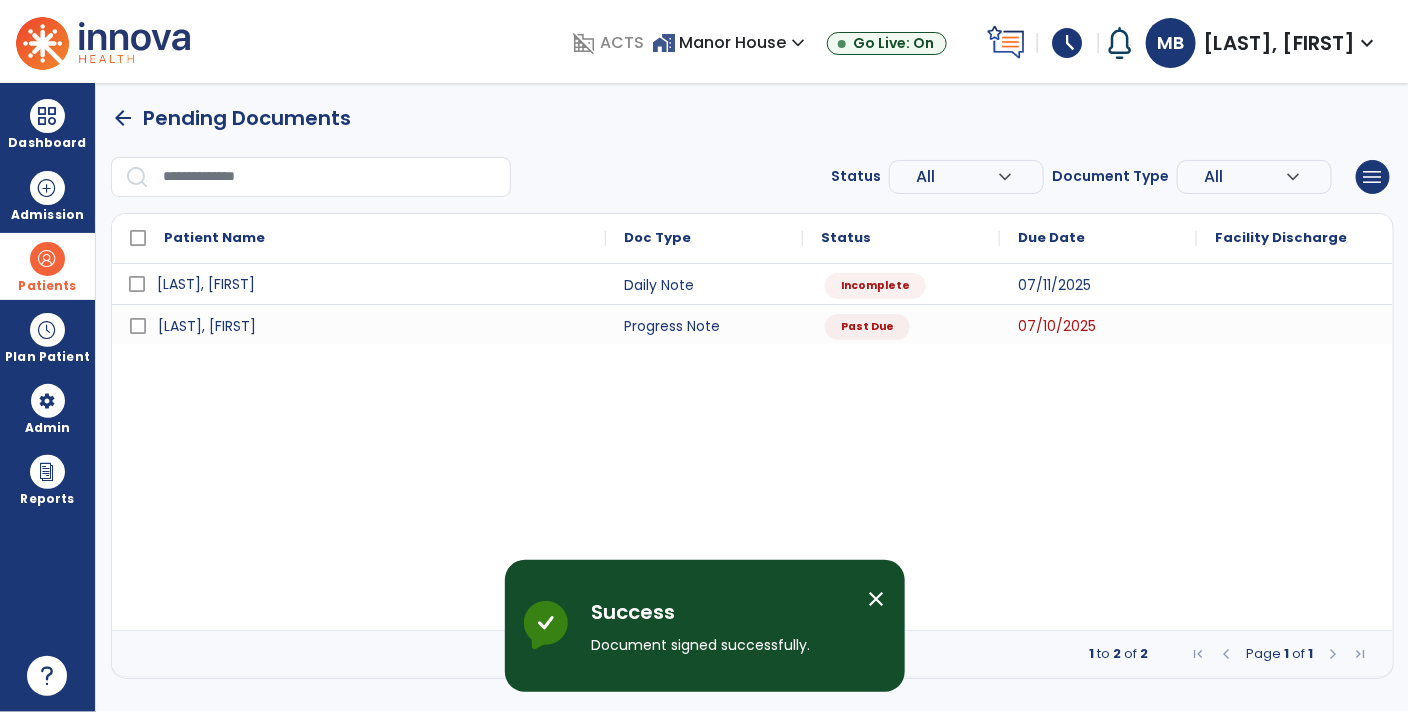 click on "Thompson, James" at bounding box center (373, 284) 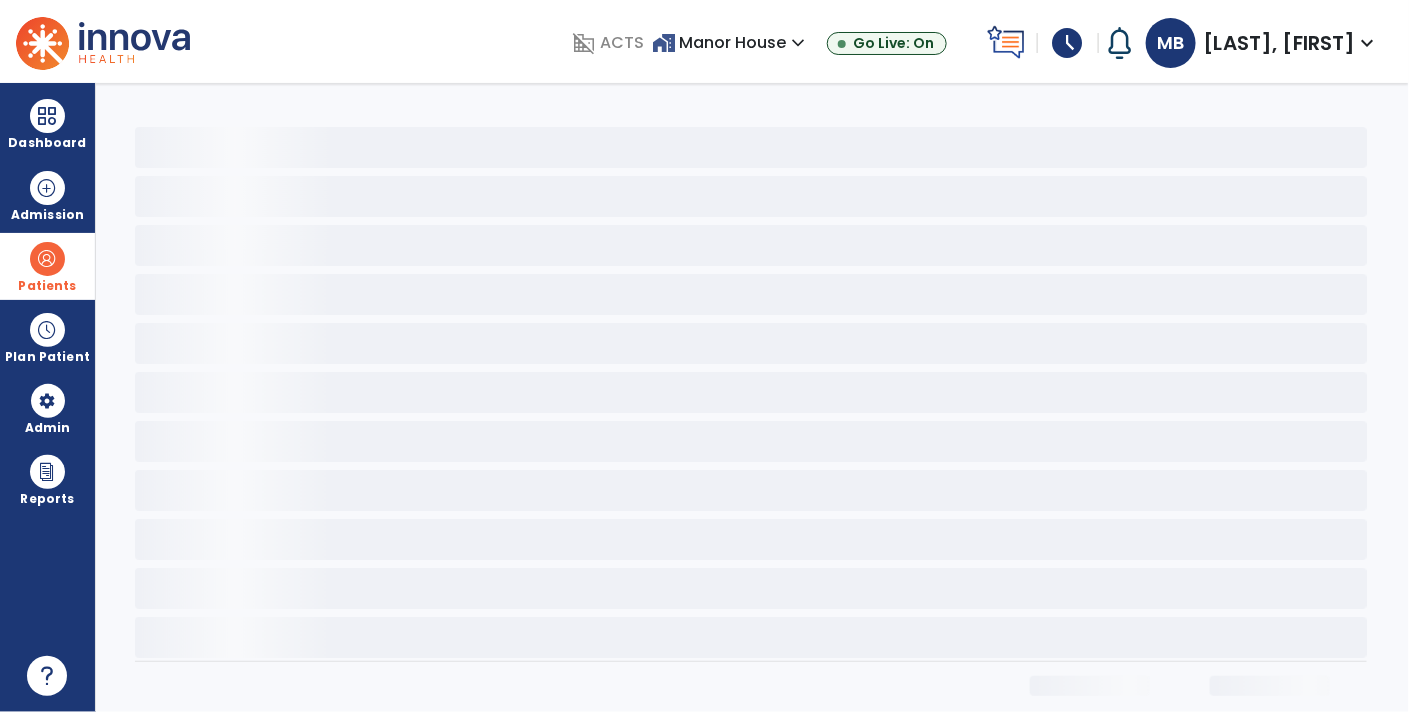 select on "*" 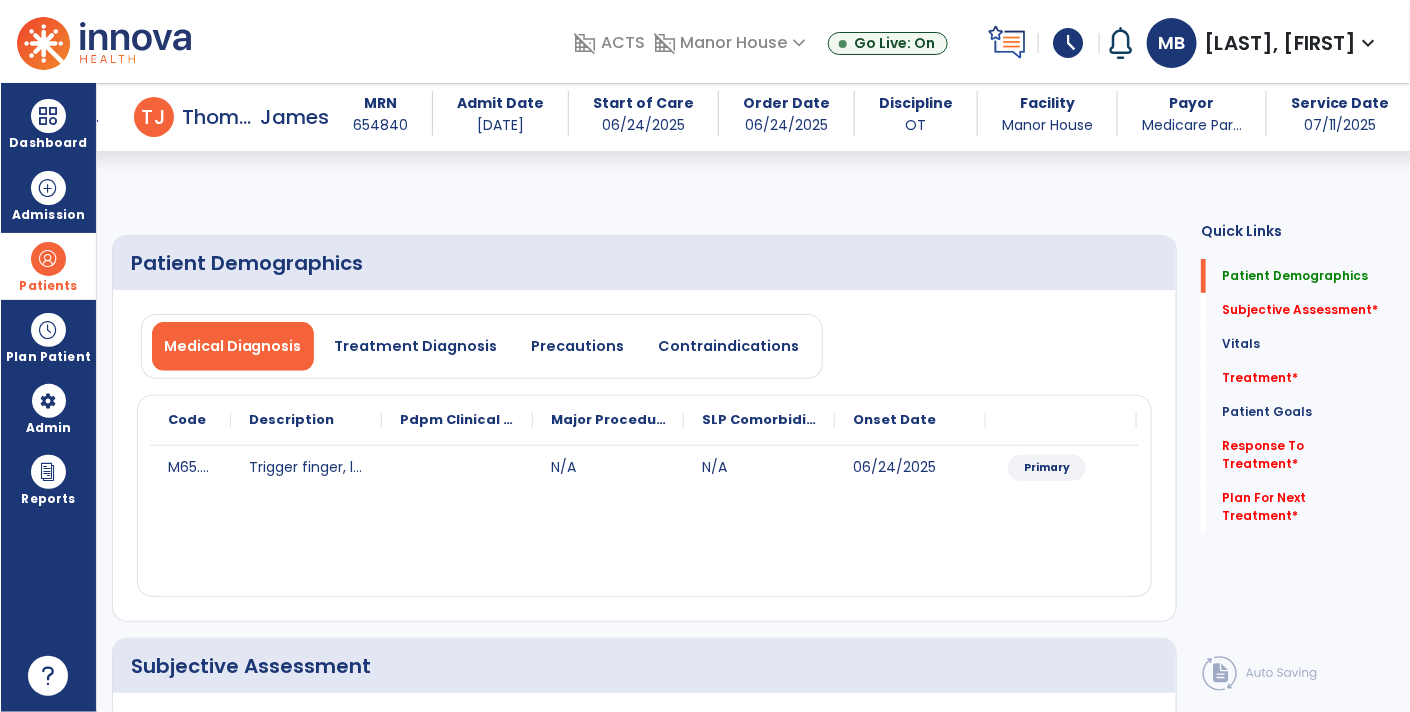 scroll, scrollTop: 550, scrollLeft: 0, axis: vertical 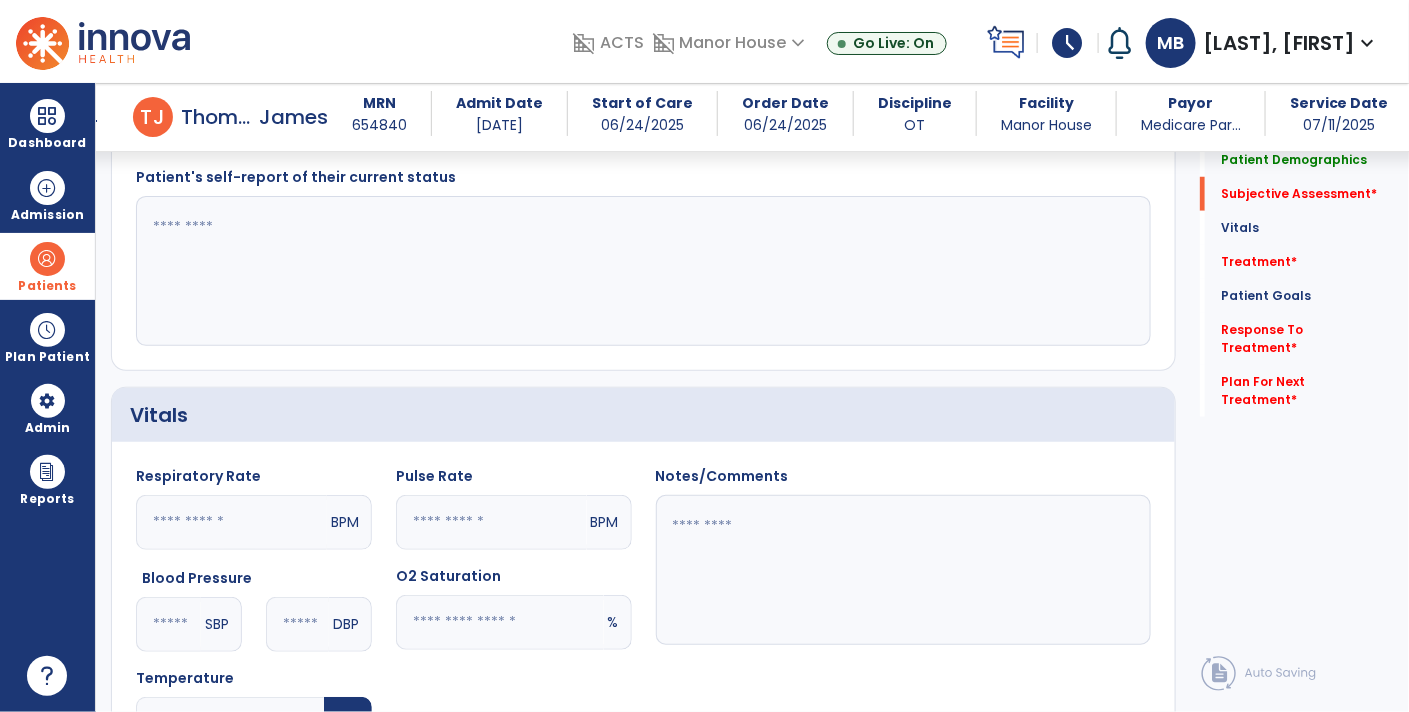 click on "Notes/Comments" 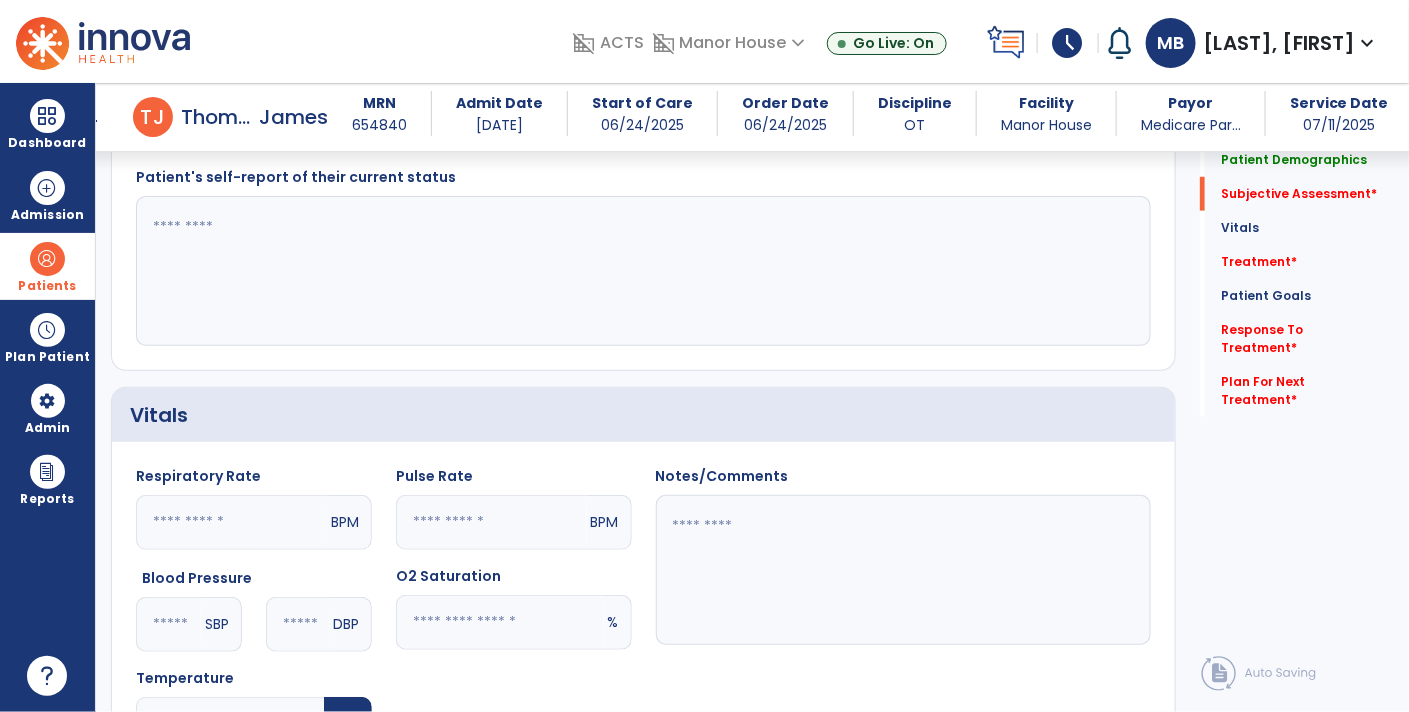 click on "Notes/Comments" 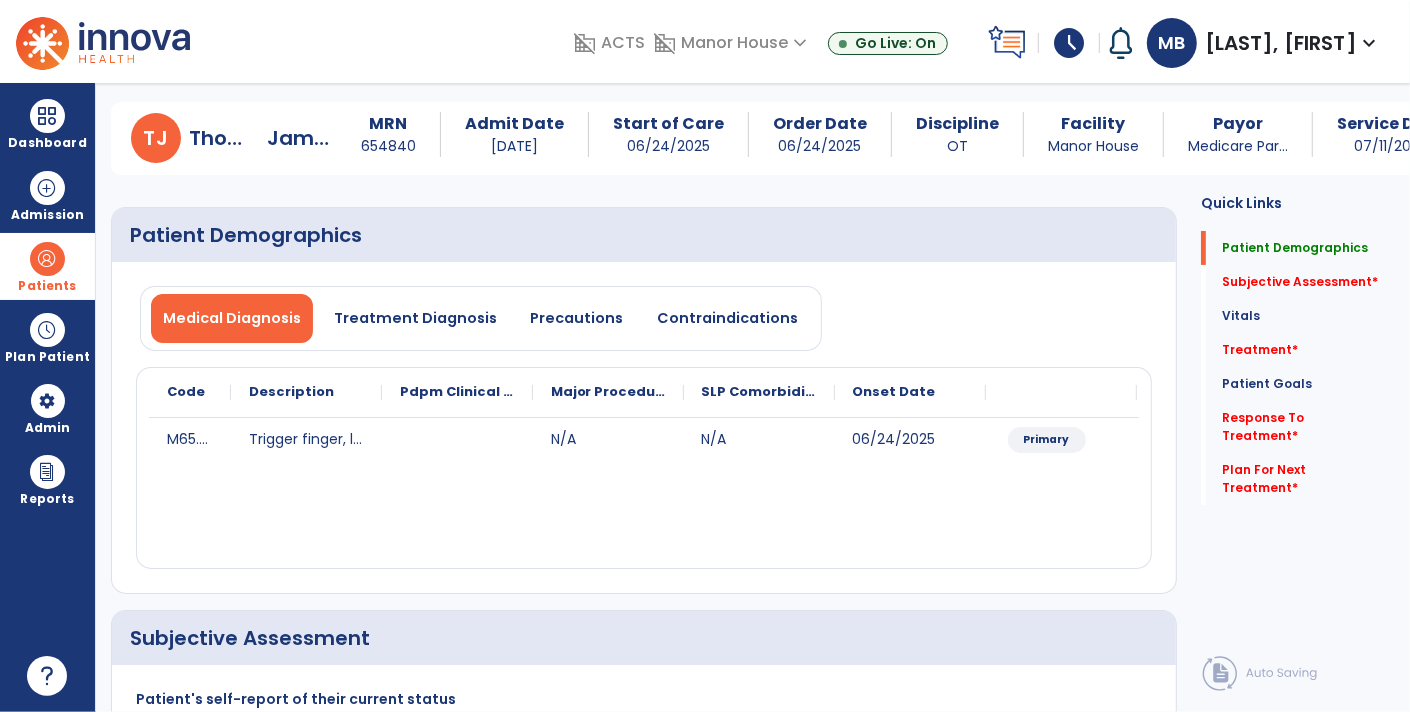 scroll, scrollTop: 0, scrollLeft: 0, axis: both 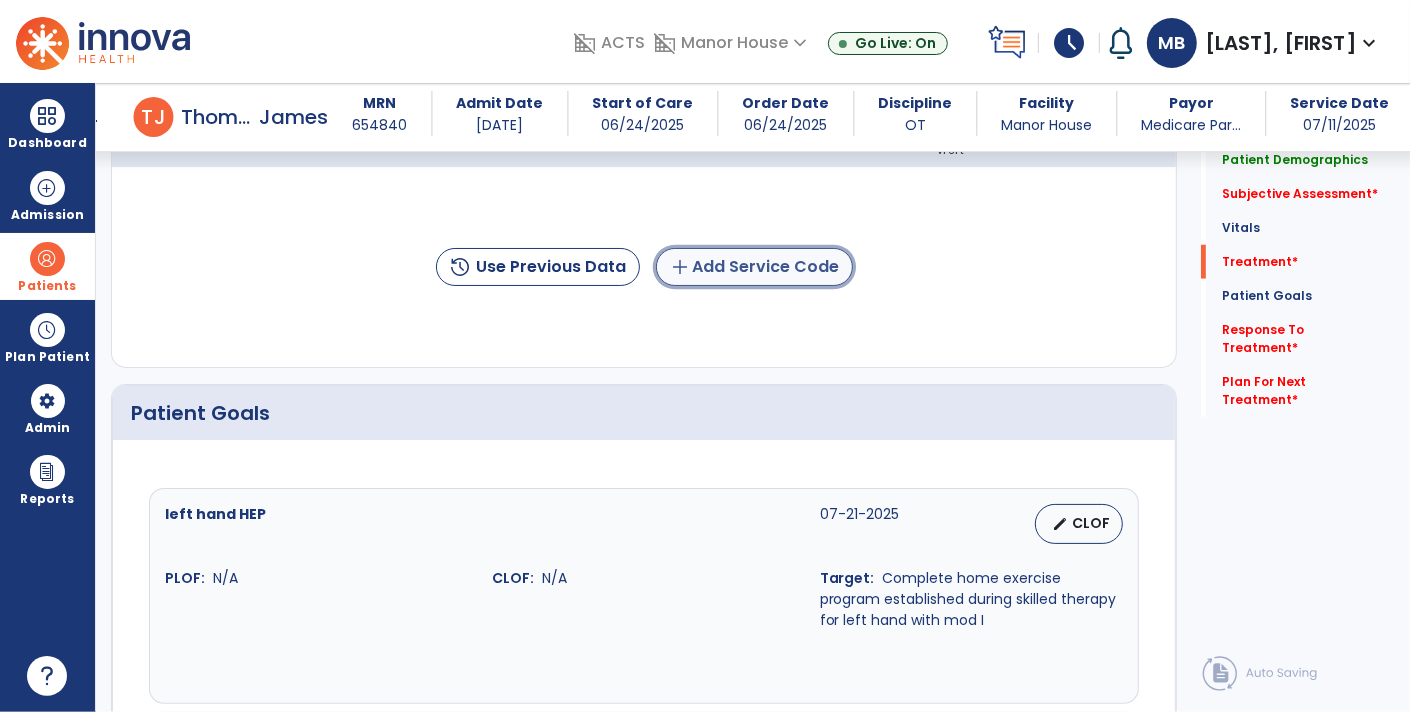 click on "add  Add Service Code" 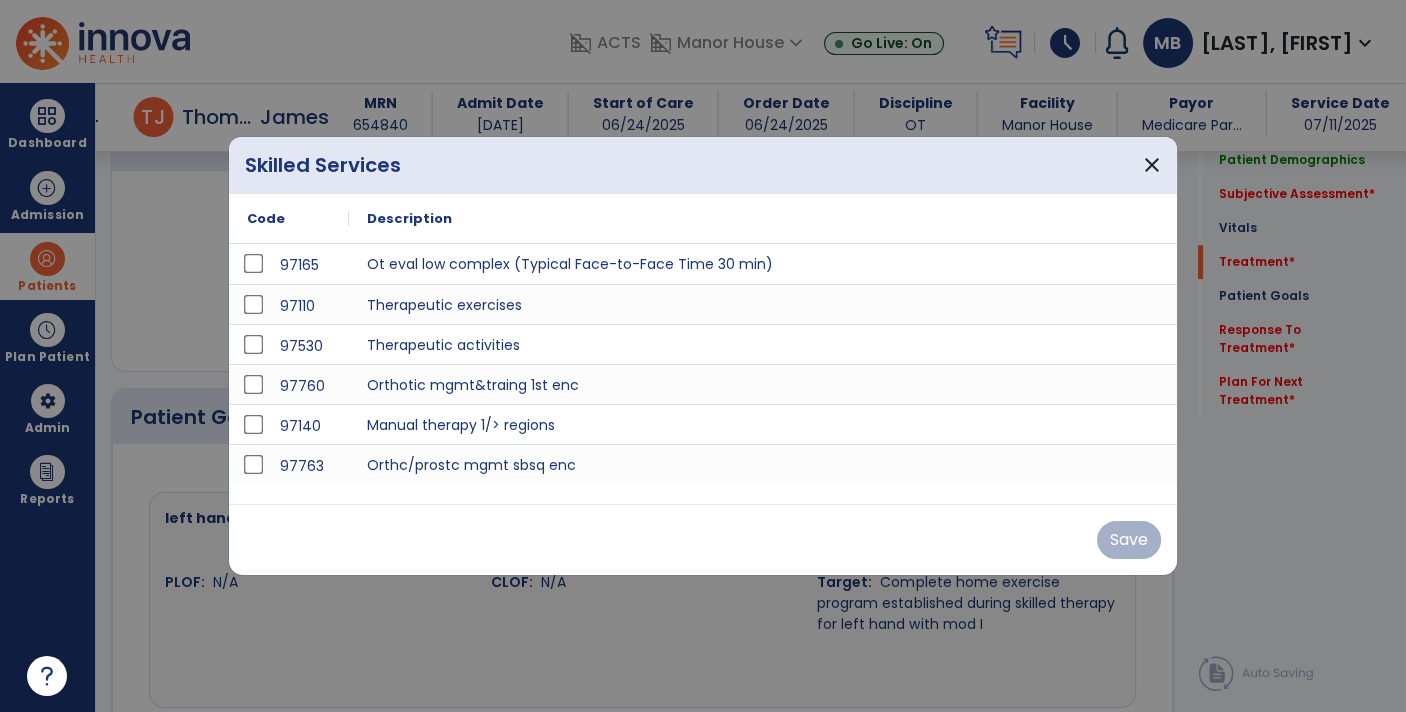 scroll, scrollTop: 1247, scrollLeft: 0, axis: vertical 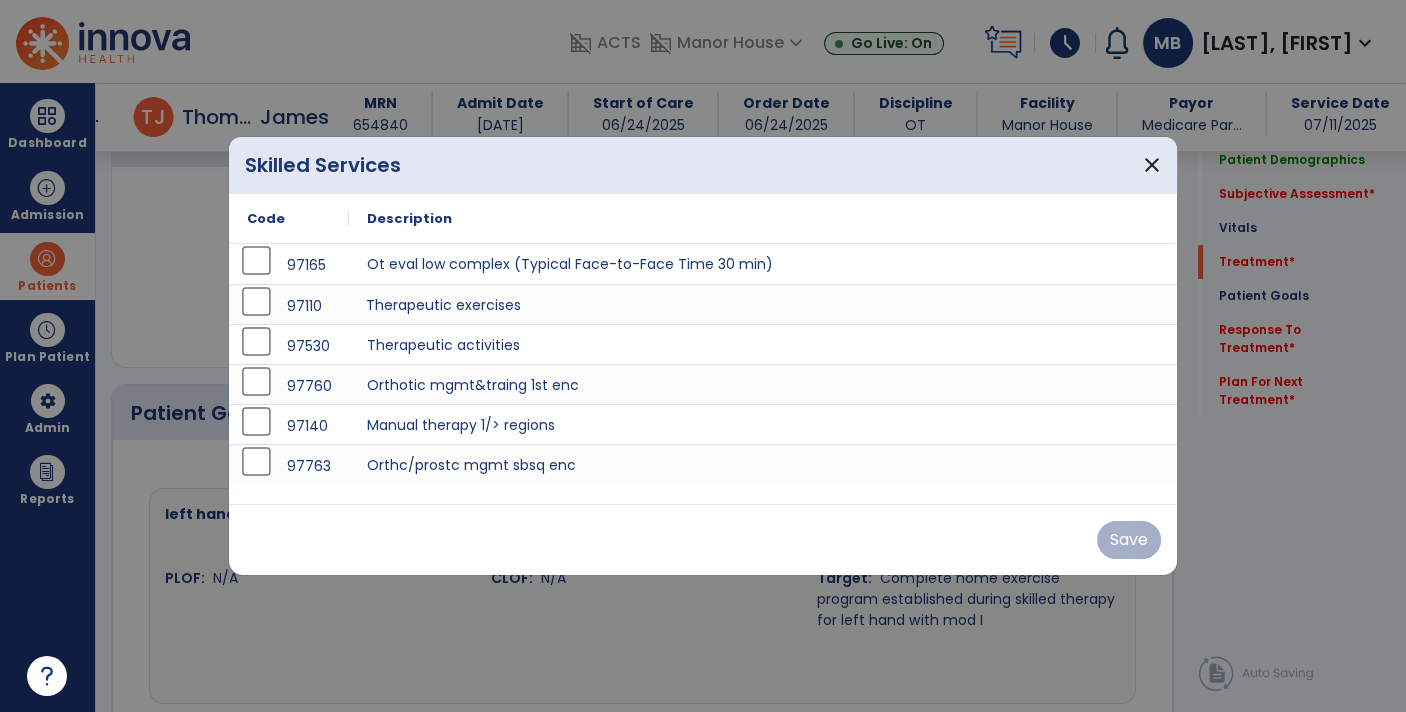 click on "Therapeutic exercises" at bounding box center (763, 304) 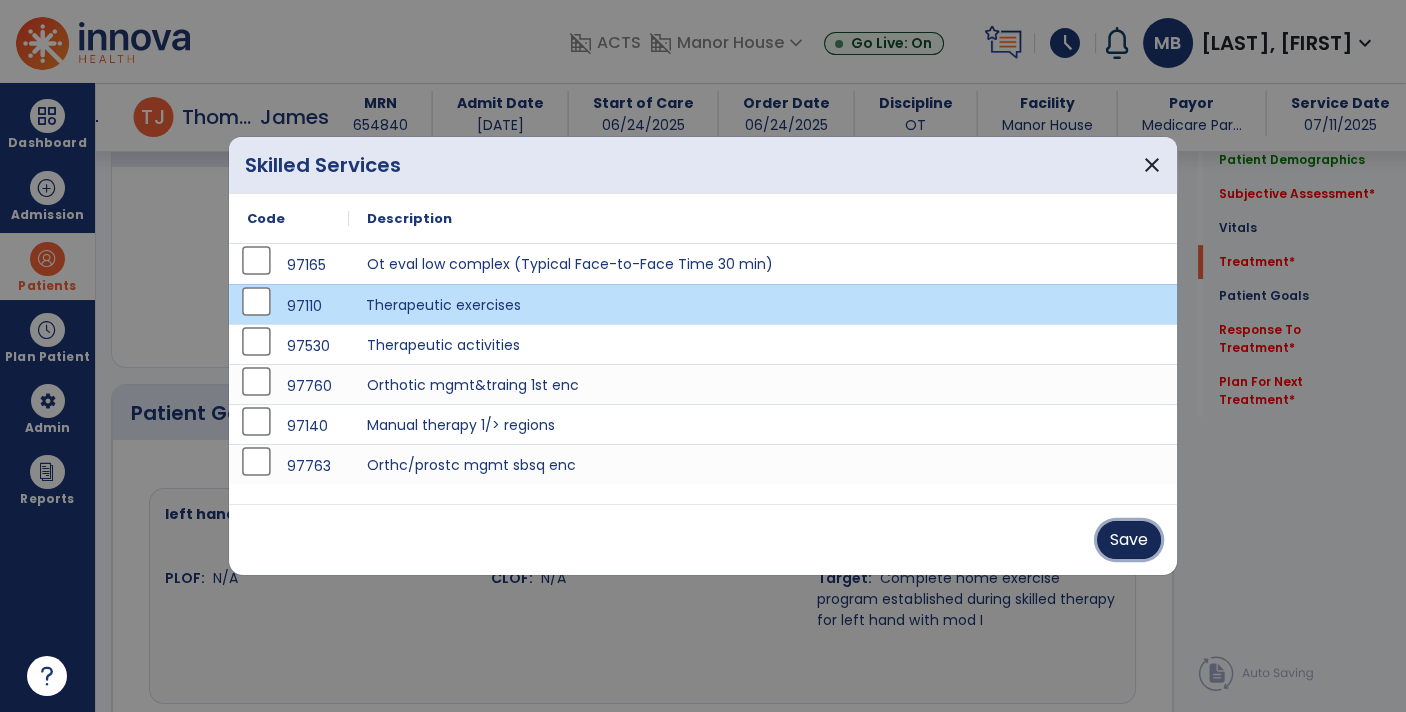 click on "Save" at bounding box center [1129, 540] 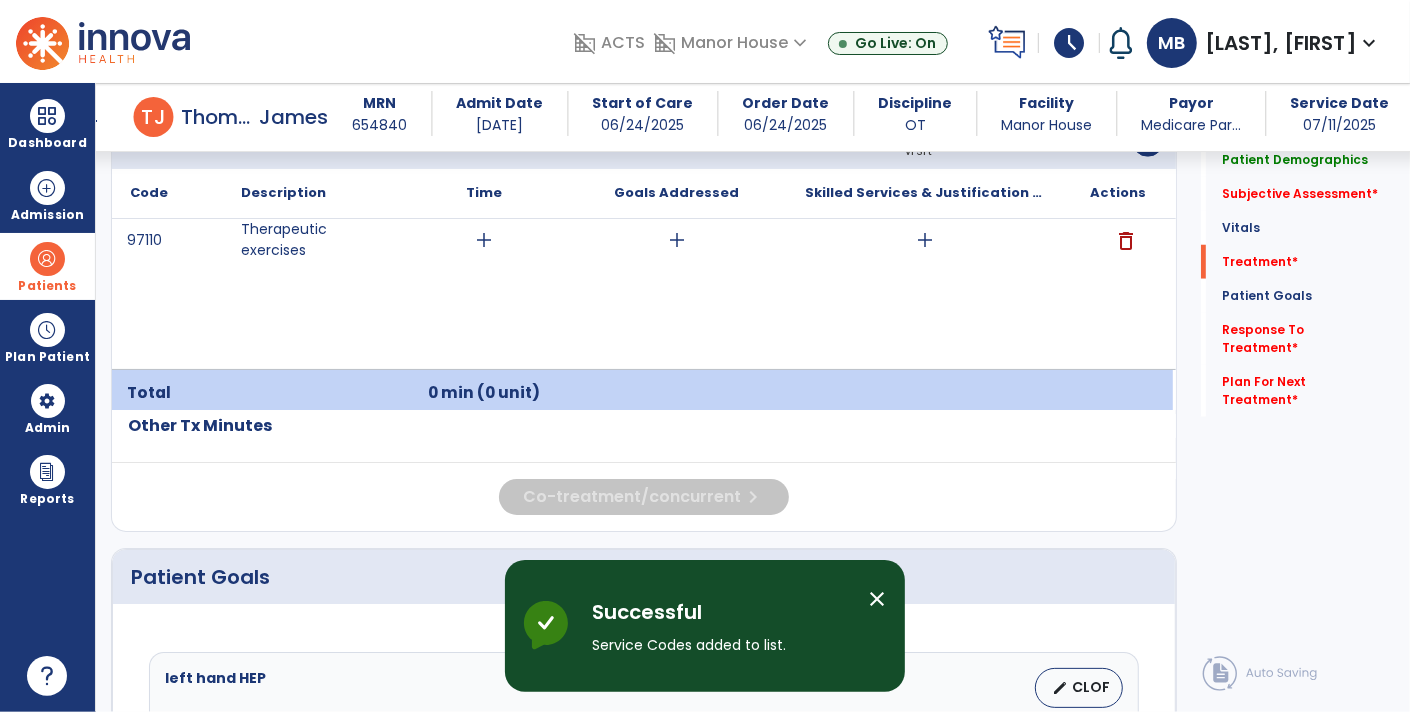click on "add" at bounding box center [925, 240] 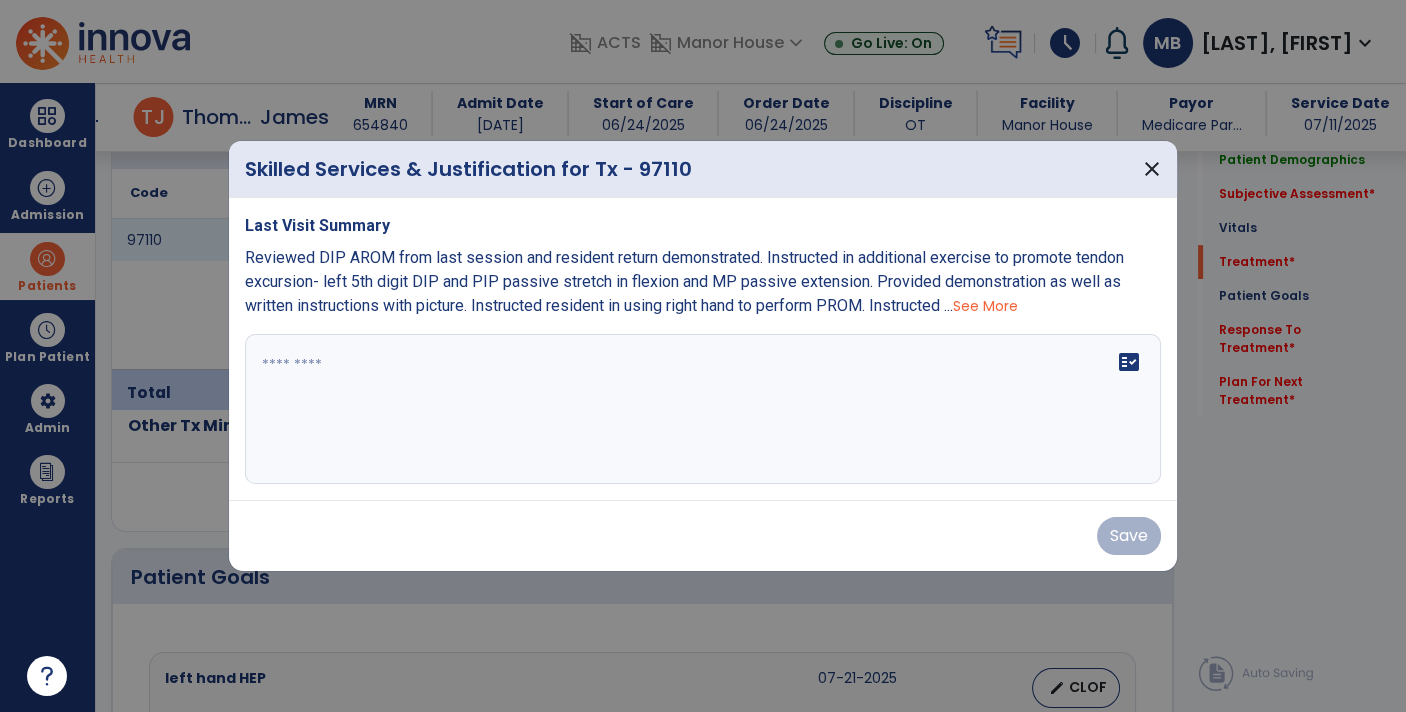 scroll, scrollTop: 1247, scrollLeft: 0, axis: vertical 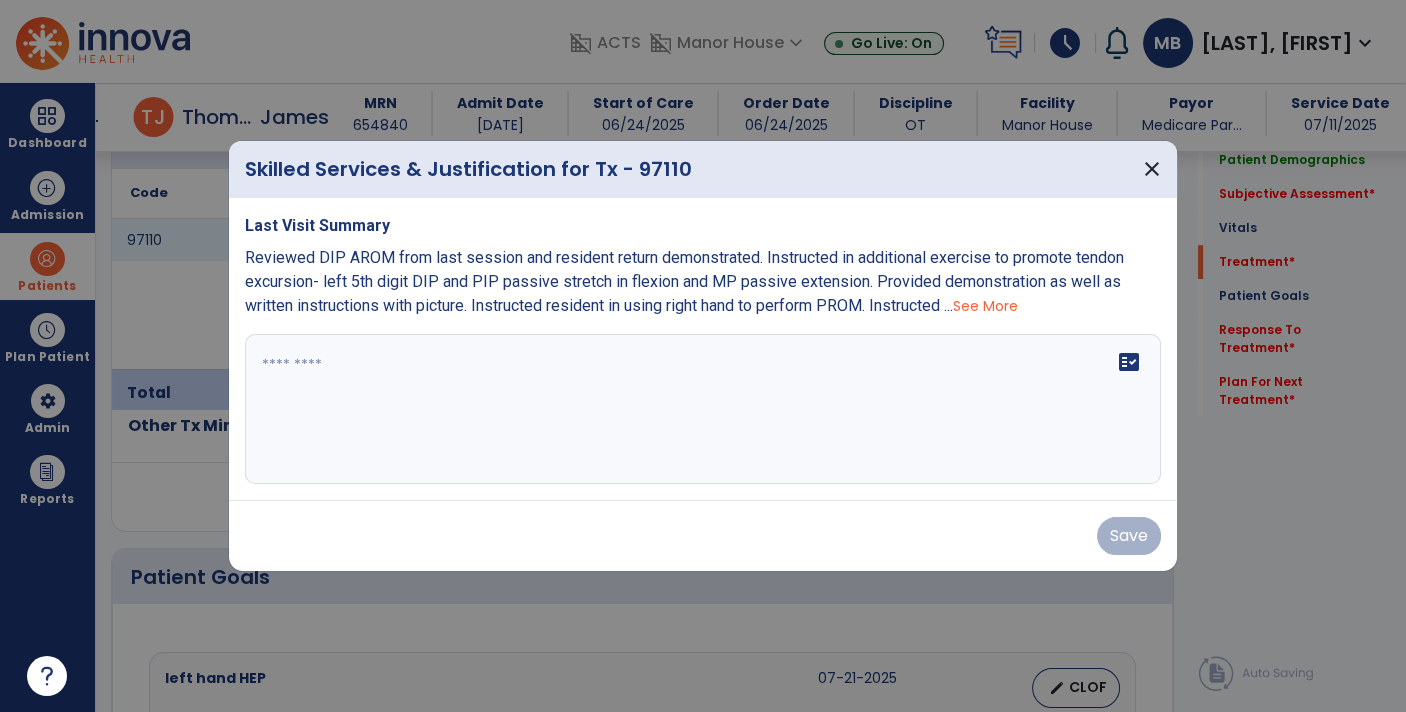 click on "See More" at bounding box center [985, 306] 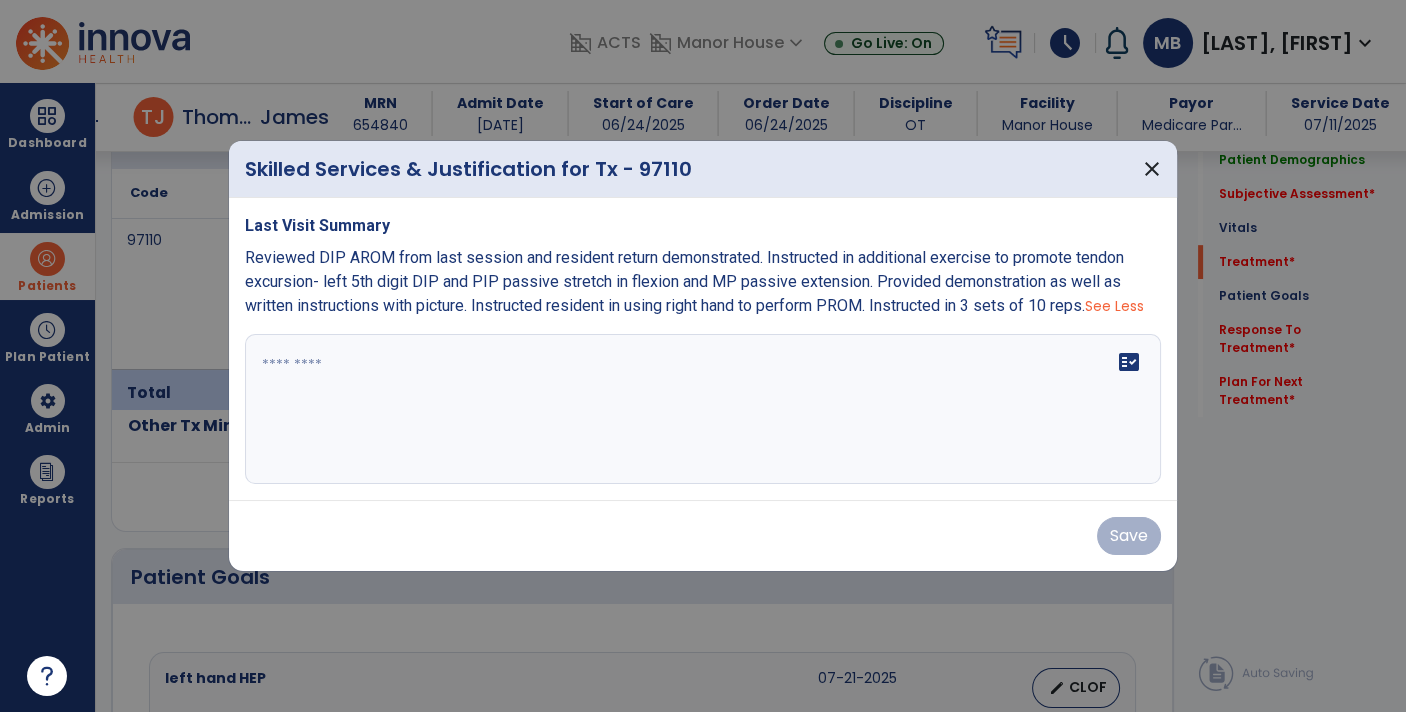 click on "See Less" at bounding box center [1114, 306] 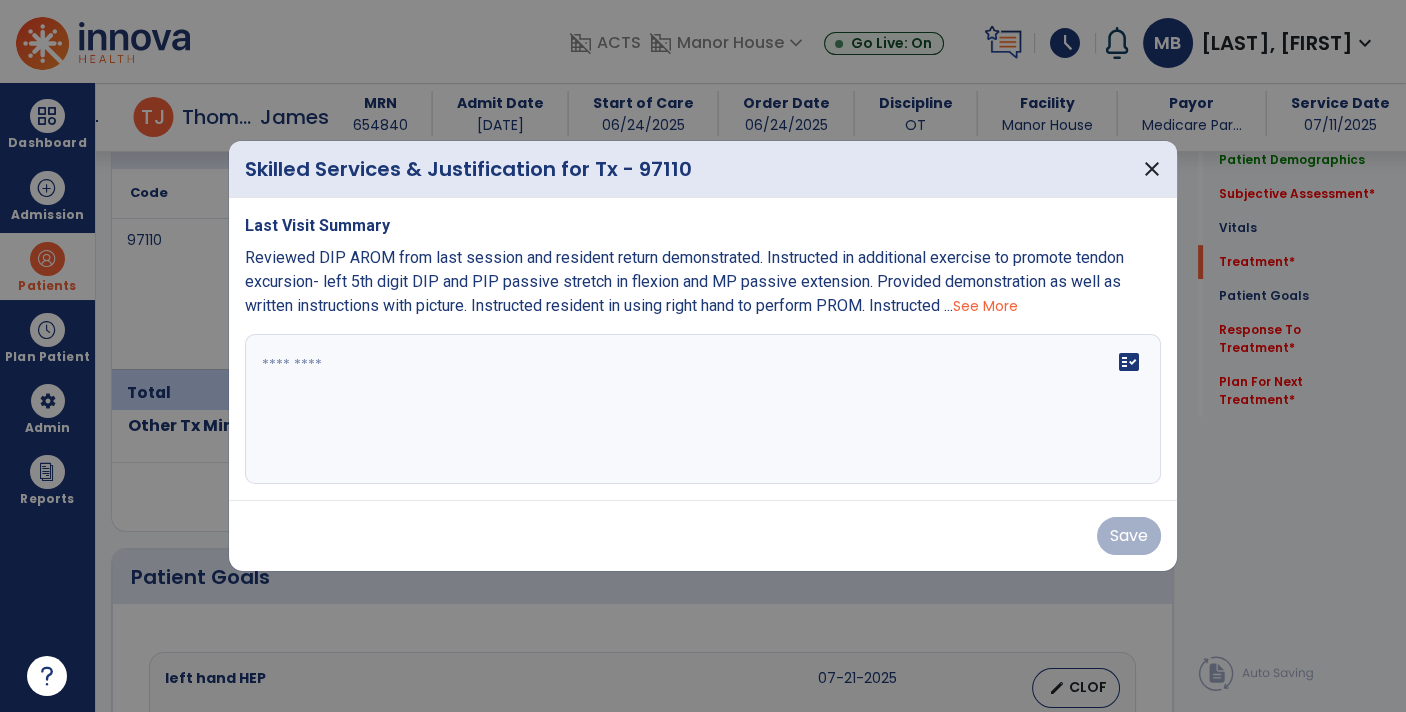 click on "See More" at bounding box center (985, 306) 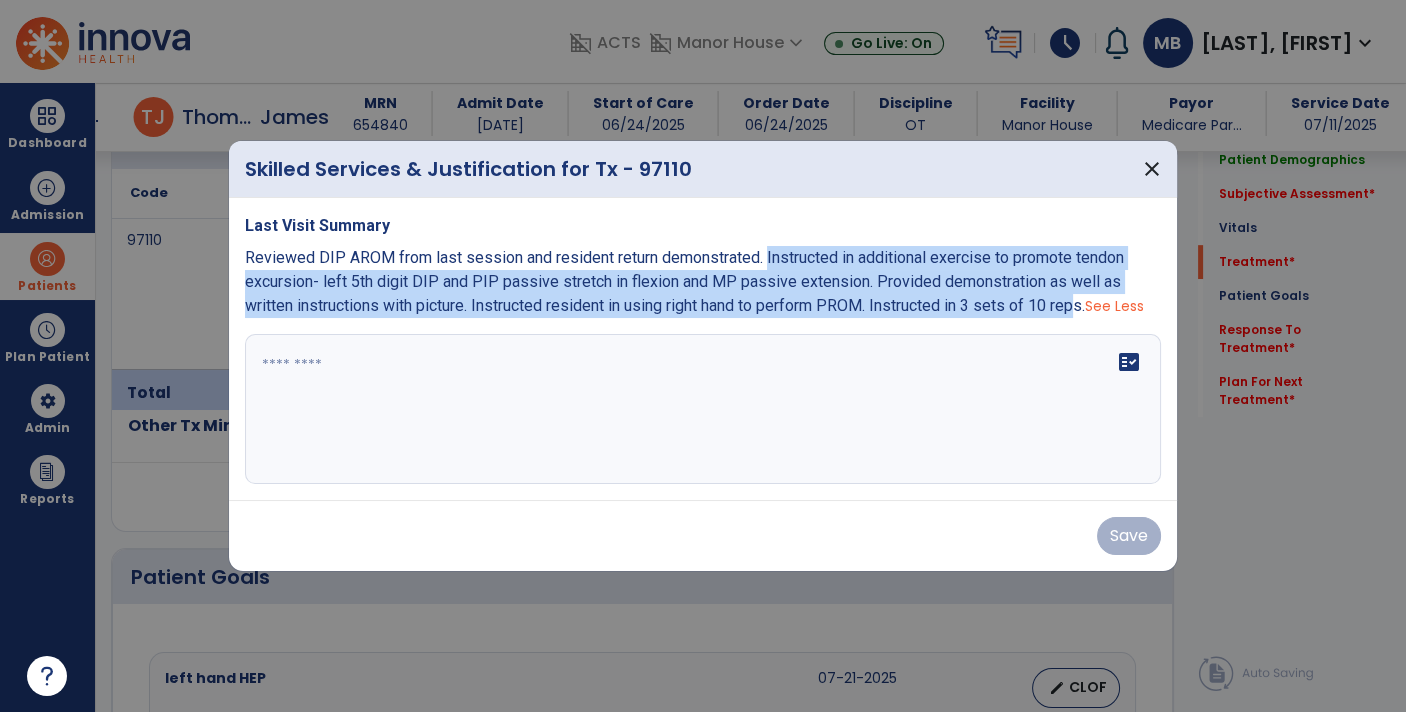 click at bounding box center (703, 409) 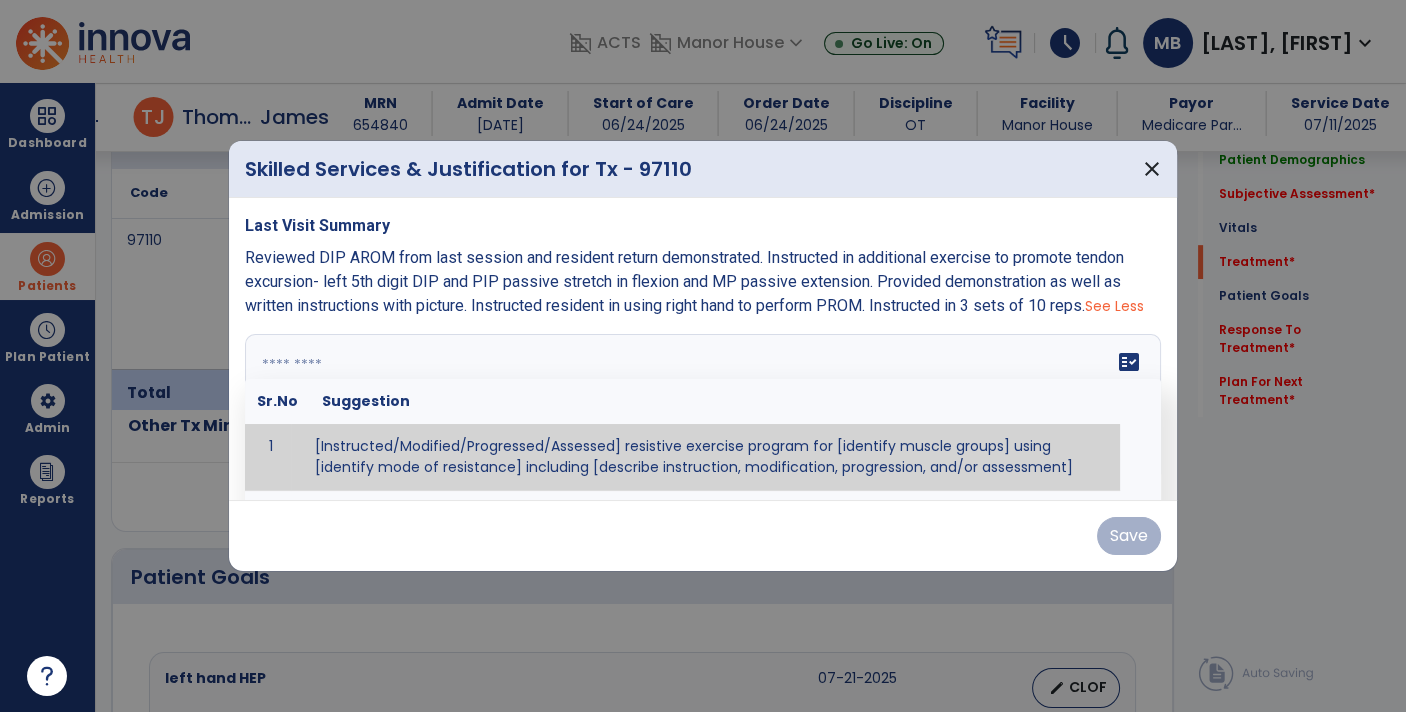 click at bounding box center [703, 409] 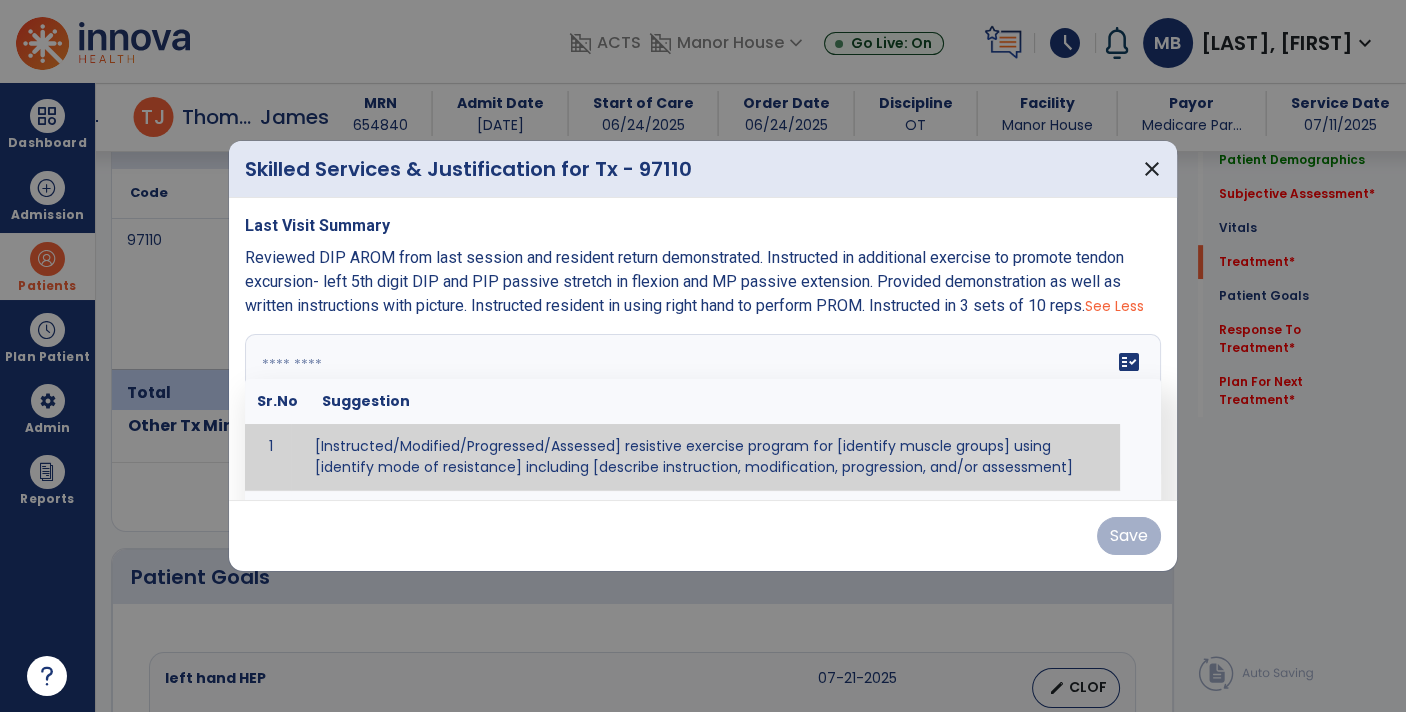 paste on "**********" 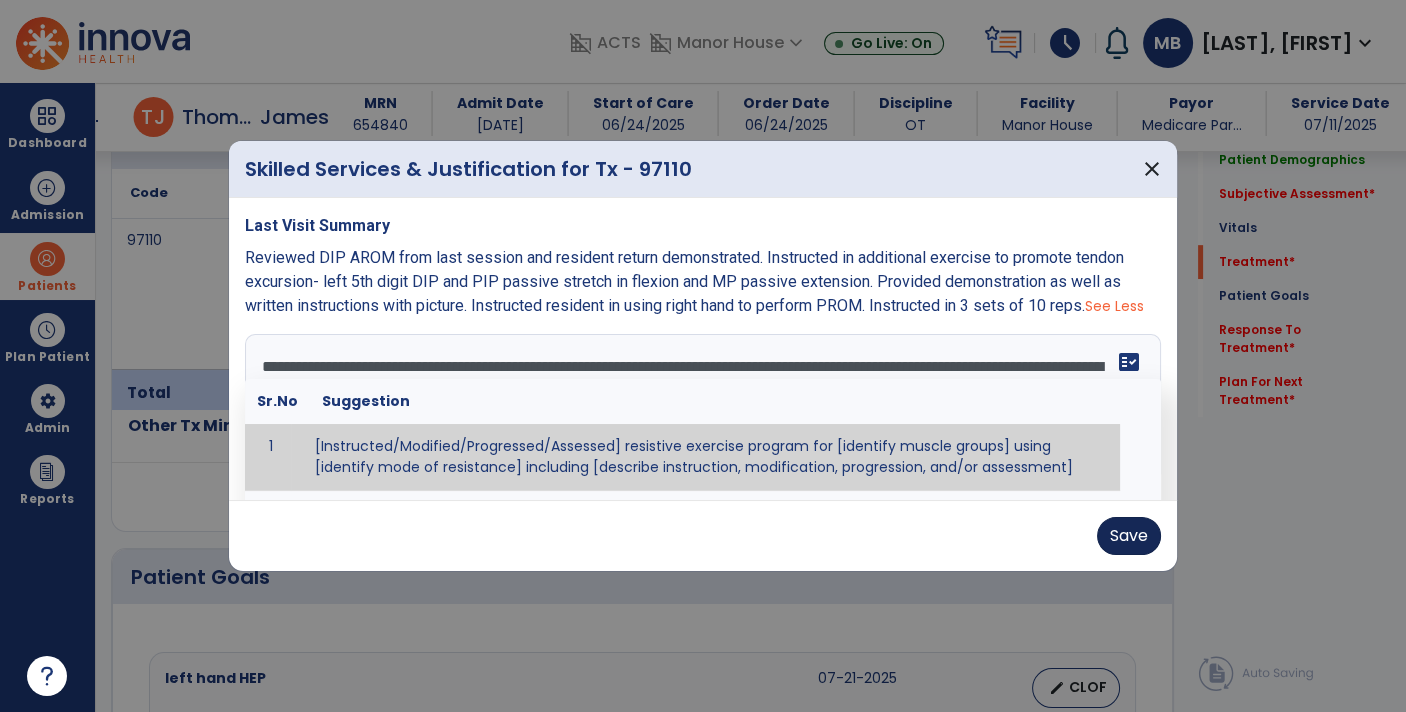 type on "**********" 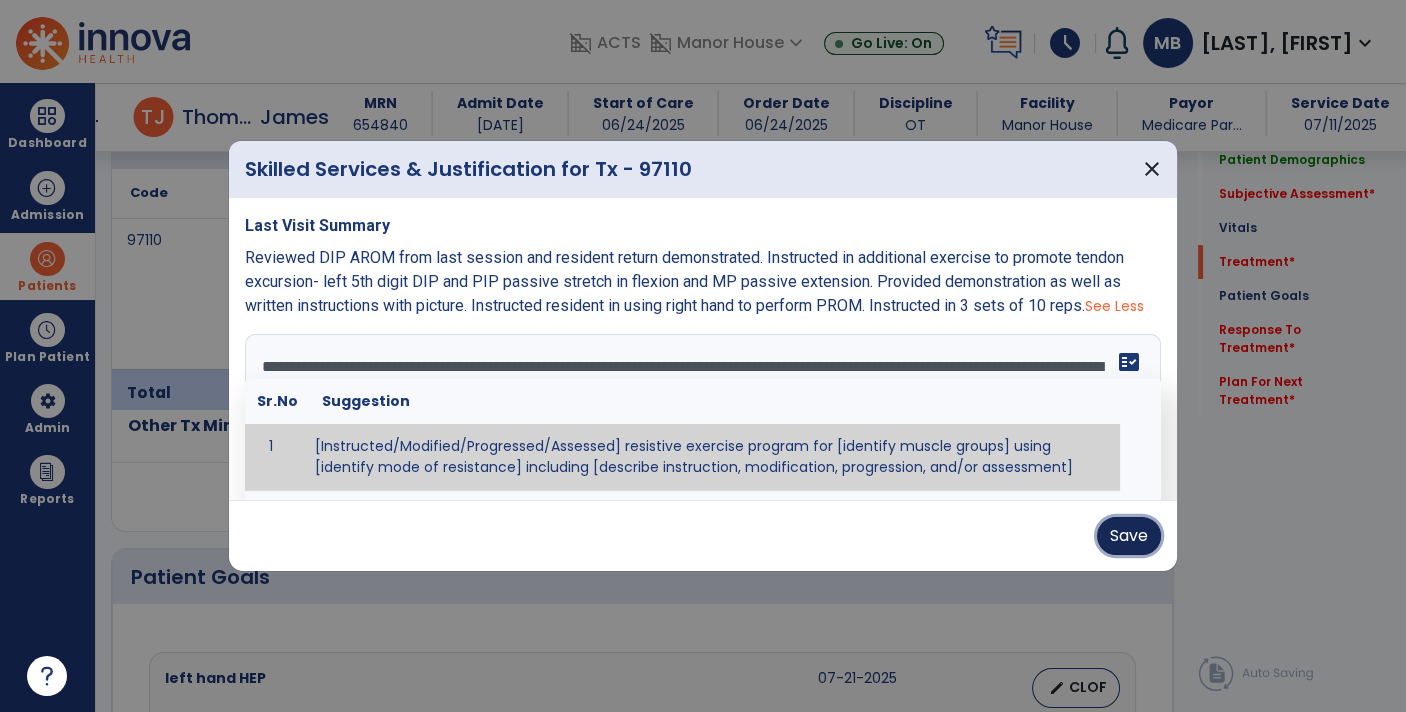 click on "Save" at bounding box center (1129, 536) 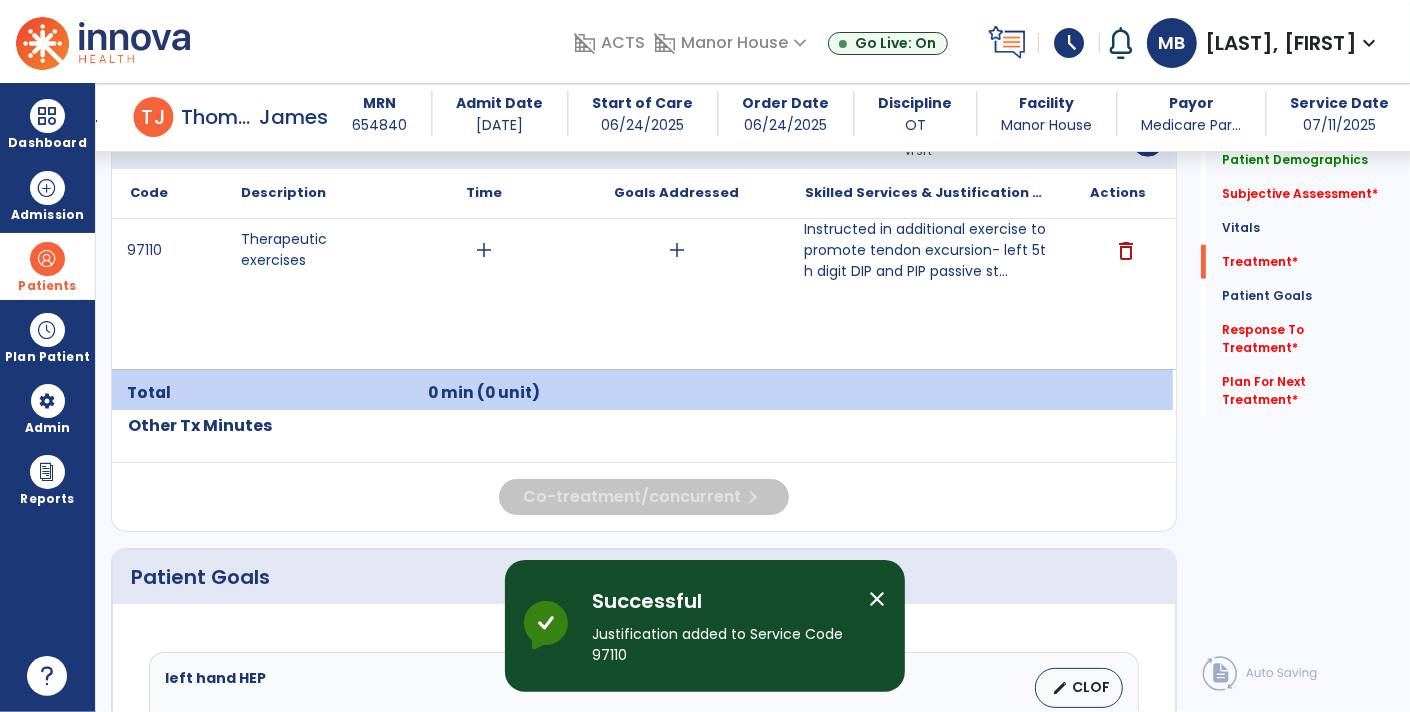 click on "add" at bounding box center [677, 250] 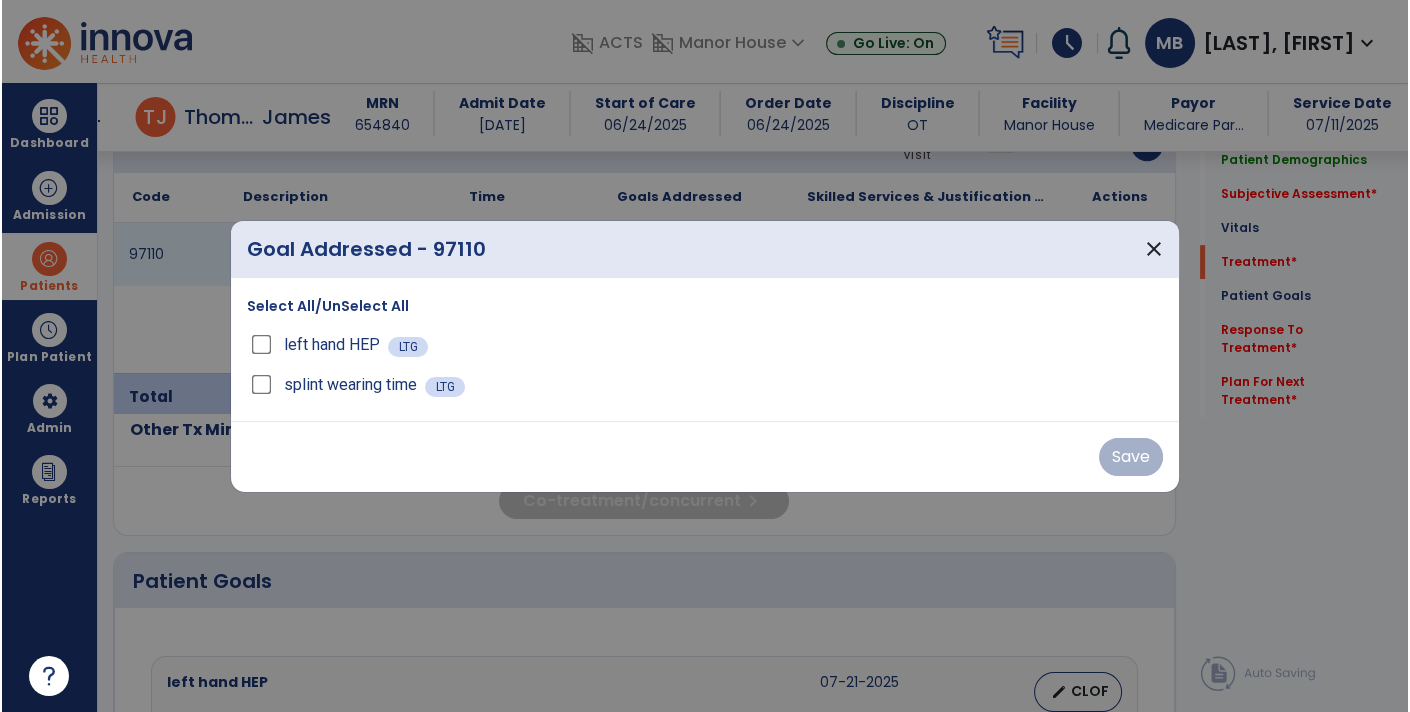 scroll, scrollTop: 1247, scrollLeft: 0, axis: vertical 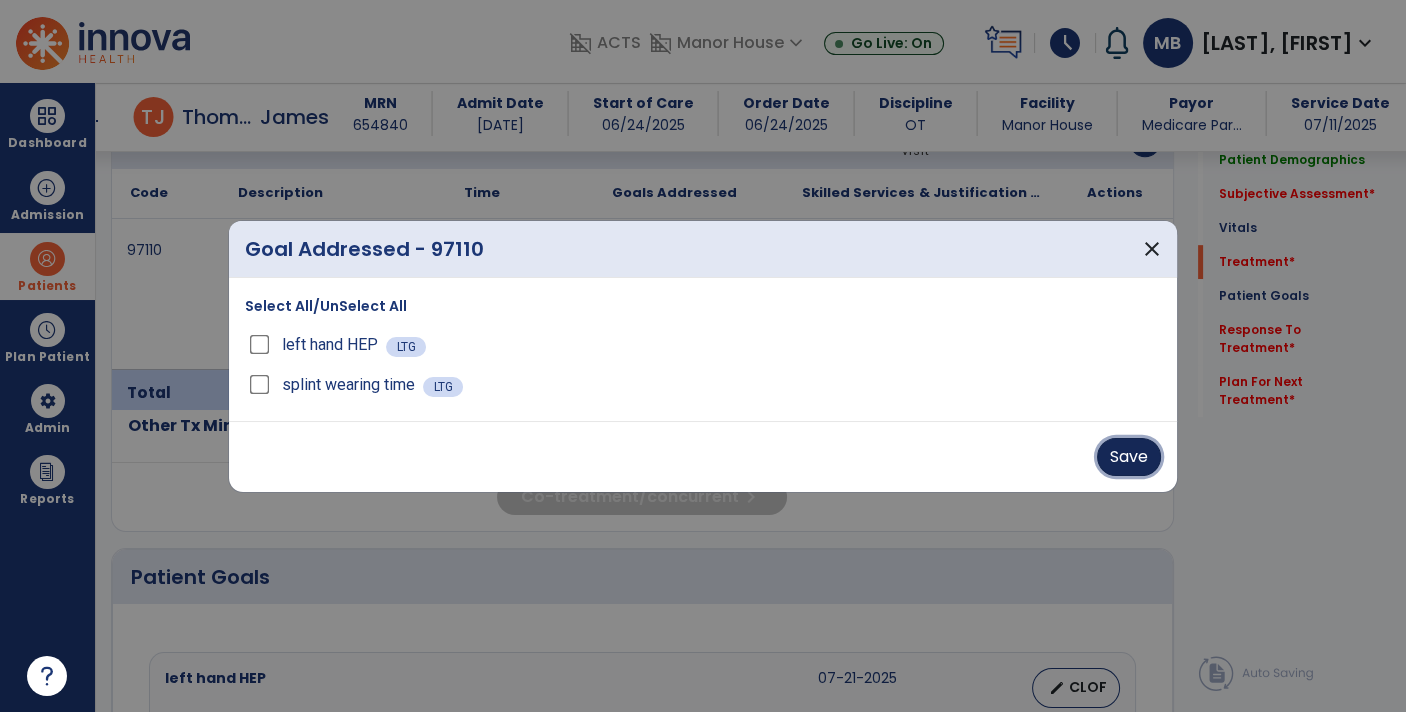 click on "Save" at bounding box center (1129, 457) 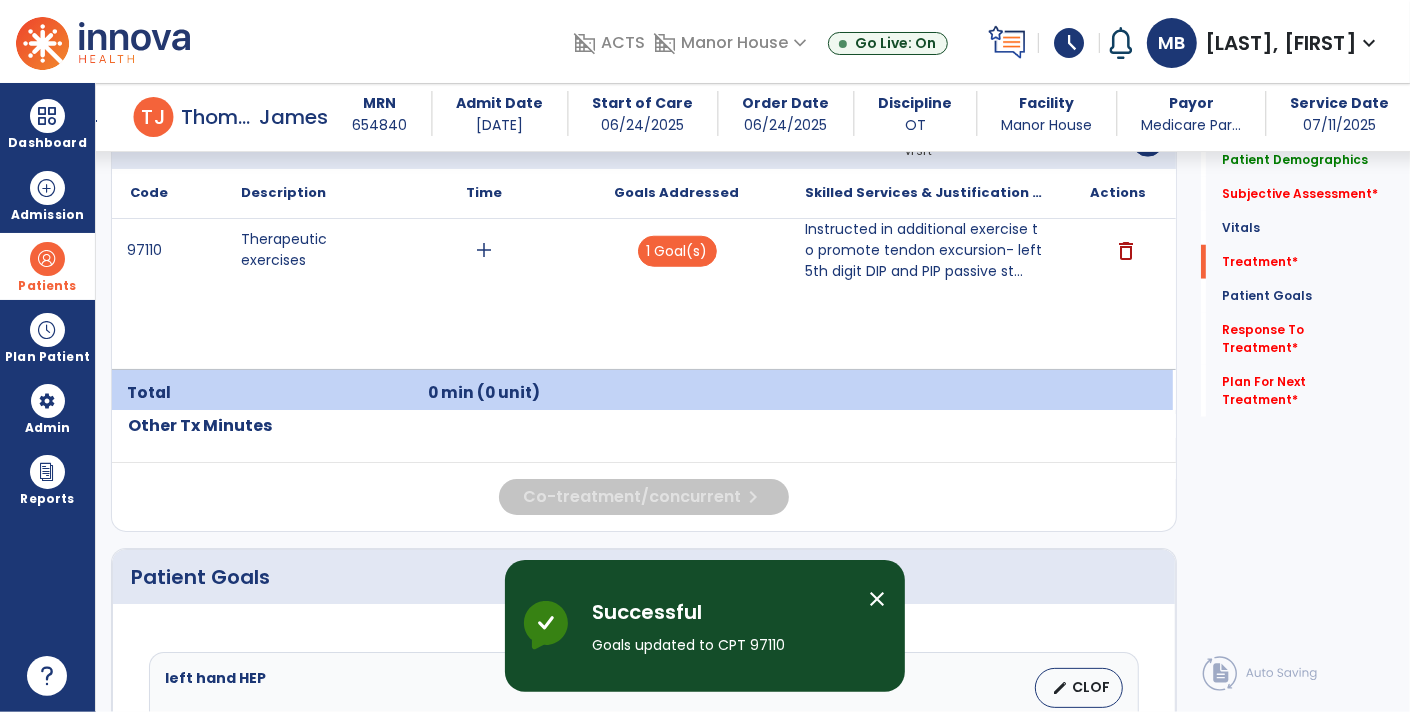 click on "add" at bounding box center [485, 250] 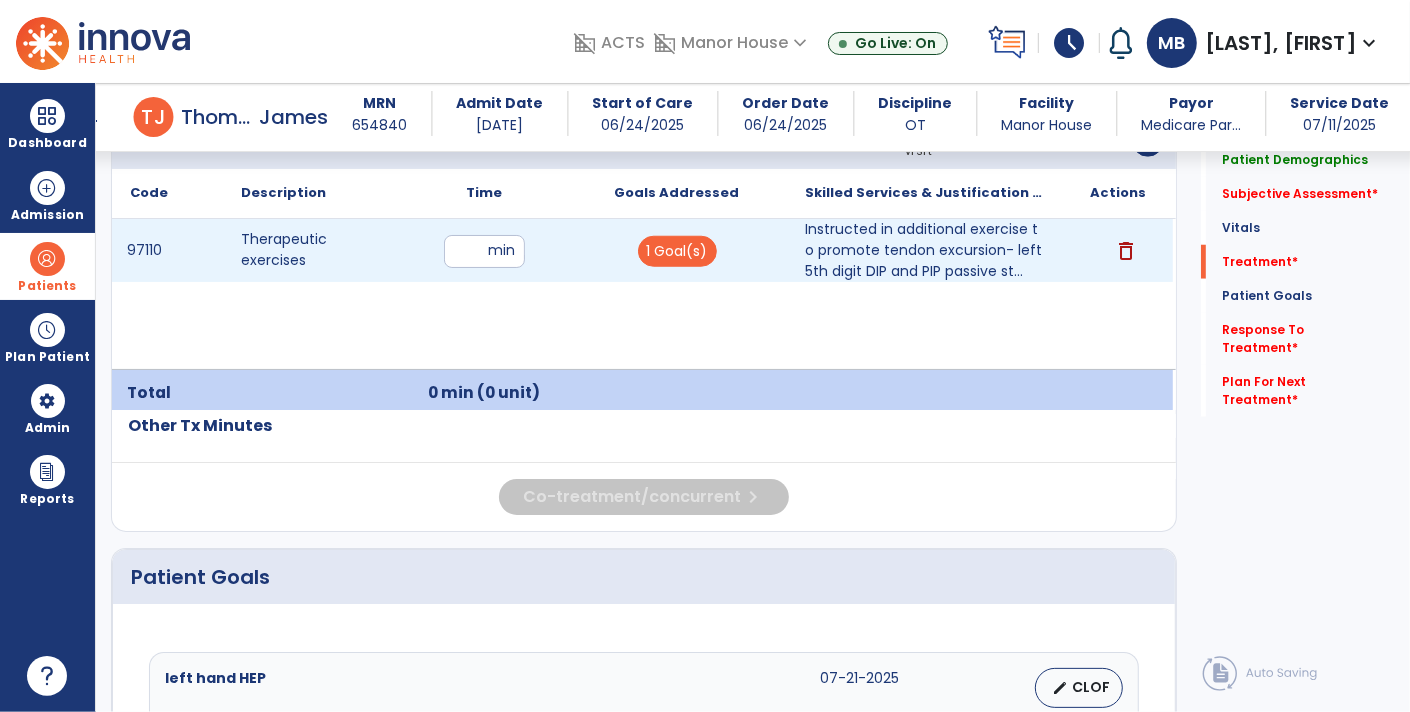 type on "**" 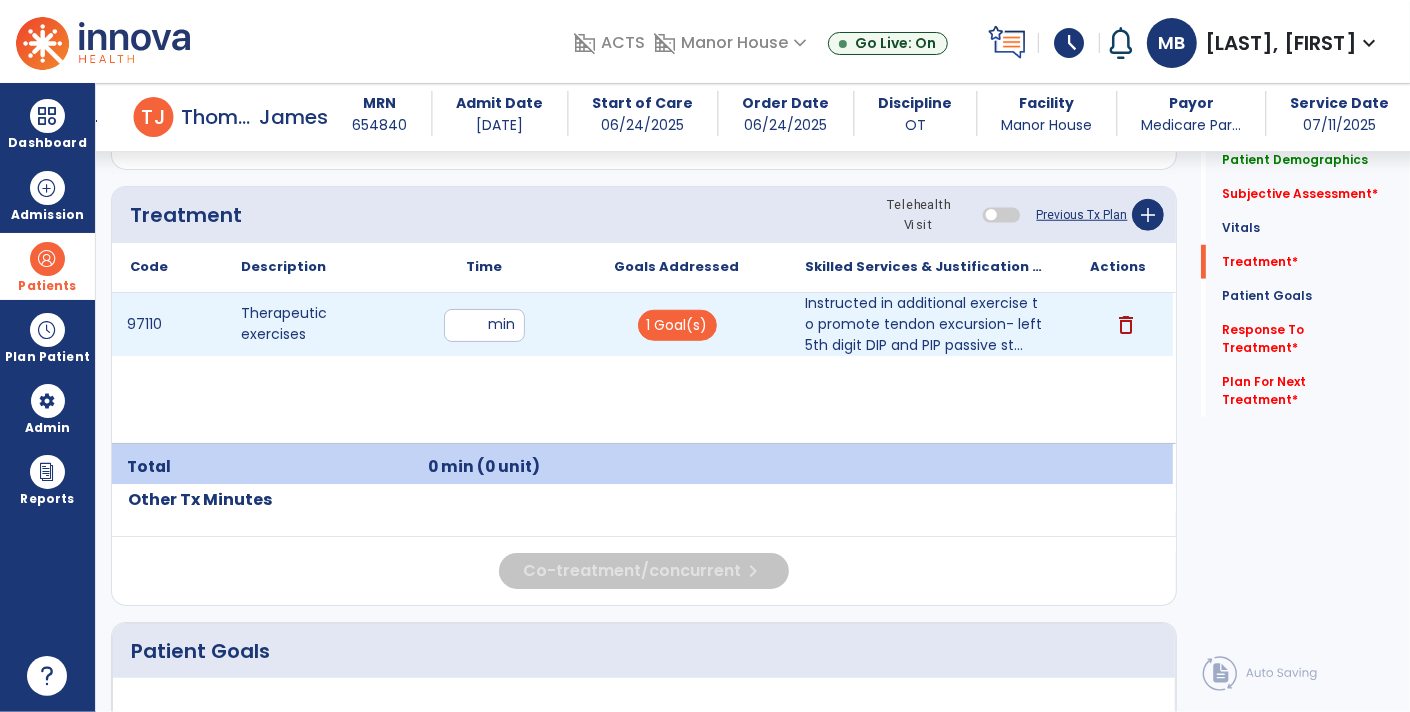 scroll, scrollTop: 1175, scrollLeft: 0, axis: vertical 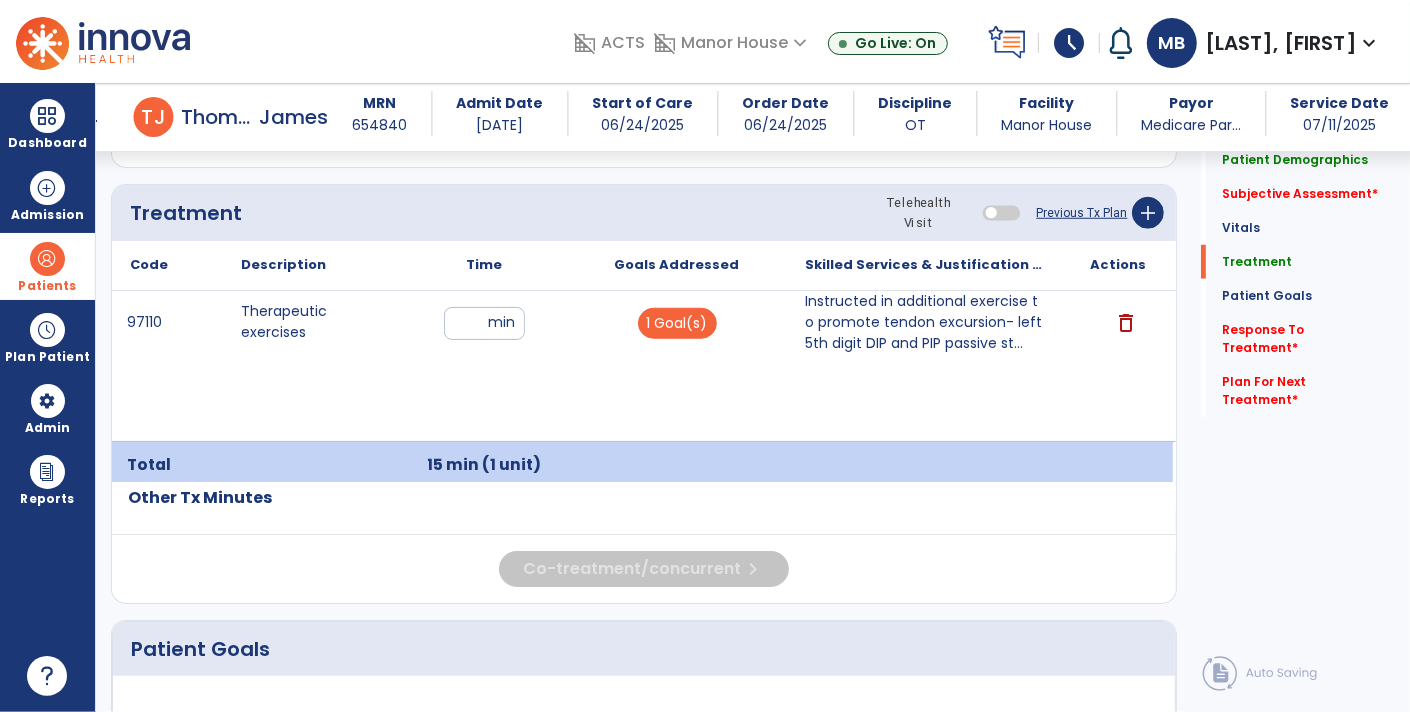 click on "**" at bounding box center (484, 323) 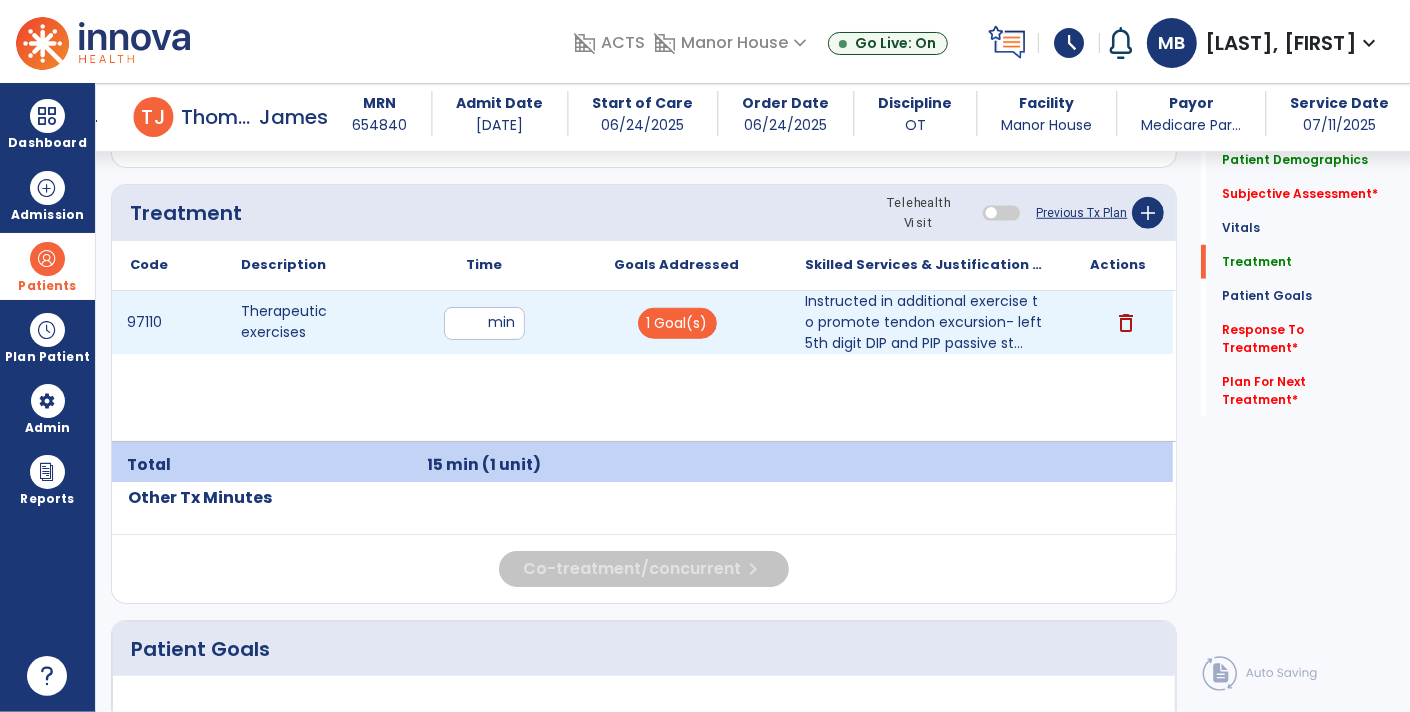 type on "**" 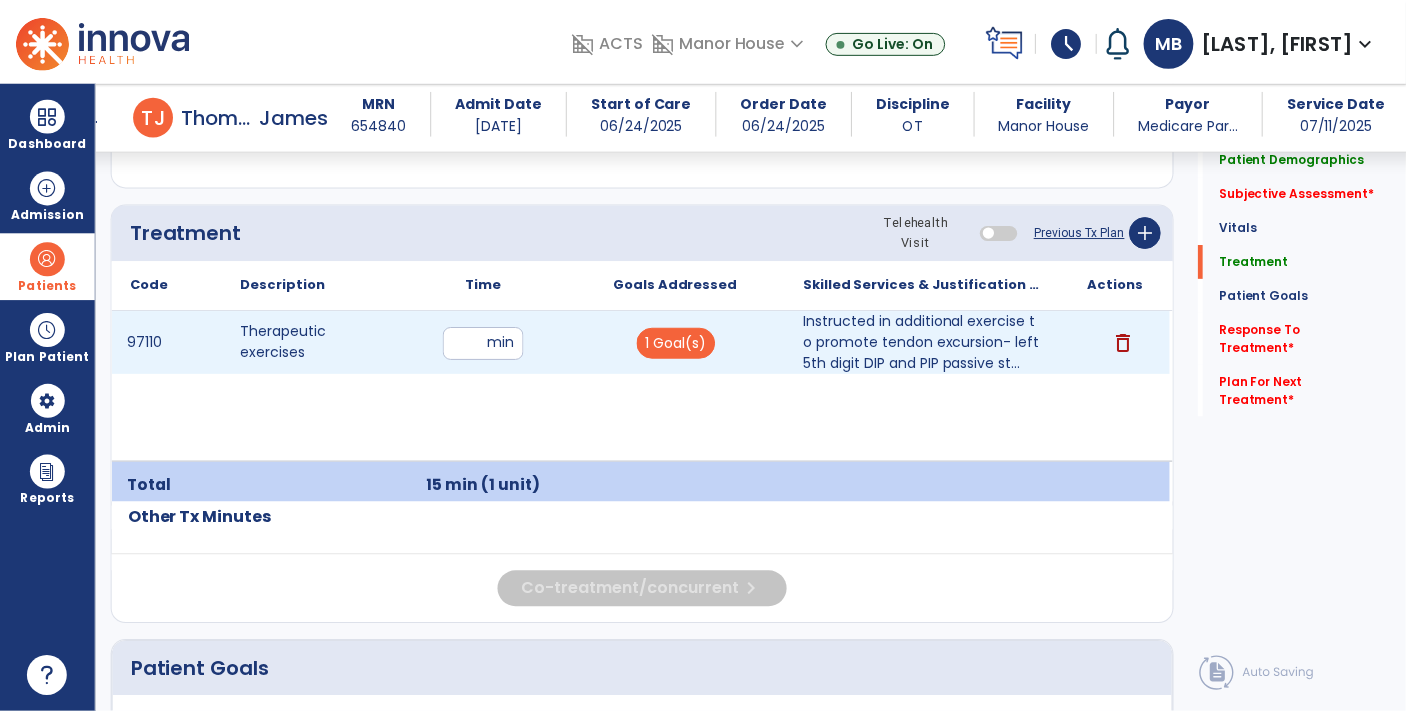 scroll, scrollTop: 1179, scrollLeft: 0, axis: vertical 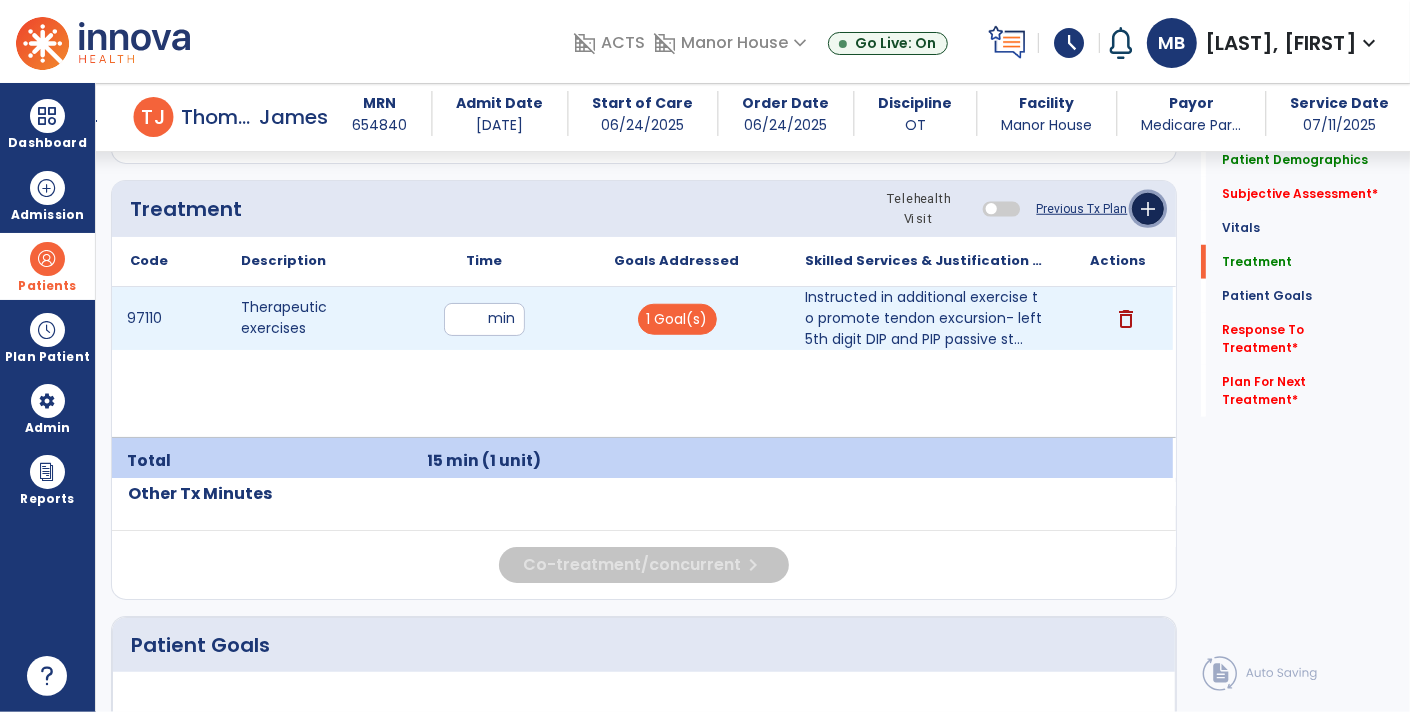 click on "add" 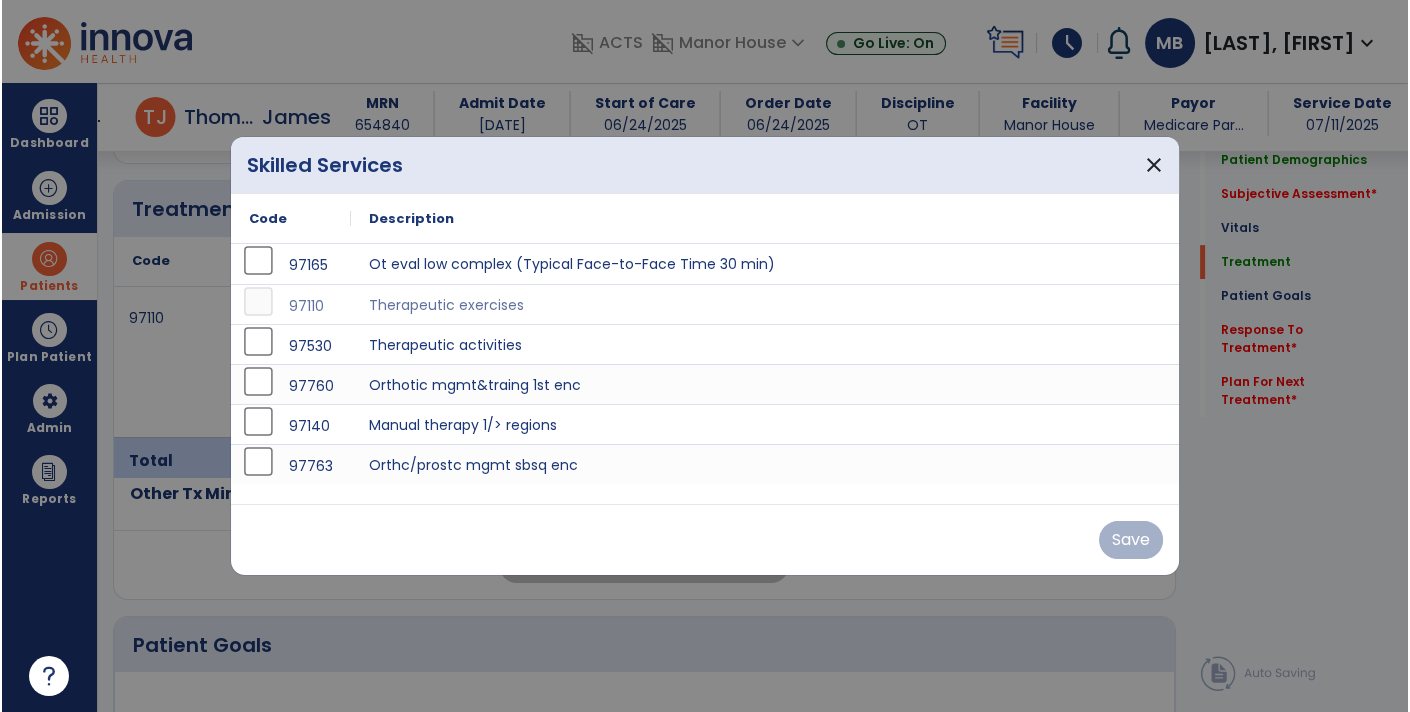 scroll, scrollTop: 1179, scrollLeft: 0, axis: vertical 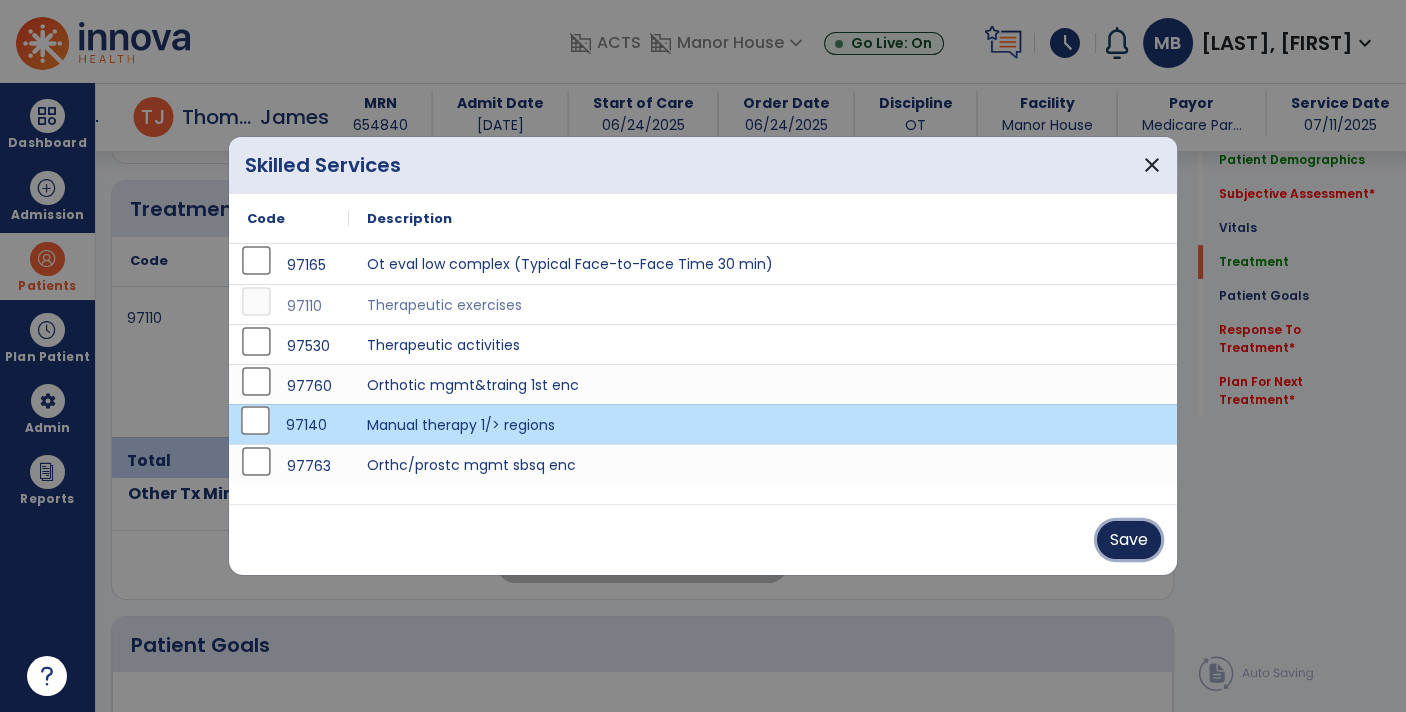 click on "Save" at bounding box center (1129, 540) 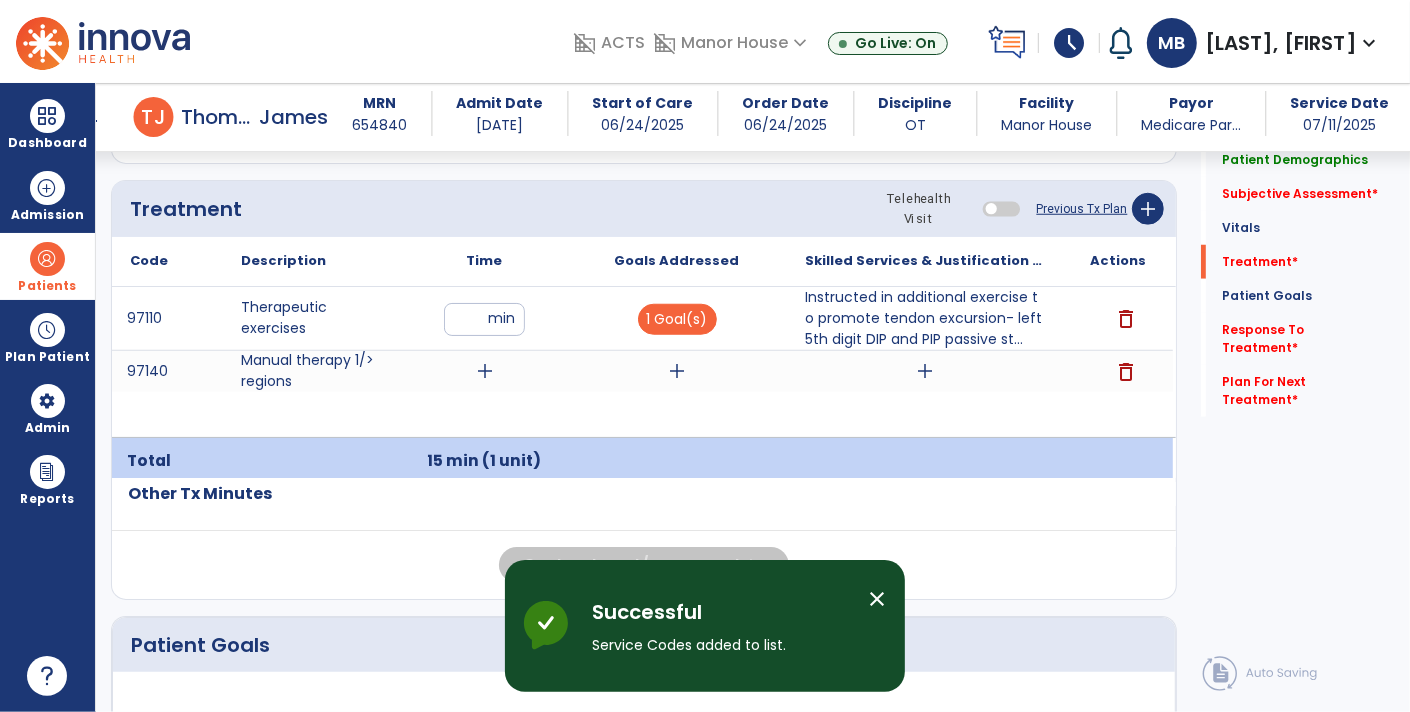 click on "add" at bounding box center [485, 371] 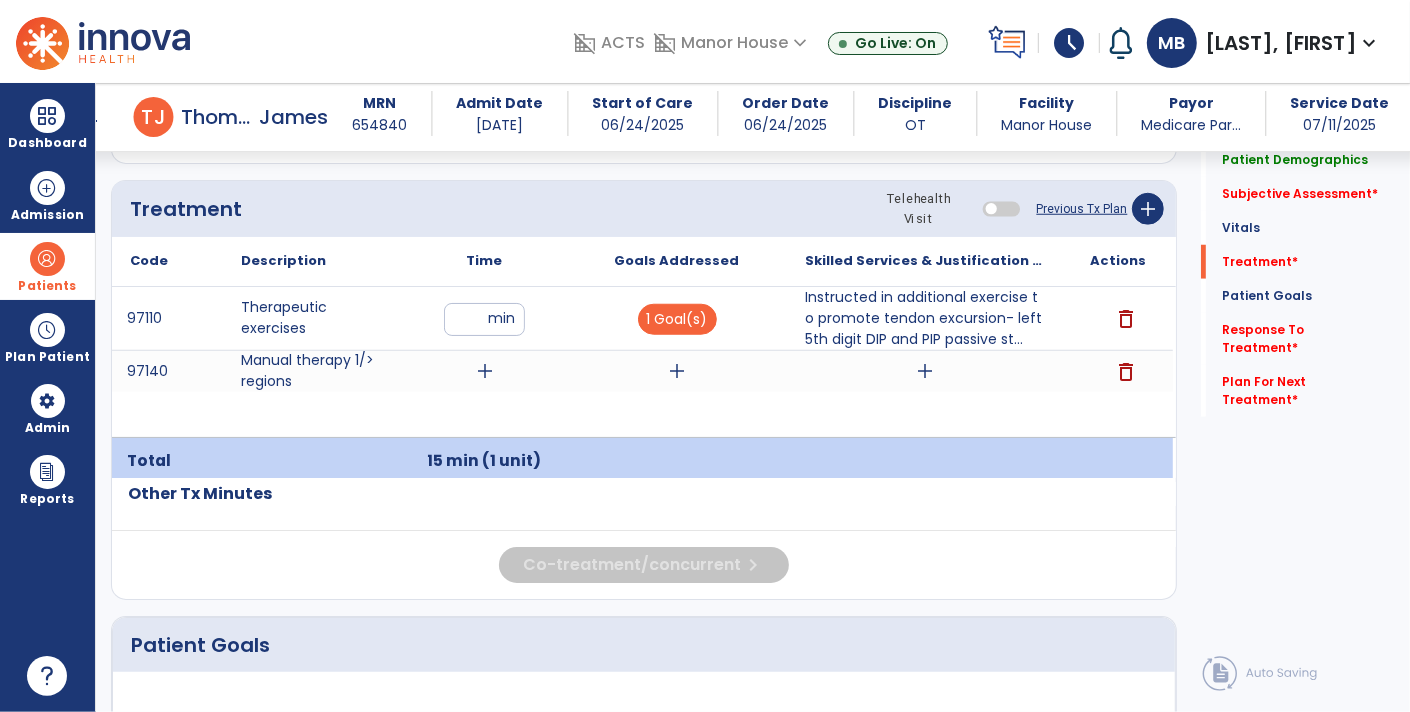 click on "add" at bounding box center (485, 371) 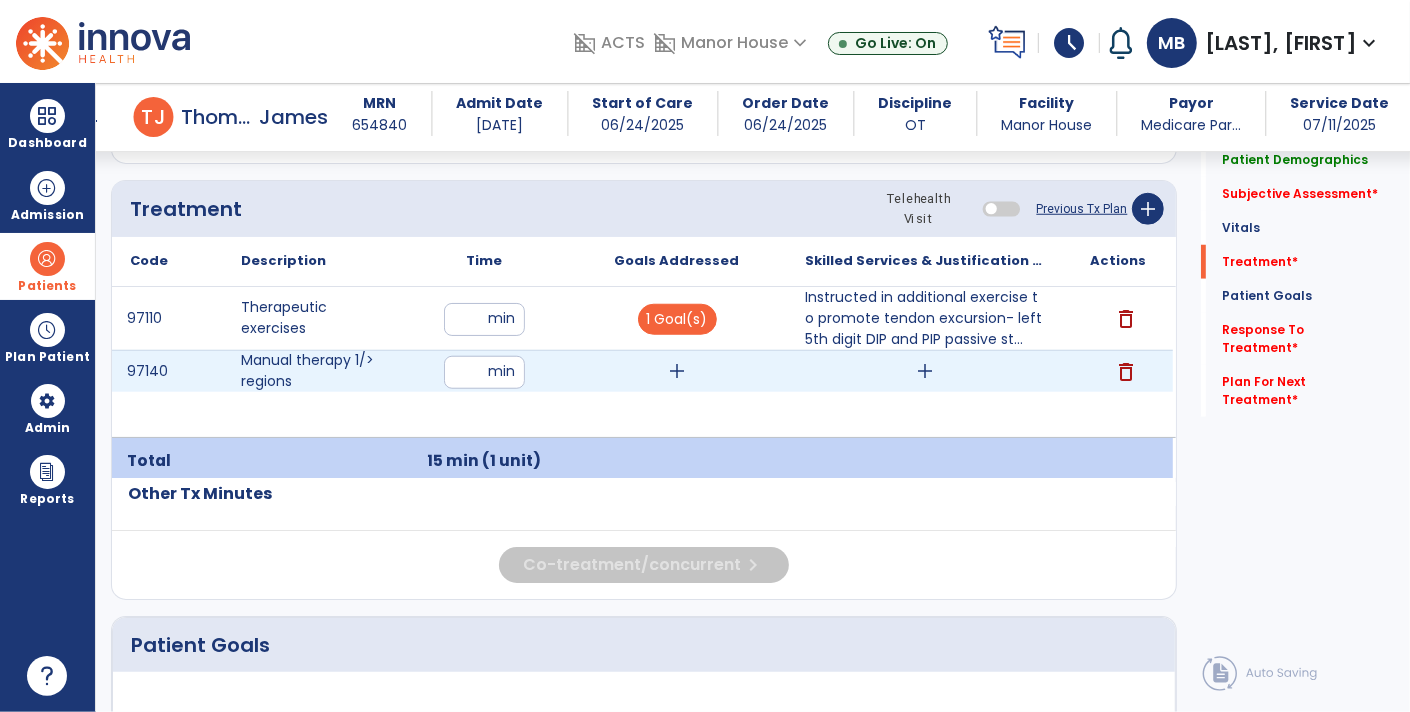 type on "**" 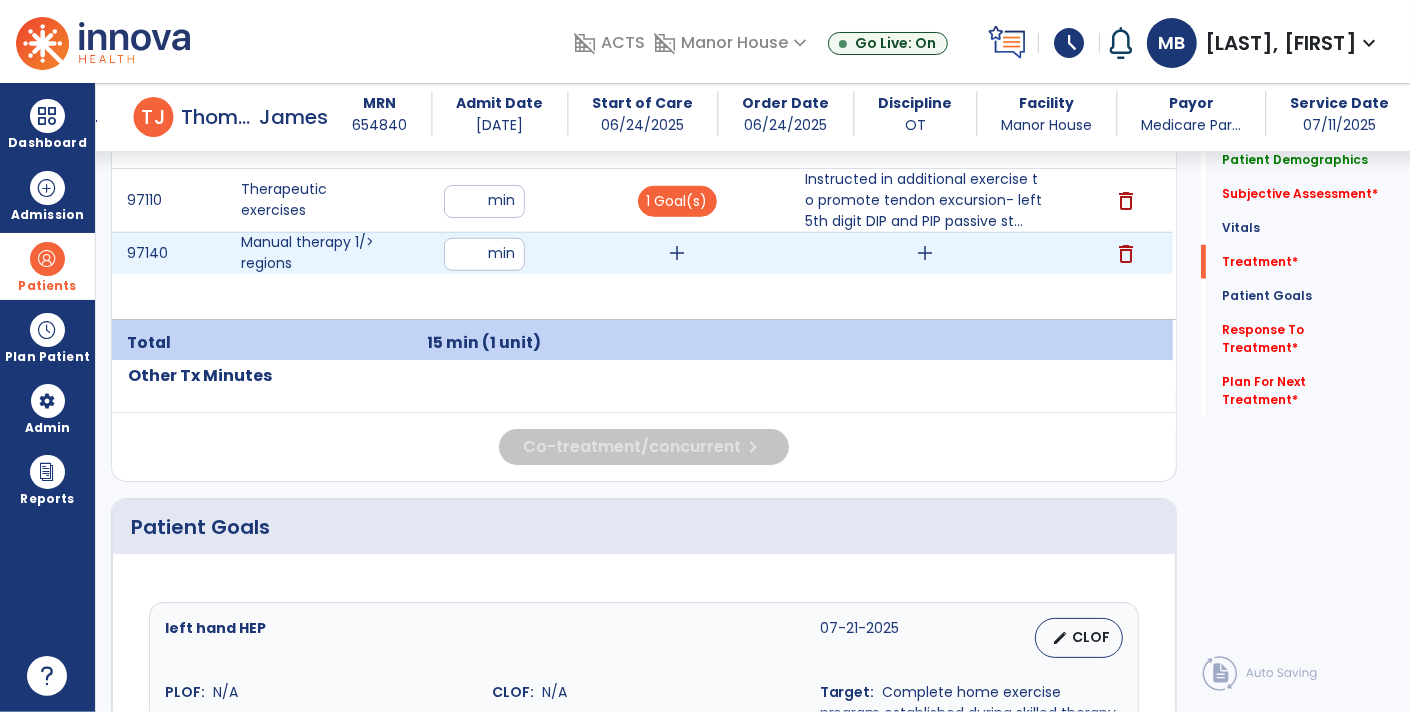 scroll, scrollTop: 1298, scrollLeft: 0, axis: vertical 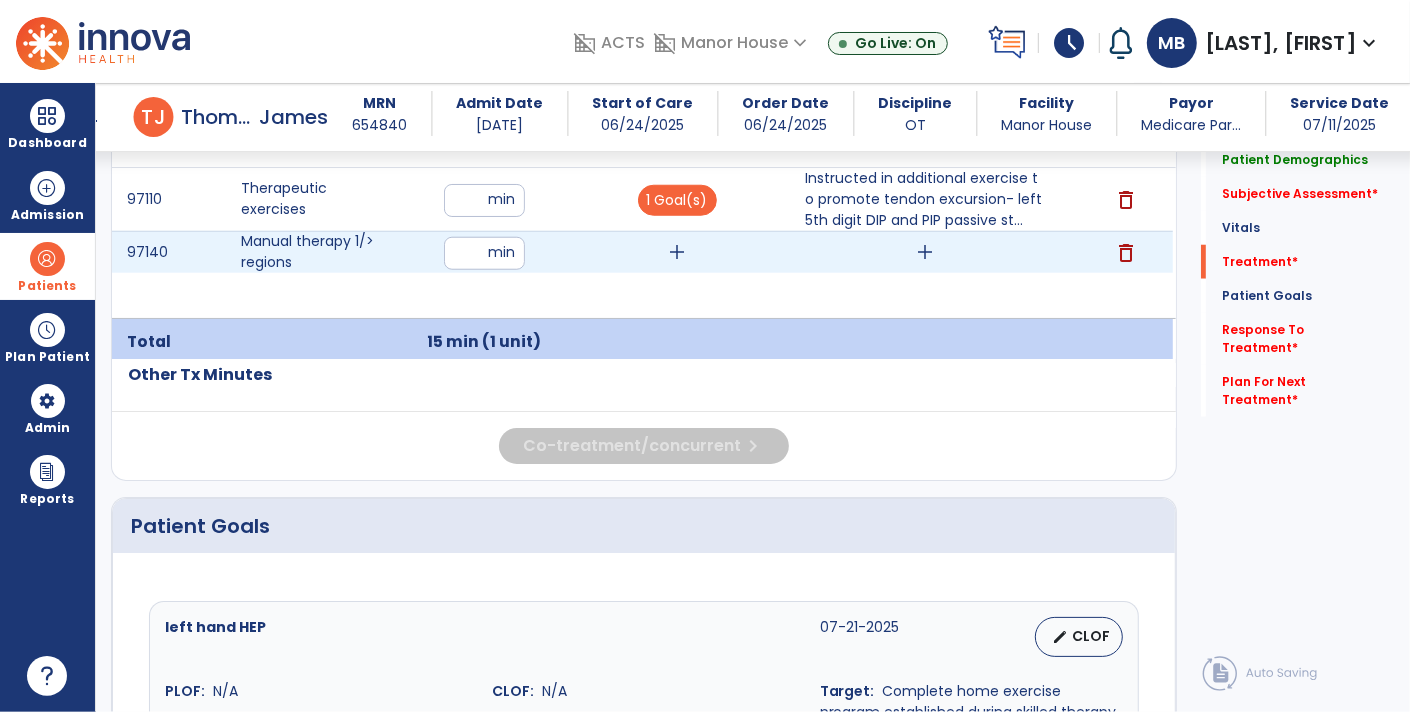 click on "Quick Links  Patient Demographics   Patient Demographics   Subjective Assessment   *  Subjective Assessment   *  Vitals   Vitals   Treatment   *  Treatment   *  Patient Goals   Patient Goals   Response To Treatment   *  Response To Treatment   *  Plan For Next Treatment   *  Plan For Next Treatment   *" 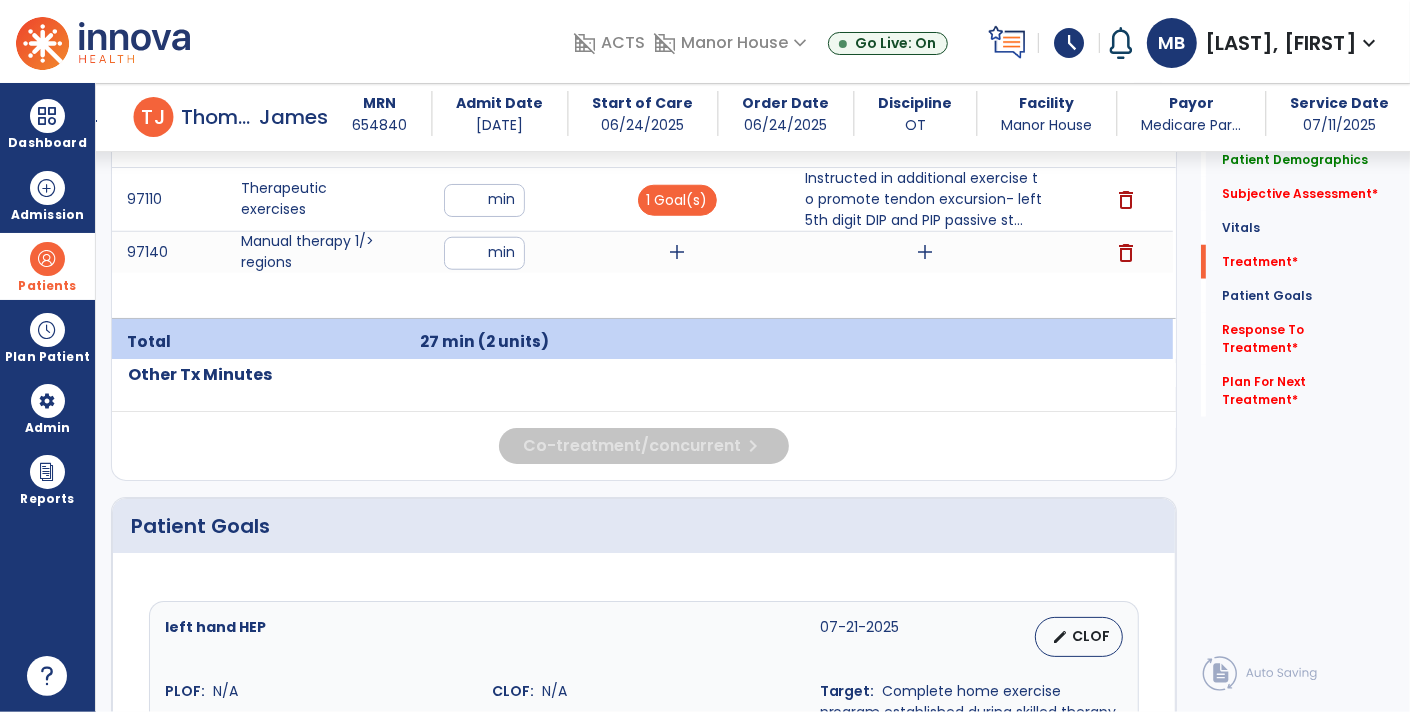 click on "**" at bounding box center [484, 253] 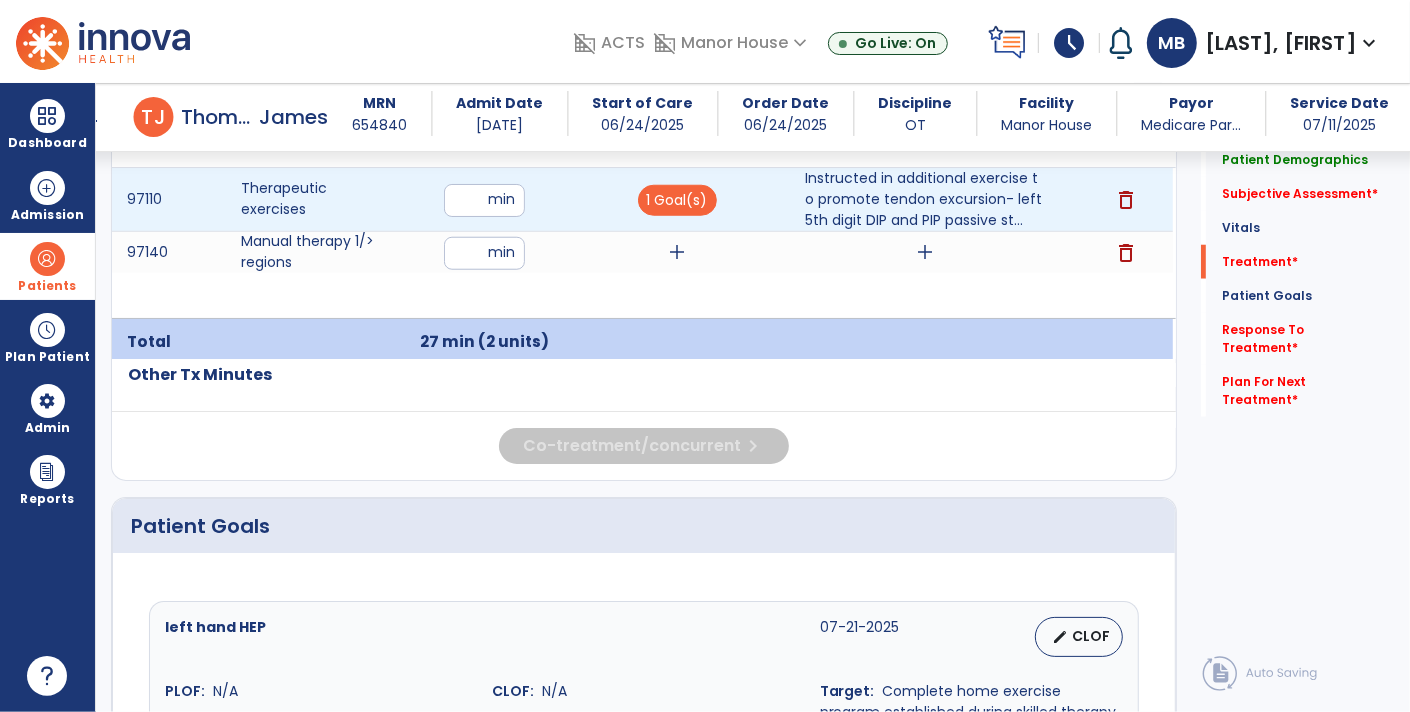 type on "*" 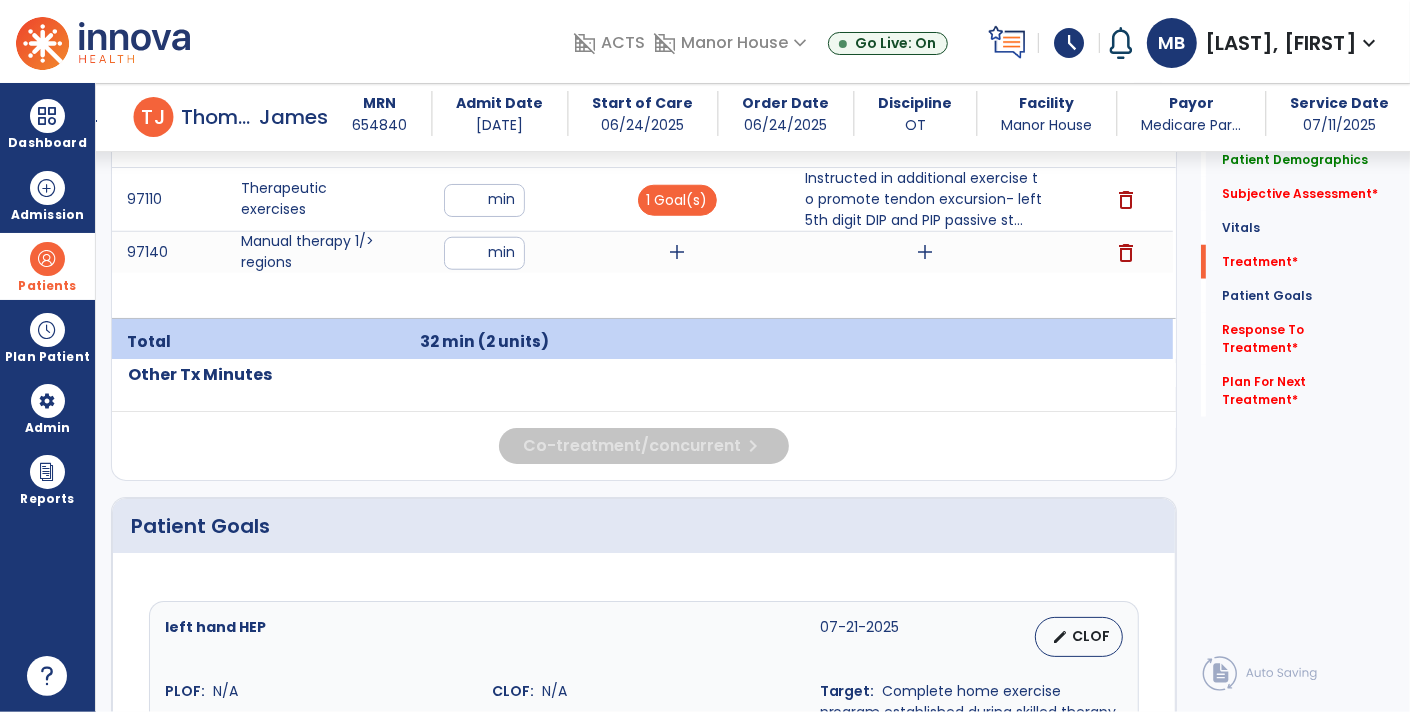 click on "**" at bounding box center (484, 200) 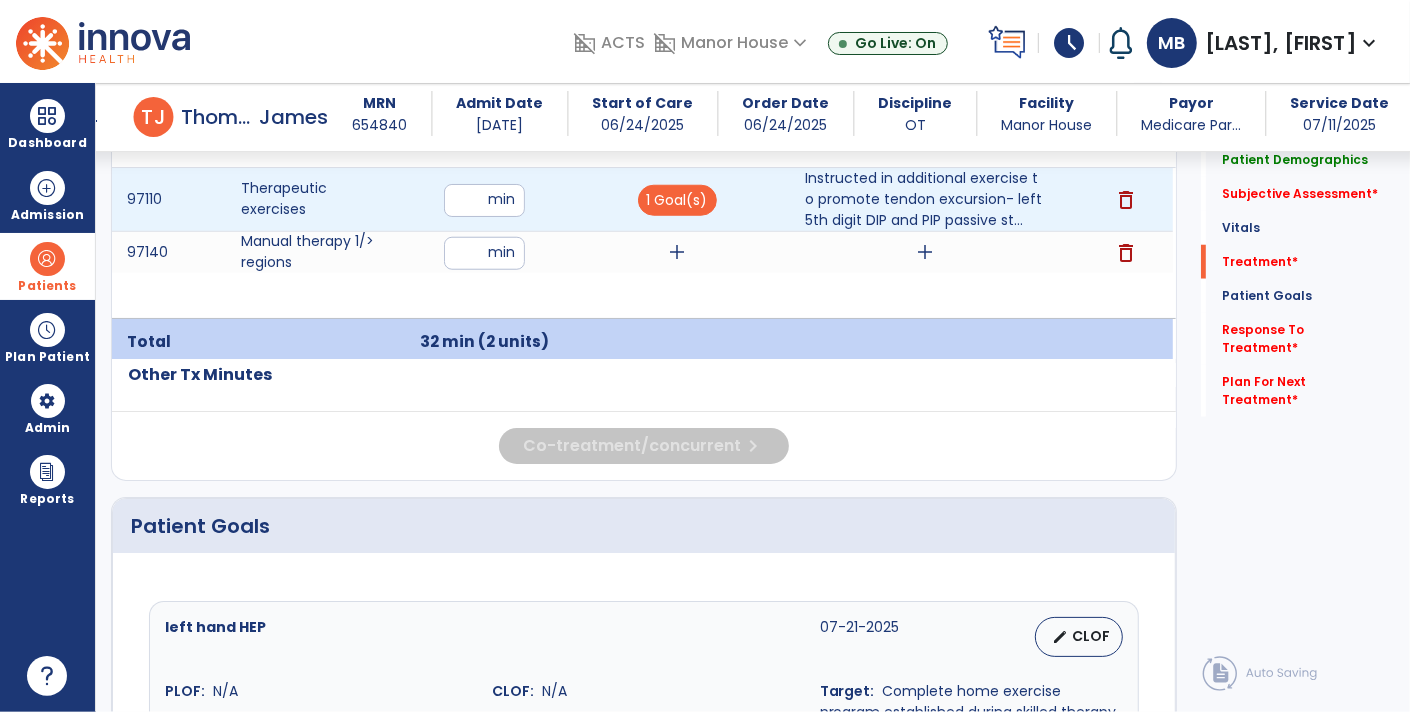 type on "*" 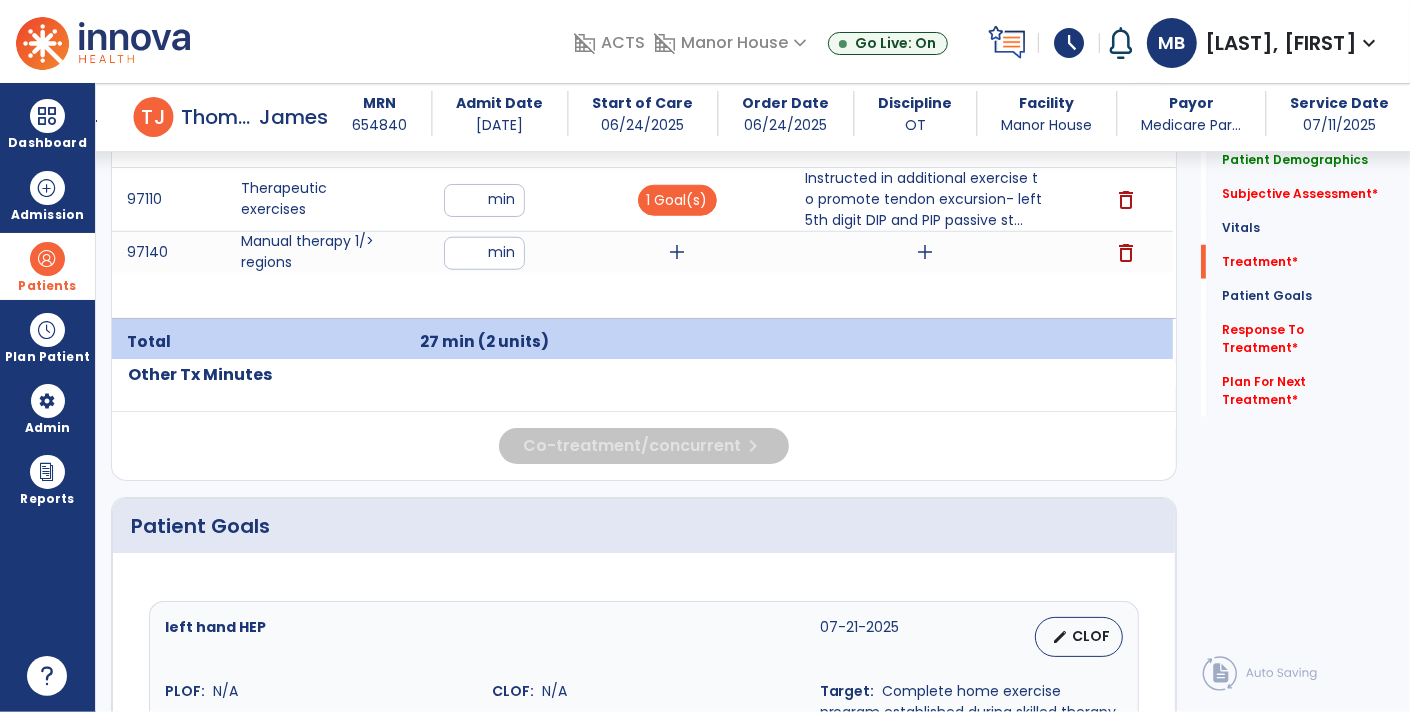 click on "**" at bounding box center [484, 253] 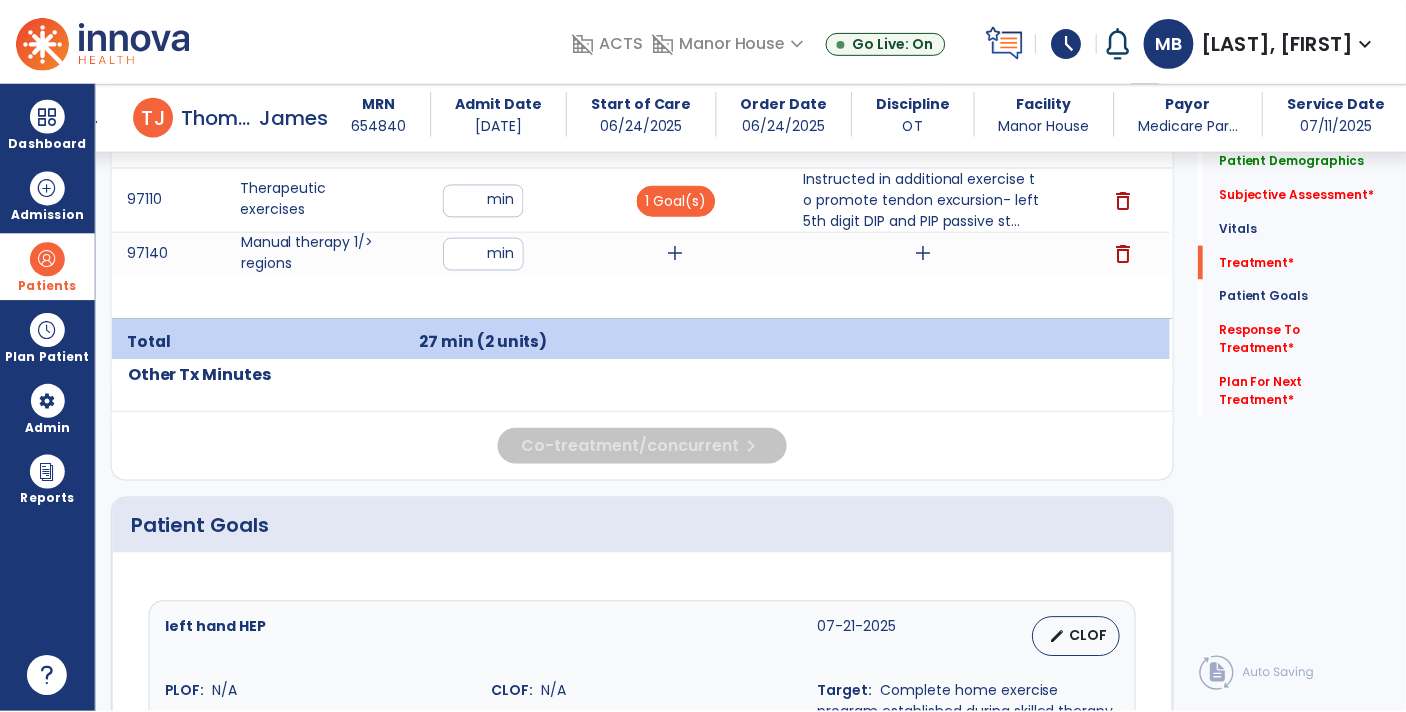 scroll, scrollTop: 1300, scrollLeft: 0, axis: vertical 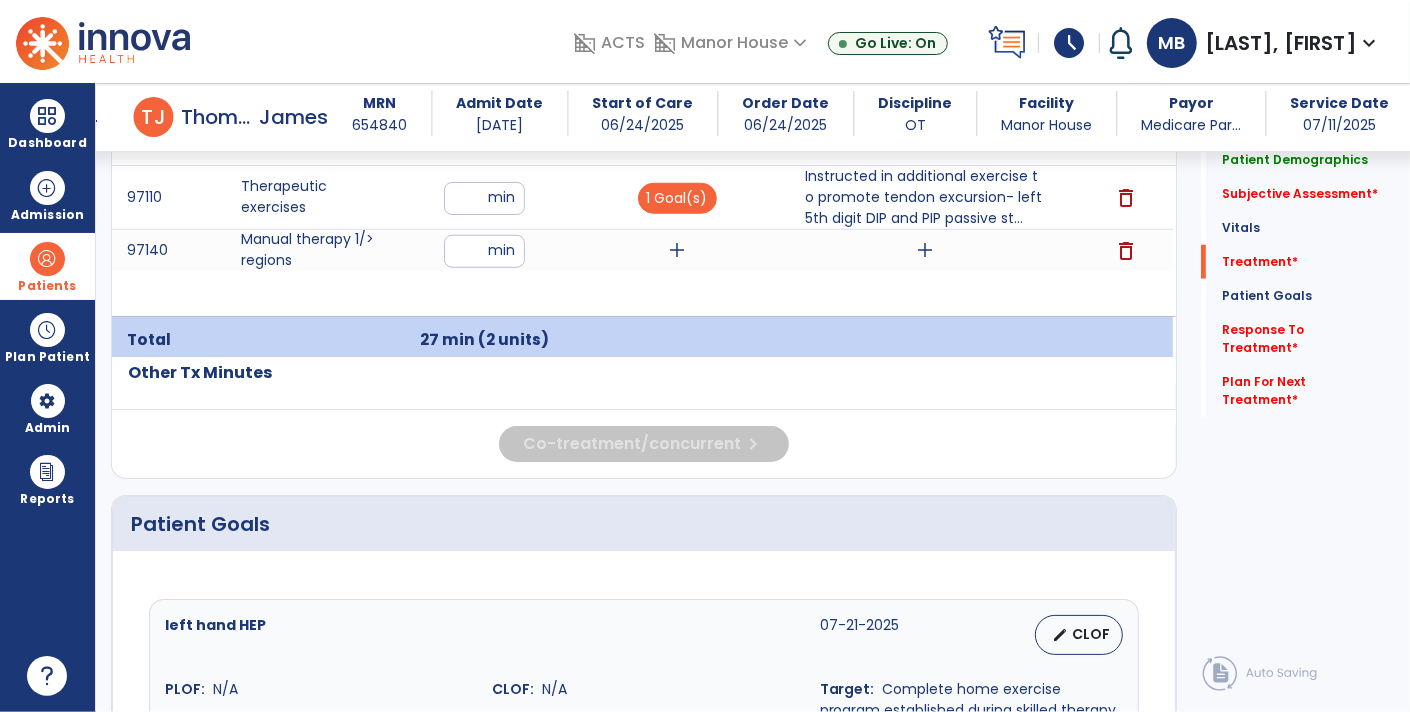click on "**" at bounding box center [484, 251] 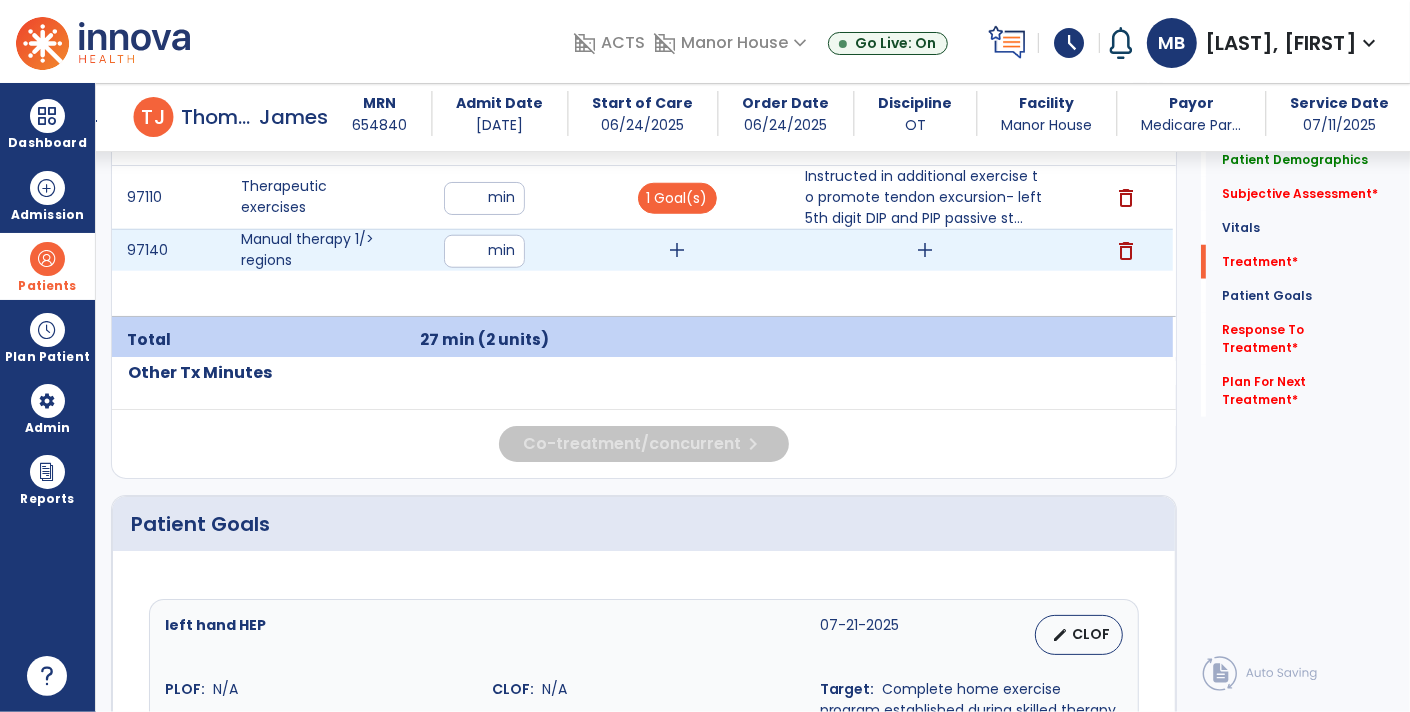 click on "**" at bounding box center [484, 251] 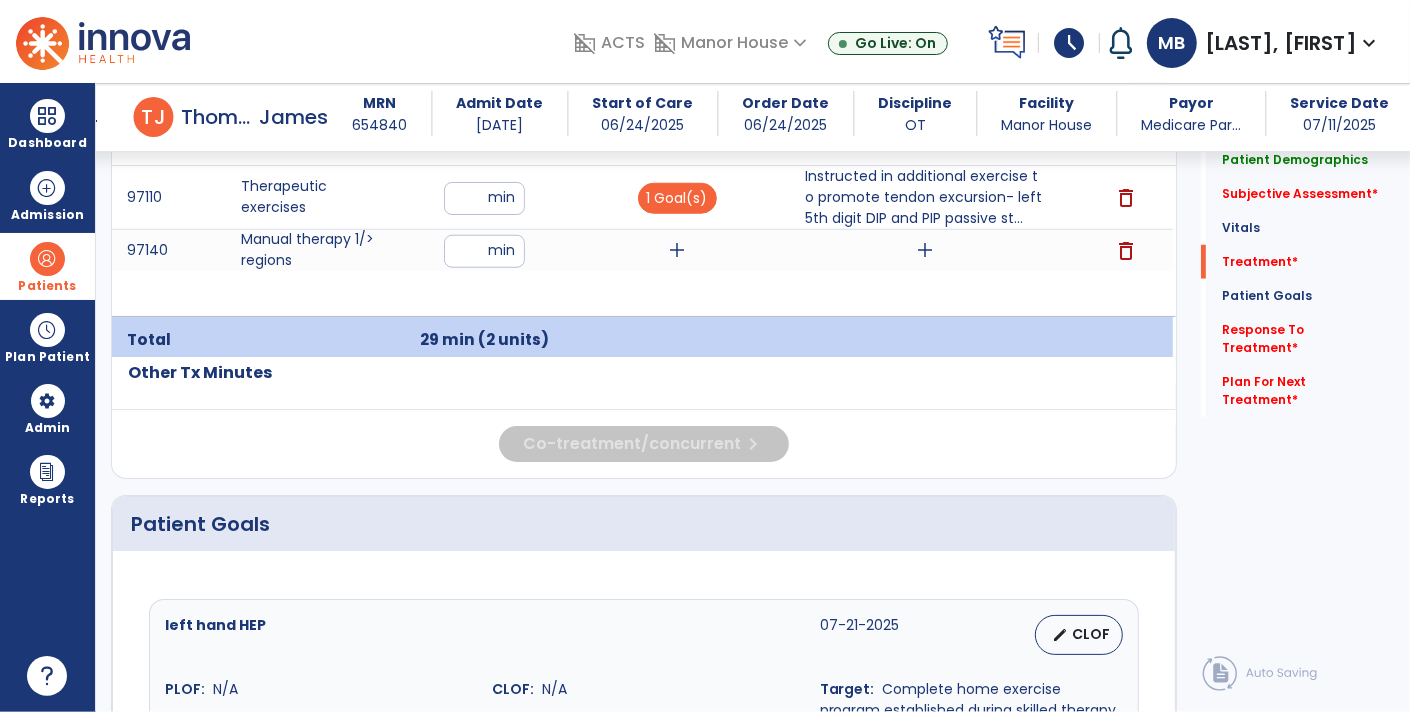 click on "add" at bounding box center [677, 250] 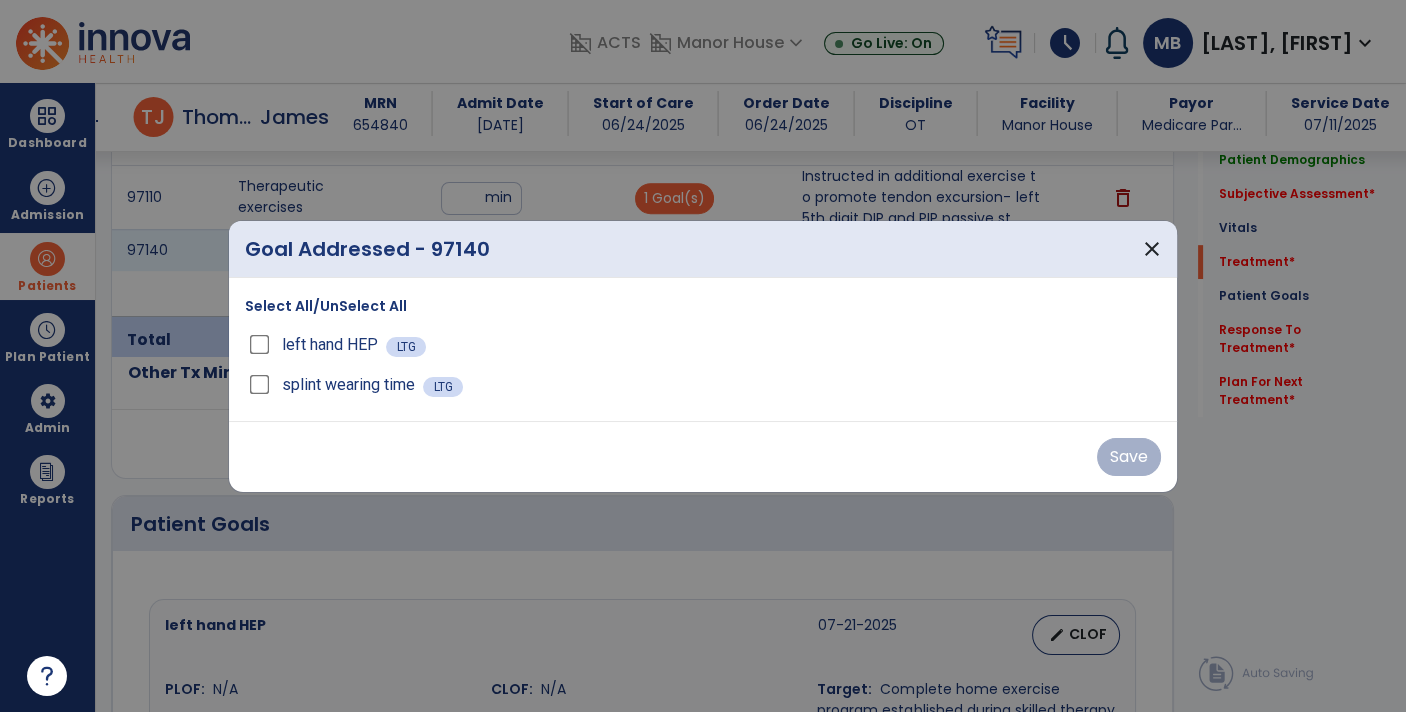 scroll, scrollTop: 1300, scrollLeft: 0, axis: vertical 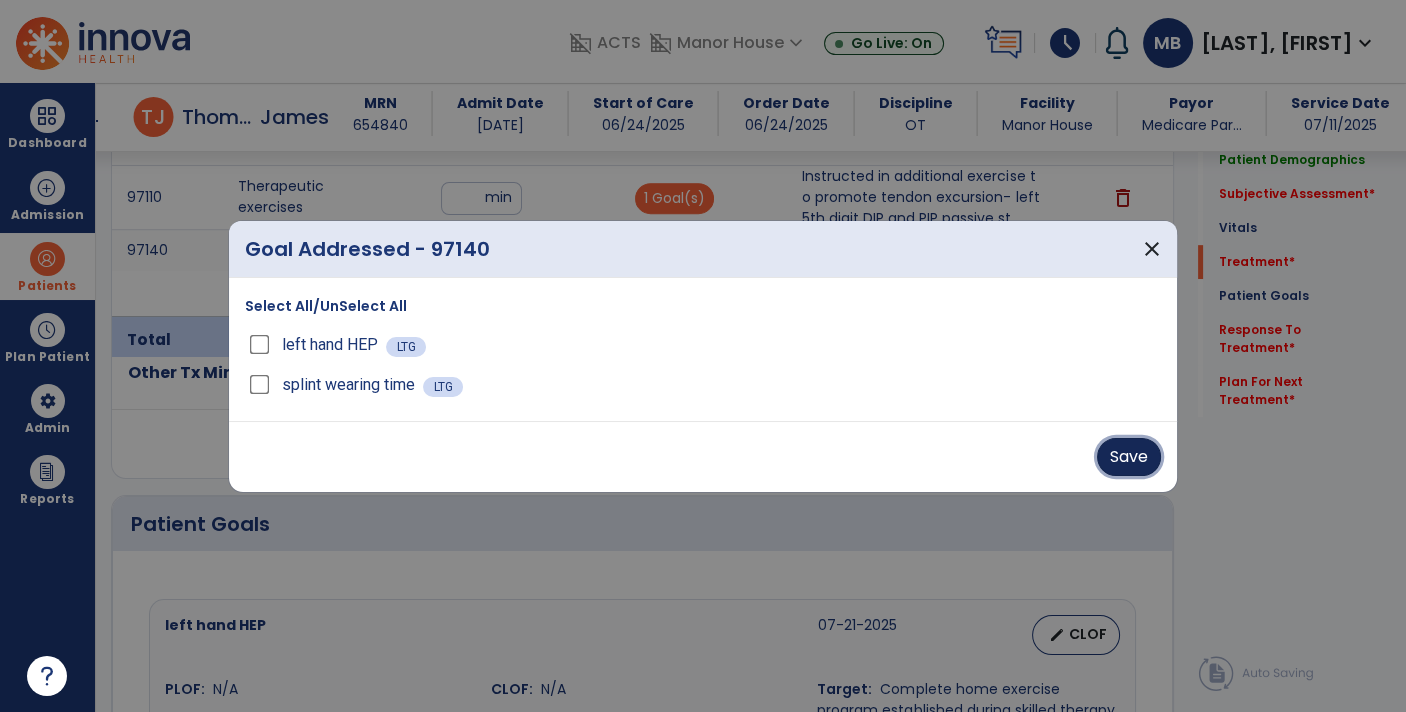 click on "Save" at bounding box center (1129, 457) 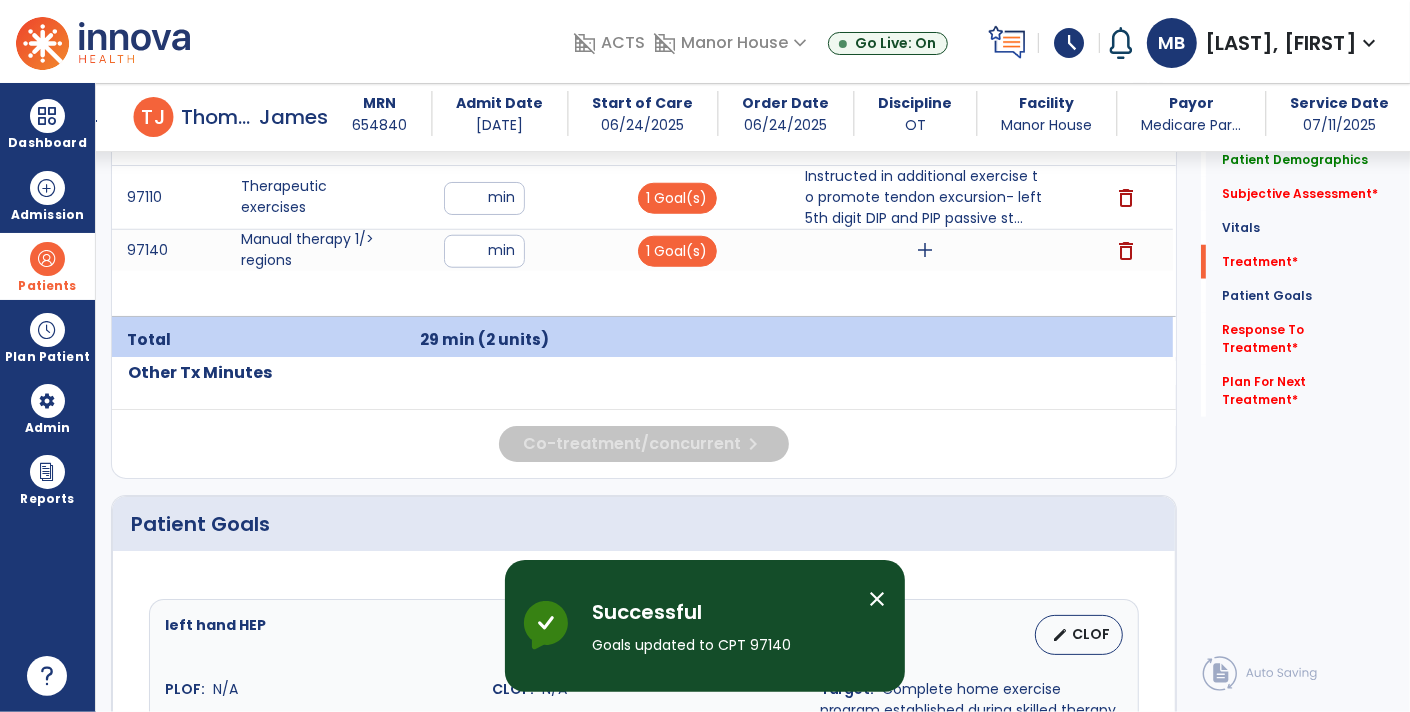 click on "add" at bounding box center [925, 250] 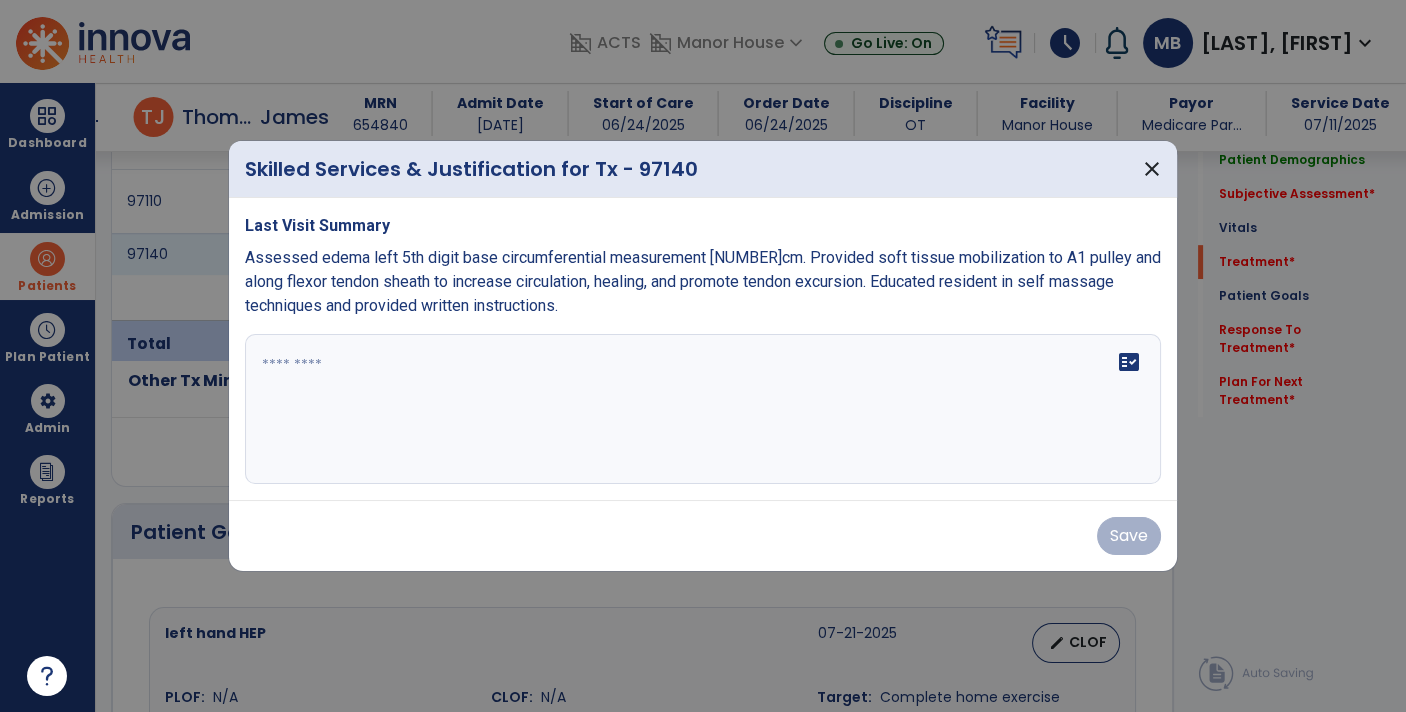 scroll, scrollTop: 1300, scrollLeft: 0, axis: vertical 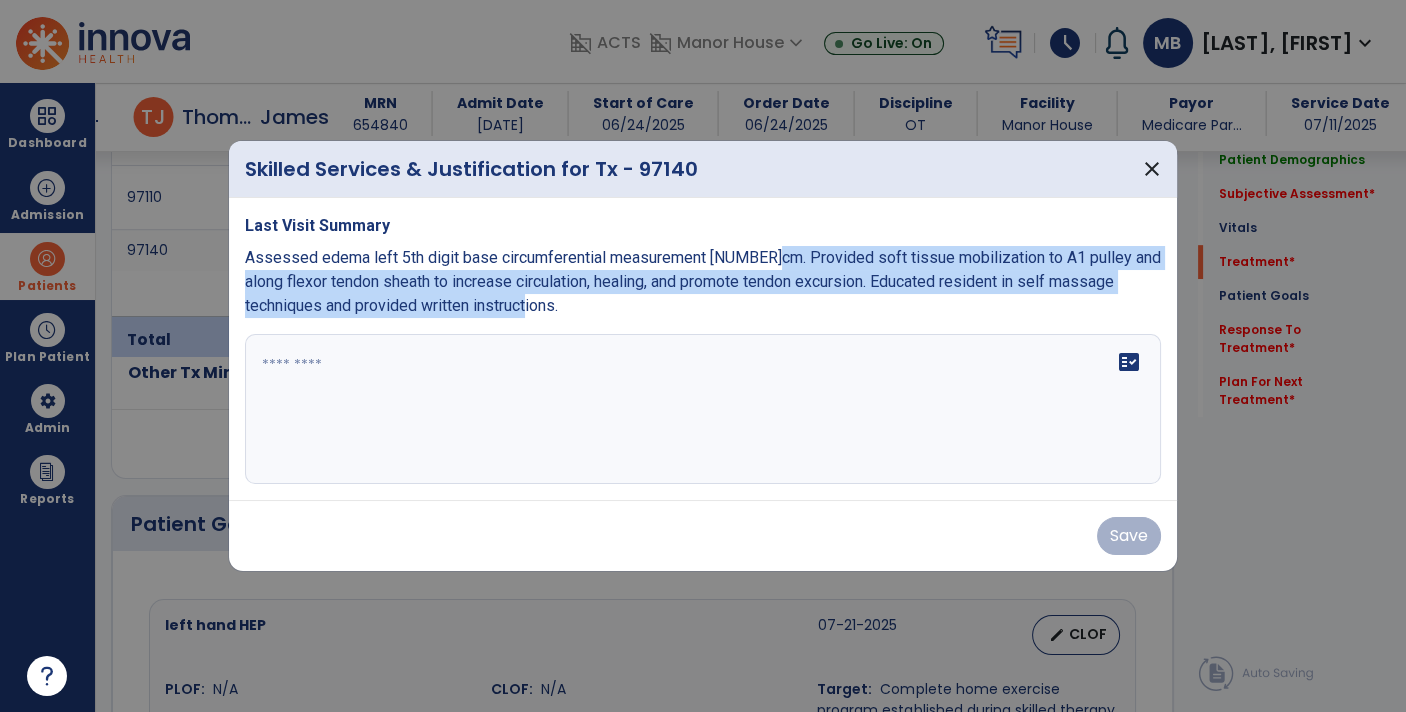 copy on "Provided soft tissue mobilization to A1 pulley  and along flexor tendon sheath to increase circulation, healing, and promote tendon excursion.  Educated resident in self massage techniques and provided written instructions." 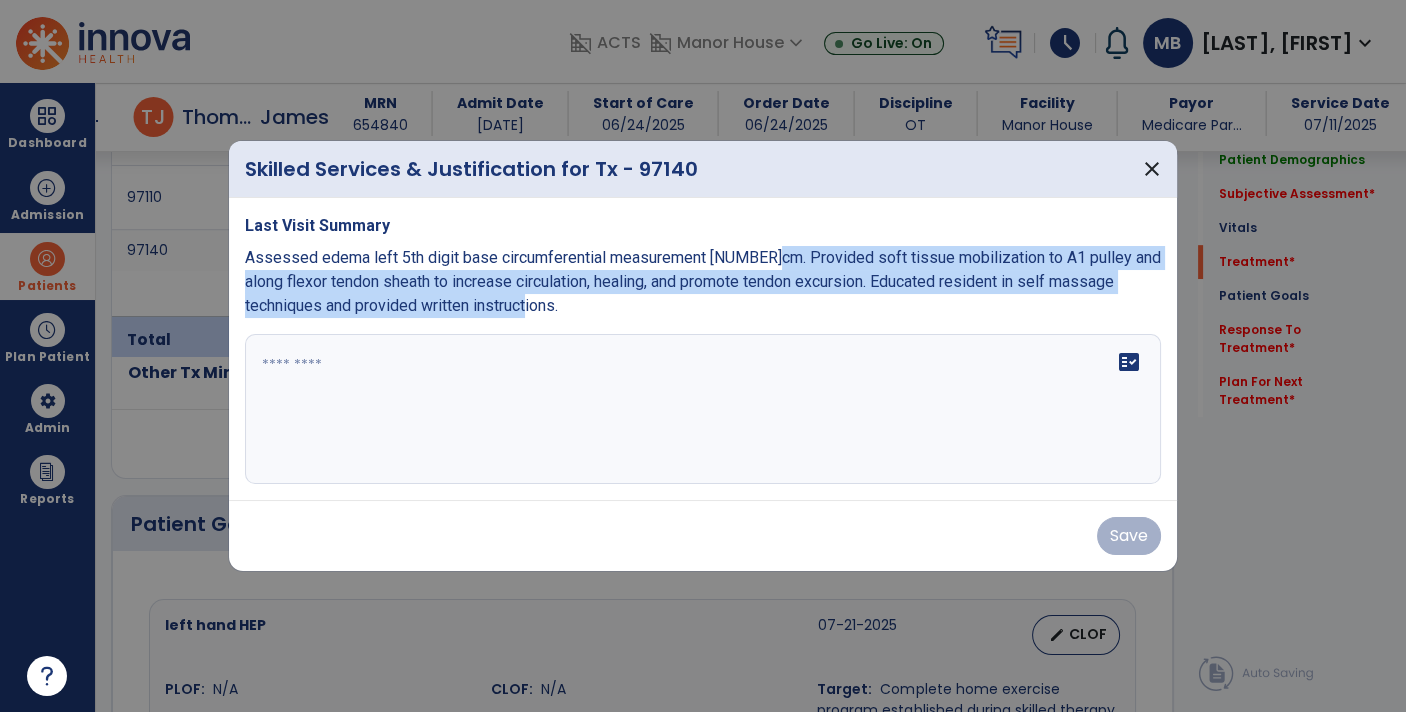 click at bounding box center [703, 409] 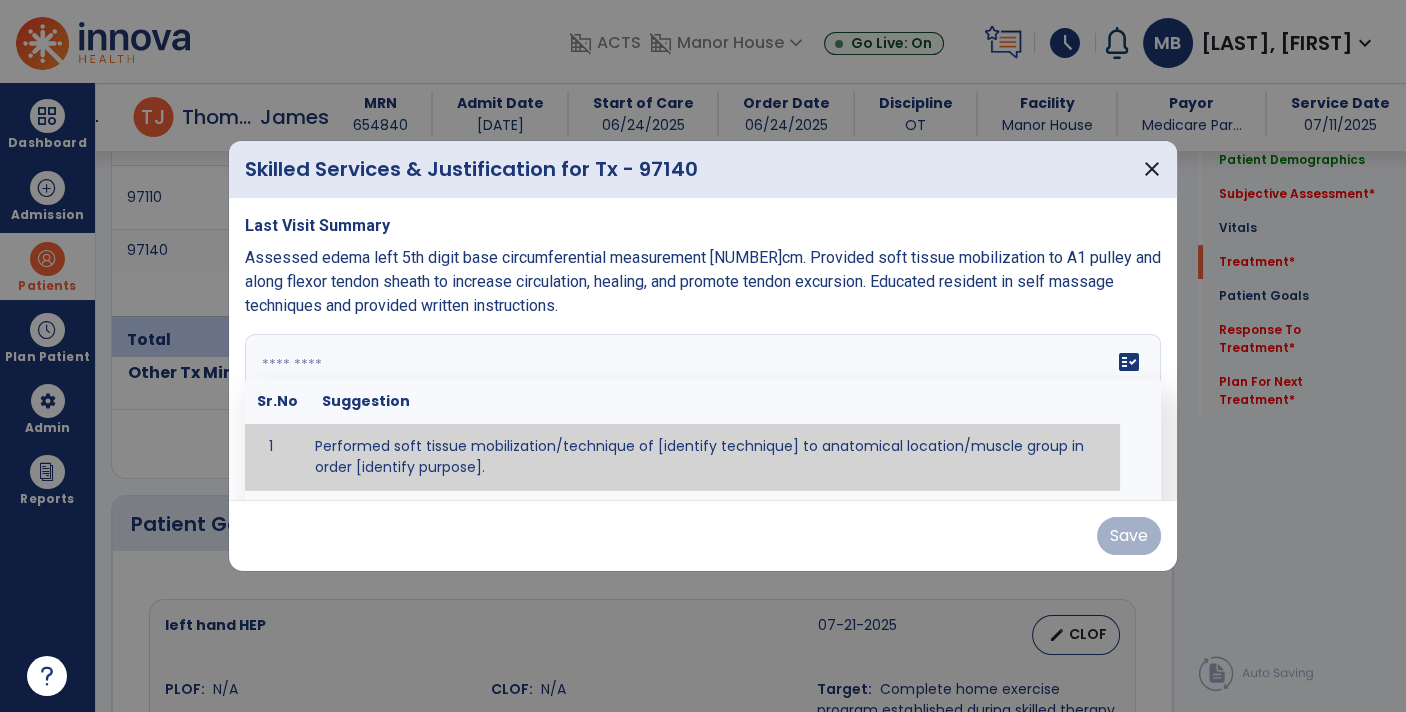 click at bounding box center [701, 409] 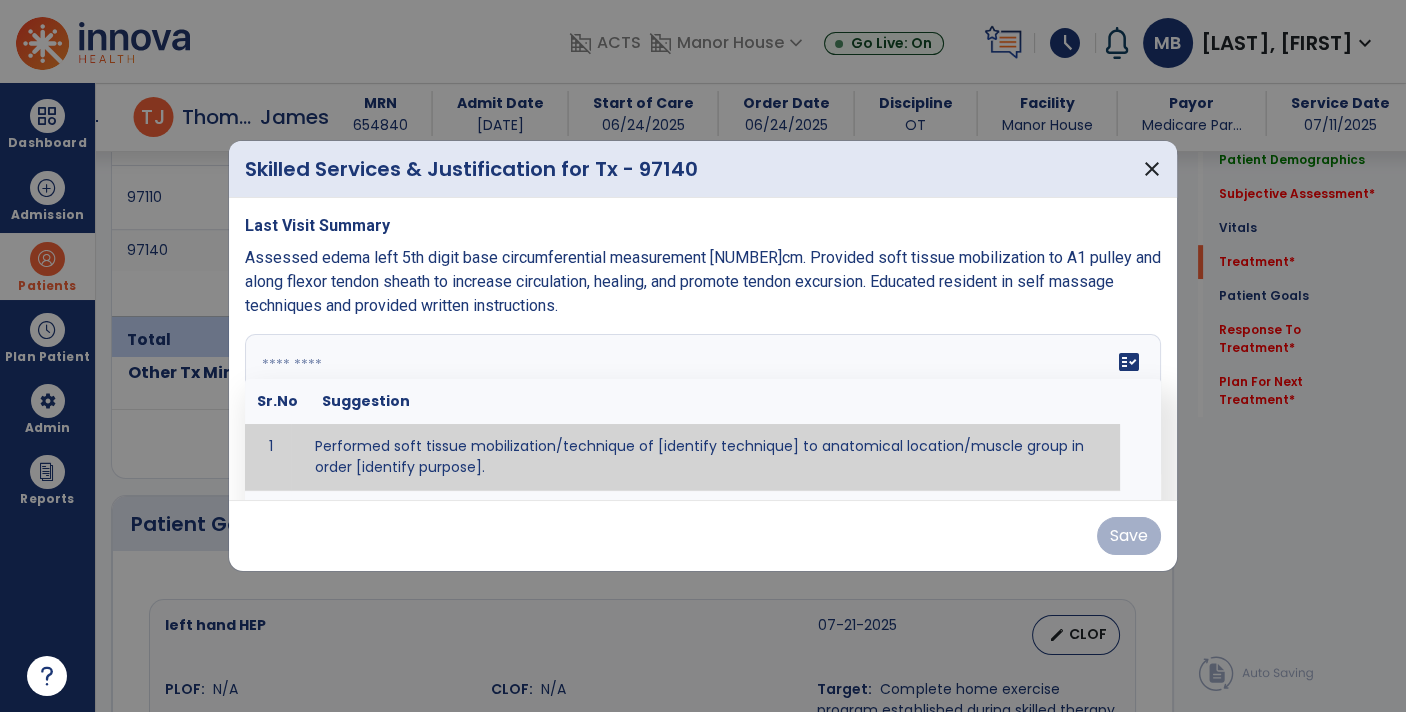click at bounding box center (701, 409) 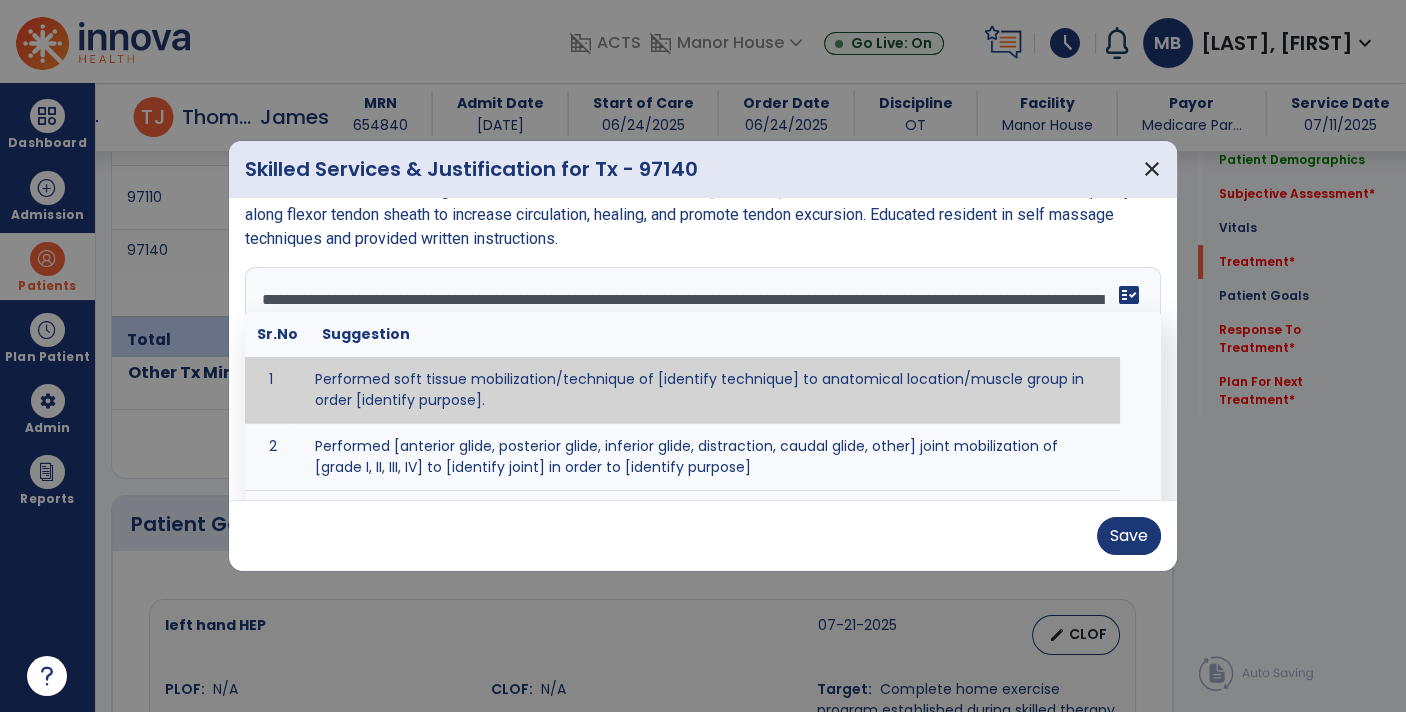 scroll, scrollTop: 69, scrollLeft: 0, axis: vertical 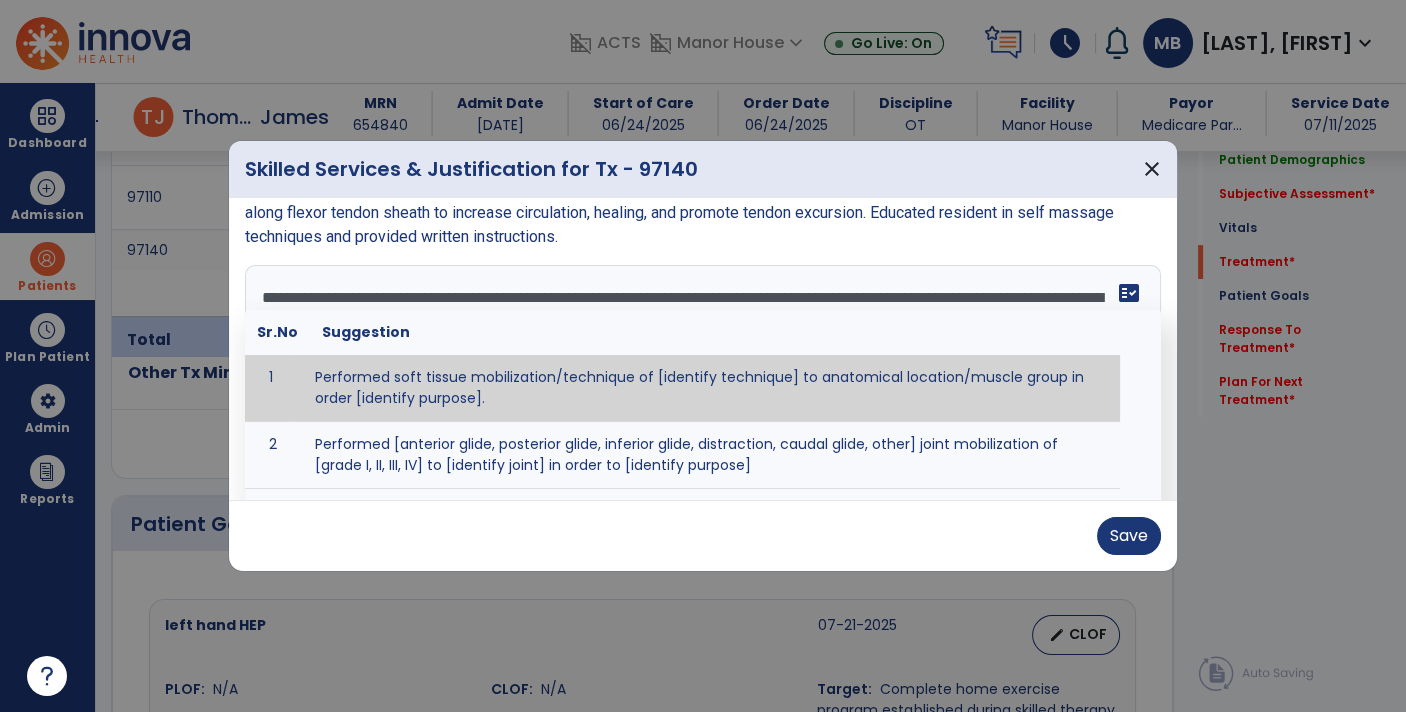 click on "**********" at bounding box center [701, 340] 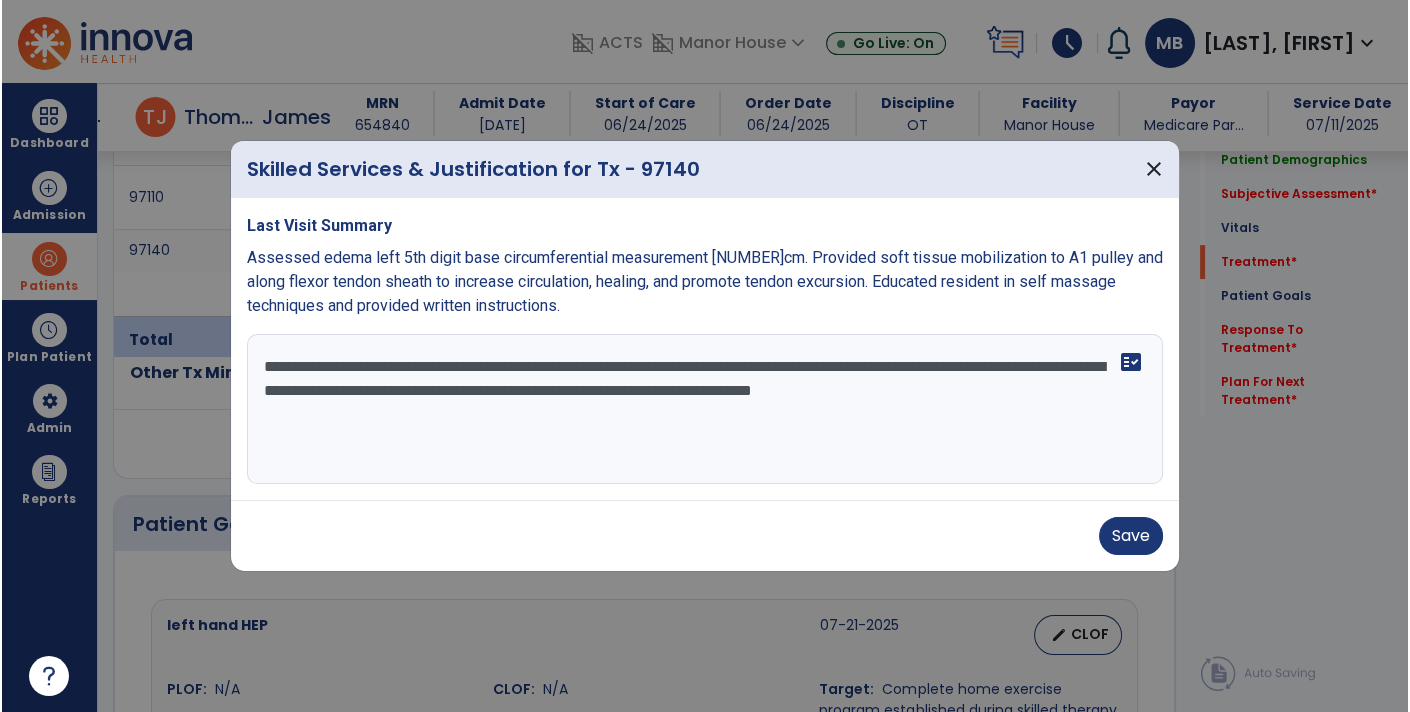 scroll, scrollTop: 0, scrollLeft: 0, axis: both 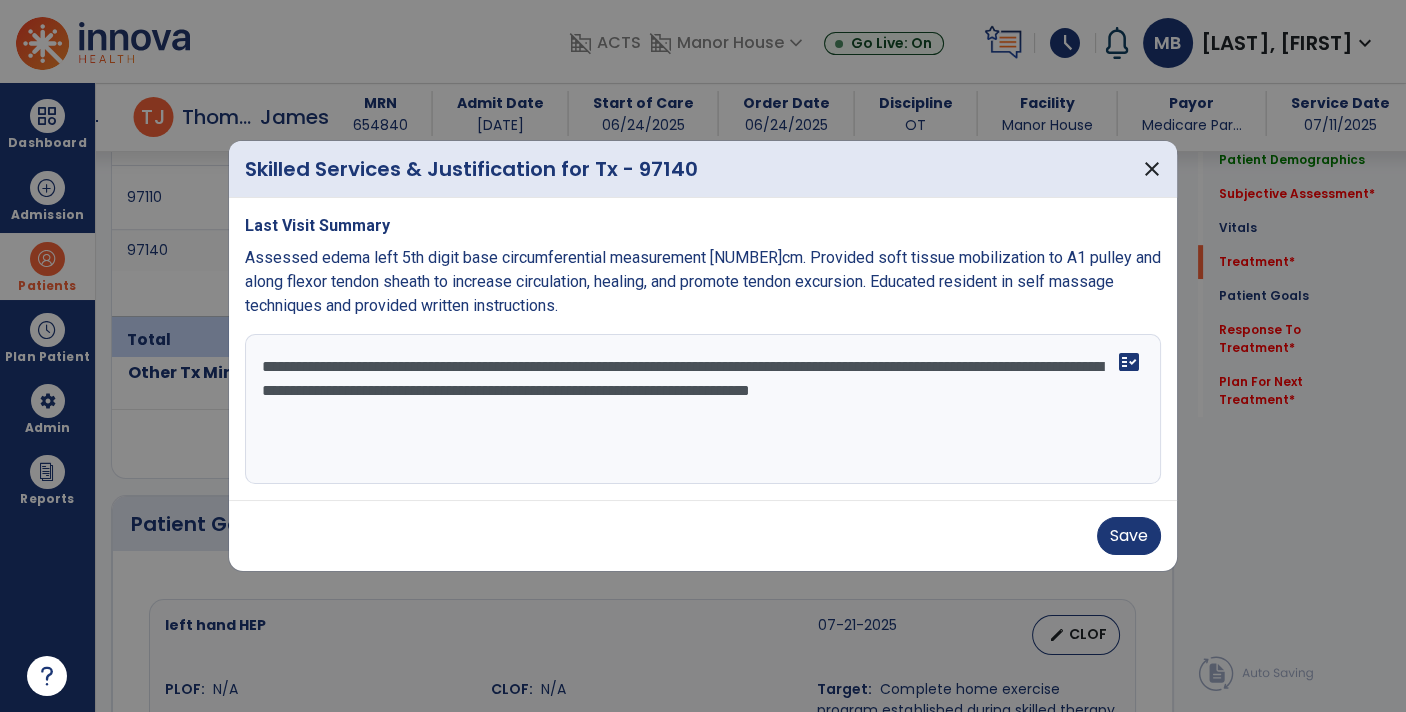click on "**********" at bounding box center (703, 409) 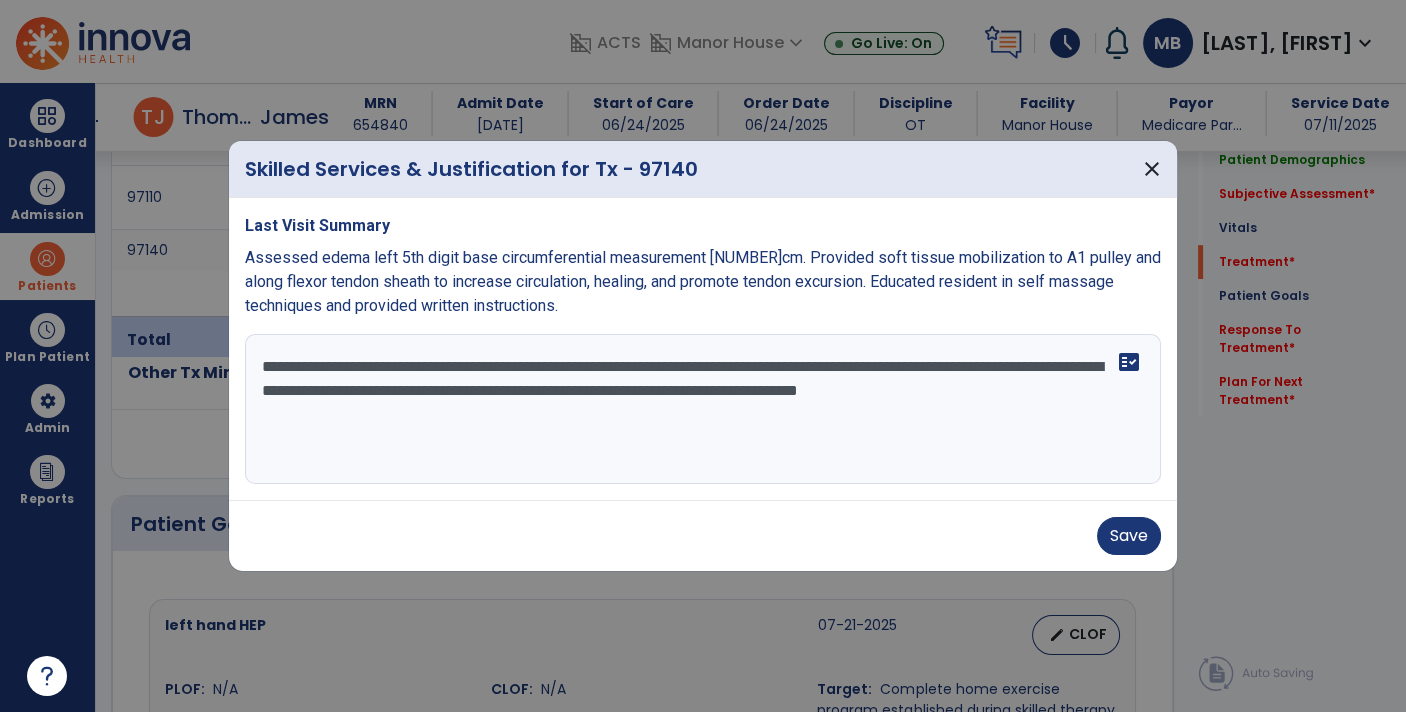 click on "**********" at bounding box center [703, 409] 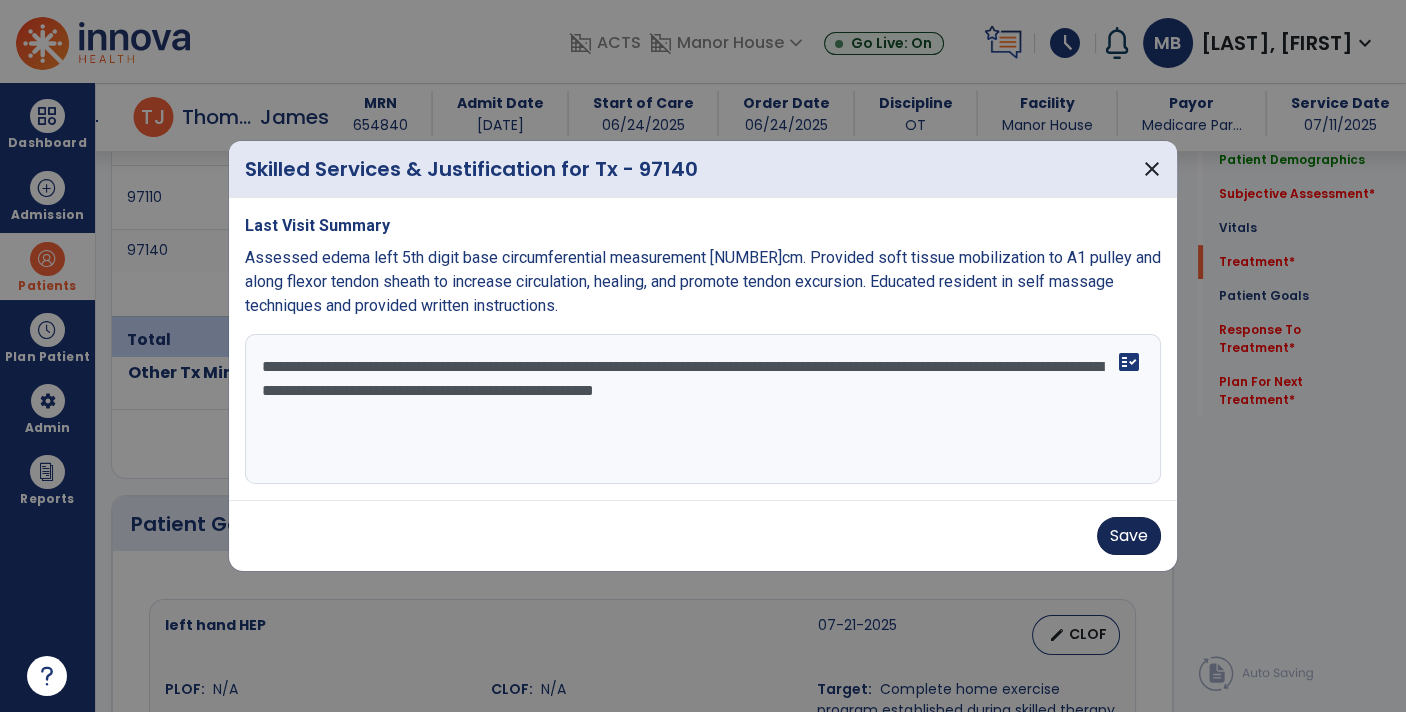 type on "**********" 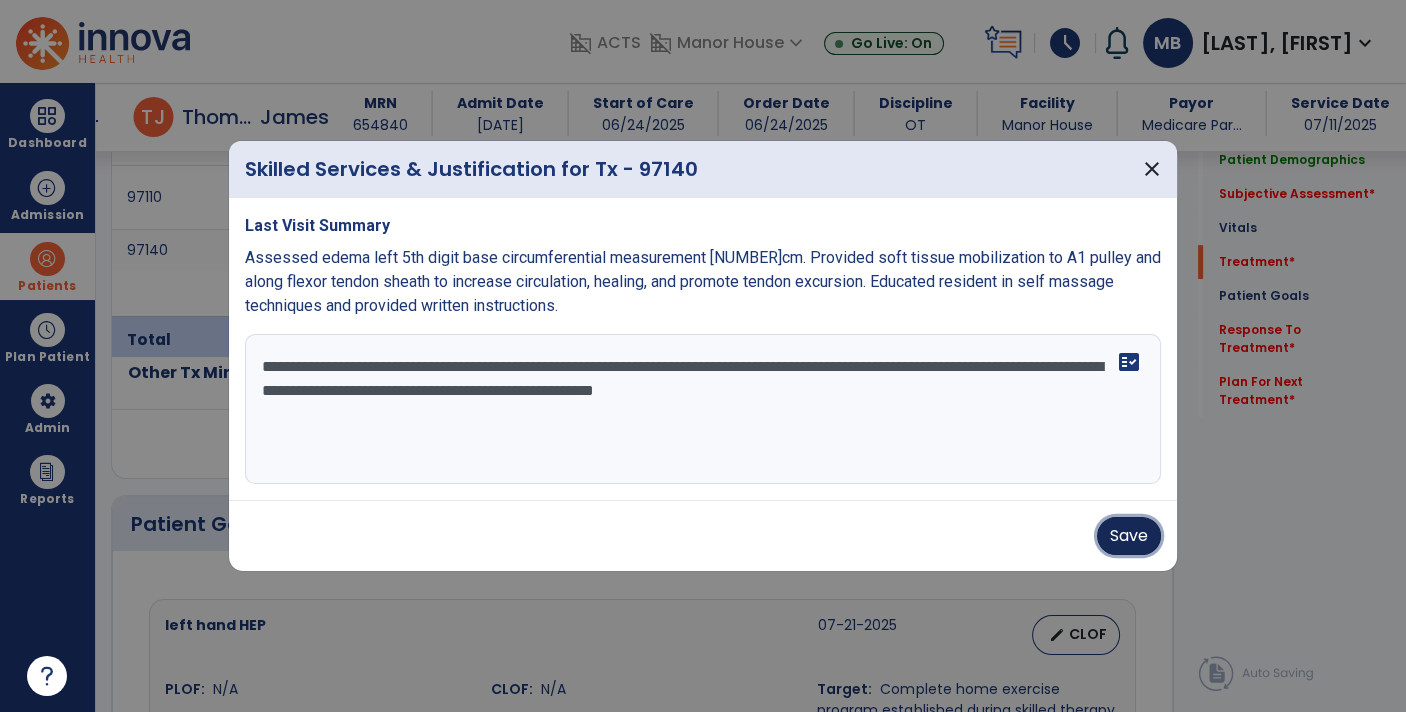 click on "Save" at bounding box center (1129, 536) 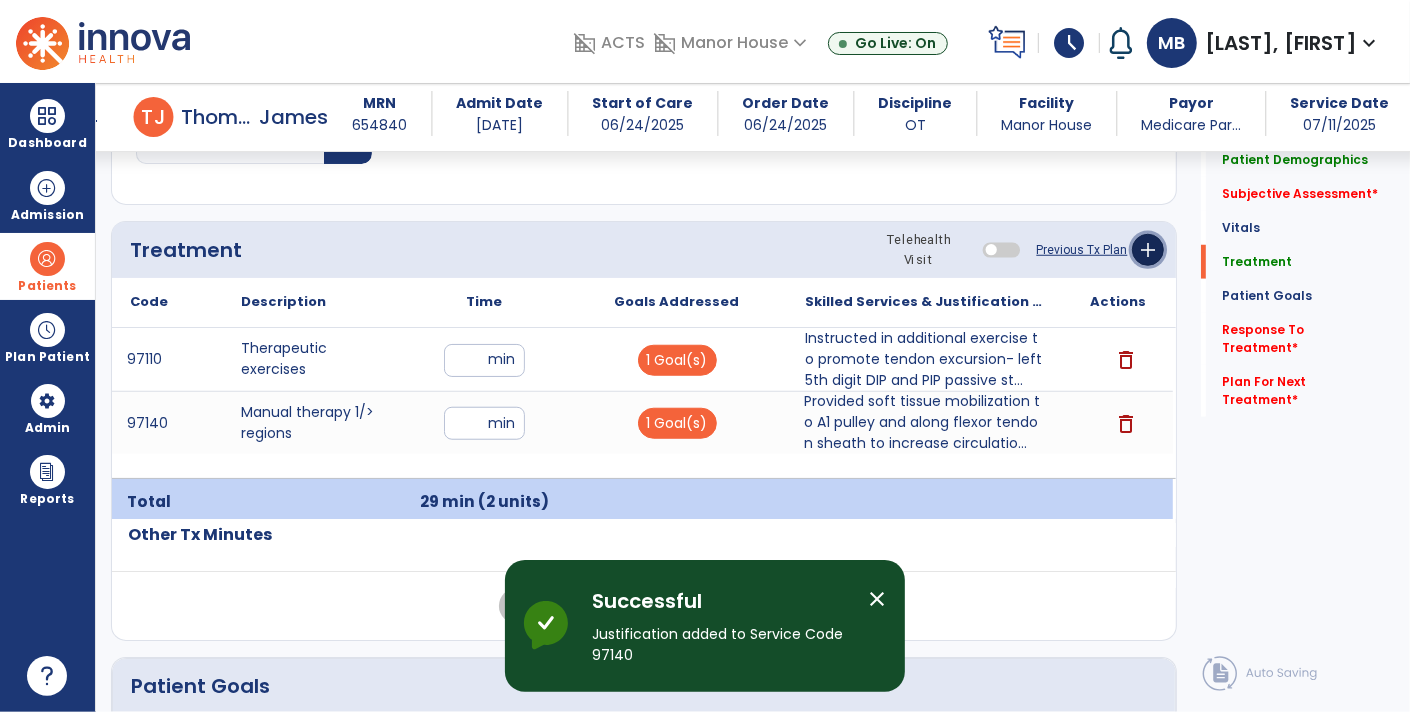 click on "add" 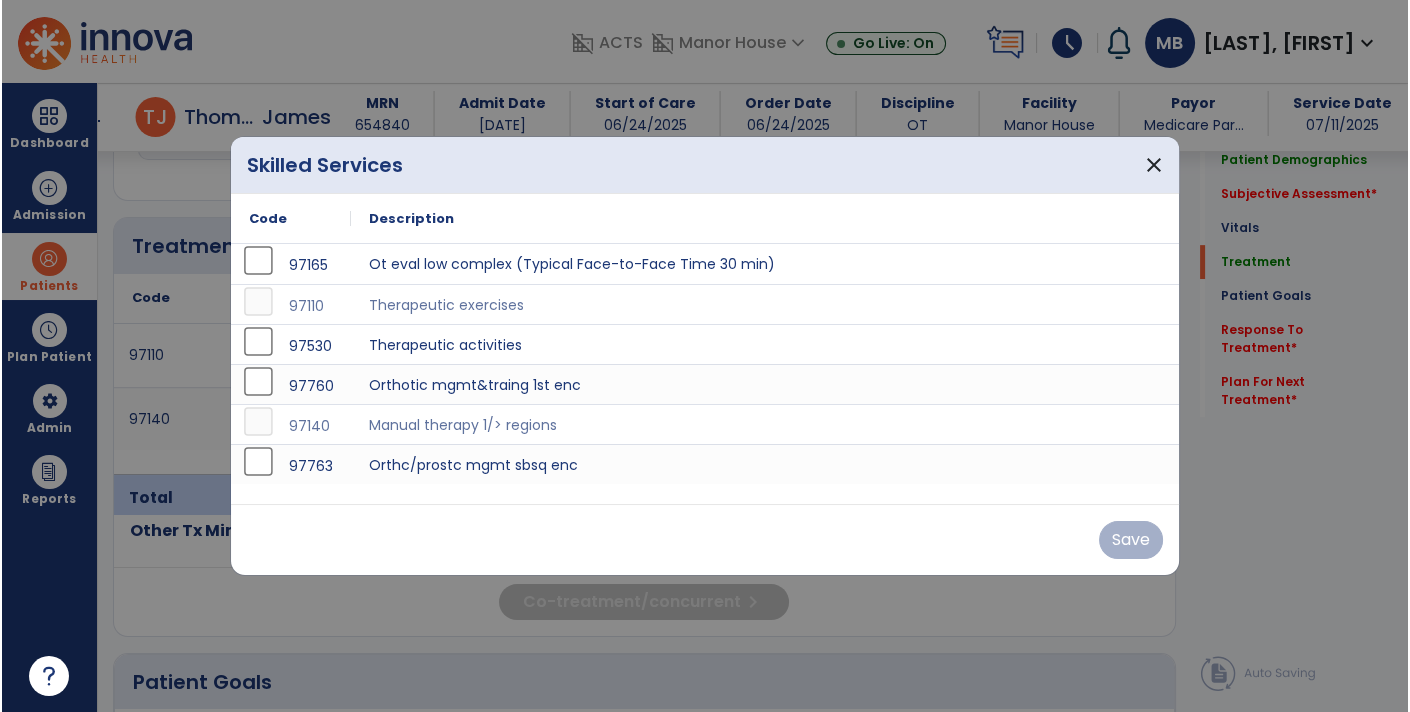 scroll, scrollTop: 1138, scrollLeft: 0, axis: vertical 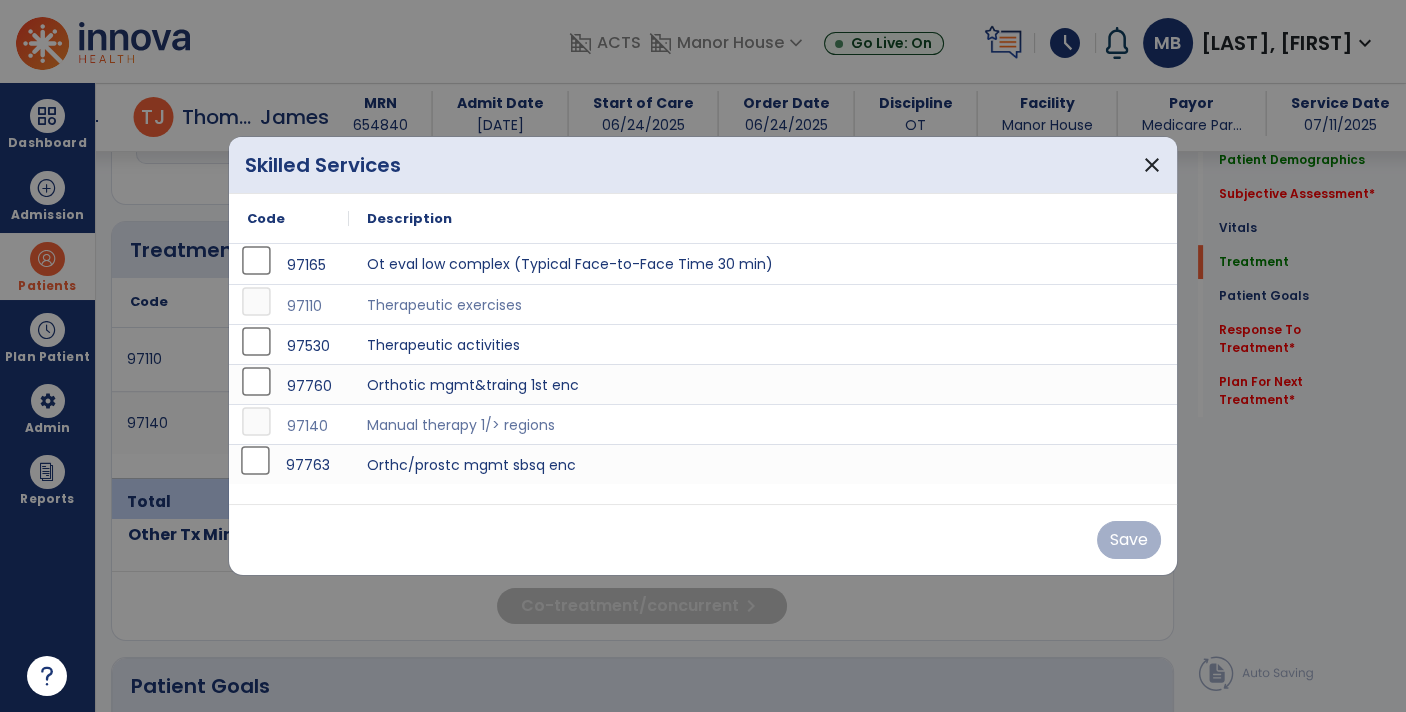 click on "97763" at bounding box center (307, 465) 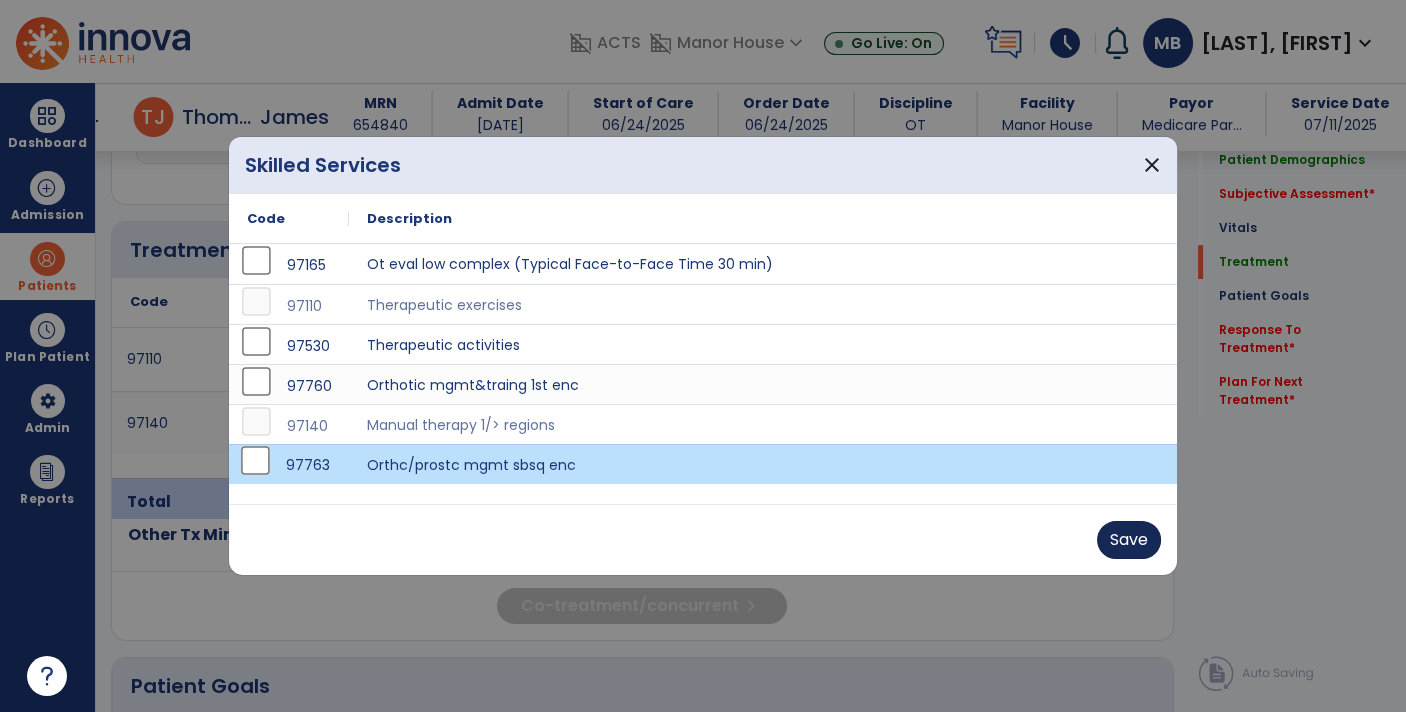 click on "Save" at bounding box center [1129, 540] 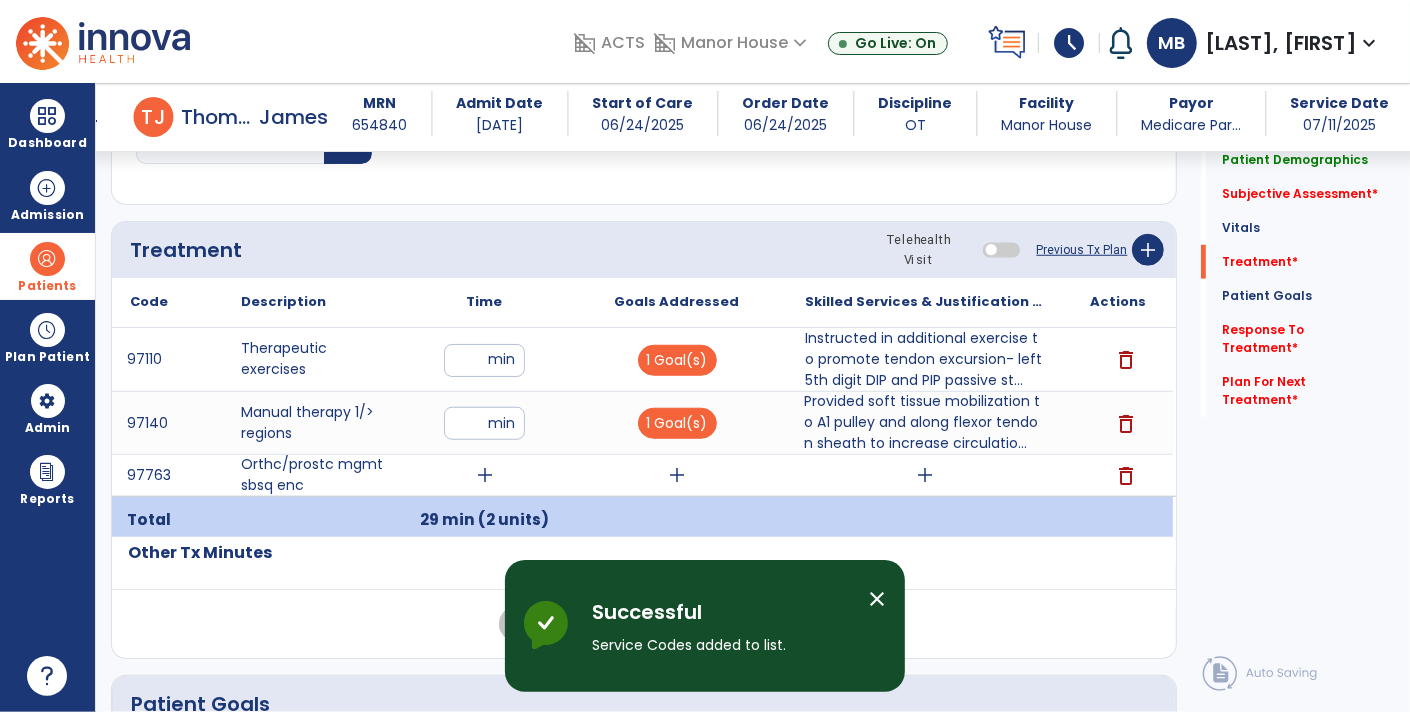 click on "add" at bounding box center [485, 475] 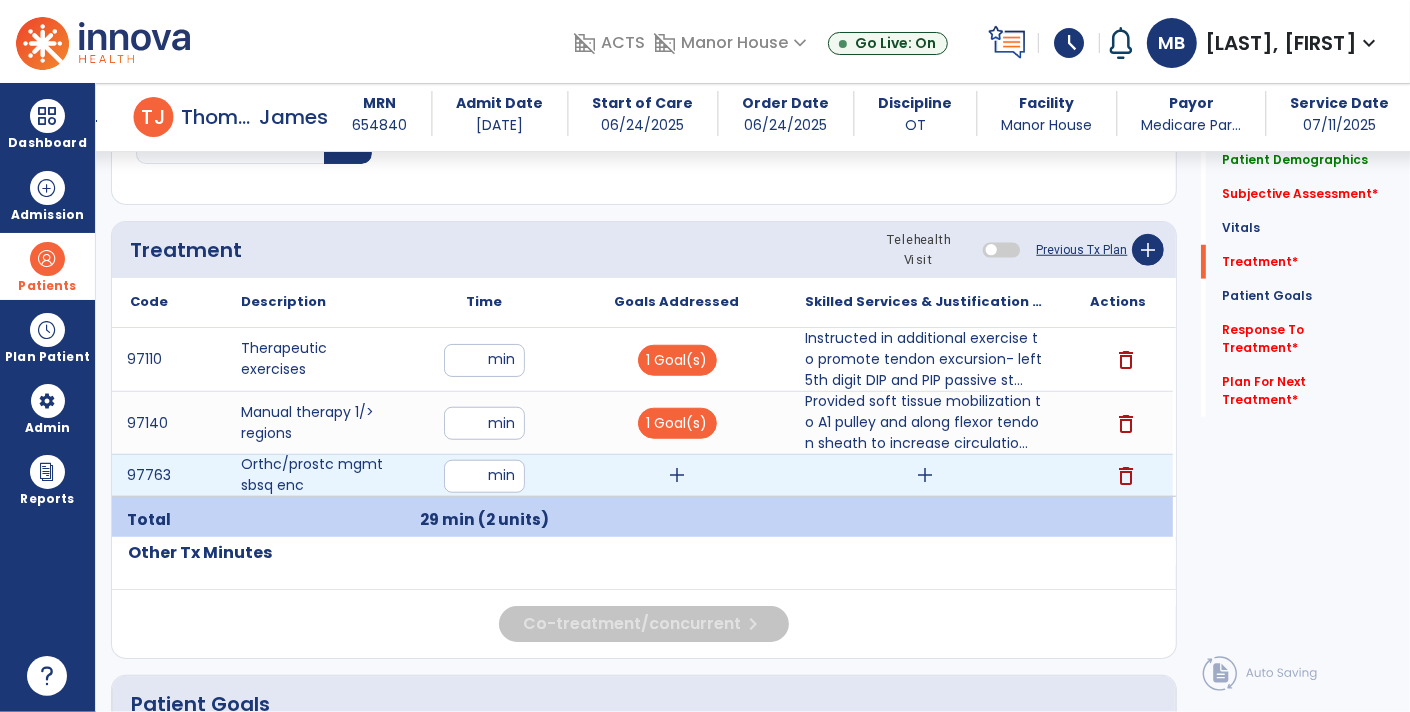 type on "*" 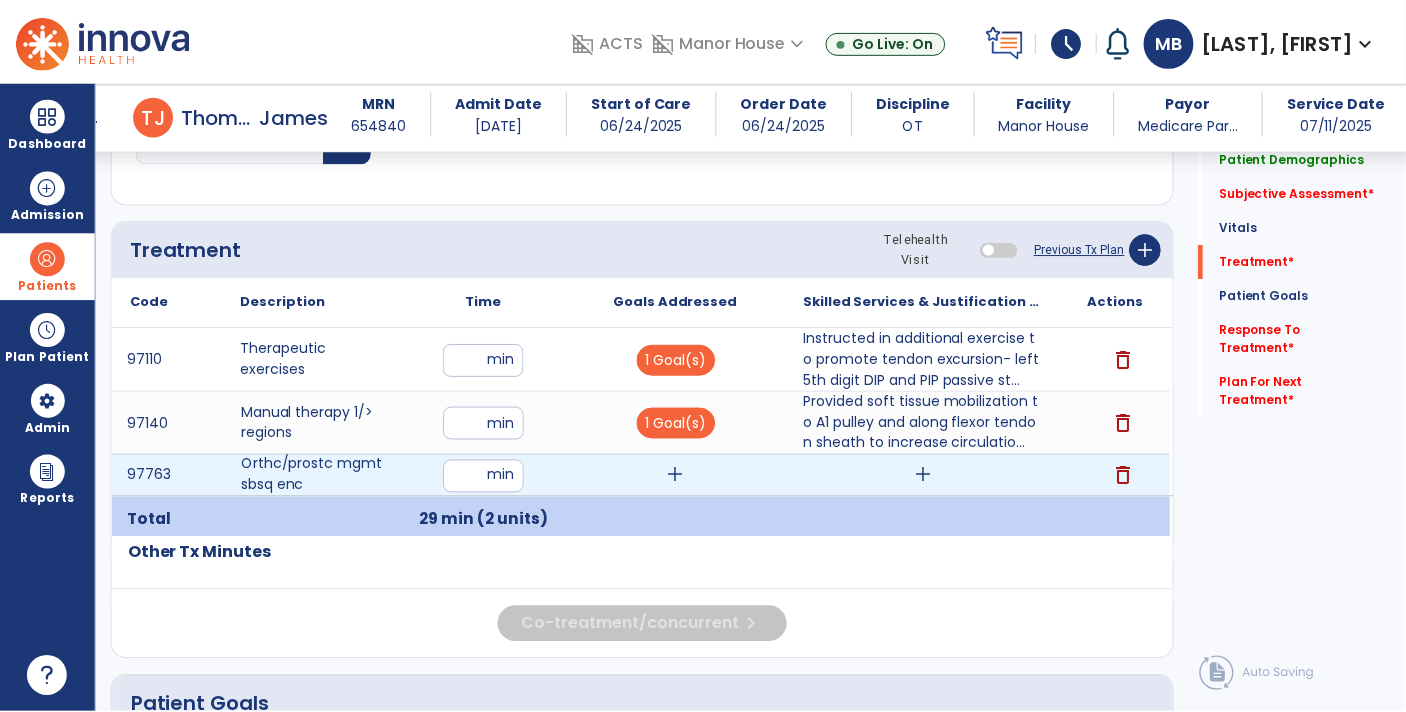 scroll, scrollTop: 1150, scrollLeft: 0, axis: vertical 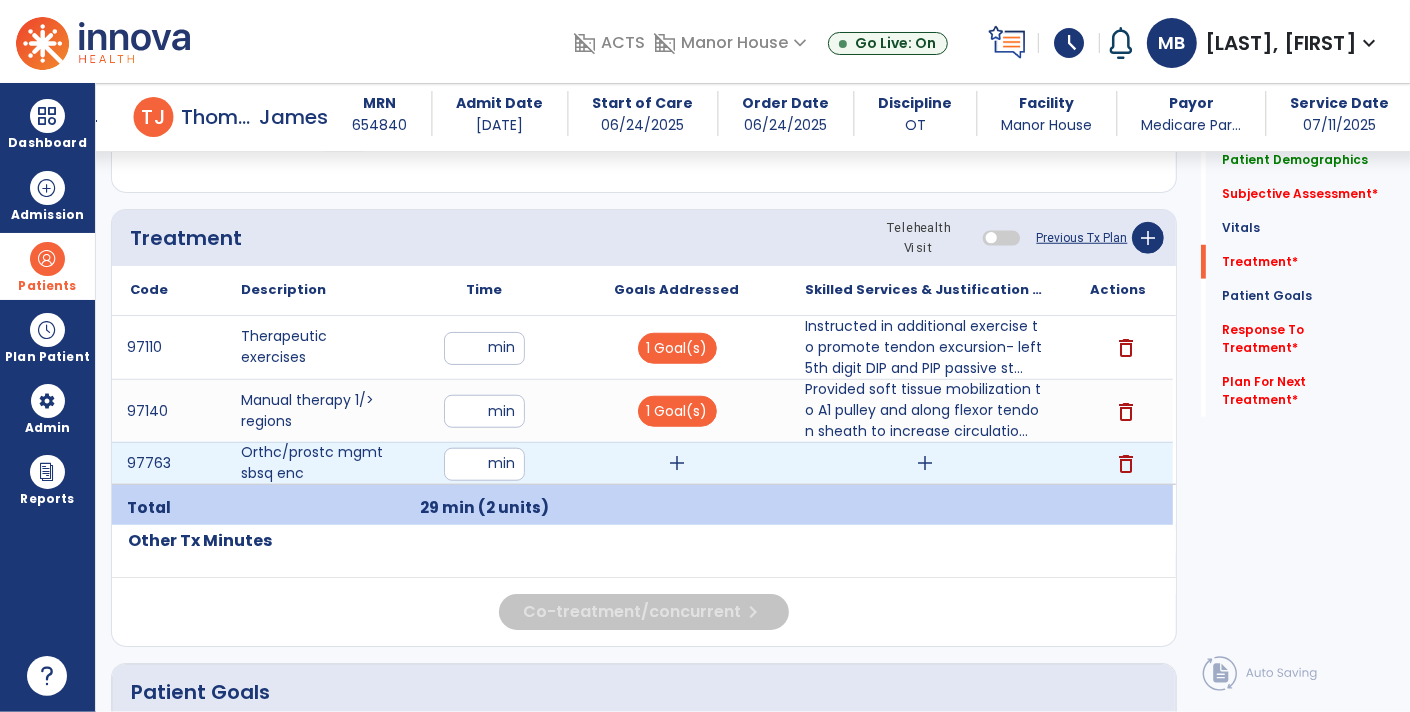 click on "Quick Links  Patient Demographics   Patient Demographics   Subjective Assessment   *  Subjective Assessment   *  Vitals   Vitals   Treatment   *  Treatment   *  Patient Goals   Patient Goals   Response To Treatment   *  Response To Treatment   *  Plan For Next Treatment   *  Plan For Next Treatment   *" 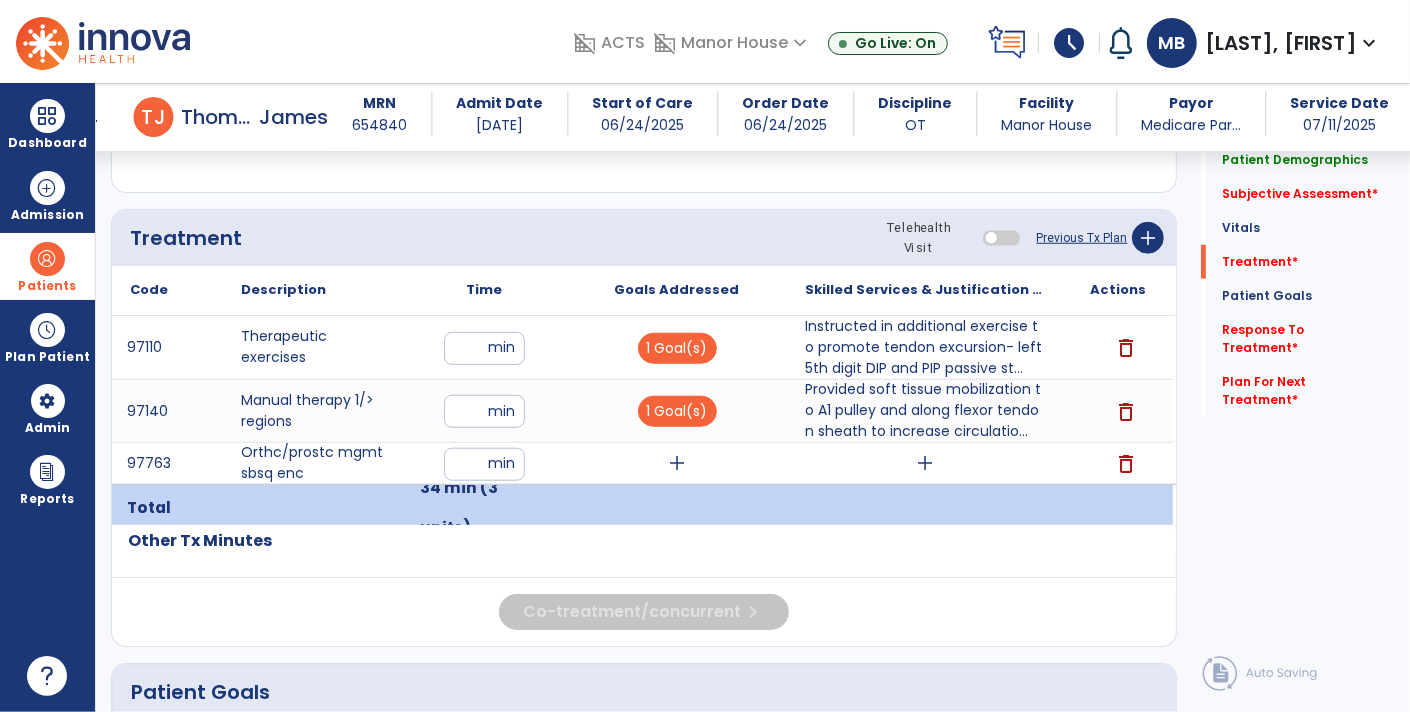 click on "**" at bounding box center [484, 411] 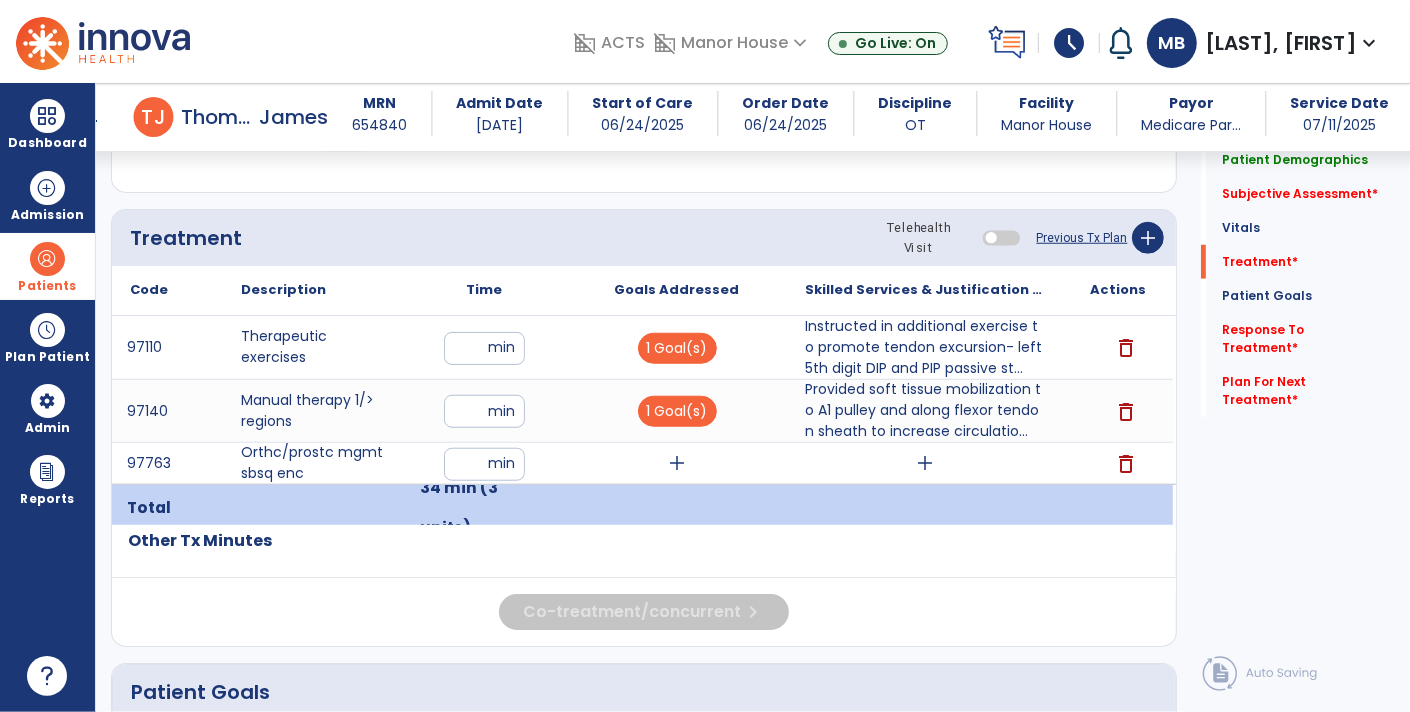 click on "**" at bounding box center [484, 348] 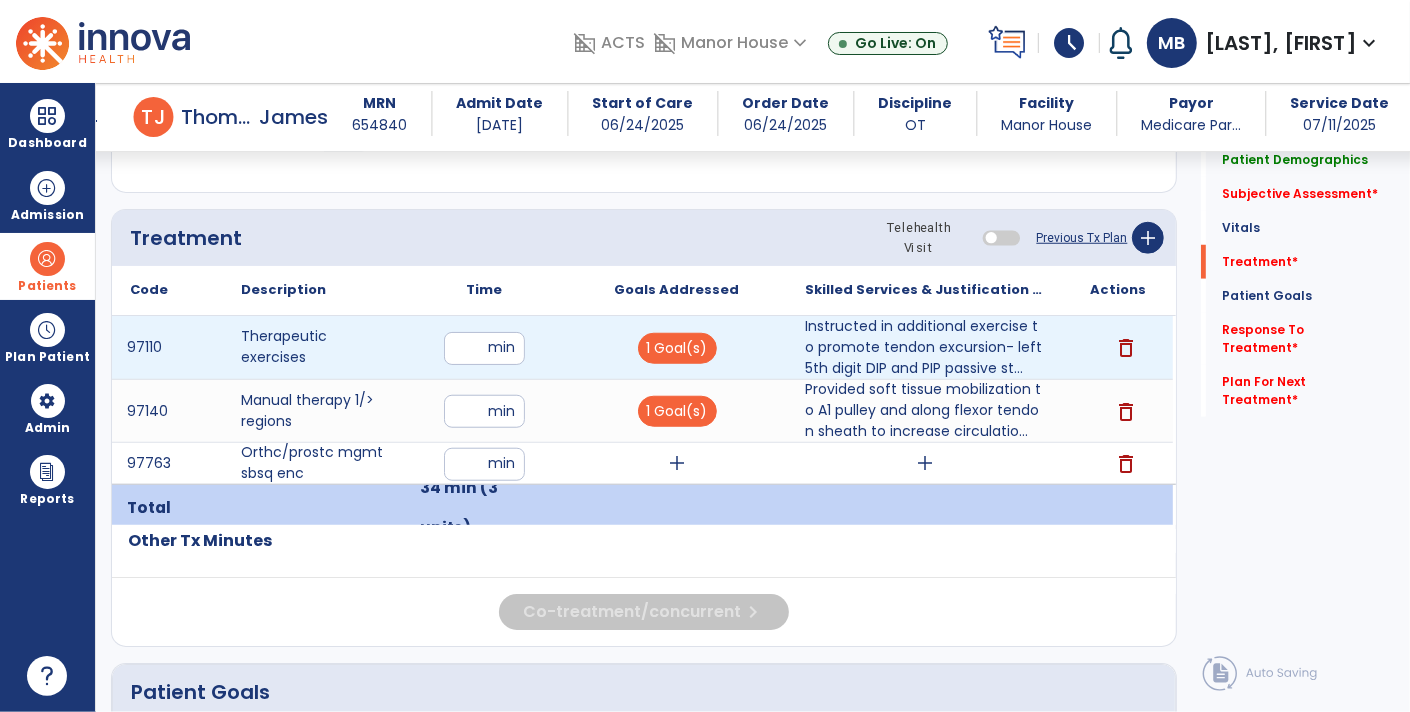 type on "**" 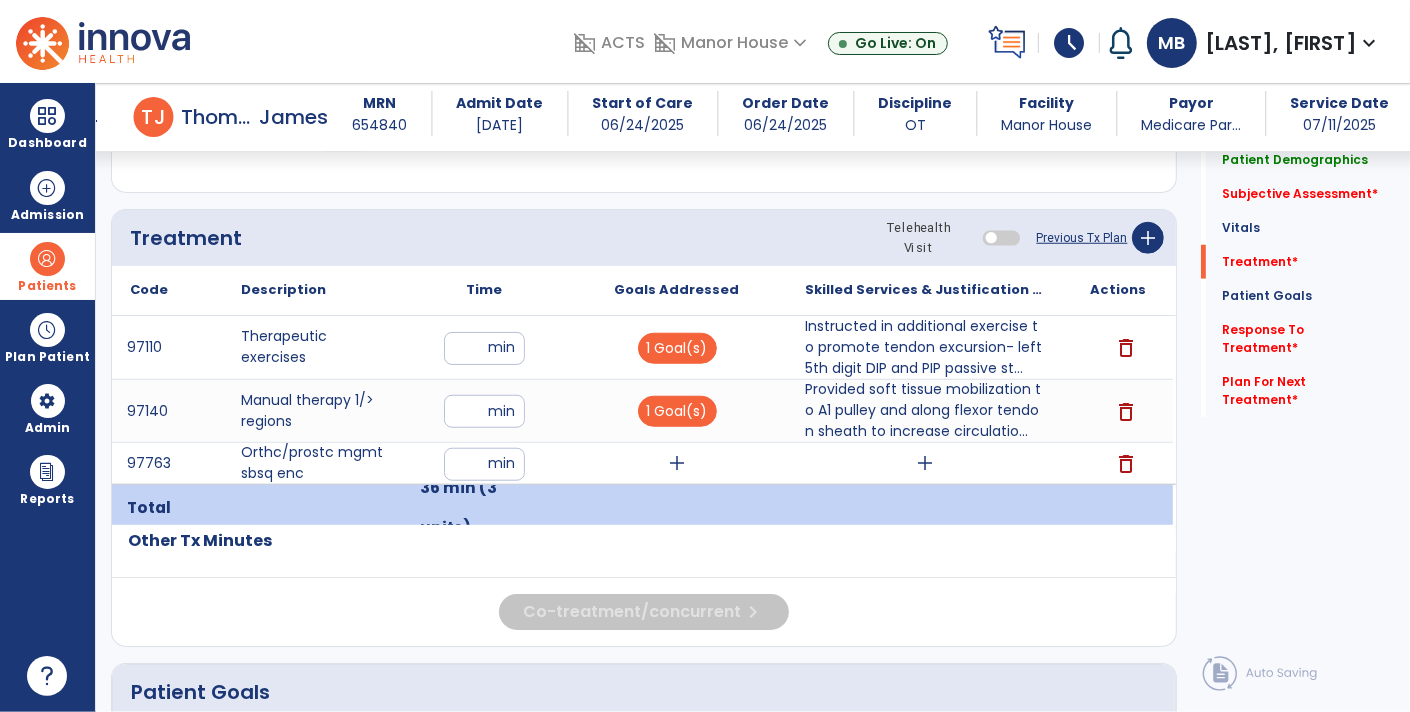 click on "add" at bounding box center (677, 463) 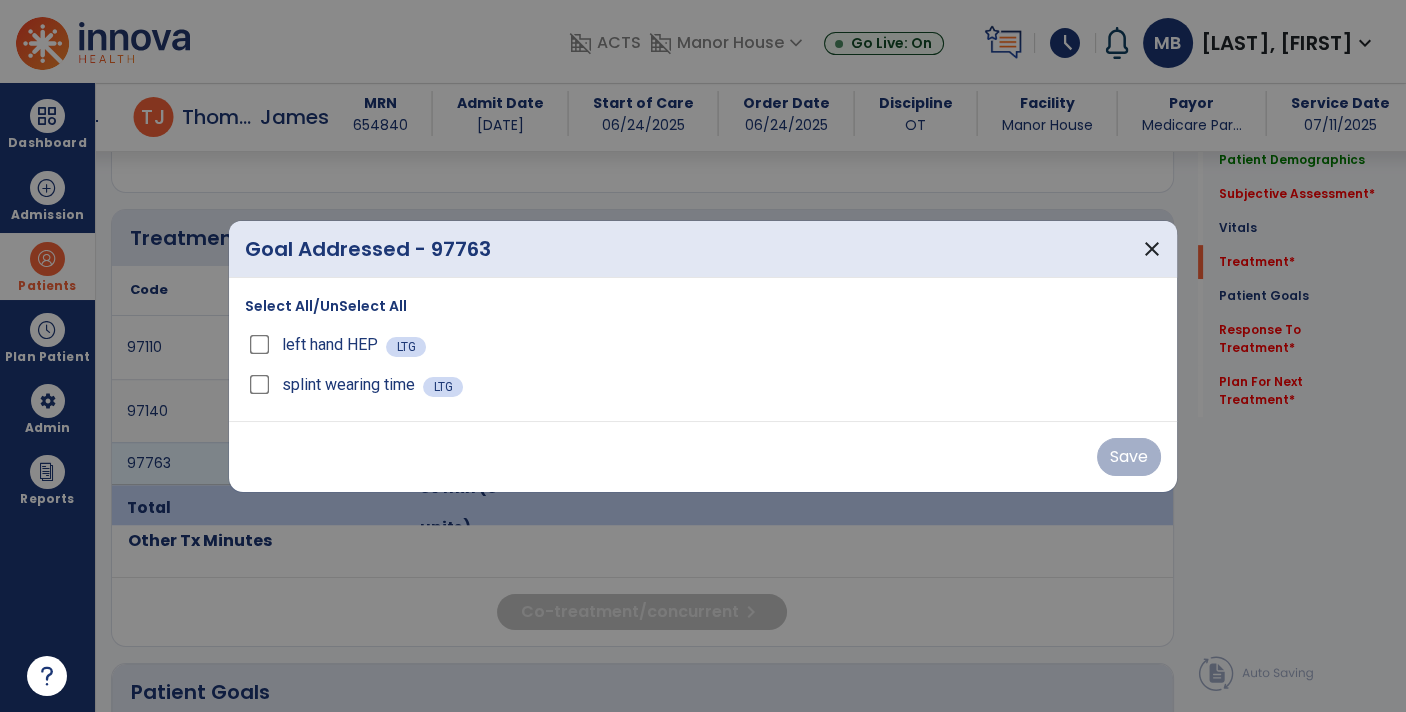 scroll, scrollTop: 1150, scrollLeft: 0, axis: vertical 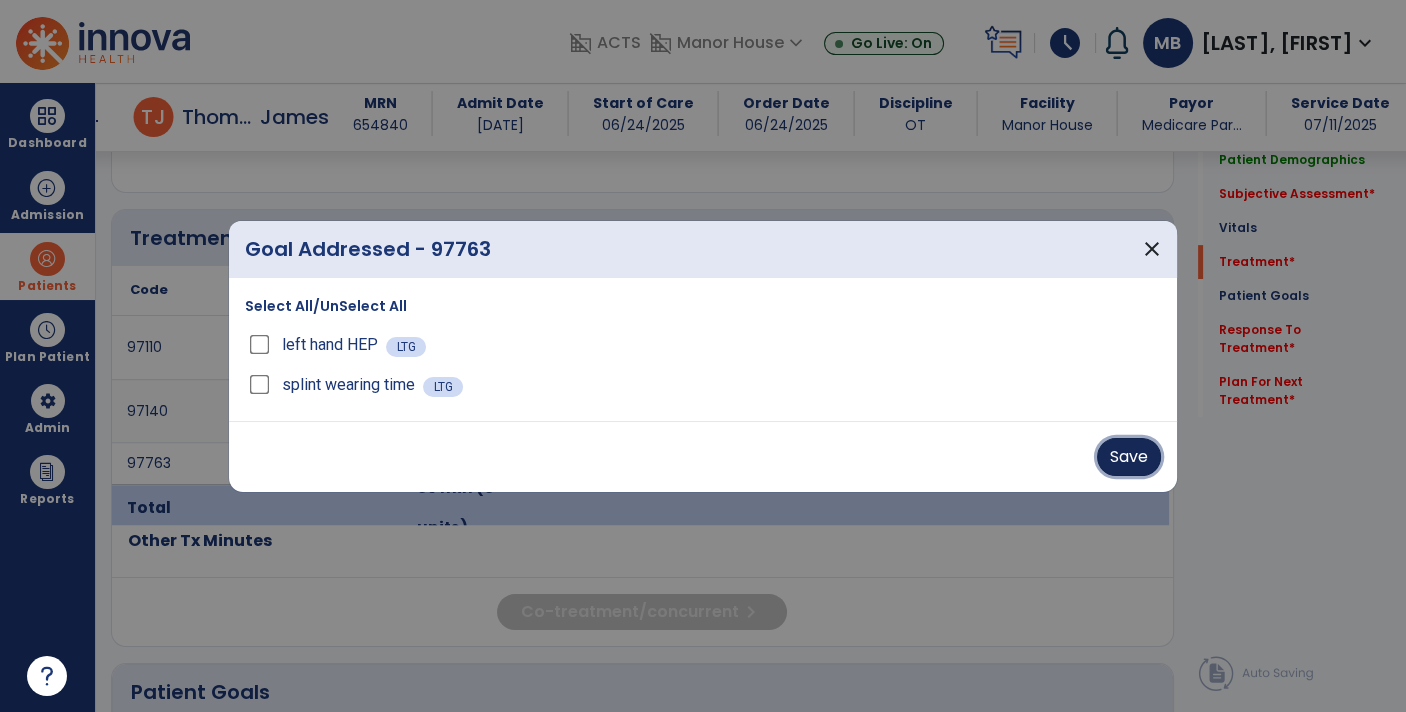 click on "Save" at bounding box center [1129, 457] 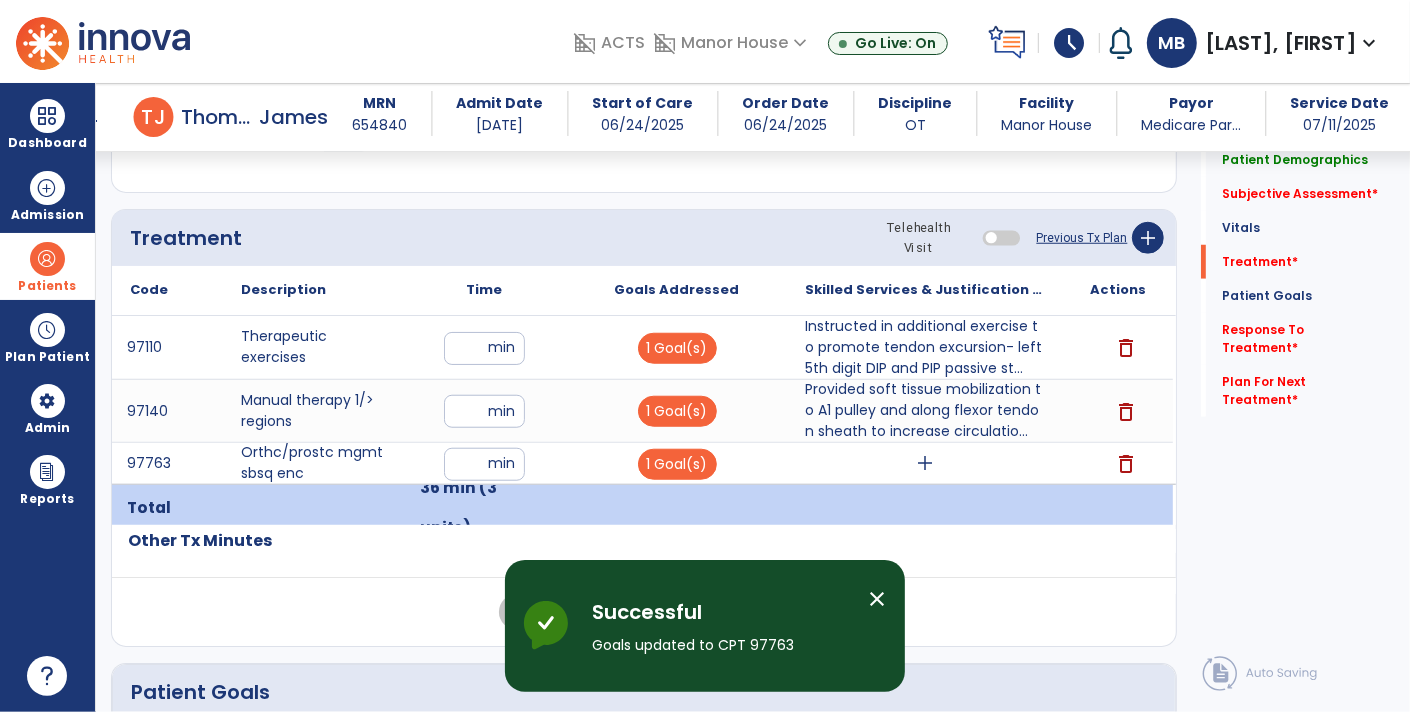 click on "add" at bounding box center (925, 463) 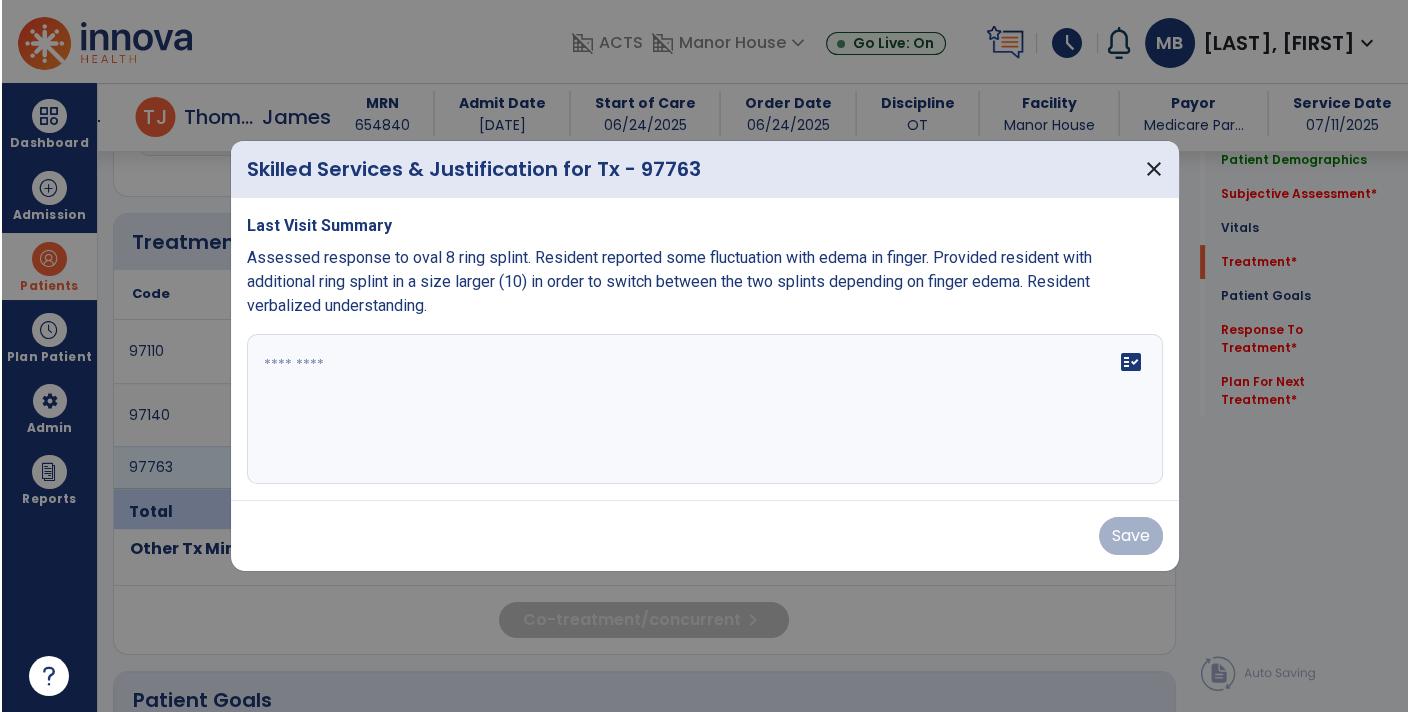 scroll, scrollTop: 1150, scrollLeft: 0, axis: vertical 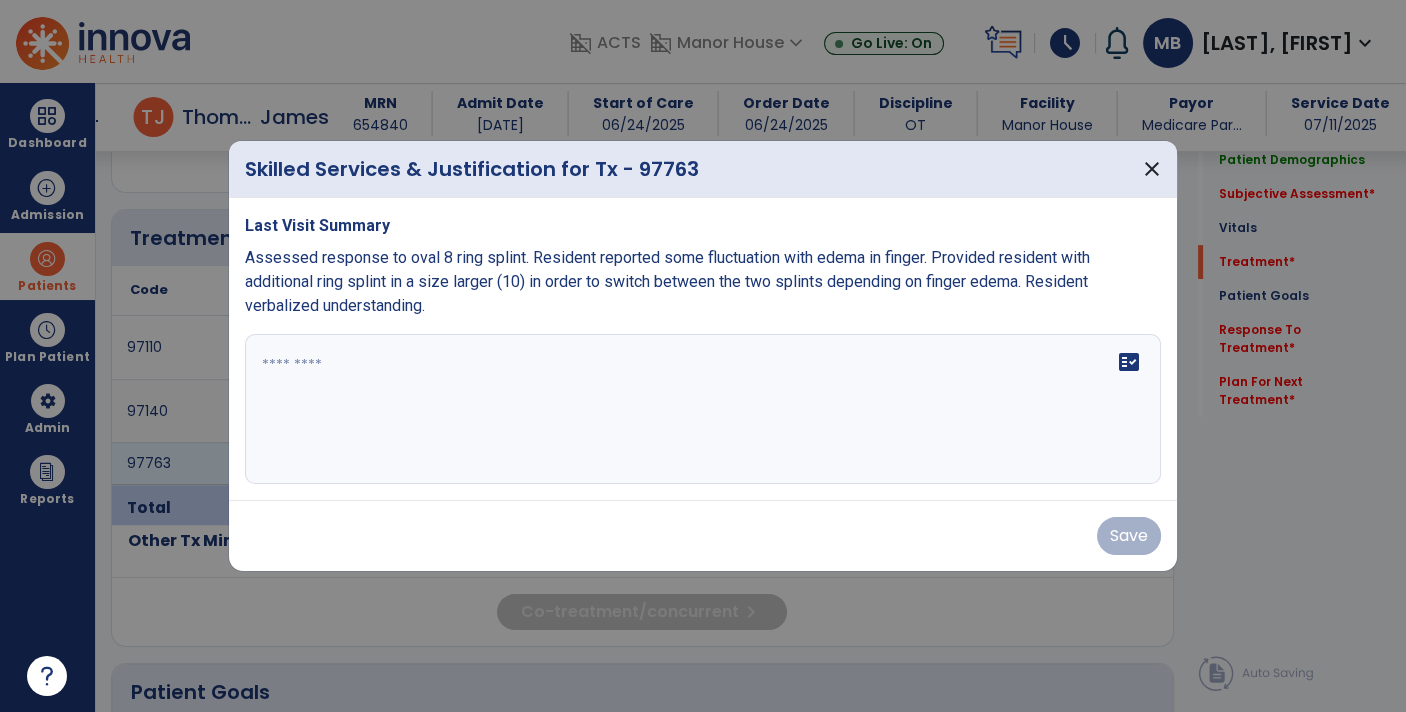 click on "fact_check" at bounding box center (703, 409) 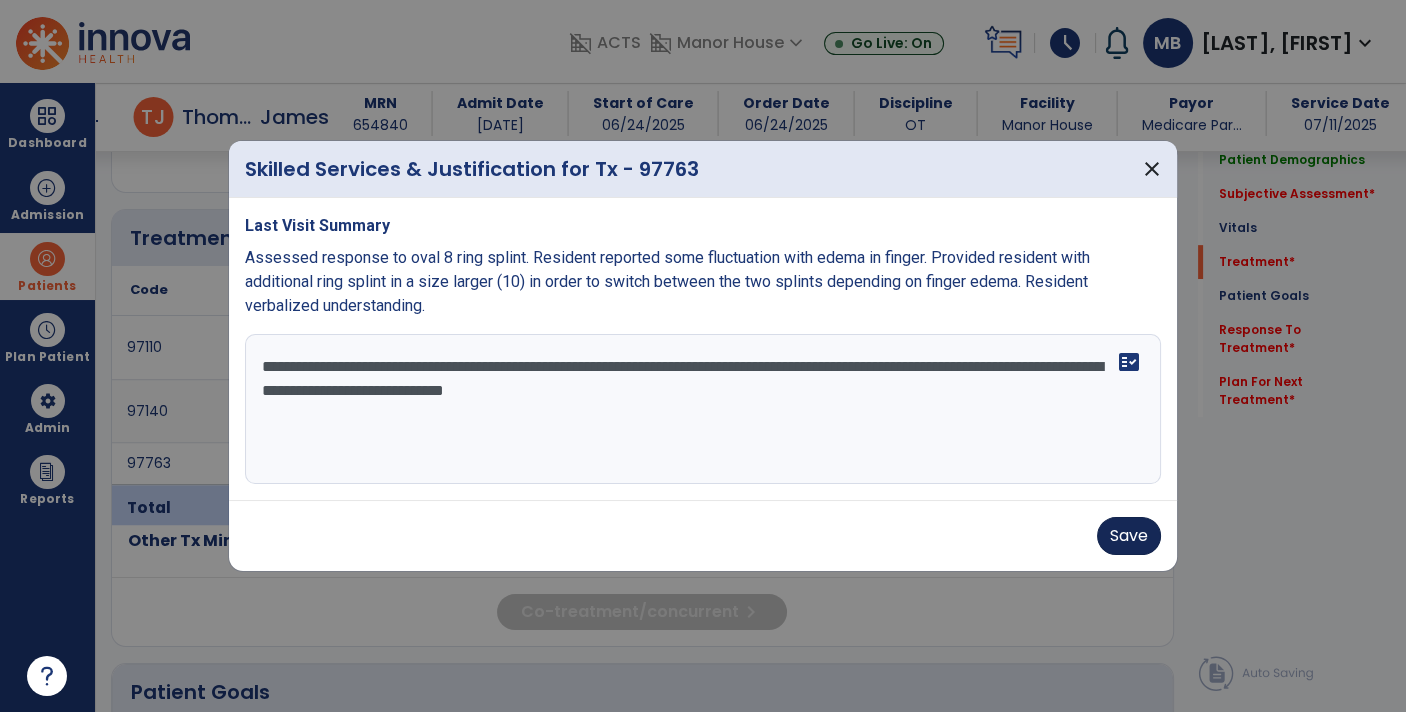 type on "**********" 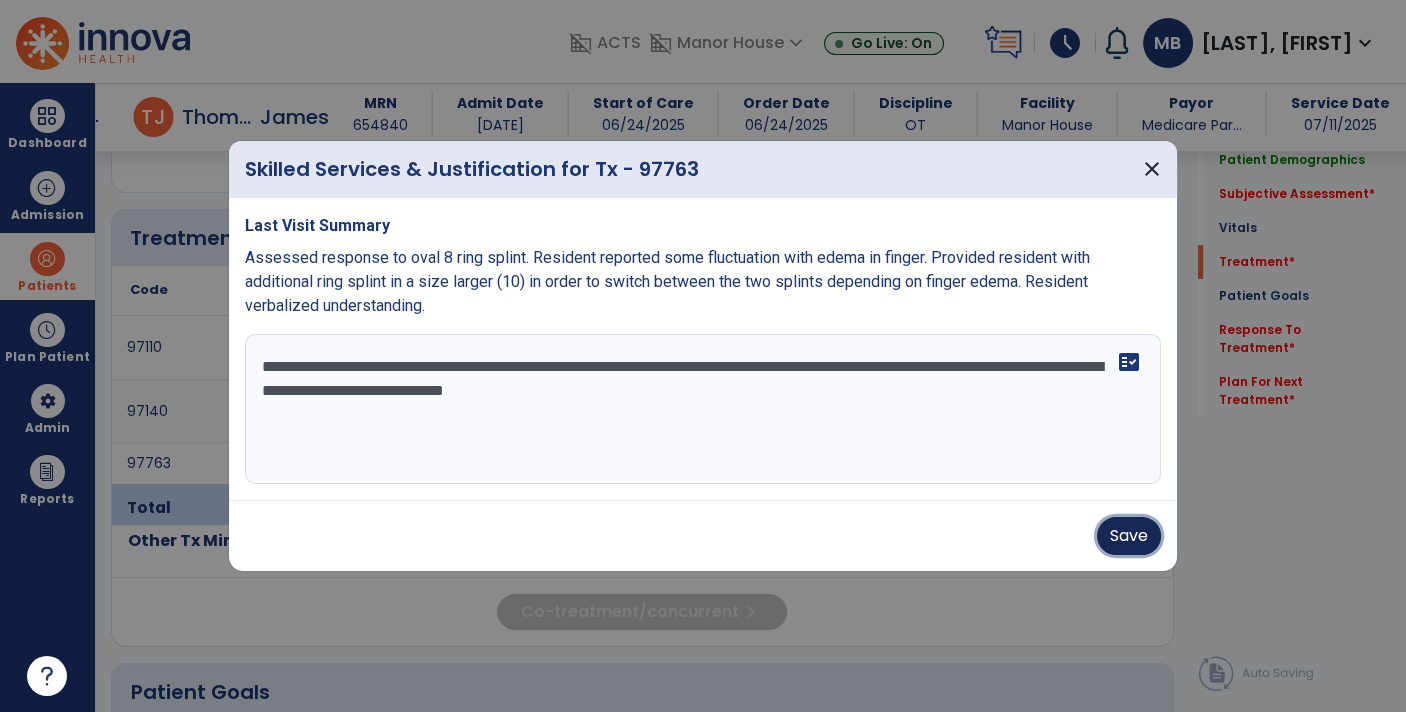 click on "Save" at bounding box center [1129, 536] 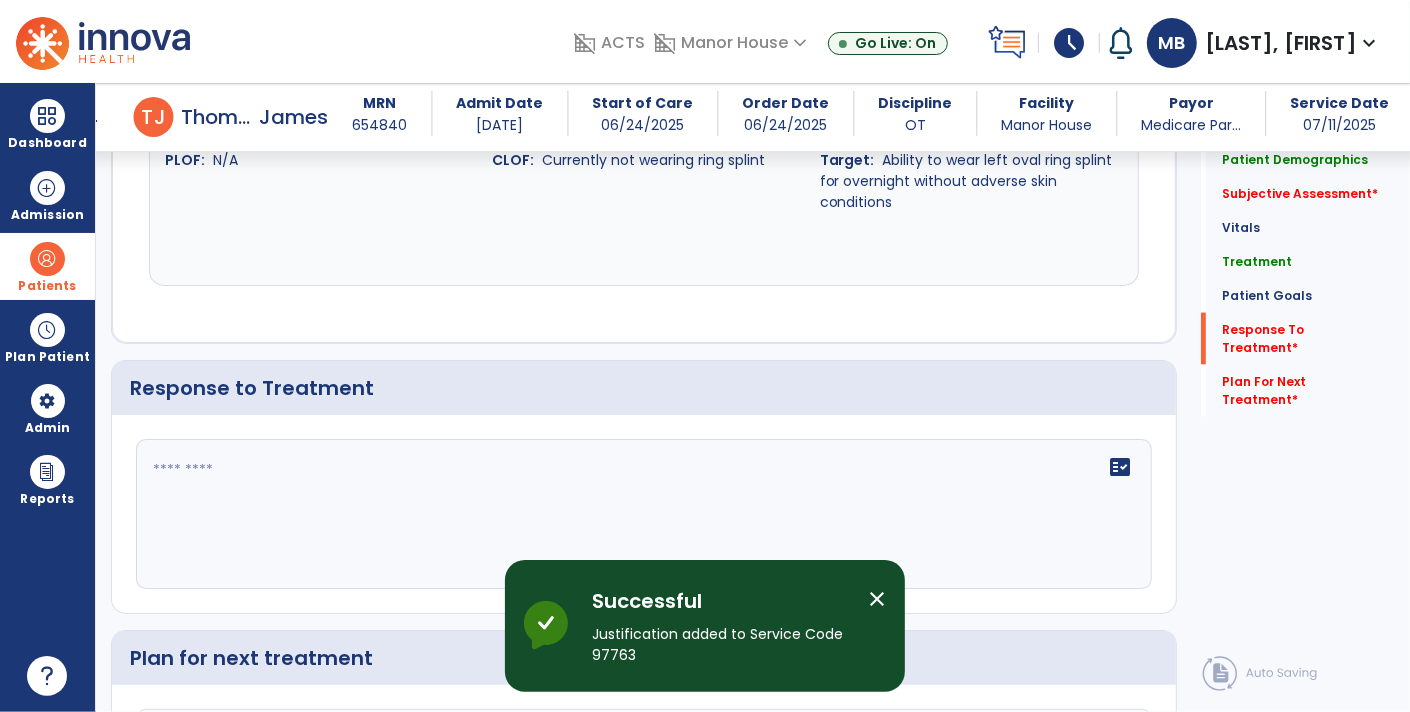 scroll, scrollTop: 2090, scrollLeft: 0, axis: vertical 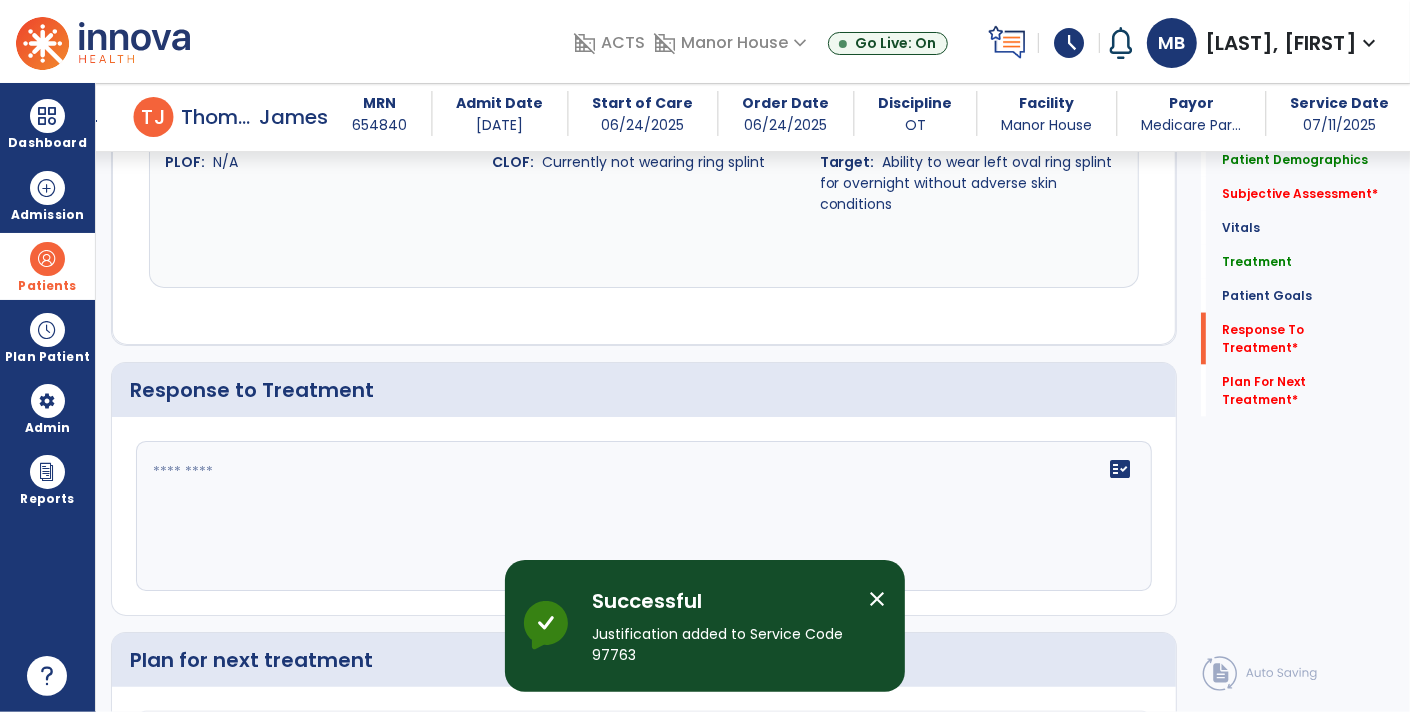 click 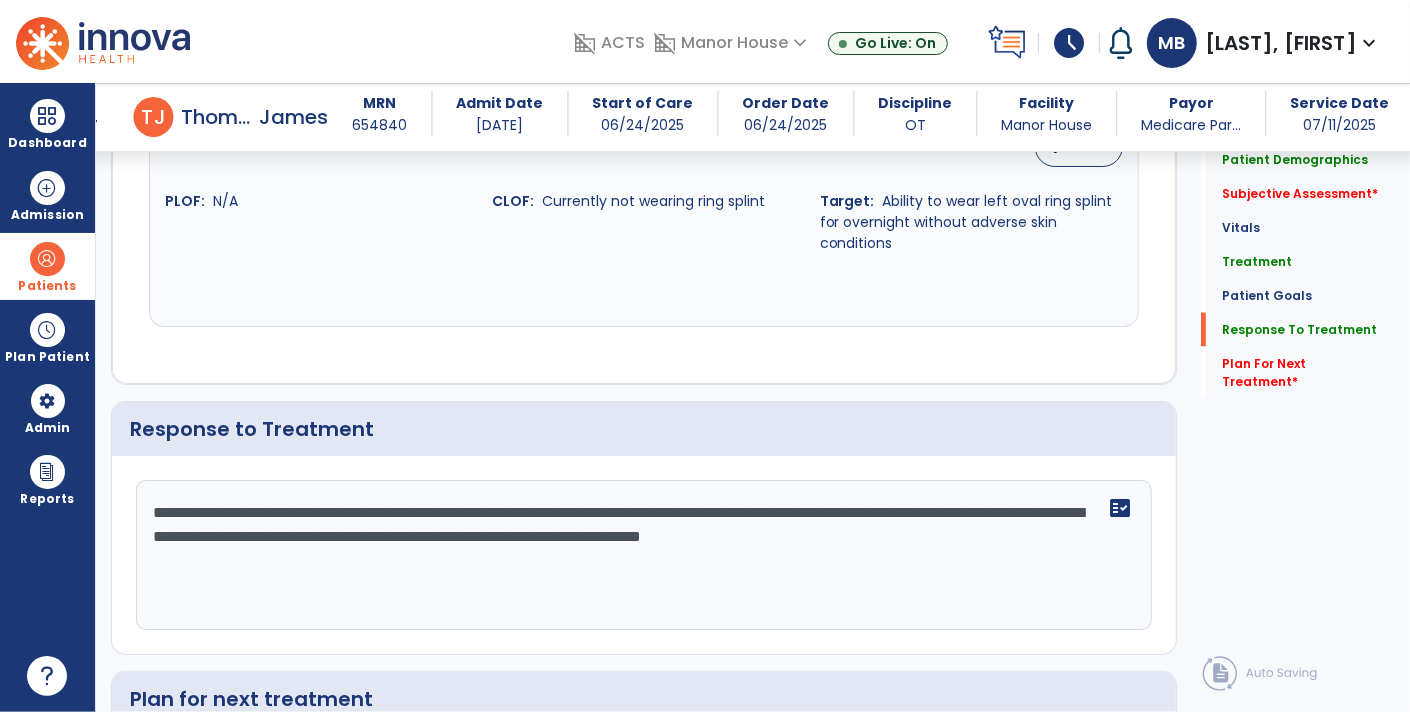 scroll, scrollTop: 2090, scrollLeft: 0, axis: vertical 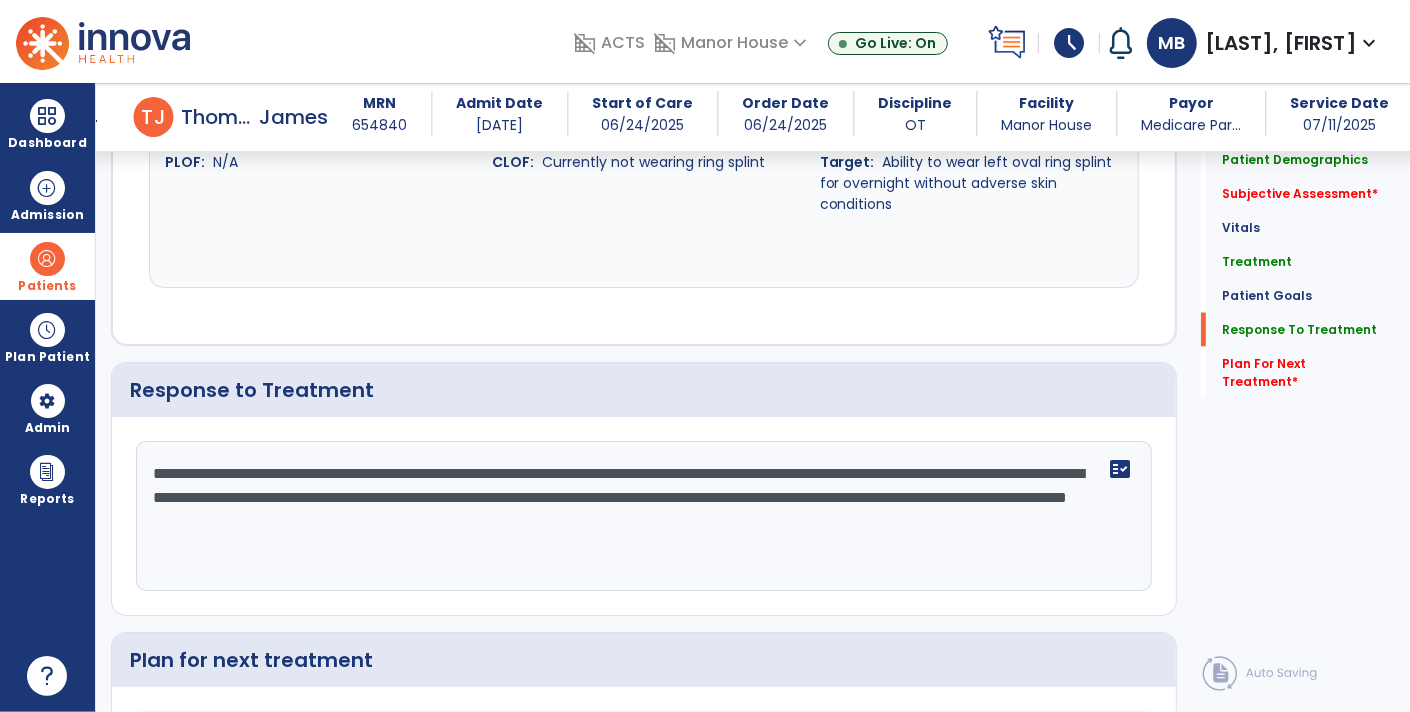 type on "**********" 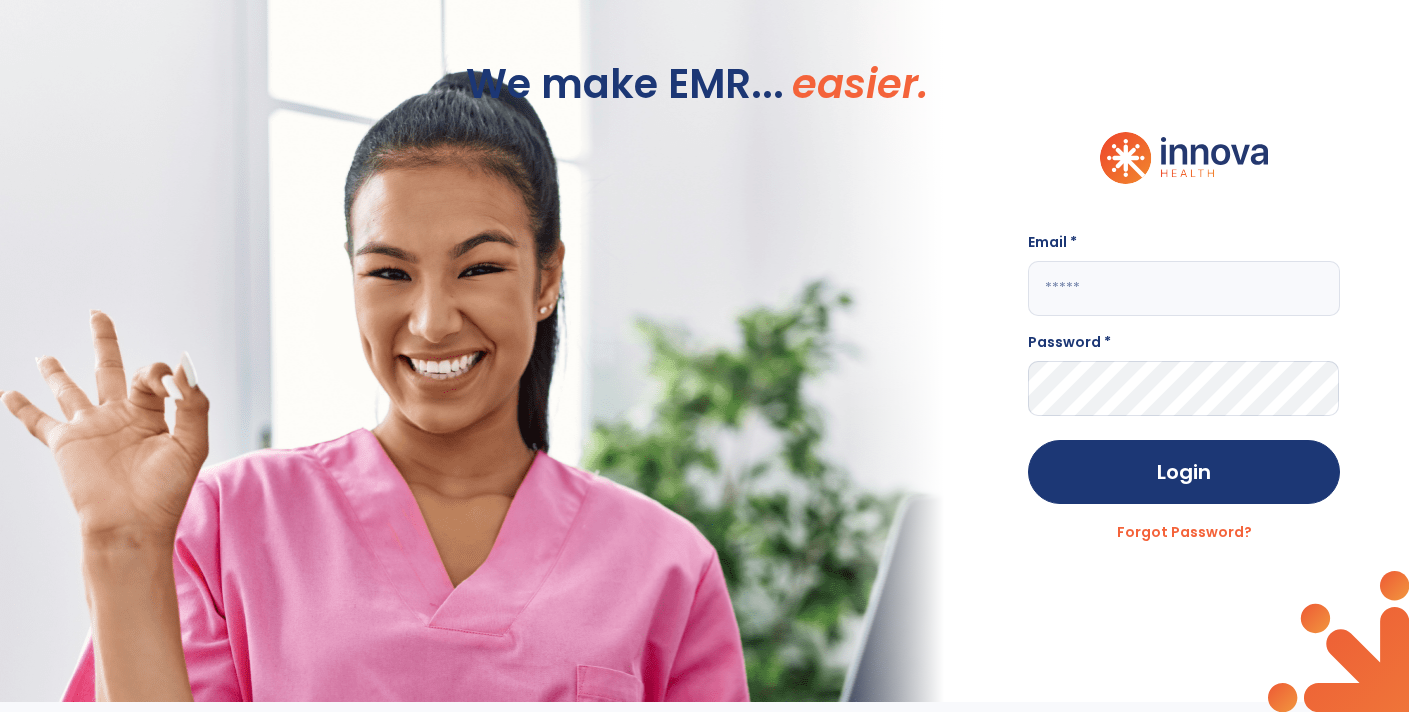 scroll, scrollTop: 0, scrollLeft: 0, axis: both 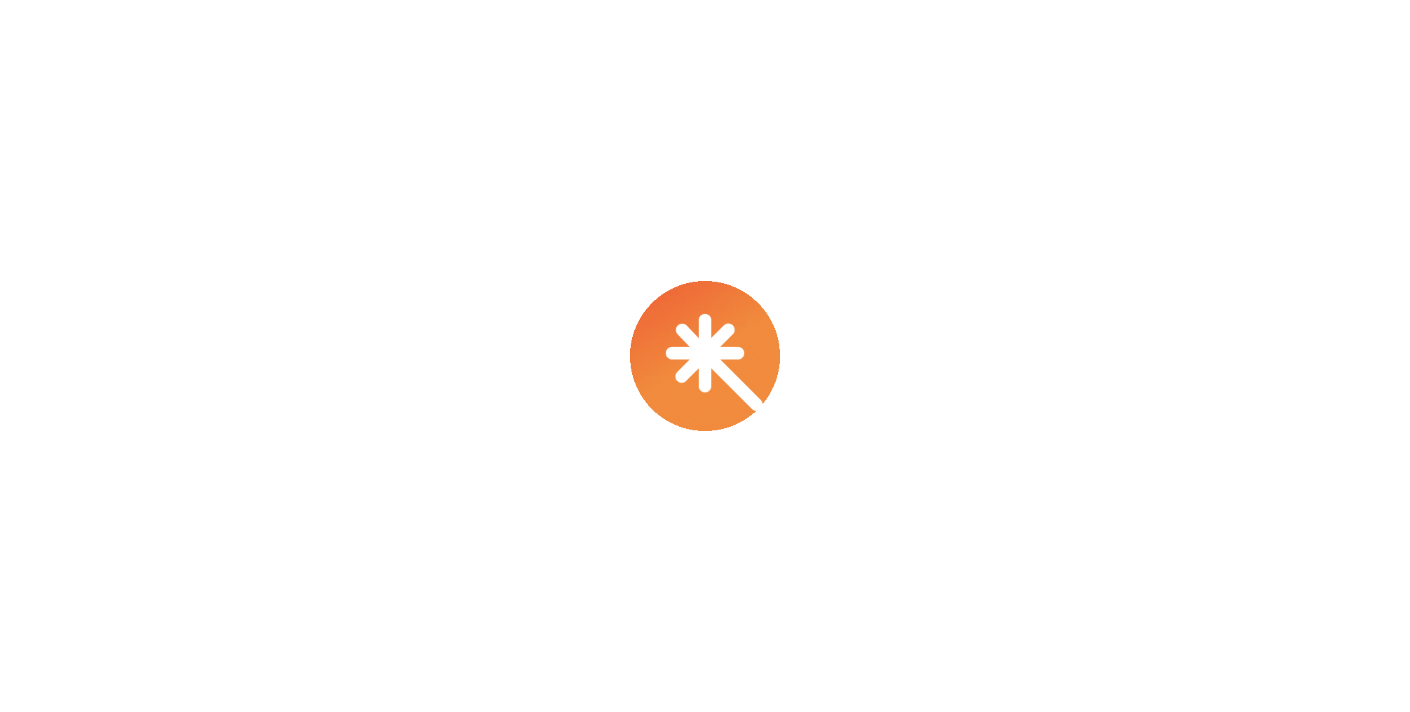 select on "****" 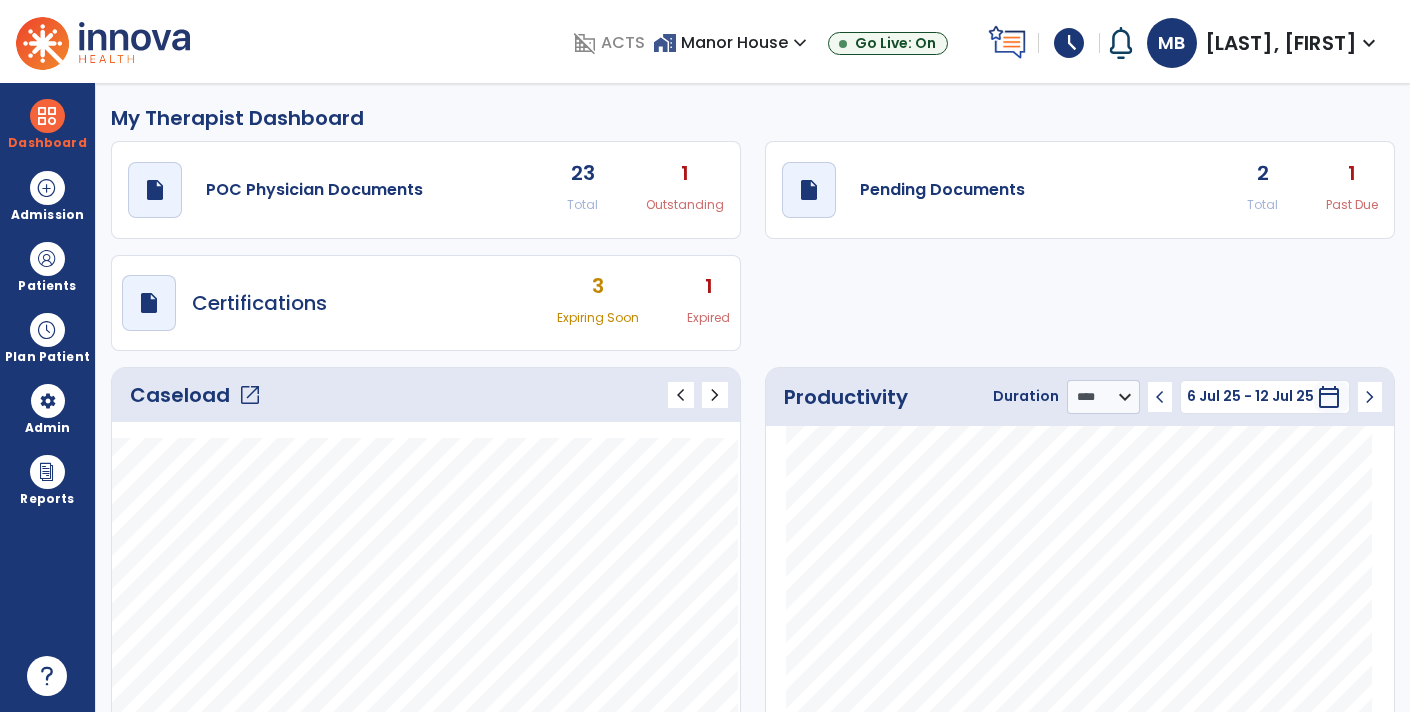 scroll, scrollTop: 0, scrollLeft: 0, axis: both 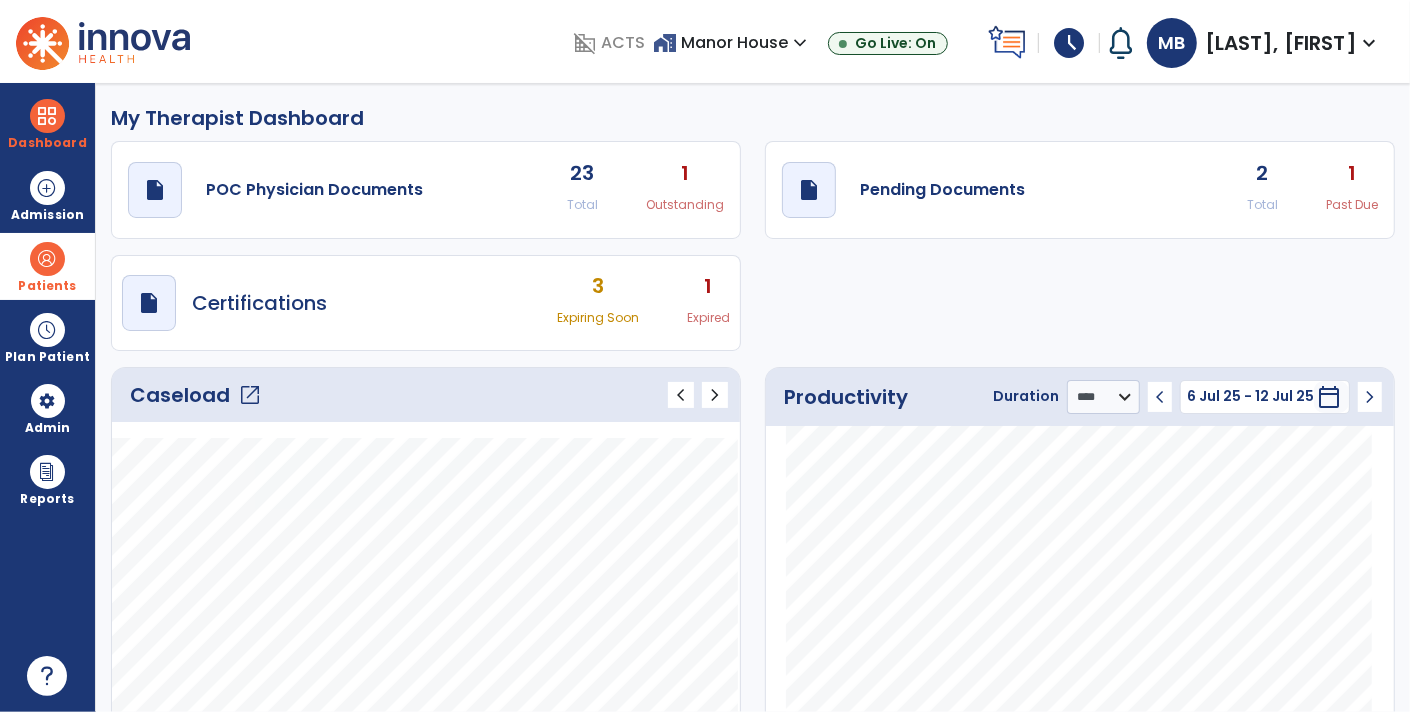 click on "Patients" at bounding box center (47, 286) 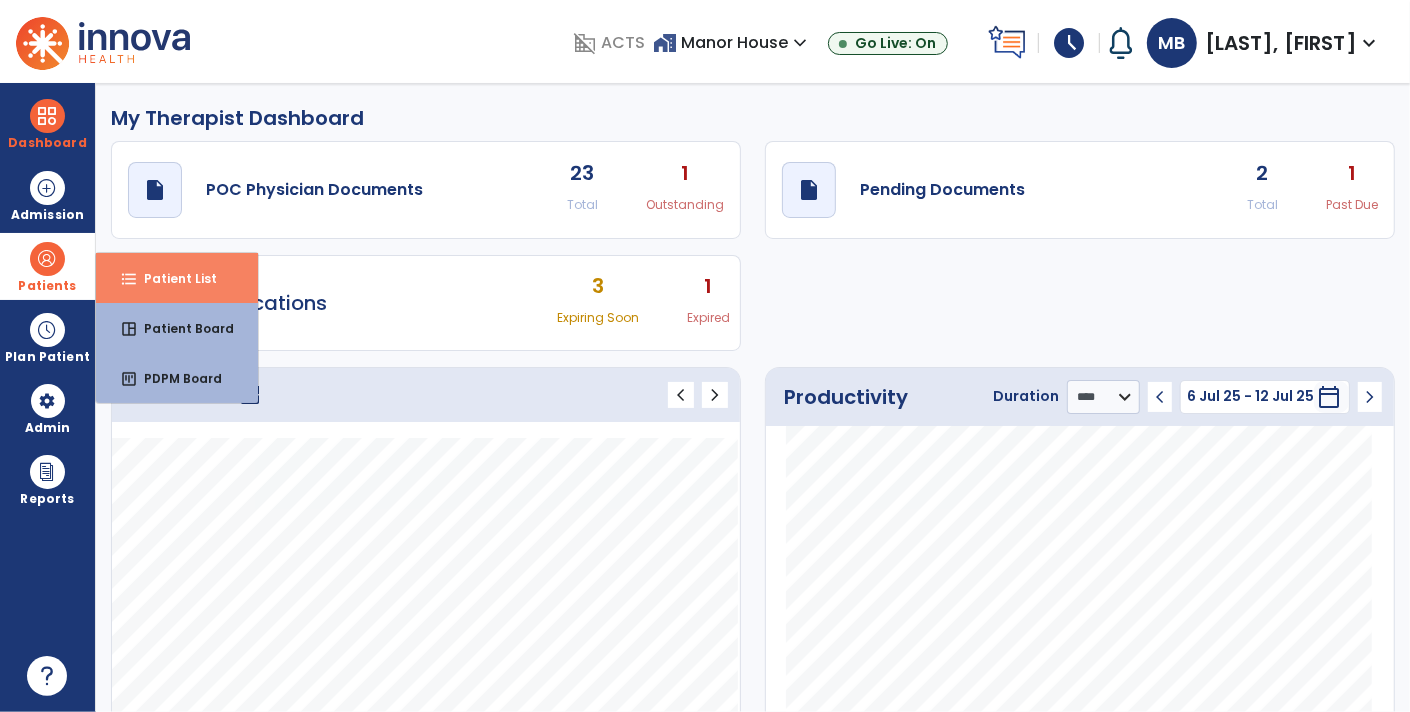 click on "Patient List" at bounding box center [172, 278] 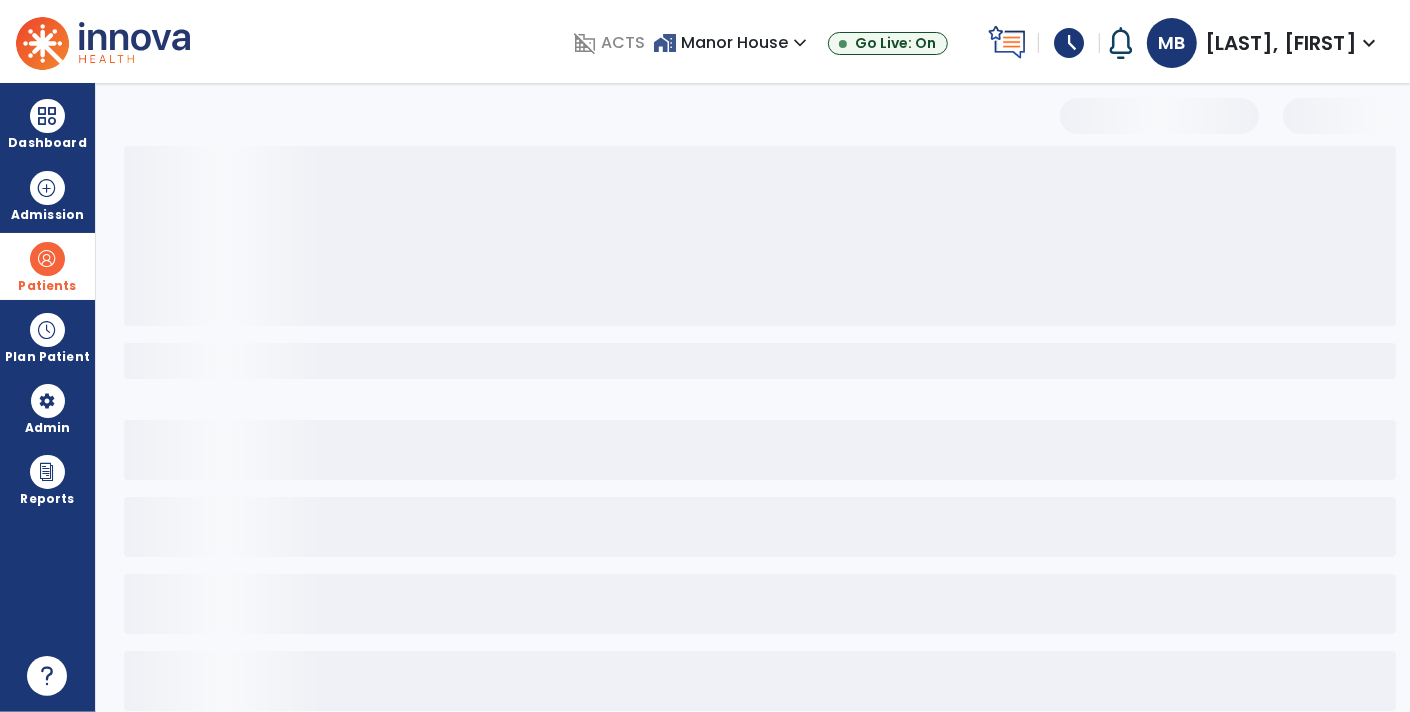 select on "***" 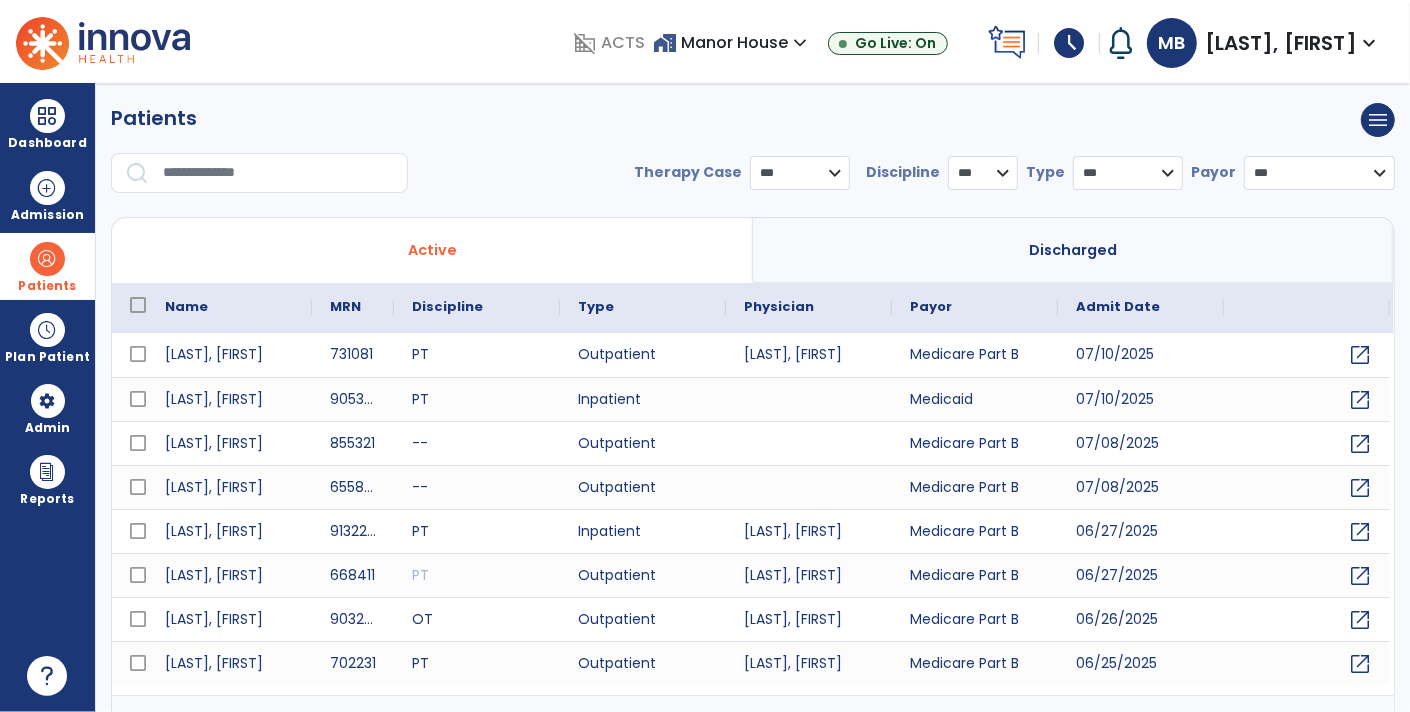 click at bounding box center [278, 173] 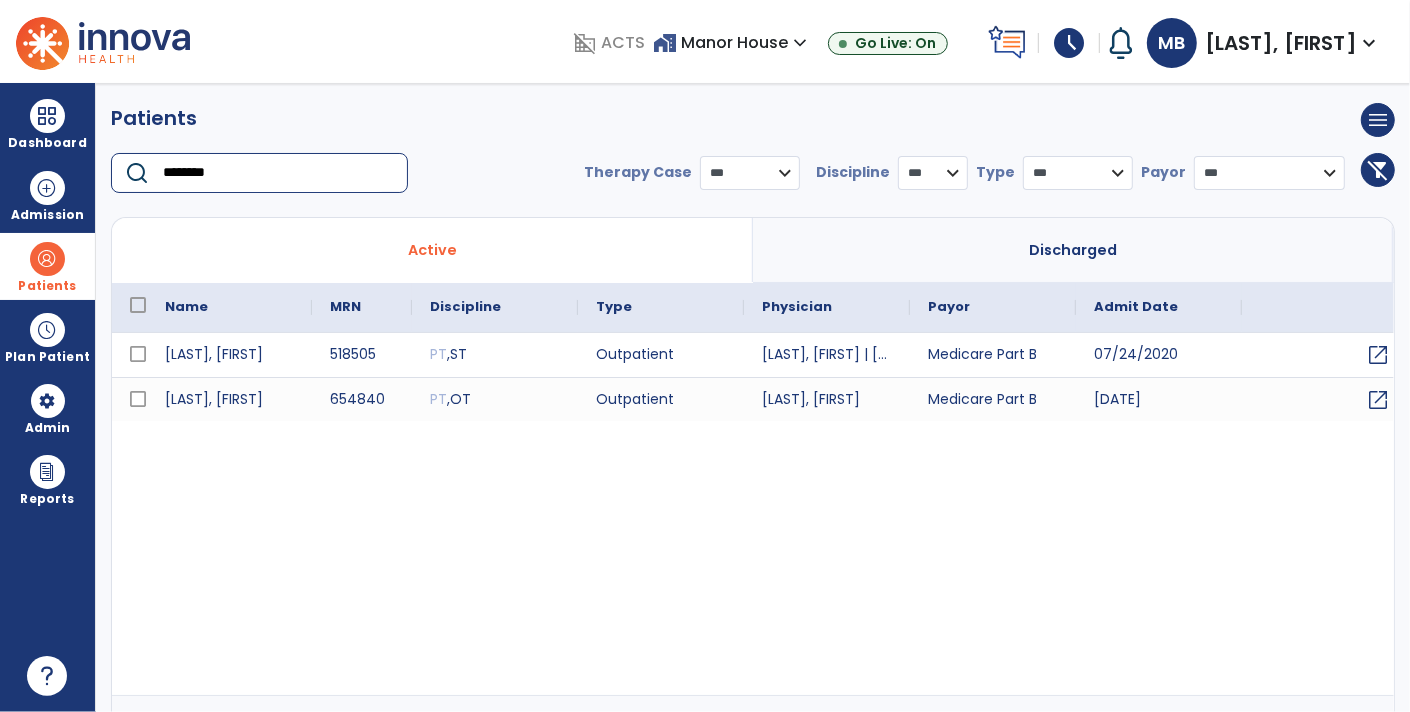 type on "********" 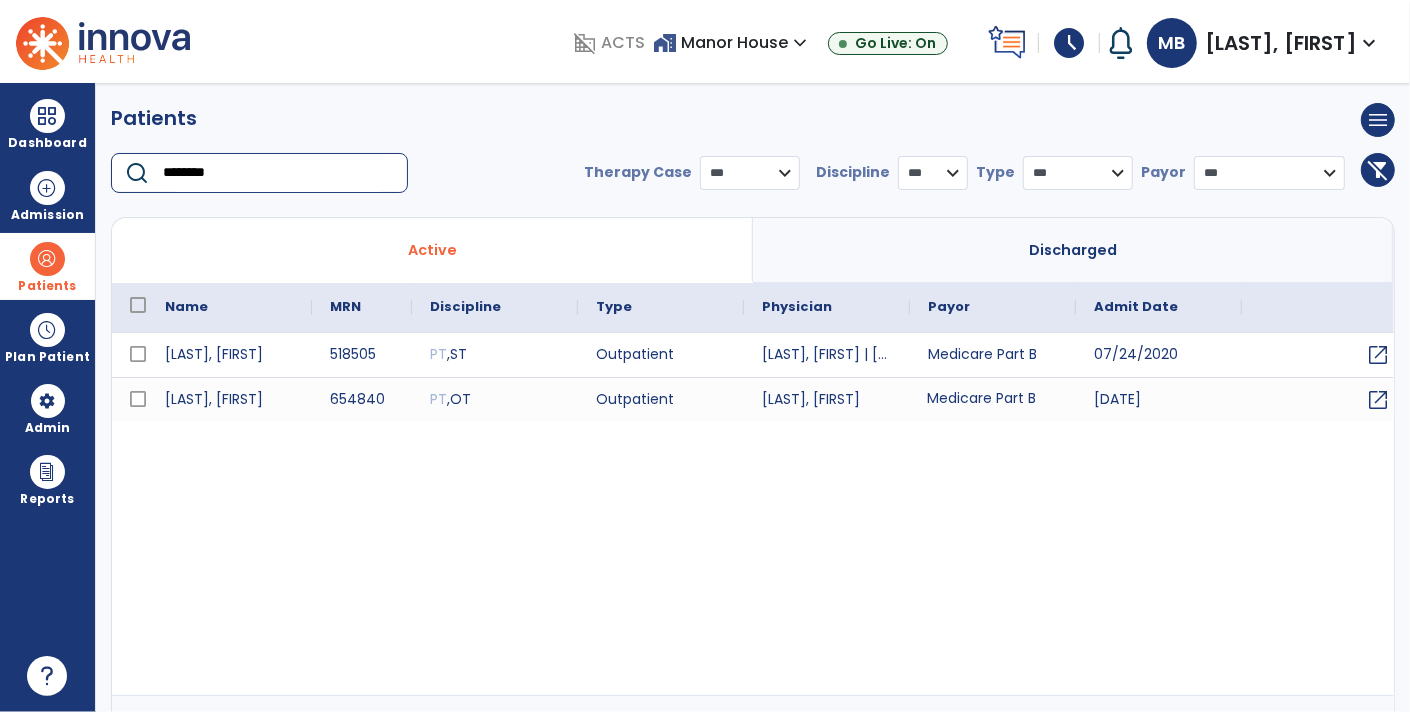 click on "Medicare Part B" at bounding box center [993, 399] 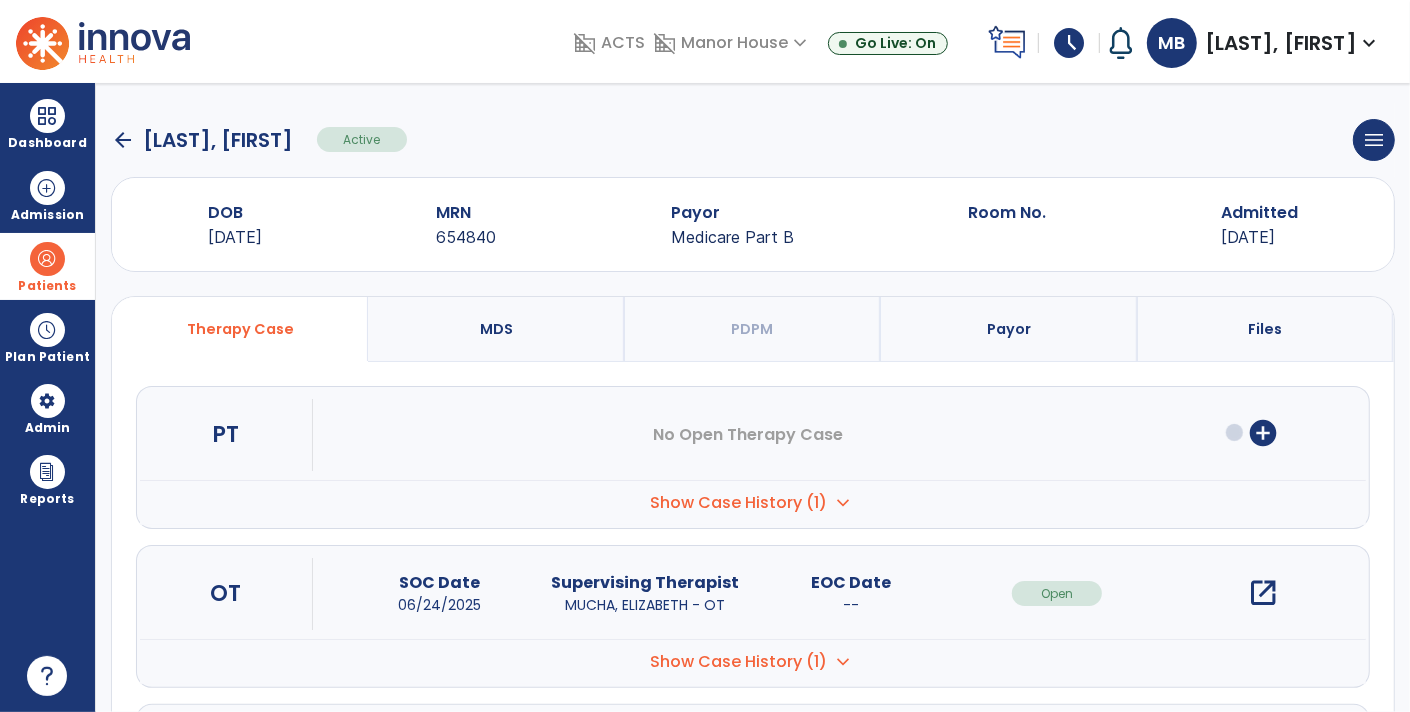 click on "open_in_new" at bounding box center (1263, 593) 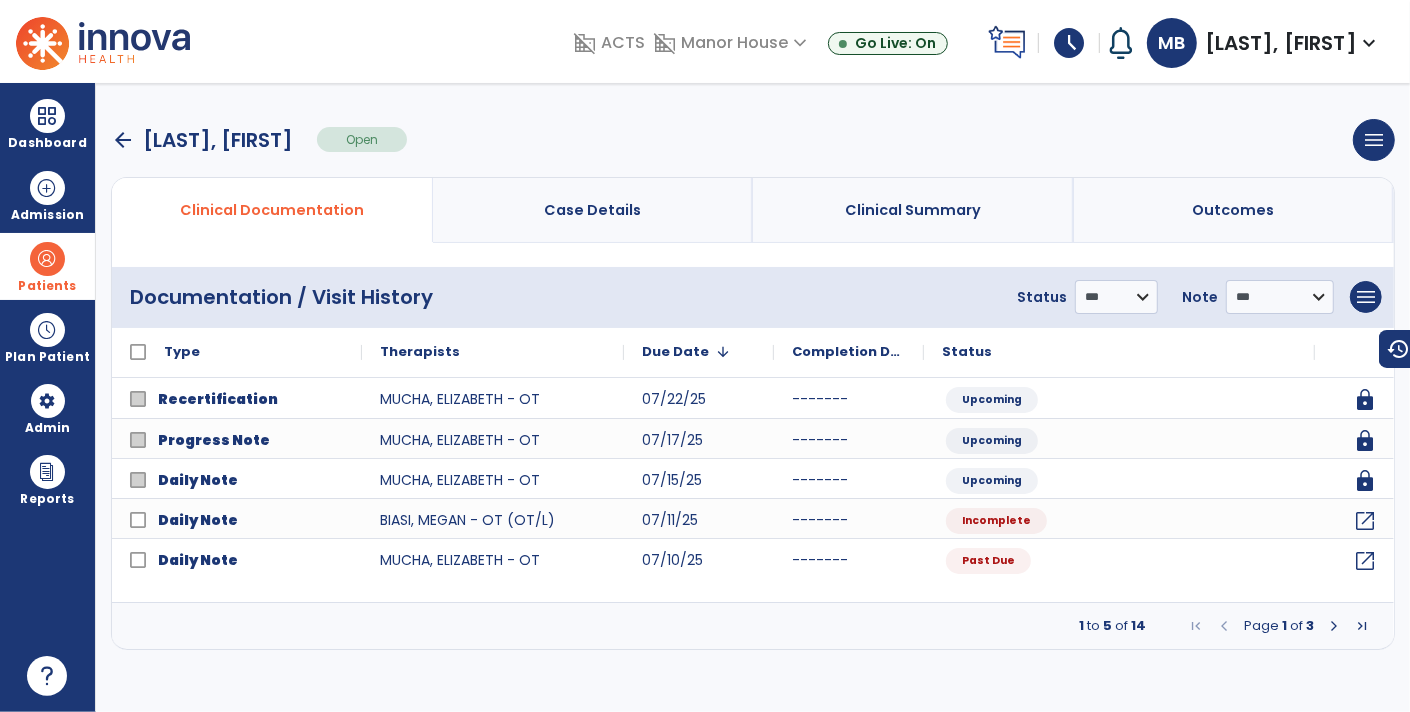 click at bounding box center (1334, 626) 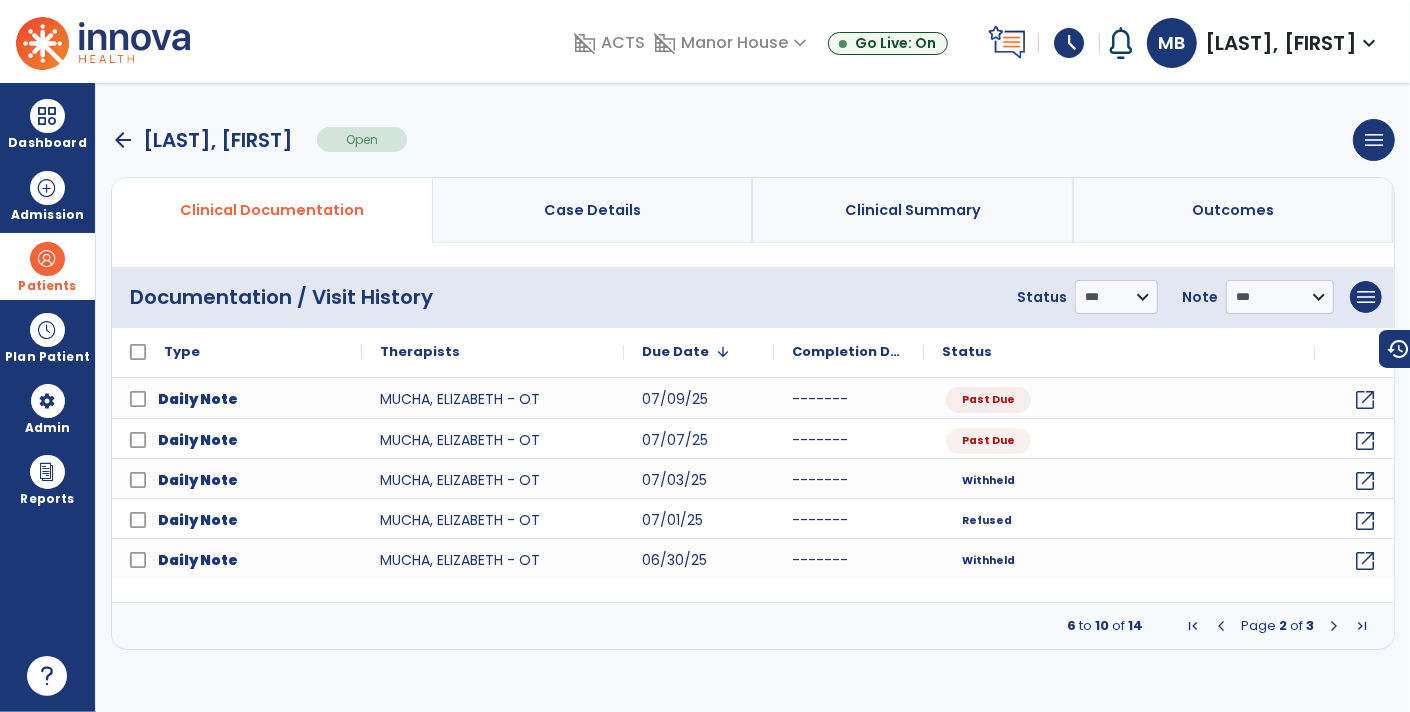 click at bounding box center (1334, 626) 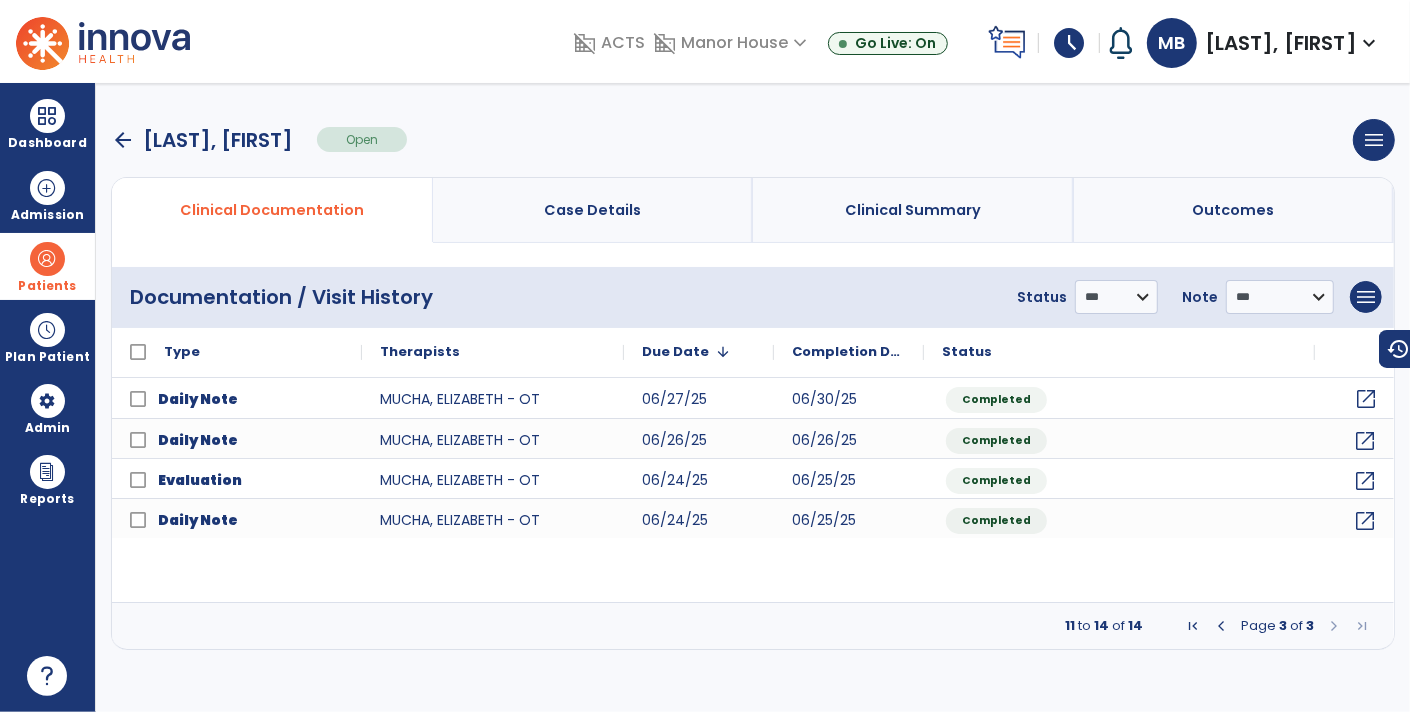 click on "open_in_new" 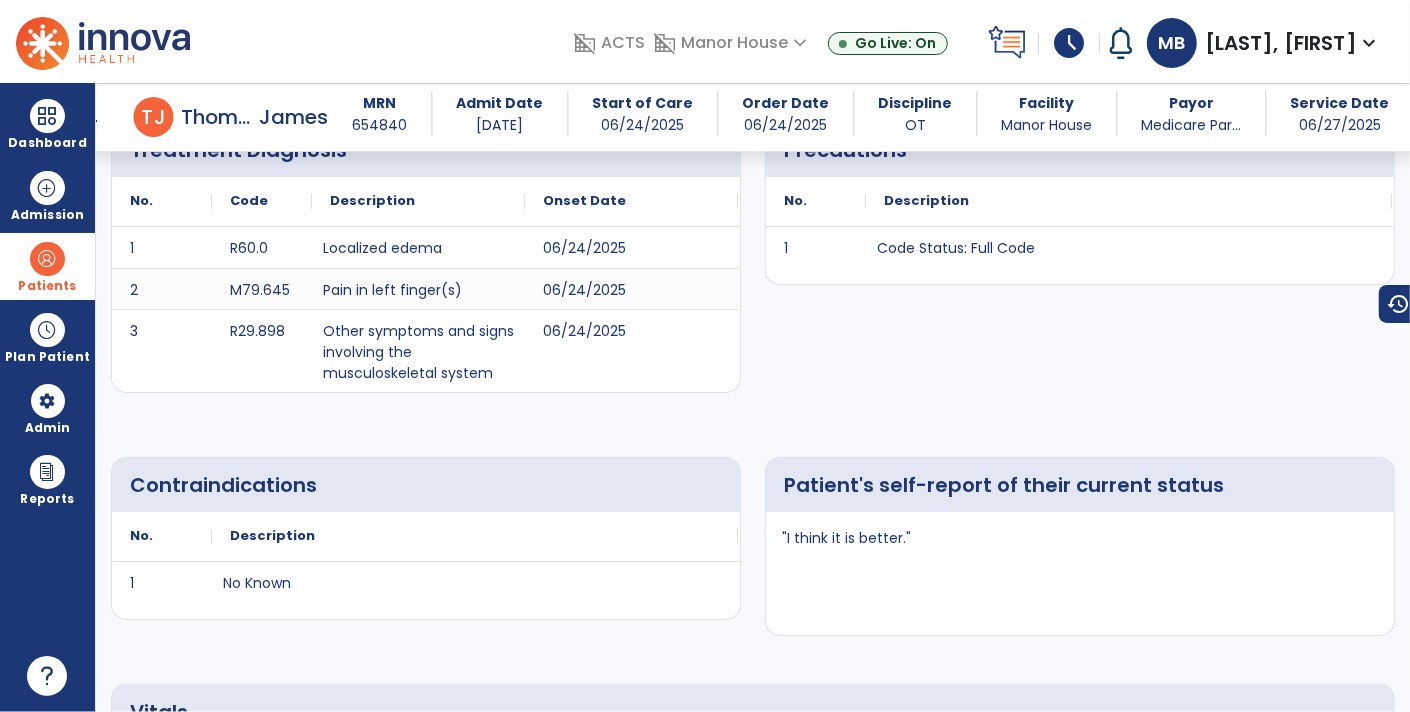 scroll, scrollTop: 0, scrollLeft: 0, axis: both 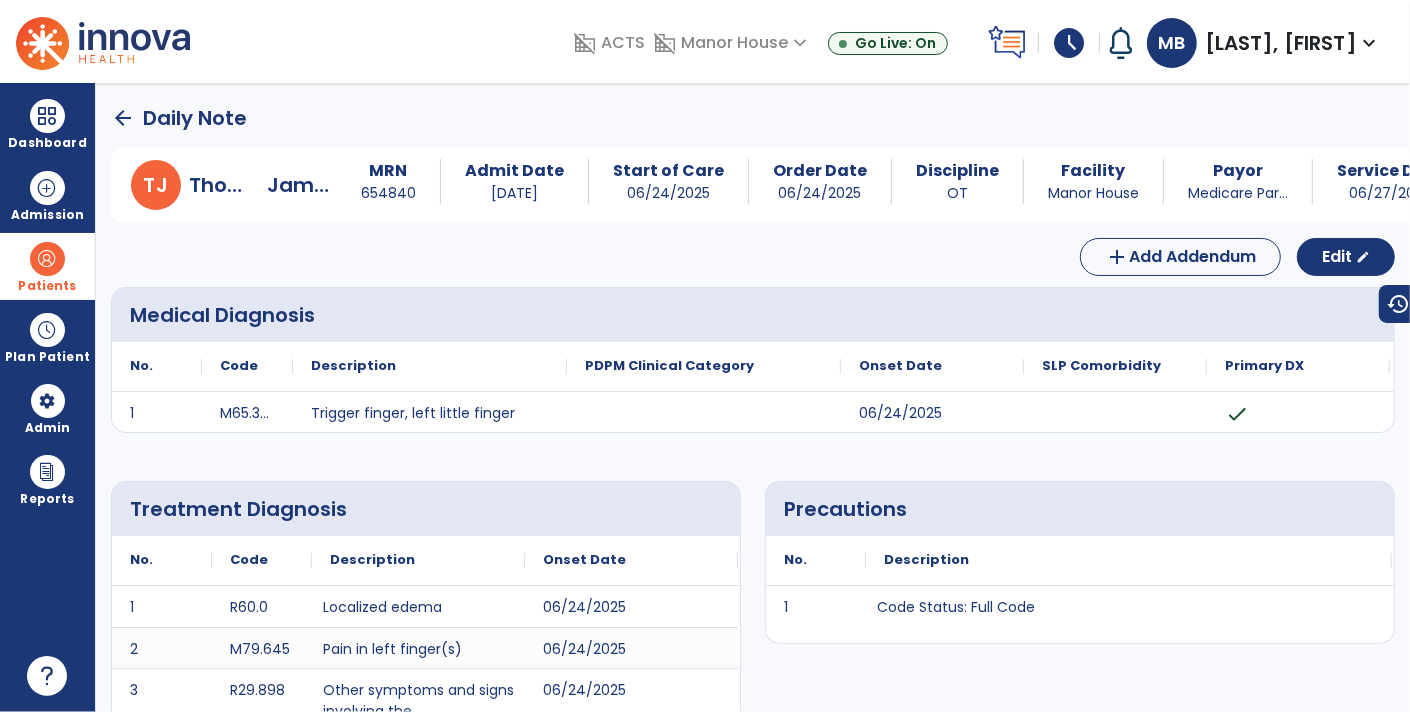 click on "arrow_back" 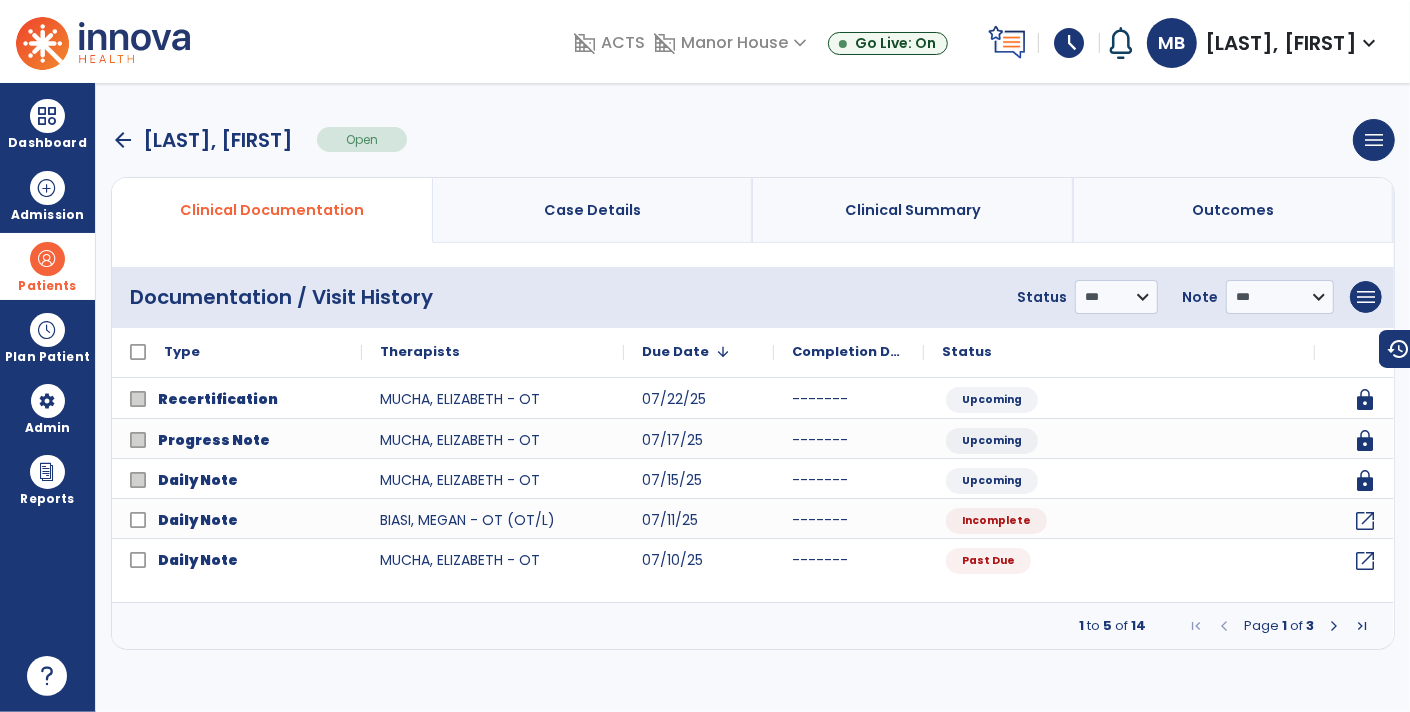 click at bounding box center [1334, 626] 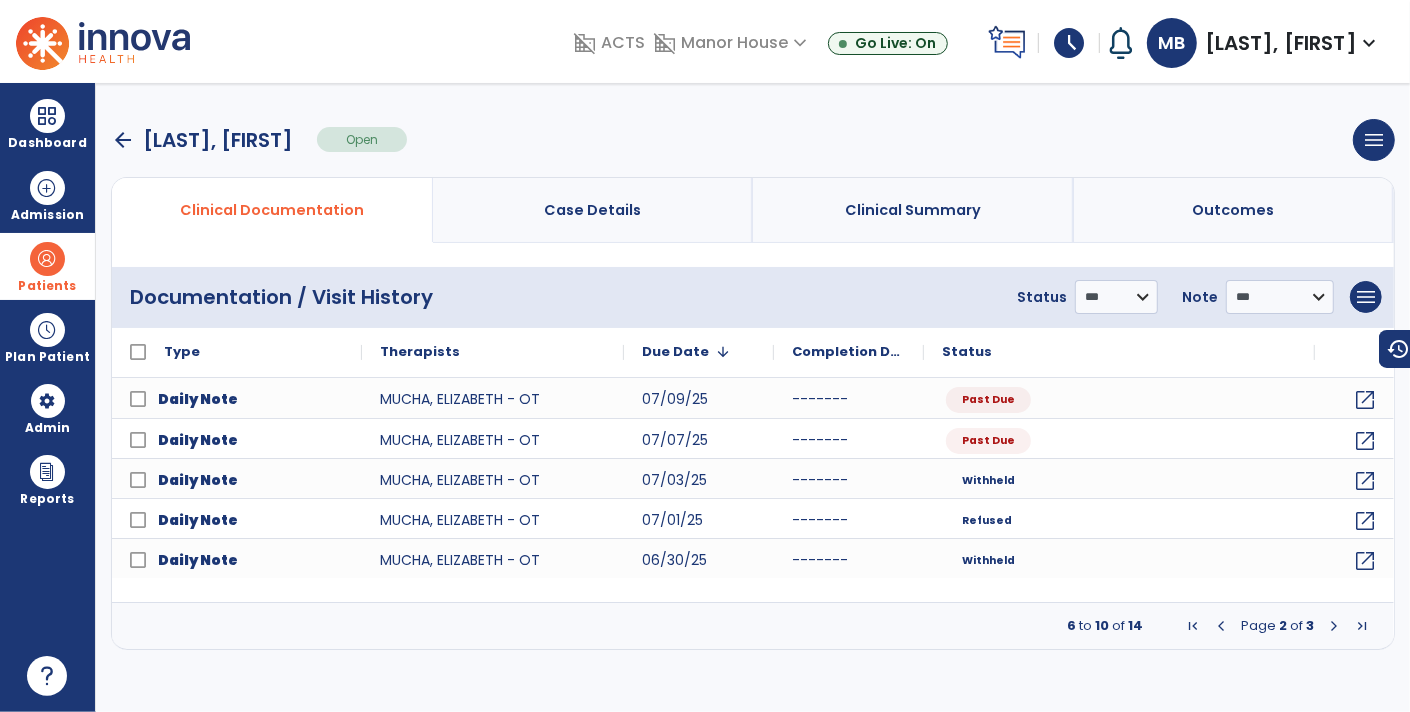 click at bounding box center (1334, 626) 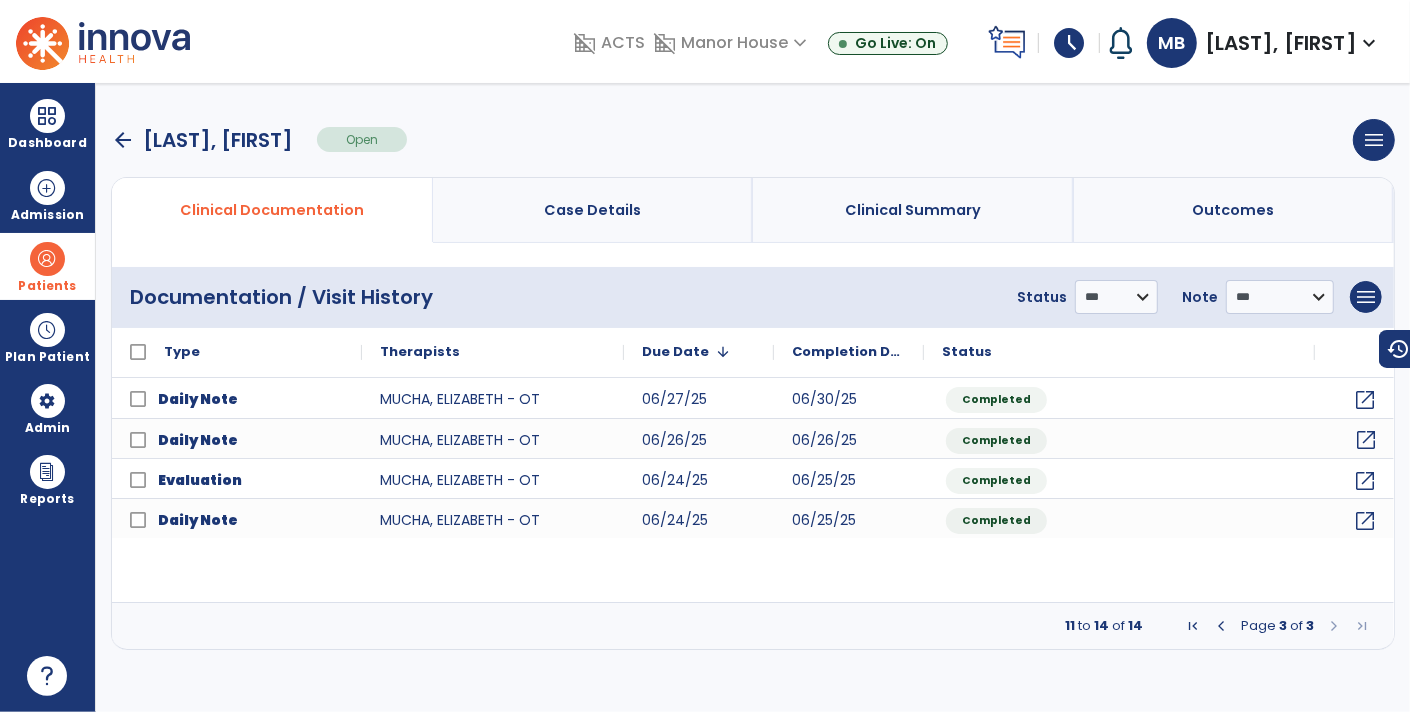 click on "open_in_new" 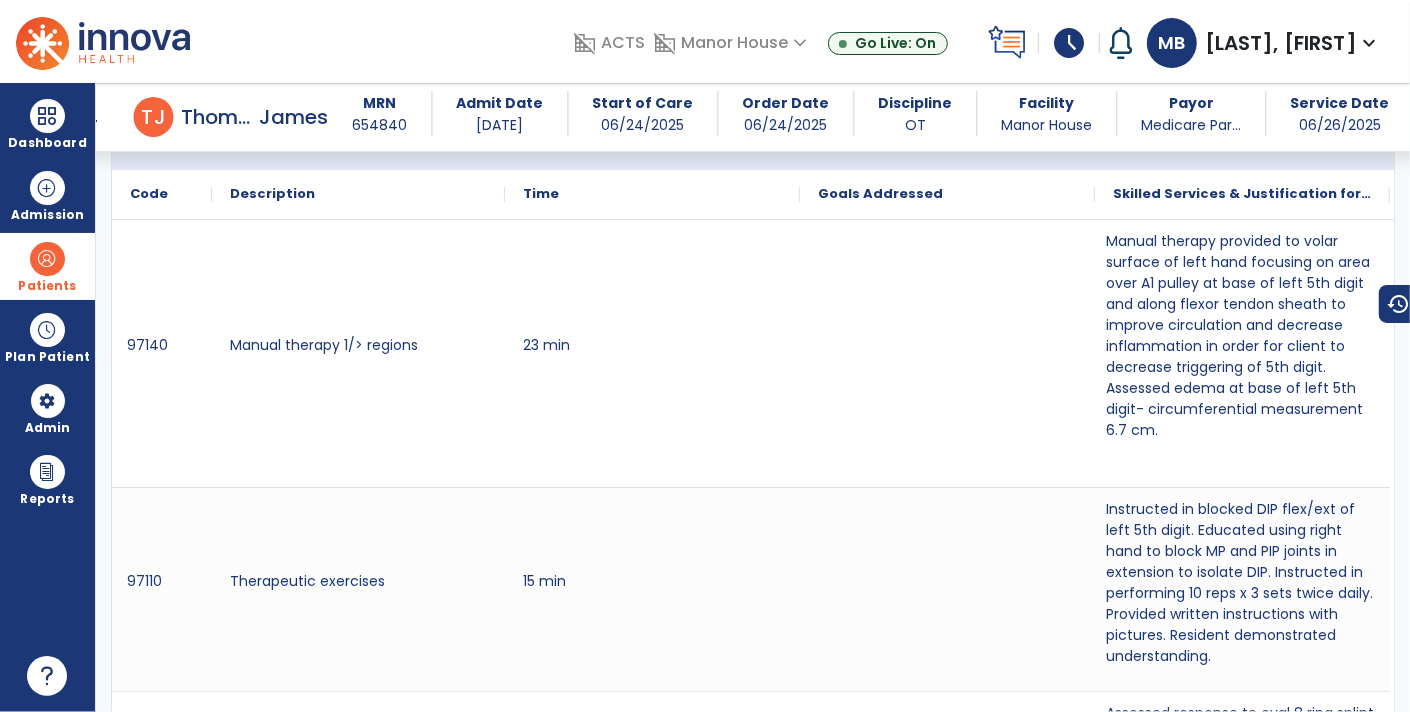 scroll, scrollTop: 1047, scrollLeft: 0, axis: vertical 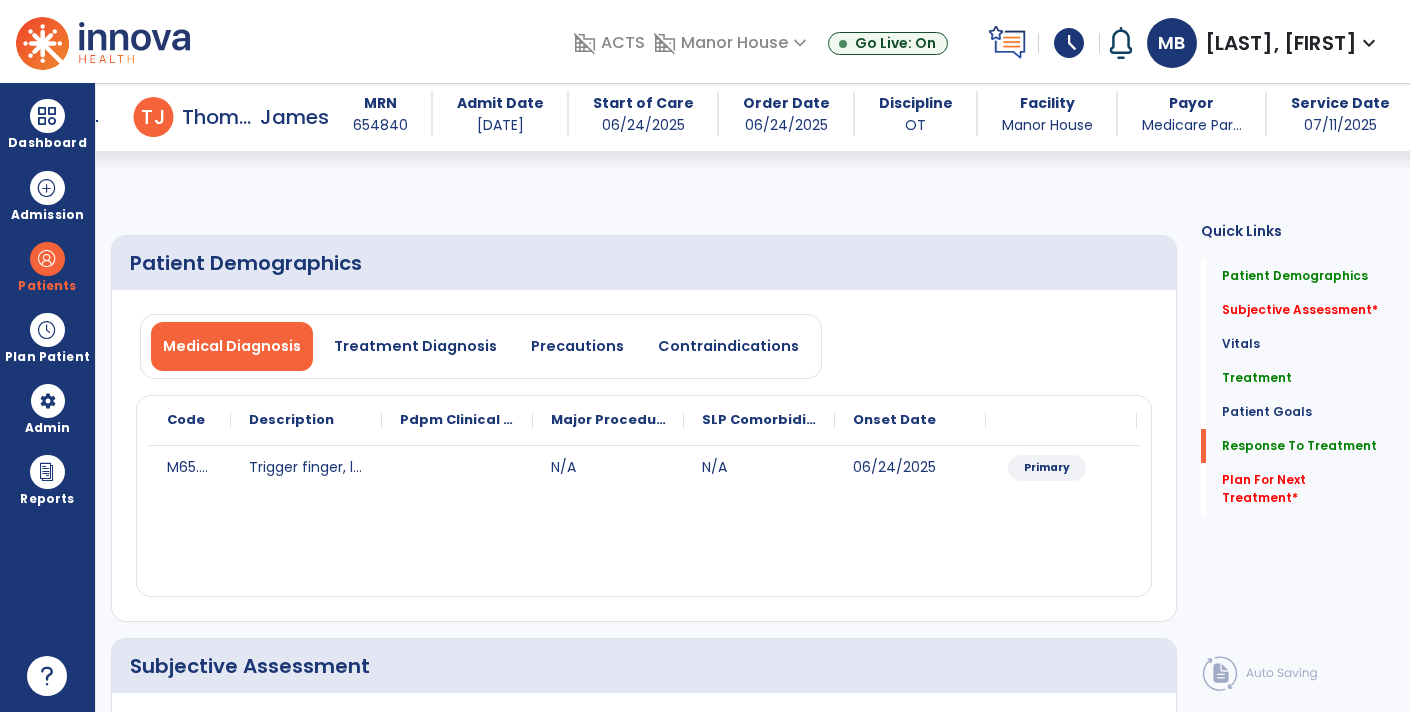 select on "*" 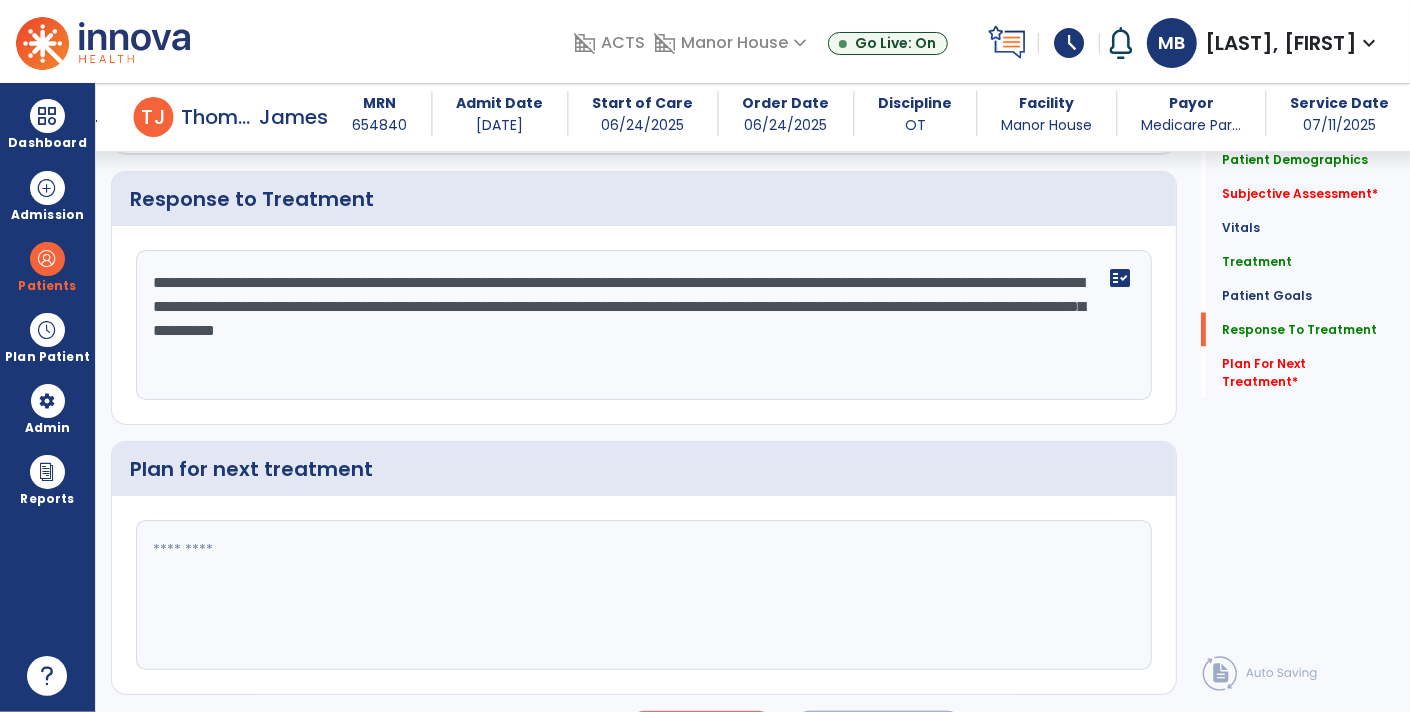 scroll, scrollTop: 2320, scrollLeft: 0, axis: vertical 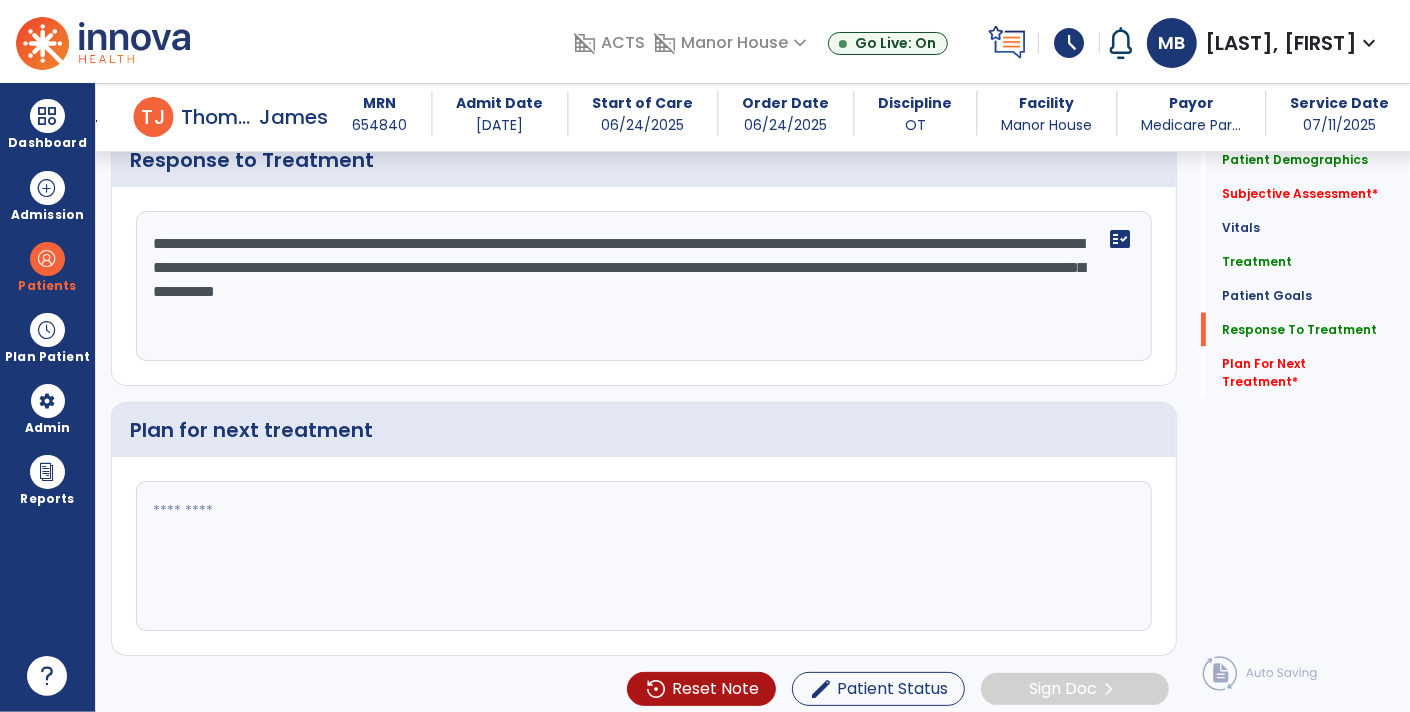 type on "**********" 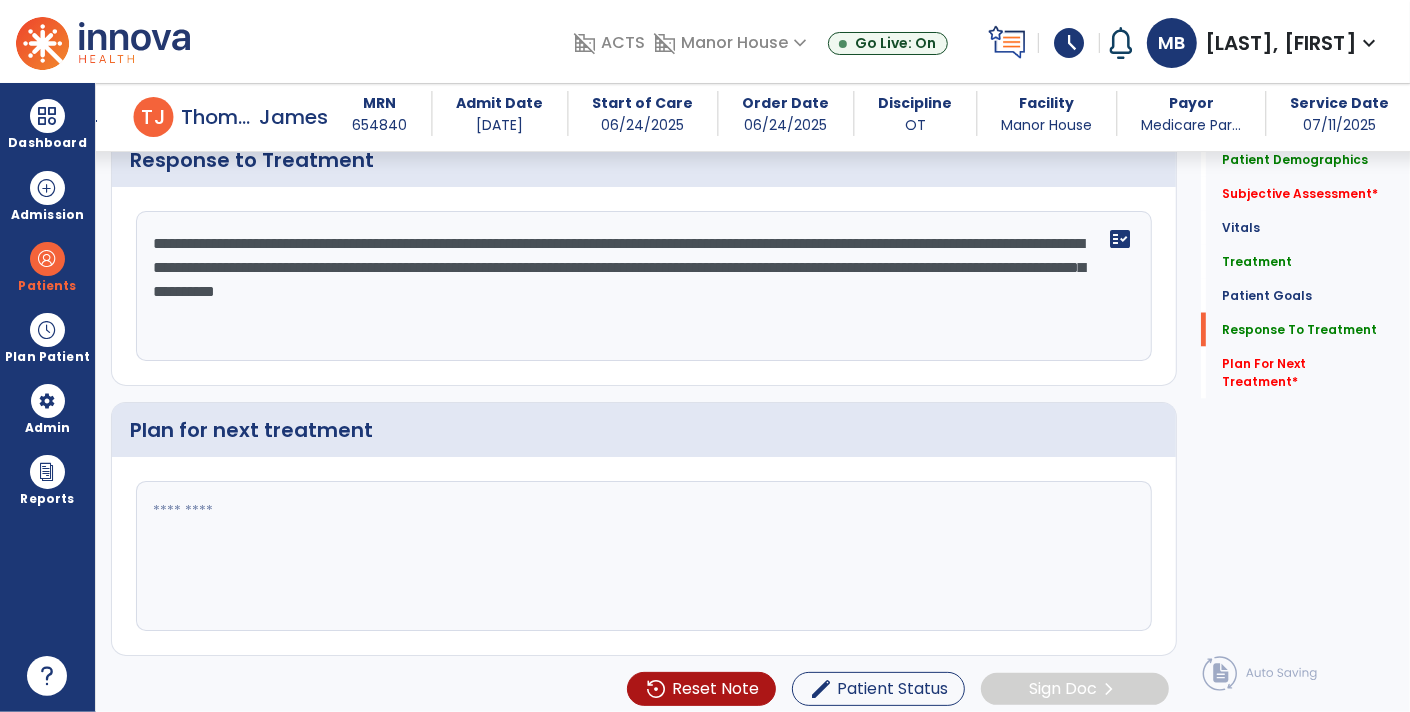 click 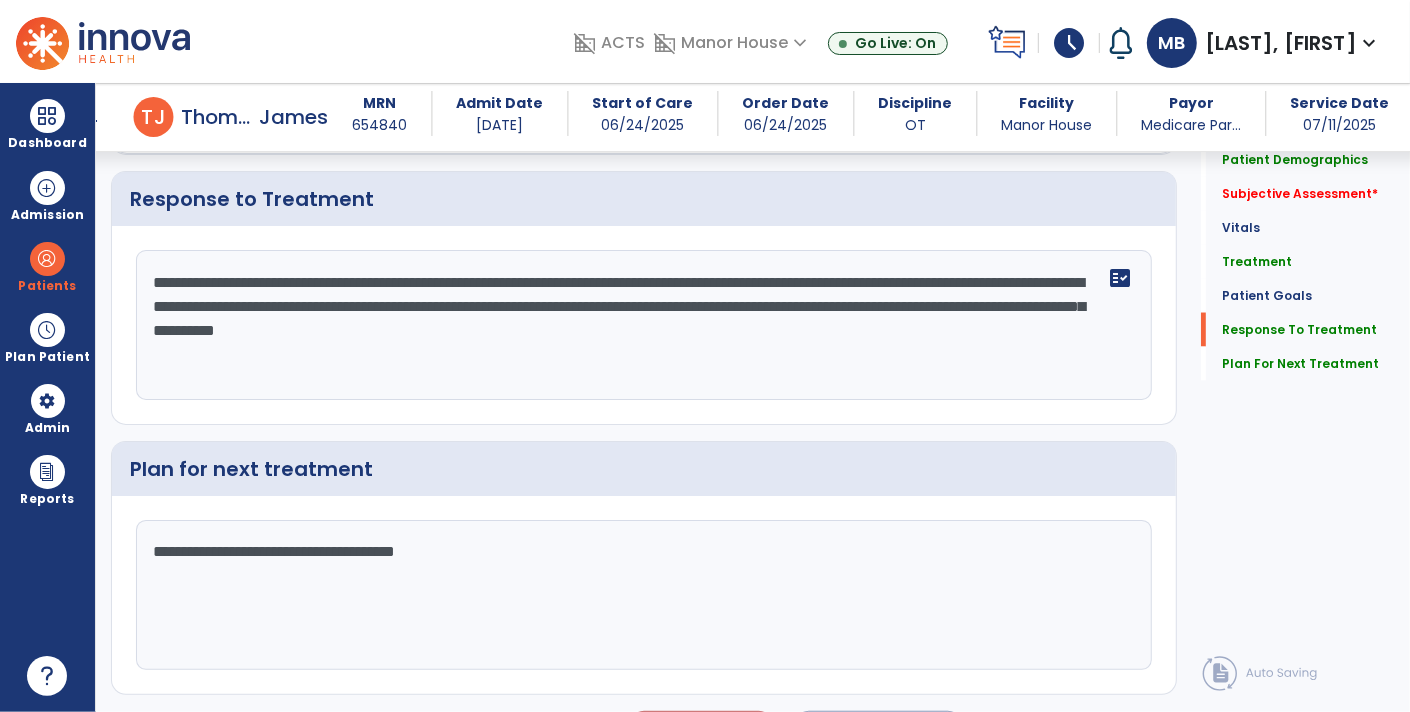 scroll, scrollTop: 2320, scrollLeft: 0, axis: vertical 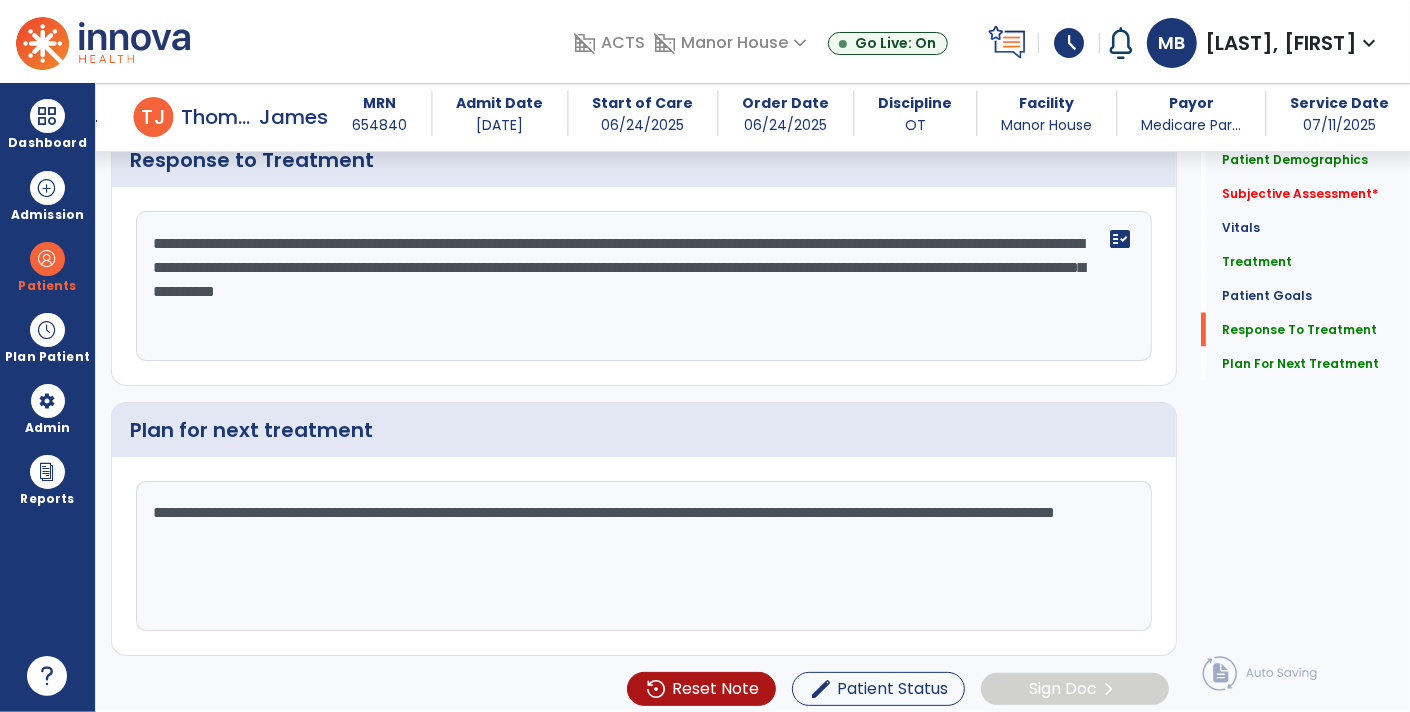 type on "**********" 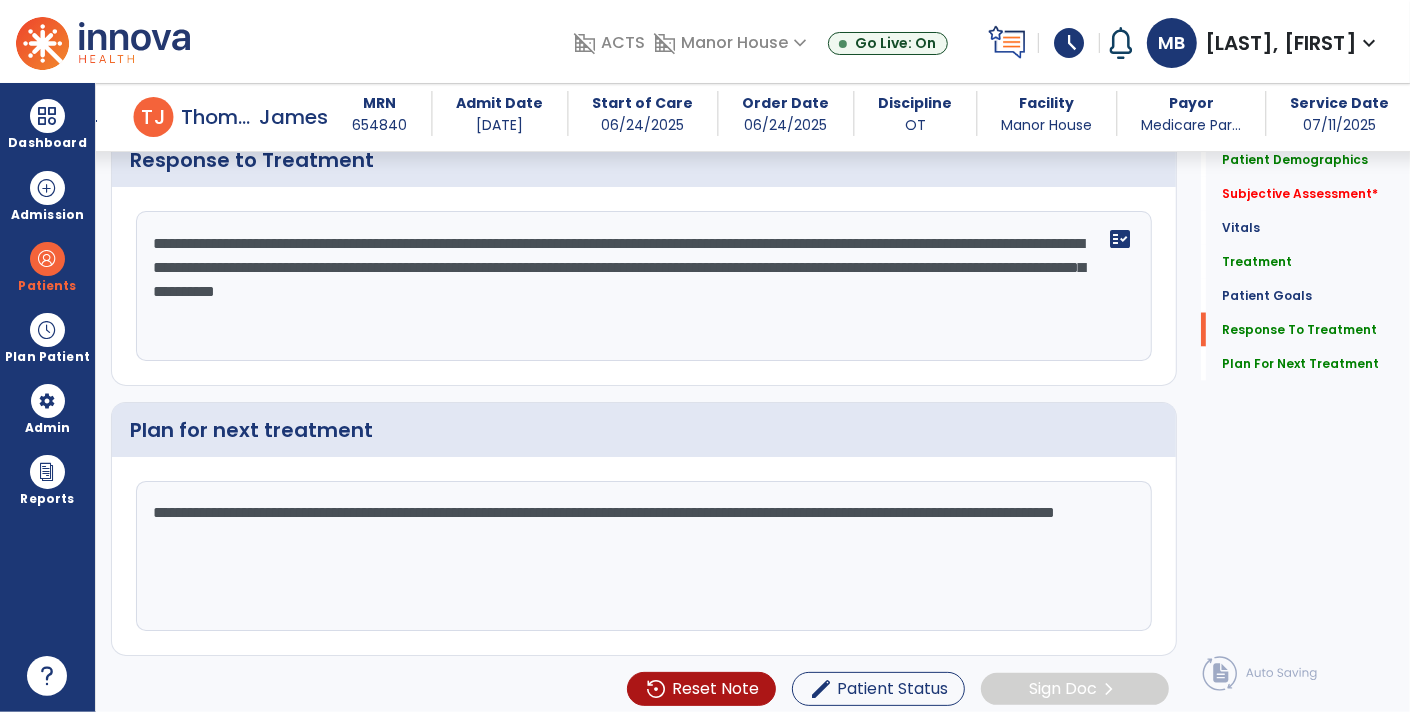 click on "**********" 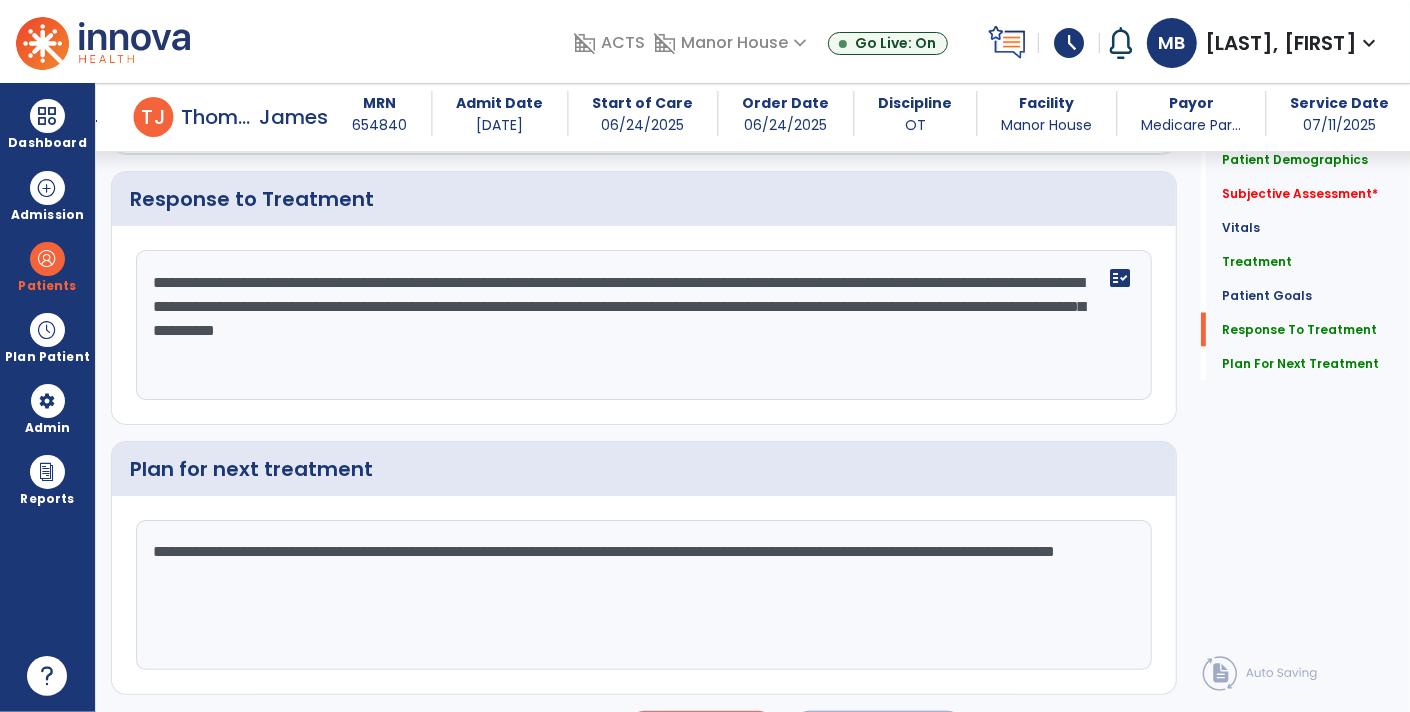 scroll, scrollTop: 2320, scrollLeft: 0, axis: vertical 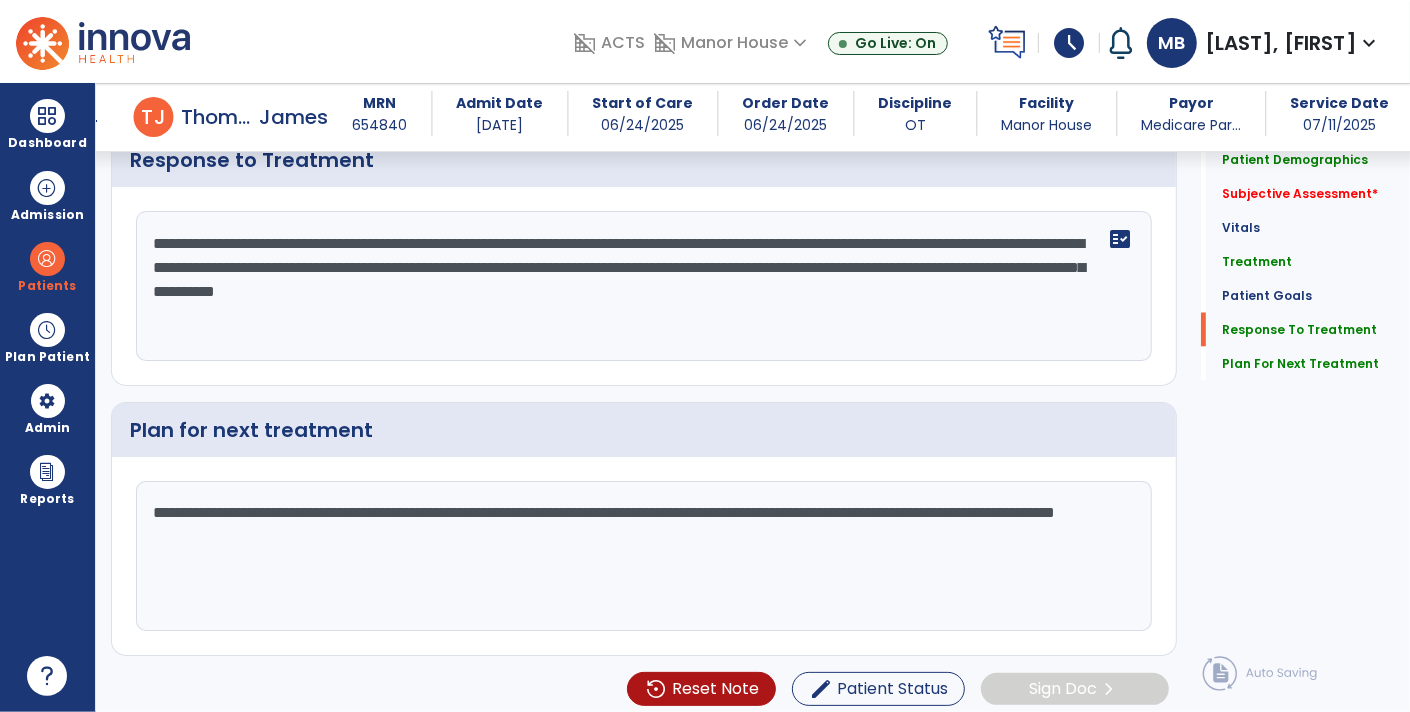 click on "**********" 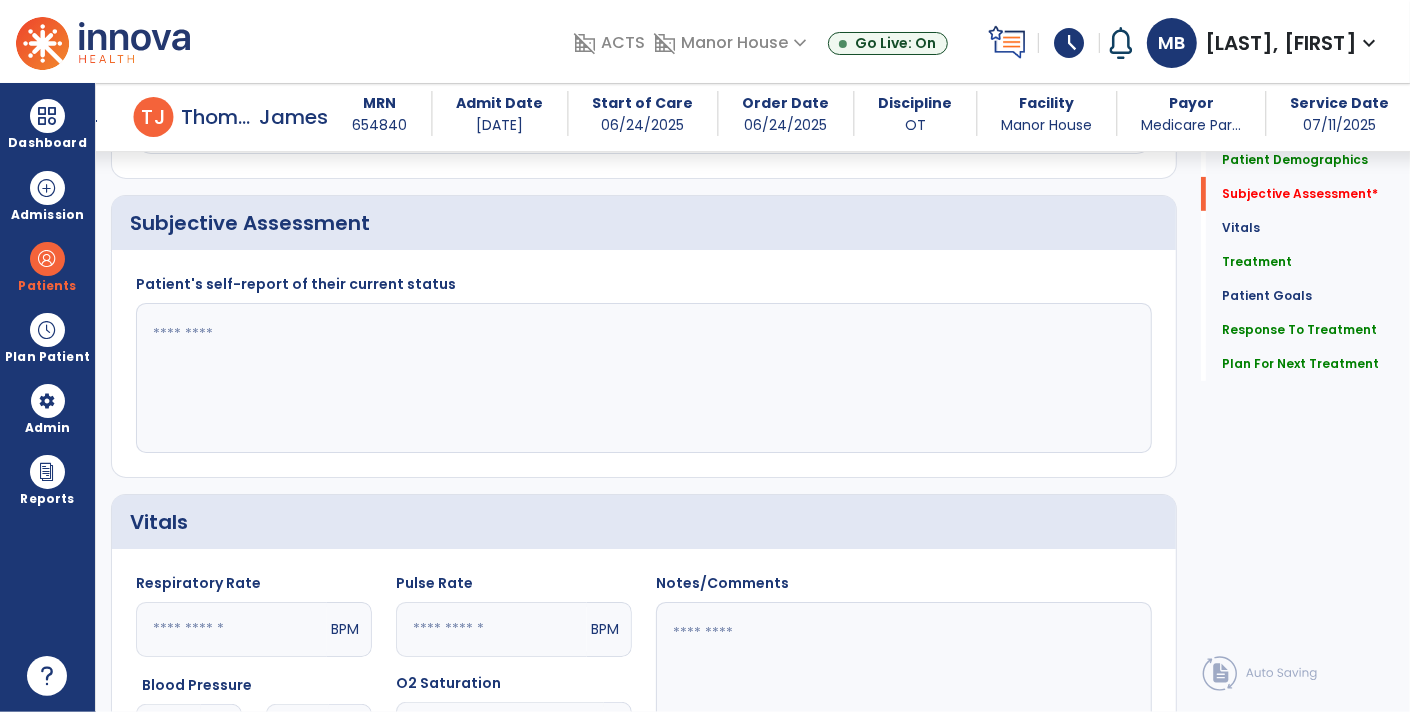 scroll, scrollTop: 441, scrollLeft: 0, axis: vertical 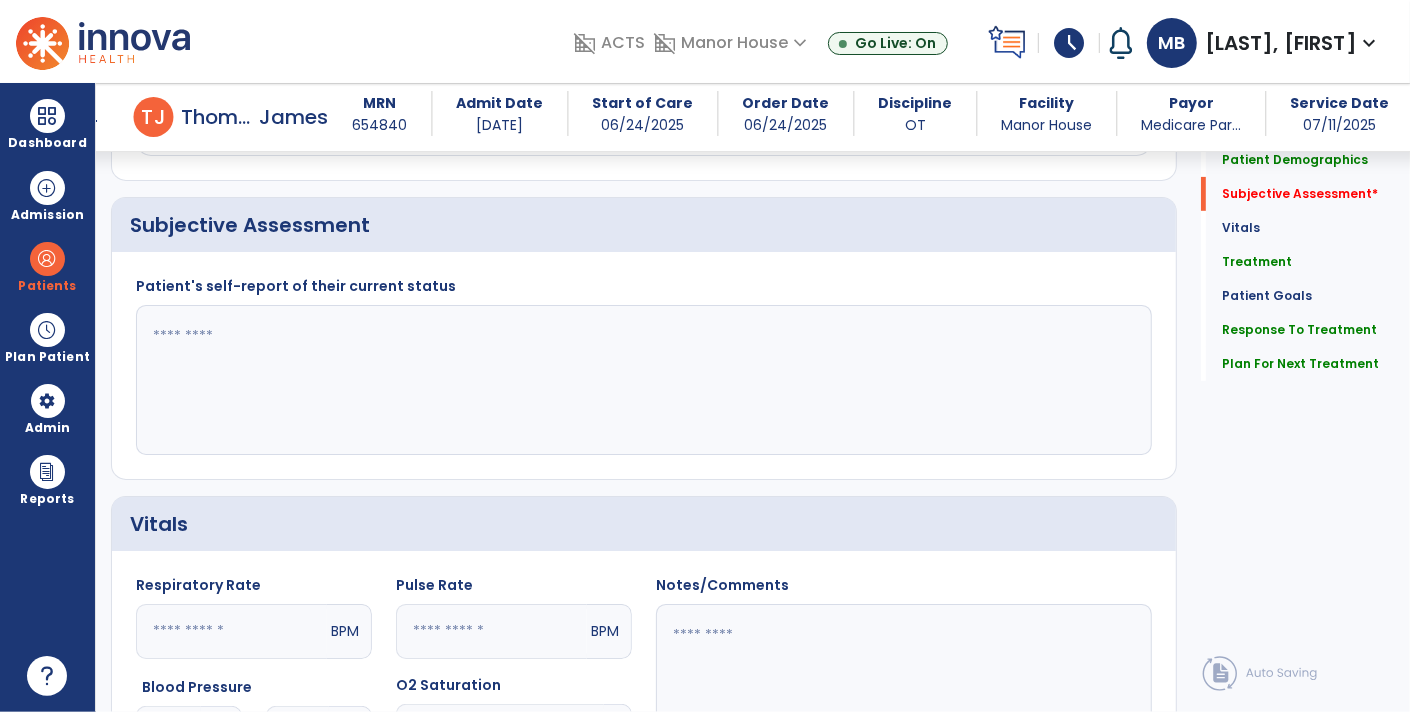 click 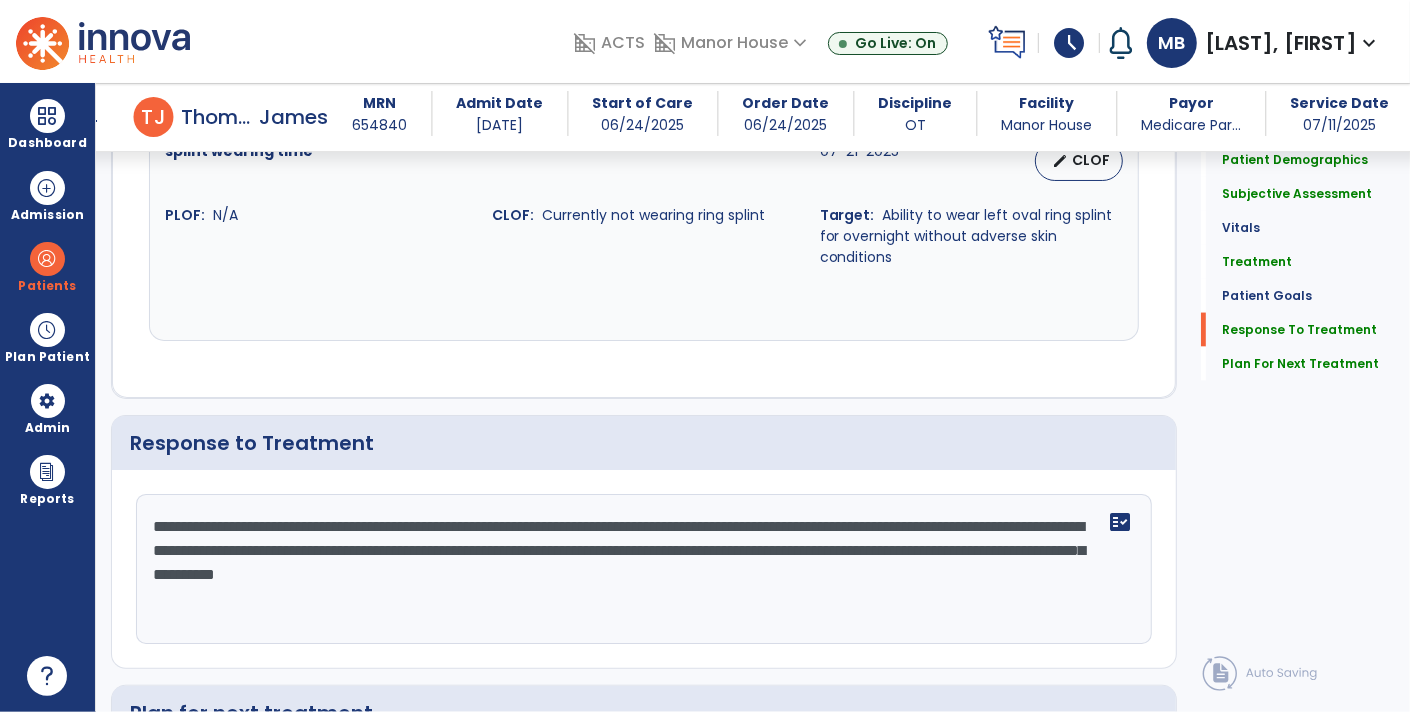scroll, scrollTop: 2320, scrollLeft: 0, axis: vertical 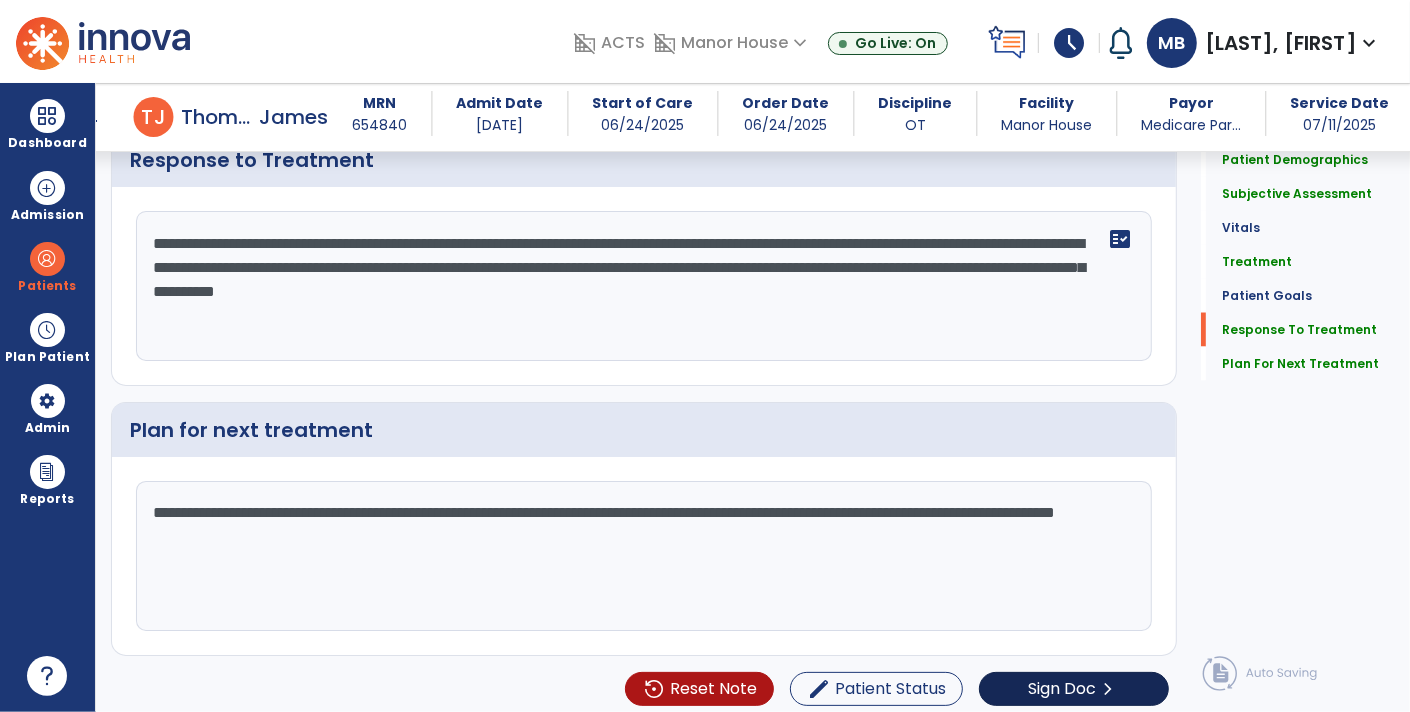 type on "**********" 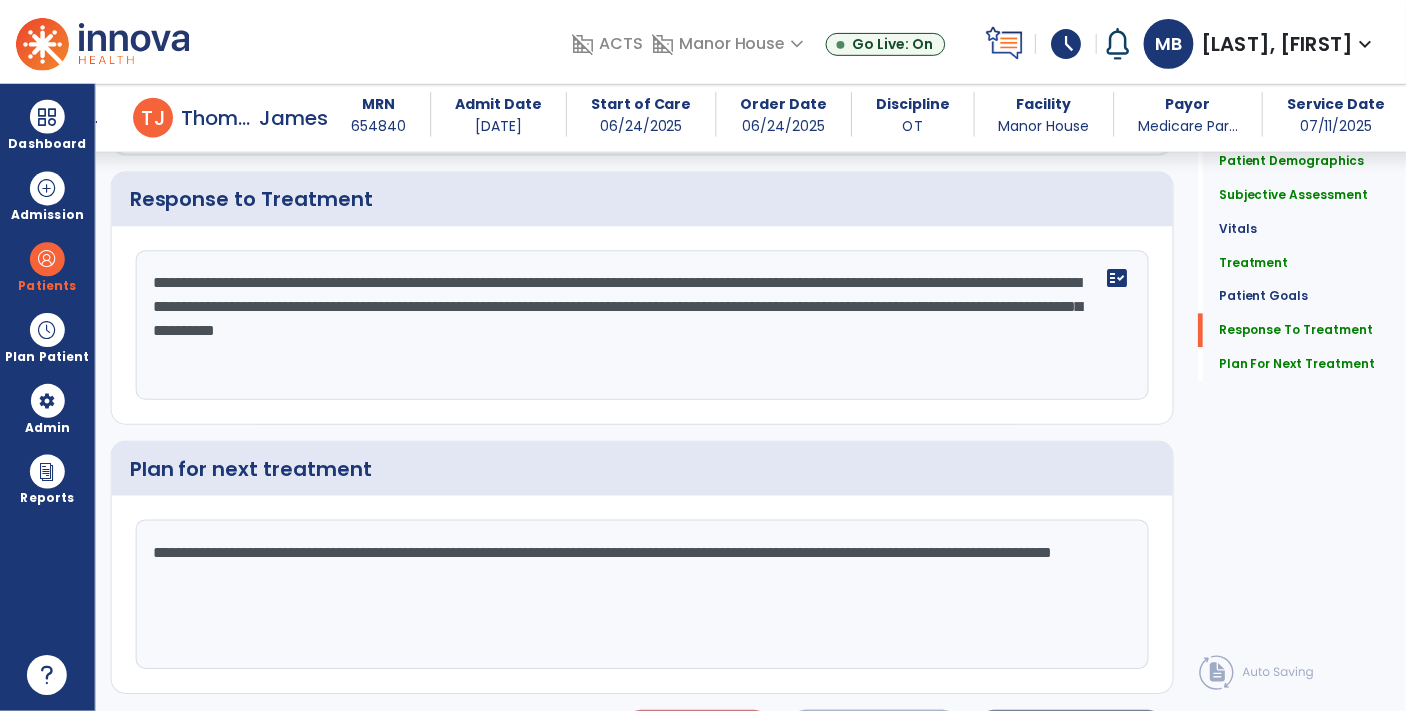 scroll, scrollTop: 2320, scrollLeft: 0, axis: vertical 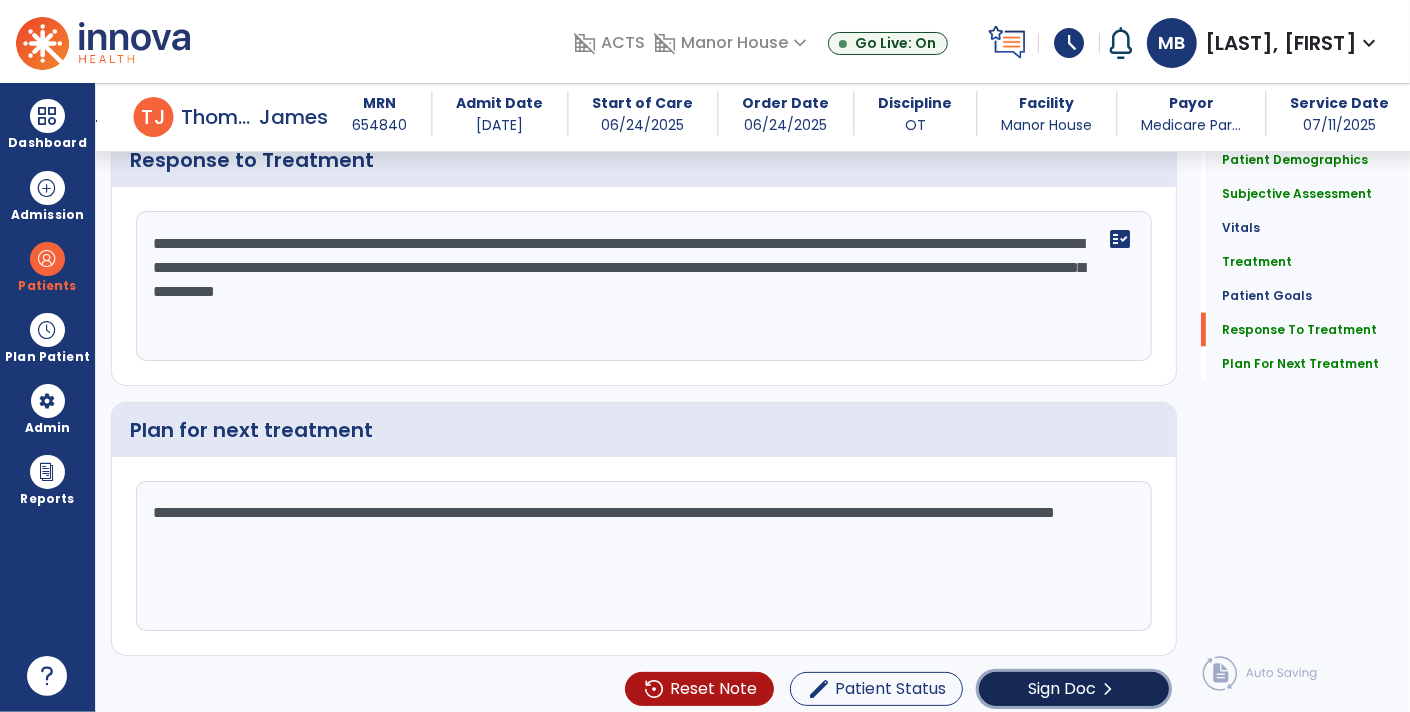 click on "Sign Doc" 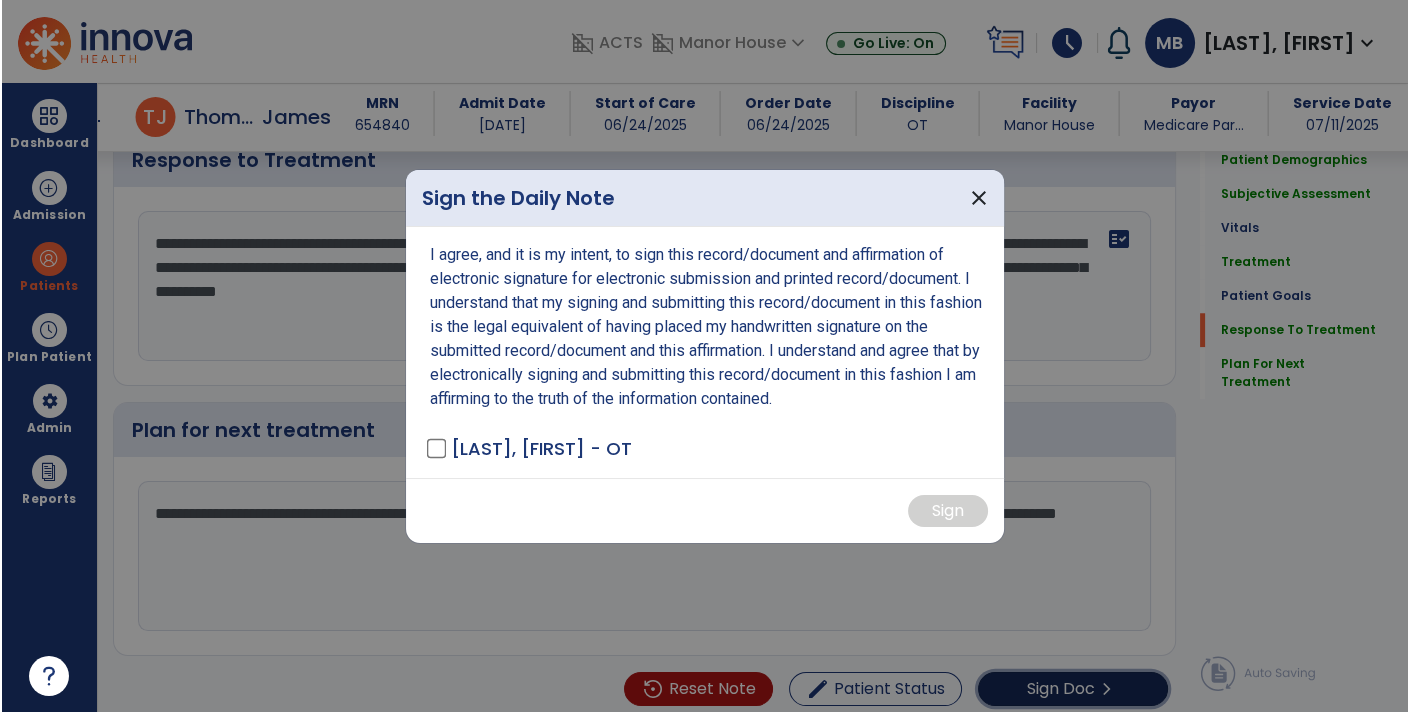 scroll, scrollTop: 2320, scrollLeft: 0, axis: vertical 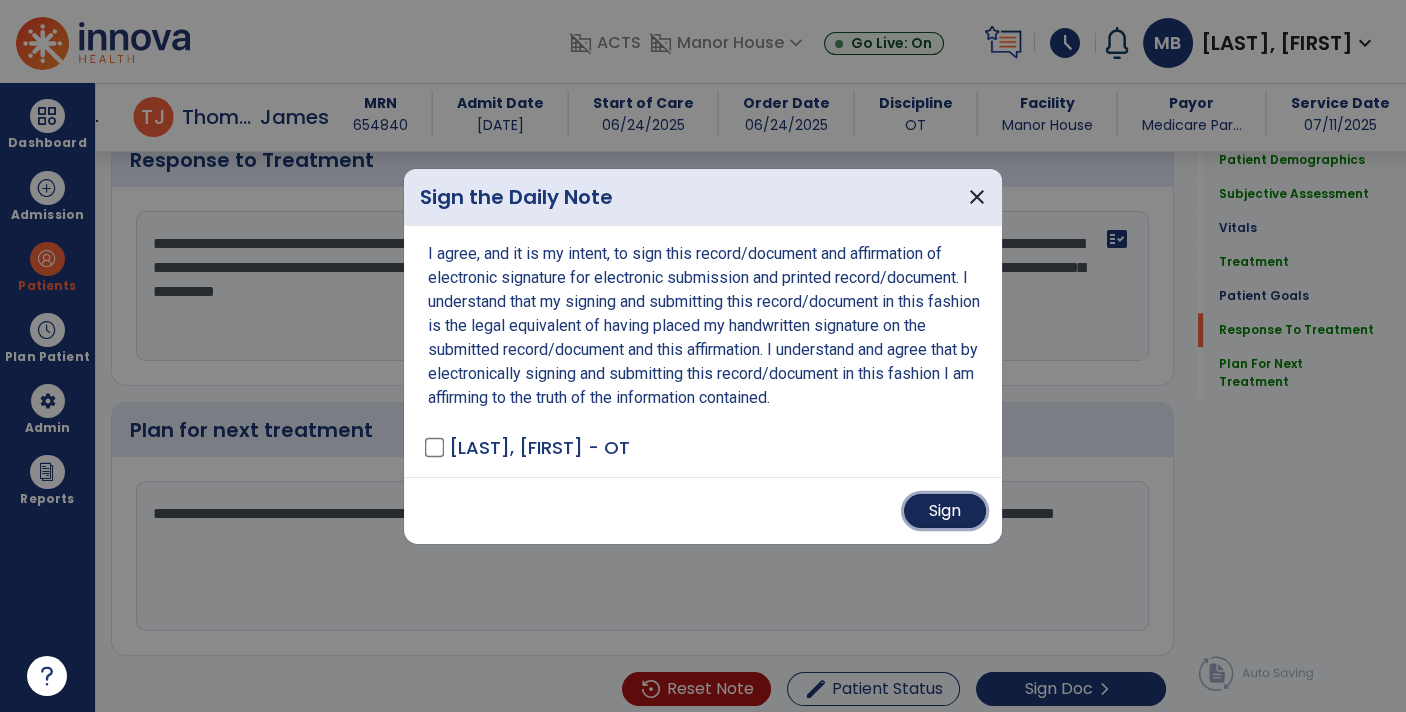 click on "Sign" at bounding box center [945, 511] 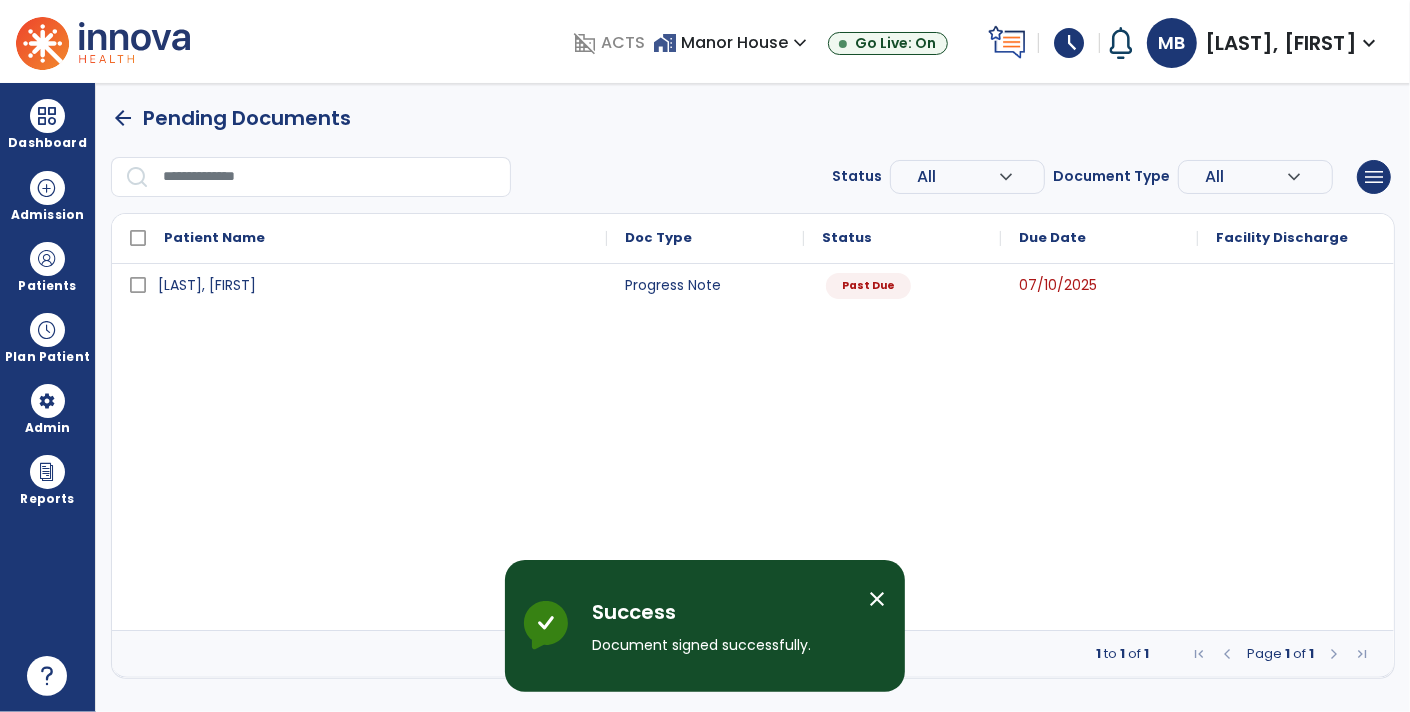 scroll, scrollTop: 0, scrollLeft: 0, axis: both 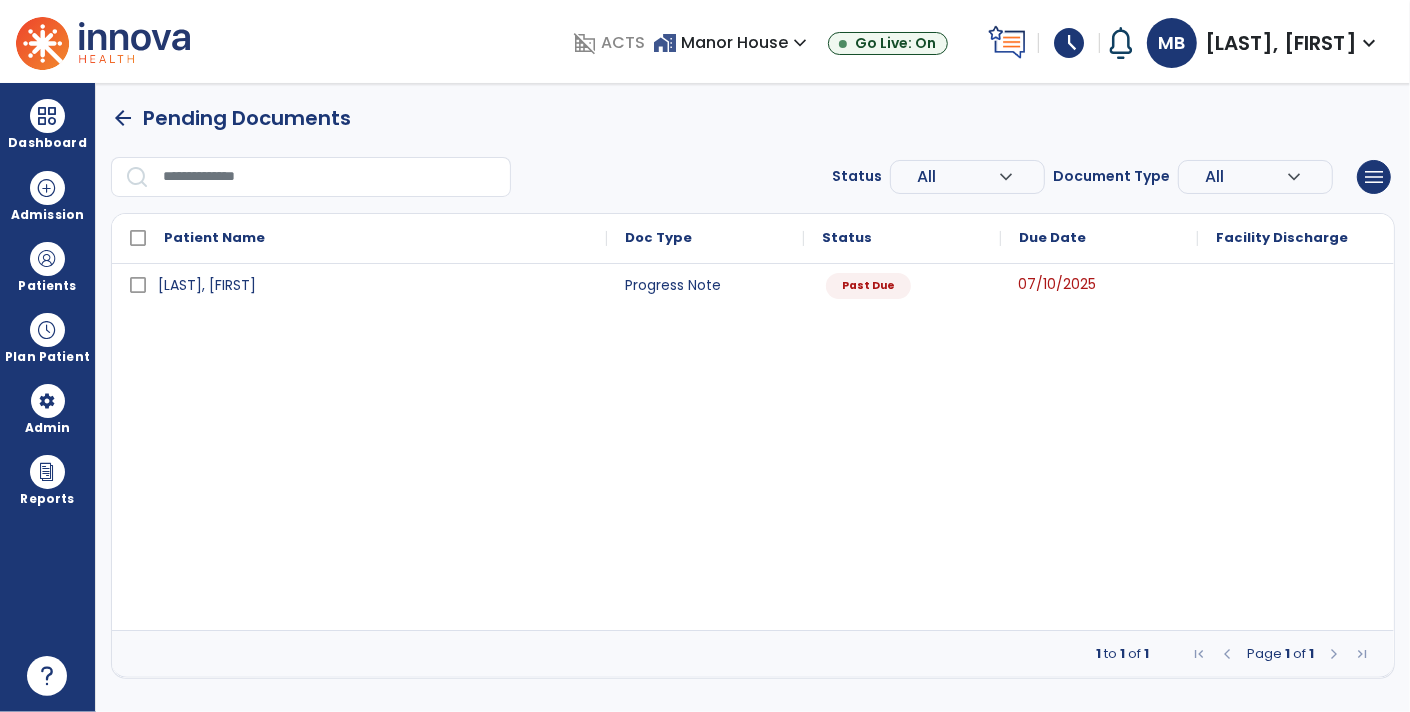 click on "07/10/2025" at bounding box center [1057, 284] 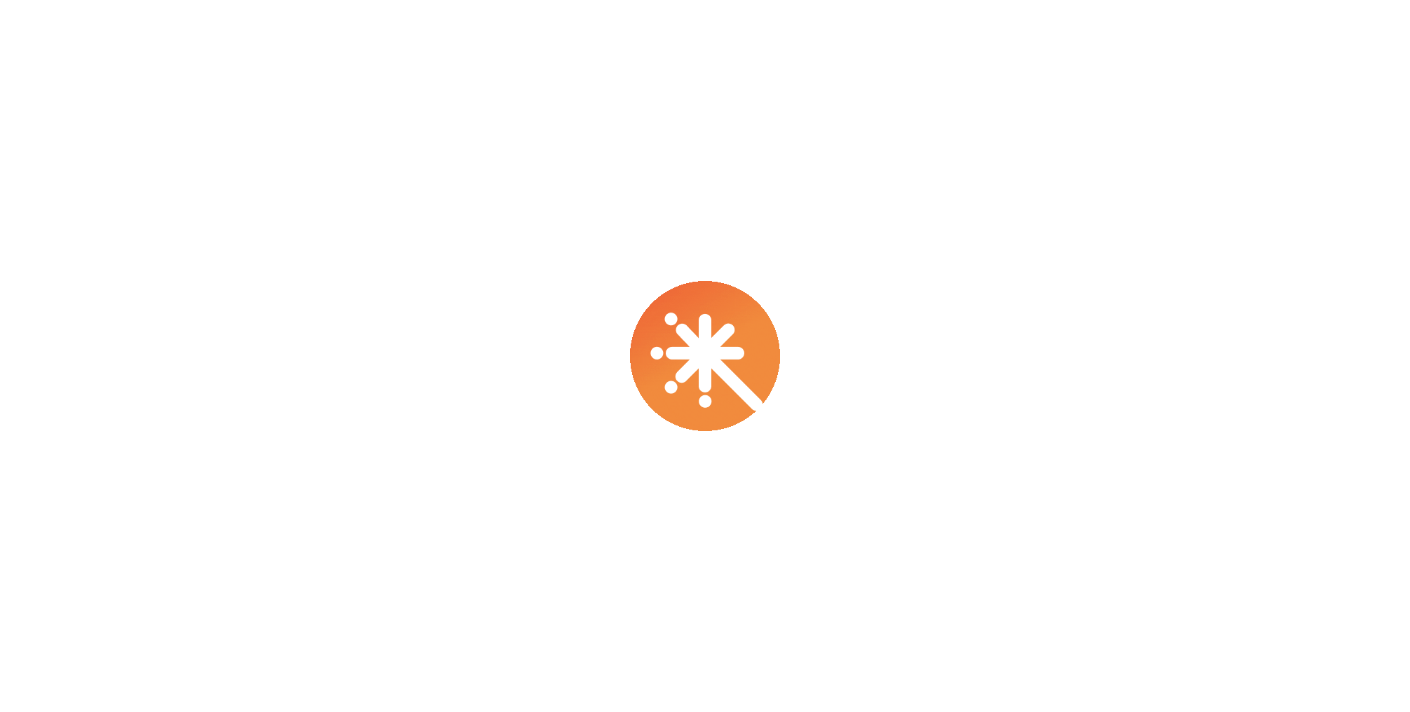 scroll, scrollTop: 0, scrollLeft: 0, axis: both 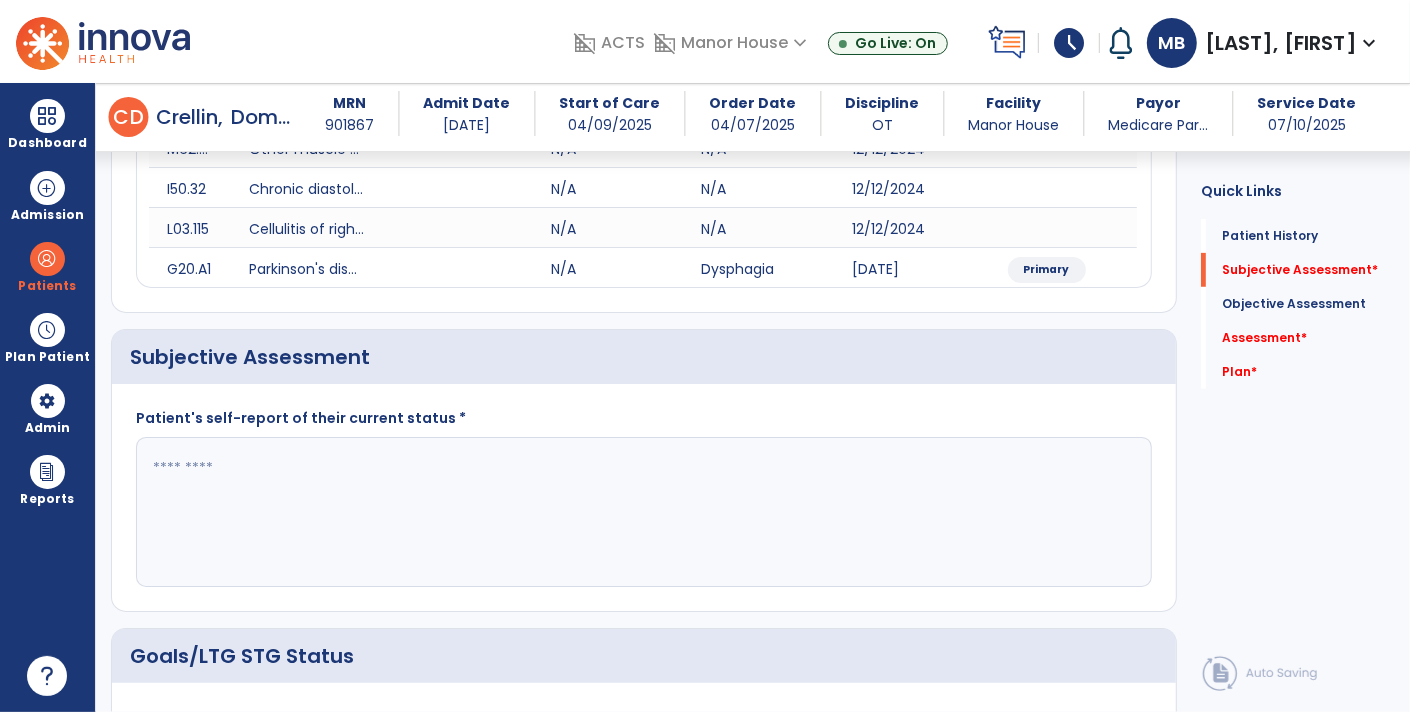 click 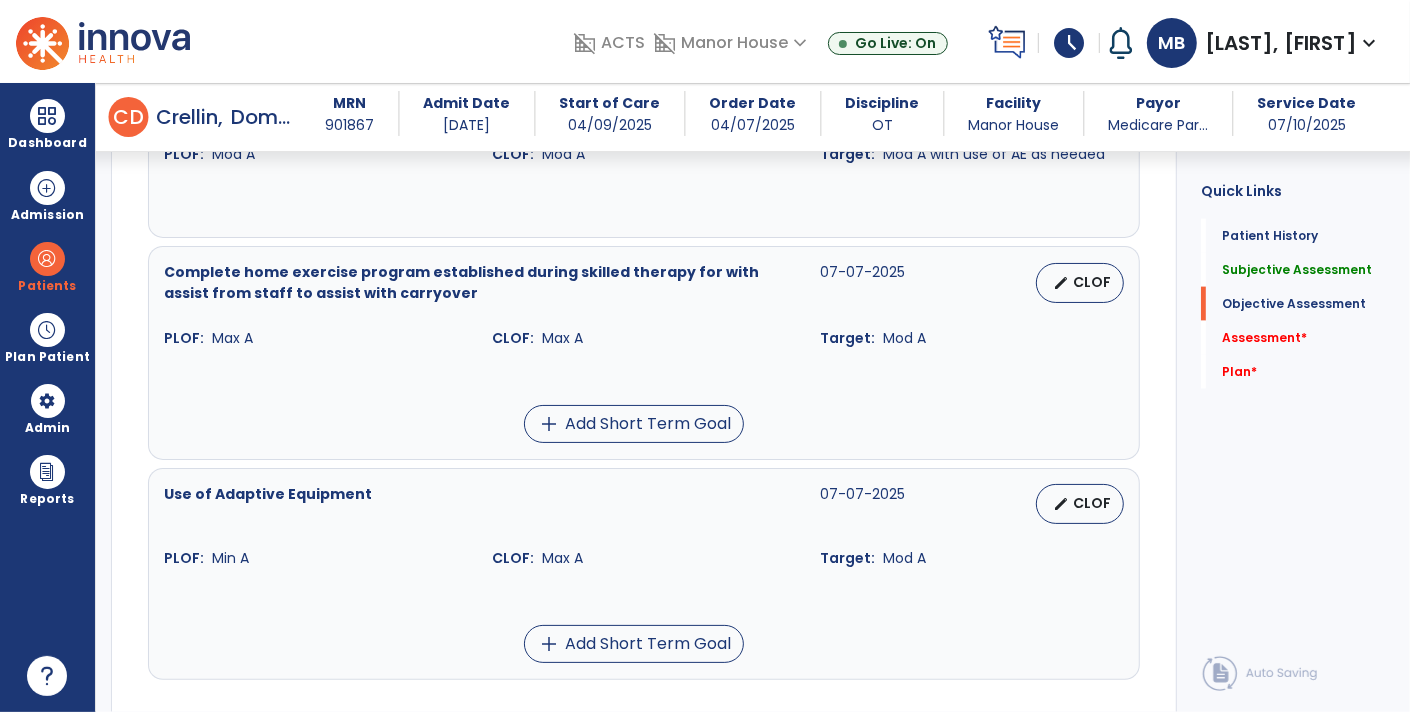 scroll, scrollTop: 1888, scrollLeft: 0, axis: vertical 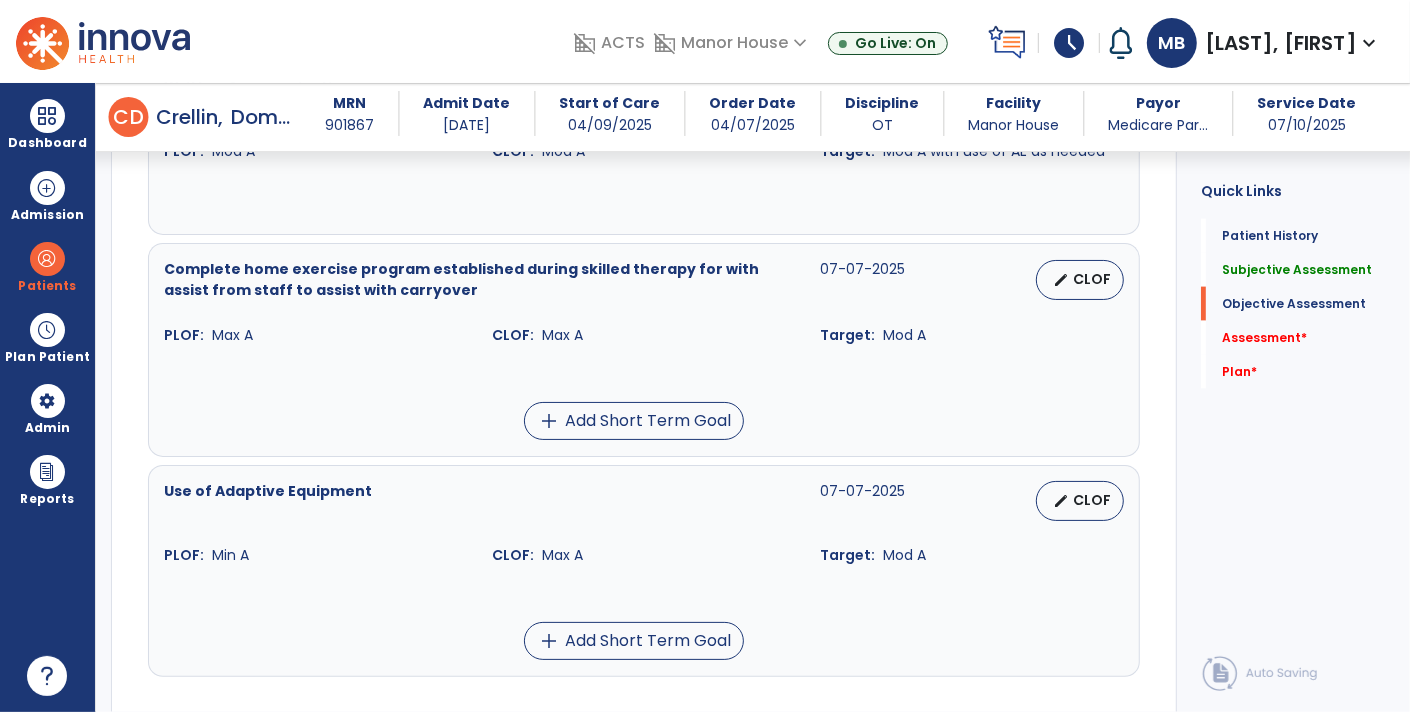type on "**********" 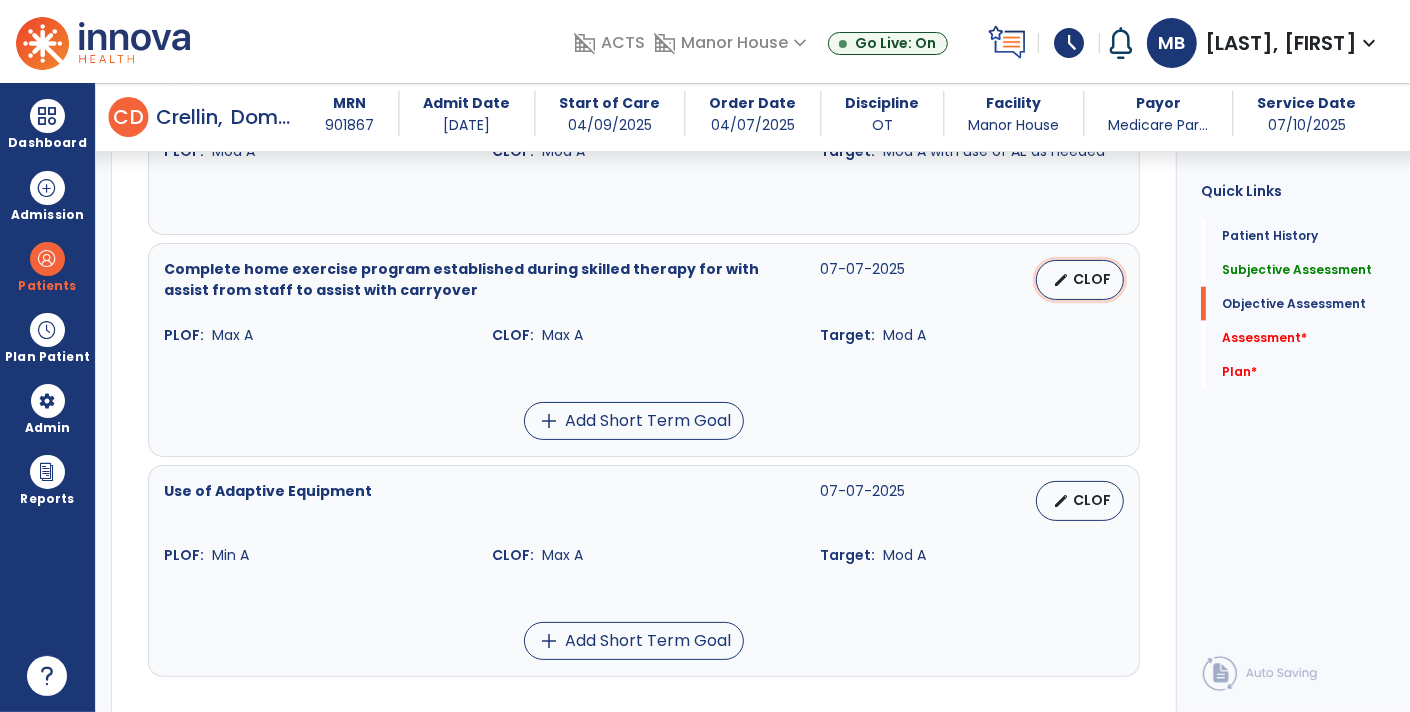 click on "CLOF" at bounding box center (1092, 279) 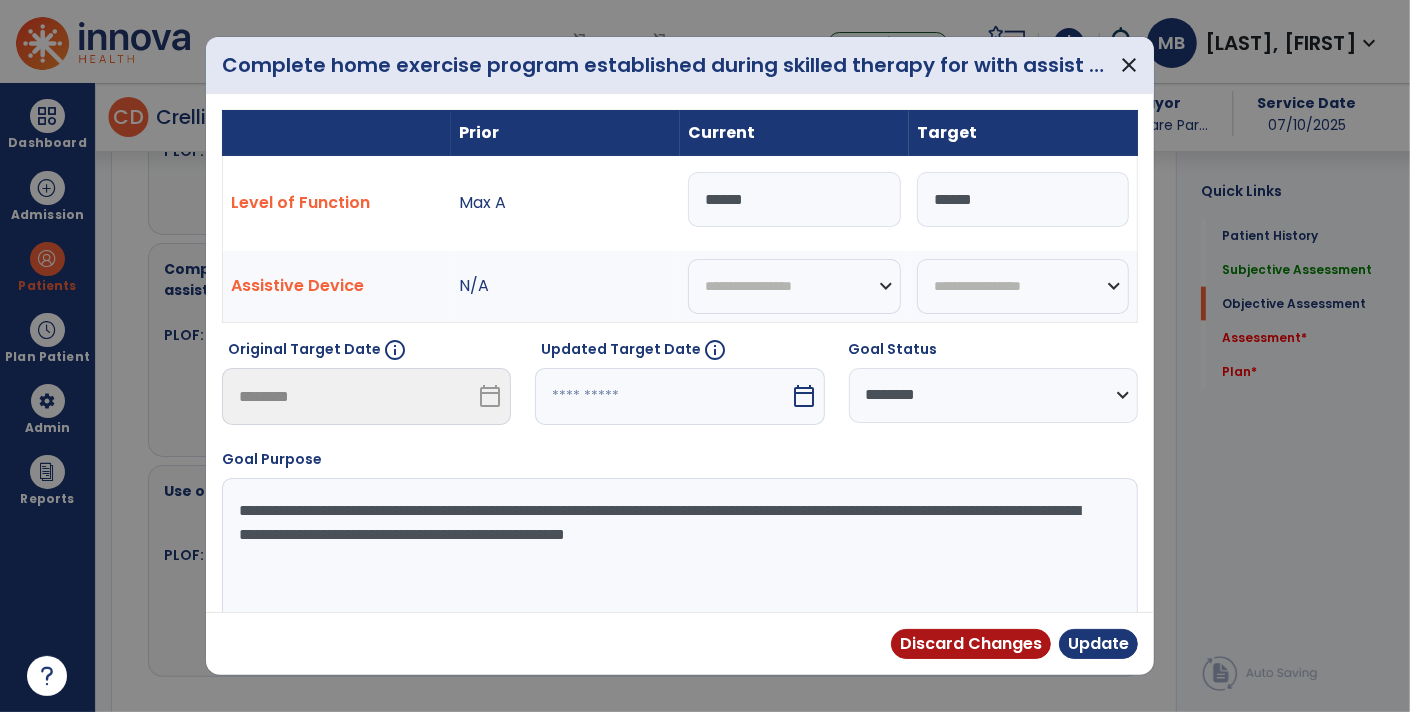 click on "**********" at bounding box center [993, 395] 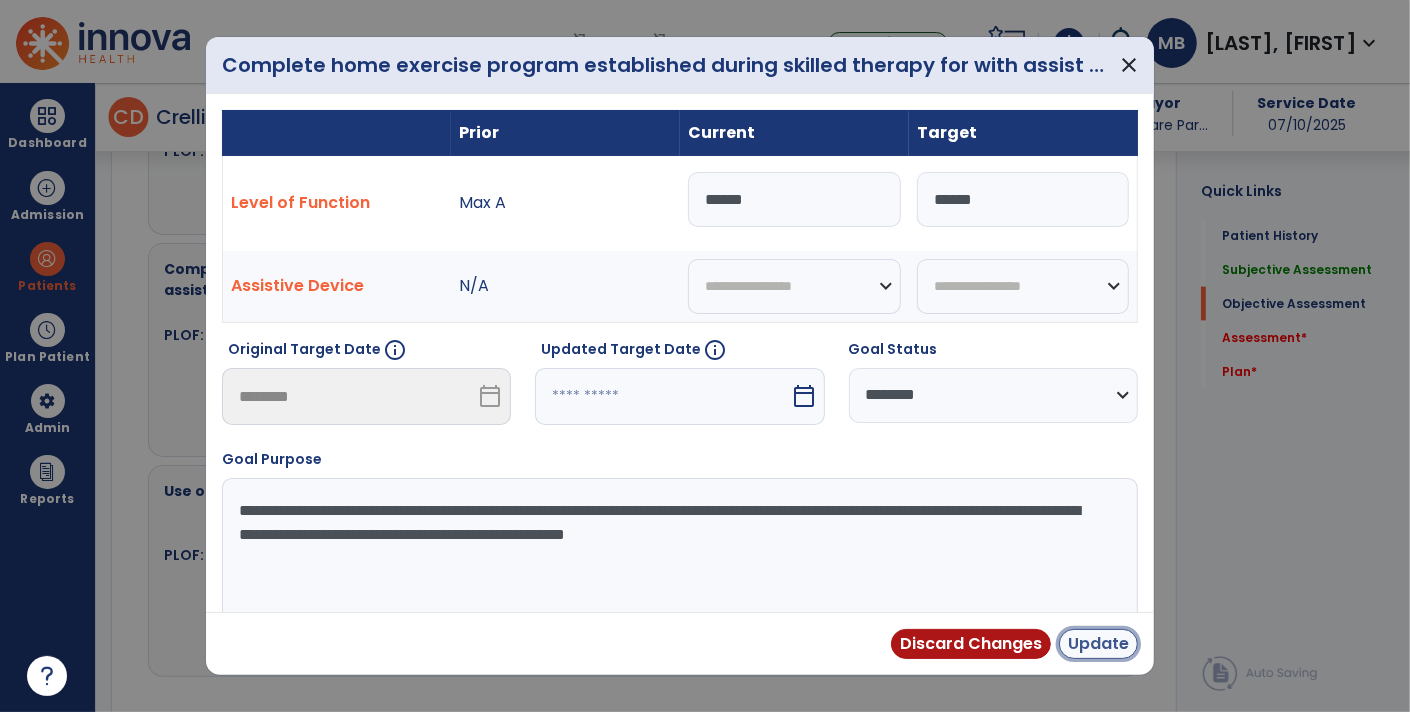 click on "Update" at bounding box center (1098, 644) 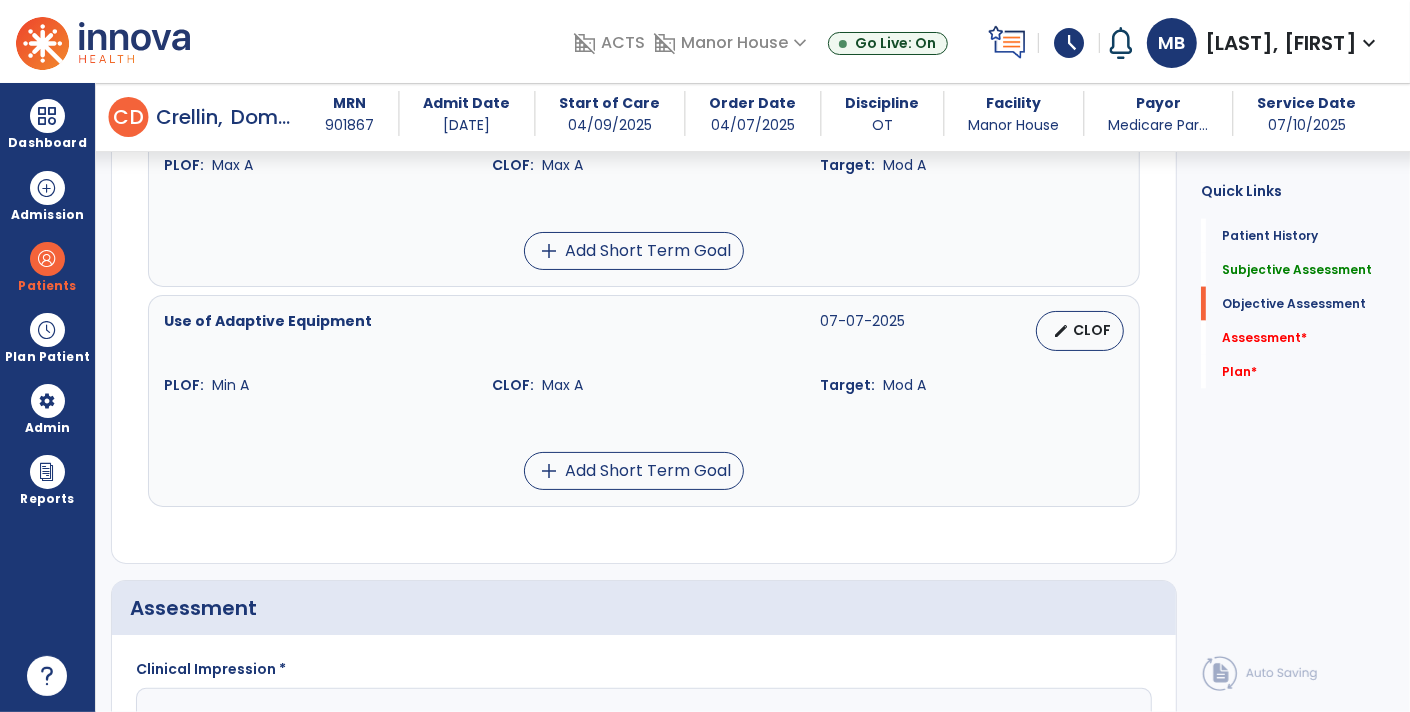 scroll, scrollTop: 2040, scrollLeft: 0, axis: vertical 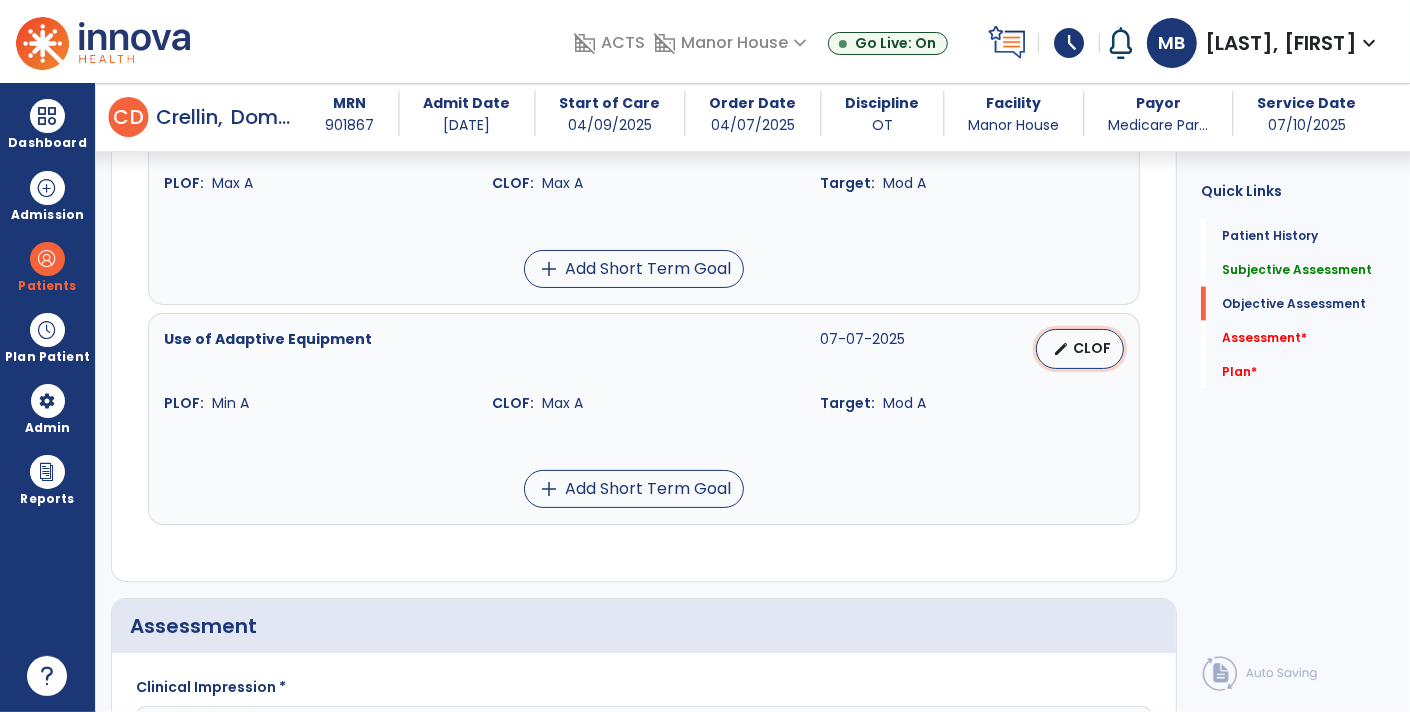 click on "CLOF" at bounding box center [1092, 348] 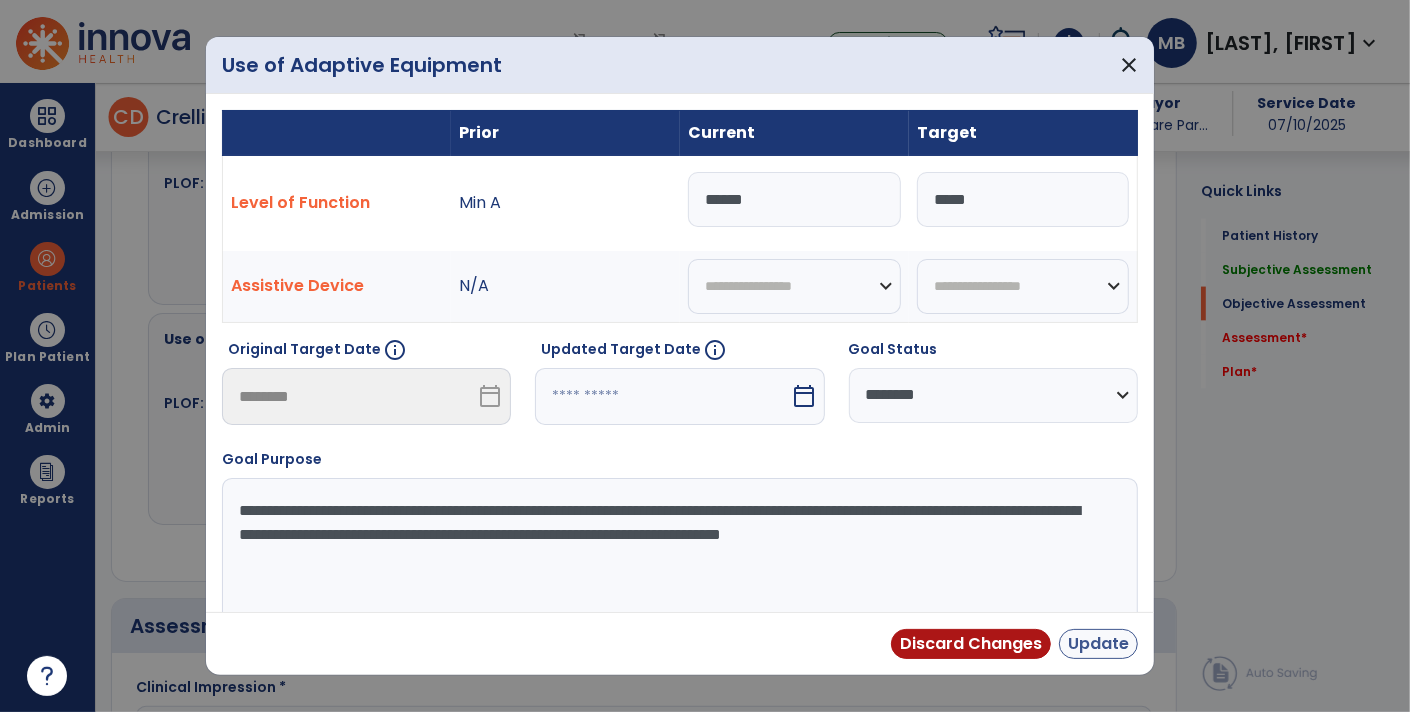 click on "Update" at bounding box center (1098, 644) 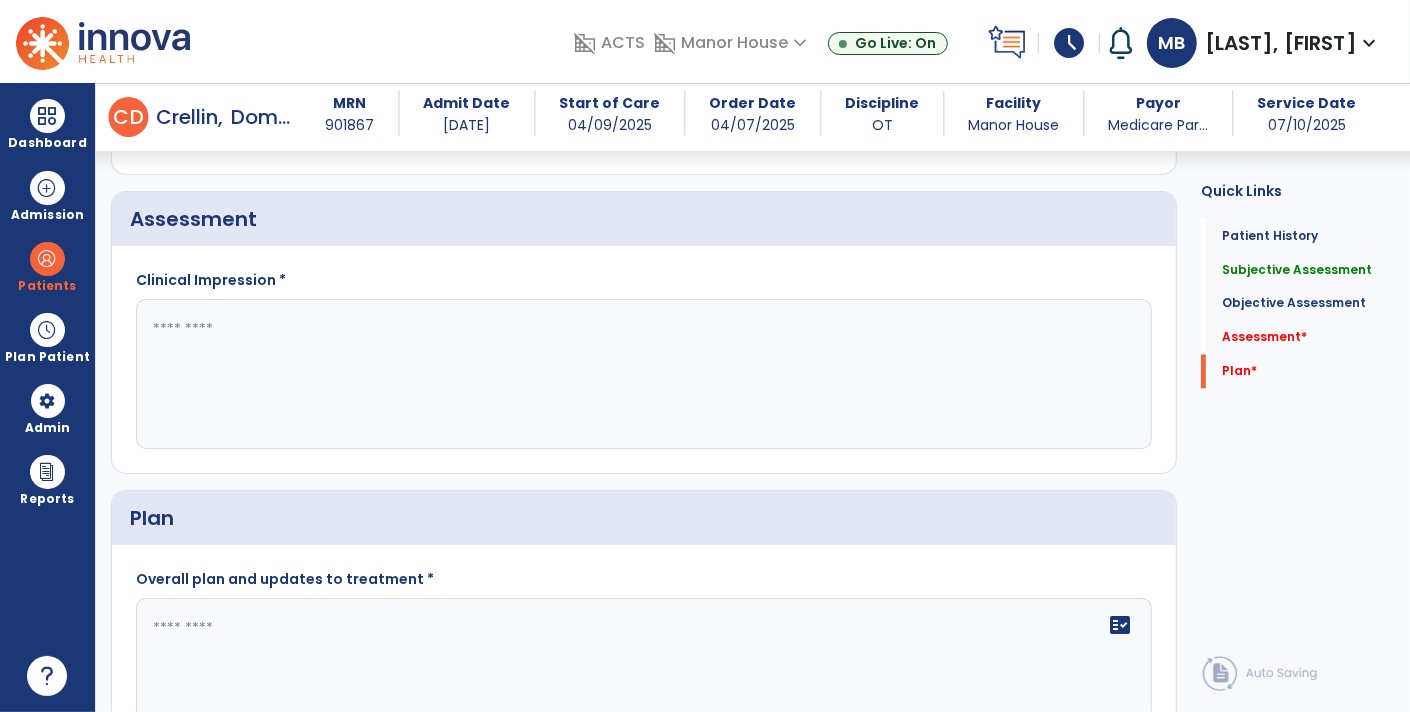 scroll, scrollTop: 2447, scrollLeft: 0, axis: vertical 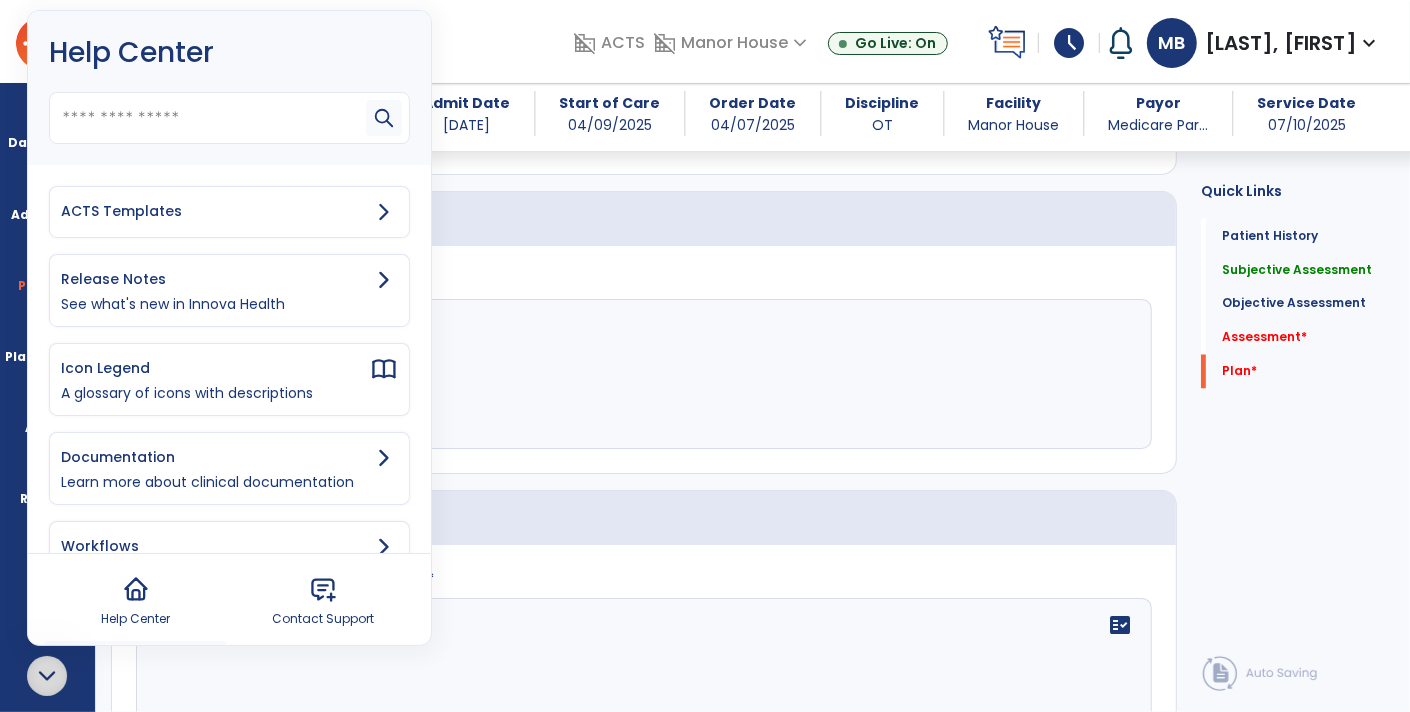 click on "ACTS Templates" at bounding box center [215, 211] 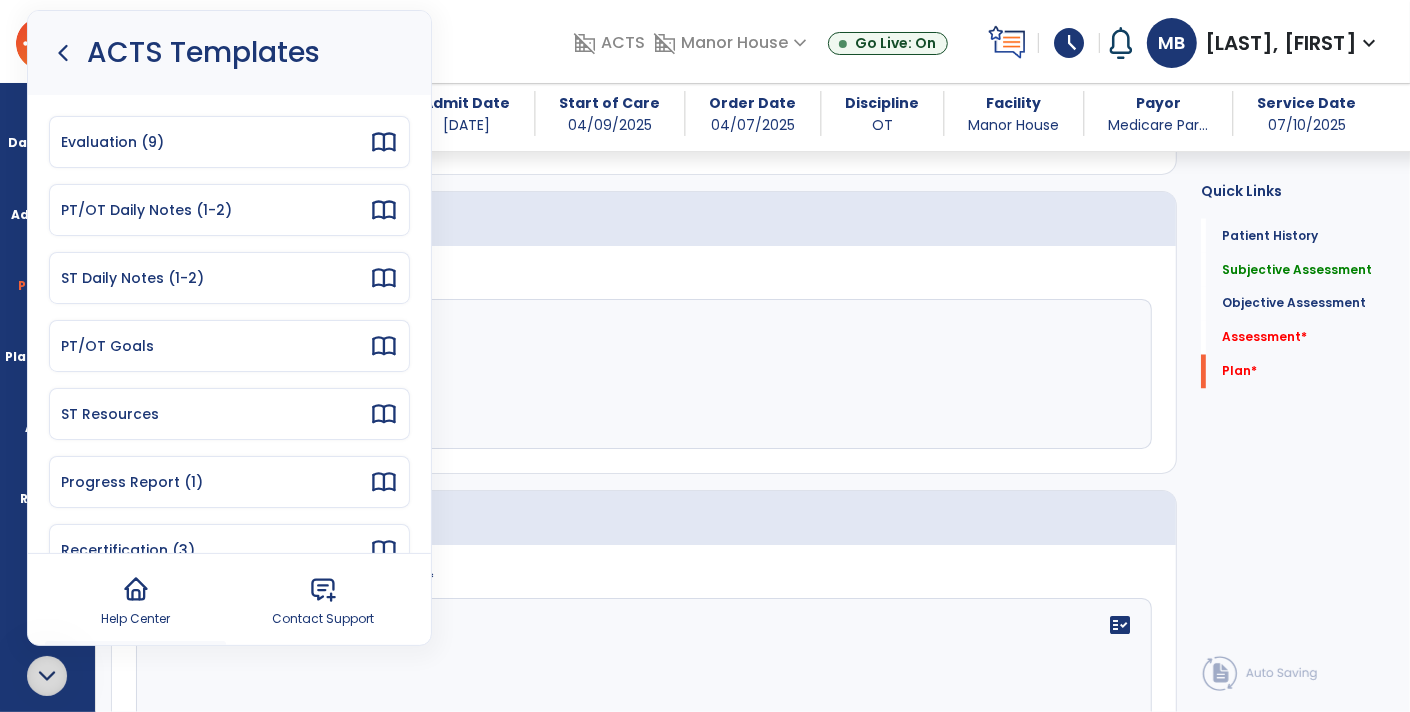 click on "Progress Report (1)" at bounding box center [215, 482] 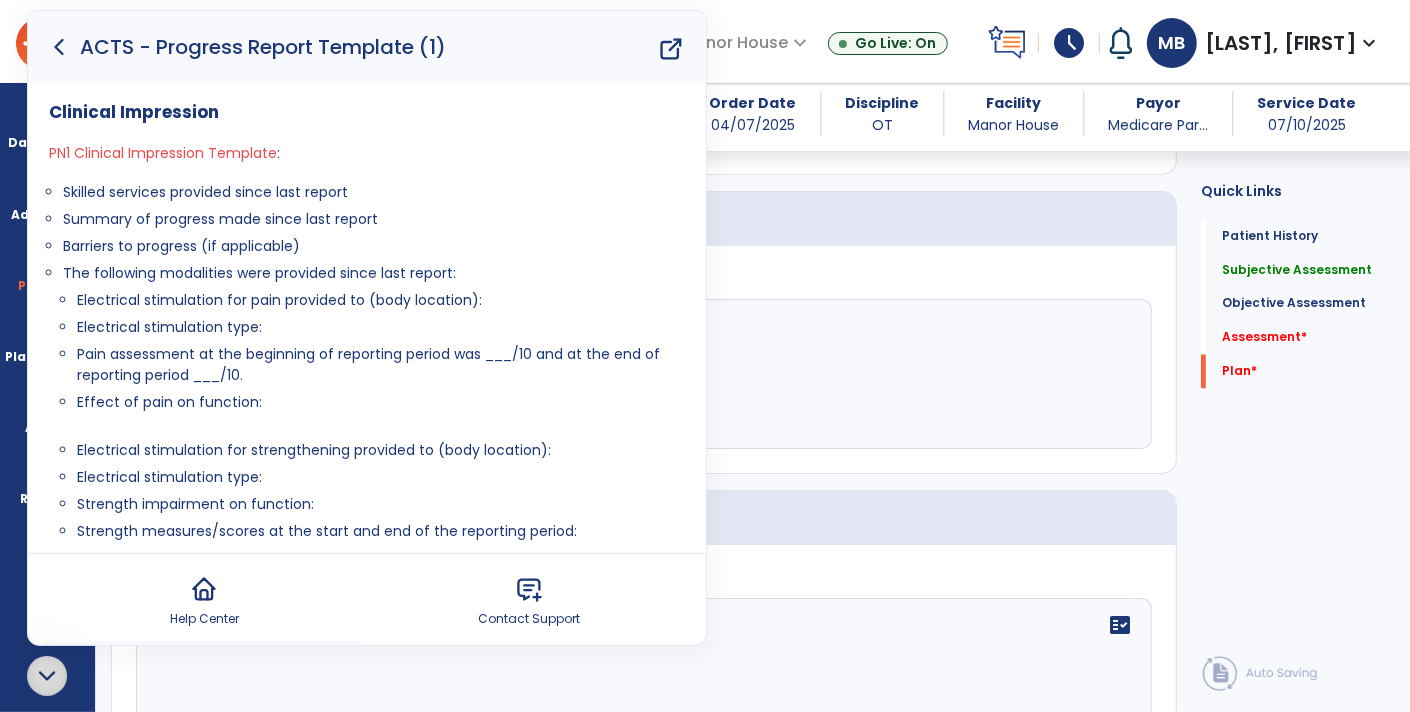 scroll, scrollTop: 158, scrollLeft: 0, axis: vertical 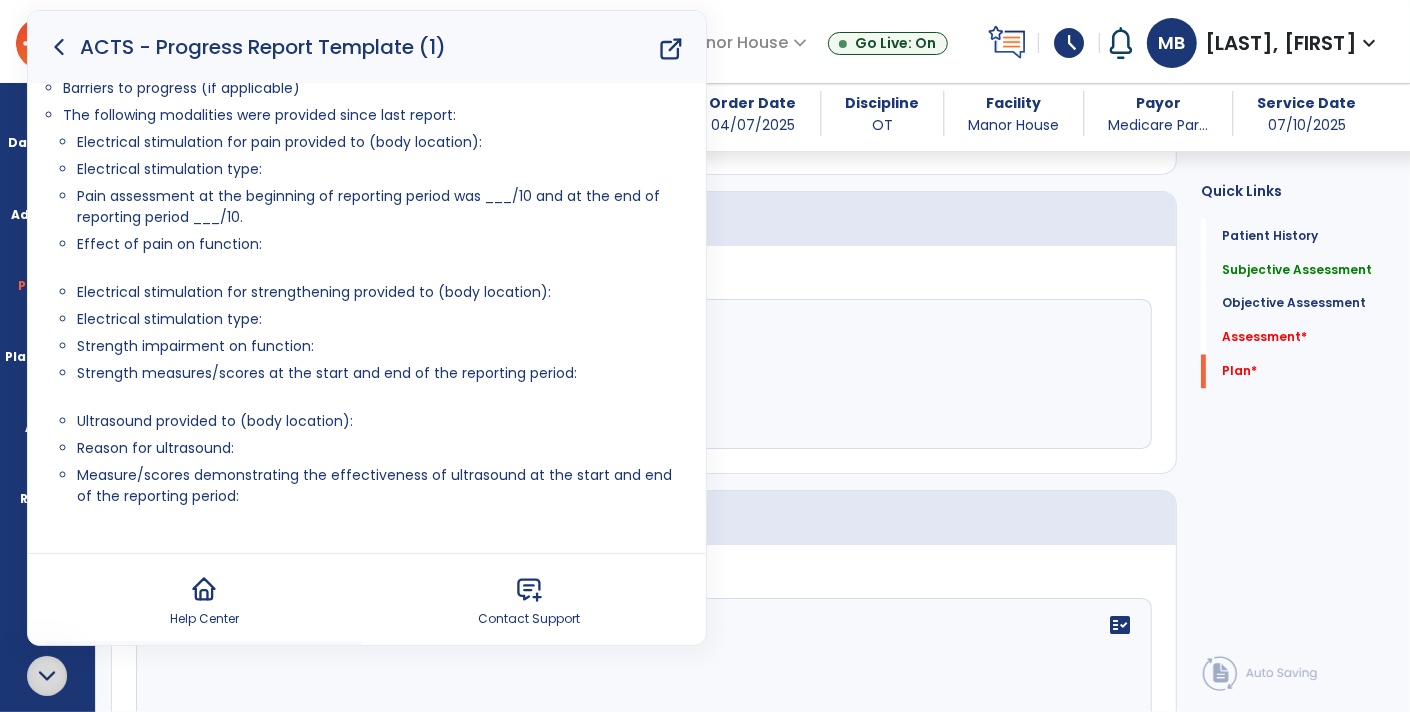 click 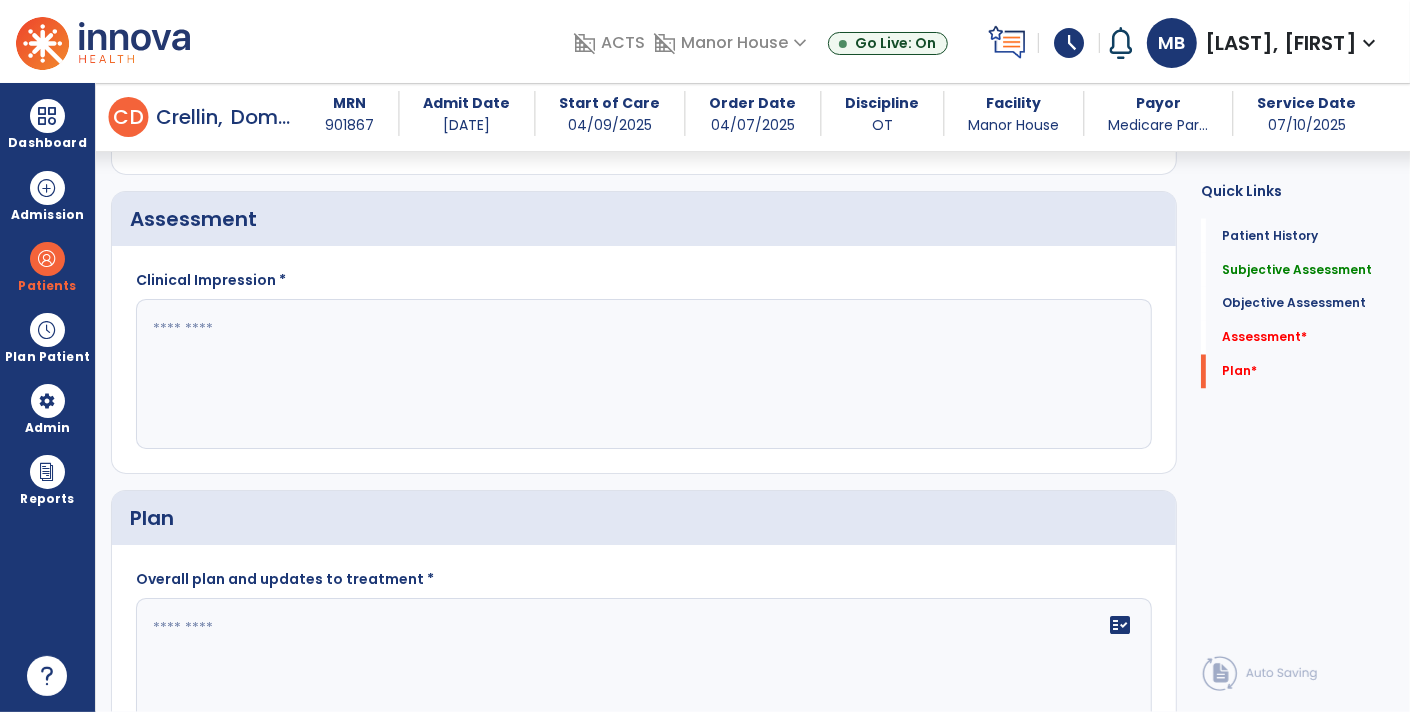 scroll, scrollTop: 0, scrollLeft: 0, axis: both 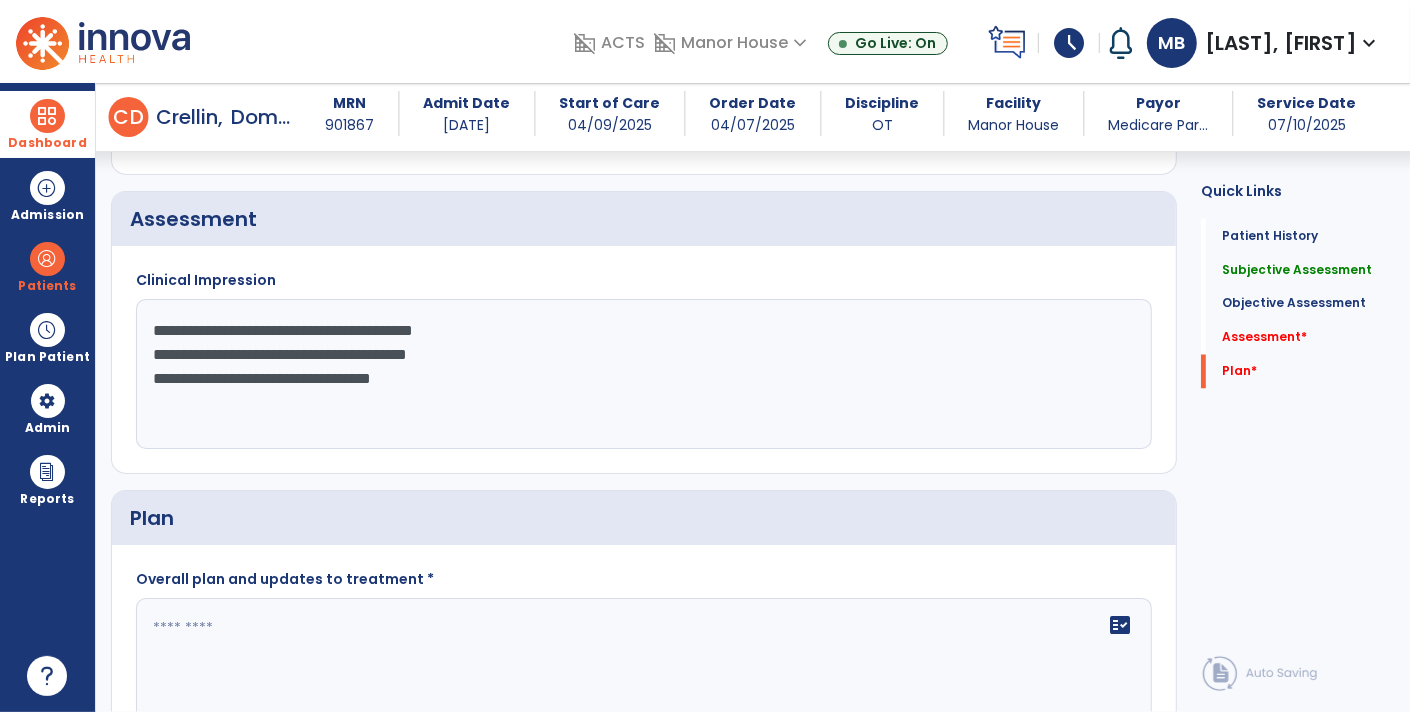 type on "**********" 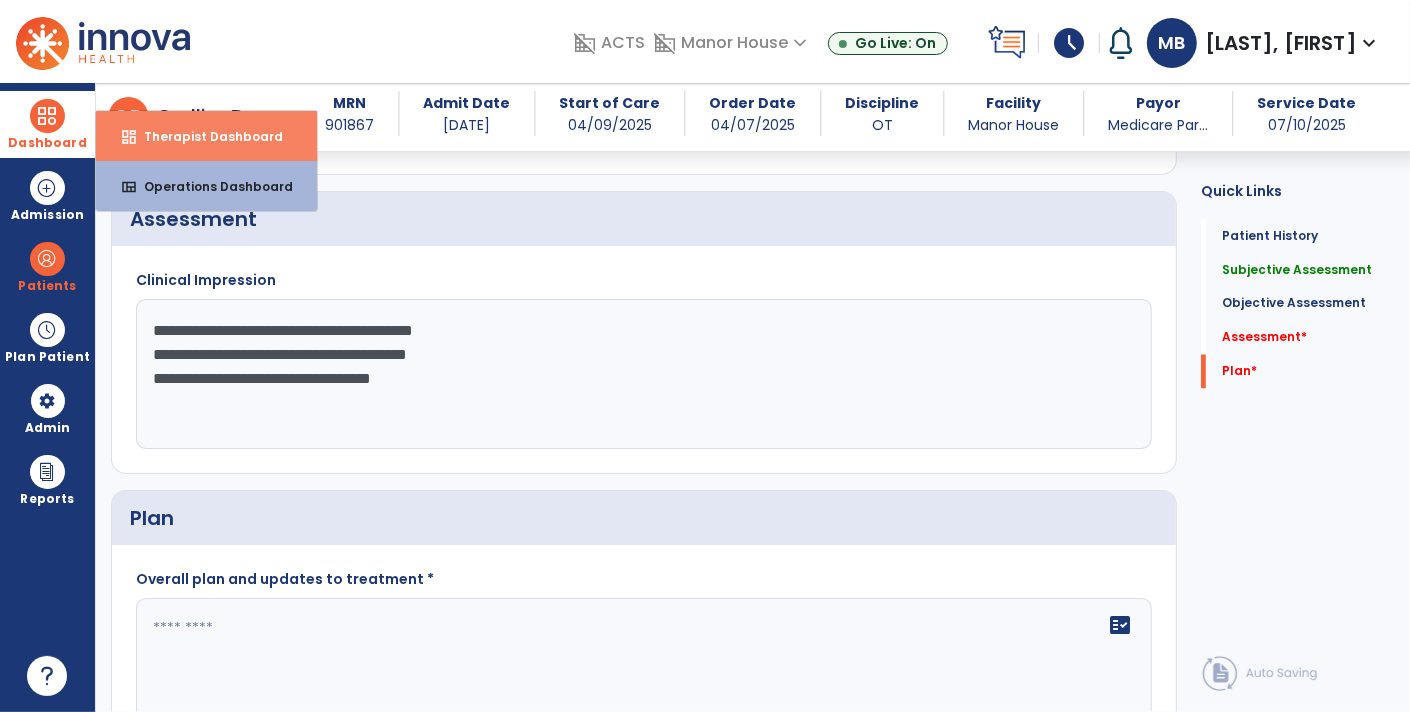 click on "Therapist Dashboard" at bounding box center [205, 136] 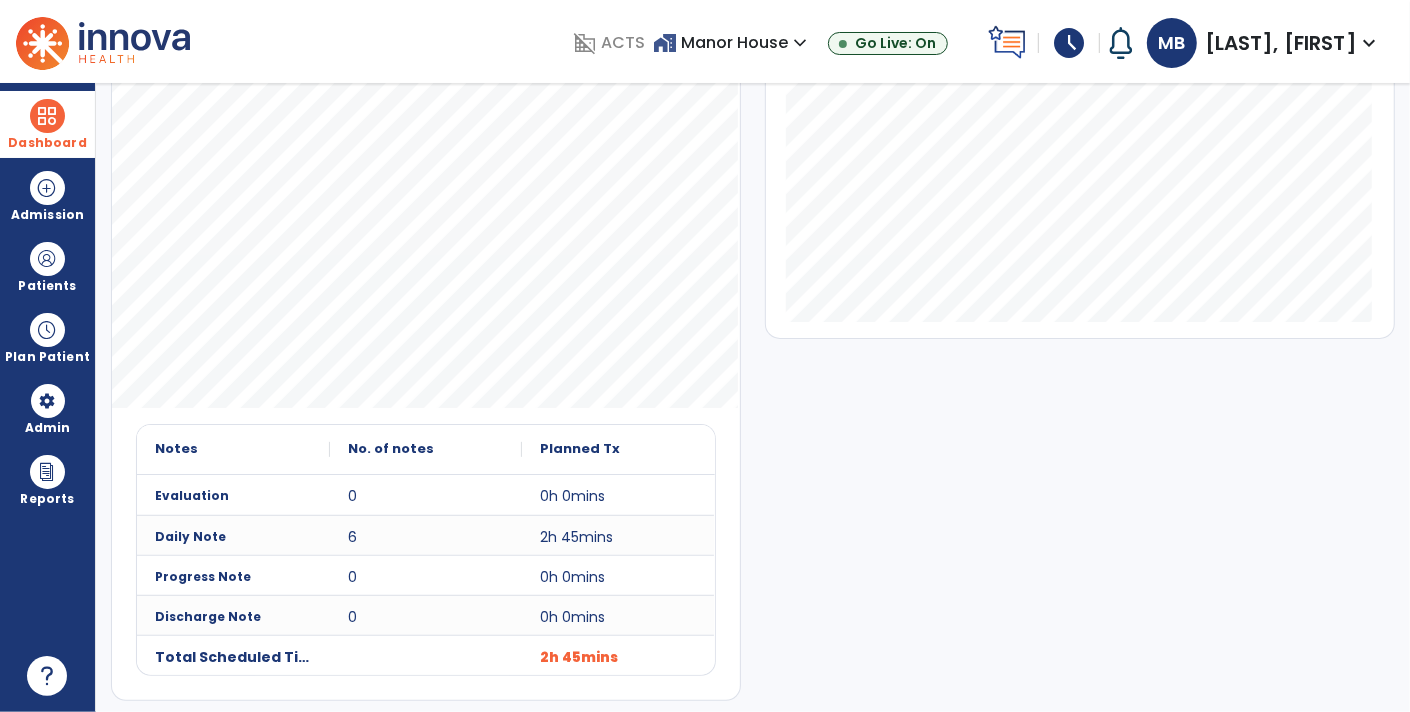 scroll, scrollTop: 432, scrollLeft: 0, axis: vertical 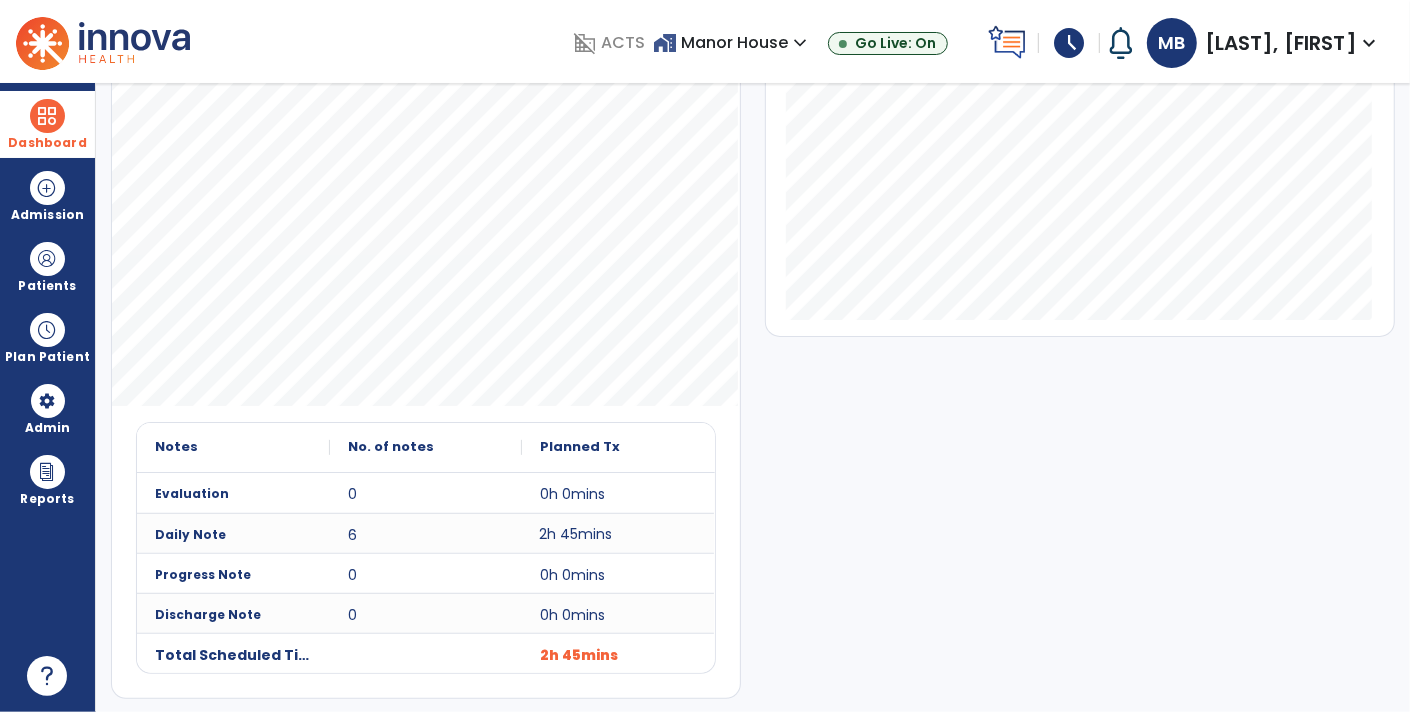 click on "2h 45mins" 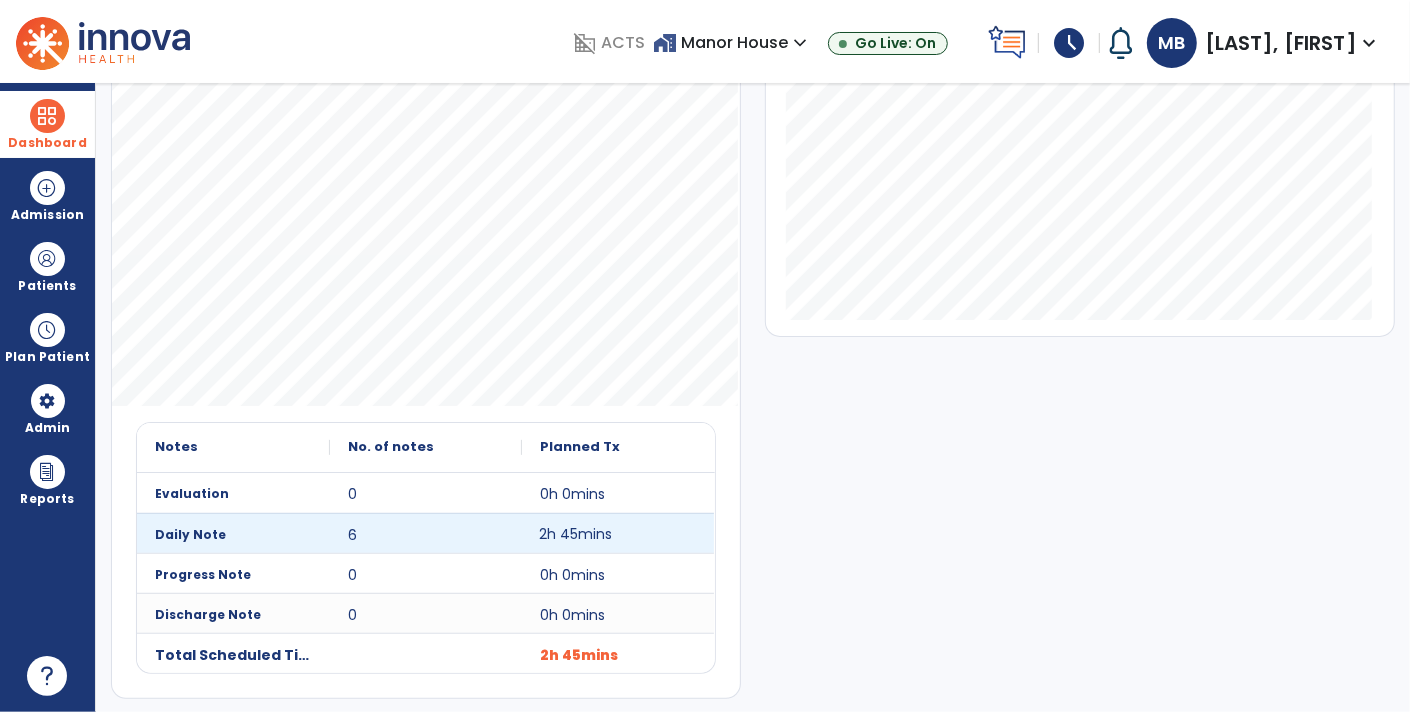 click on "2h 45mins" 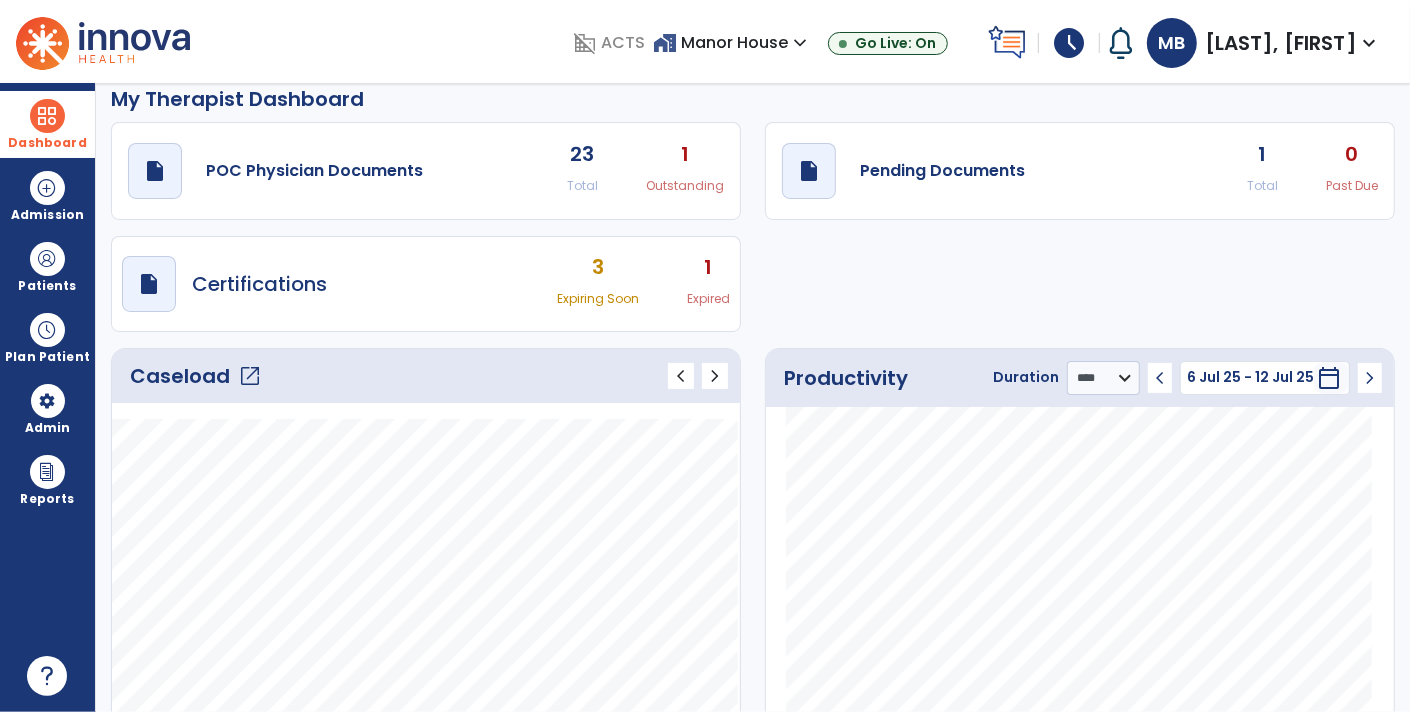 scroll, scrollTop: 0, scrollLeft: 0, axis: both 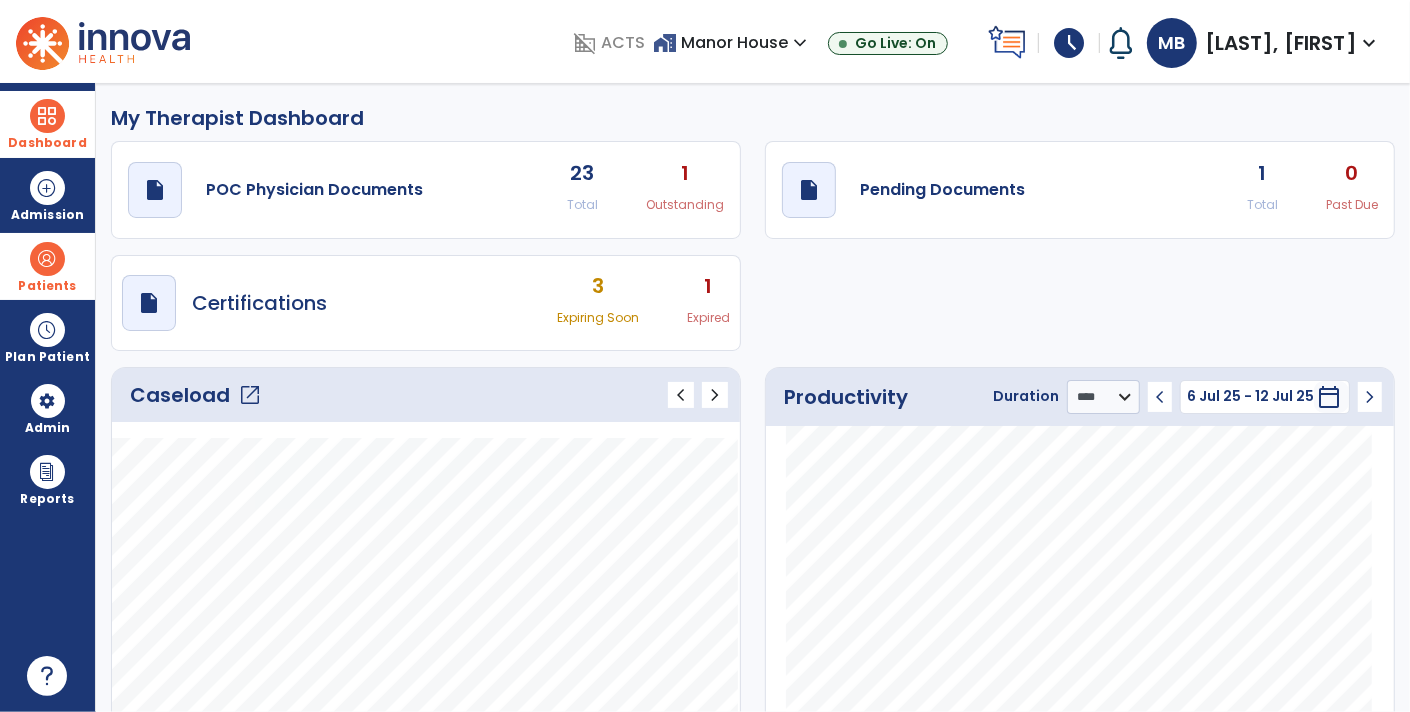 click at bounding box center [47, 259] 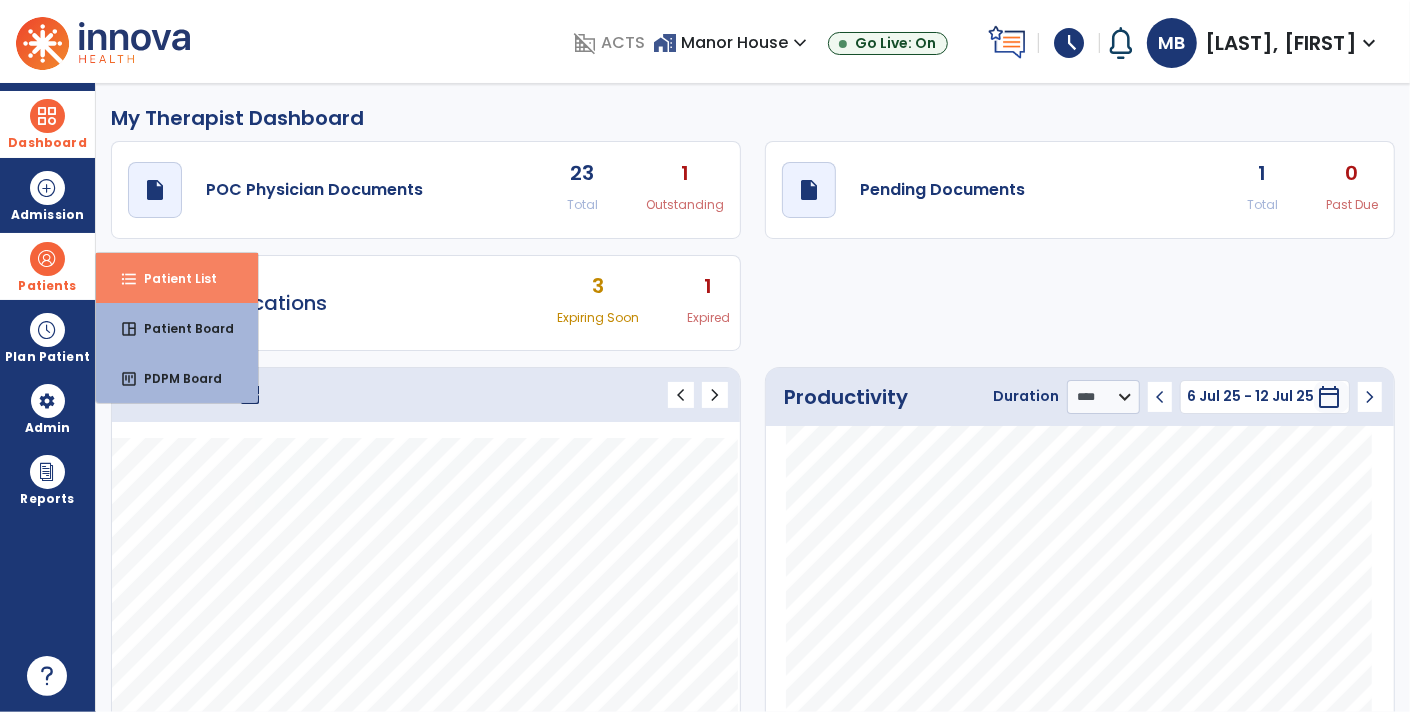 click on "Patient List" at bounding box center (172, 278) 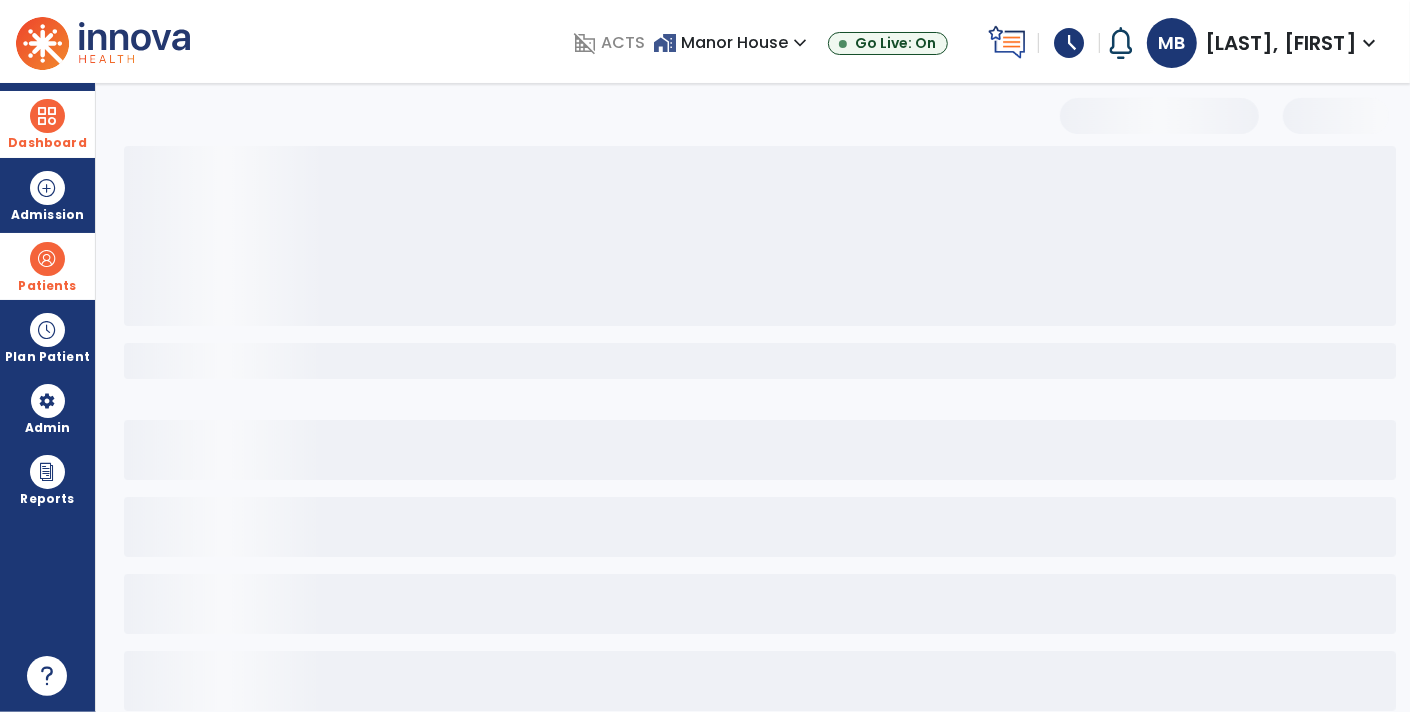 select on "***" 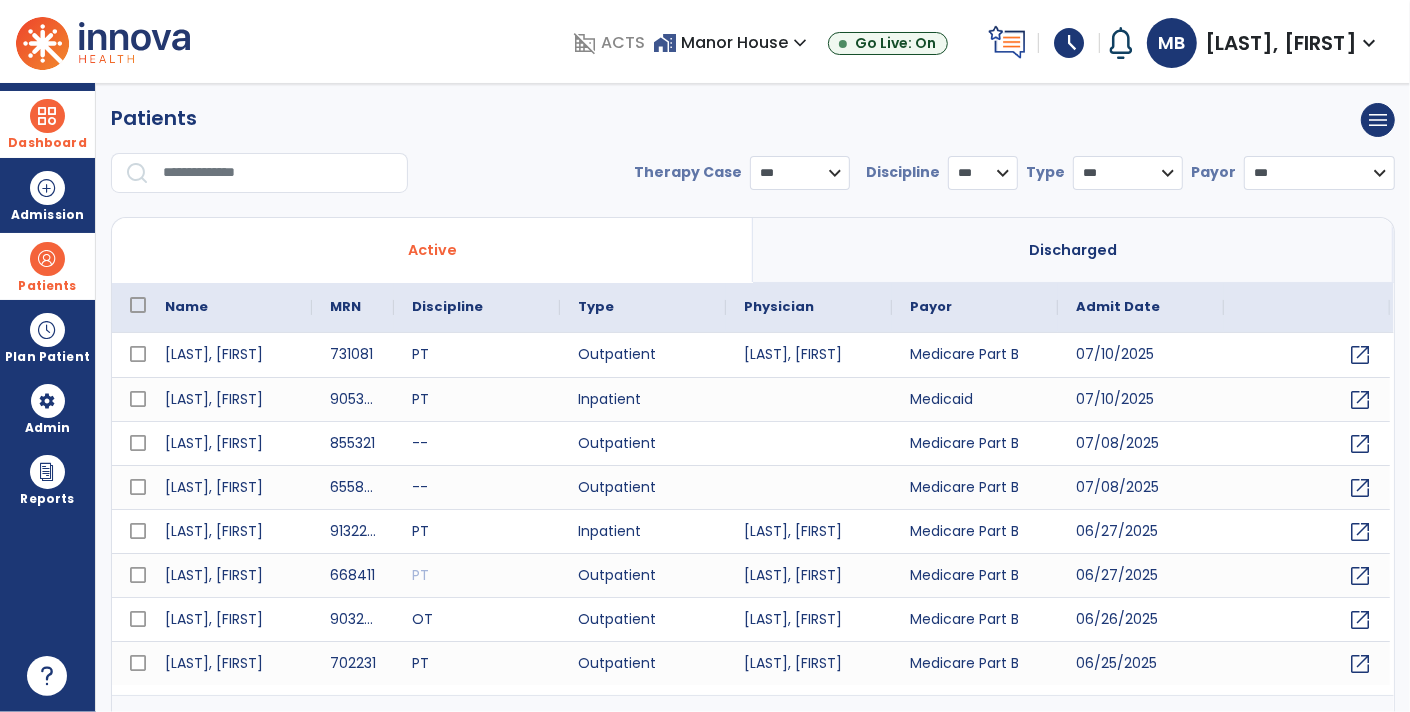 click at bounding box center [278, 173] 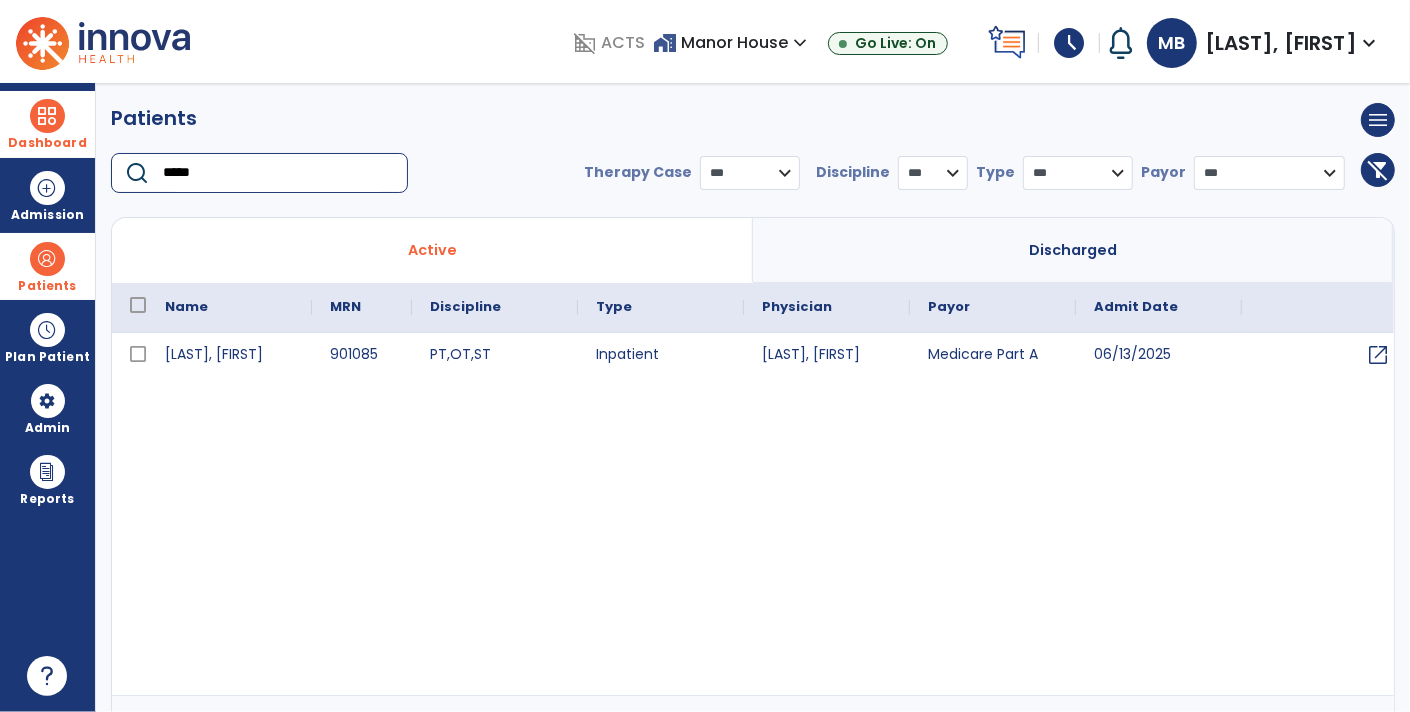 type on "*****" 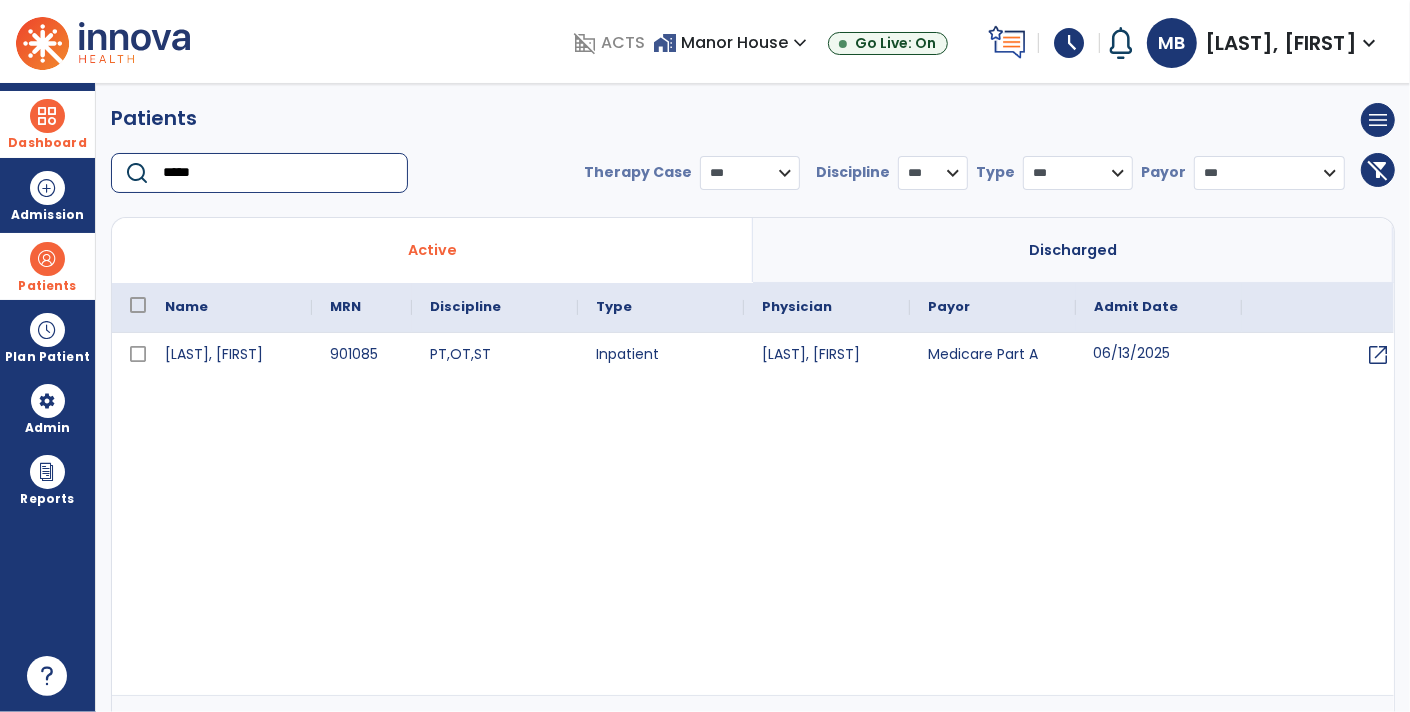 click on "06/13/2025" at bounding box center (1159, 355) 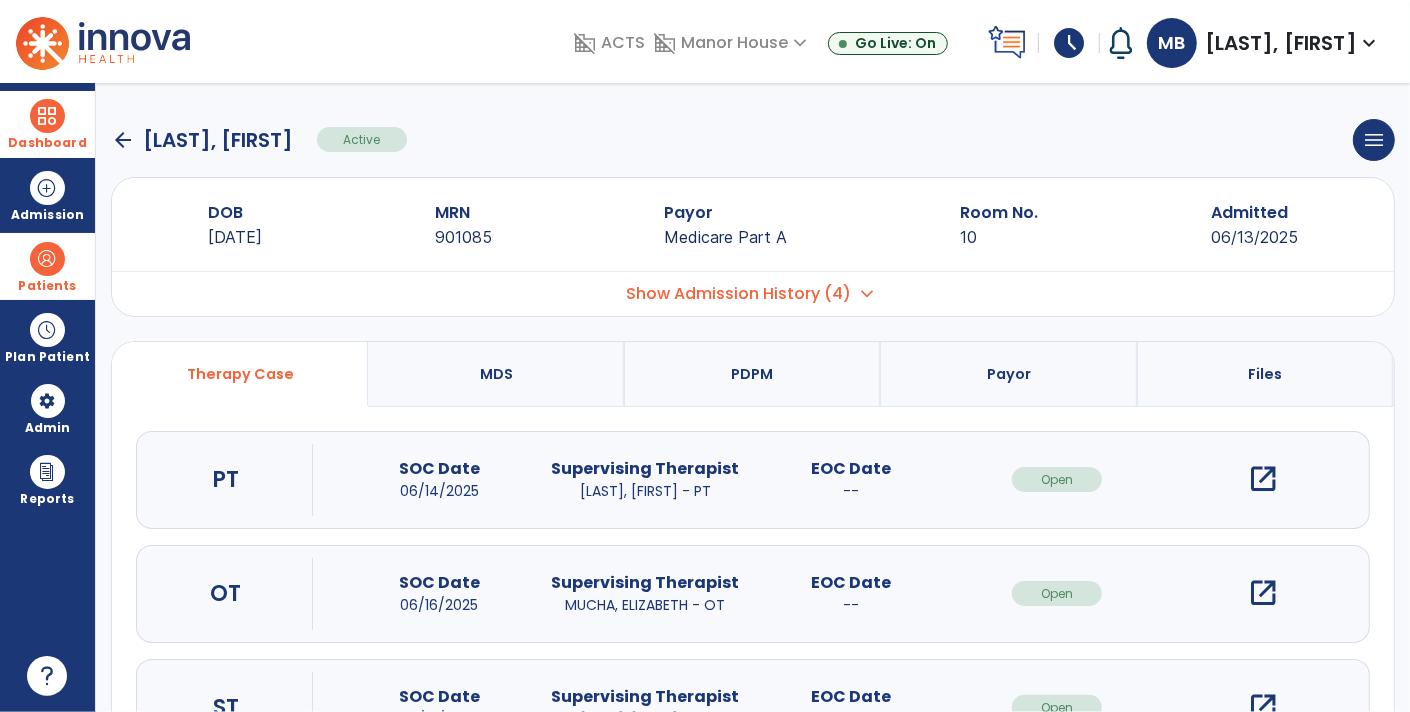 click on "open_in_new" at bounding box center (1263, 593) 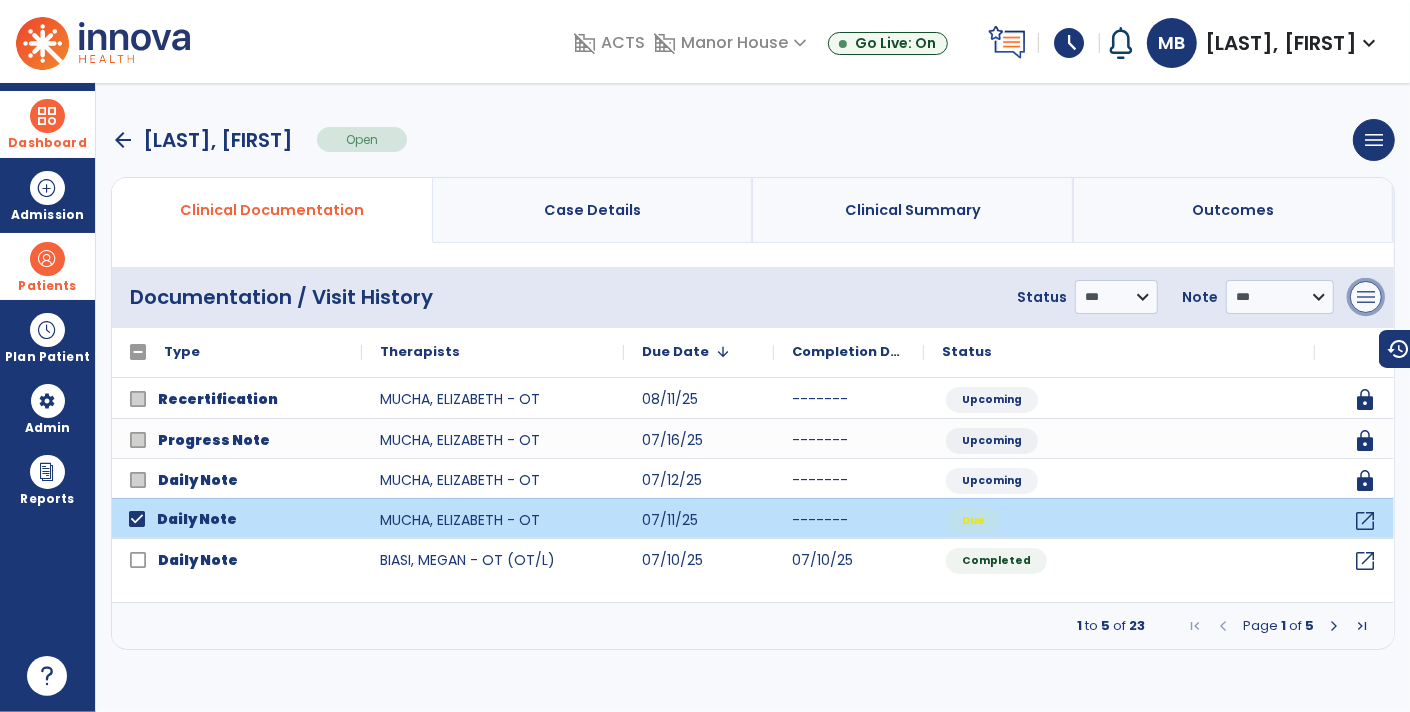 click on "menu" at bounding box center [1366, 297] 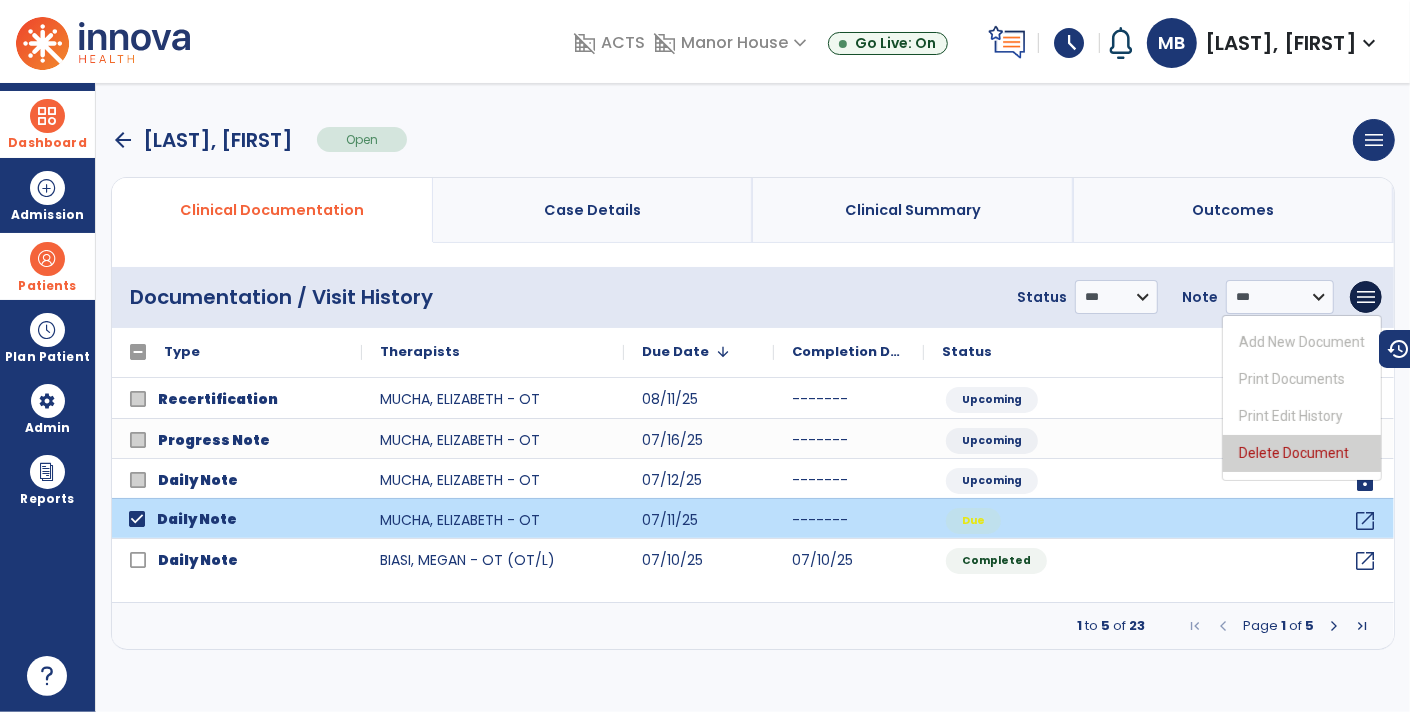 click on "Delete Document" at bounding box center [1302, 453] 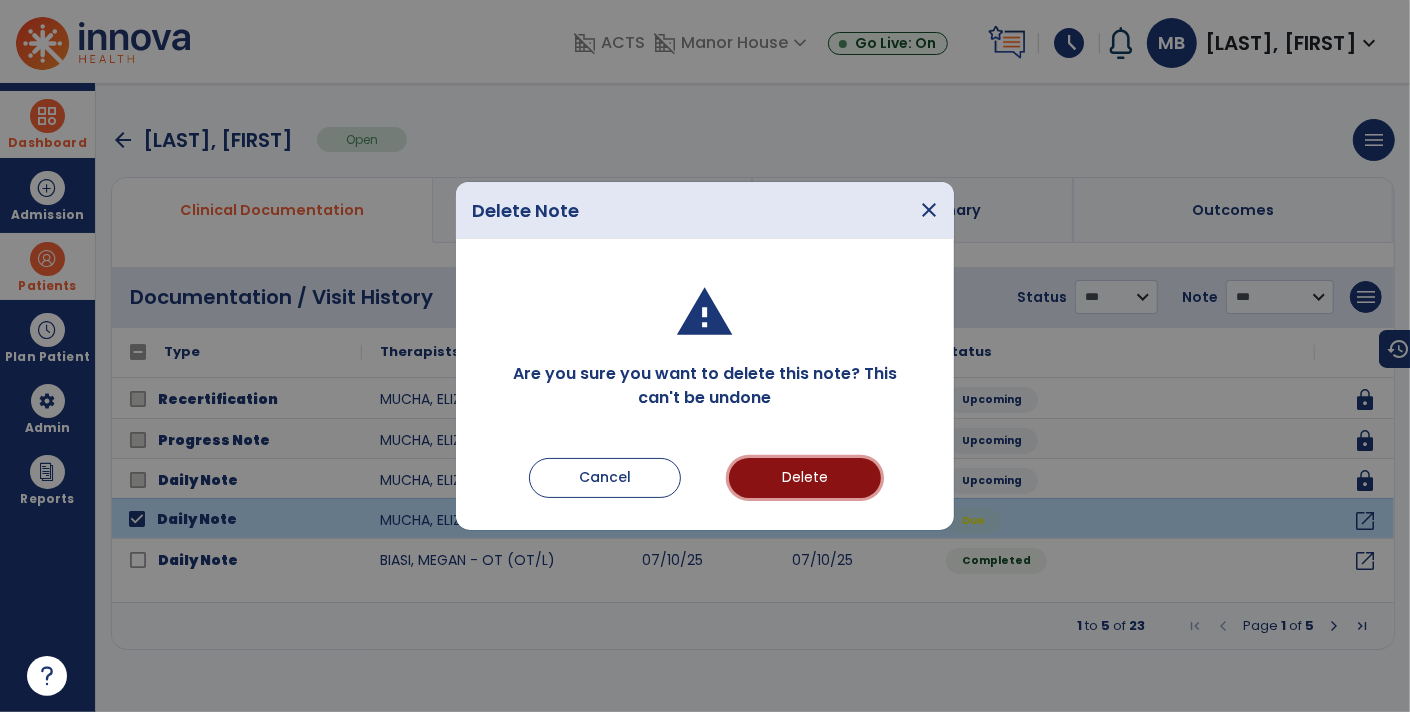 click on "Delete" at bounding box center (805, 478) 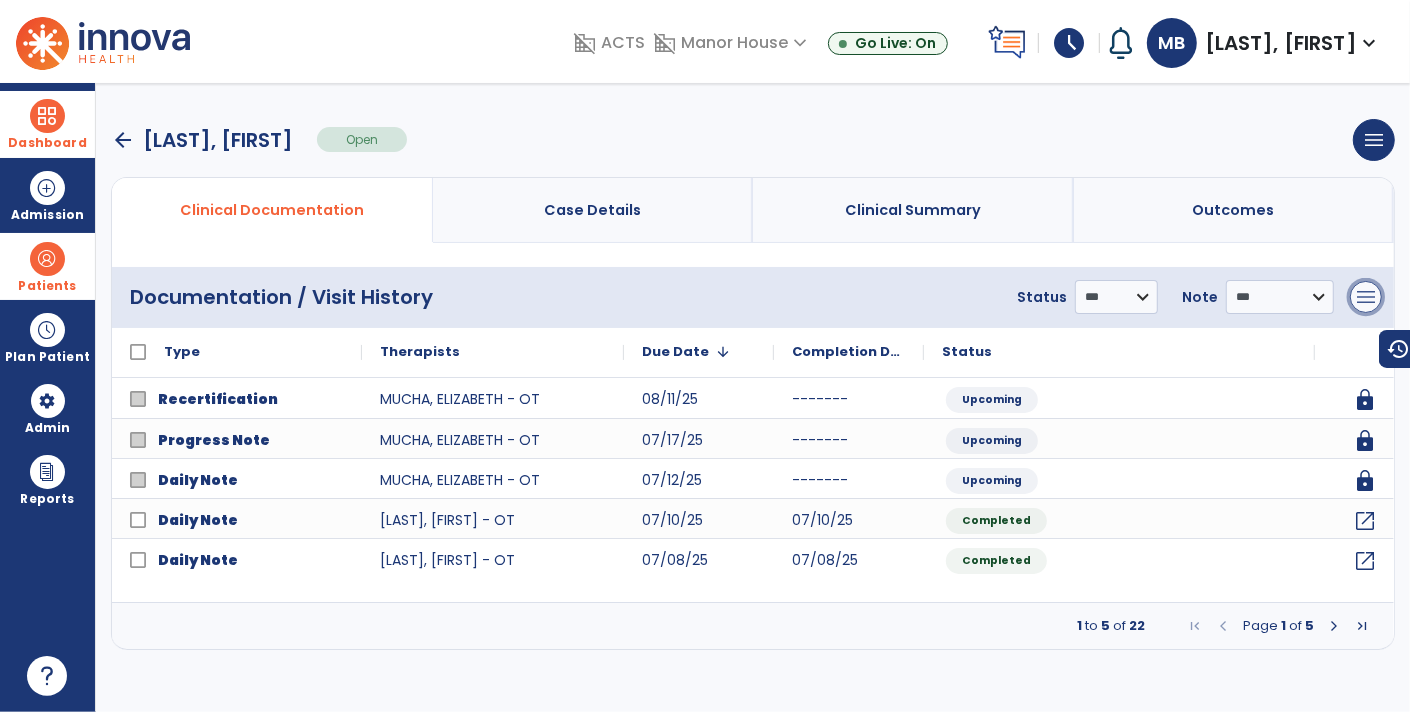 click on "menu" at bounding box center (1366, 297) 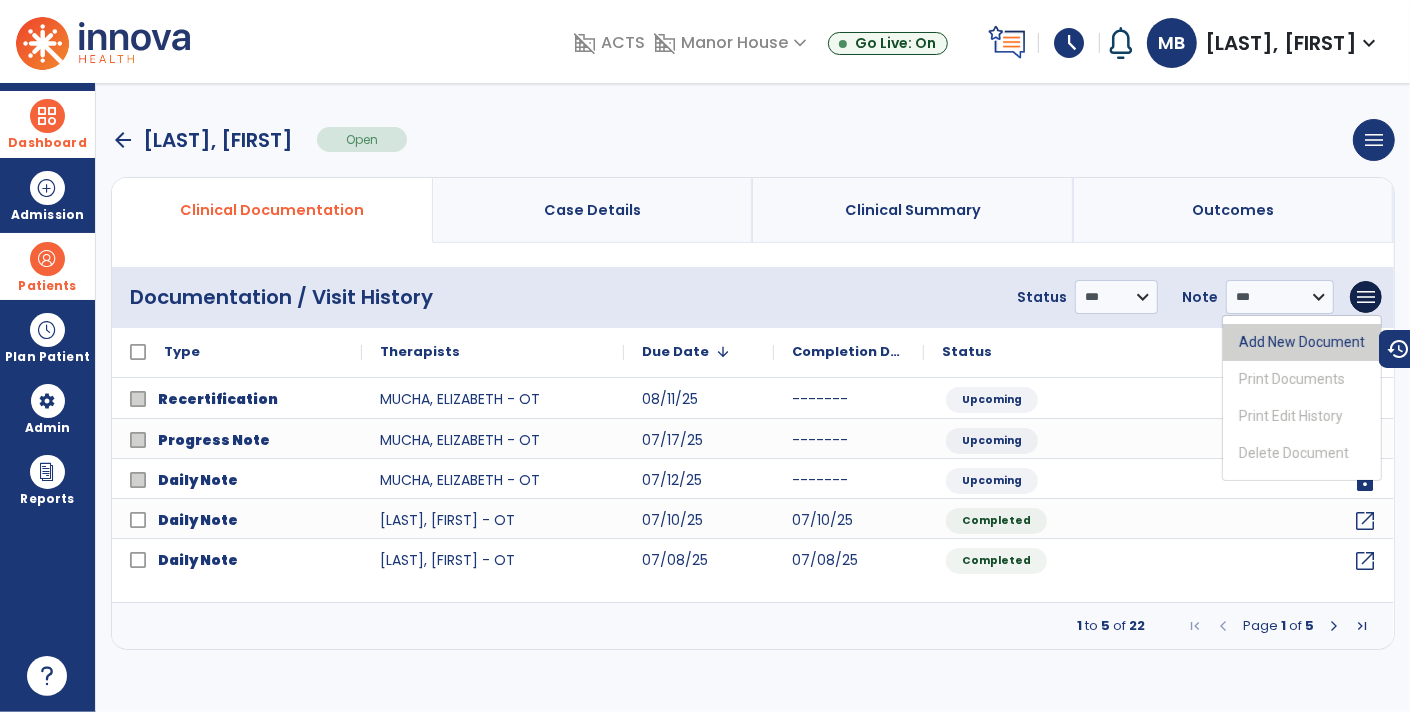 click on "Add New Document" at bounding box center (1302, 342) 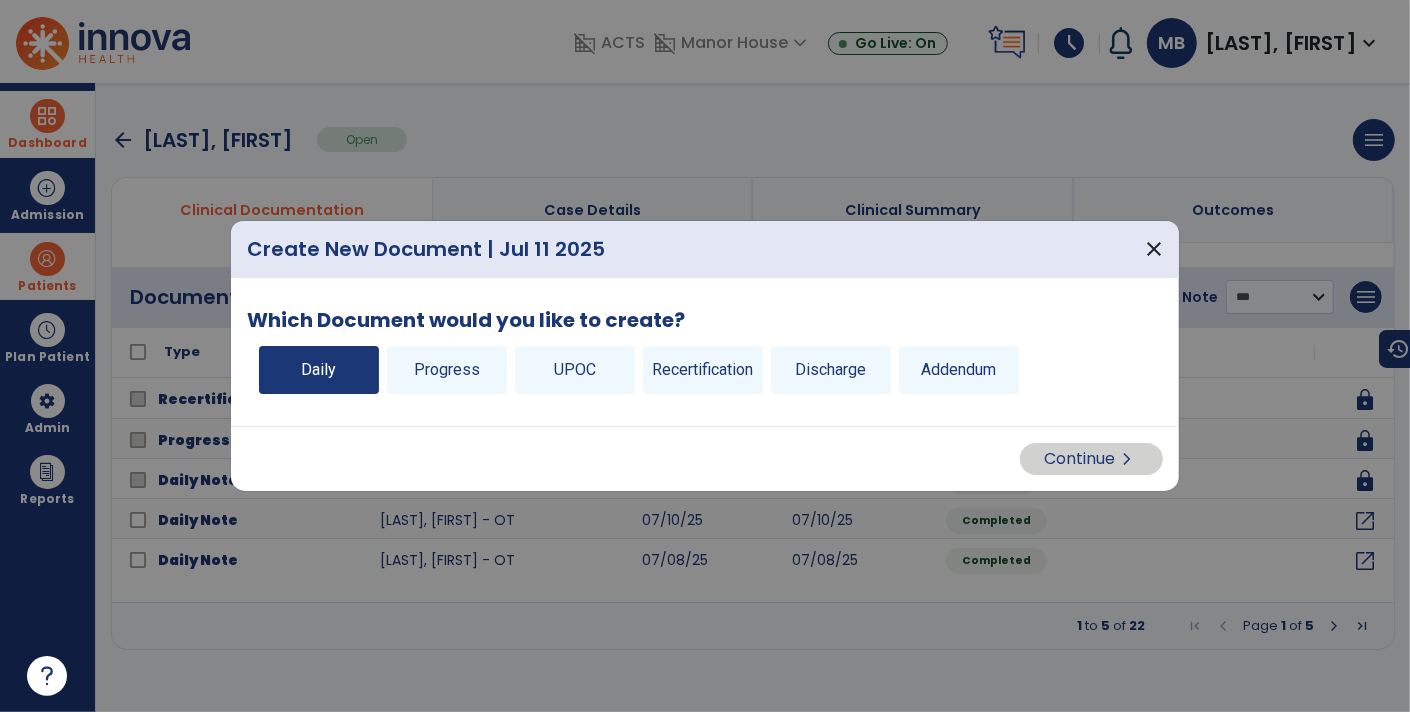 click on "Daily" at bounding box center (319, 370) 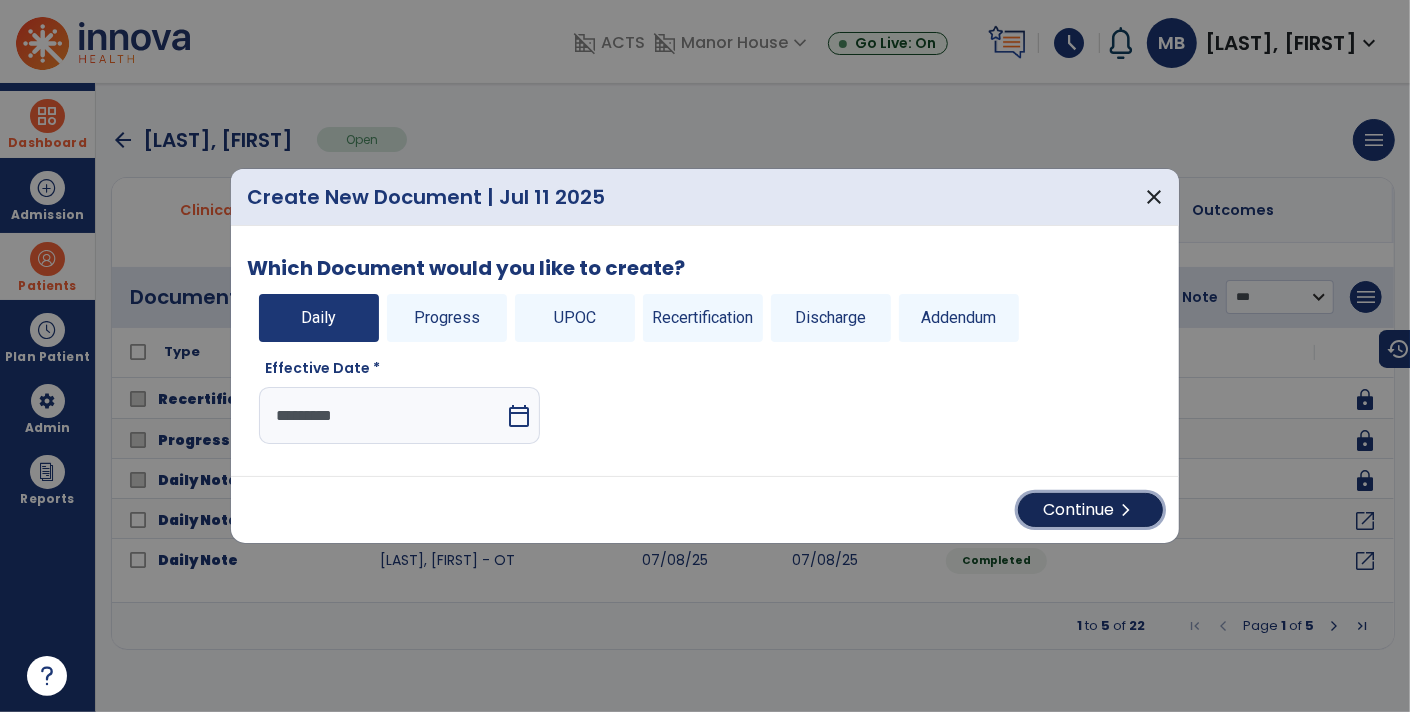 click on "Continue   chevron_right" at bounding box center (1090, 510) 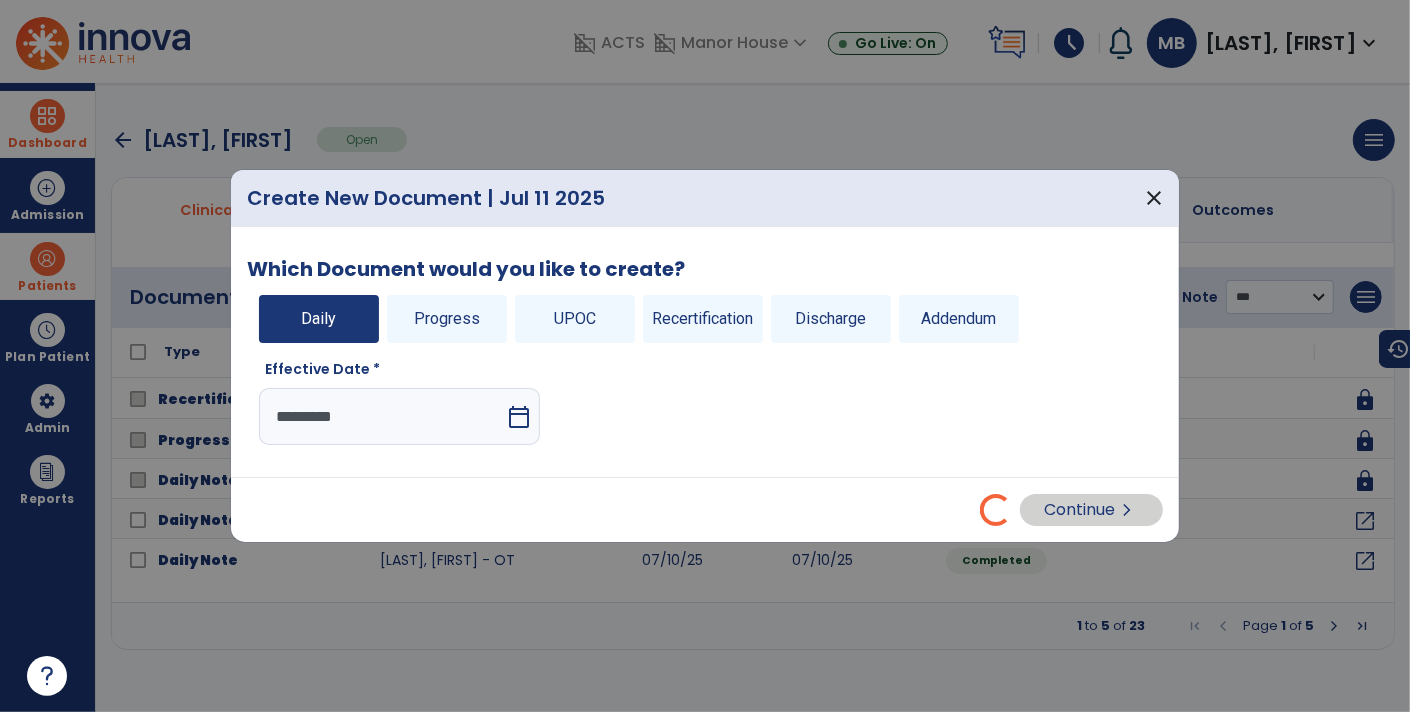 select on "*" 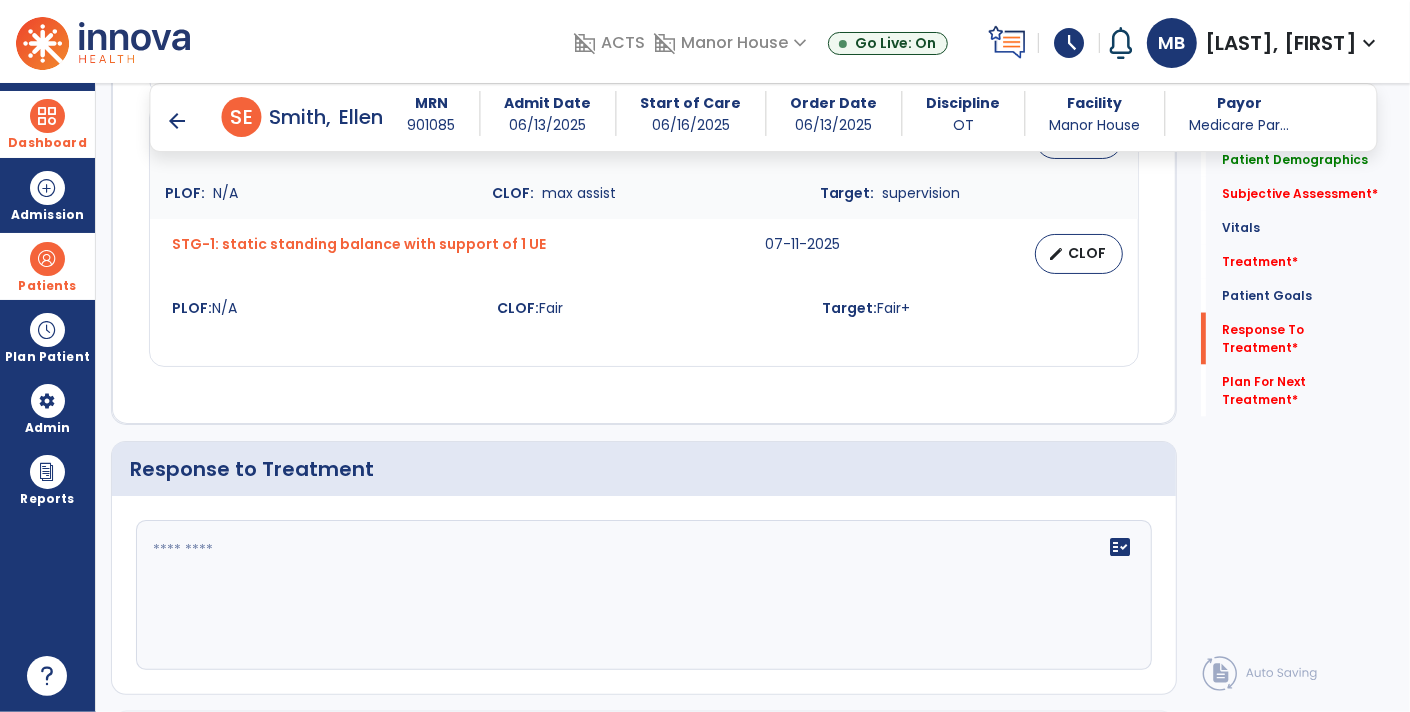 scroll, scrollTop: 2505, scrollLeft: 0, axis: vertical 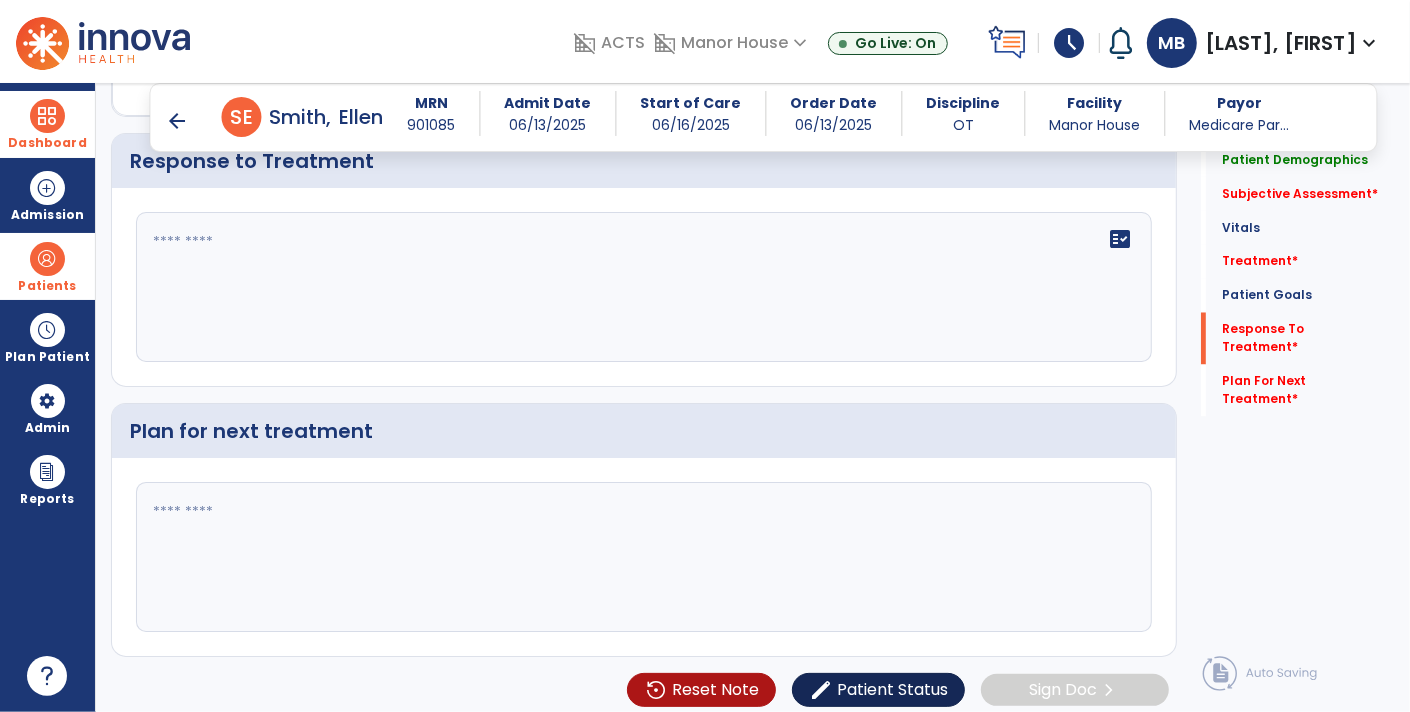 click on "Patient Status" 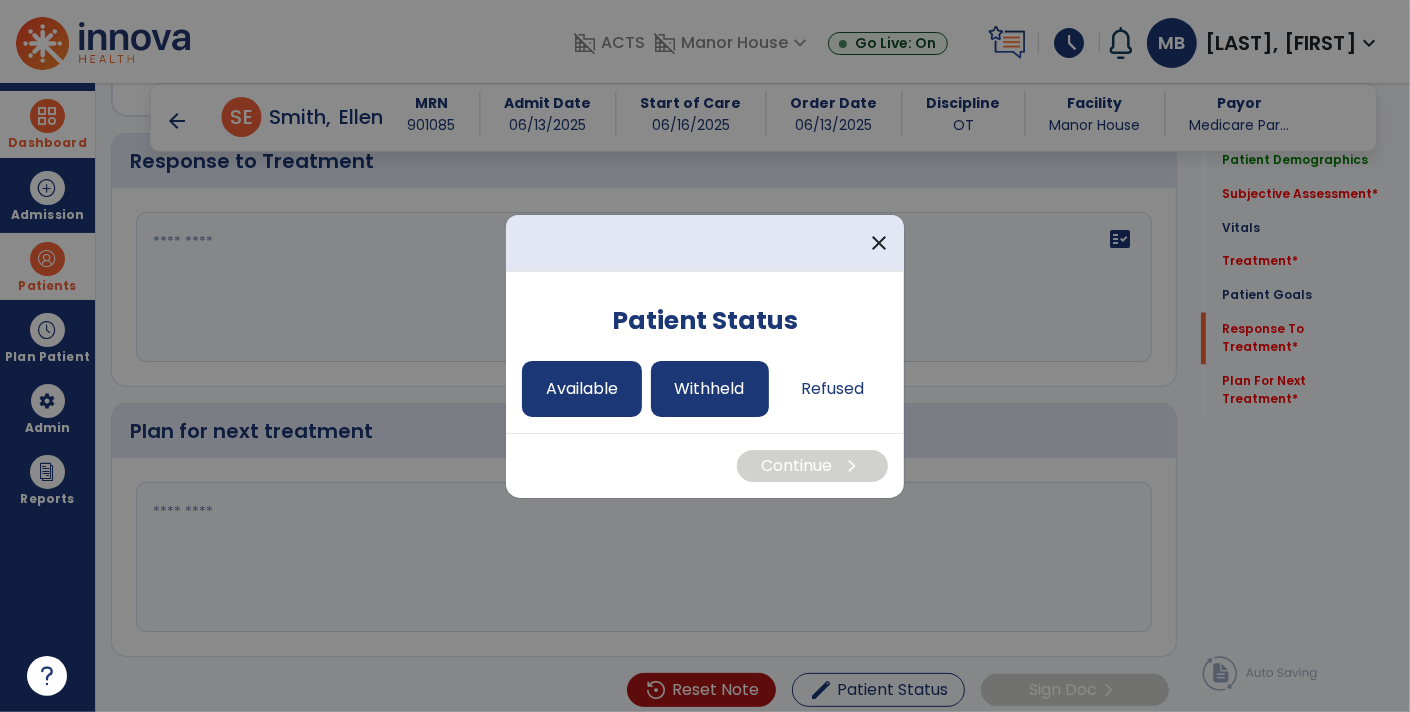 click on "Withheld" at bounding box center (710, 389) 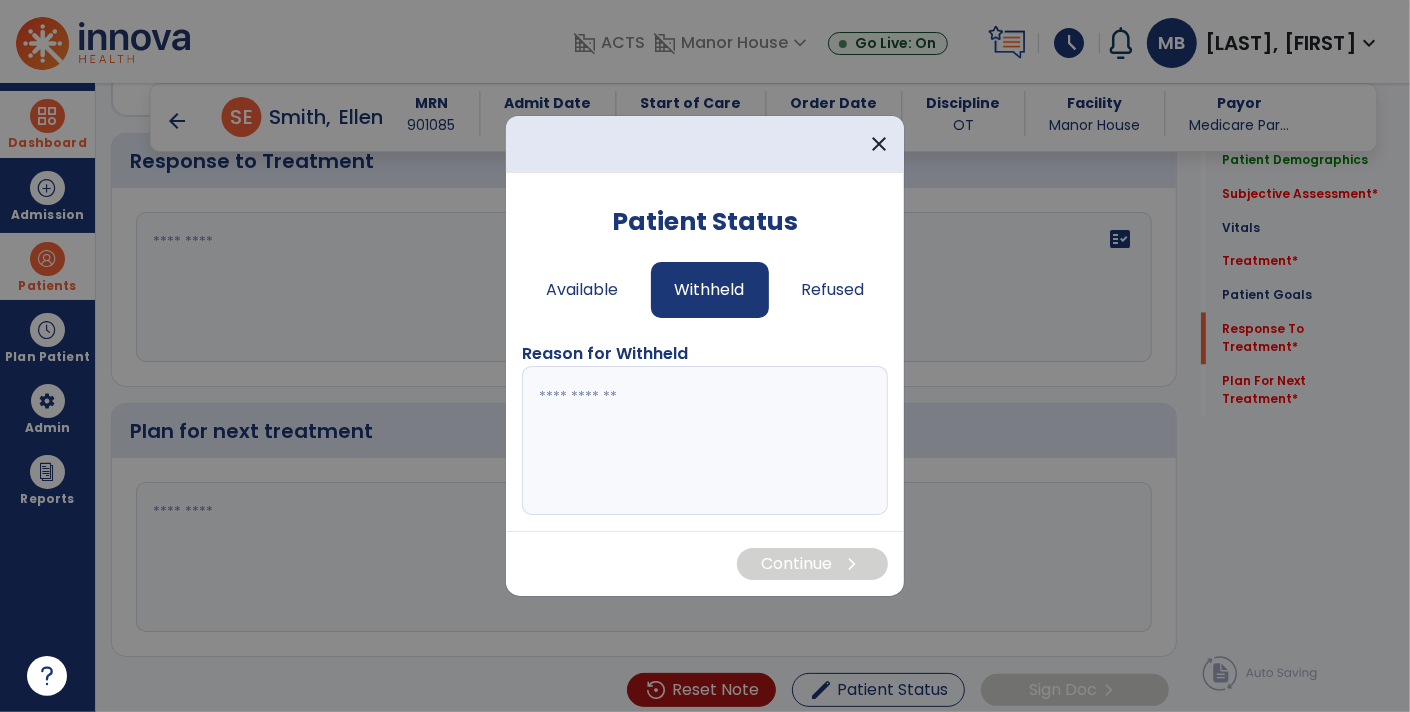 click at bounding box center [705, 441] 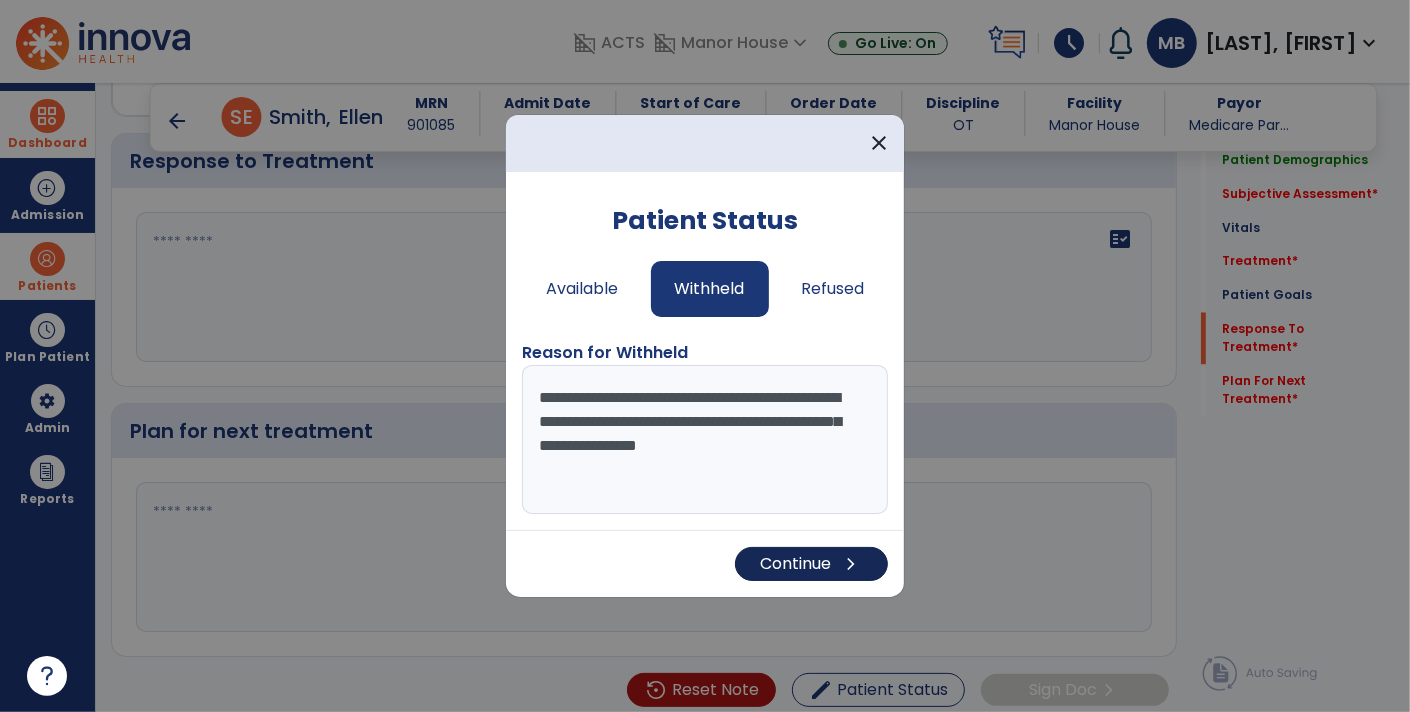 type on "**********" 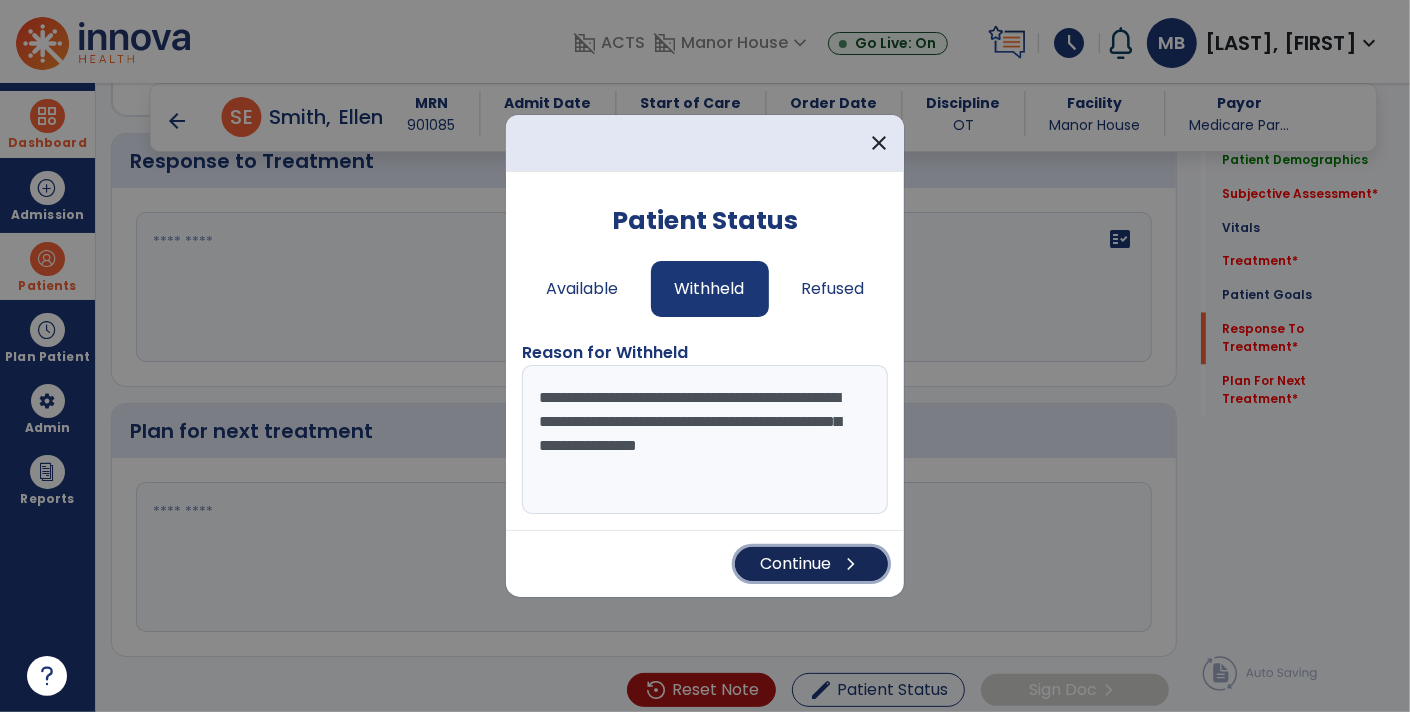 click on "Continue   chevron_right" at bounding box center (811, 564) 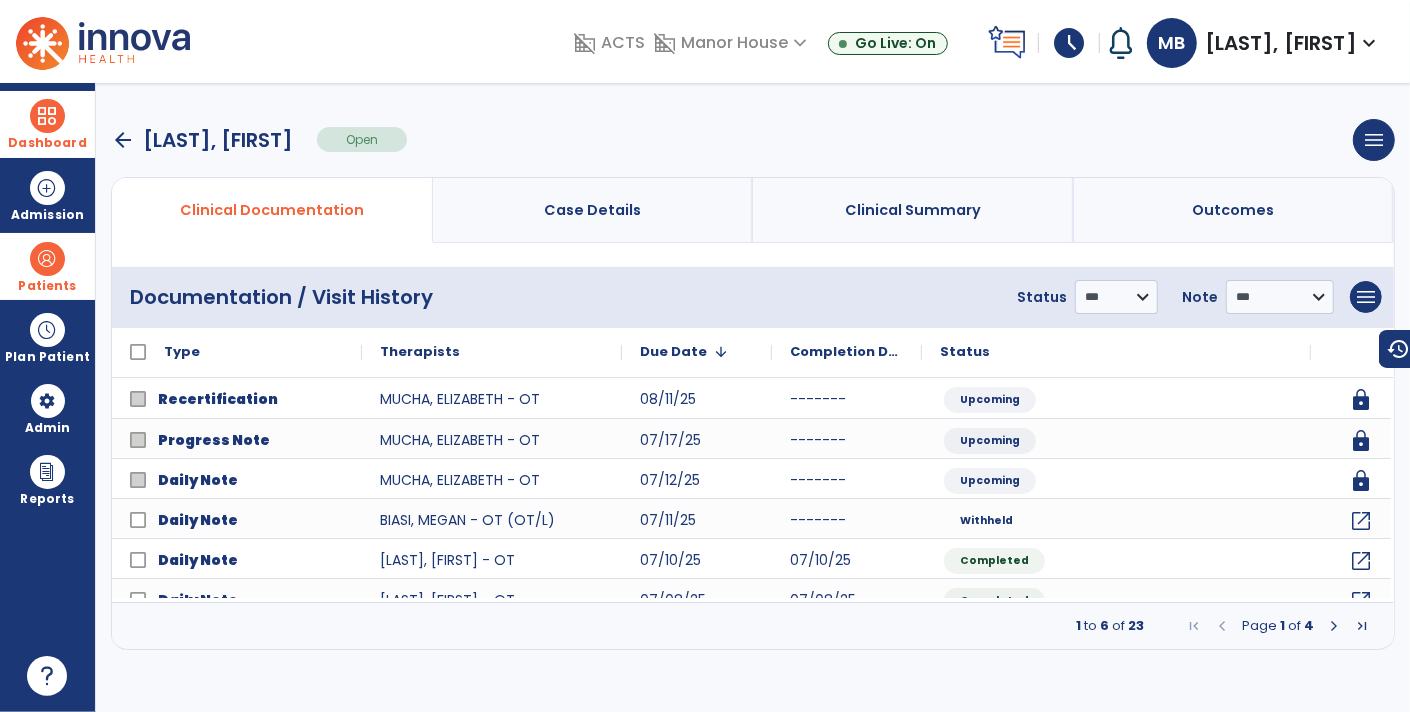 scroll, scrollTop: 0, scrollLeft: 0, axis: both 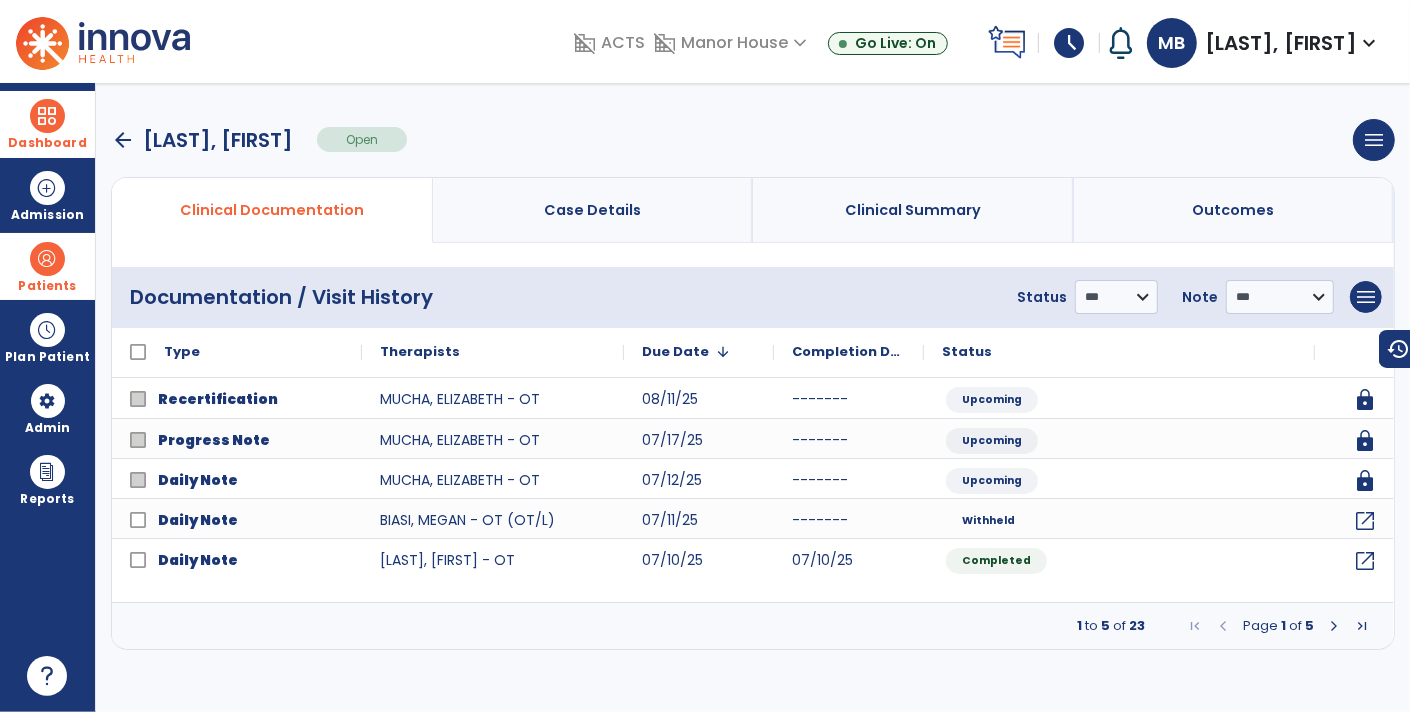 click on "arrow_back" at bounding box center [123, 140] 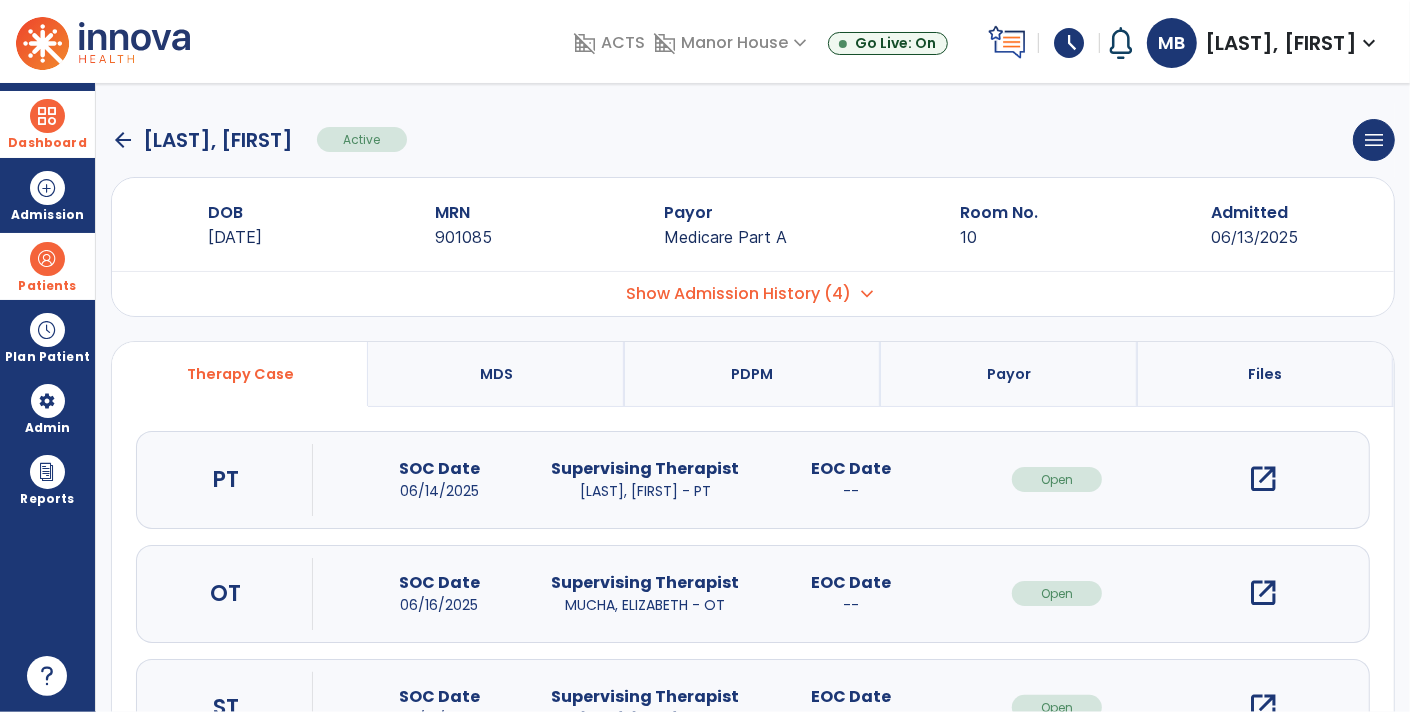 click on "arrow_back" 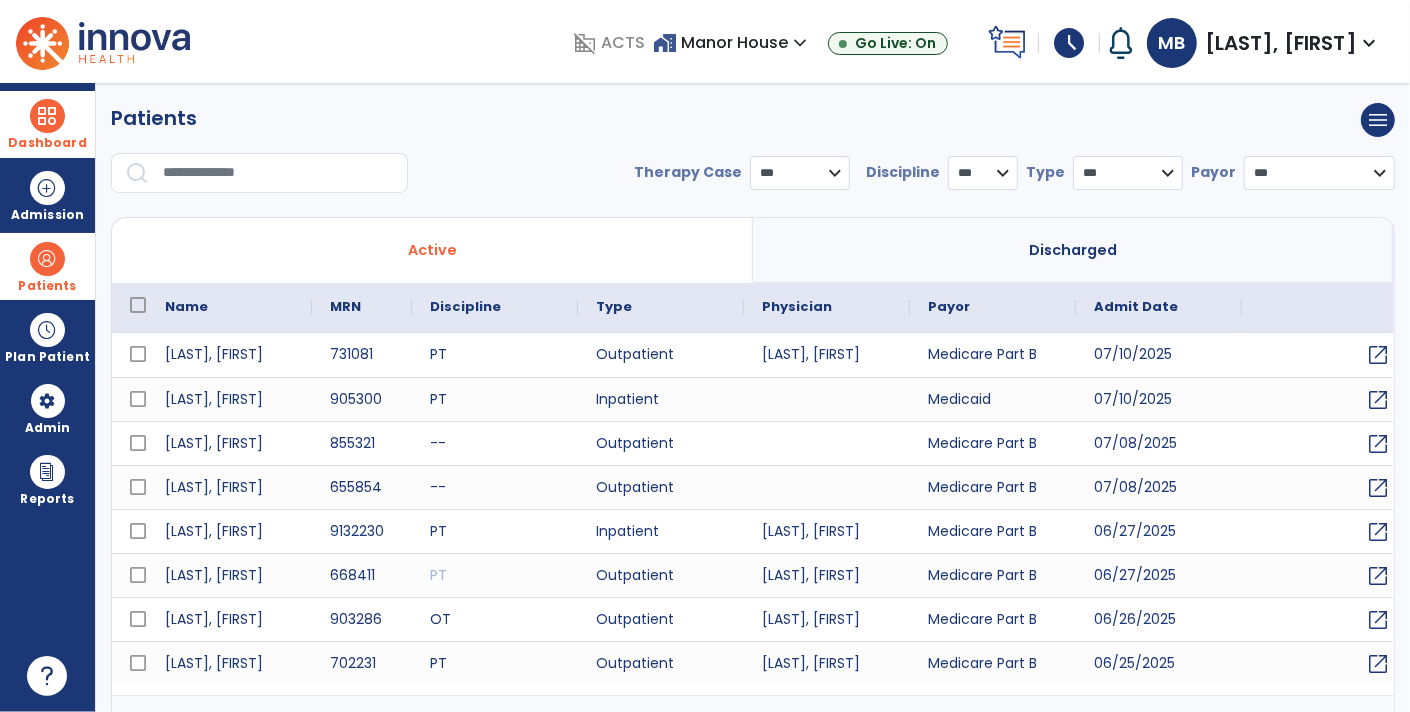 select on "***" 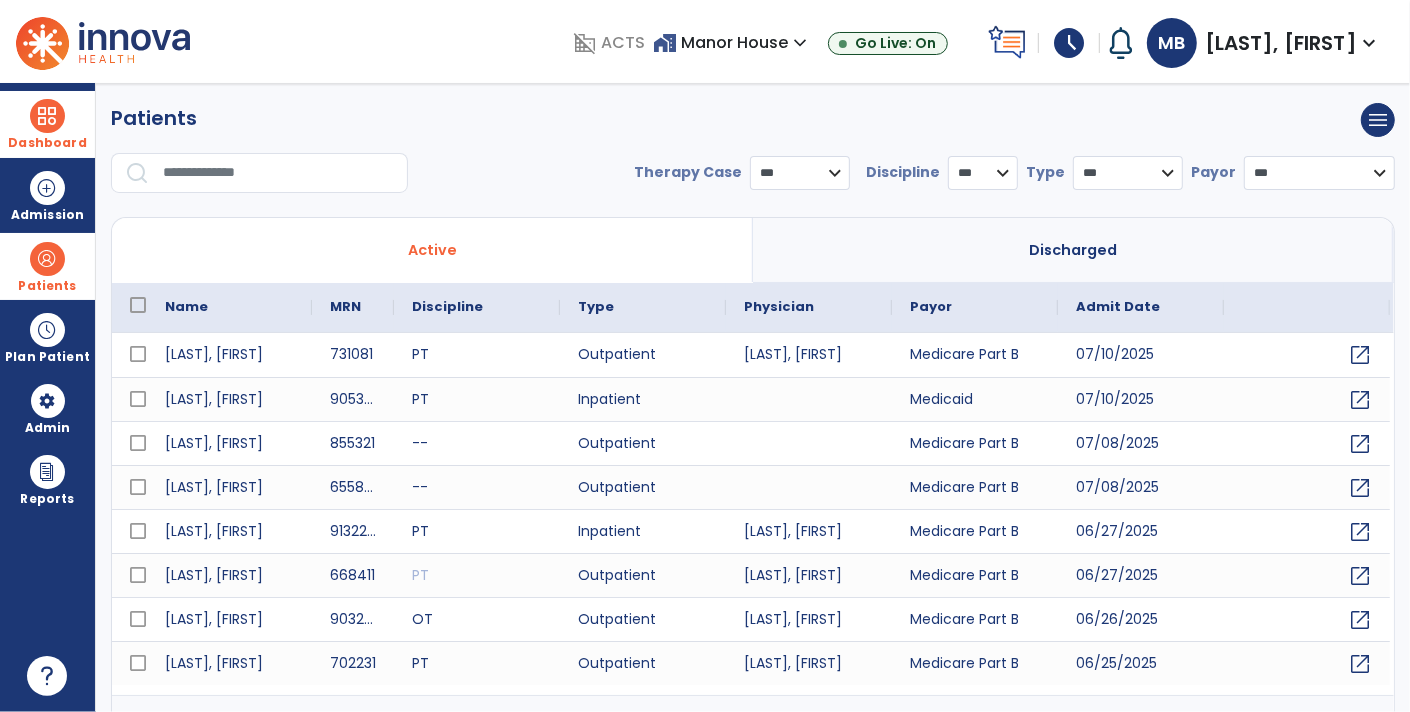 click at bounding box center [278, 173] 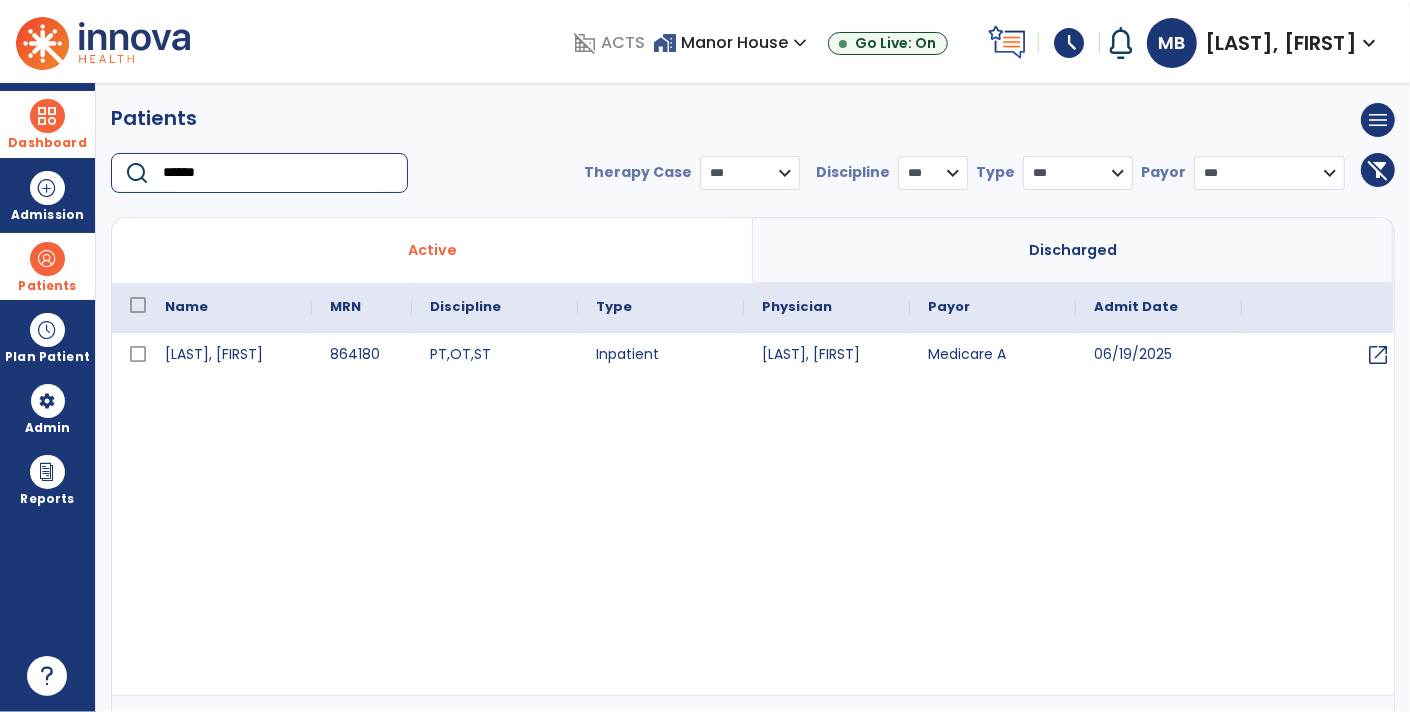 type on "******" 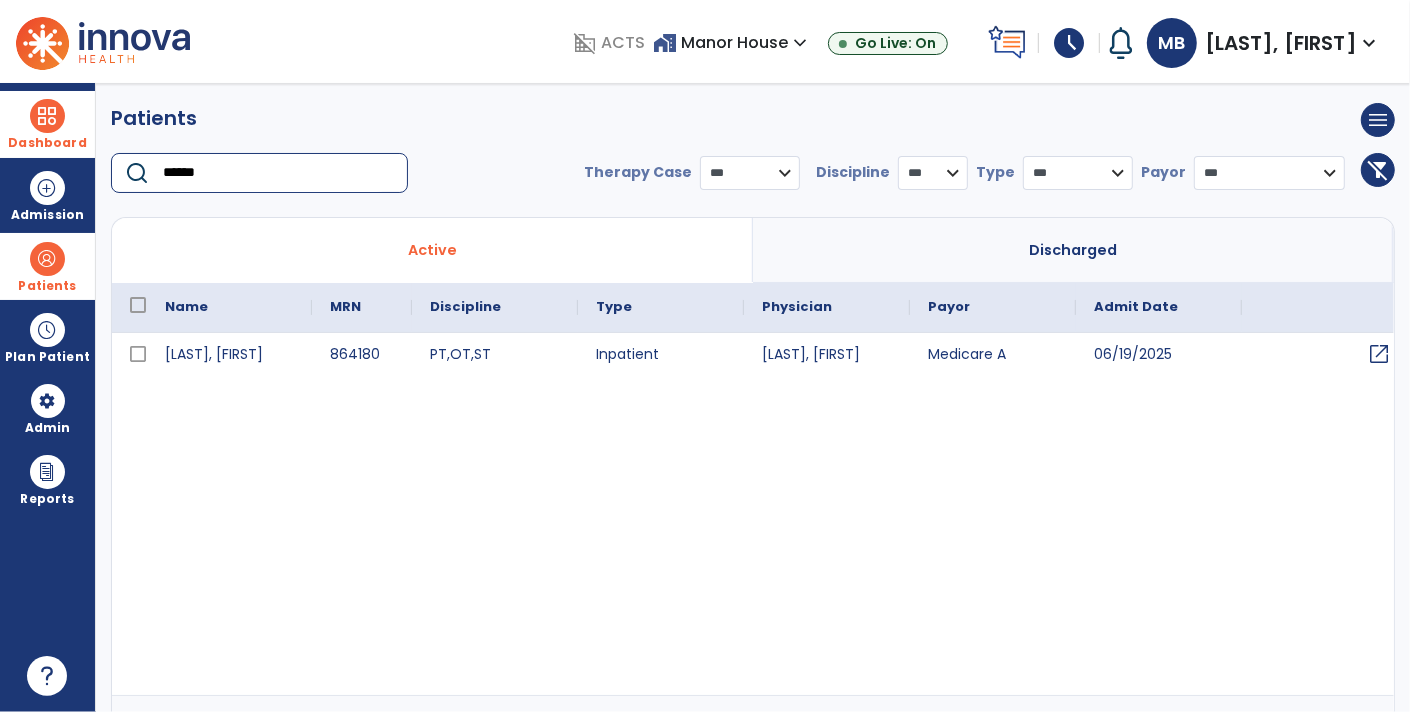 click on "open_in_new" at bounding box center (1325, 355) 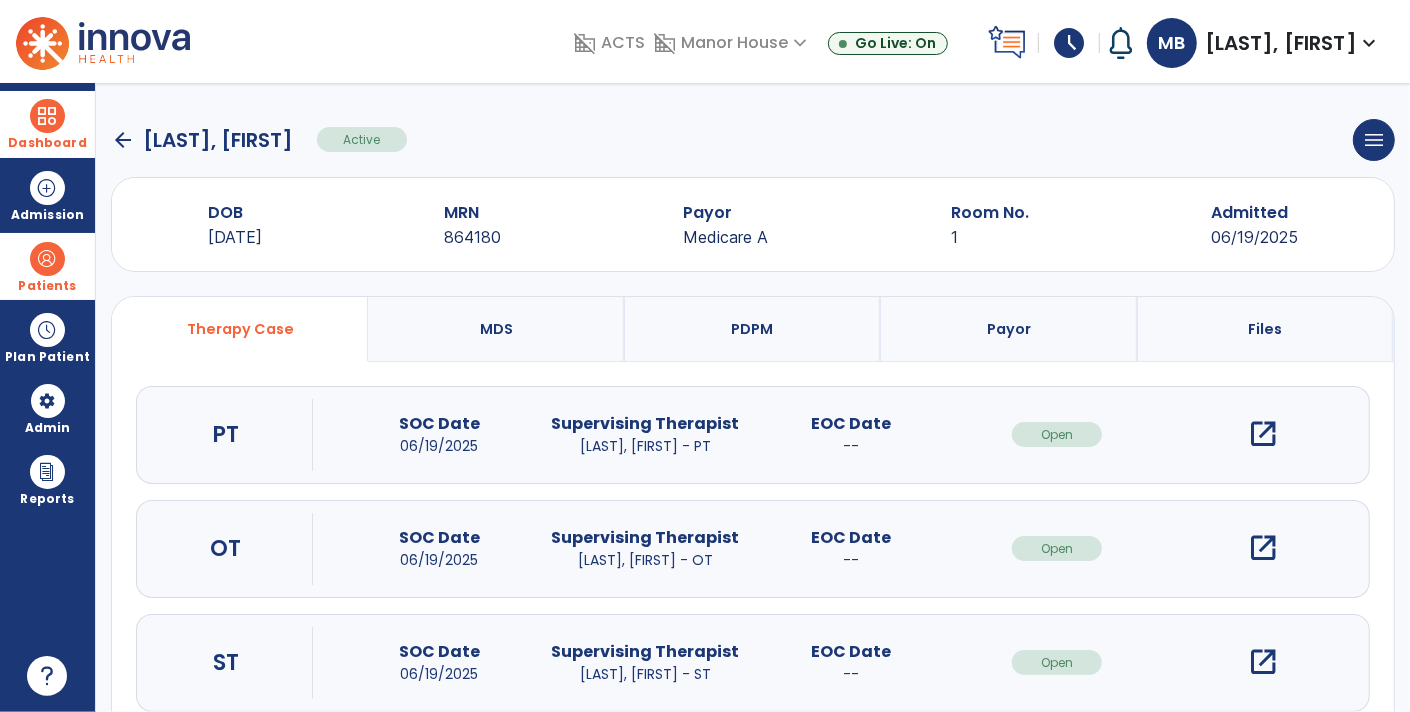 click on "open_in_new" at bounding box center [1263, 548] 